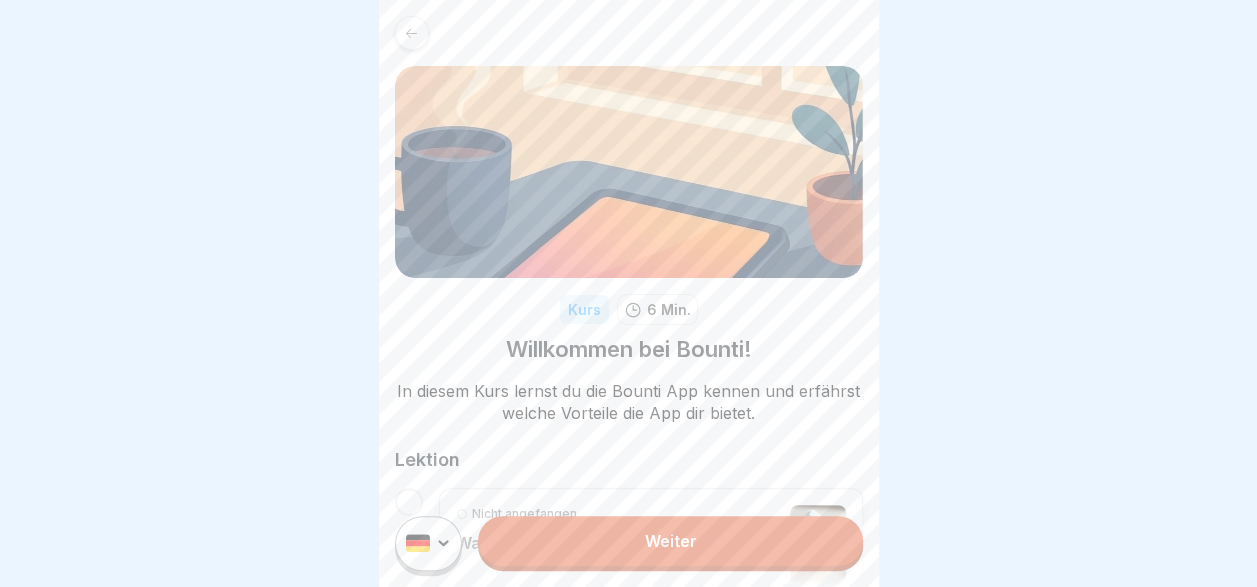 scroll, scrollTop: 15, scrollLeft: 0, axis: vertical 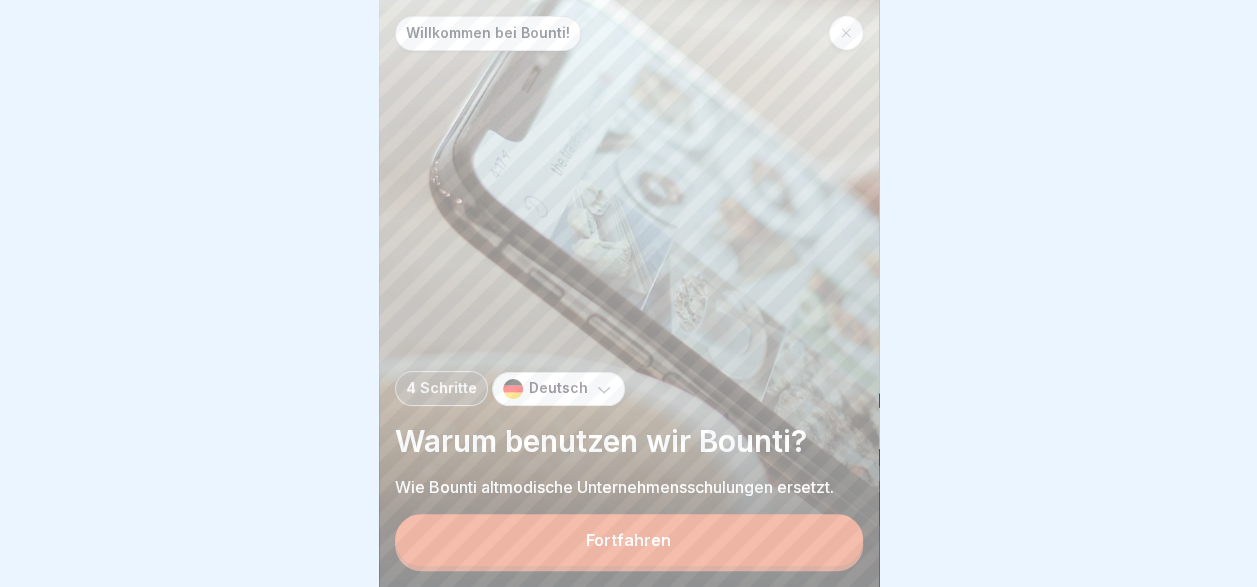 click on "Fortfahren" at bounding box center [629, 540] 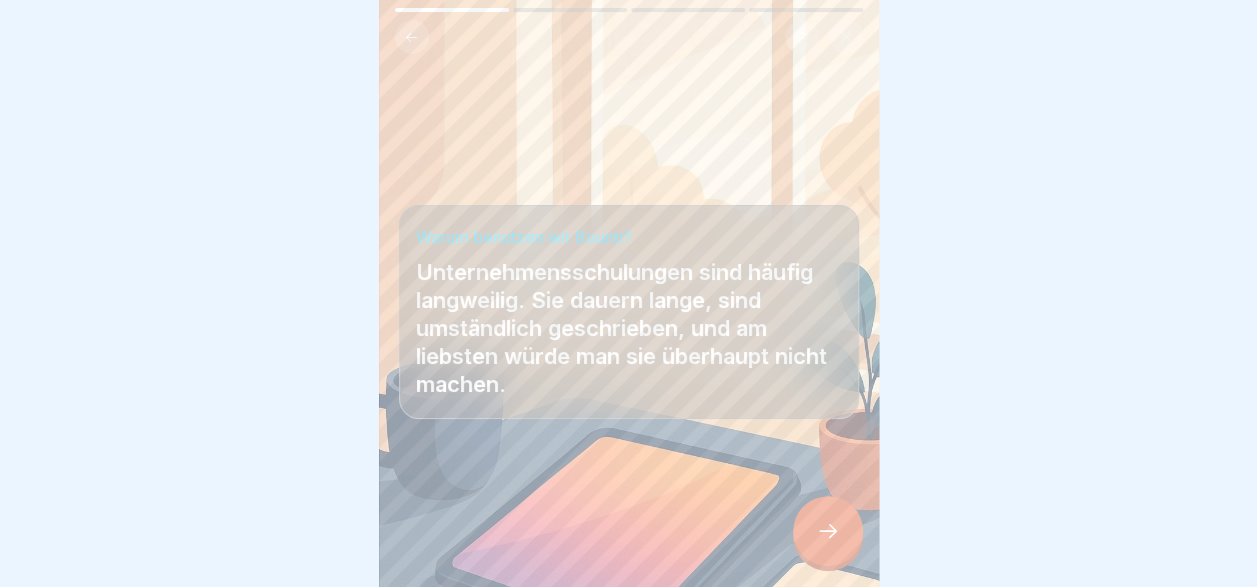 click on "Warum benutzen wir Bounti? Unternehmensschulungen sind häufig langweilig. Sie dauern lange, sind umständlich geschrieben, und am liebsten würde man sie überhaupt nicht machen." at bounding box center (629, 312) 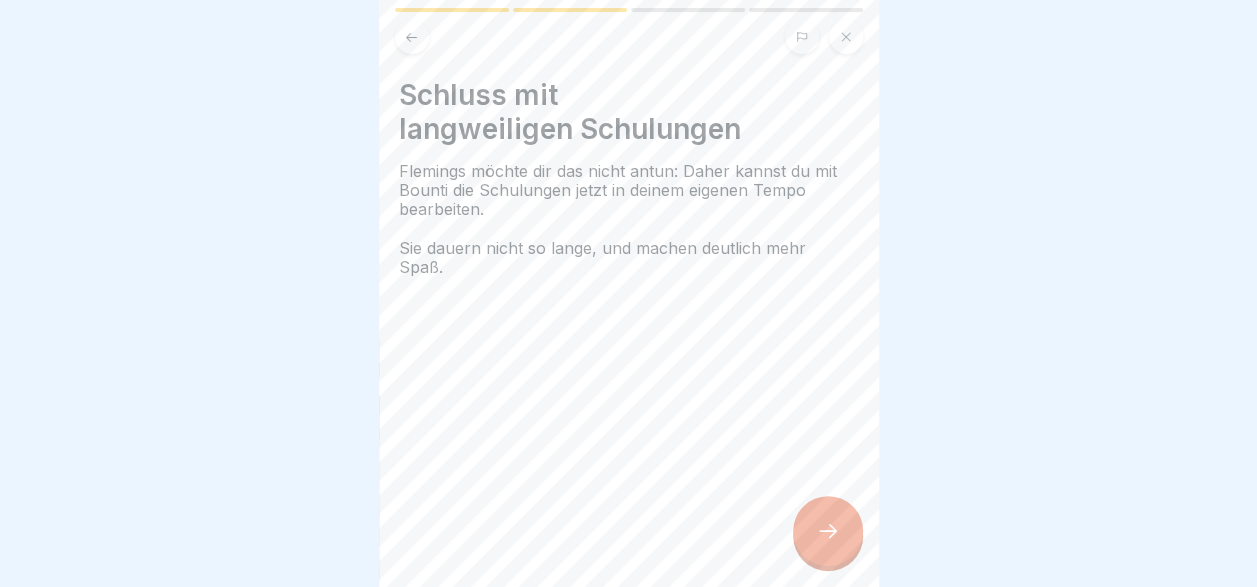 click at bounding box center (828, 531) 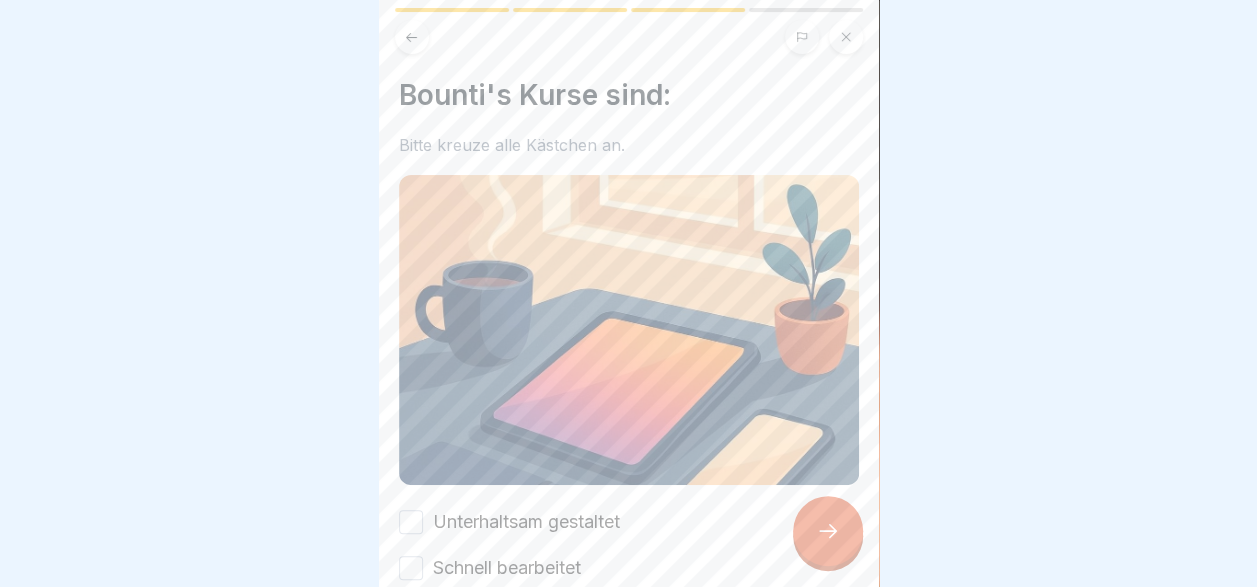 scroll, scrollTop: 196, scrollLeft: 0, axis: vertical 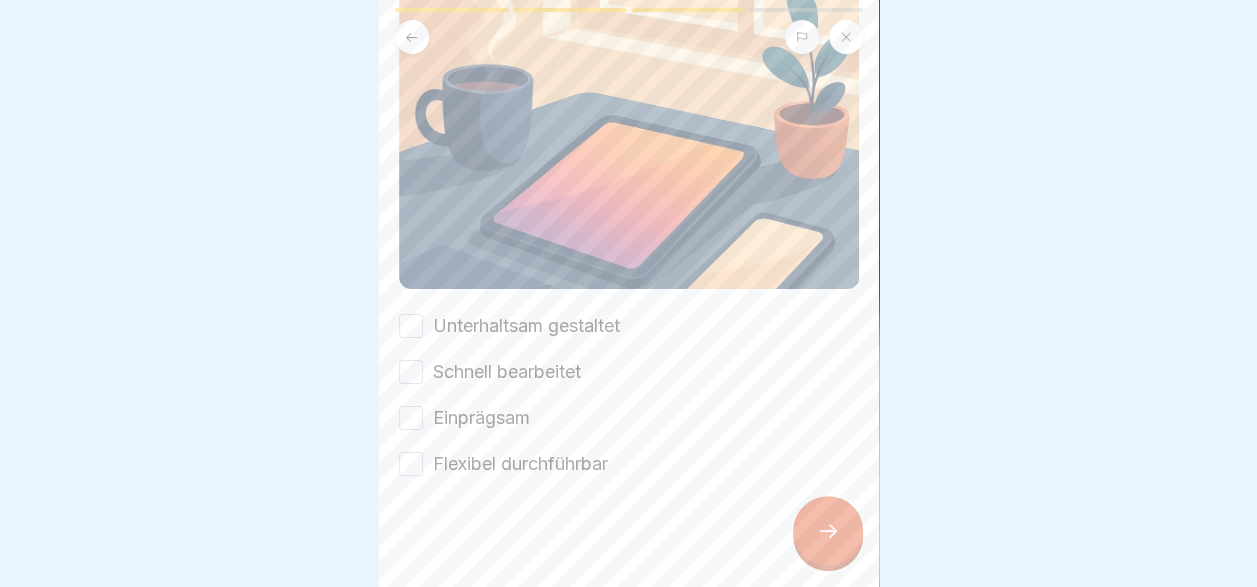 click on "Schnell bearbeitet" at bounding box center [411, 372] 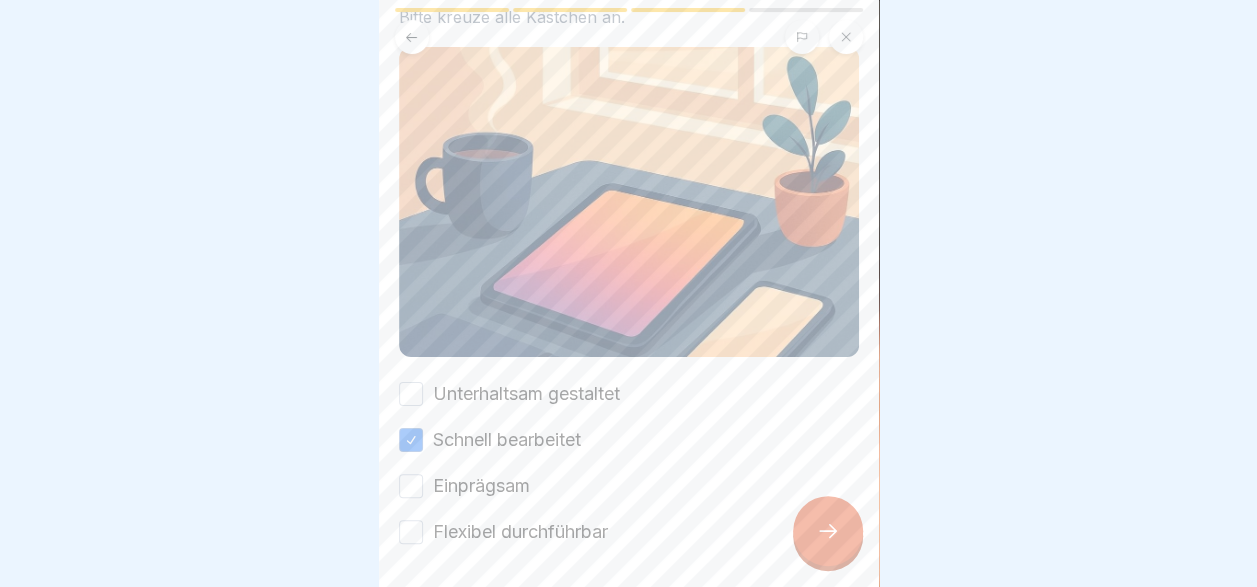 scroll, scrollTop: 127, scrollLeft: 0, axis: vertical 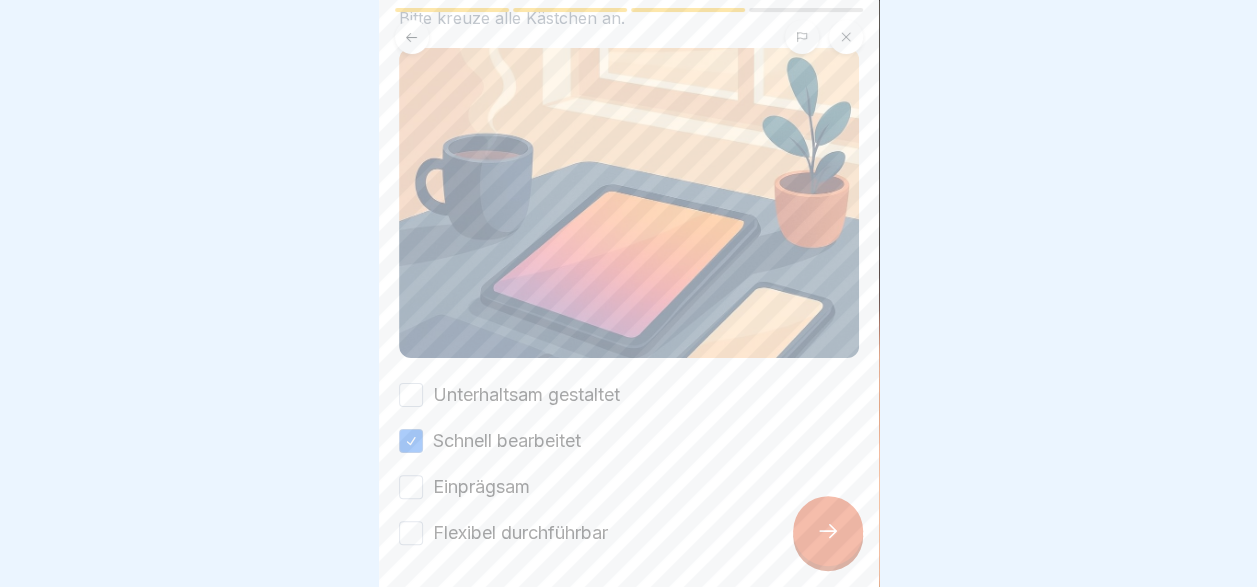 click on "Unterhaltsam gestaltet" at bounding box center [526, 395] 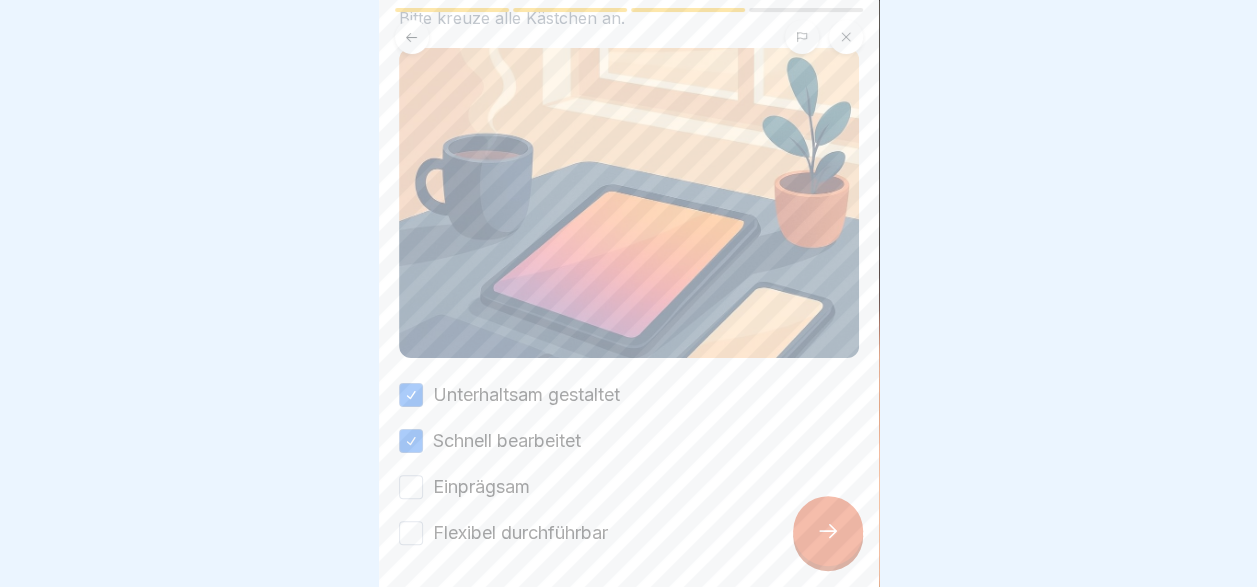 click on "Einprägsam" at bounding box center (481, 487) 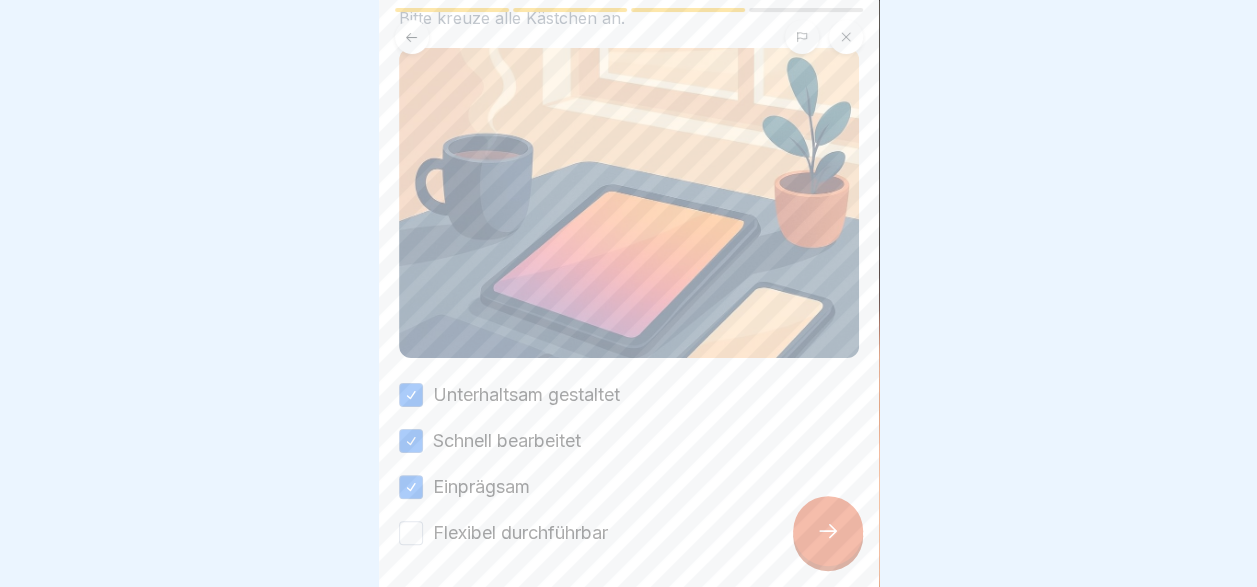 click on "Flexibel durchführbar" at bounding box center [520, 533] 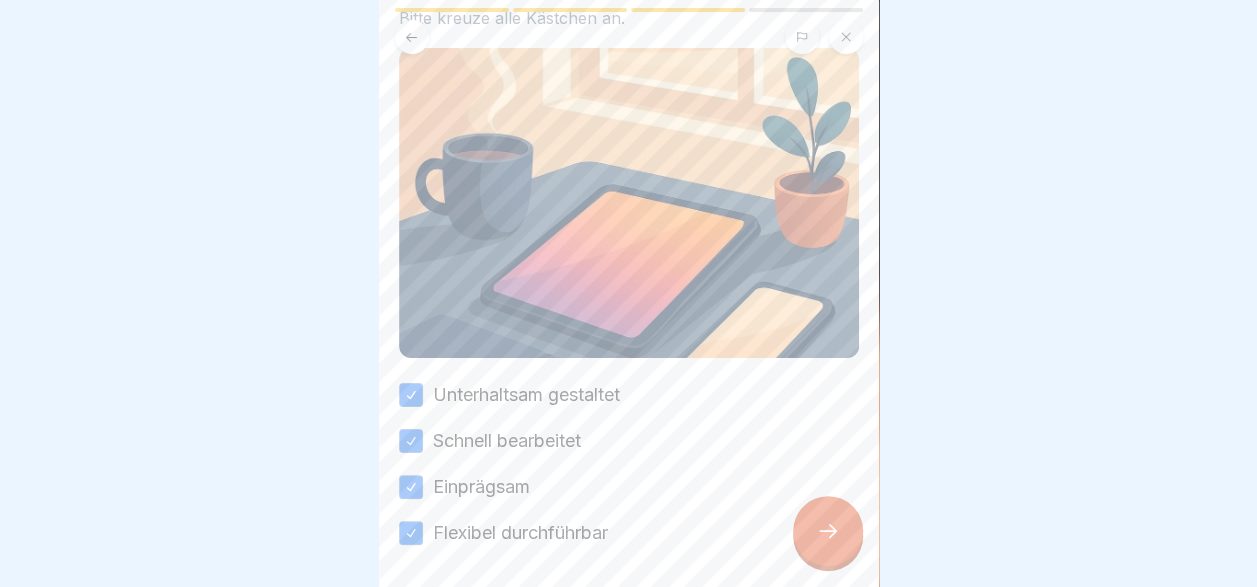 click 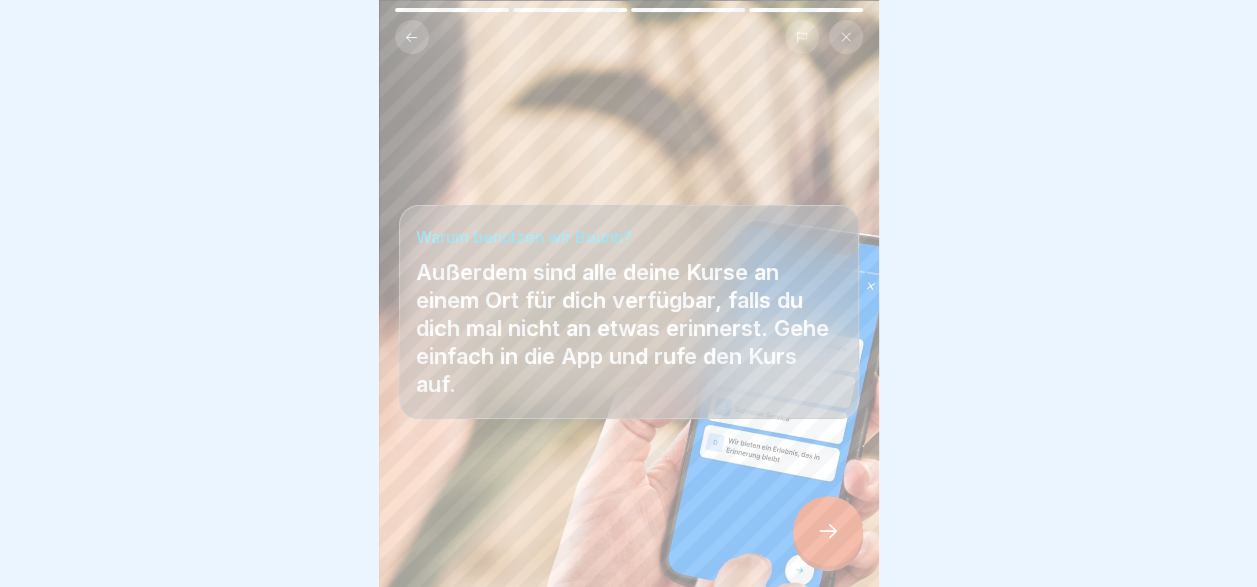 click at bounding box center (828, 531) 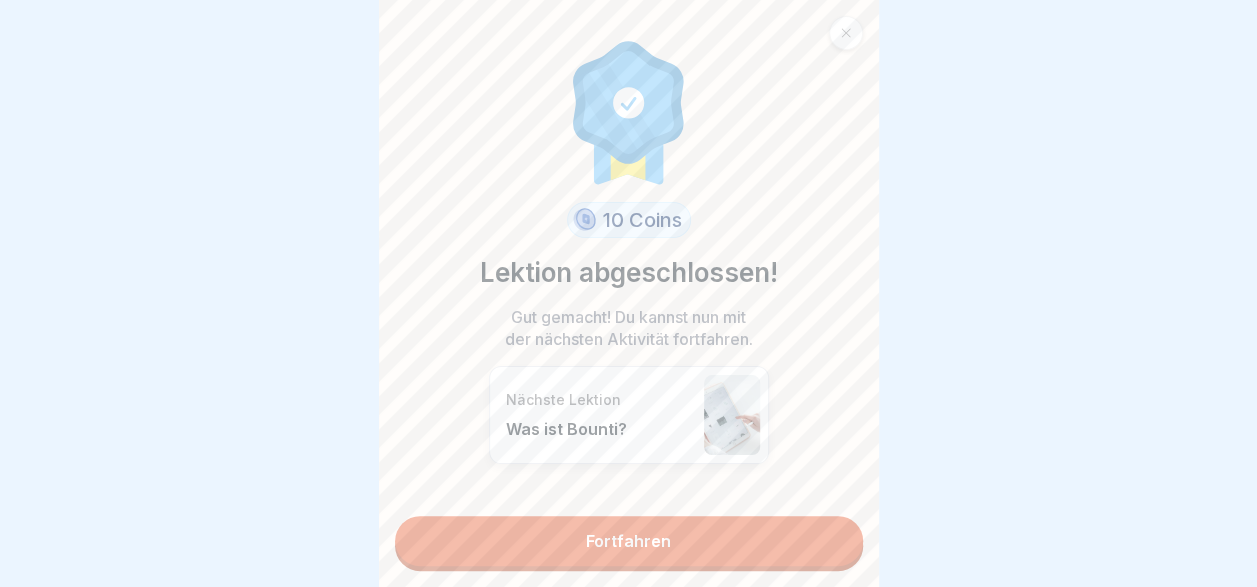 click on "Fortfahren" at bounding box center (629, 541) 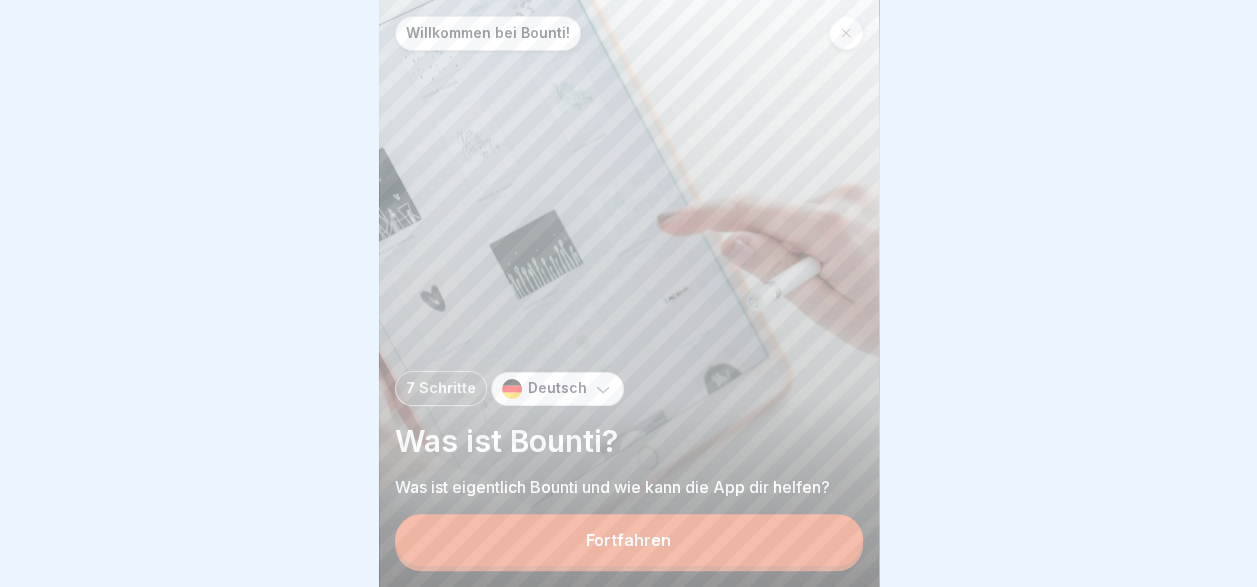 scroll, scrollTop: 15, scrollLeft: 0, axis: vertical 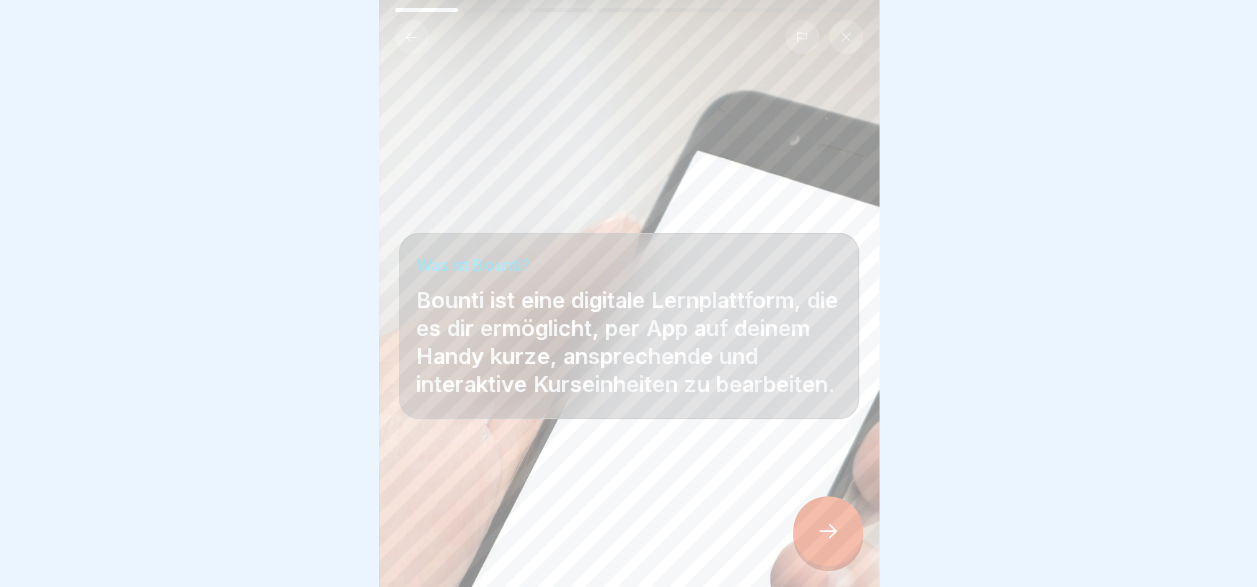 click 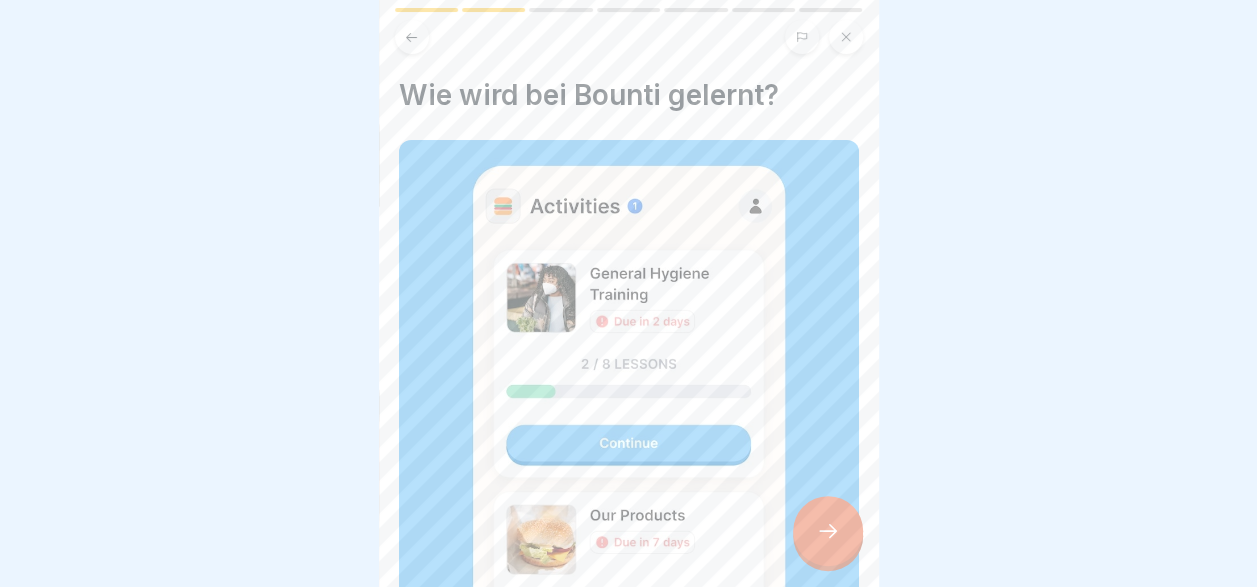 click at bounding box center (828, 531) 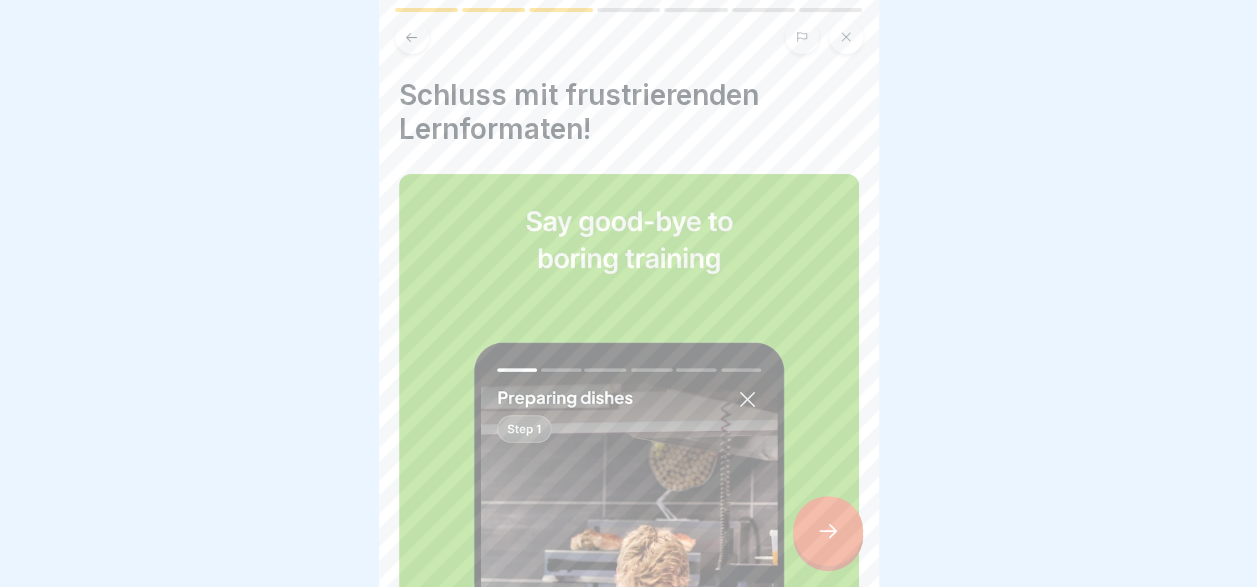 click 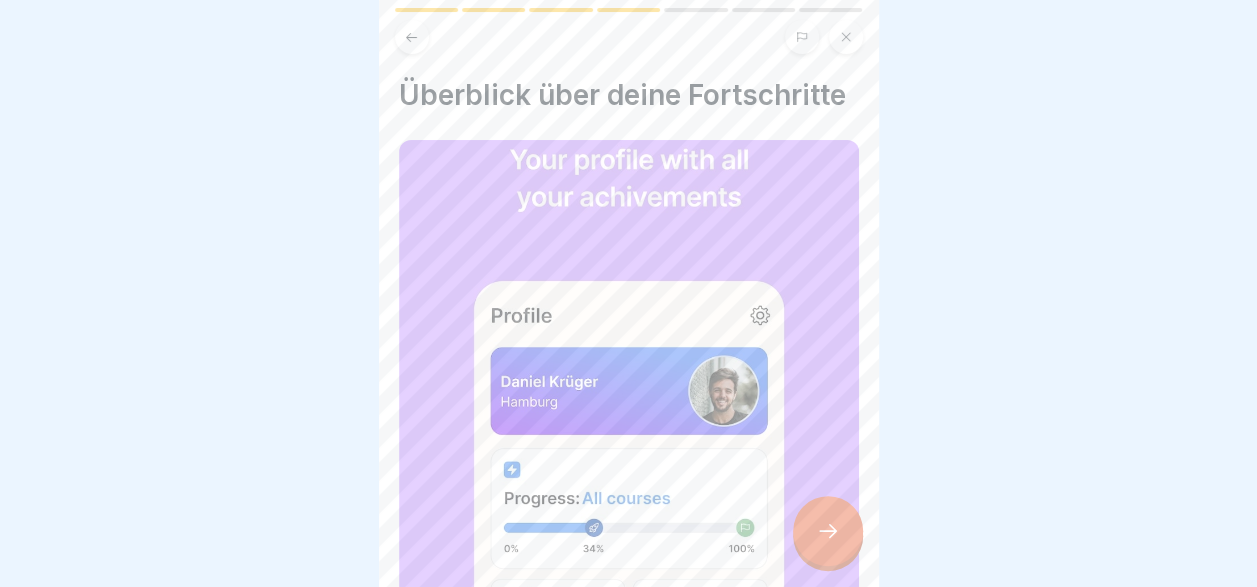 click 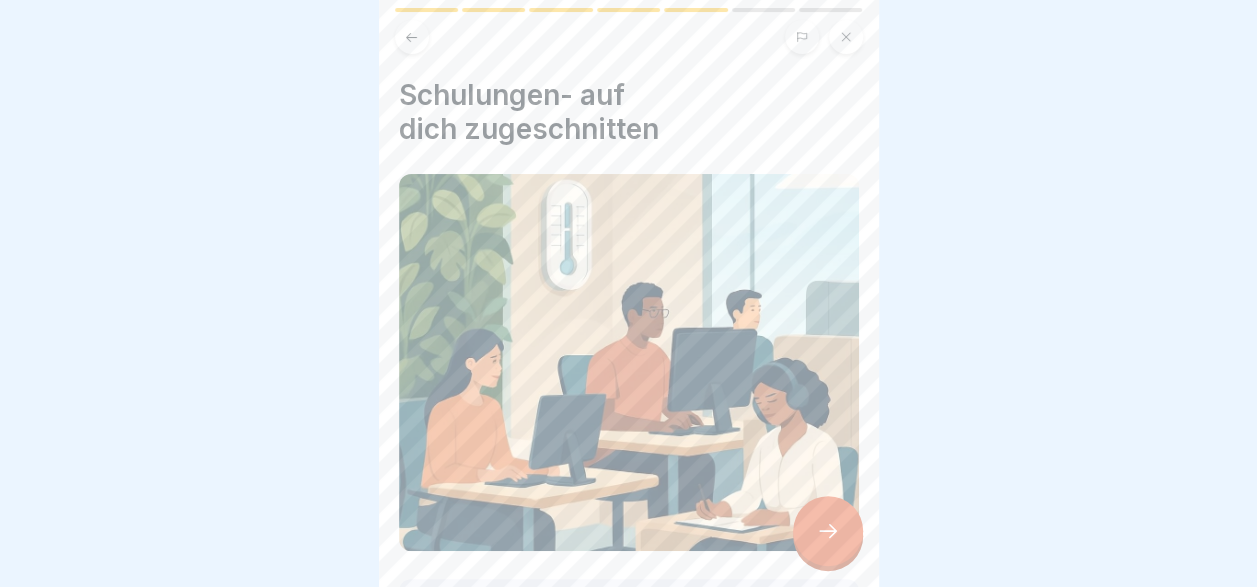 click at bounding box center (828, 531) 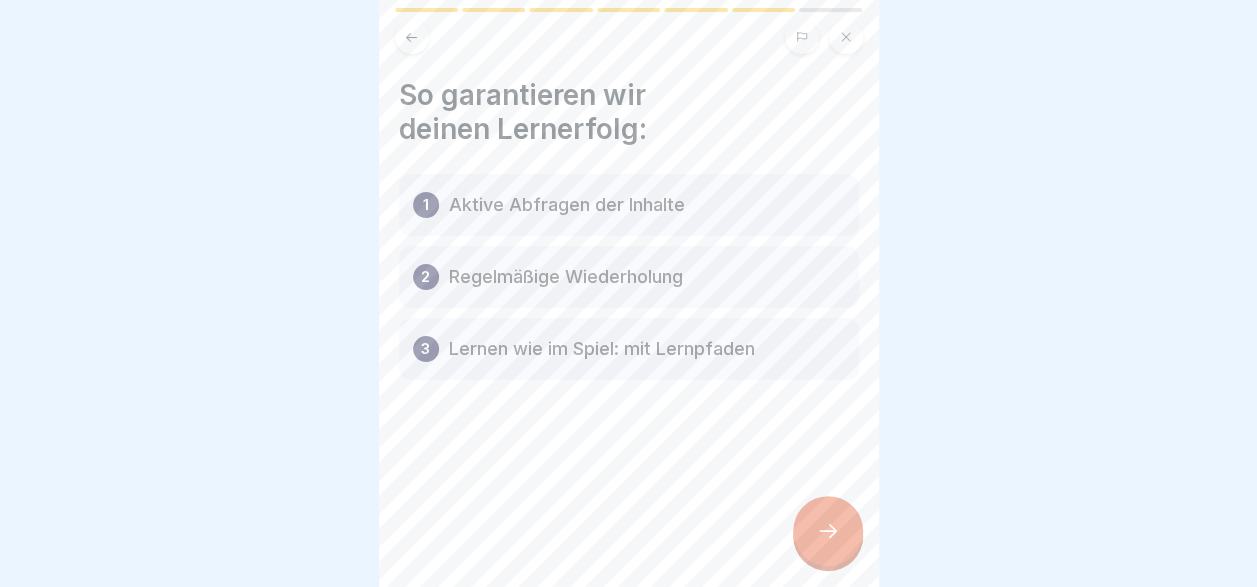 click 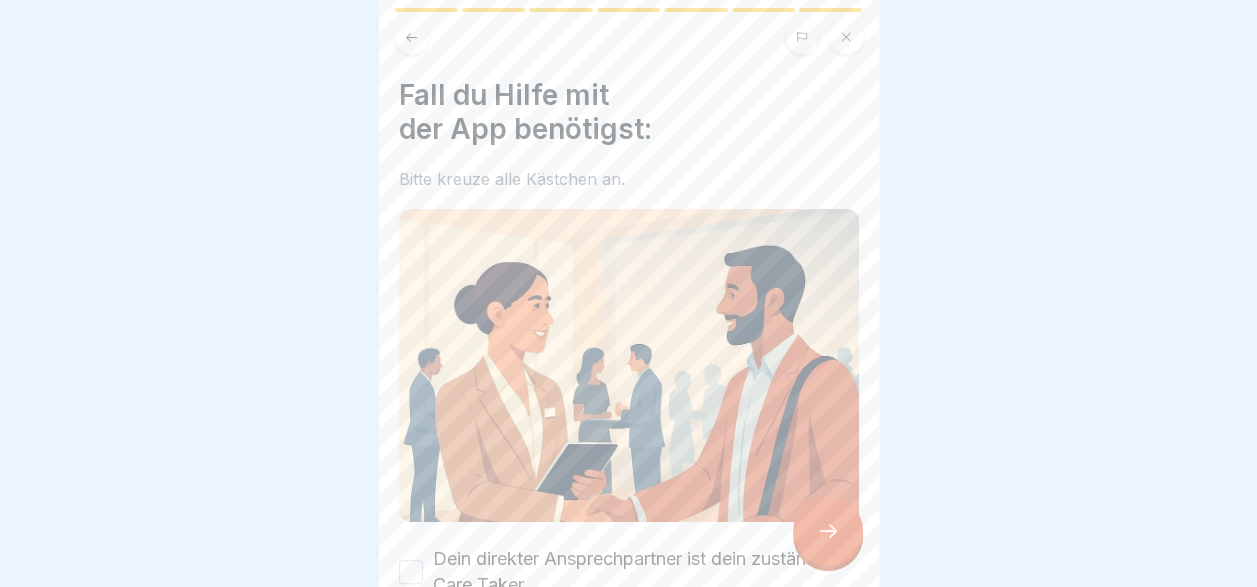 click 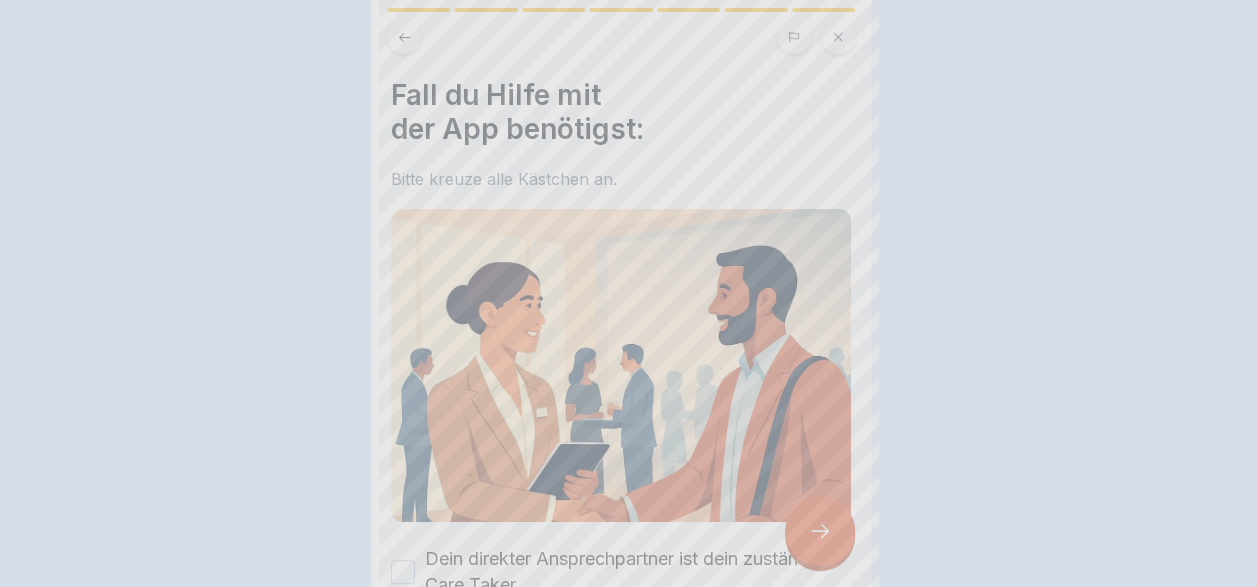 scroll, scrollTop: 0, scrollLeft: 0, axis: both 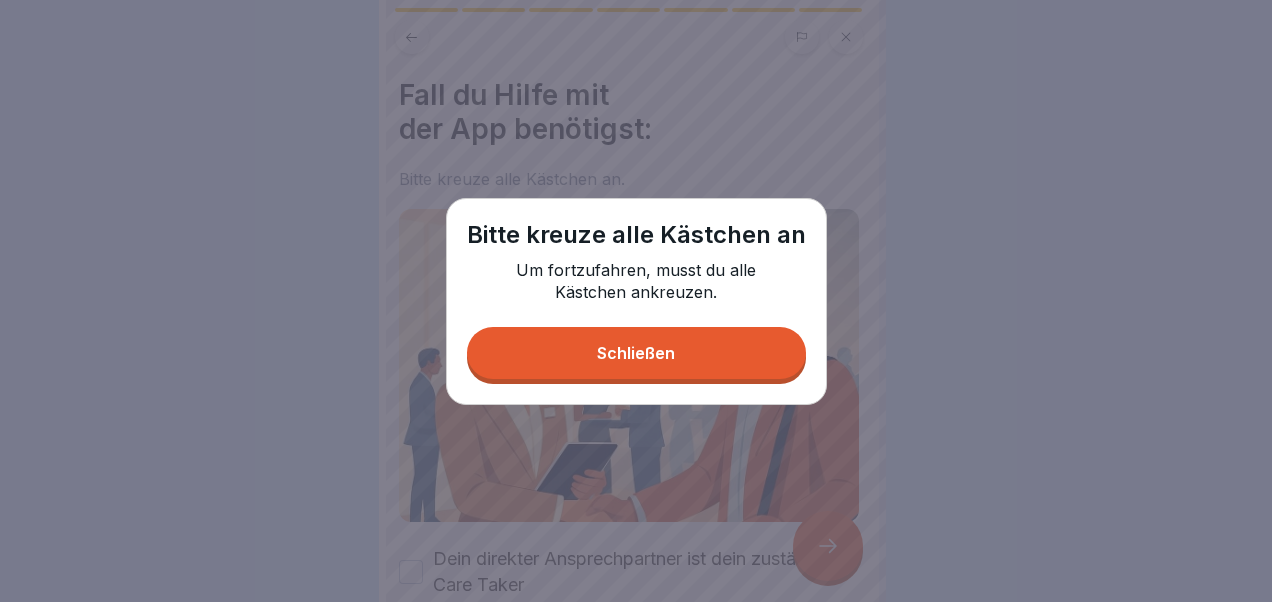 click on "Schließen" at bounding box center (636, 353) 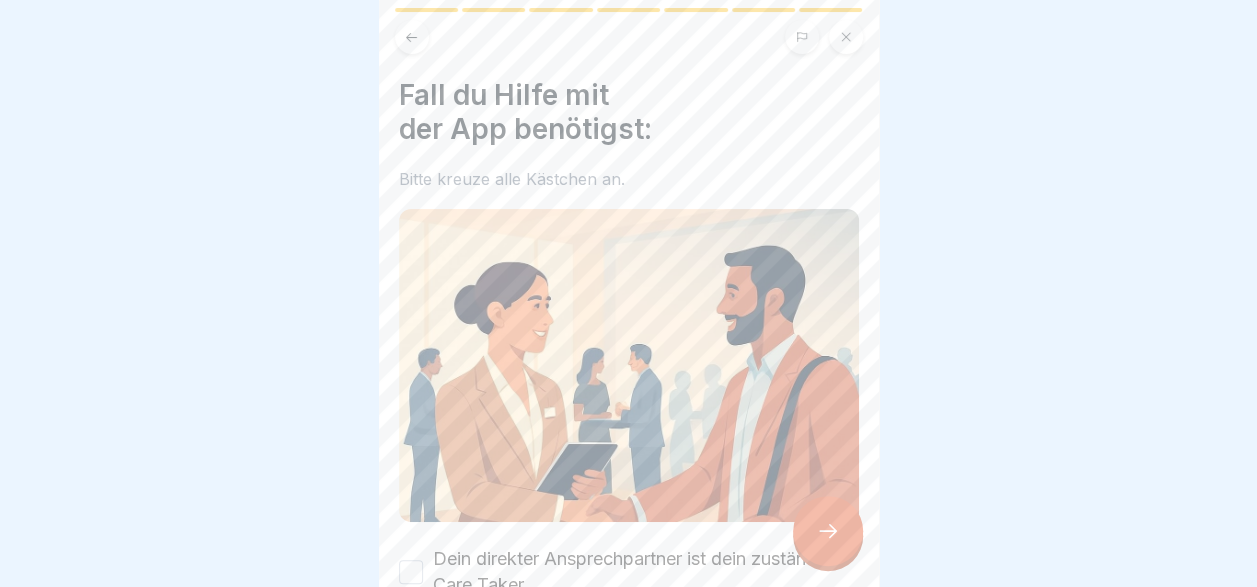 click on "Dein direkter Ansprechpartner ist dein zuständiger Care Taker" at bounding box center [646, 572] 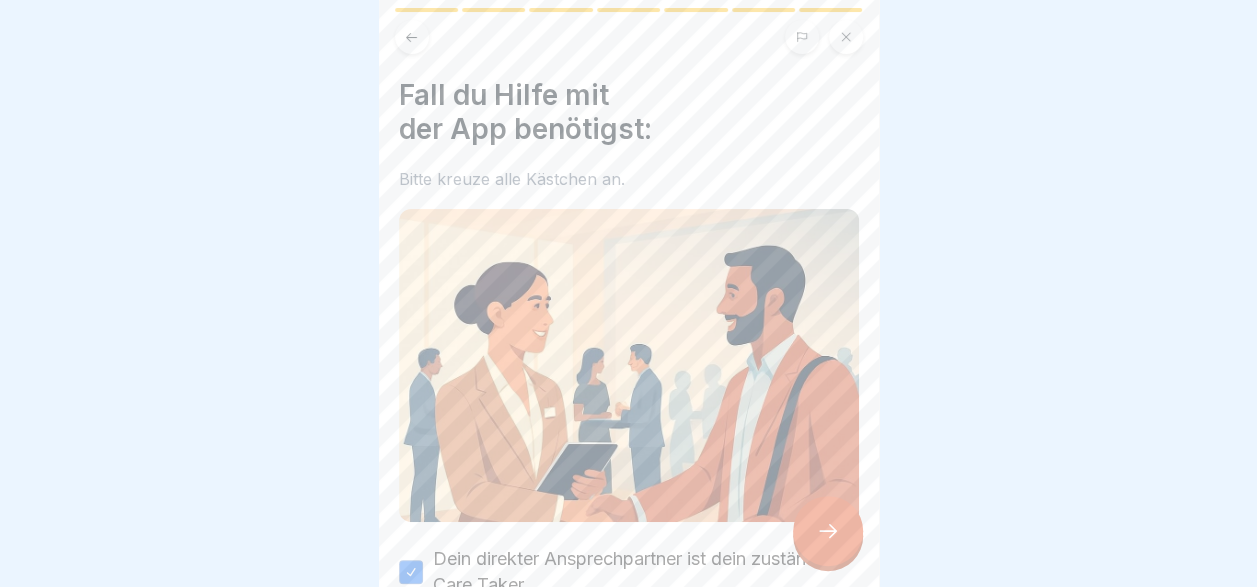 click at bounding box center [828, 531] 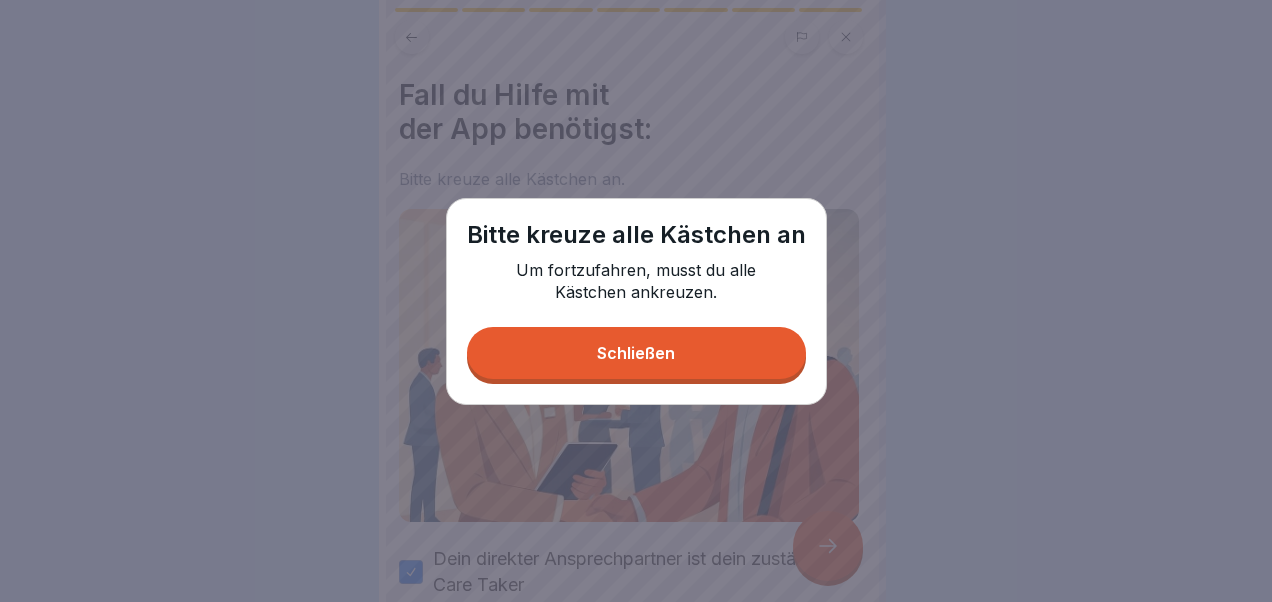 click on "Schließen" at bounding box center [636, 353] 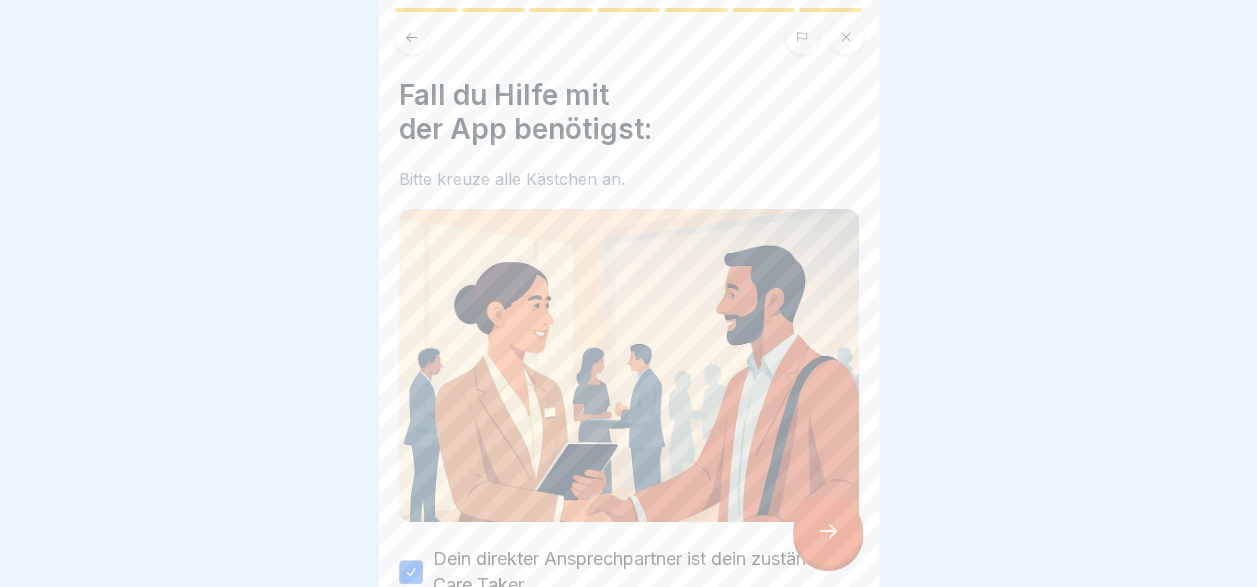 scroll, scrollTop: 193, scrollLeft: 0, axis: vertical 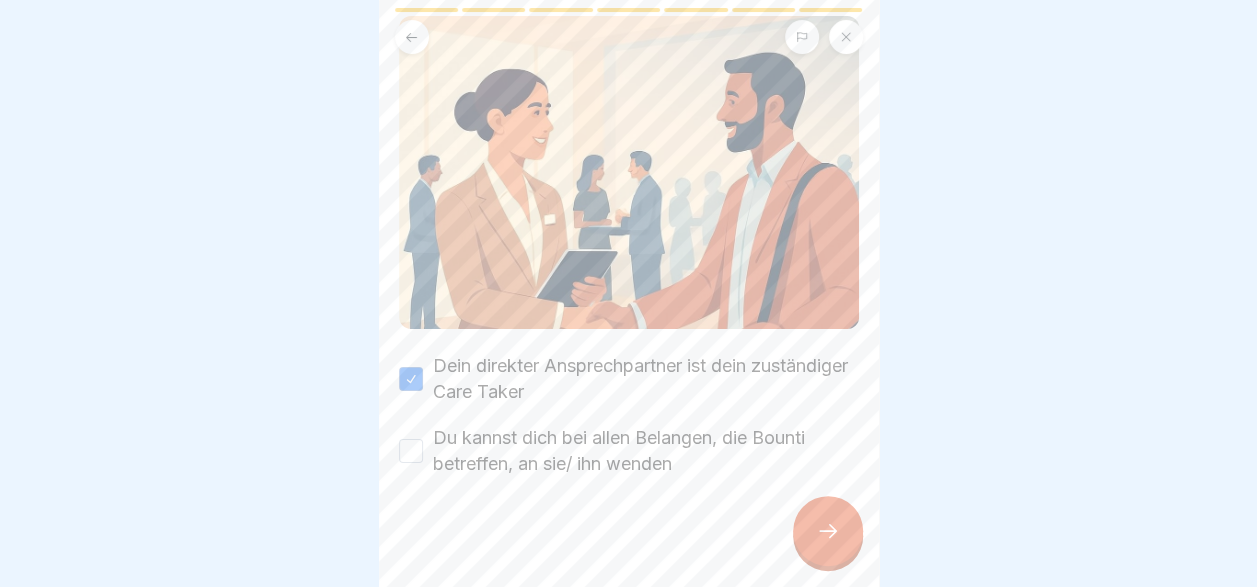 click on "Du kannst  dich bei allen Belangen, die Bounti betreffen, an sie/ ihn wenden" at bounding box center [646, 451] 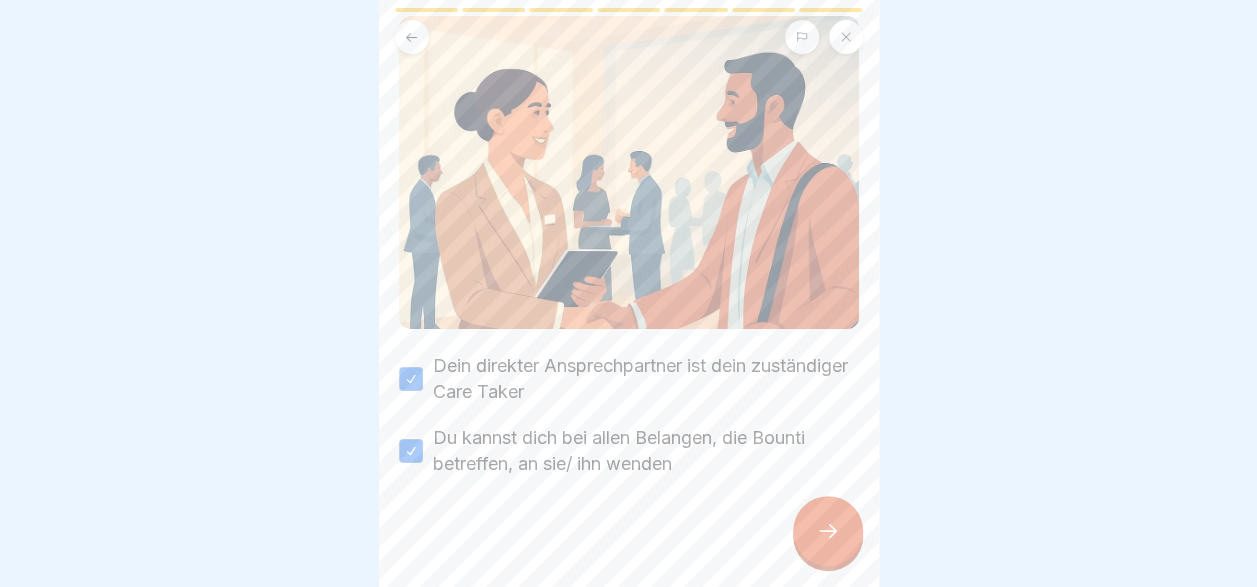 click at bounding box center [828, 531] 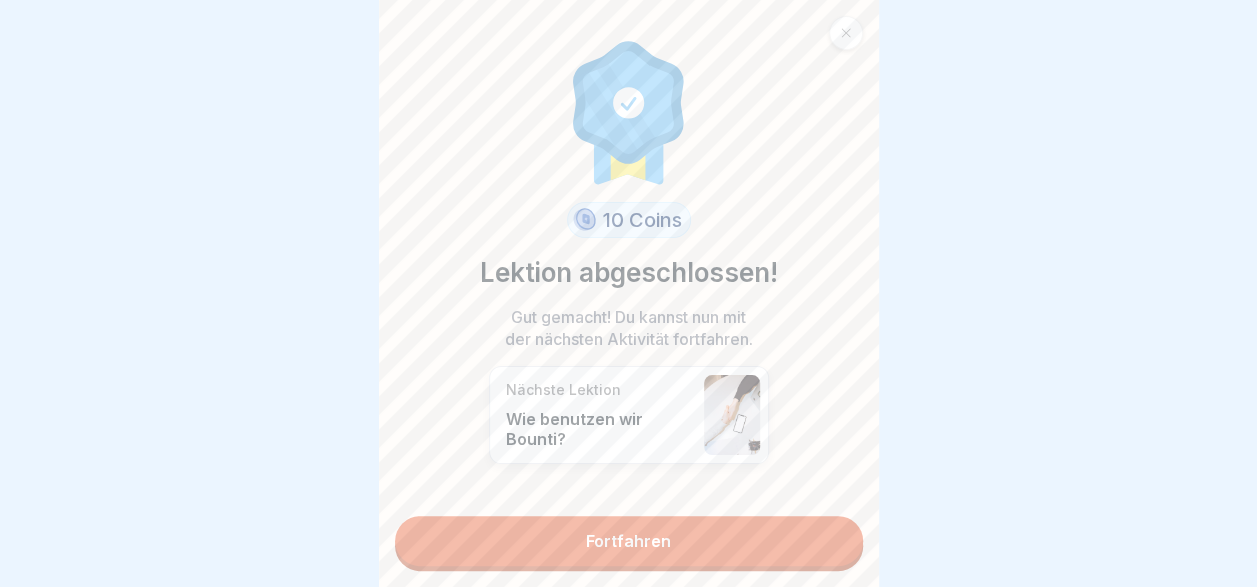 click on "Fortfahren" at bounding box center (629, 541) 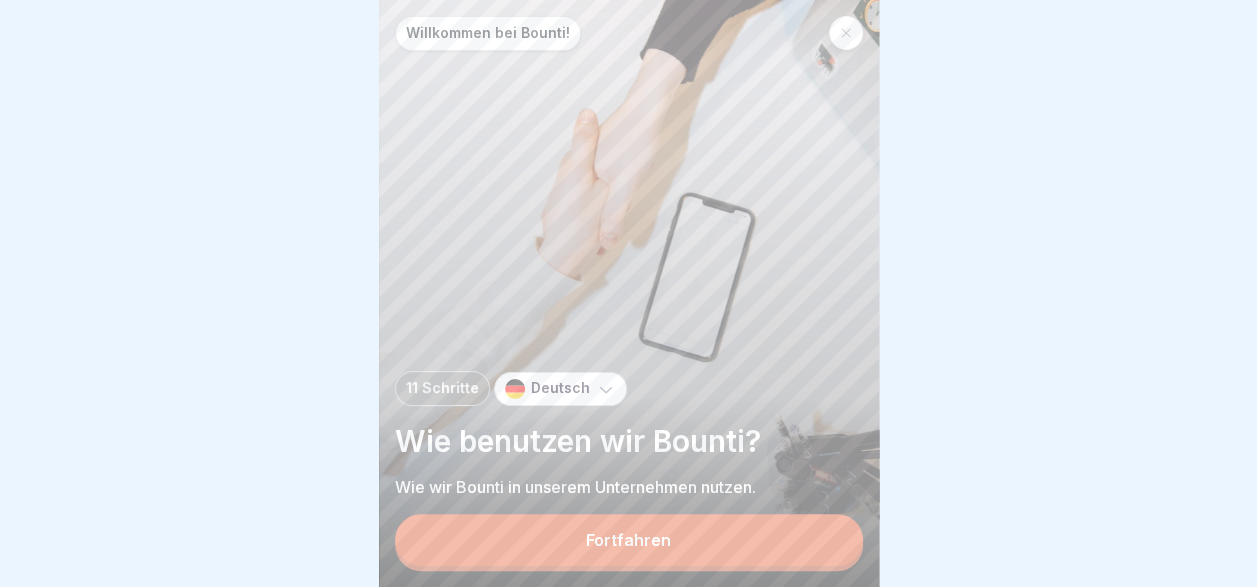 click on "Fortfahren" at bounding box center (628, 540) 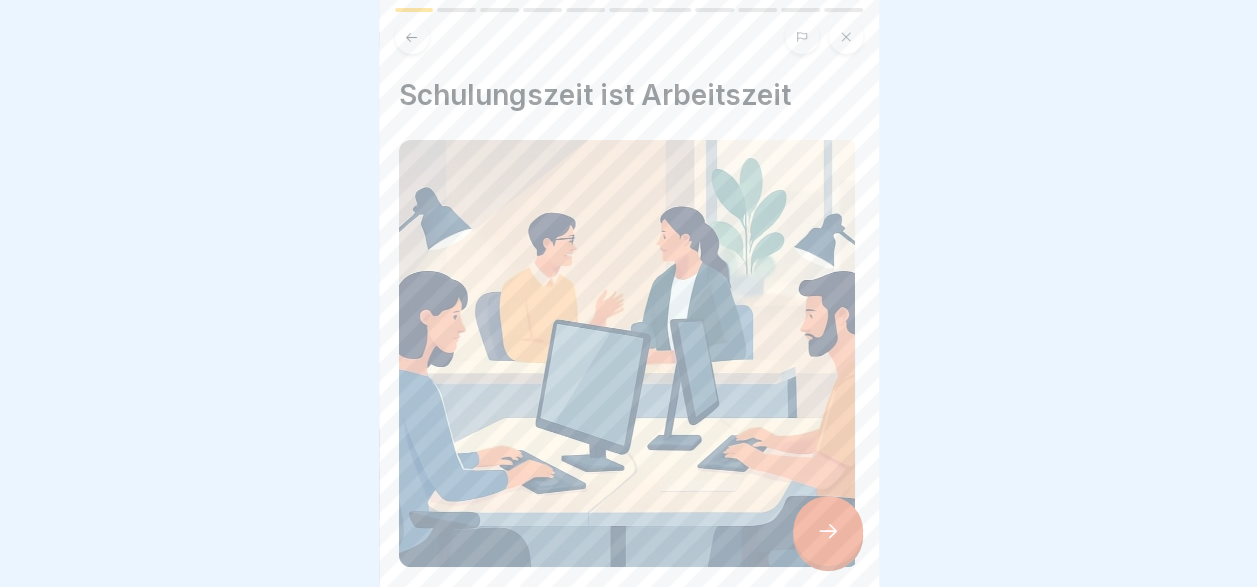 scroll, scrollTop: 346, scrollLeft: 0, axis: vertical 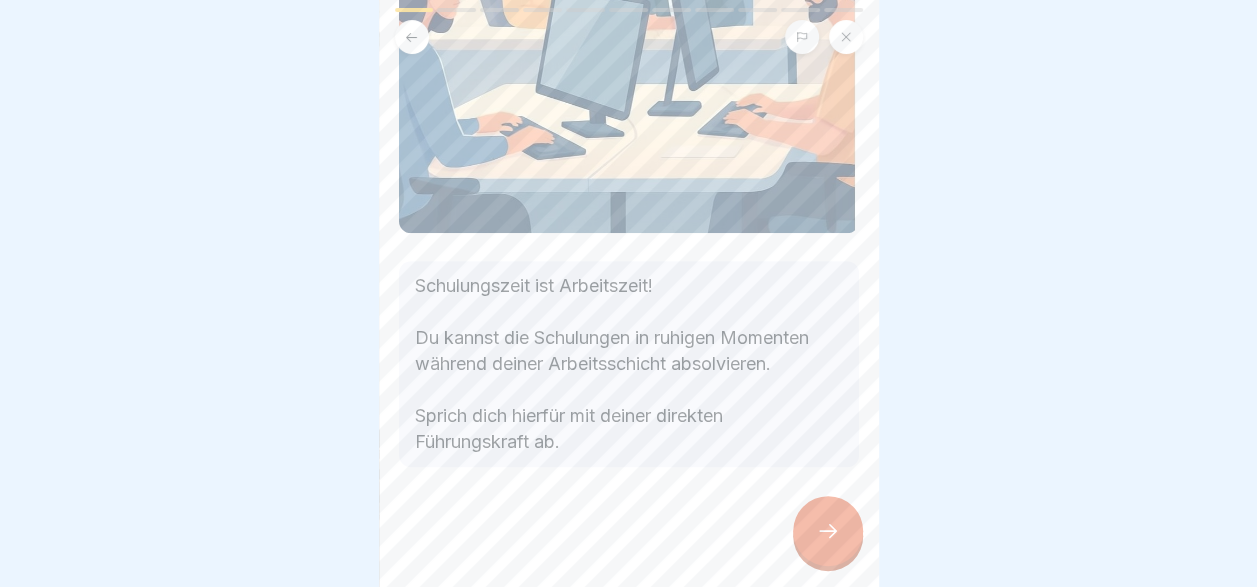click 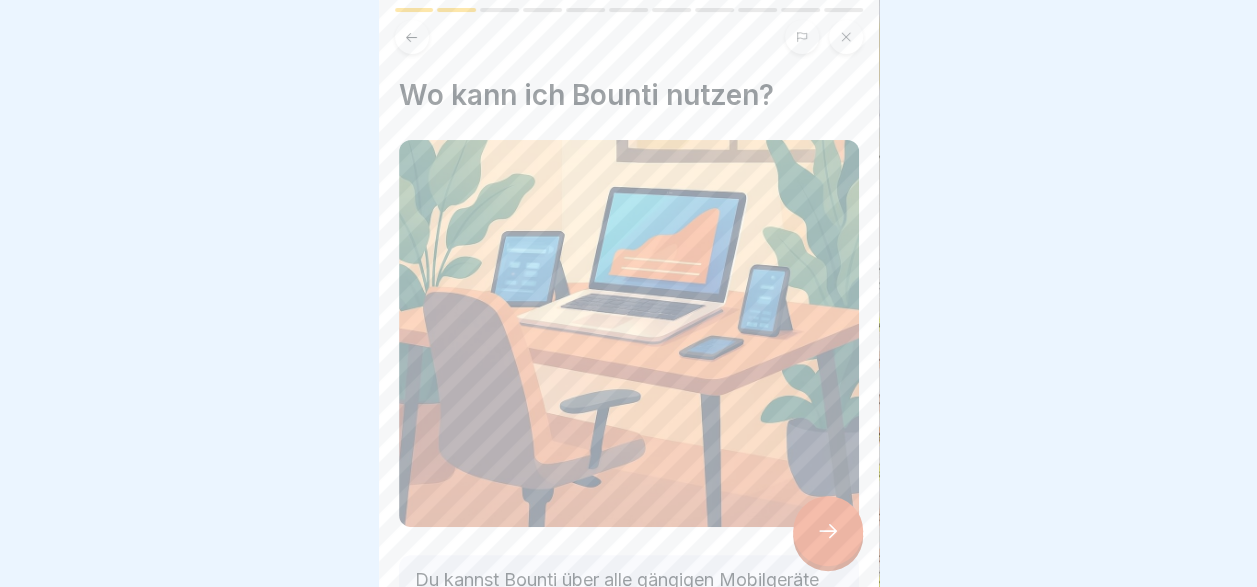 click 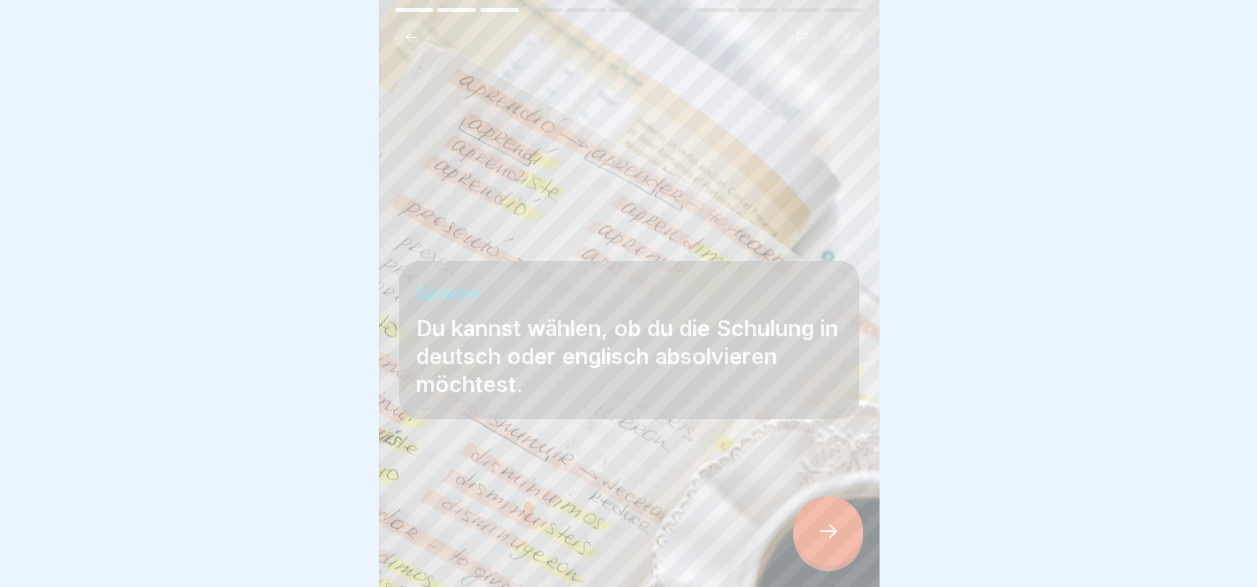 click 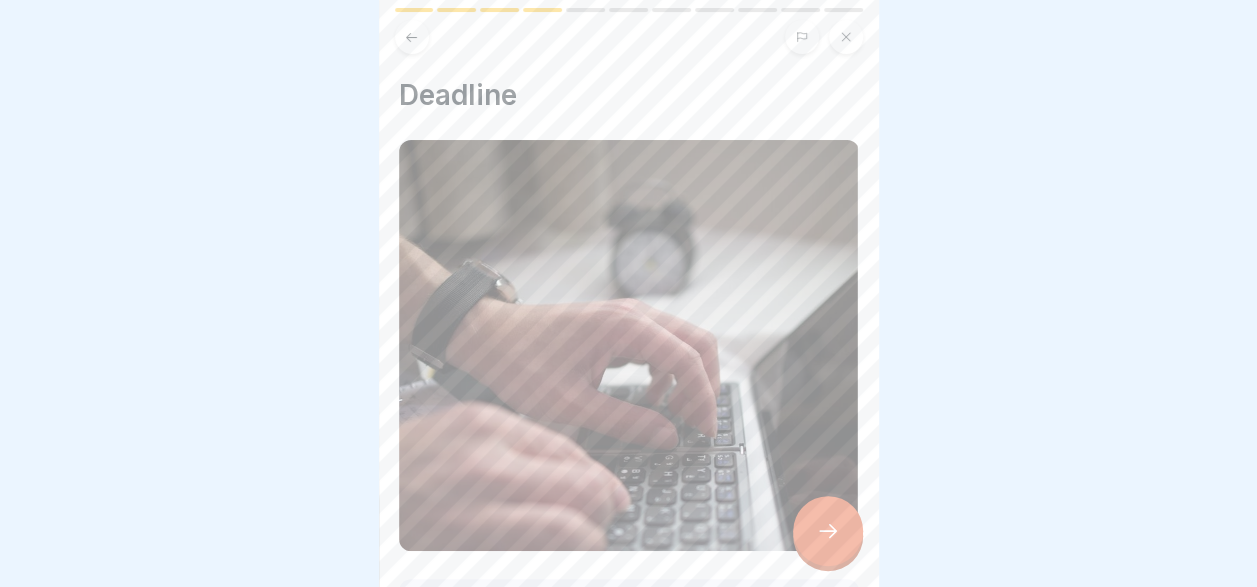 click 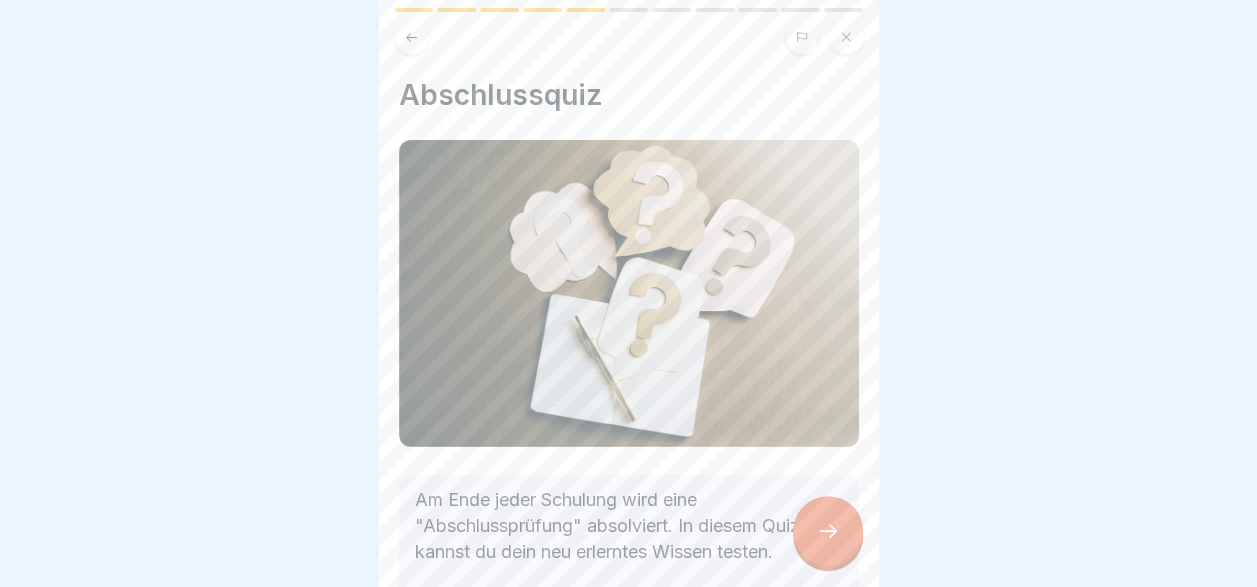 click 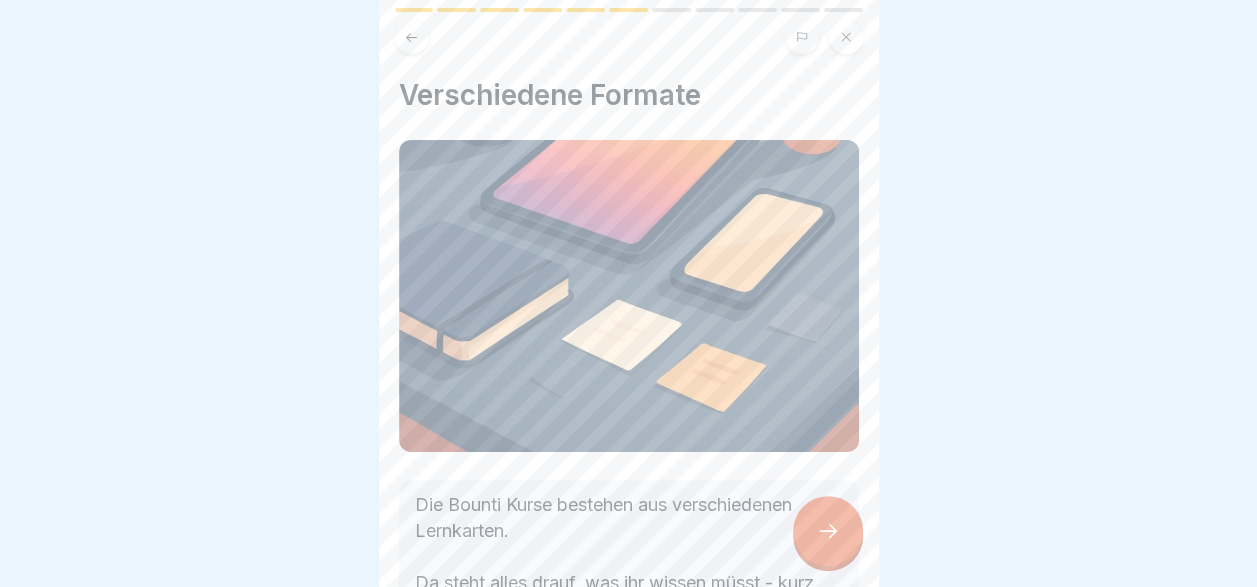 click 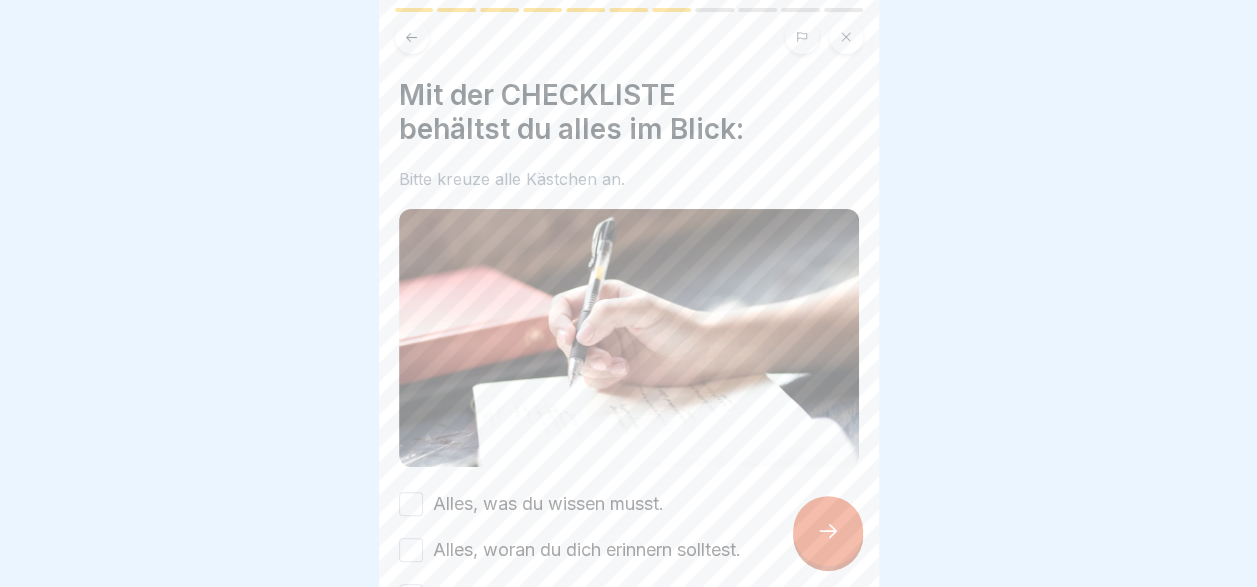 click 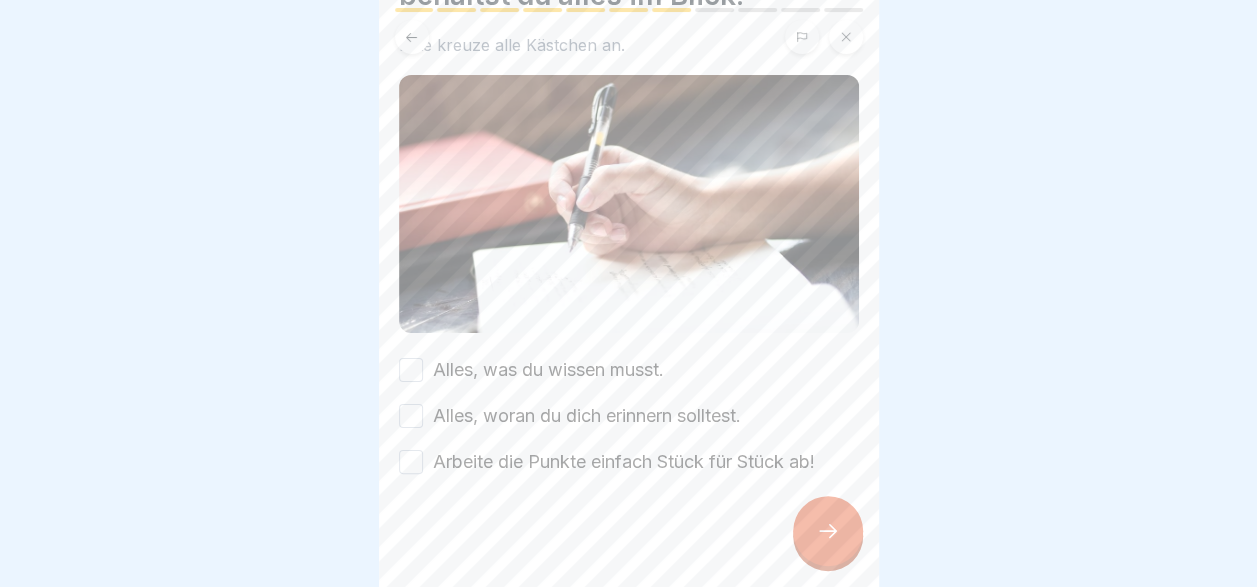 click on "Arbeite die Punkte einfach Stück für Stück ab!" at bounding box center (624, 462) 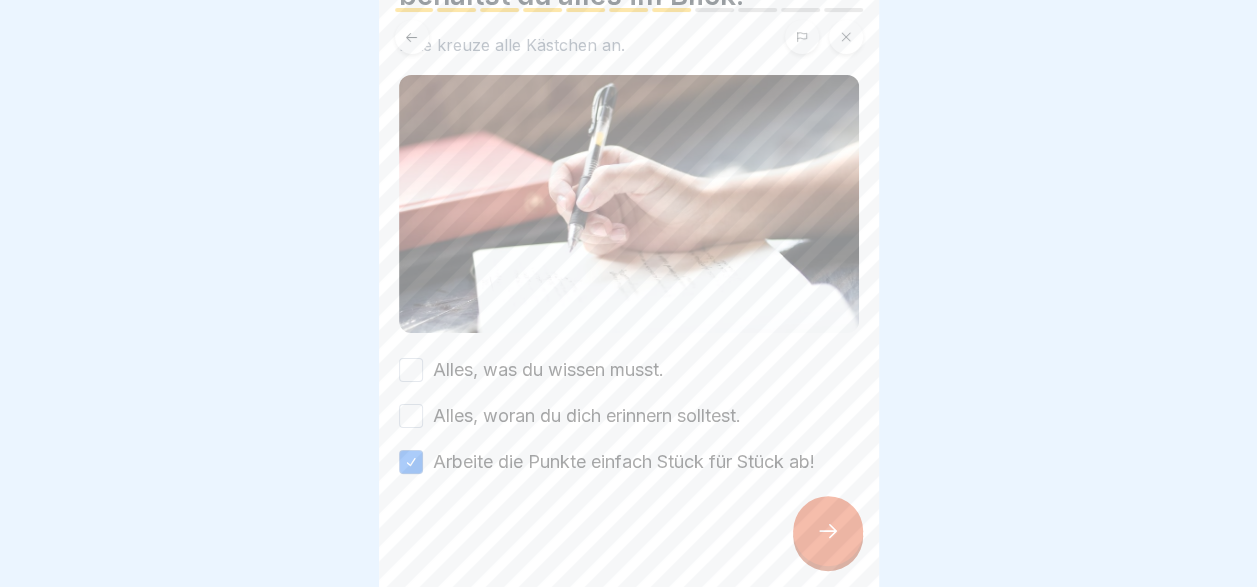 click on "Alles, woran du dich erinnern solltest." at bounding box center [587, 416] 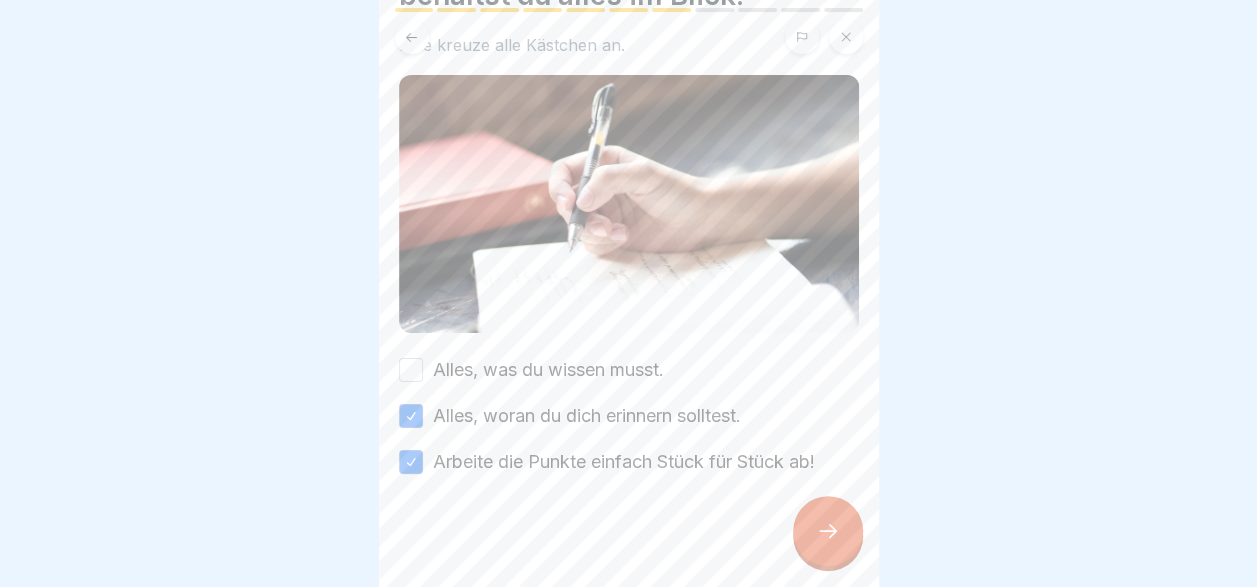 click on "Alles, was du wissen musst." at bounding box center (548, 370) 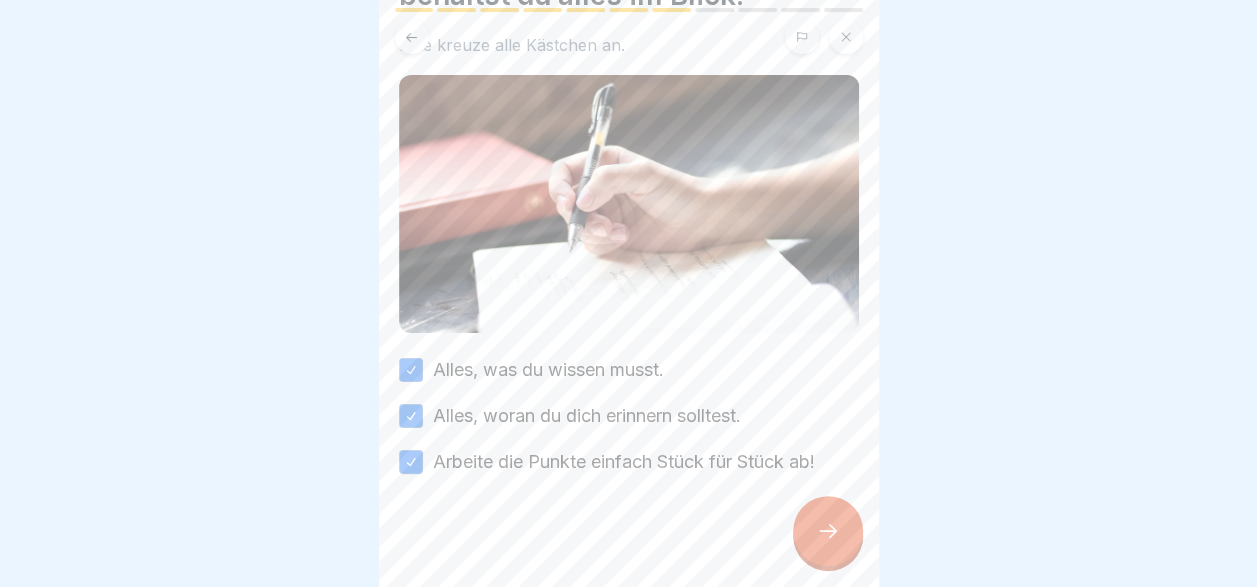 click at bounding box center (828, 531) 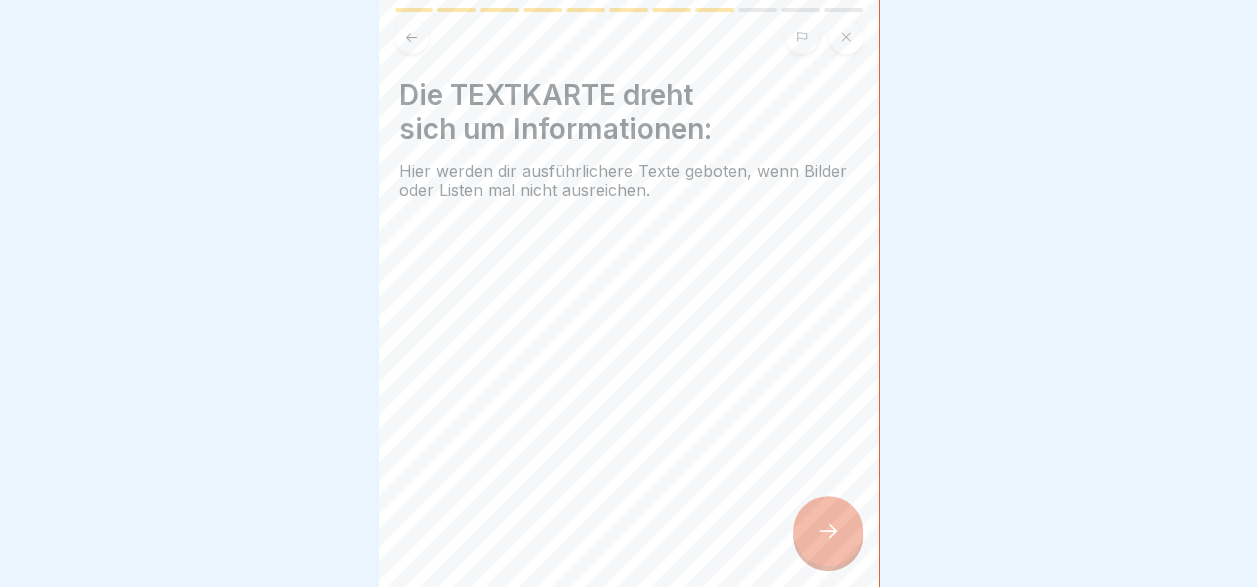 scroll, scrollTop: 15, scrollLeft: 0, axis: vertical 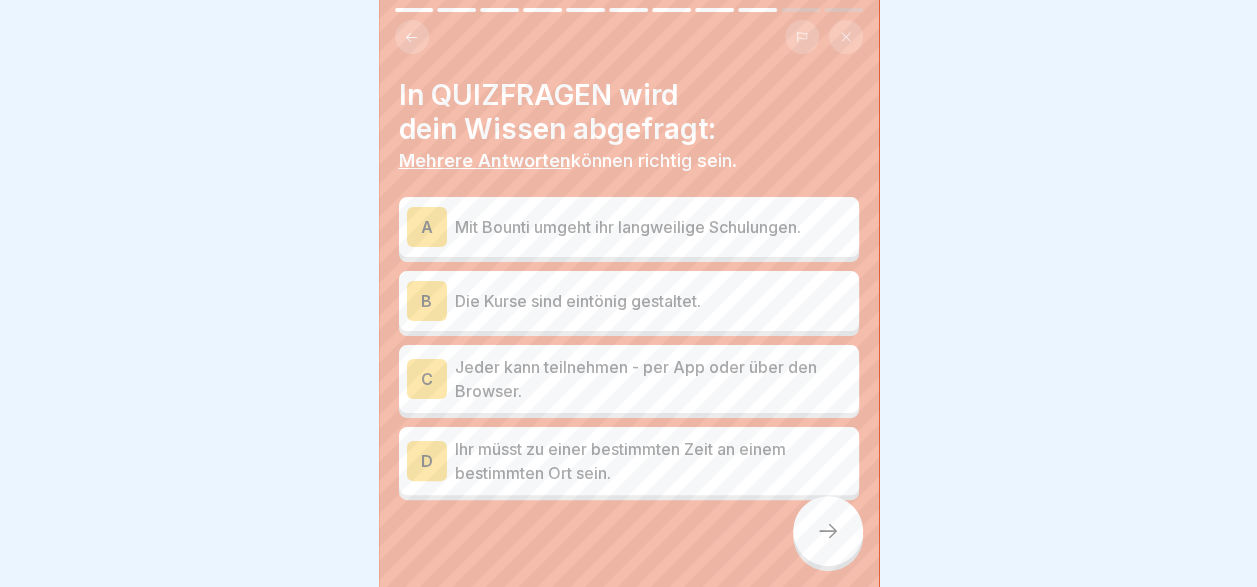 click on "A Mit Bounti umgeht ihr langweilige Schulungen." at bounding box center (629, 227) 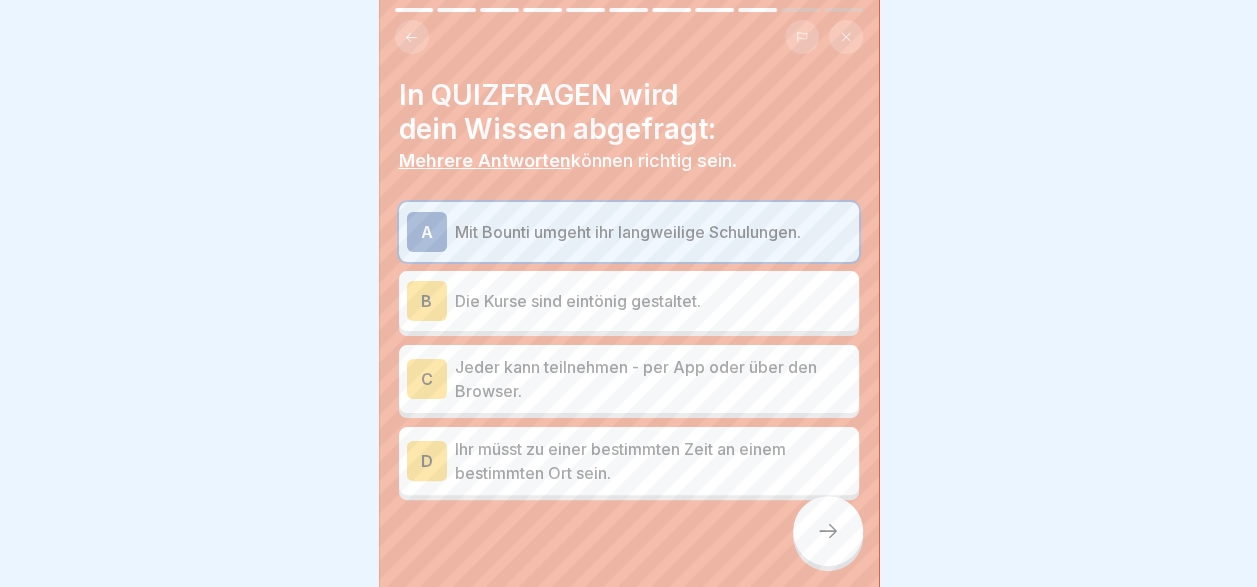click on "Jeder kann teilnehmen - per App oder über den Browser." at bounding box center (653, 379) 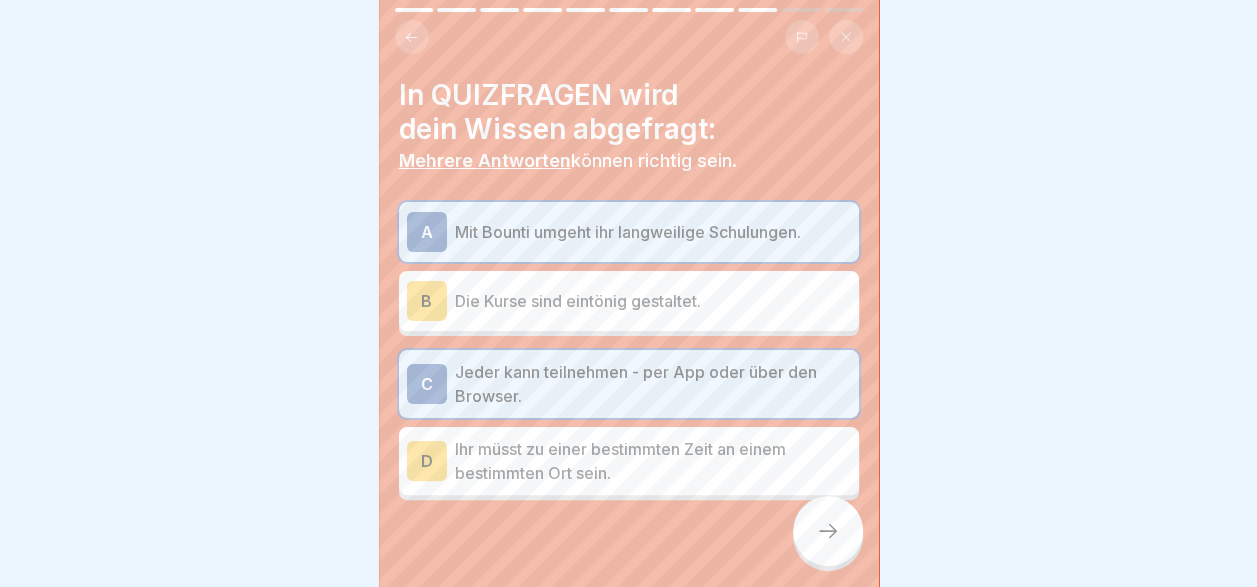 click at bounding box center [828, 531] 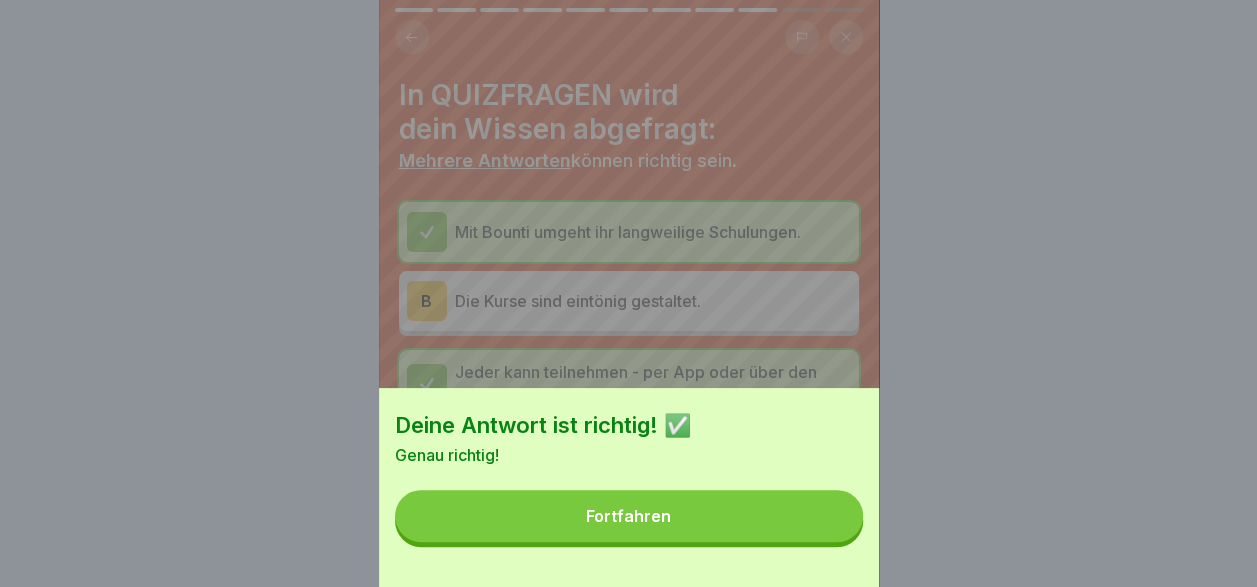 click on "Fortfahren" at bounding box center [629, 516] 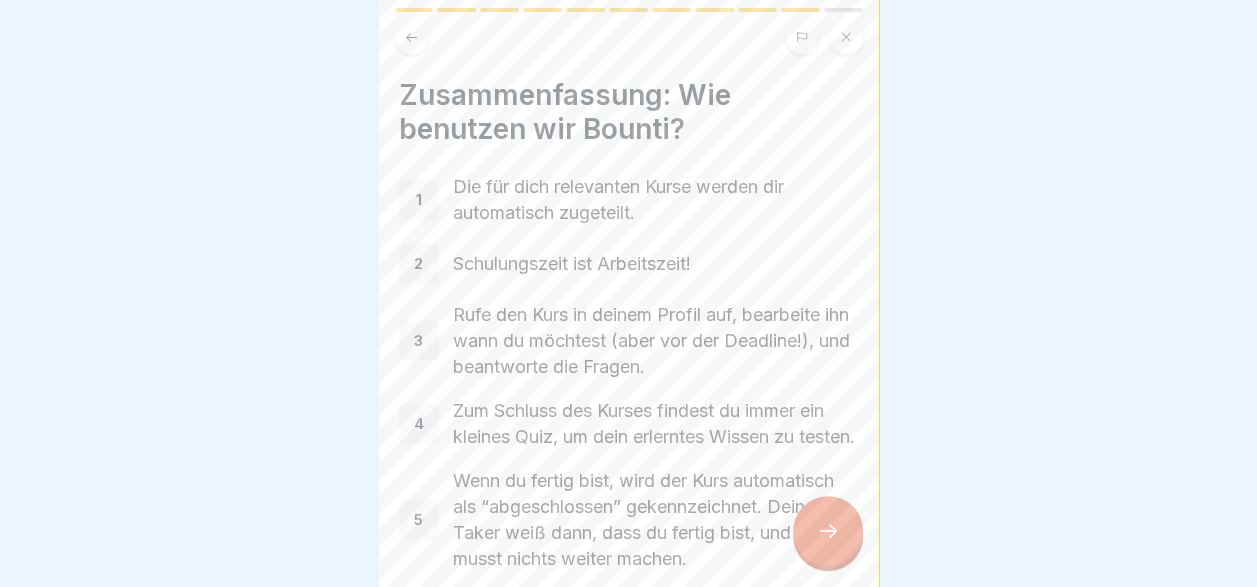 scroll, scrollTop: 157, scrollLeft: 0, axis: vertical 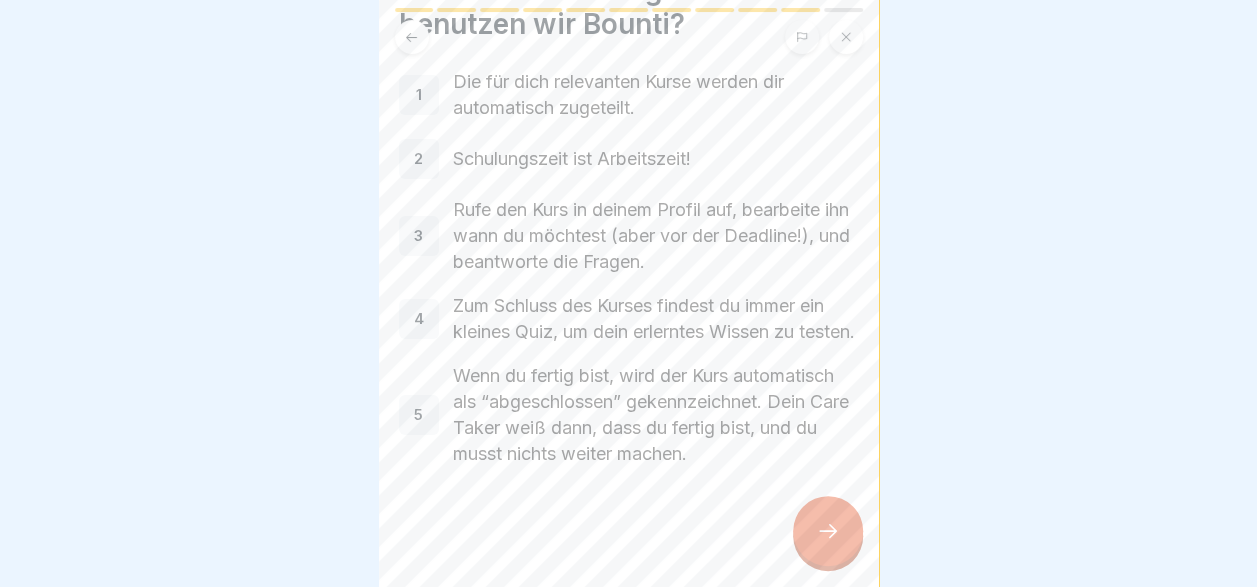 click at bounding box center (828, 531) 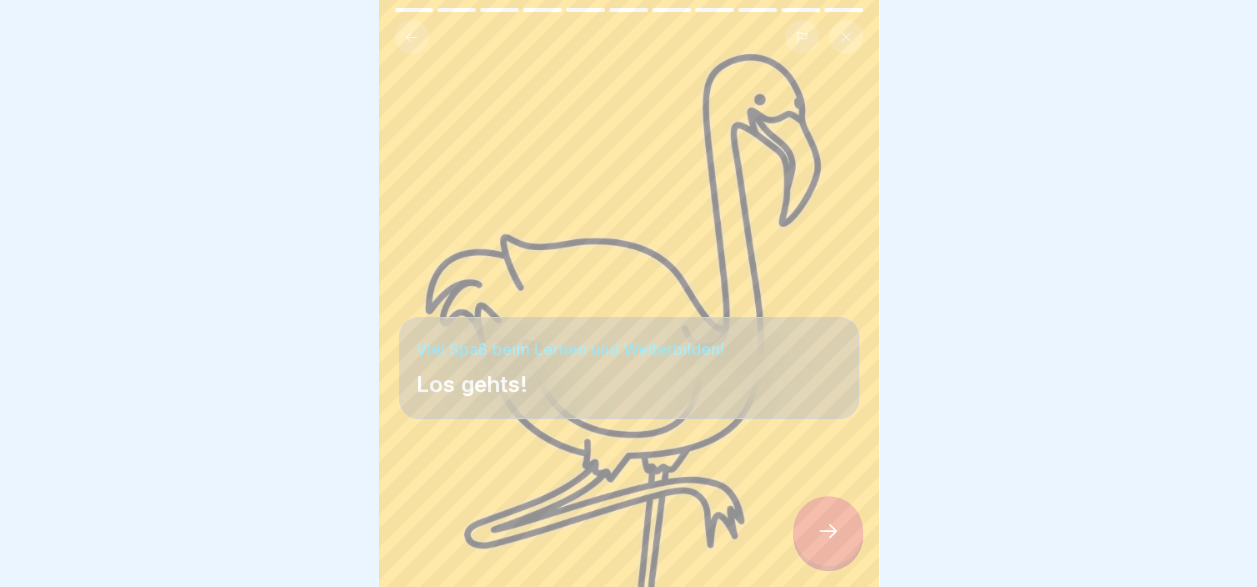 click at bounding box center (828, 531) 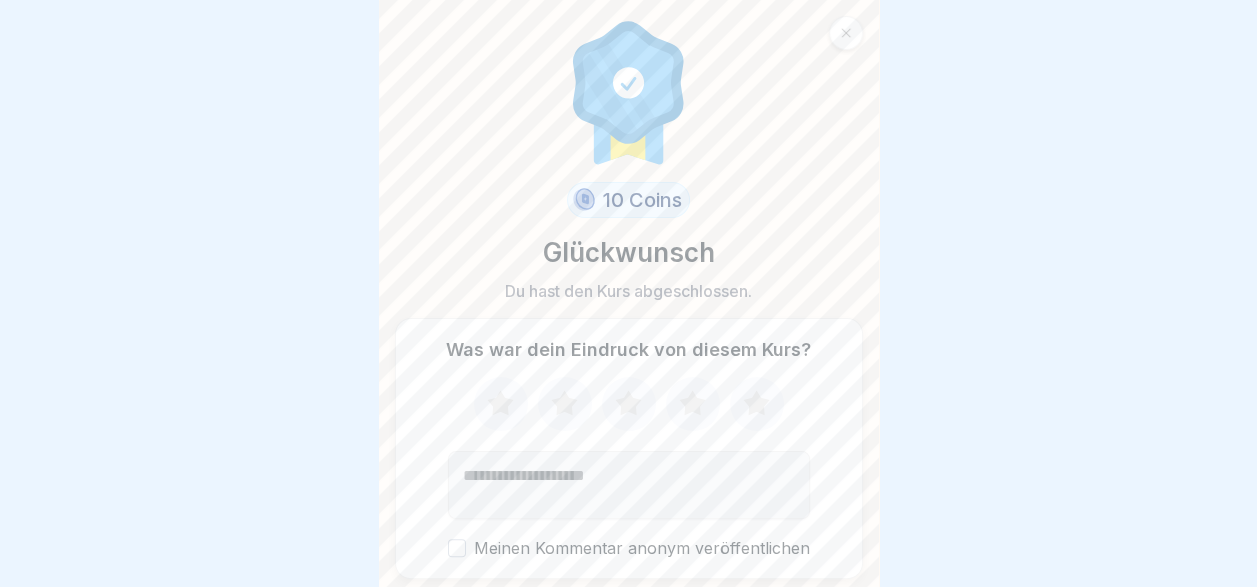 scroll, scrollTop: 64, scrollLeft: 0, axis: vertical 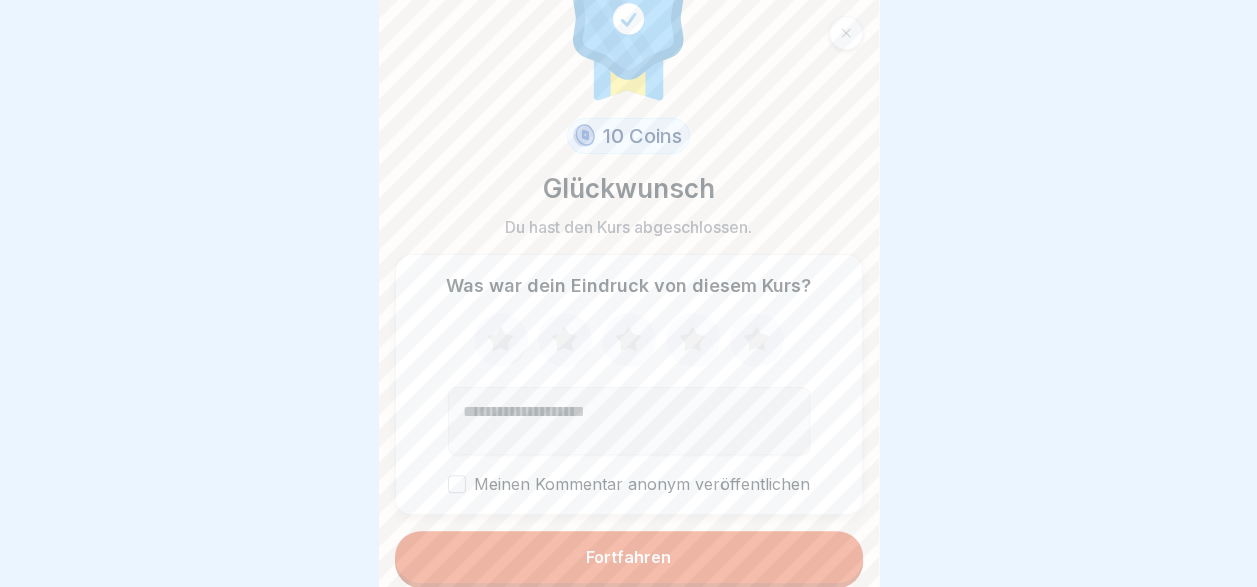 click on "Fortfahren" at bounding box center (628, 557) 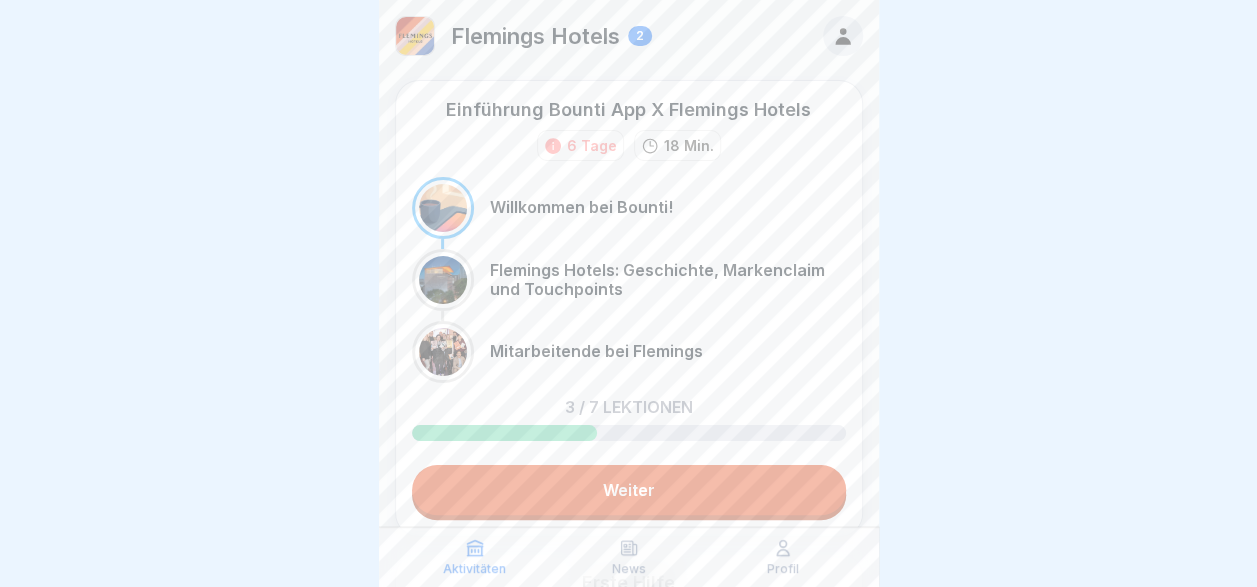 click on "Weiter" at bounding box center (629, 490) 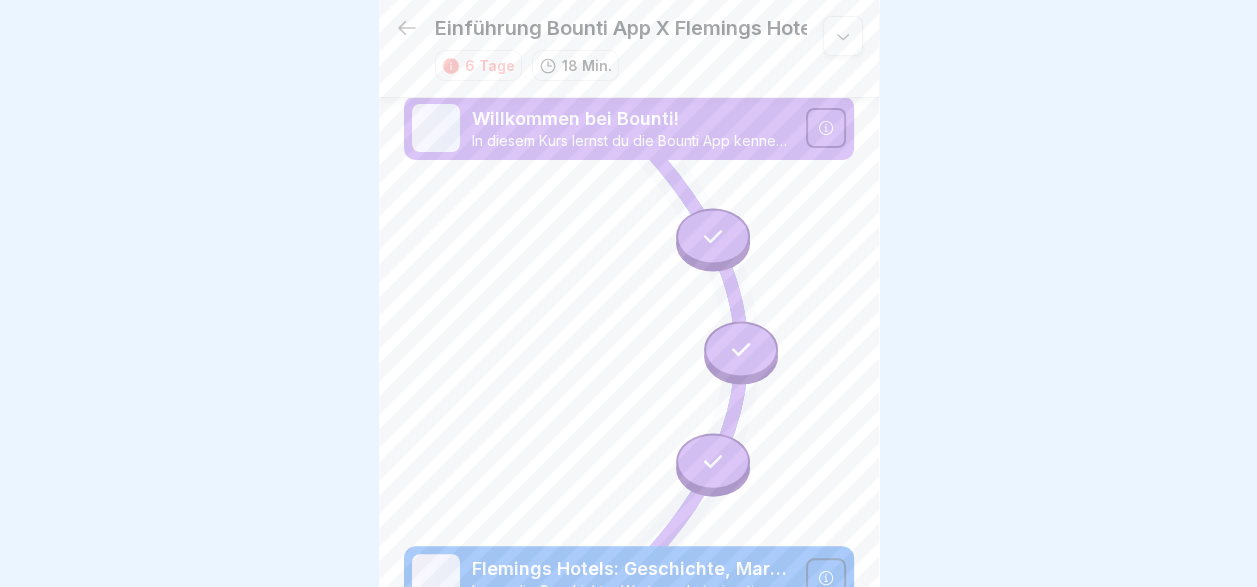 scroll, scrollTop: 8, scrollLeft: 0, axis: vertical 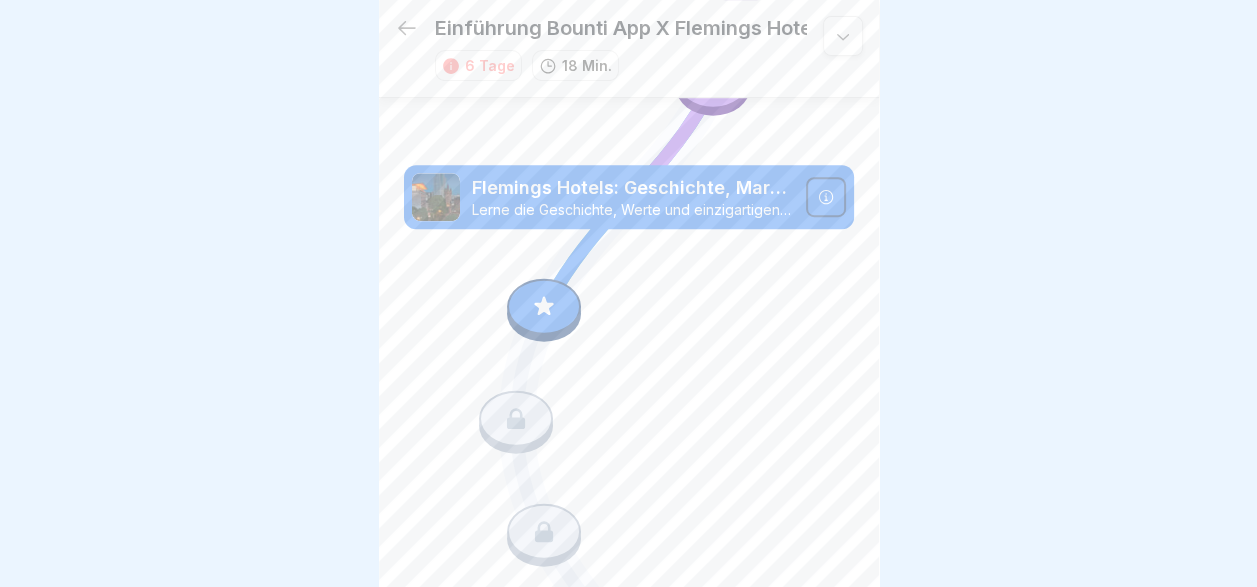 click at bounding box center [544, 306] 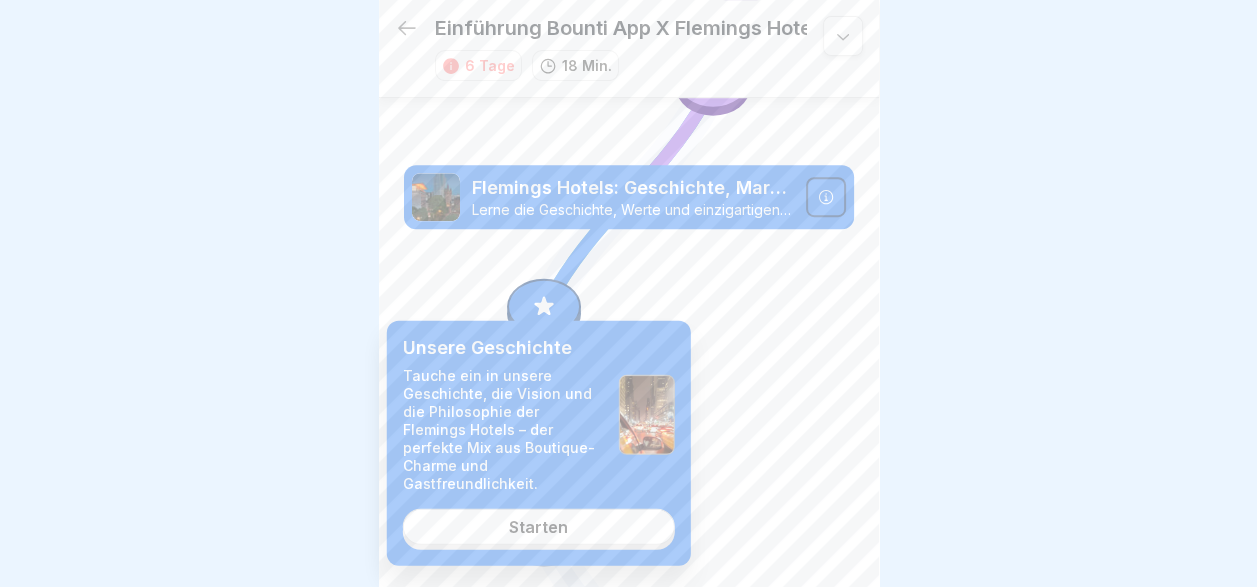 click on "Starten" at bounding box center (538, 526) 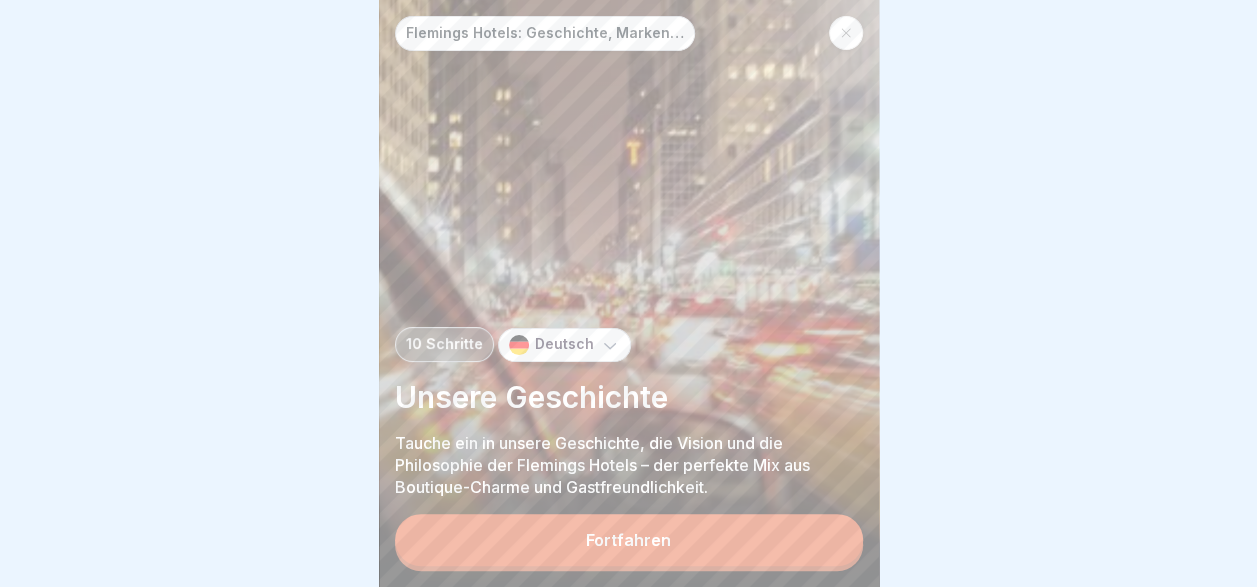 scroll, scrollTop: 15, scrollLeft: 0, axis: vertical 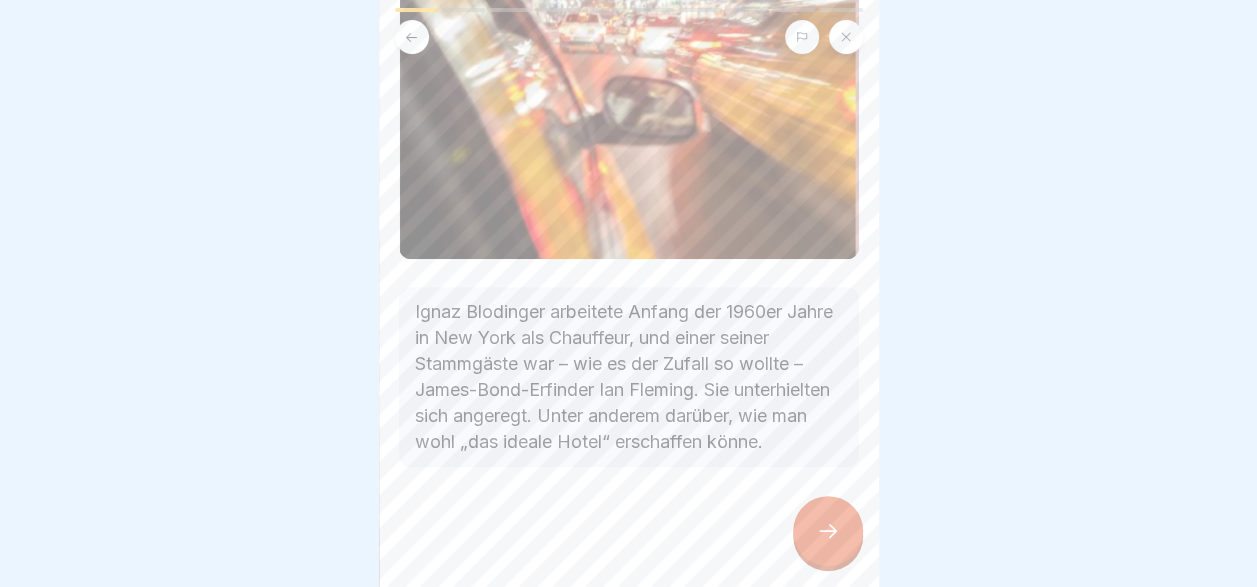 click at bounding box center [828, 531] 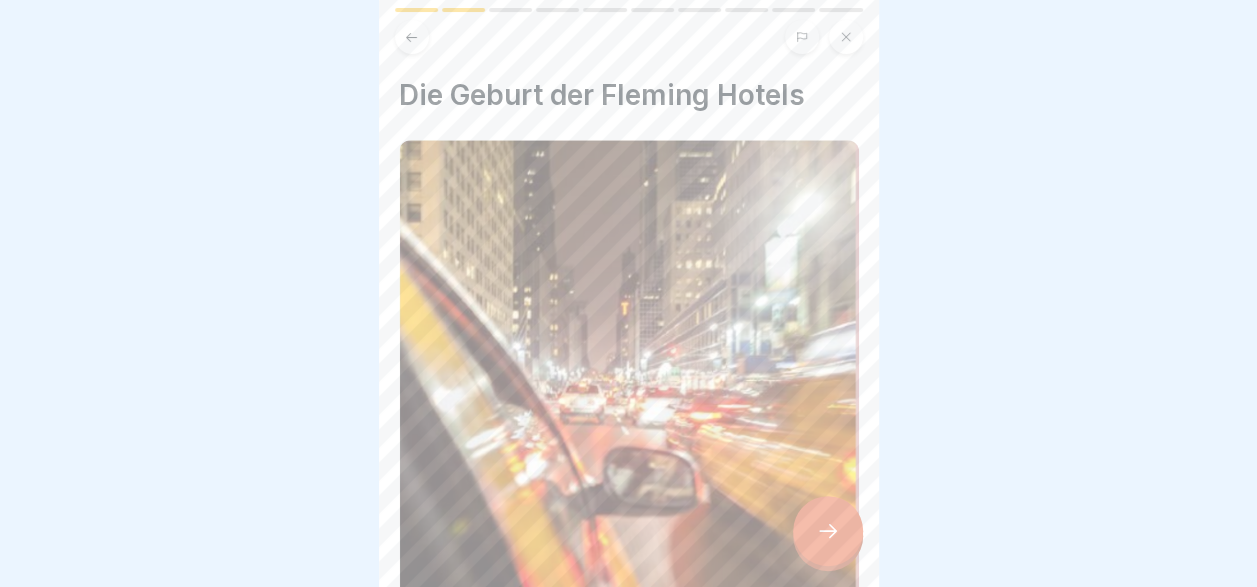 click at bounding box center (828, 531) 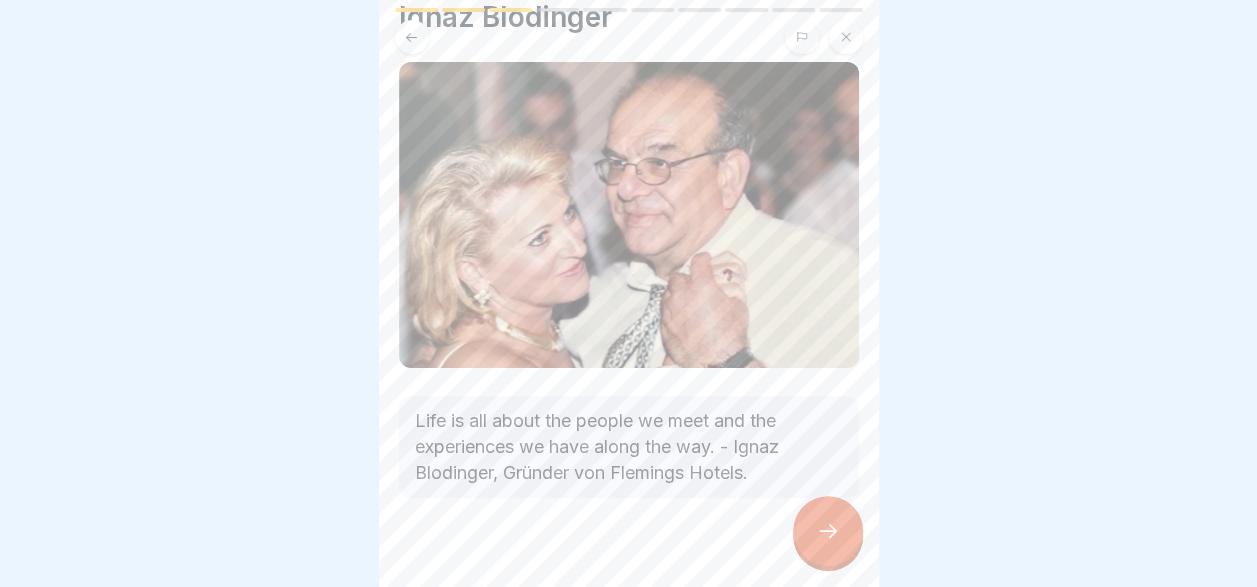 scroll, scrollTop: 133, scrollLeft: 0, axis: vertical 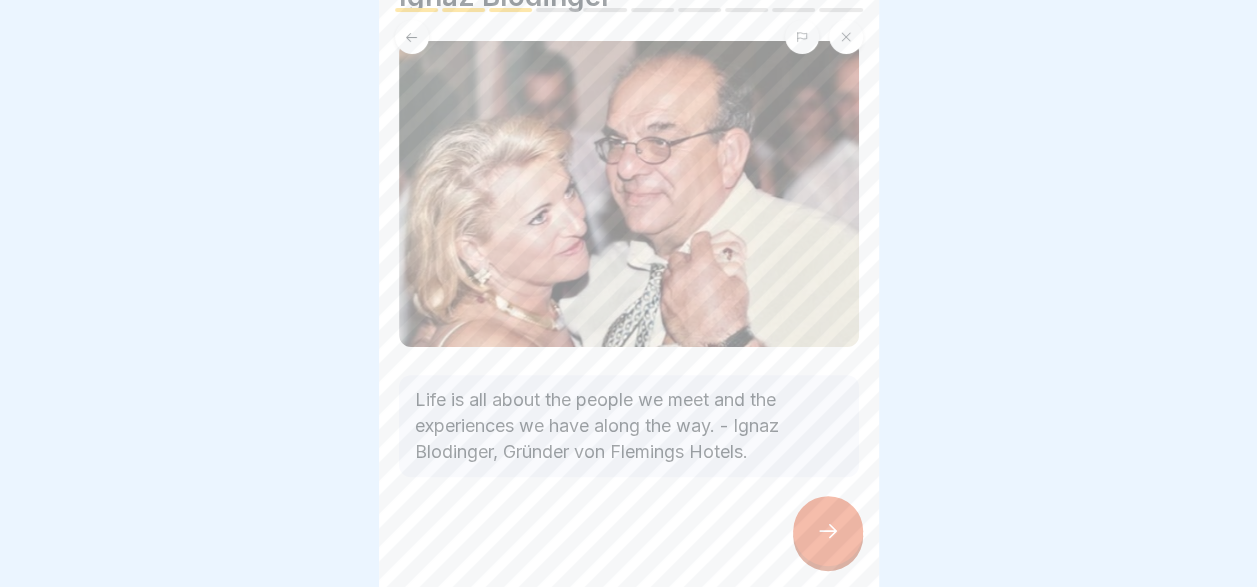 click 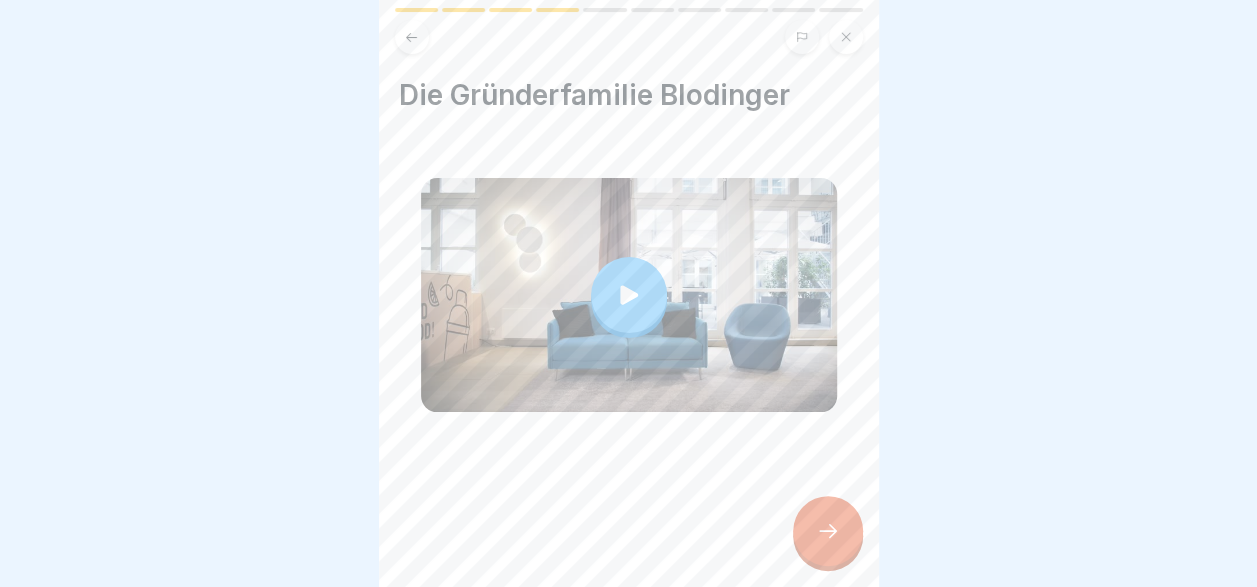 click at bounding box center [629, 295] 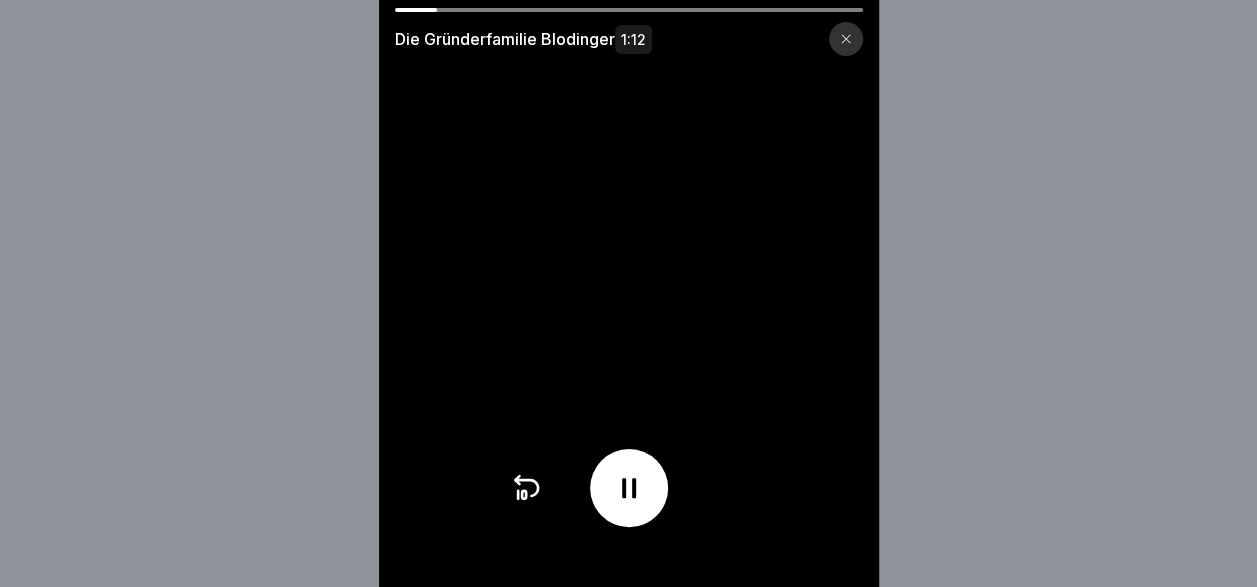 click on "Die Gründerfamilie Blodinger 1:12" at bounding box center (628, 293) 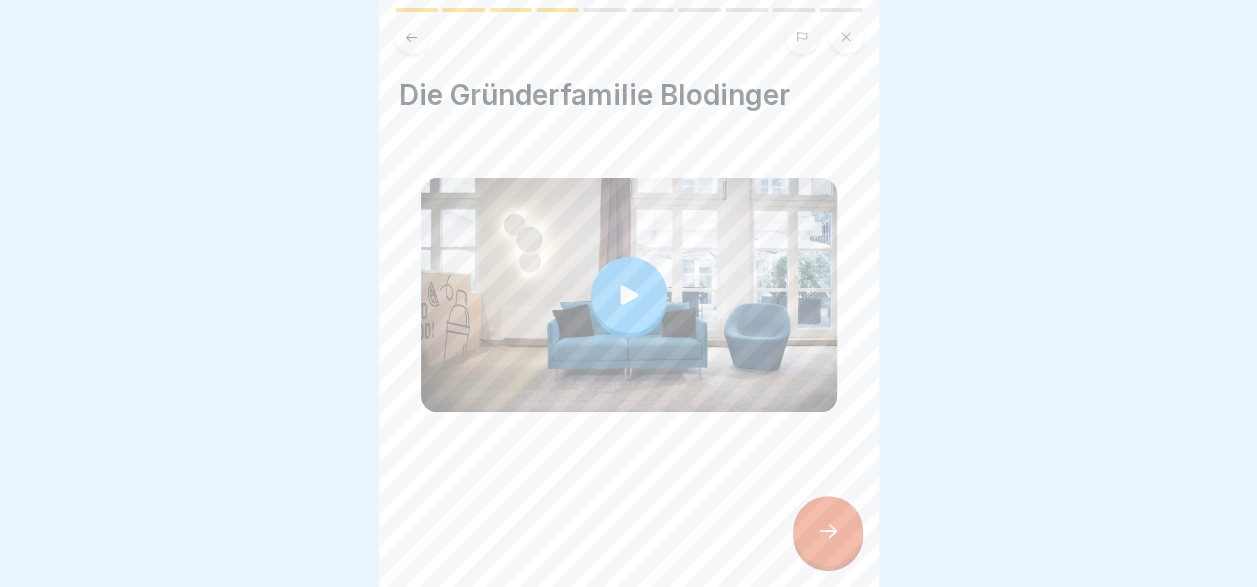 click 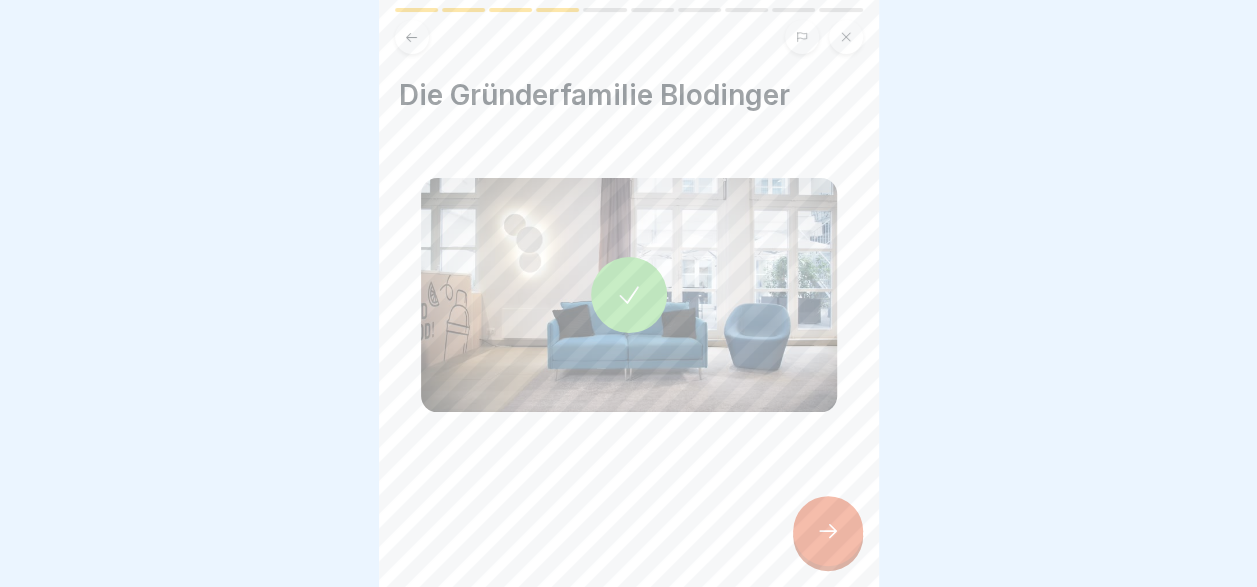 click at bounding box center [828, 531] 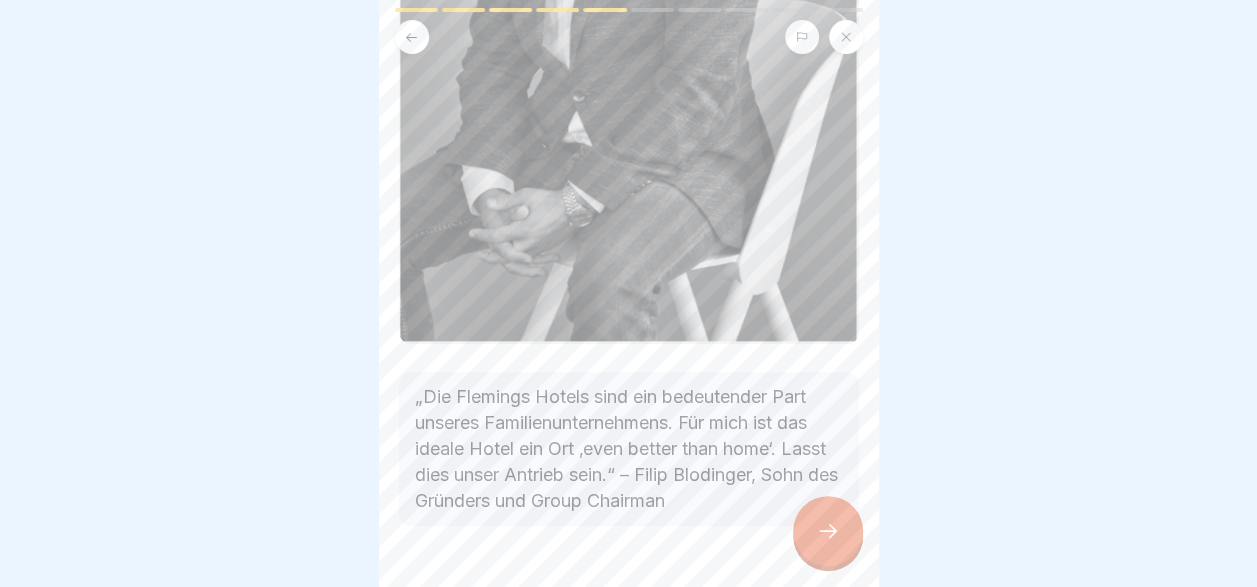 scroll, scrollTop: 548, scrollLeft: 0, axis: vertical 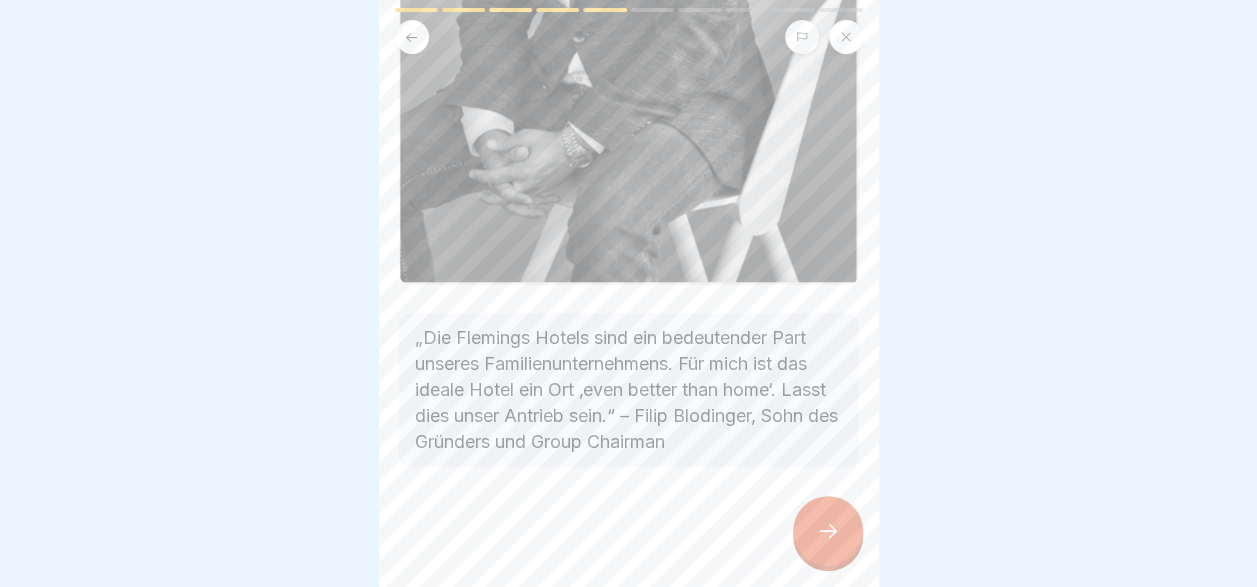 click 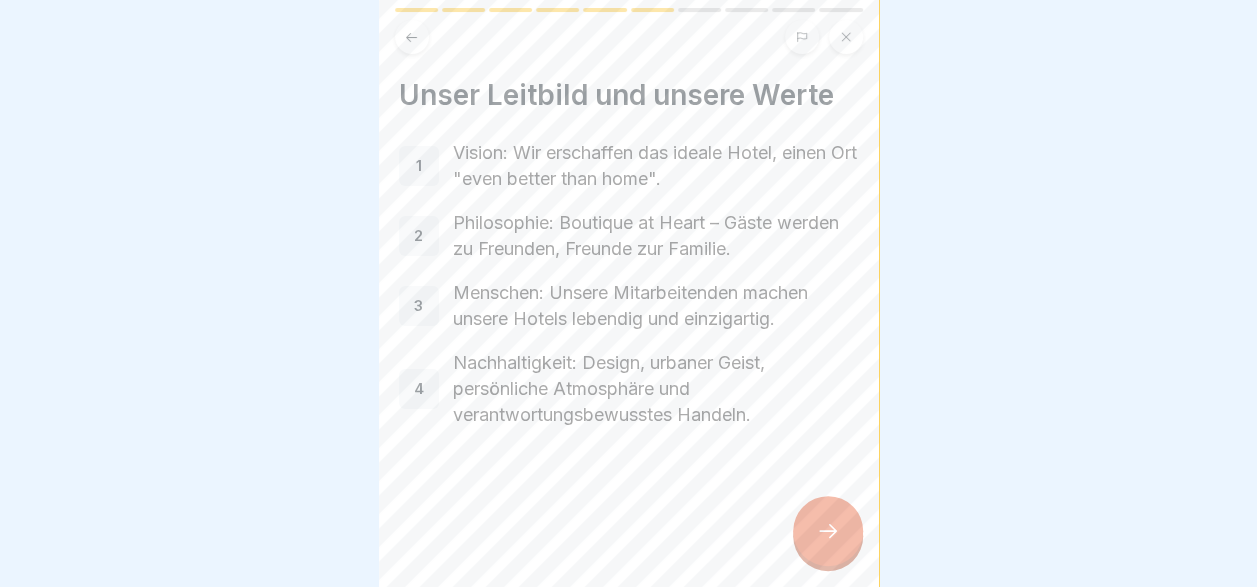 click 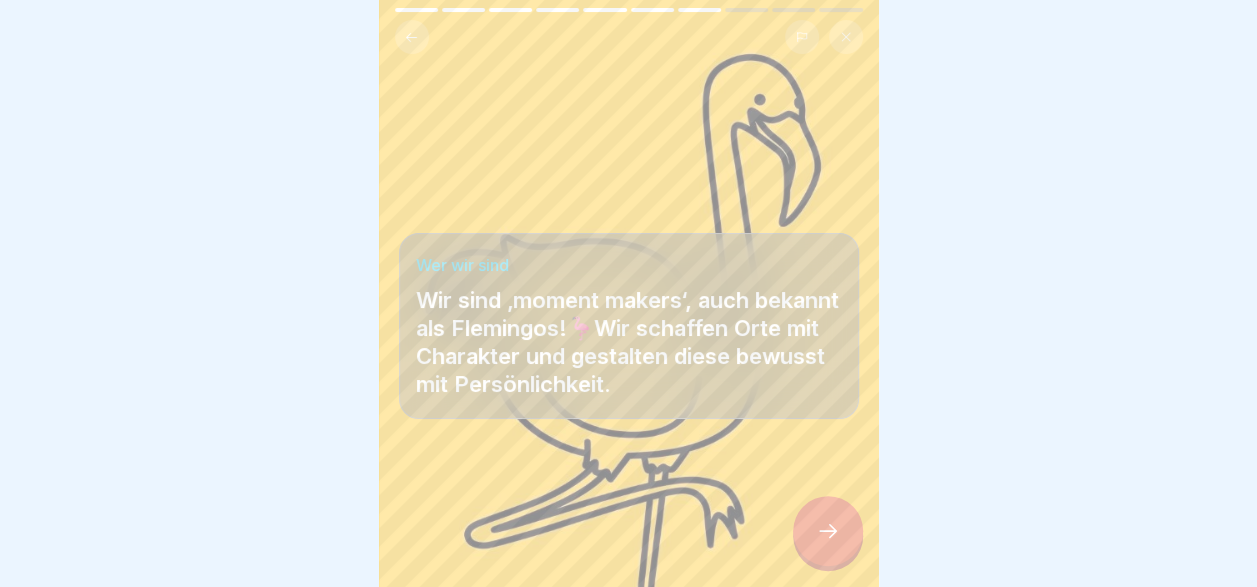click 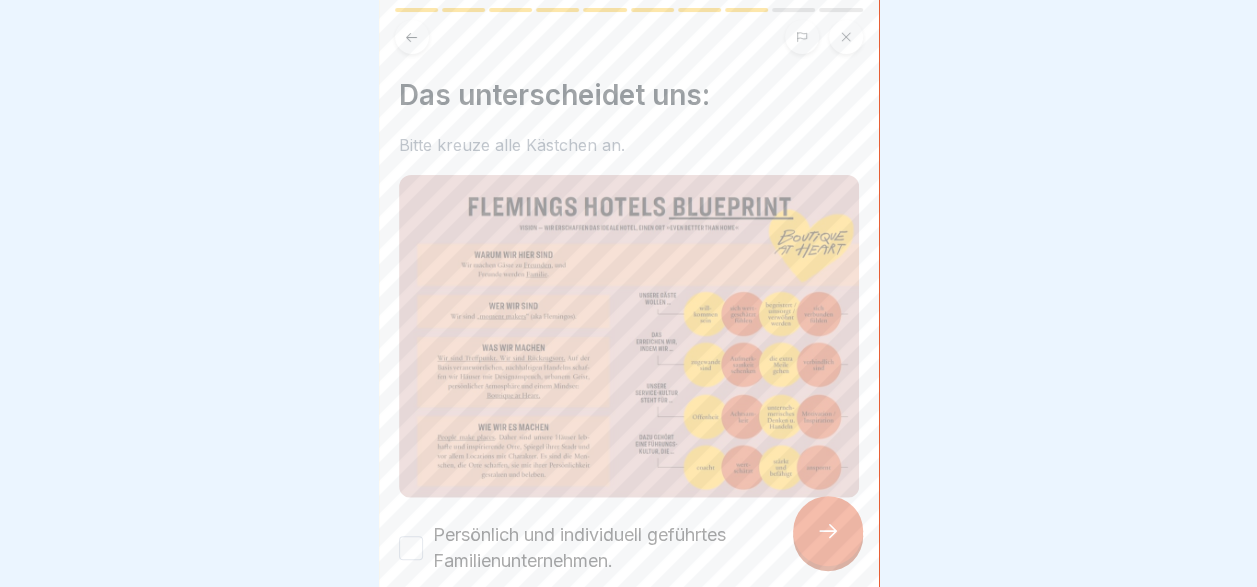 click 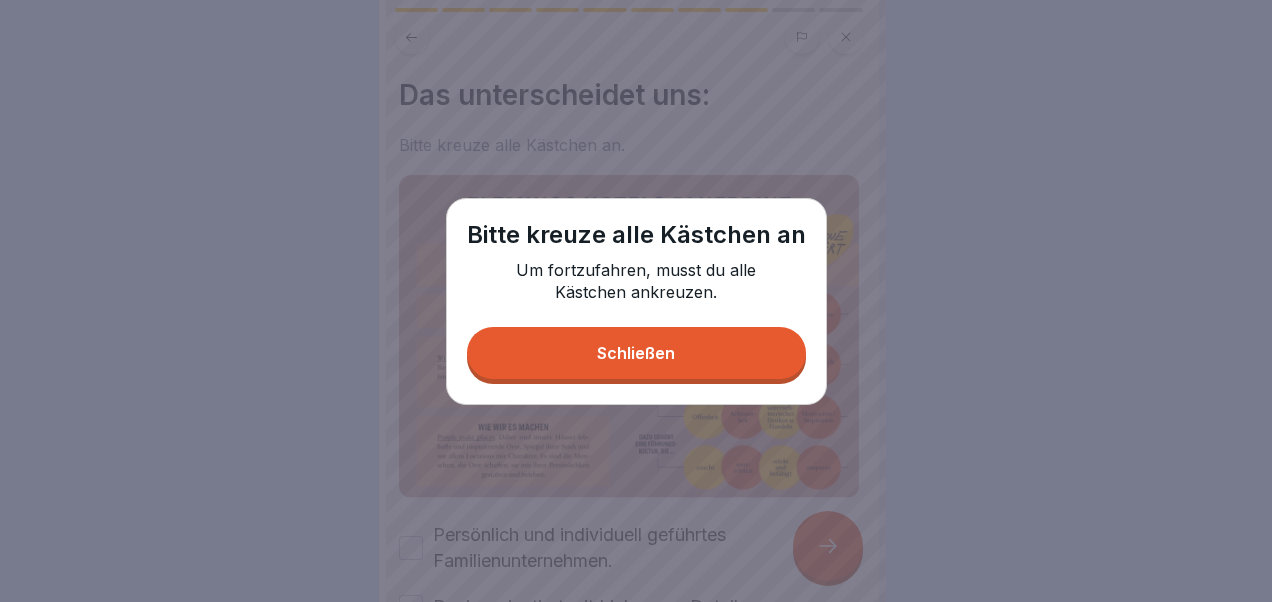 click on "Schließen" at bounding box center (636, 353) 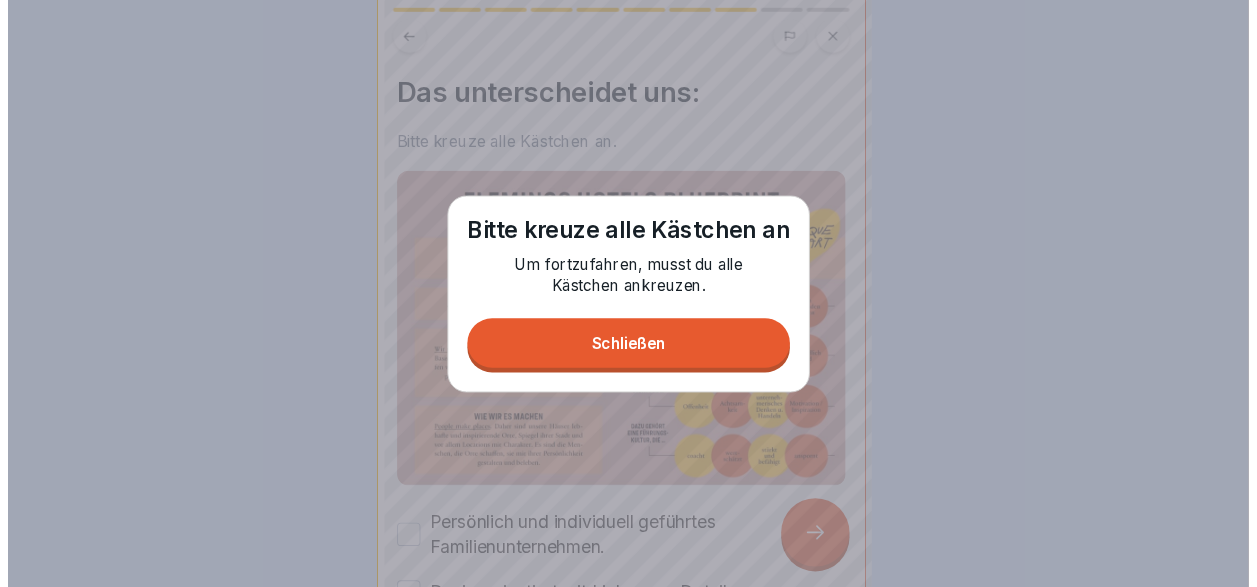 scroll, scrollTop: 280, scrollLeft: 0, axis: vertical 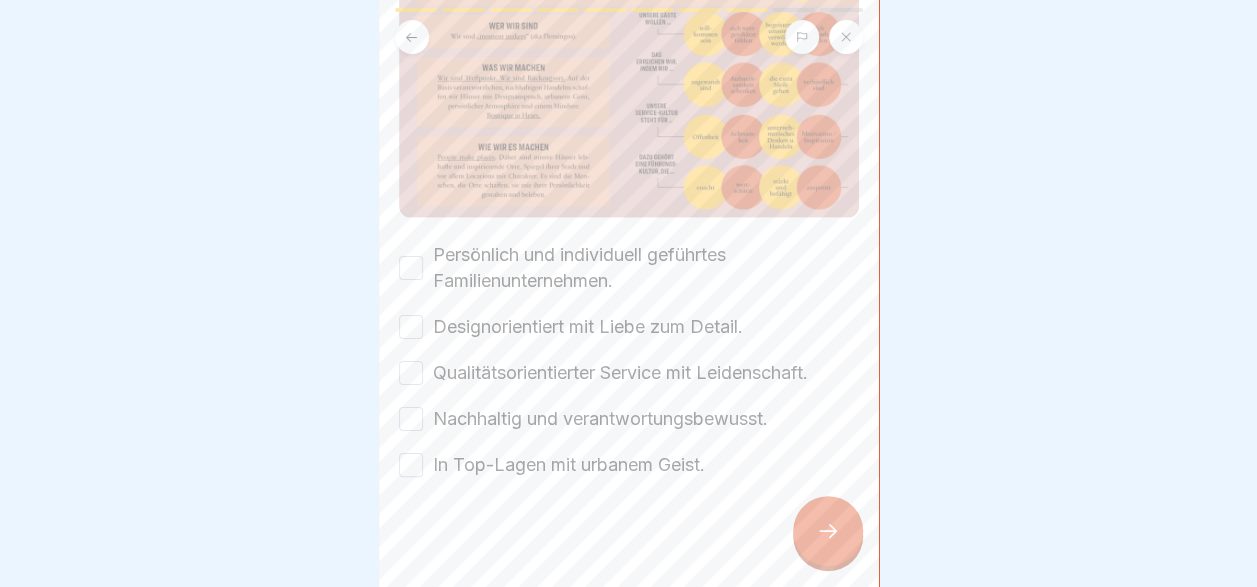 click on "Persönlich und individuell geführtes Familienunternehmen. Designorientiert mit Liebe zum Detail. Qualitätsorientierter Service mit Leidenschaft. Nachhaltig und verantwortungsbewusst. In Top-Lagen mit urbanem Geist." at bounding box center (629, 360) 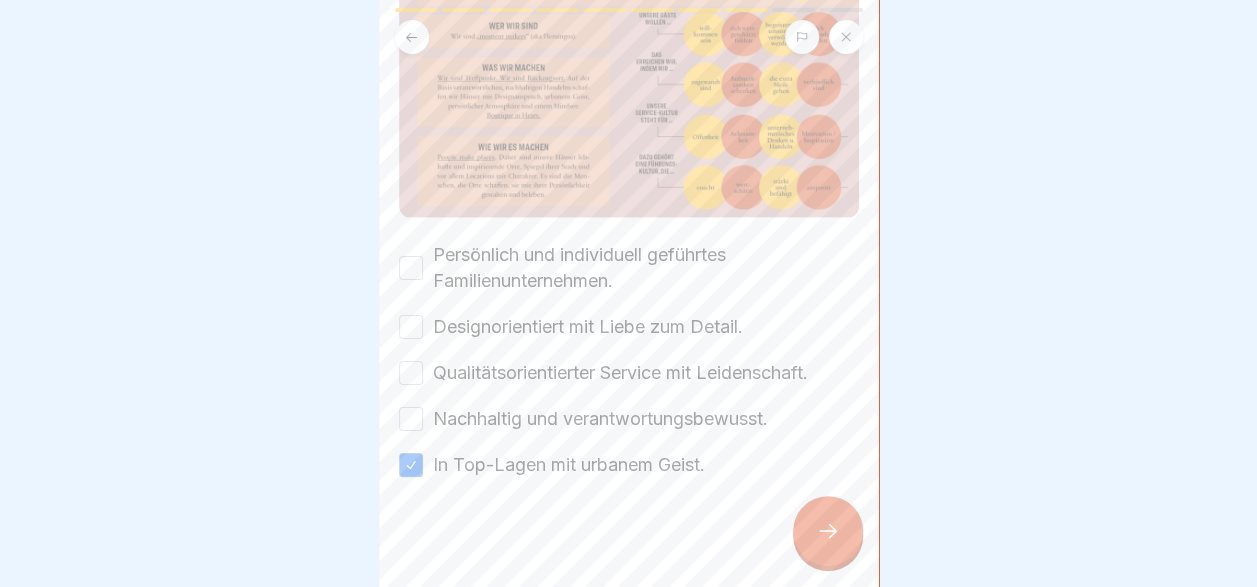 click on "Nachhaltig und verantwortungsbewusst." at bounding box center (600, 419) 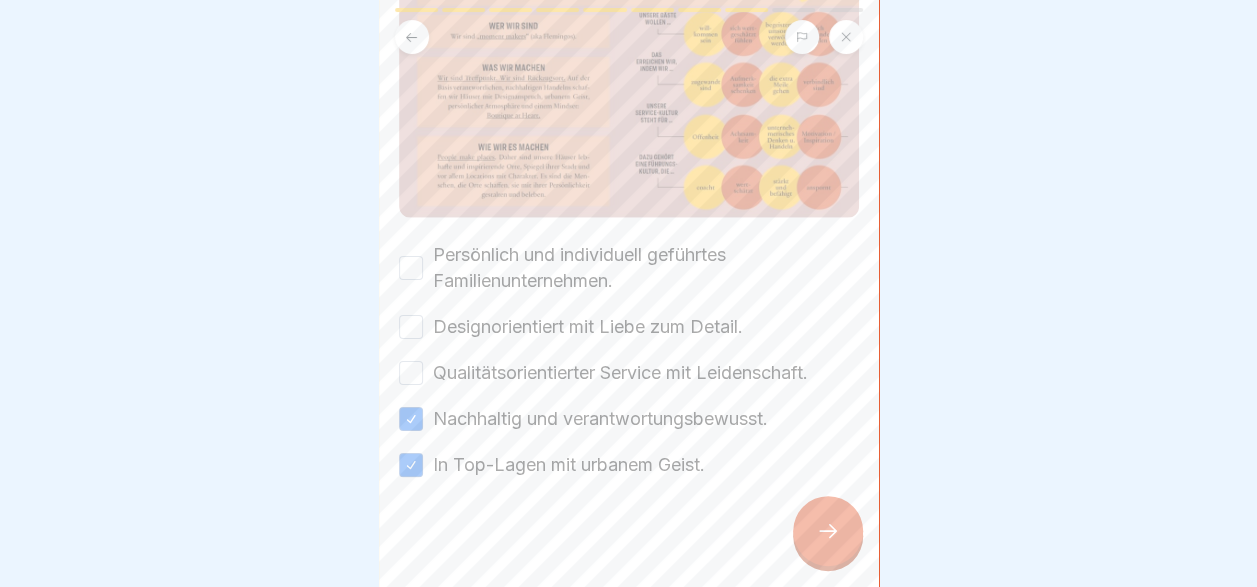 click on "Persönlich und individuell geführtes Familienunternehmen. Designorientiert mit Liebe zum Detail. Qualitätsorientierter Service mit Leidenschaft. Nachhaltig und verantwortungsbewusst. In Top-Lagen mit urbanem Geist." at bounding box center (629, 360) 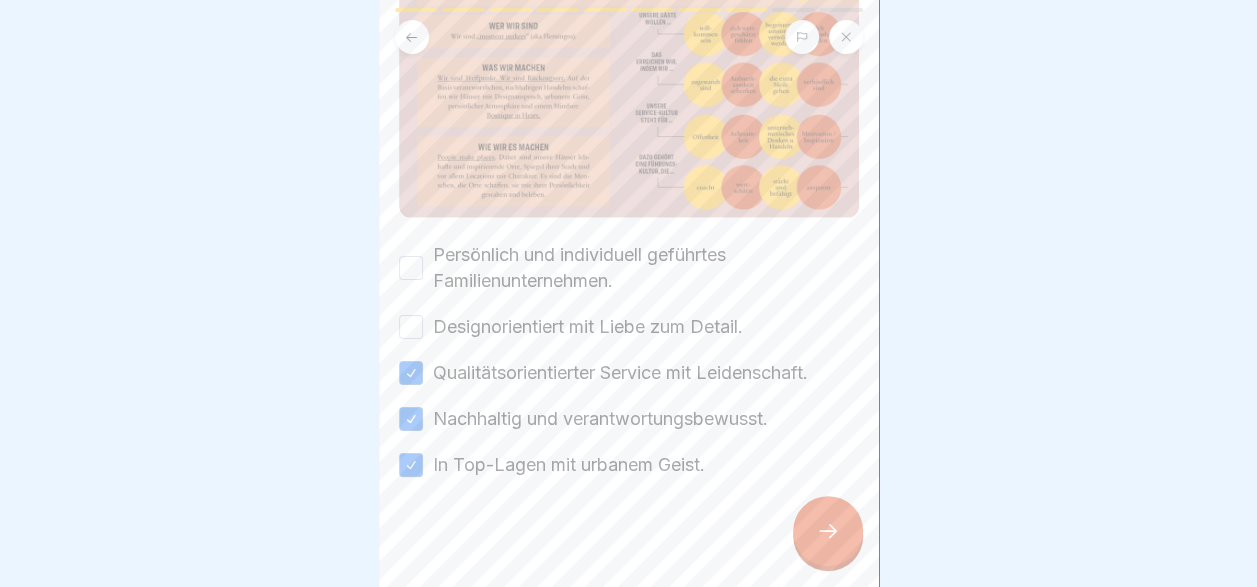 click on "Designorientiert mit Liebe zum Detail." at bounding box center [588, 327] 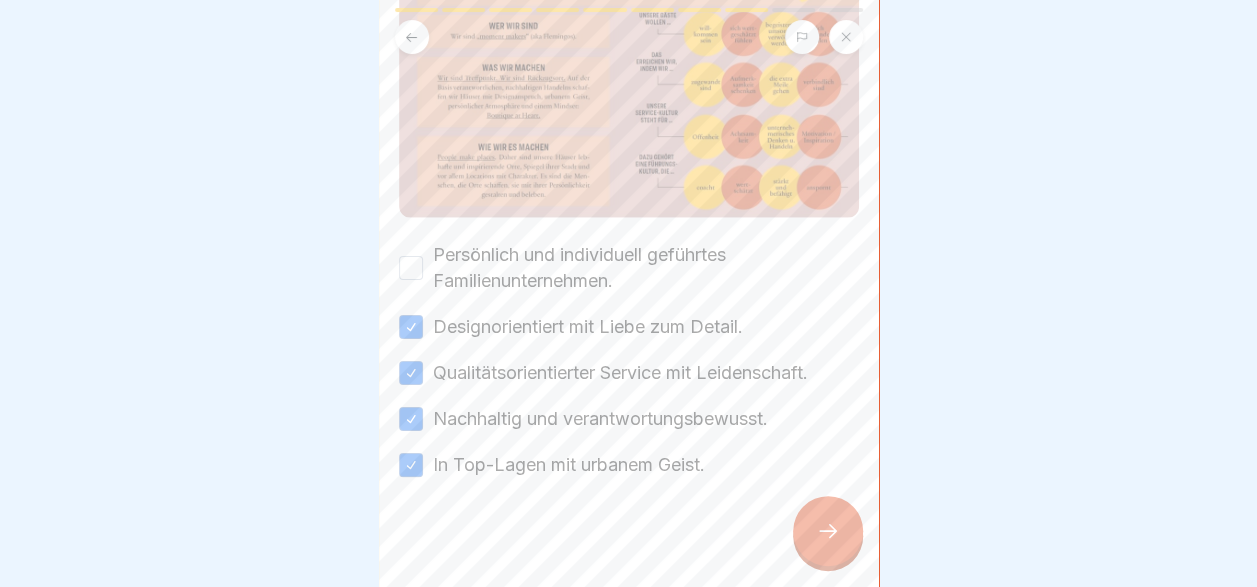 click on "Persönlich und individuell geführtes Familienunternehmen." at bounding box center (646, 268) 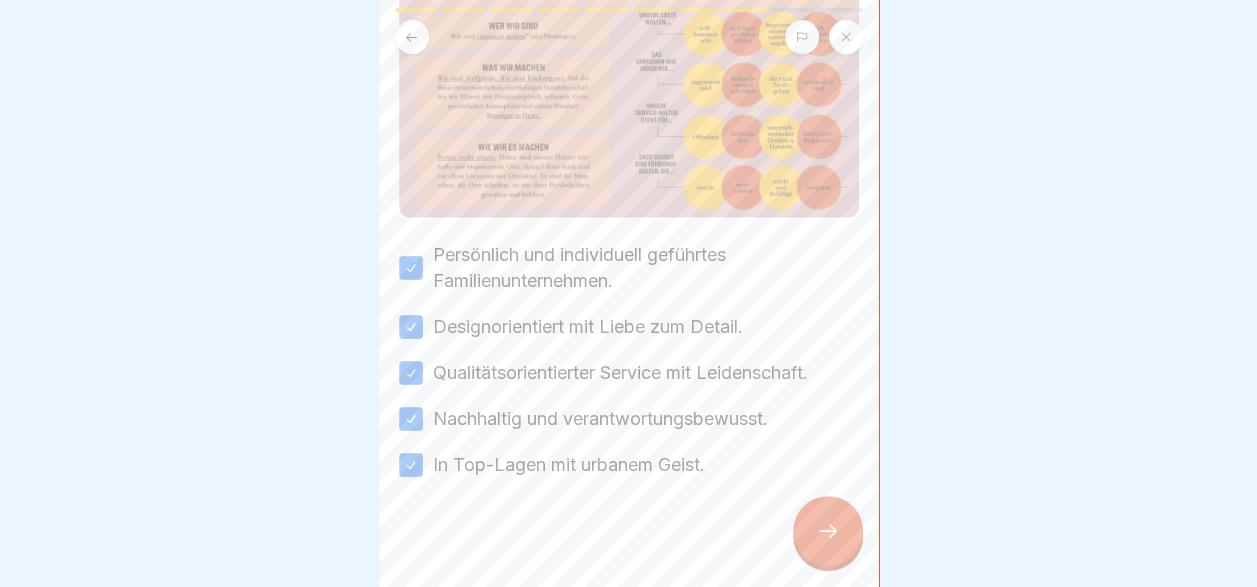 click 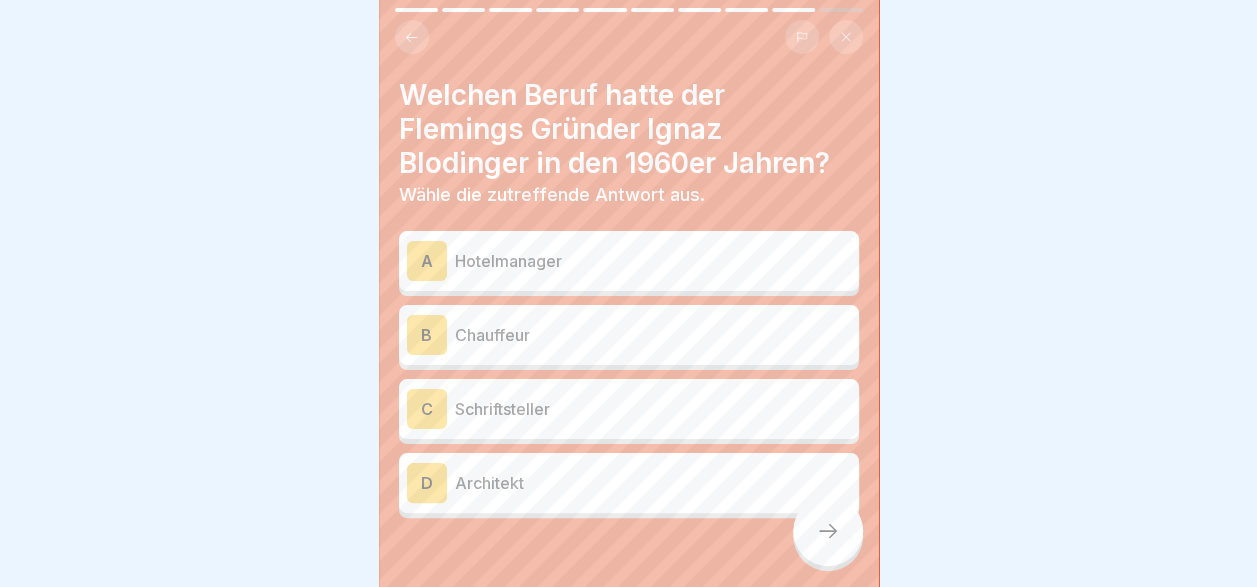 click on "Chauffeur" at bounding box center [653, 335] 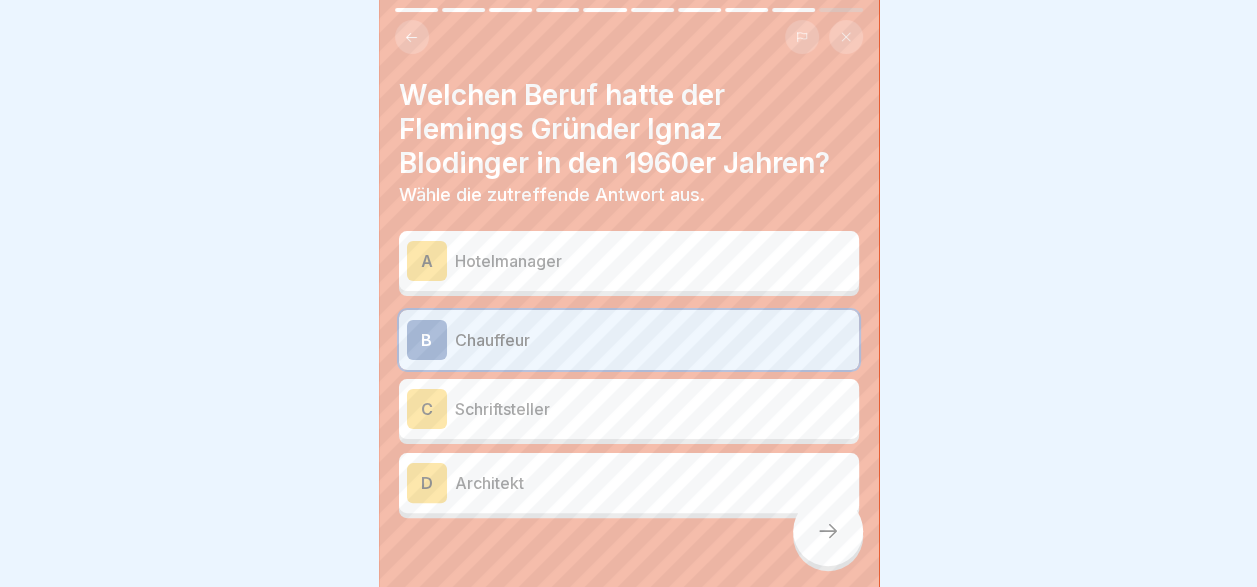 click 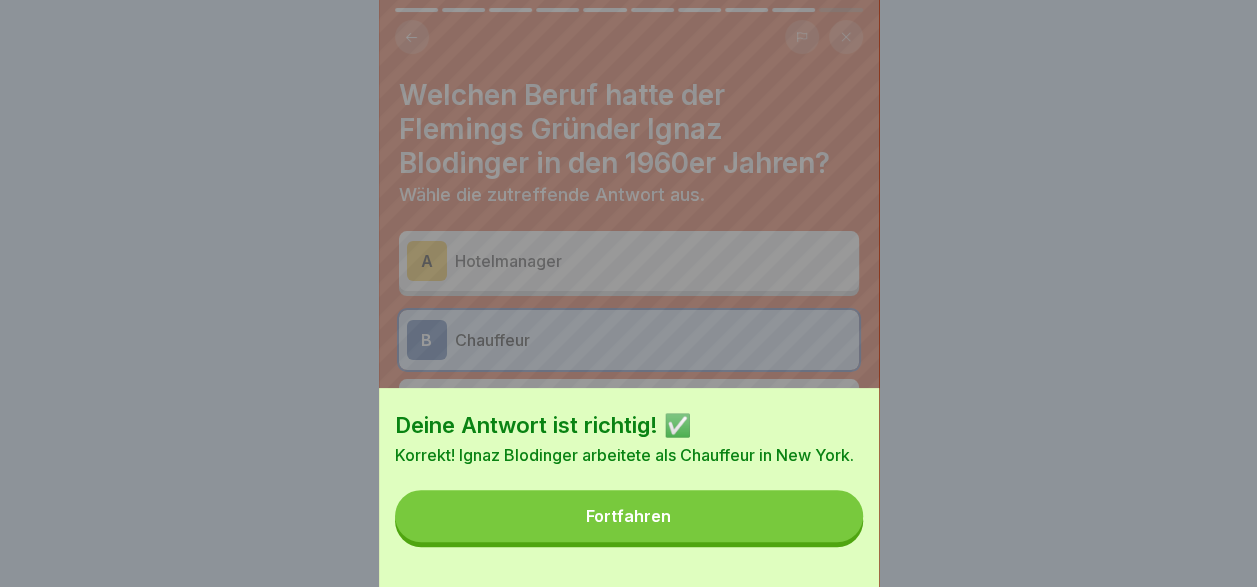 click on "Fortfahren" at bounding box center (629, 516) 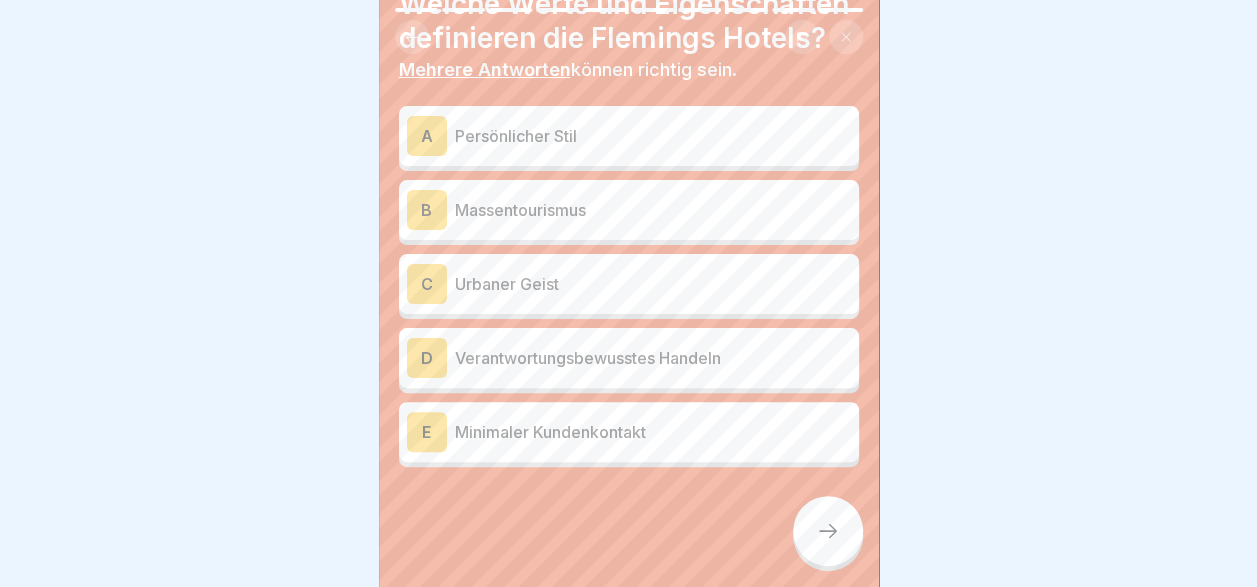 scroll, scrollTop: 92, scrollLeft: 0, axis: vertical 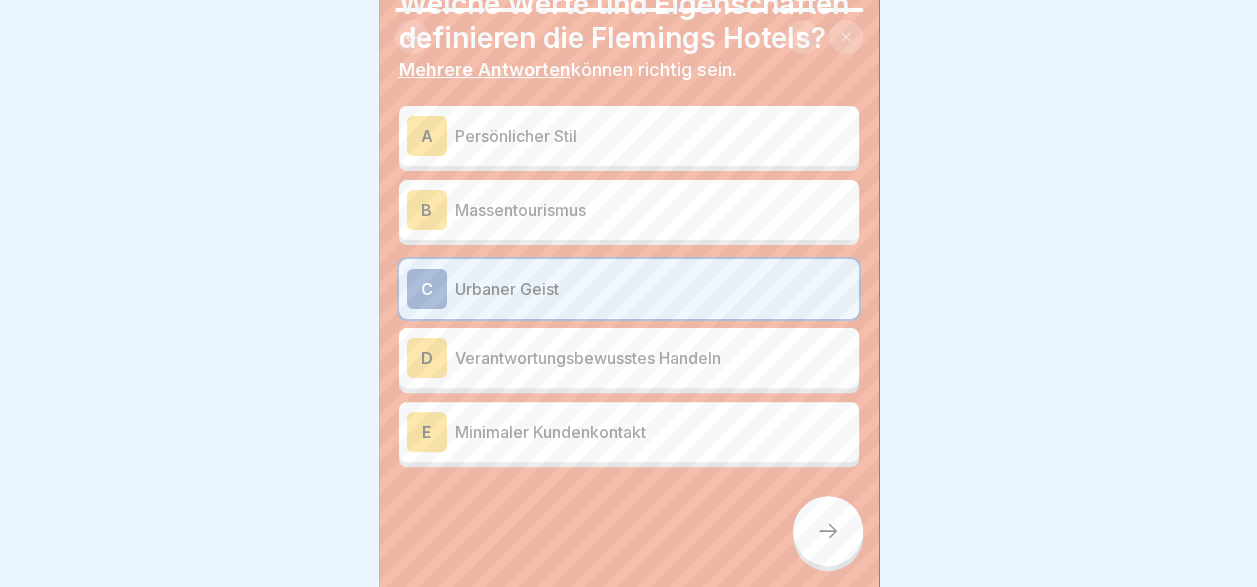 click on "Verantwortungsbewusstes Handeln" at bounding box center (653, 358) 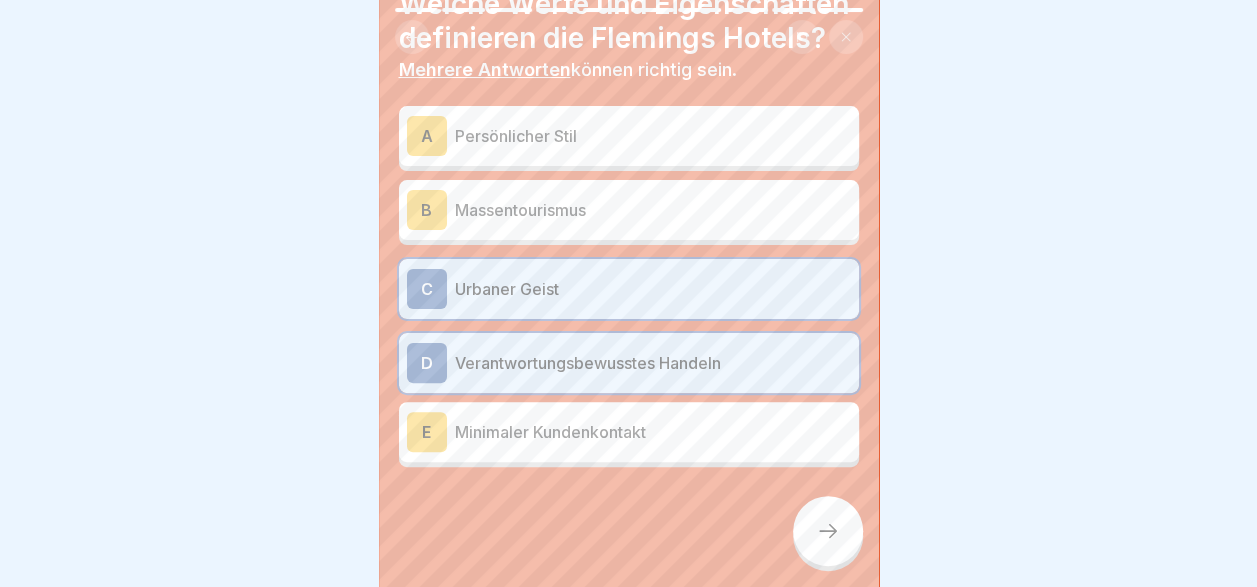 click on "Persönlicher Stil" at bounding box center (653, 136) 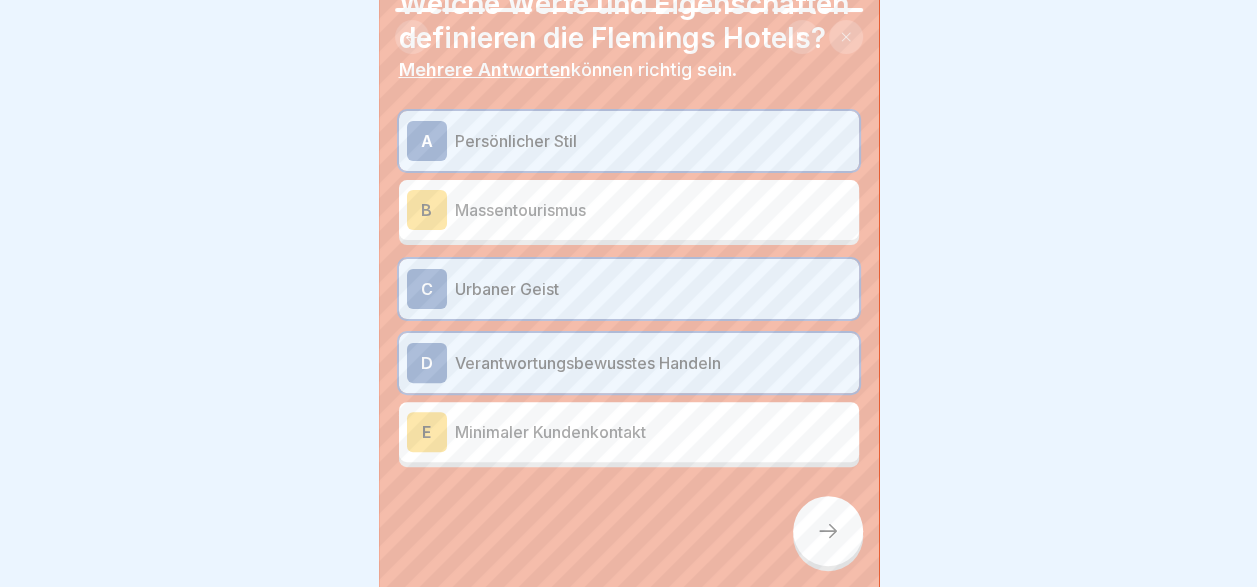 click at bounding box center (828, 531) 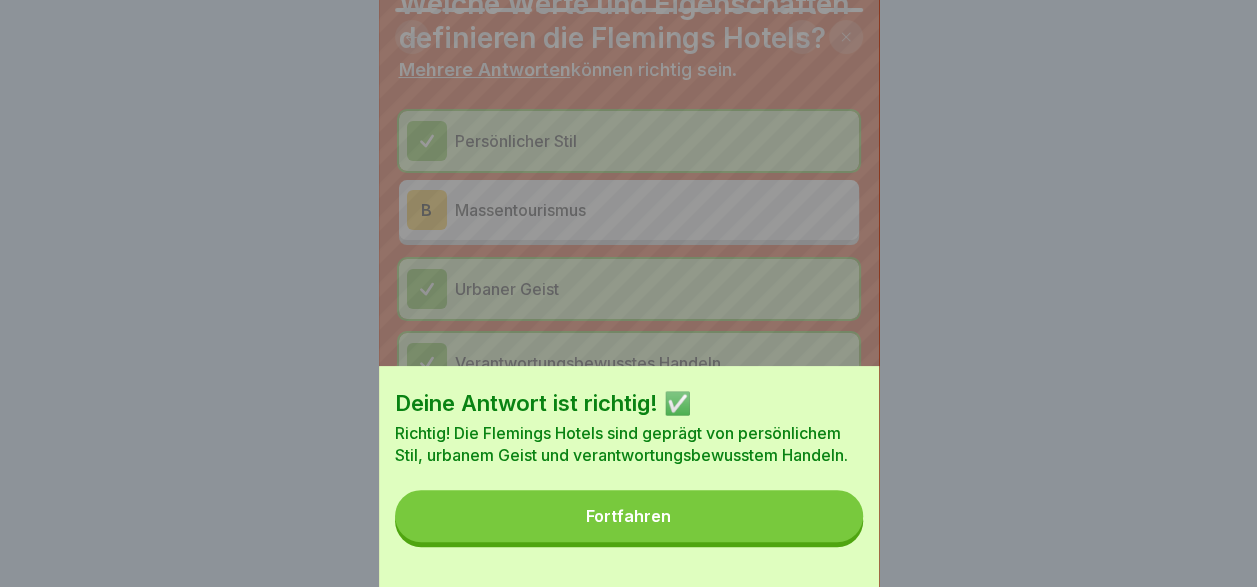 click on "Fortfahren" at bounding box center [629, 516] 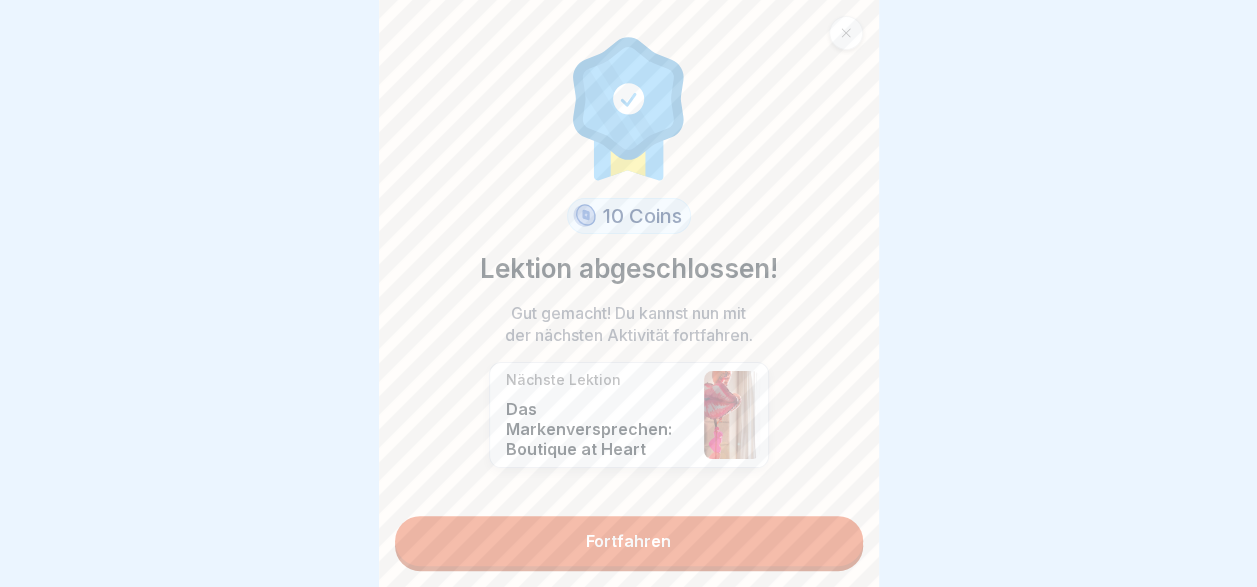 click on "Fortfahren" at bounding box center (629, 541) 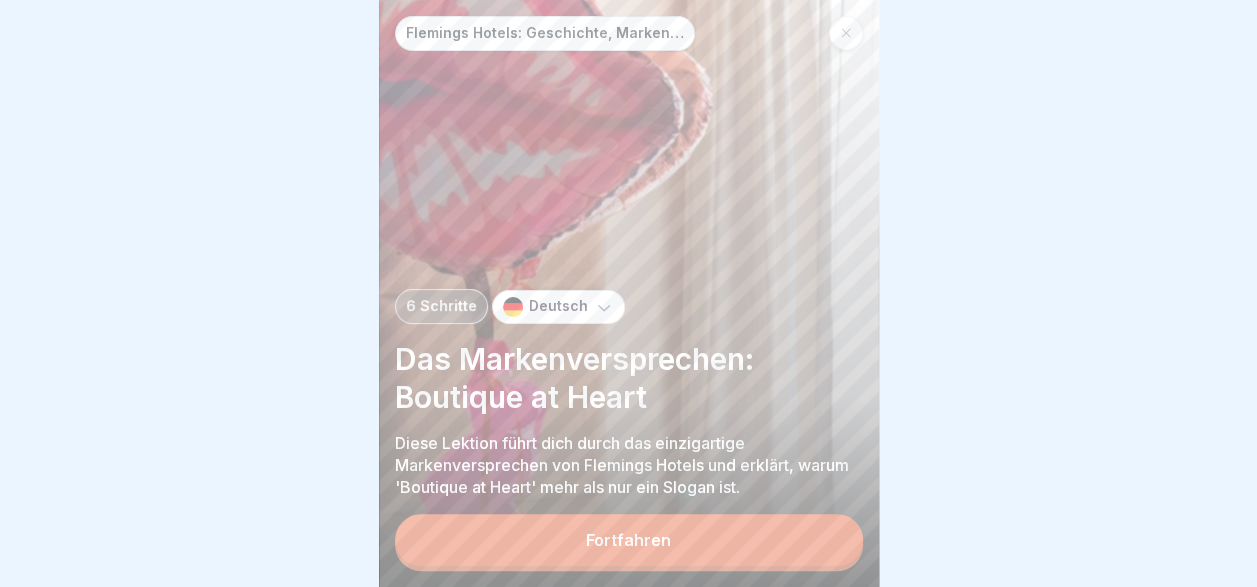 click on "Fortfahren" at bounding box center [629, 540] 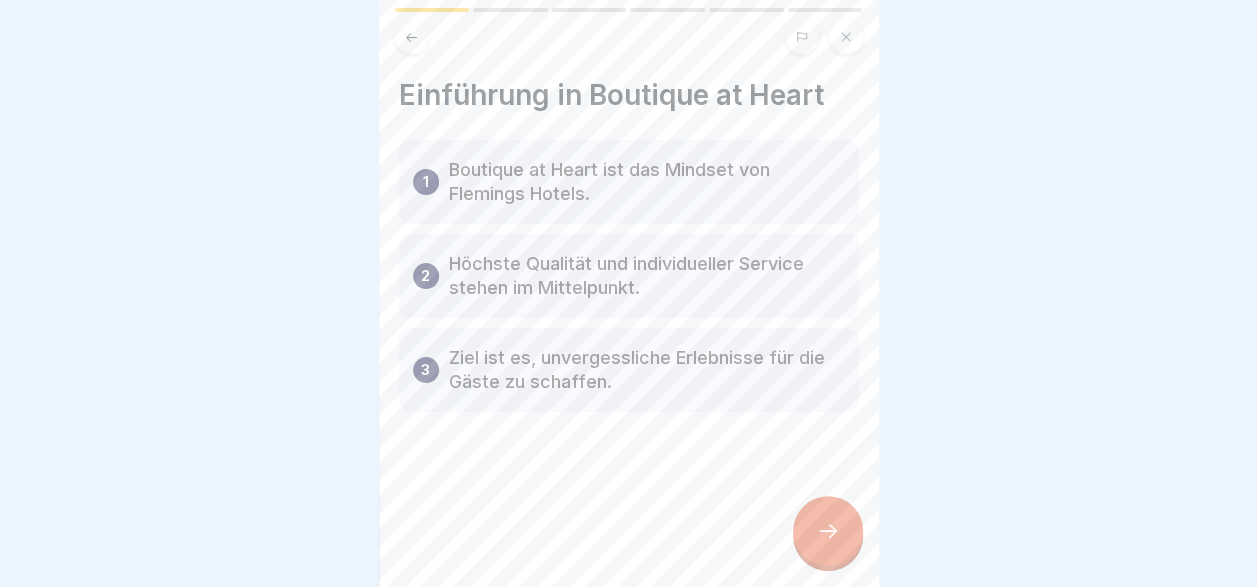 click at bounding box center [828, 531] 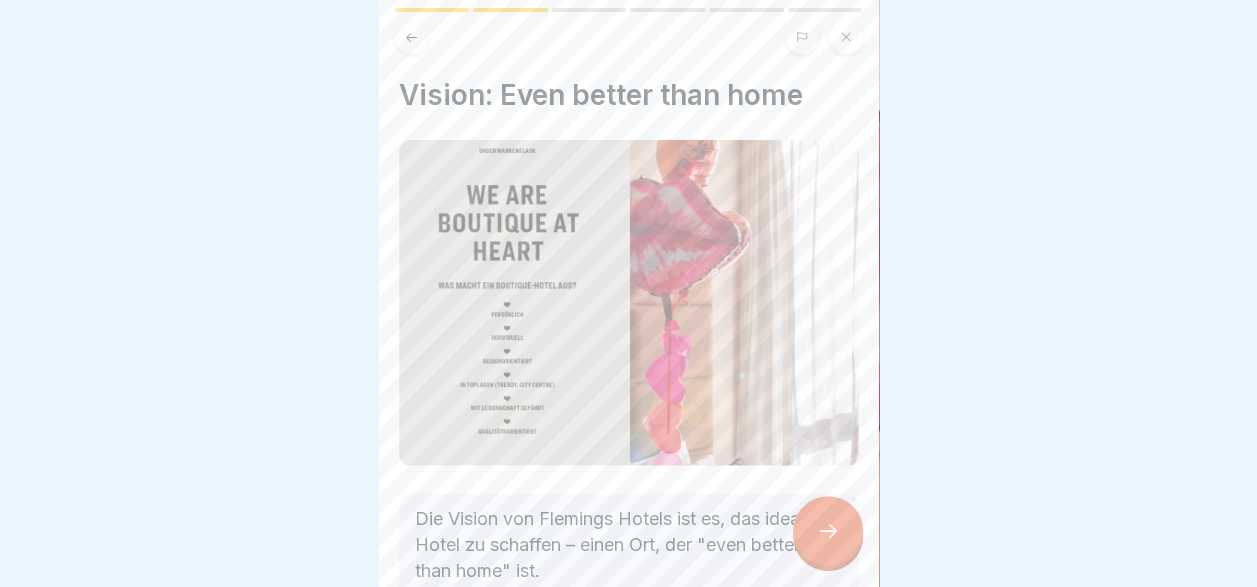 scroll, scrollTop: 118, scrollLeft: 0, axis: vertical 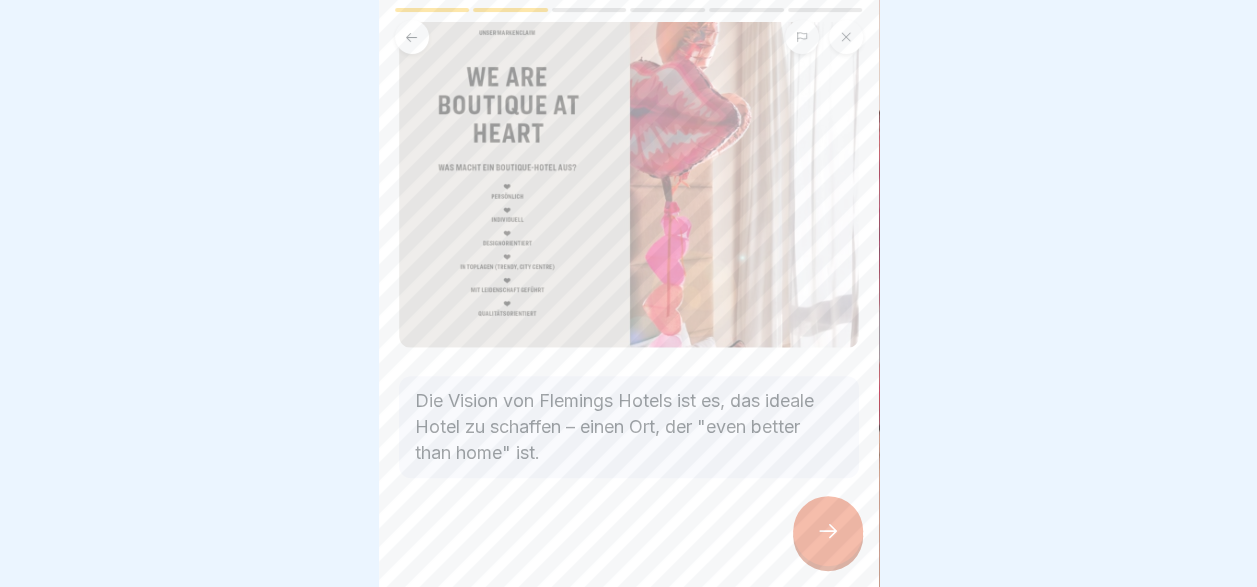 click at bounding box center [828, 531] 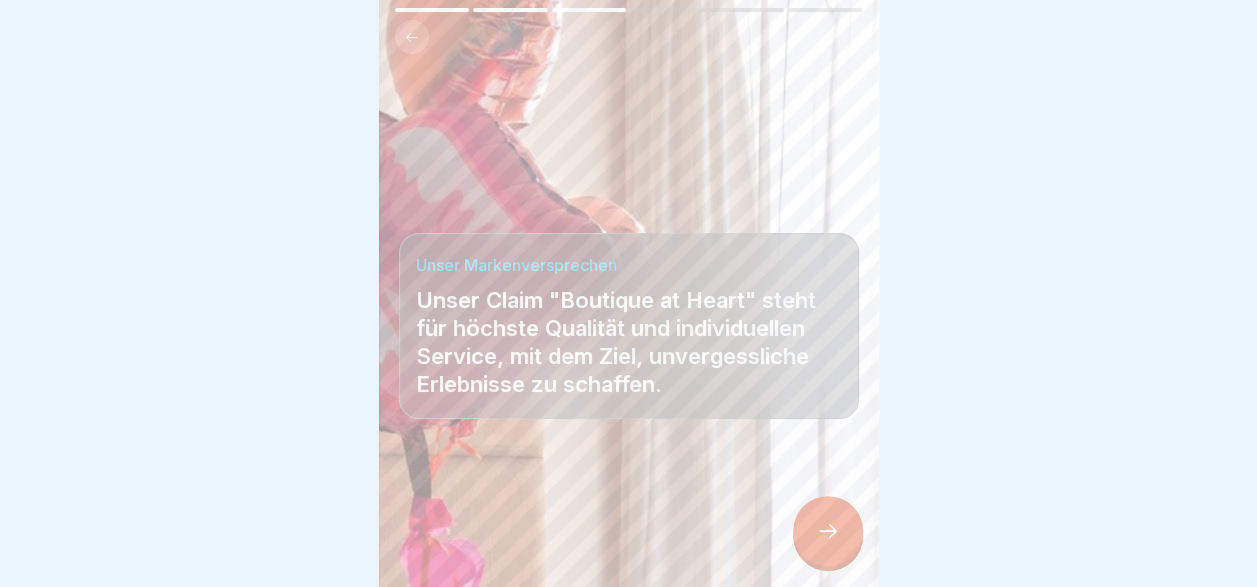click 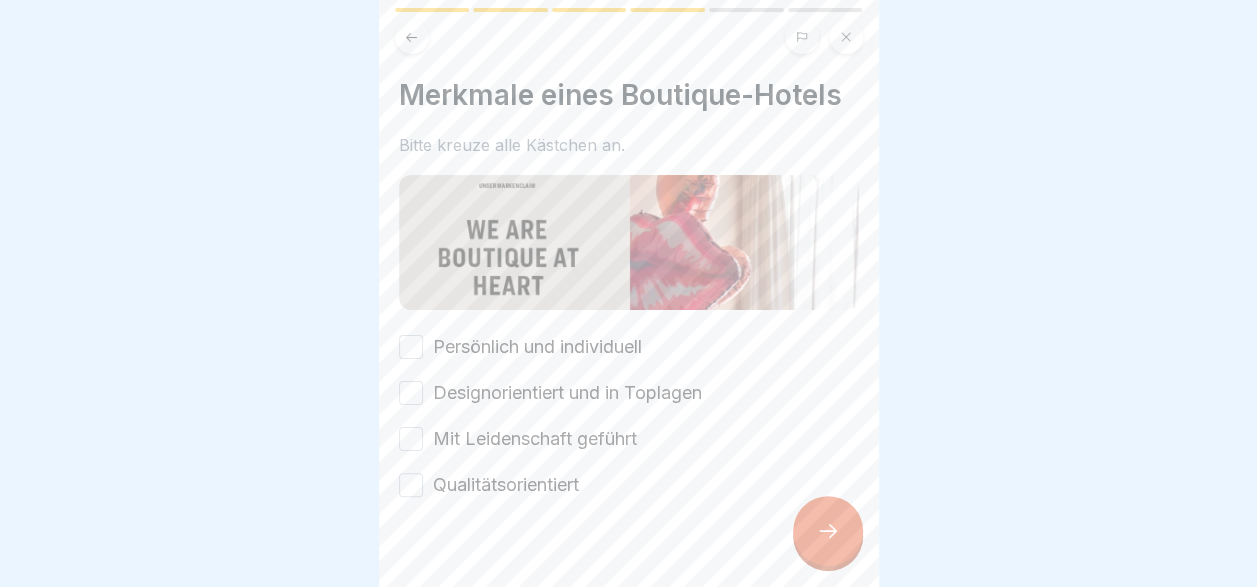 click on "Persönlich und individuell" at bounding box center (537, 347) 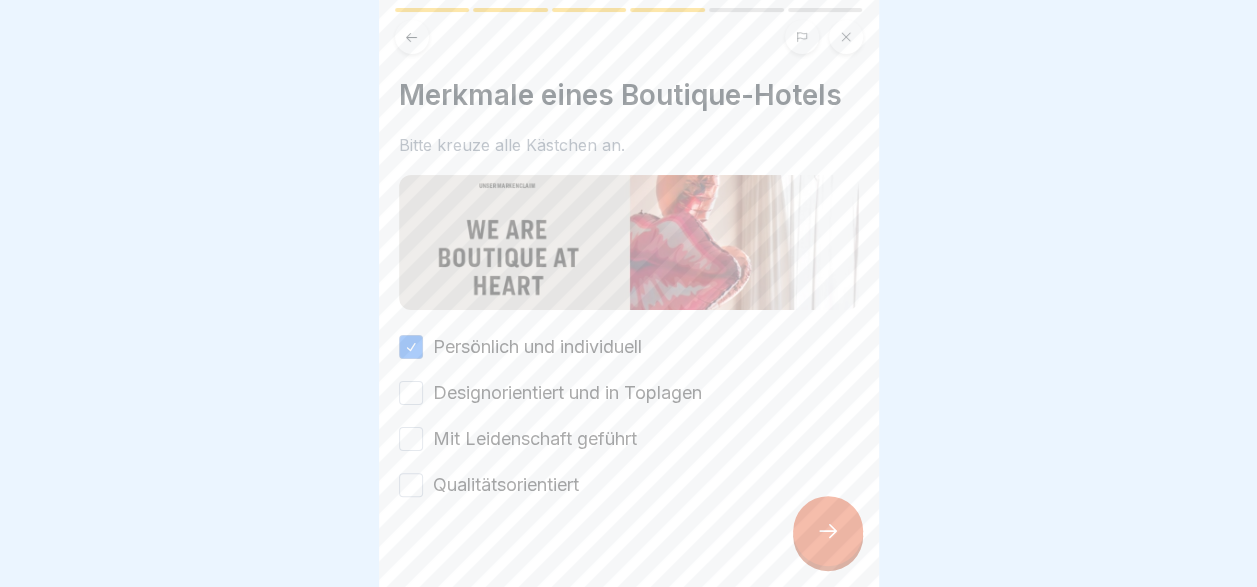 click on "Designorientiert und in Toplagen" at bounding box center (567, 393) 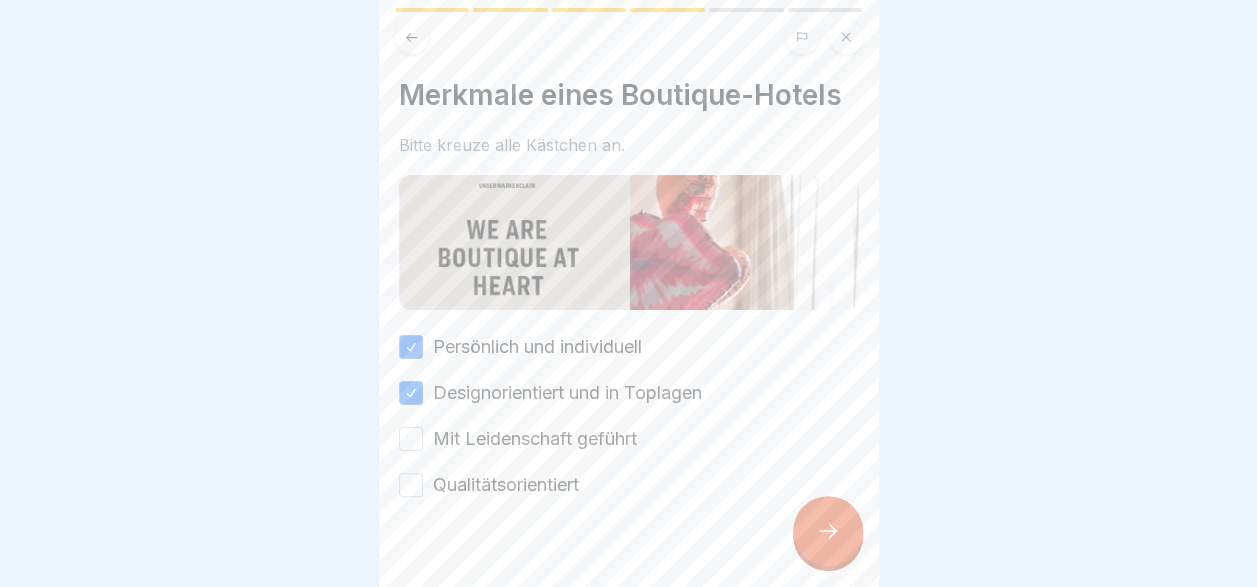 click on "Mit Leidenschaft geführt" at bounding box center [535, 439] 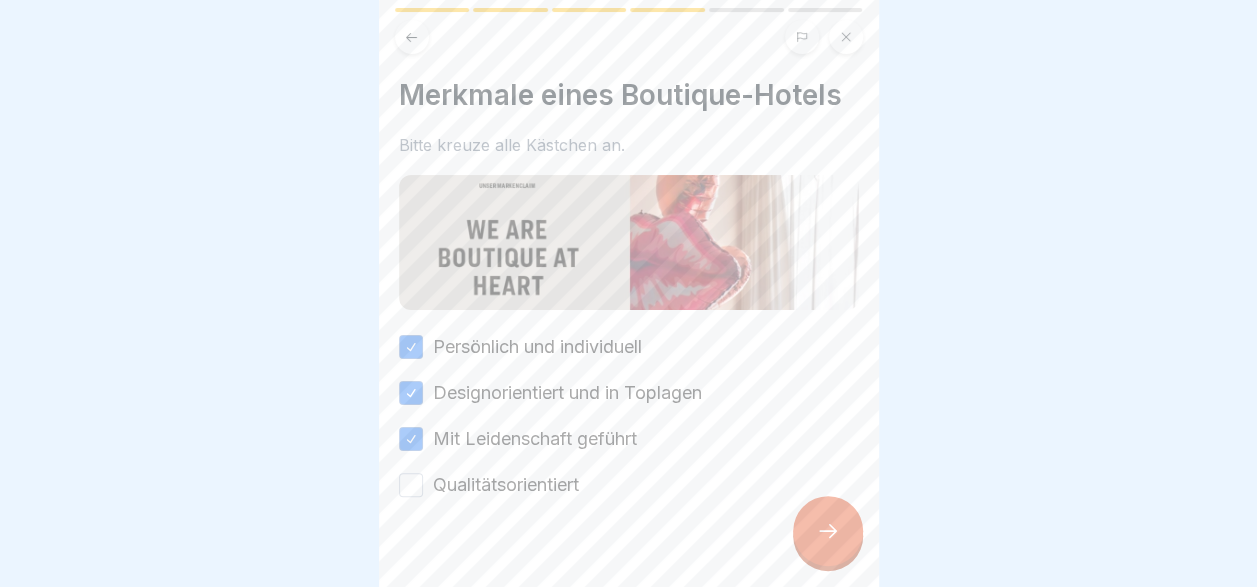 click on "Persönlich und individuell Designorientiert und in Toplagen Mit Leidenschaft geführt Qualitätsorientiert" at bounding box center (629, 416) 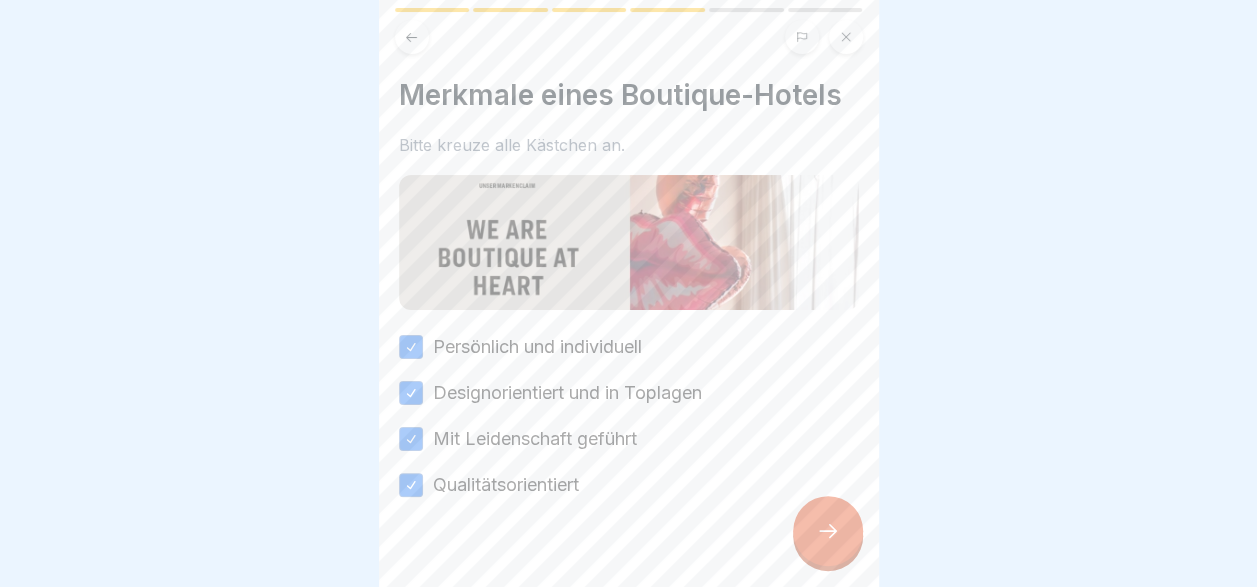 click 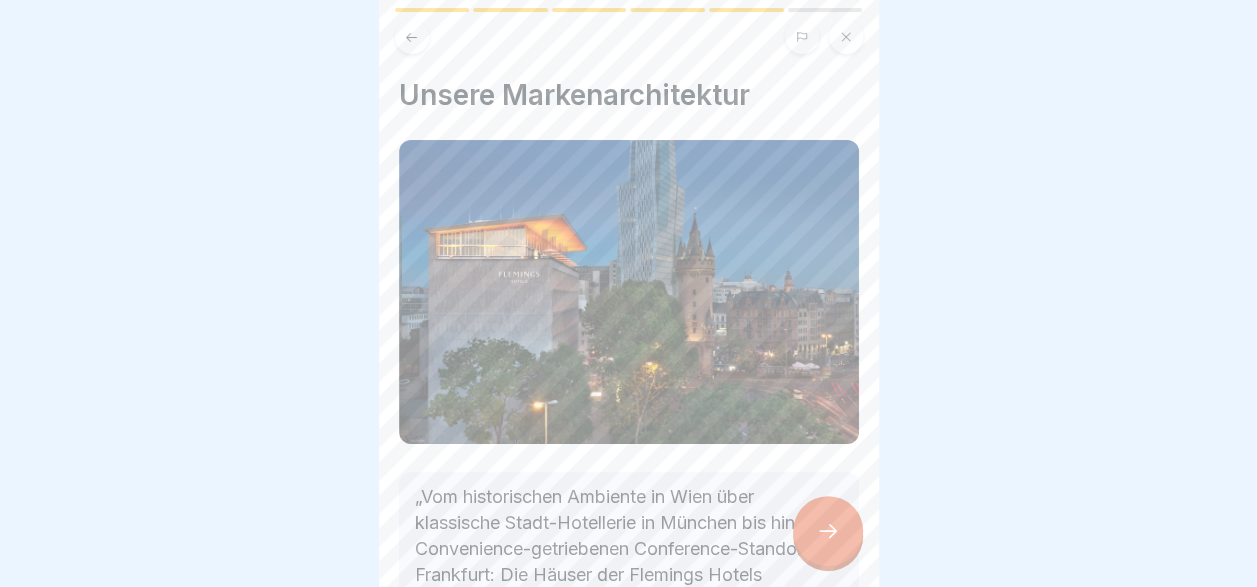 scroll, scrollTop: 252, scrollLeft: 0, axis: vertical 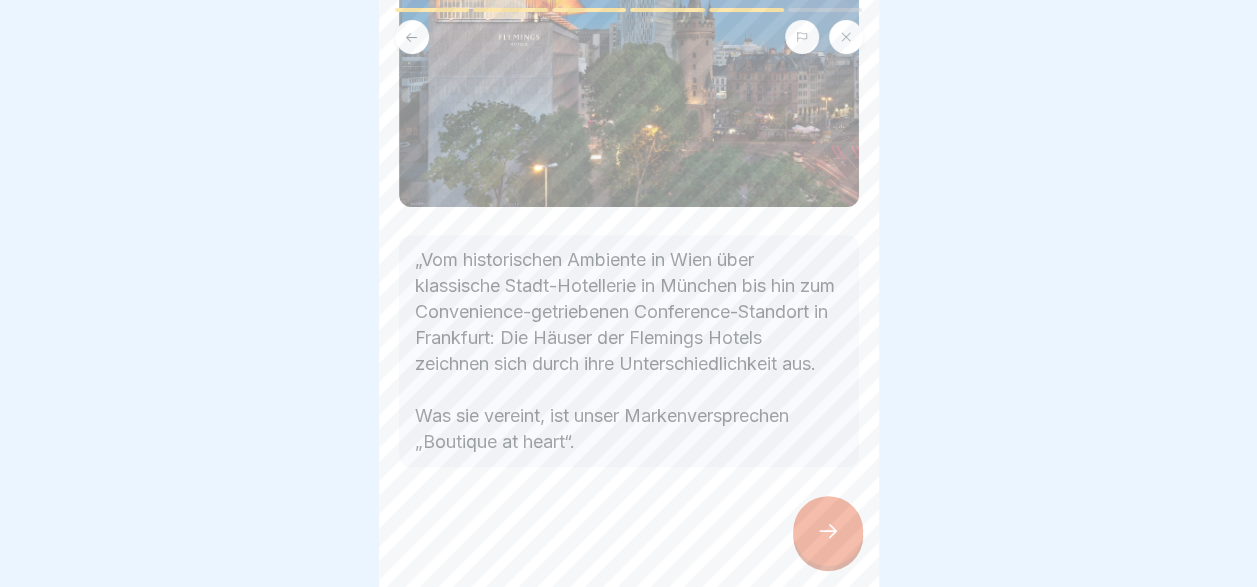 click 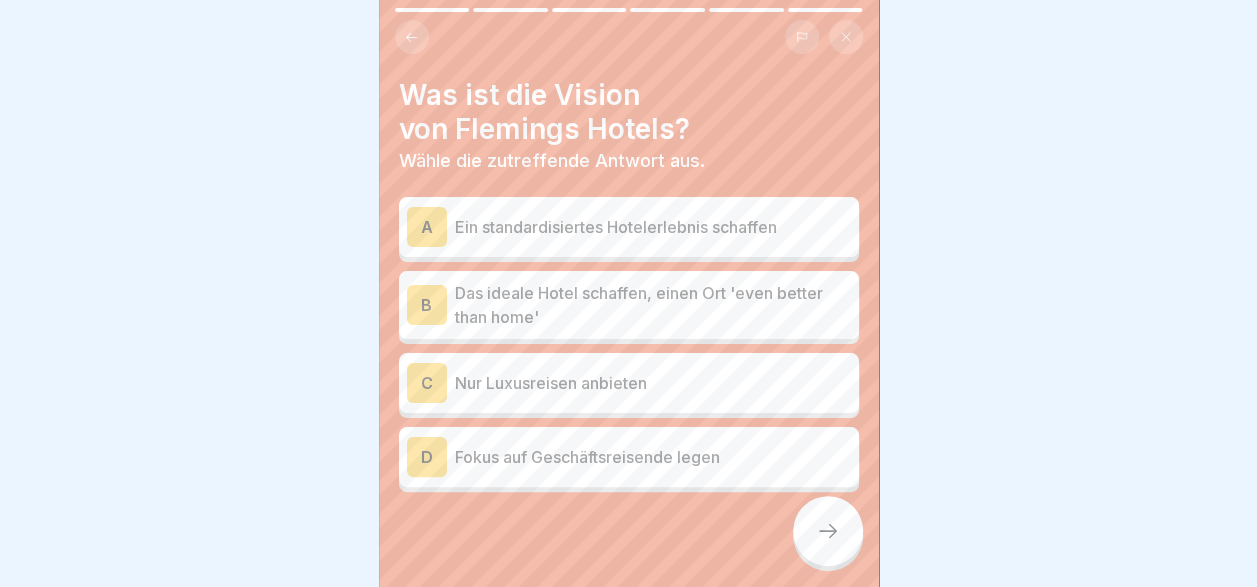 click on "A Ein standardisiertes Hotelerlebnis schaffen" at bounding box center (629, 227) 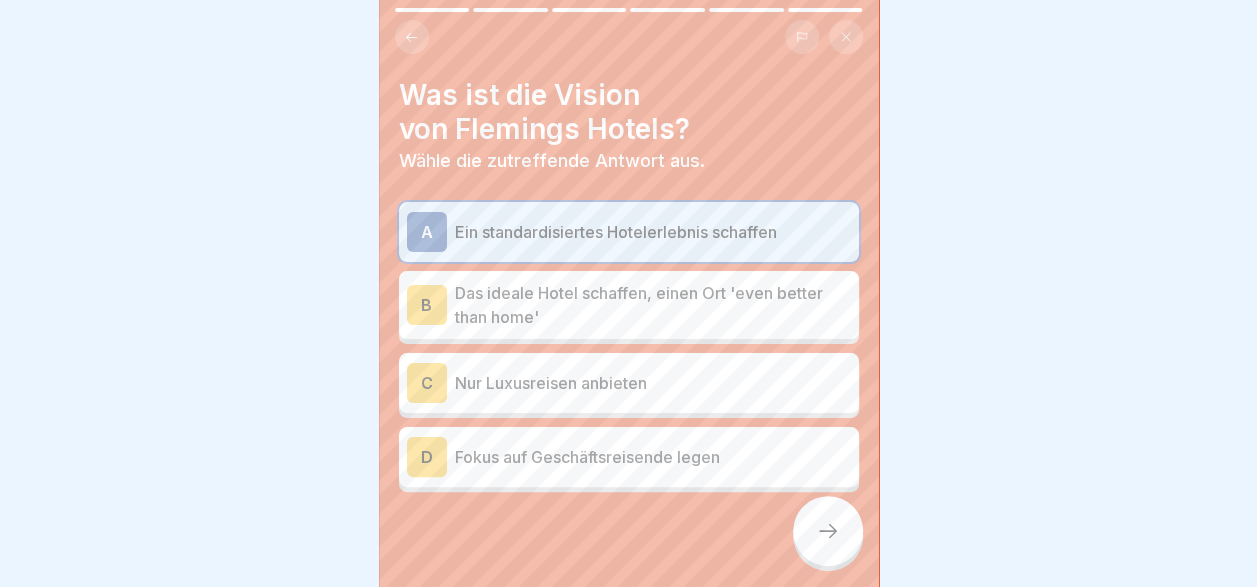 click on "Ein standardisiertes Hotelerlebnis schaffen" at bounding box center (653, 232) 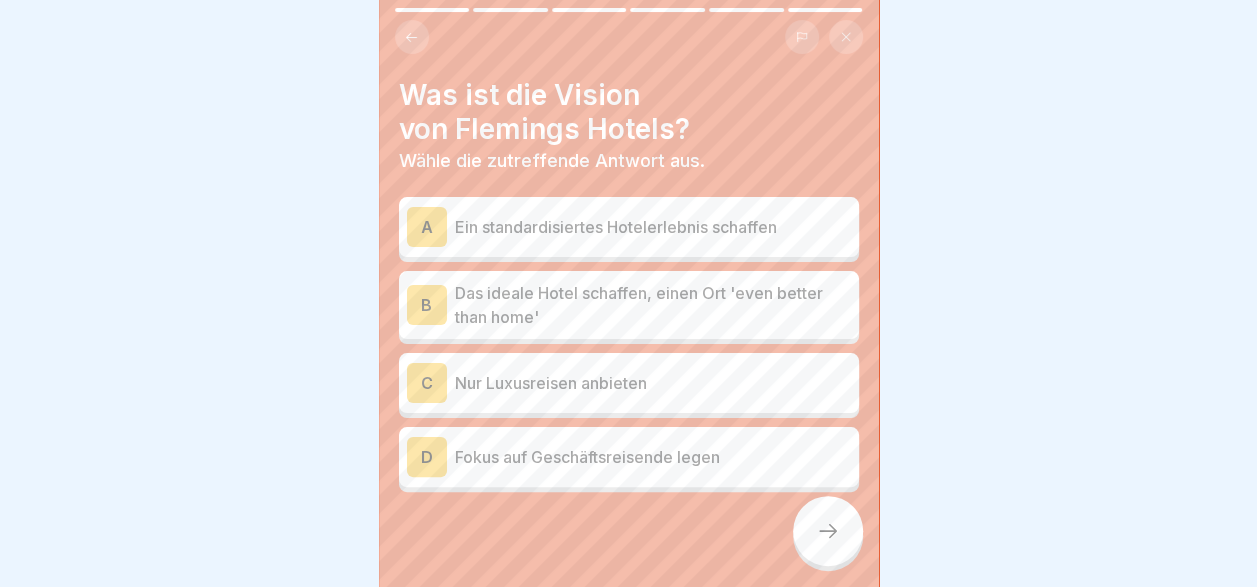click on "Ein standardisiertes Hotelerlebnis schaffen" at bounding box center [653, 227] 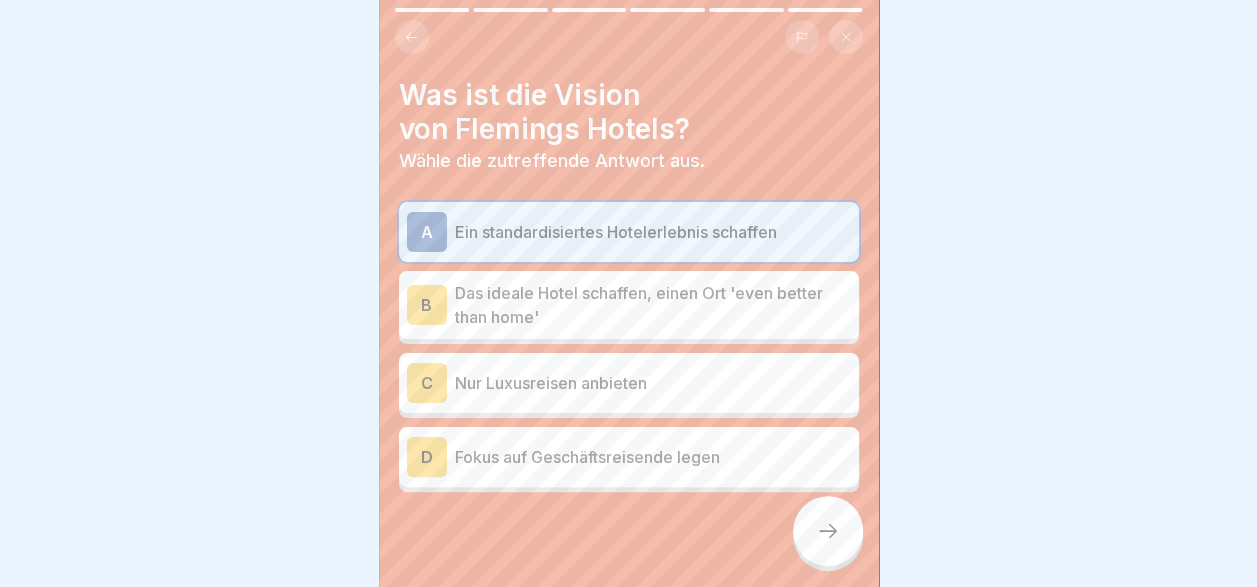 click on "Das ideale Hotel schaffen, einen Ort 'even better than home'" at bounding box center (653, 305) 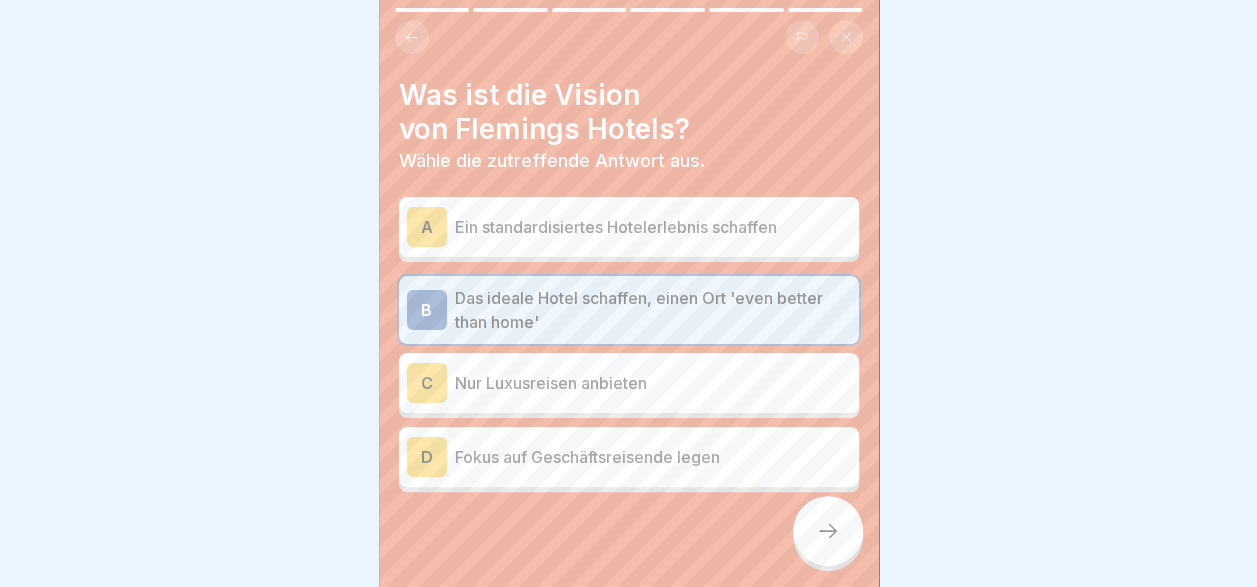click on "Nur Luxusreisen anbieten" at bounding box center (653, 383) 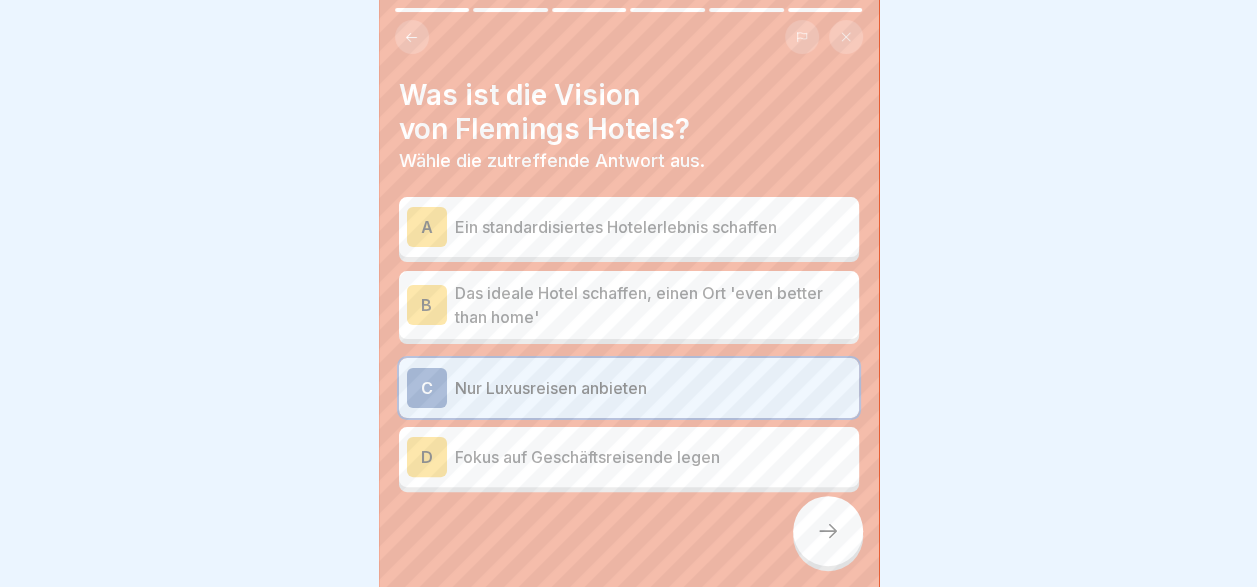 click on "Das ideale Hotel schaffen, einen Ort 'even better than home'" at bounding box center [653, 305] 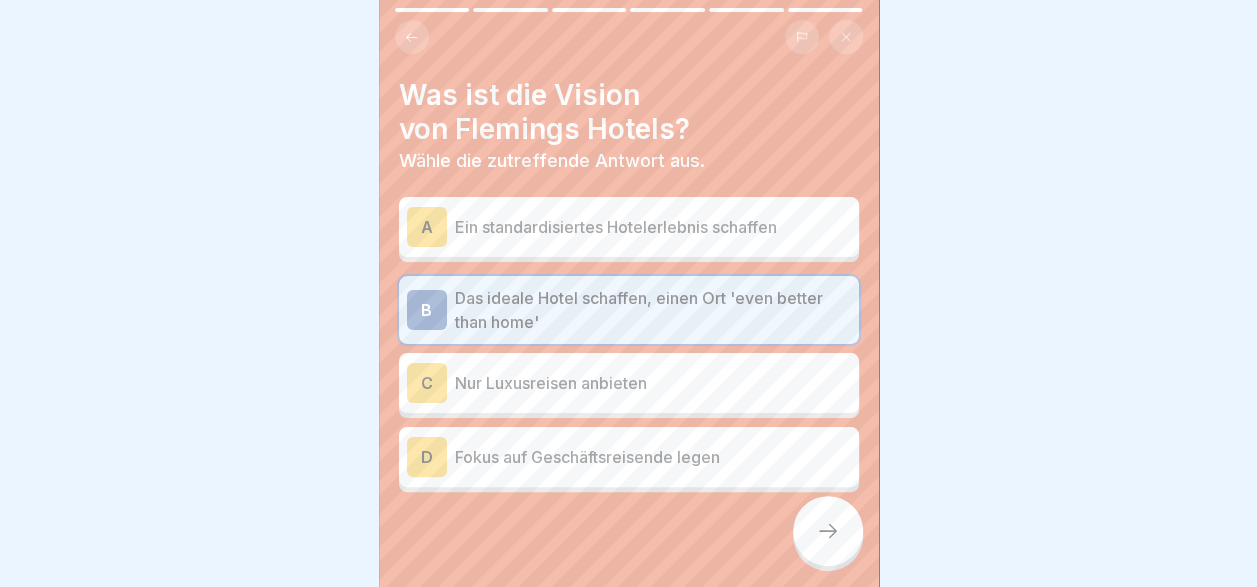 click 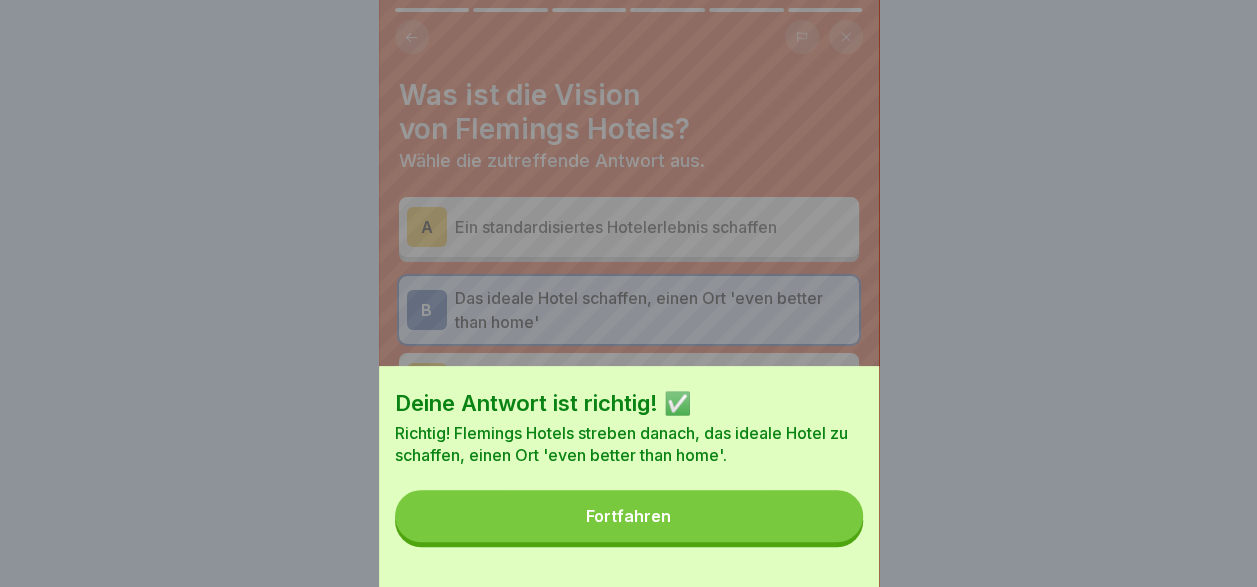 click on "Fortfahren" at bounding box center (629, 516) 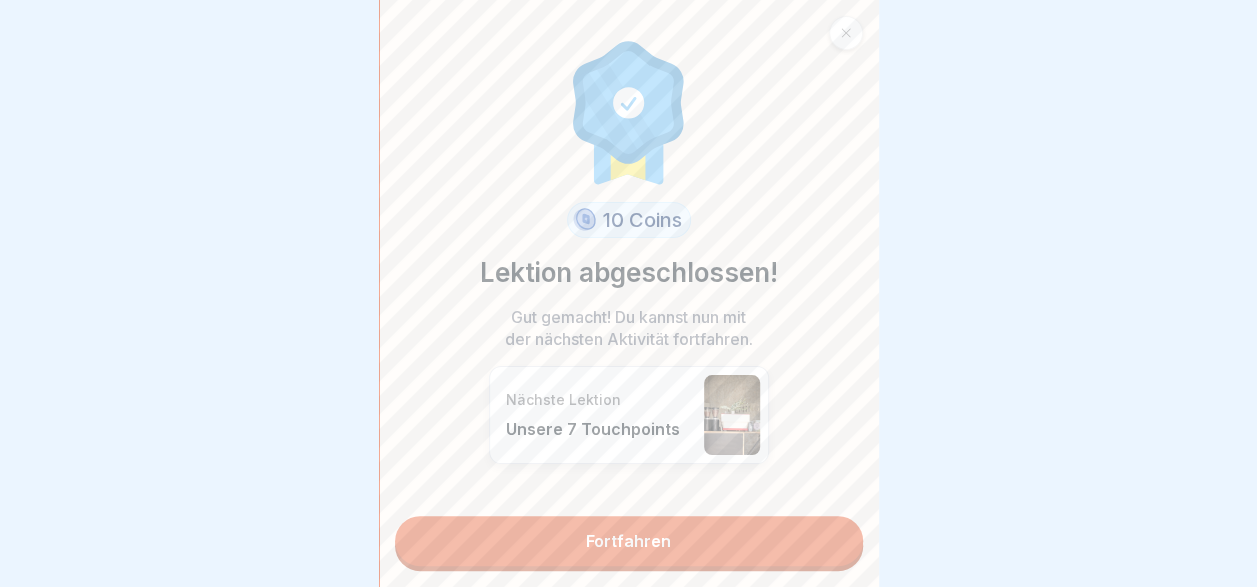 click on "Fortfahren" at bounding box center [629, 541] 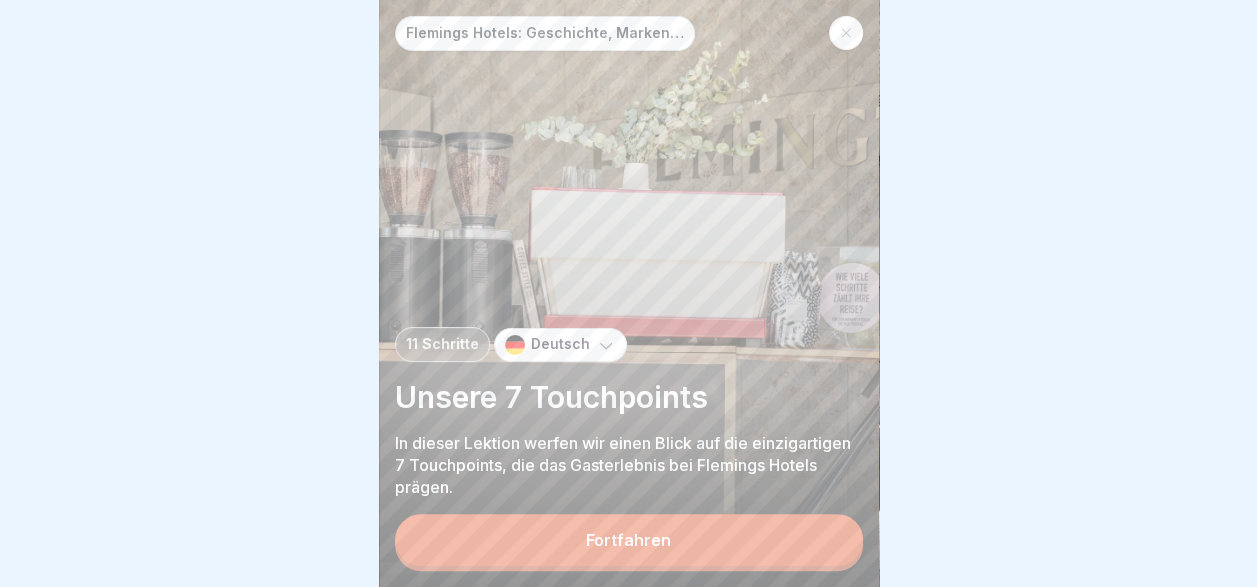 click on "Fortfahren" at bounding box center [629, 540] 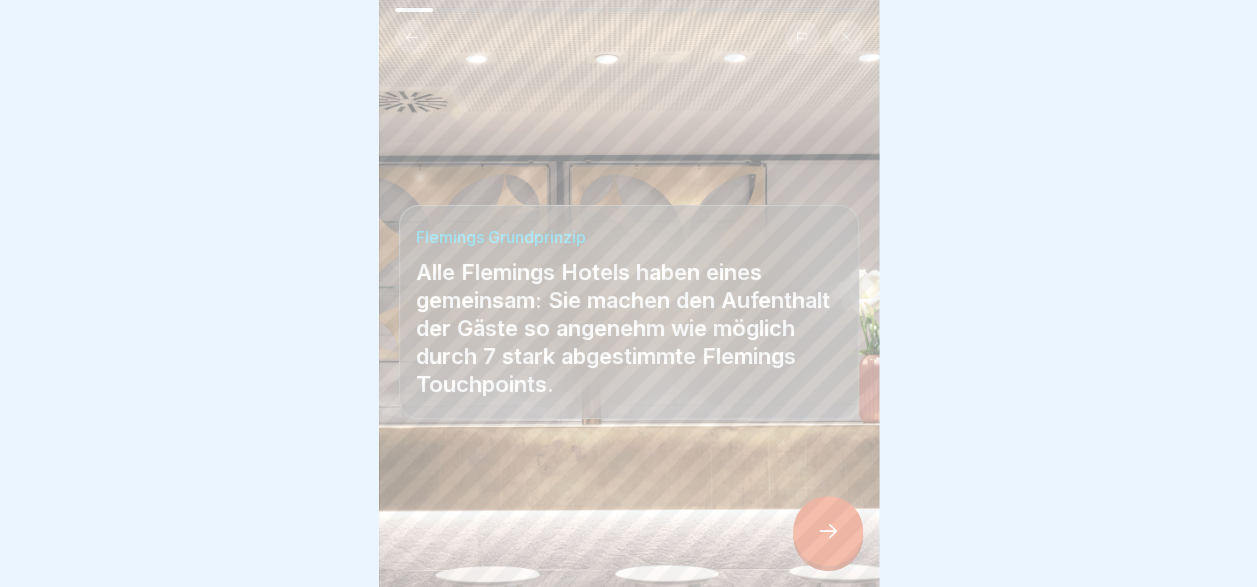 click 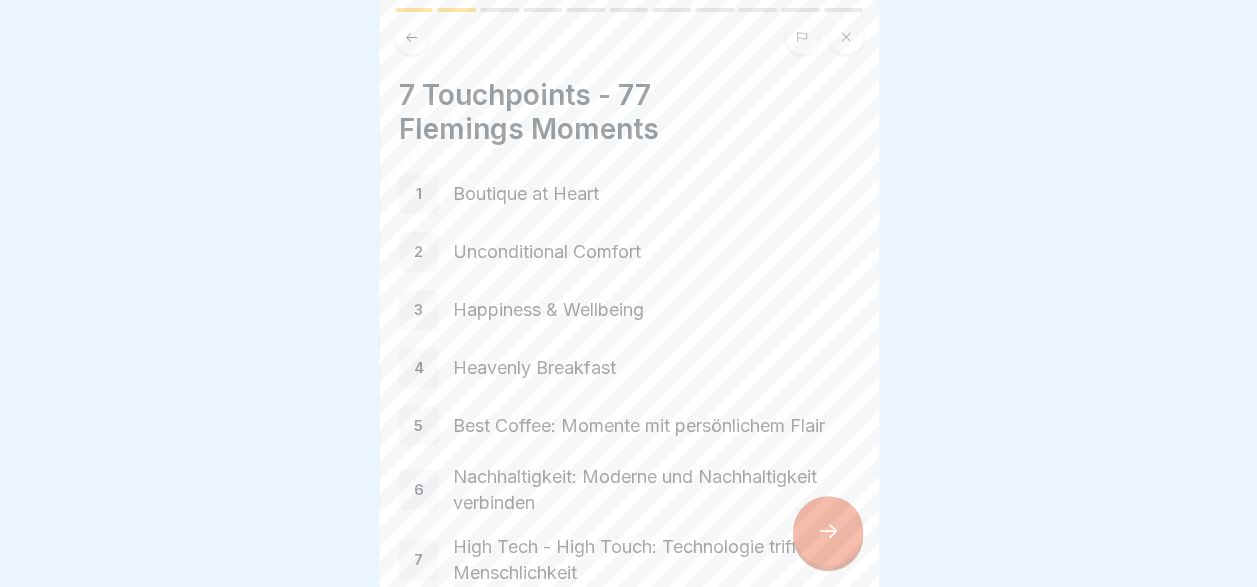 scroll, scrollTop: 119, scrollLeft: 0, axis: vertical 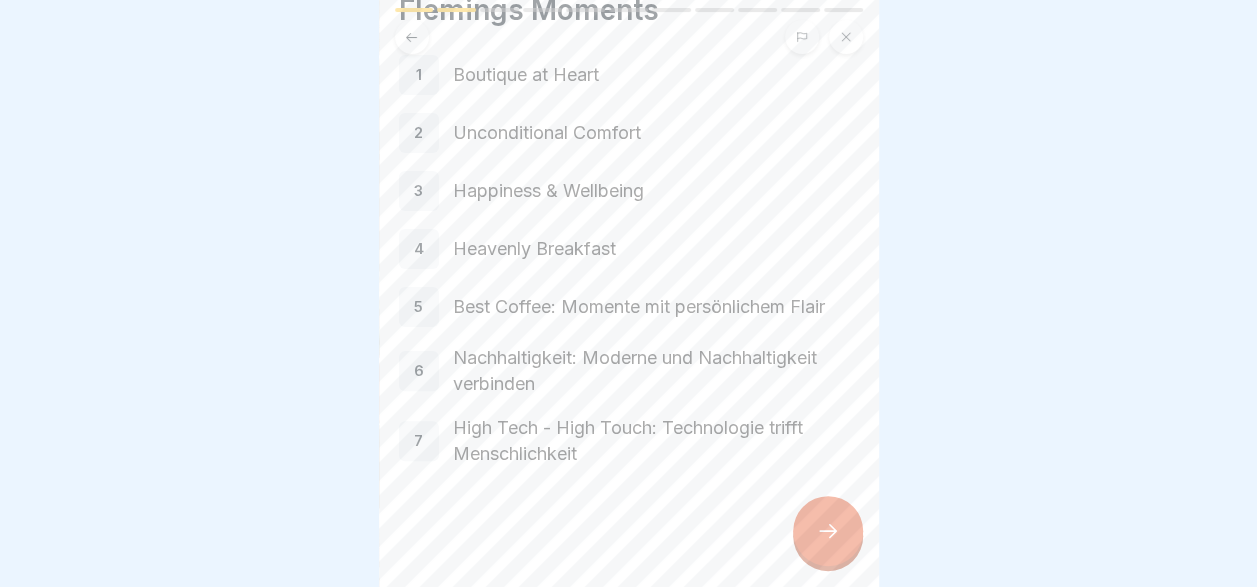 click at bounding box center (828, 531) 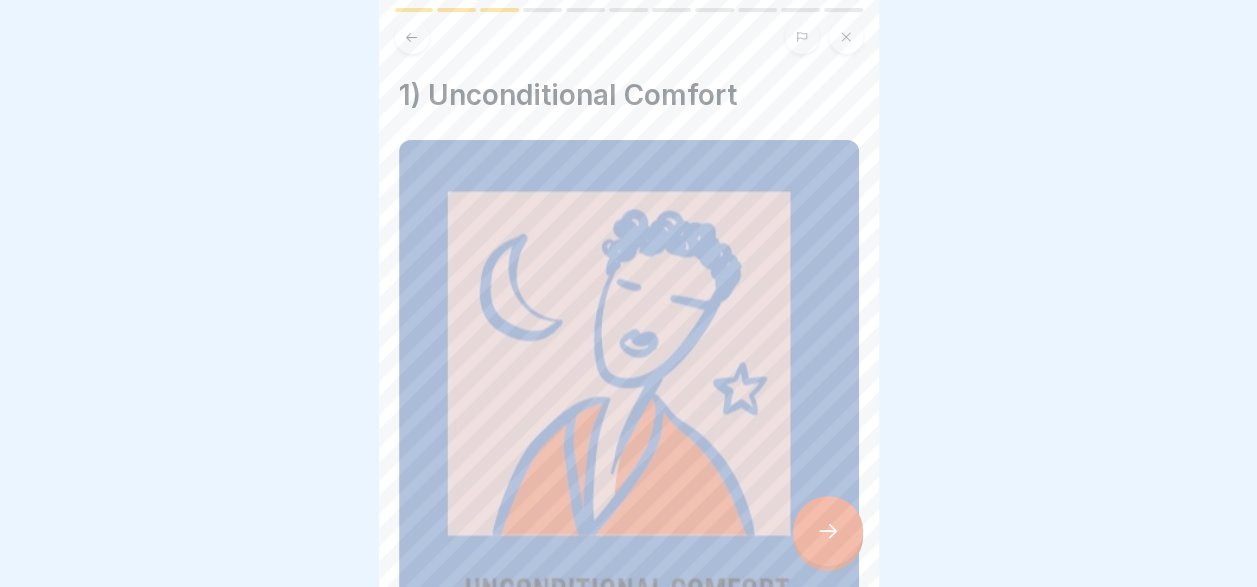 scroll, scrollTop: 394, scrollLeft: 0, axis: vertical 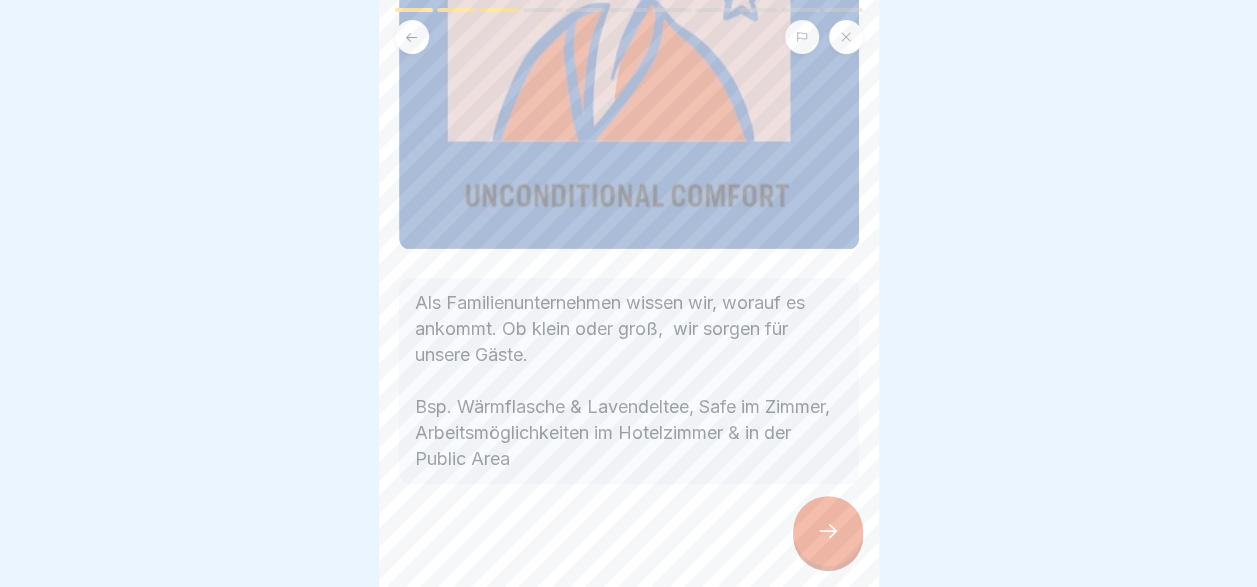 click at bounding box center (828, 531) 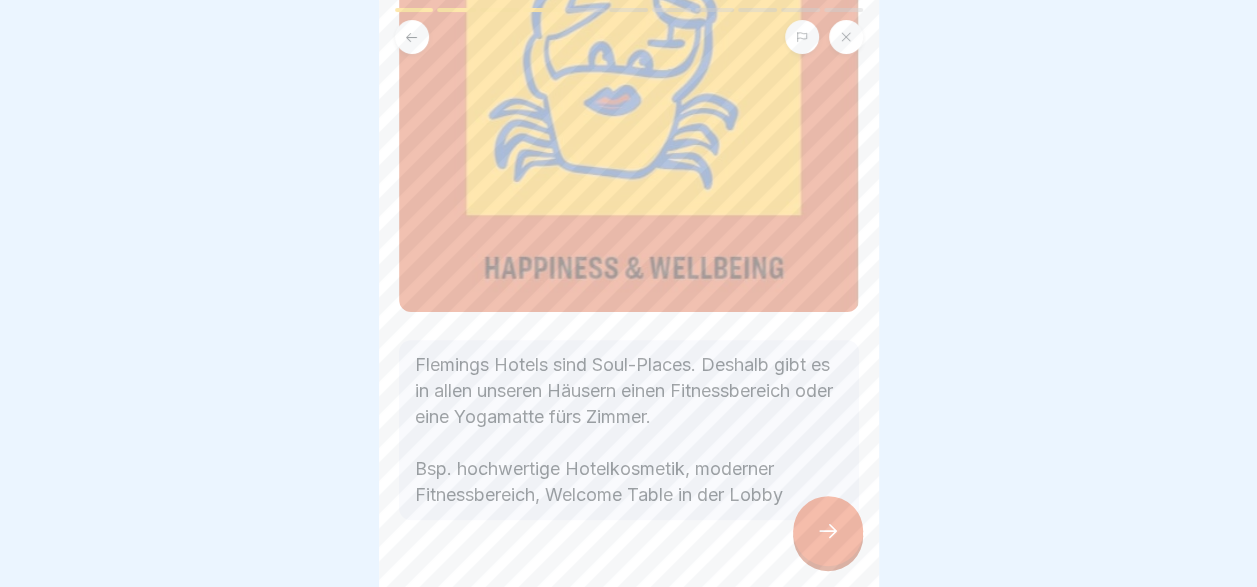 scroll, scrollTop: 335, scrollLeft: 0, axis: vertical 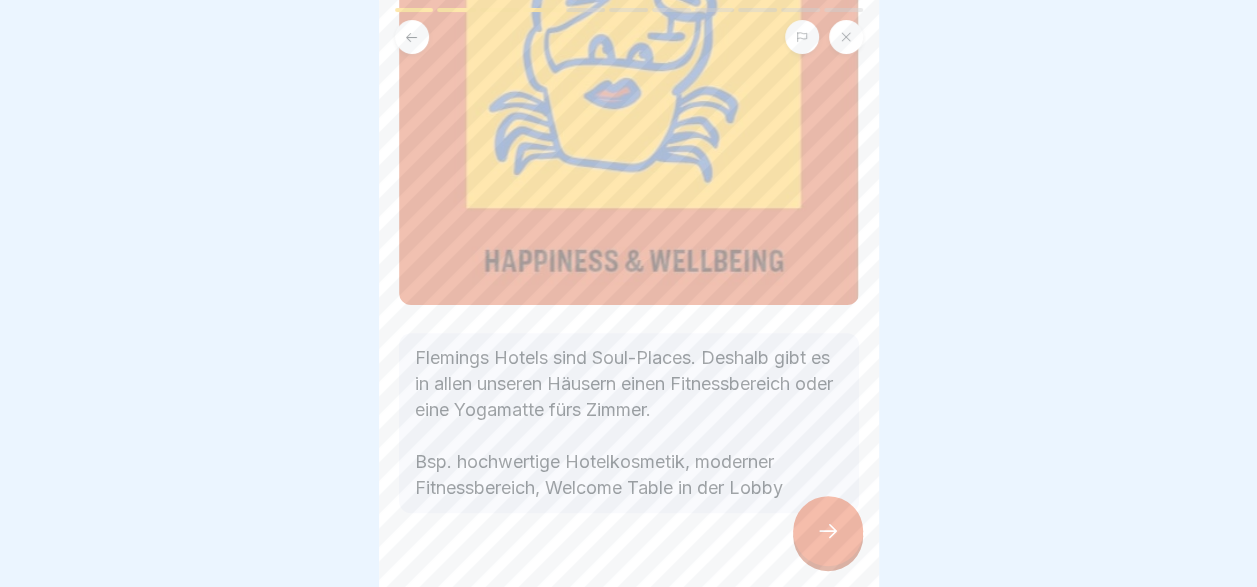 click 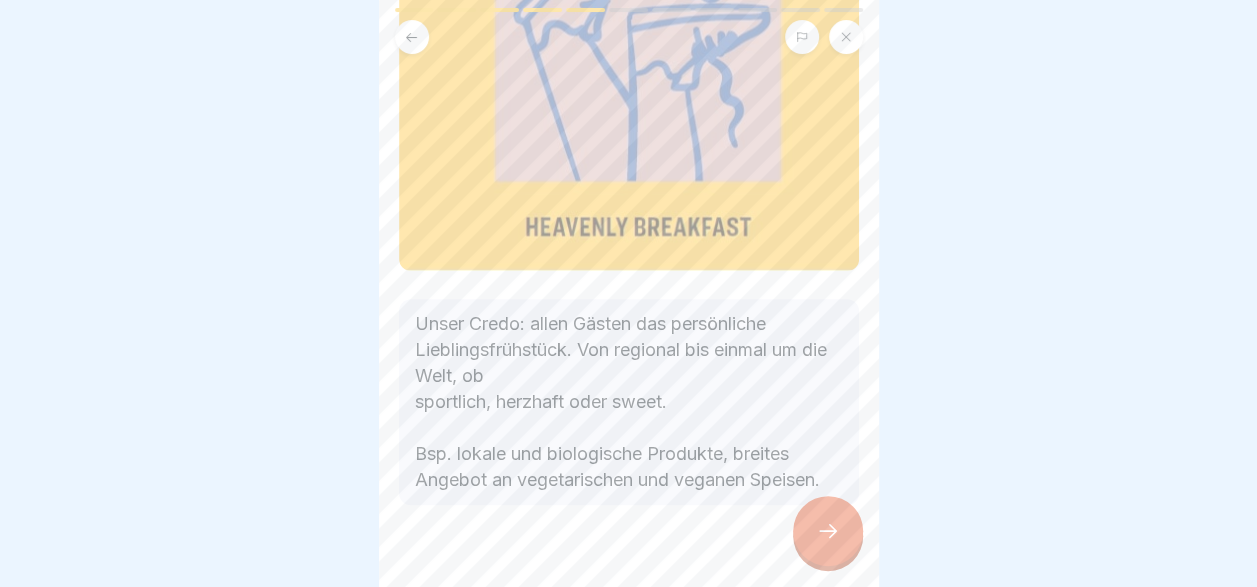 scroll, scrollTop: 293, scrollLeft: 0, axis: vertical 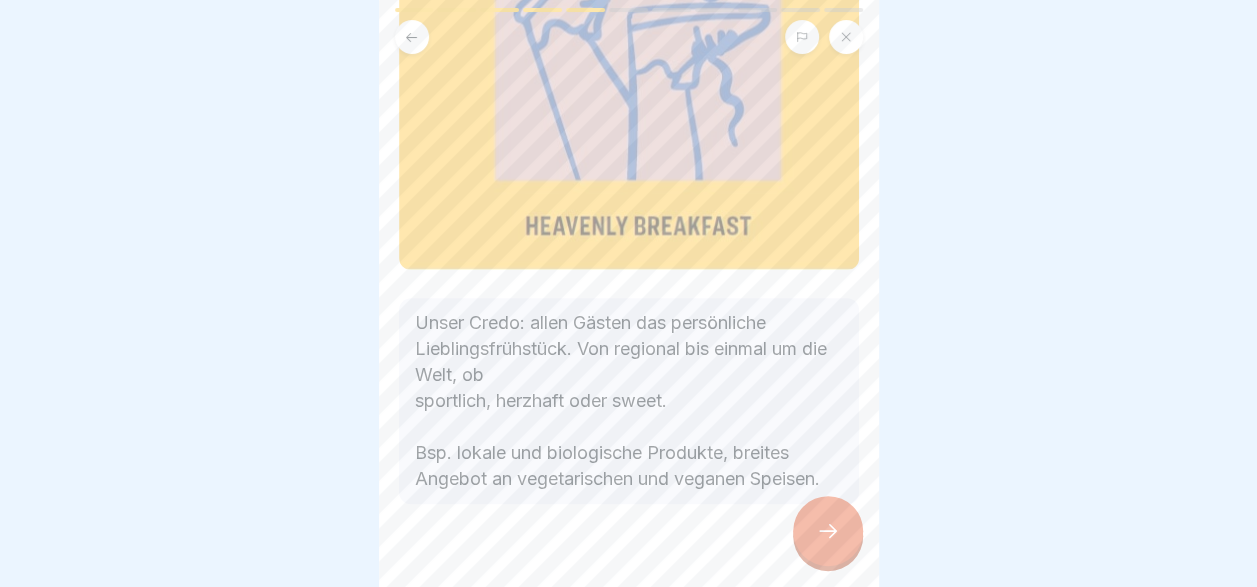 click at bounding box center [828, 531] 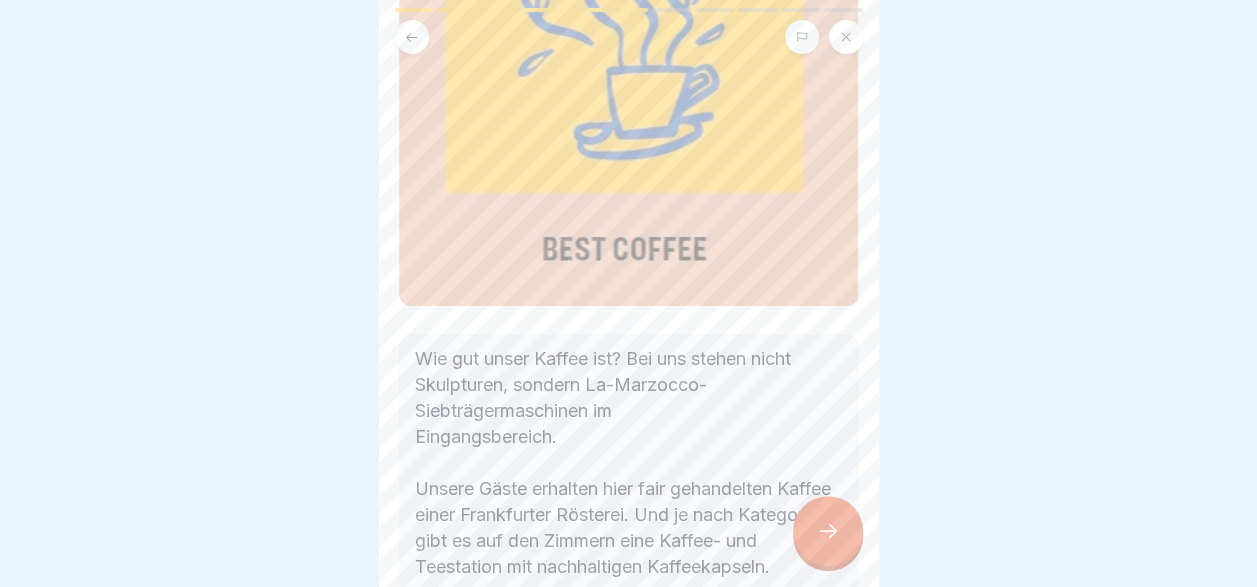 scroll, scrollTop: 384, scrollLeft: 0, axis: vertical 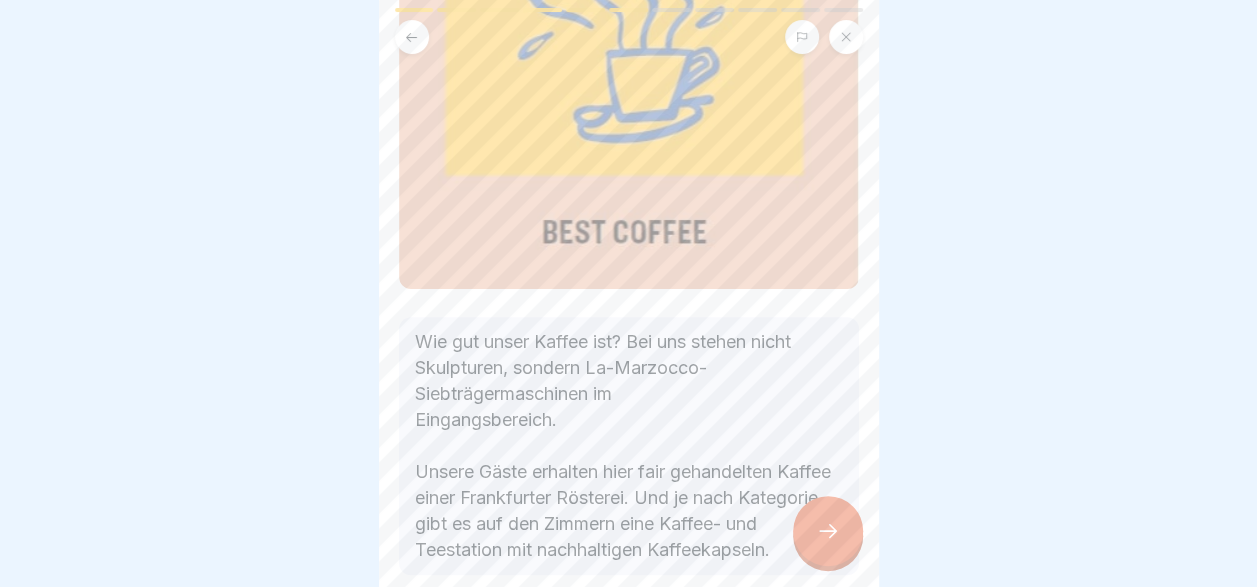 click at bounding box center [828, 531] 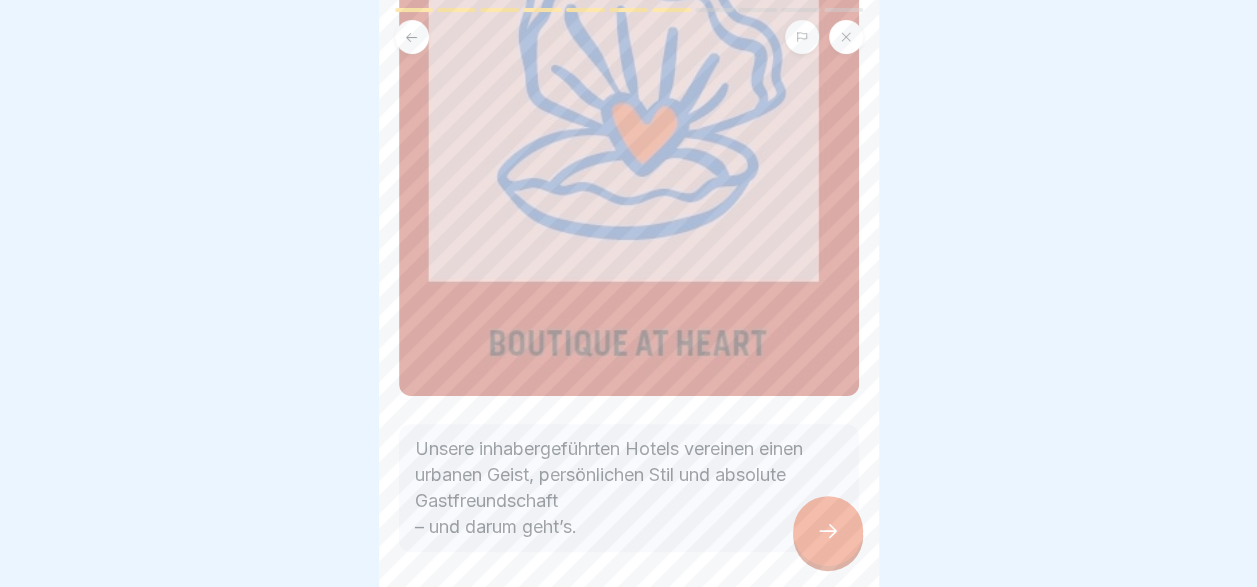 scroll, scrollTop: 286, scrollLeft: 0, axis: vertical 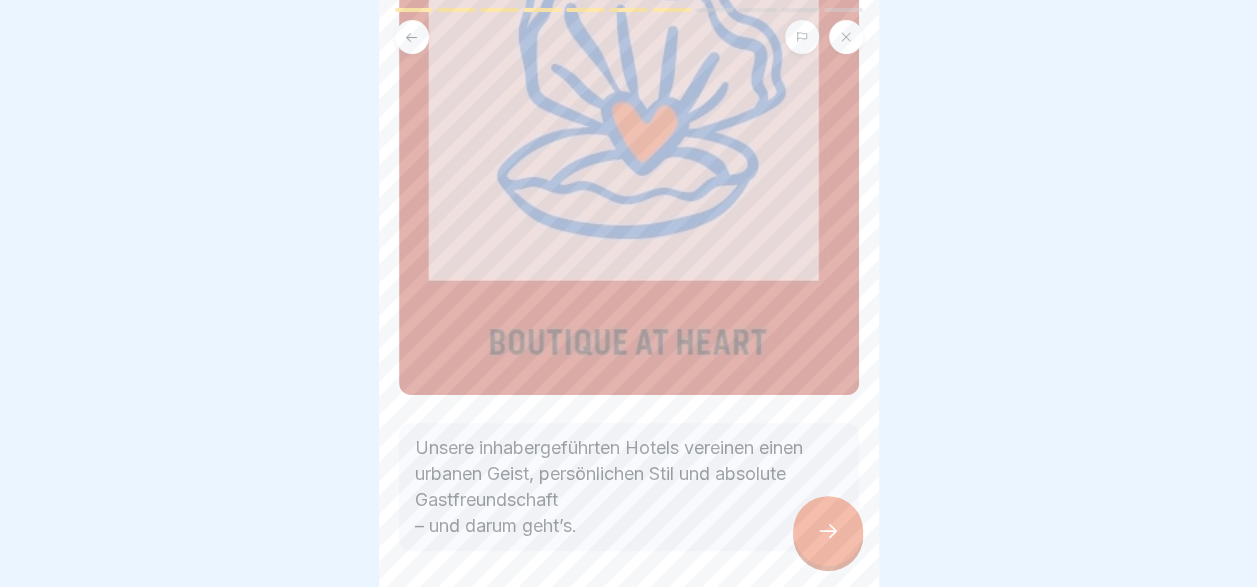 click at bounding box center [828, 531] 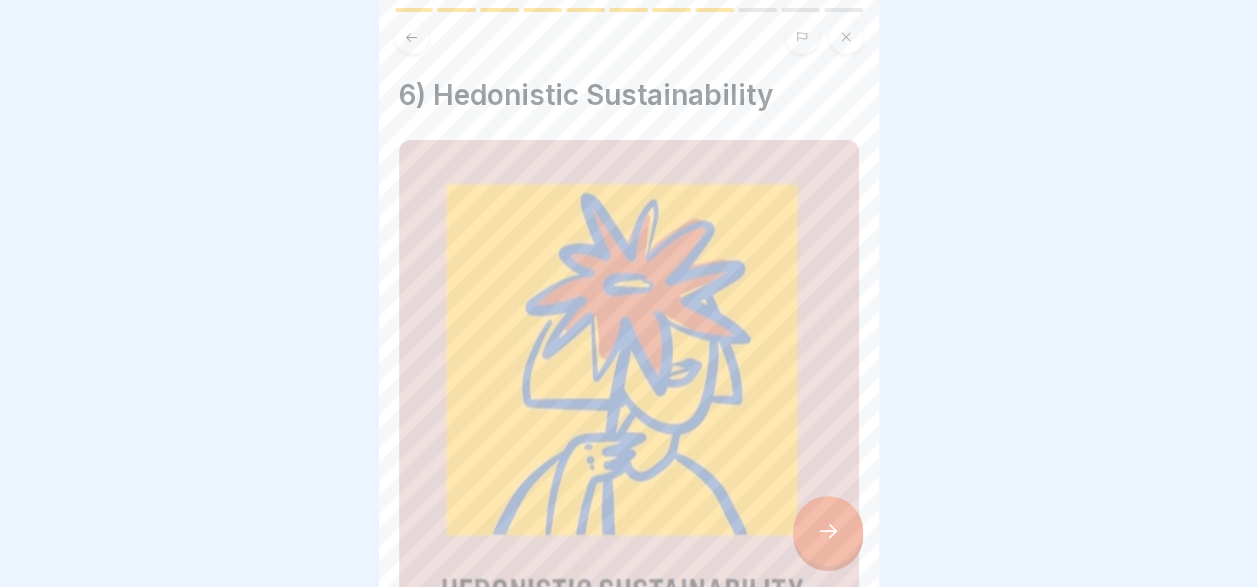 click at bounding box center (828, 531) 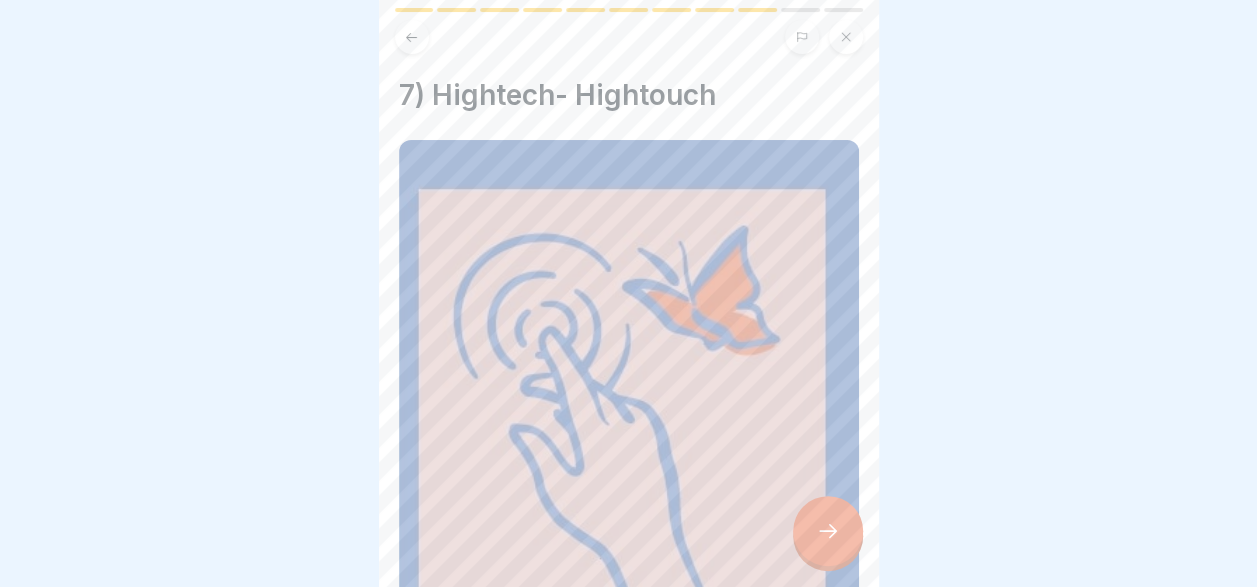 scroll, scrollTop: 105, scrollLeft: 0, axis: vertical 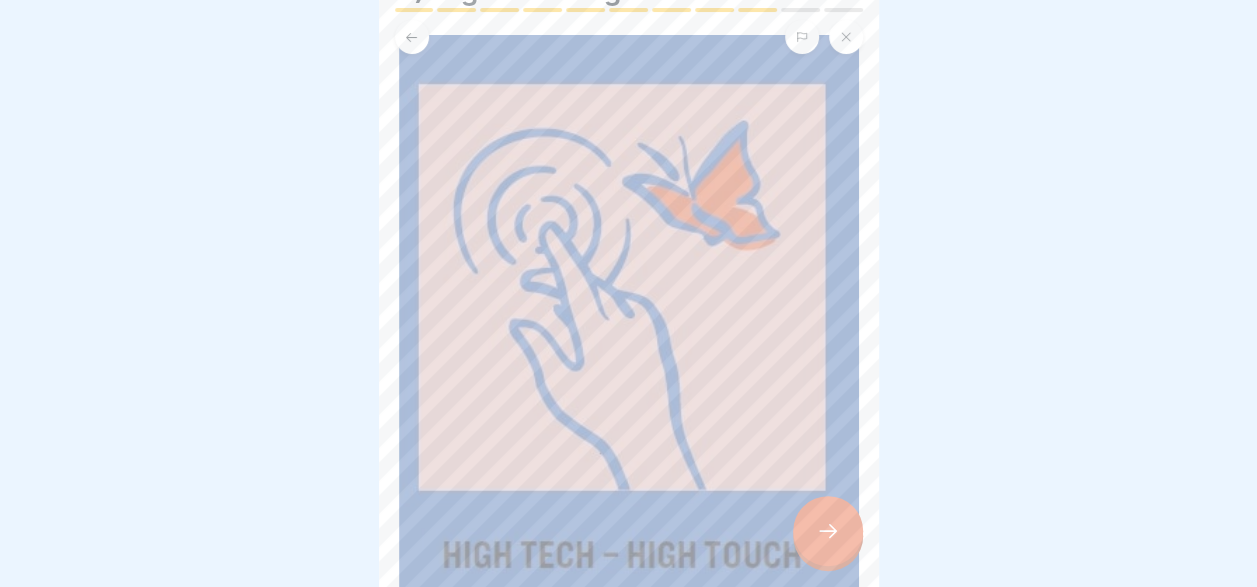 click 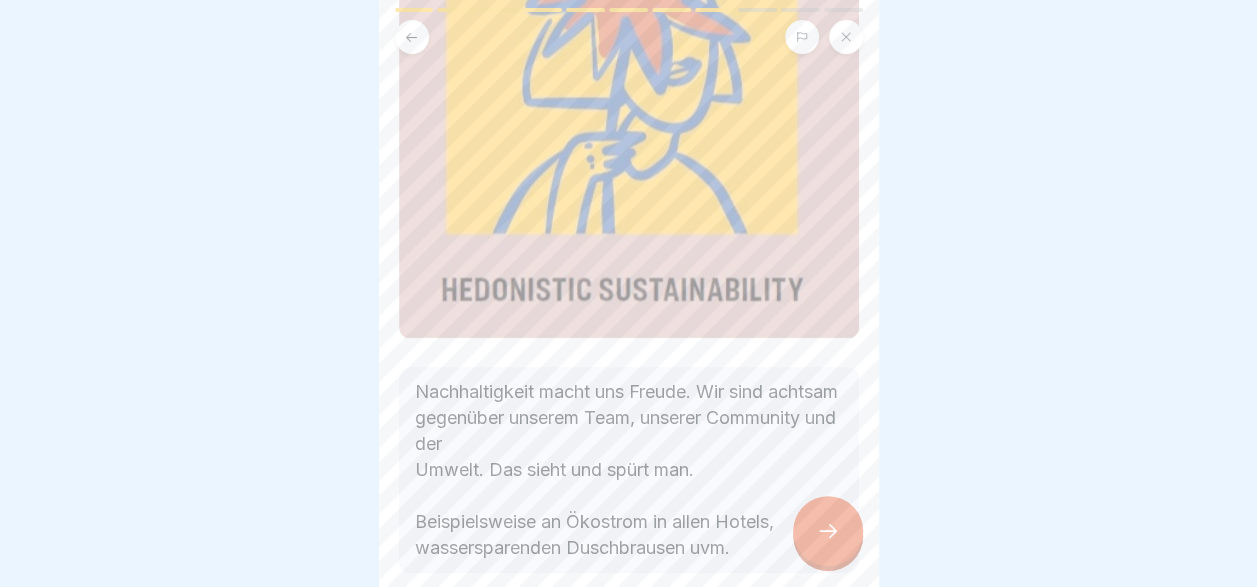scroll, scrollTop: 337, scrollLeft: 0, axis: vertical 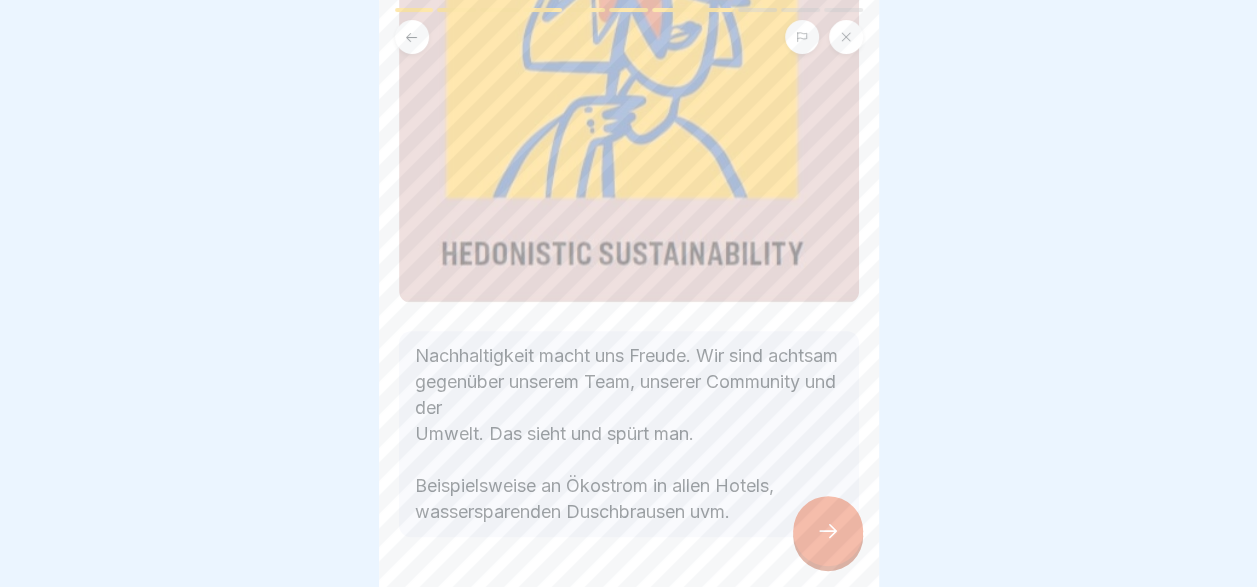 click 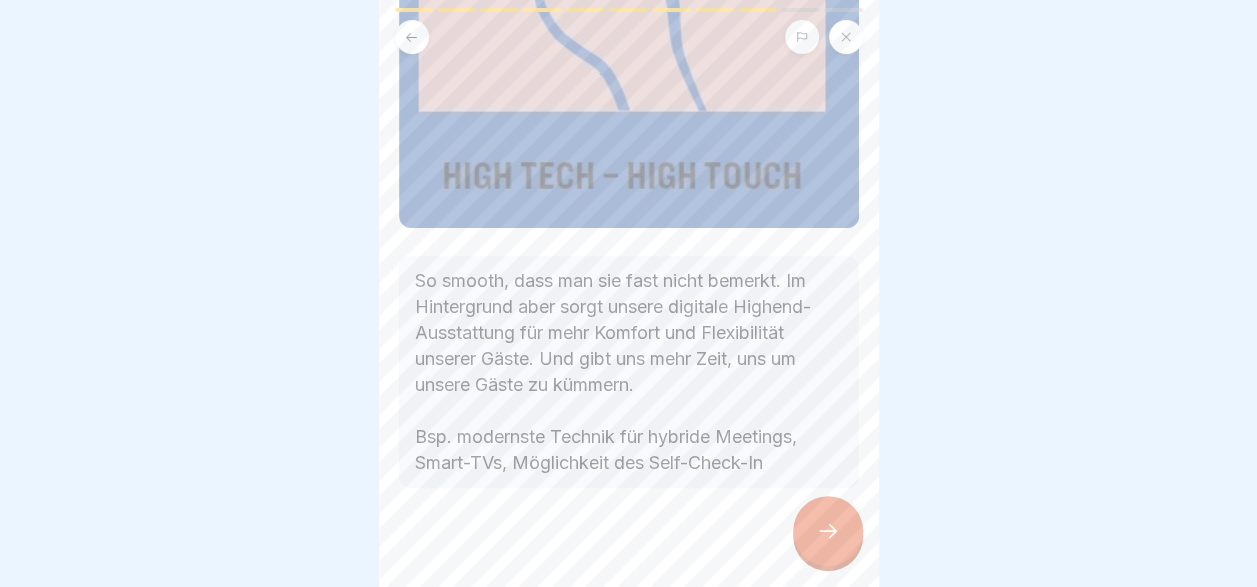 scroll, scrollTop: 486, scrollLeft: 0, axis: vertical 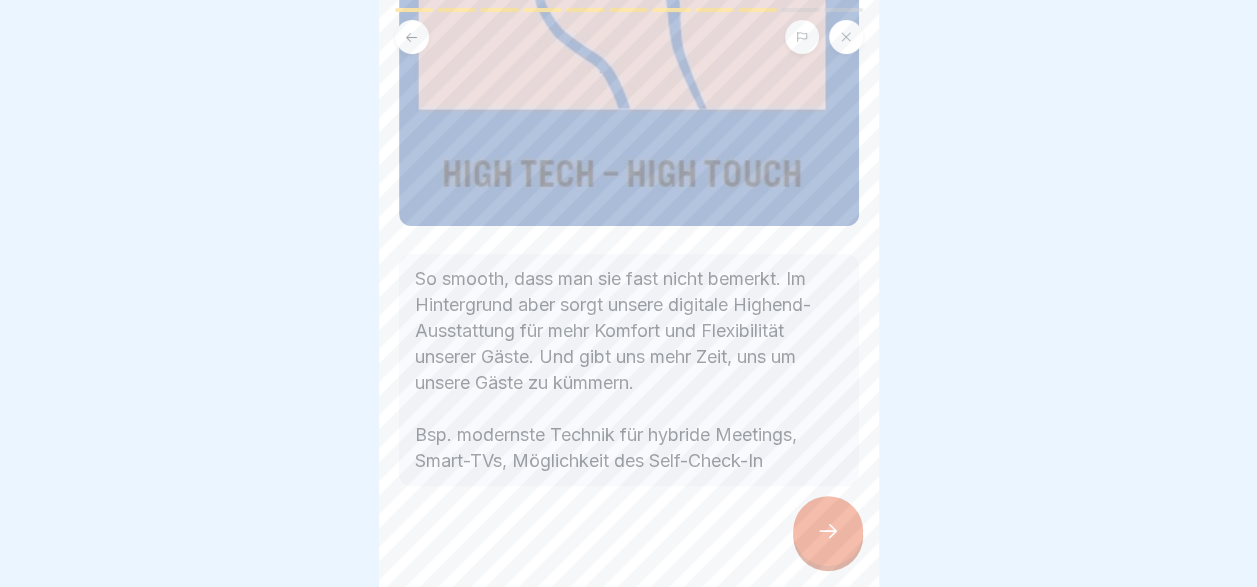 click at bounding box center (828, 531) 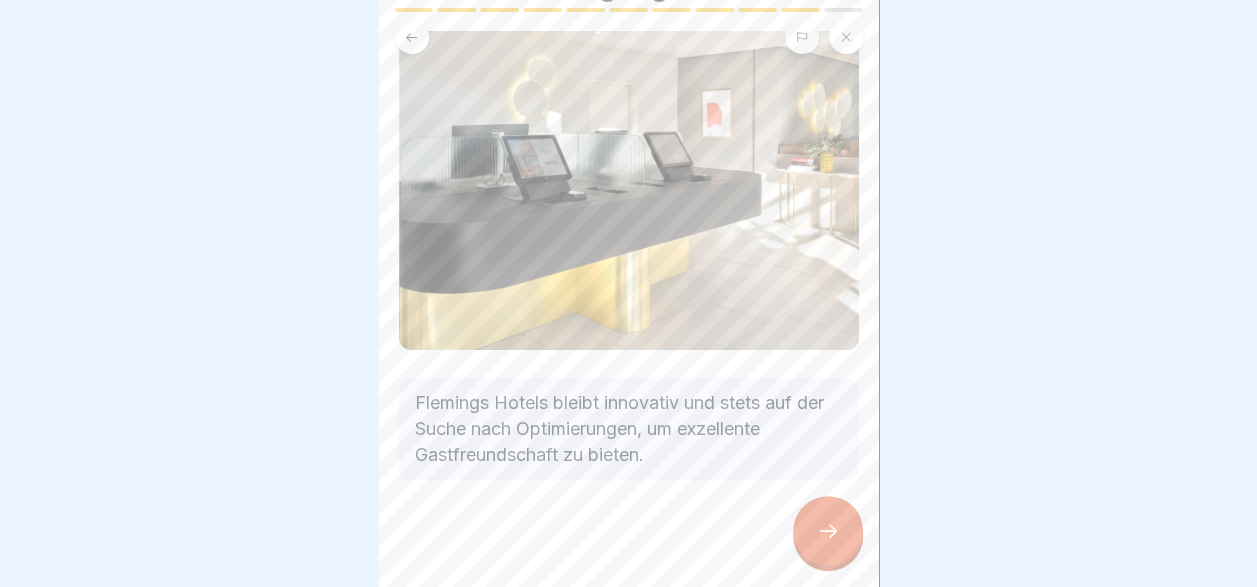 scroll, scrollTop: 112, scrollLeft: 0, axis: vertical 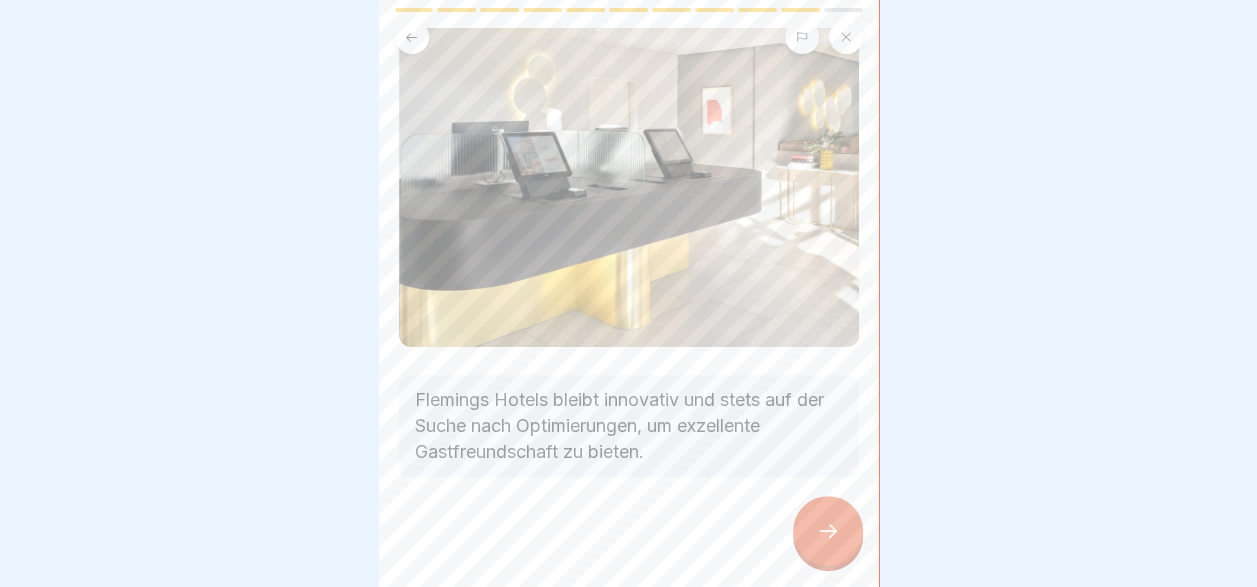 click 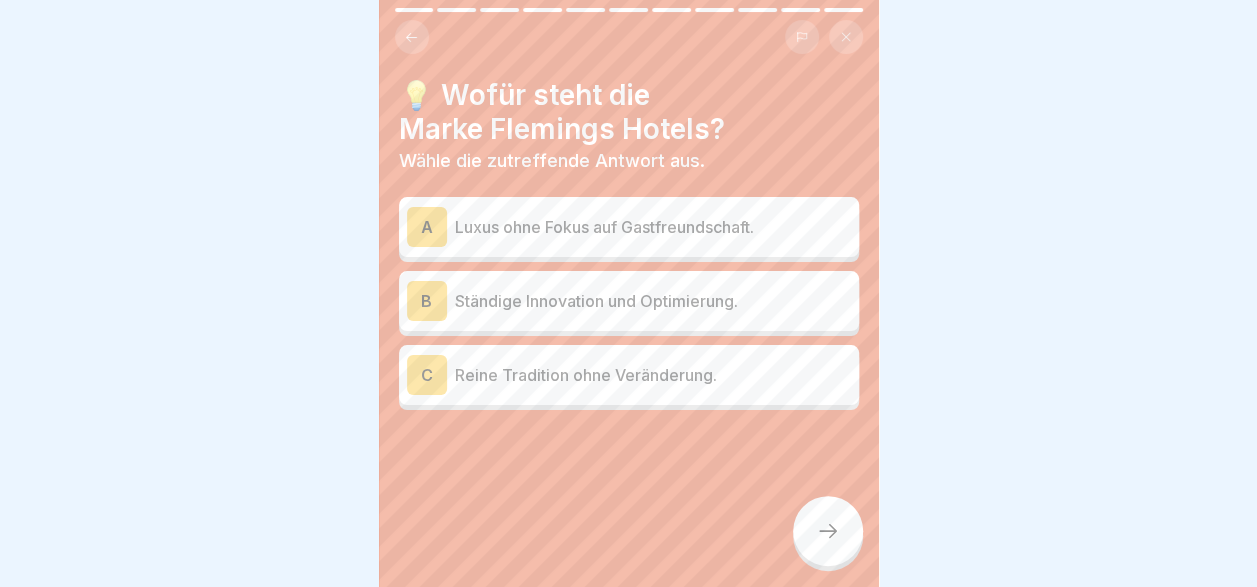 click on "Ständige Innovation und Optimierung." at bounding box center [653, 301] 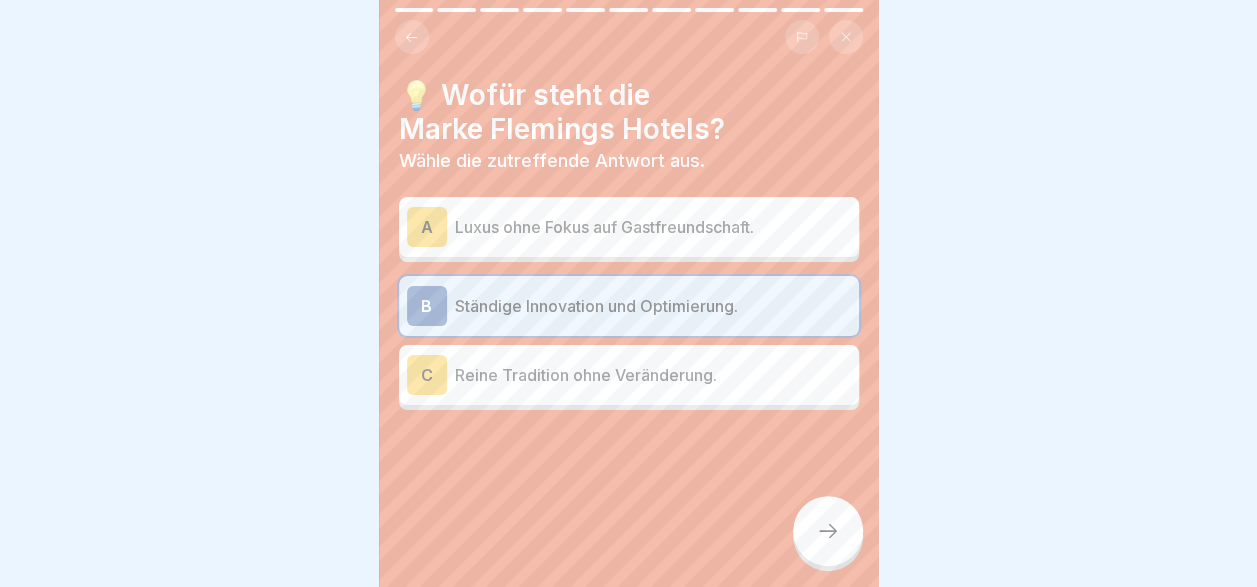 click at bounding box center [828, 531] 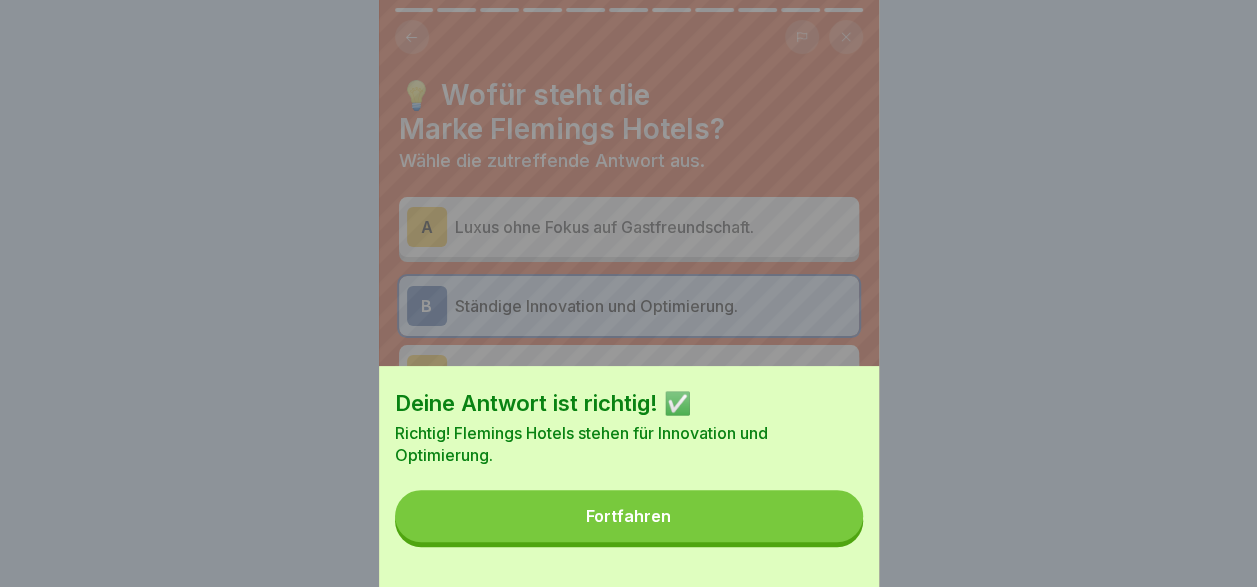 click on "Fortfahren" at bounding box center [629, 516] 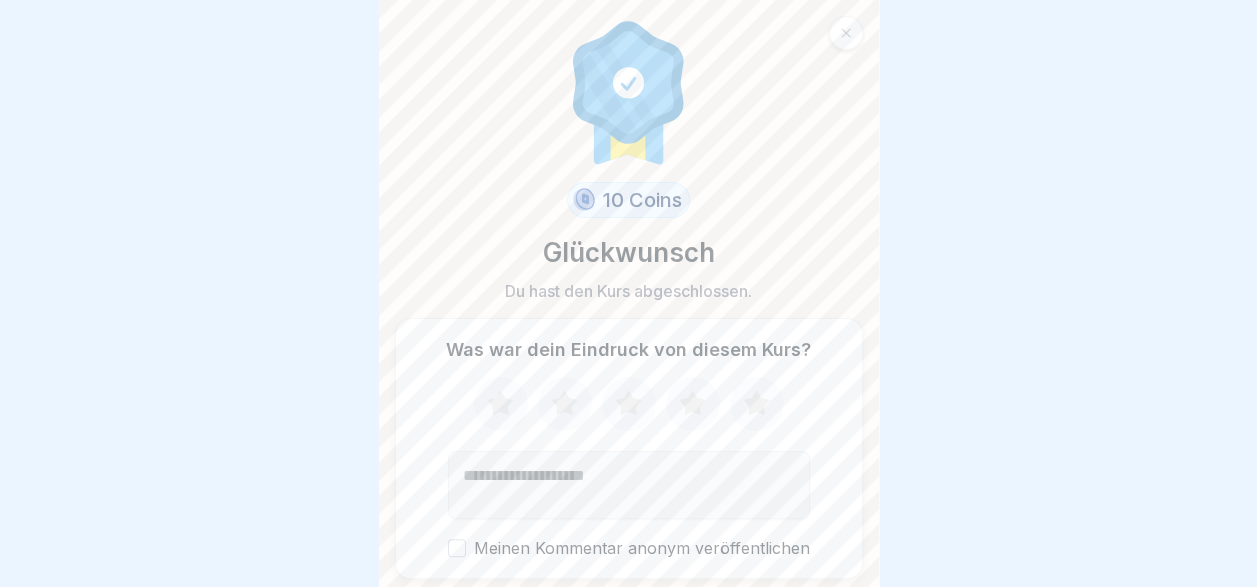 scroll, scrollTop: 64, scrollLeft: 0, axis: vertical 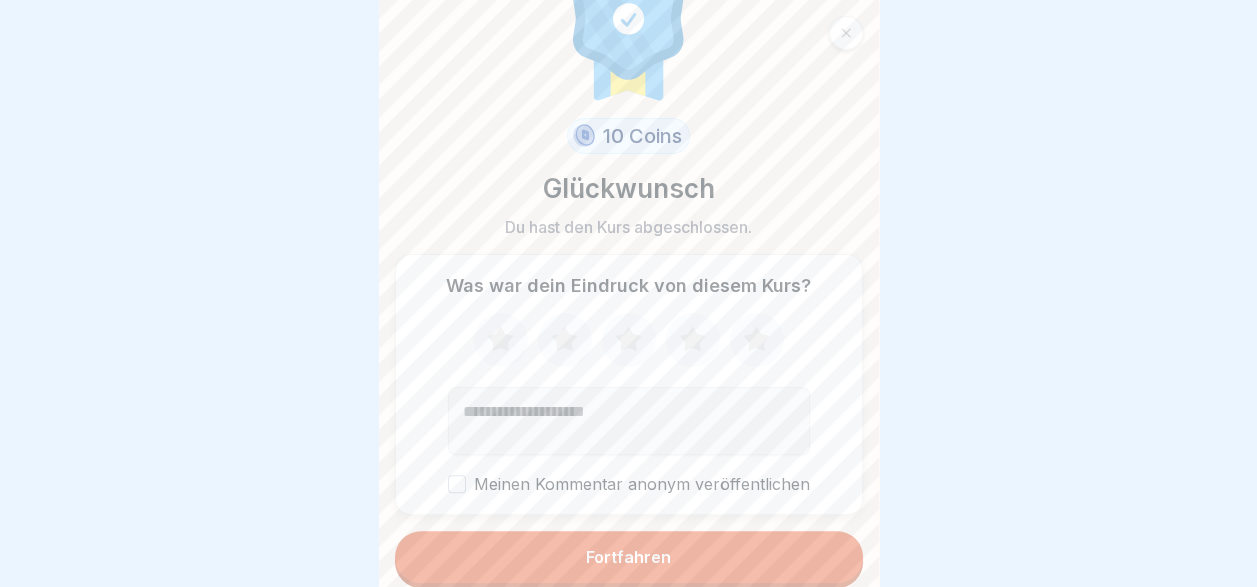 click on "Fortfahren" at bounding box center (629, 557) 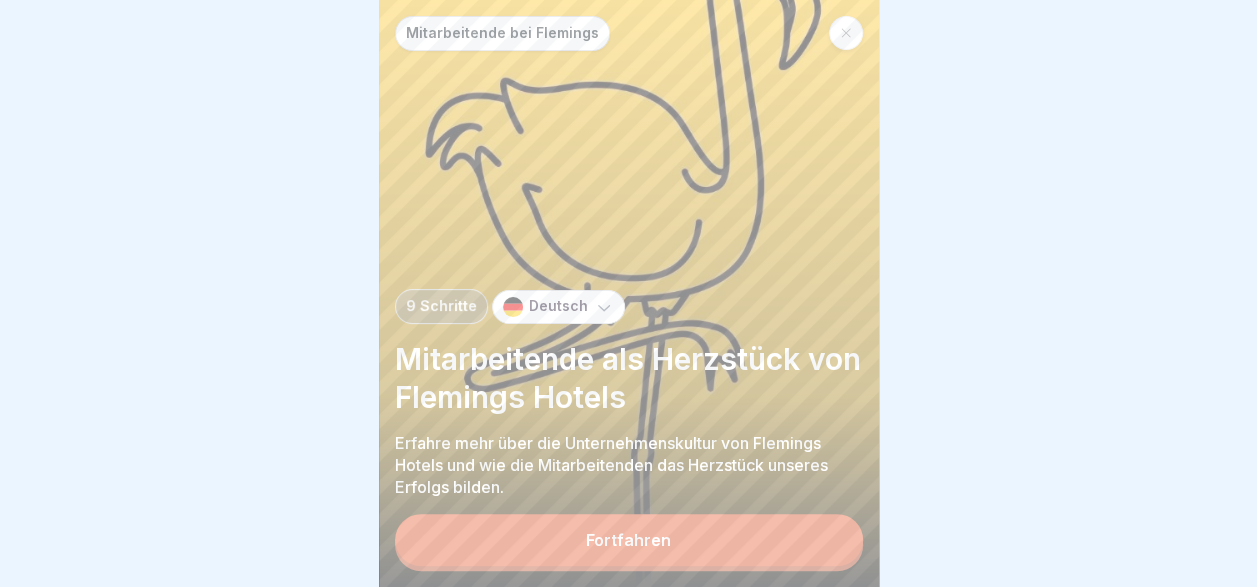 scroll, scrollTop: 15, scrollLeft: 0, axis: vertical 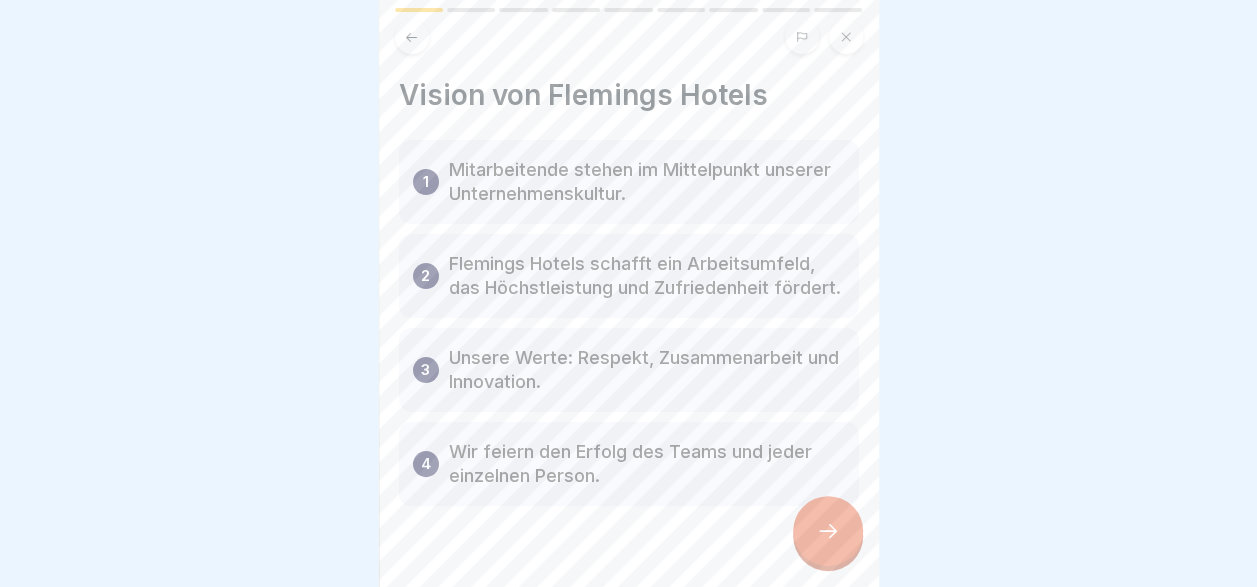 click at bounding box center [828, 531] 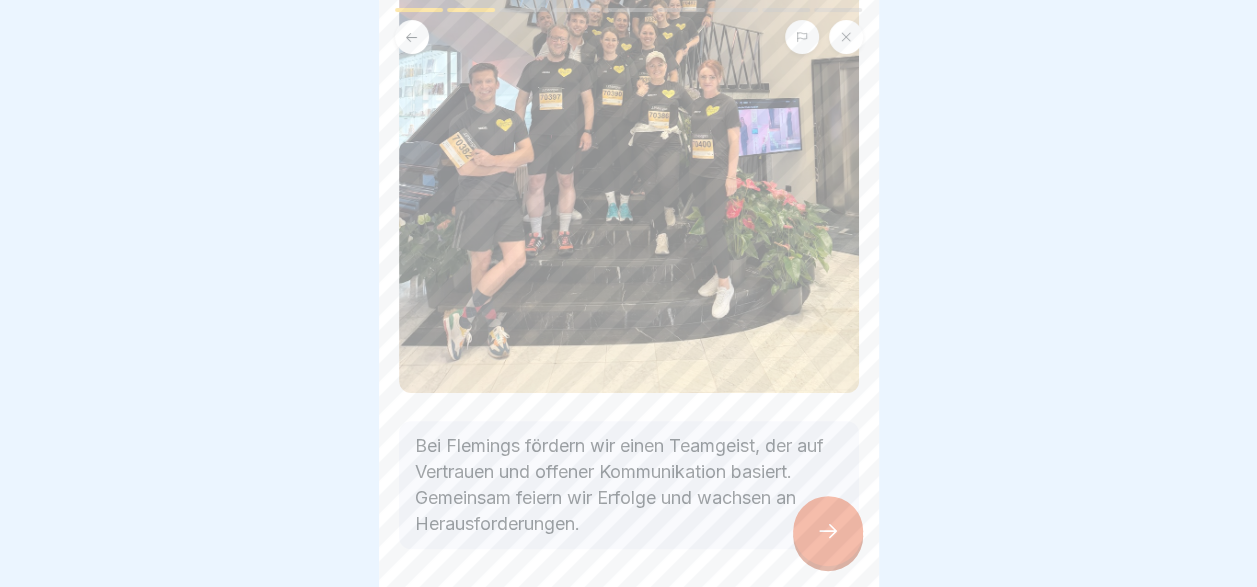 scroll, scrollTop: 386, scrollLeft: 0, axis: vertical 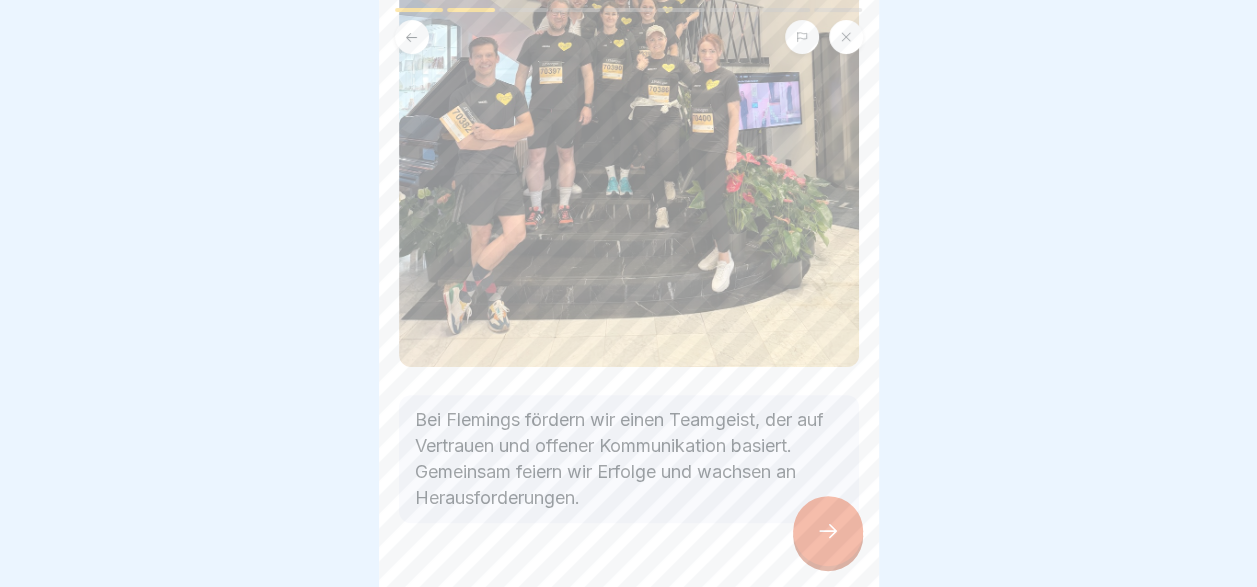 click at bounding box center (828, 531) 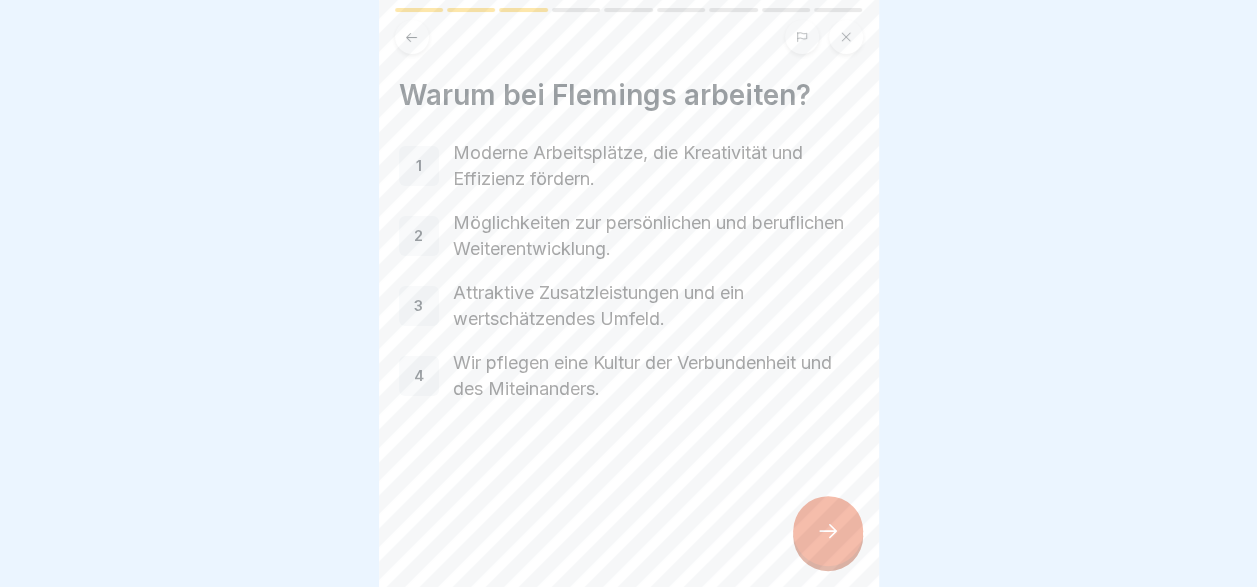 click on "Wir pflegen eine Kultur der Verbundenheit und des Miteinanders." at bounding box center (656, 376) 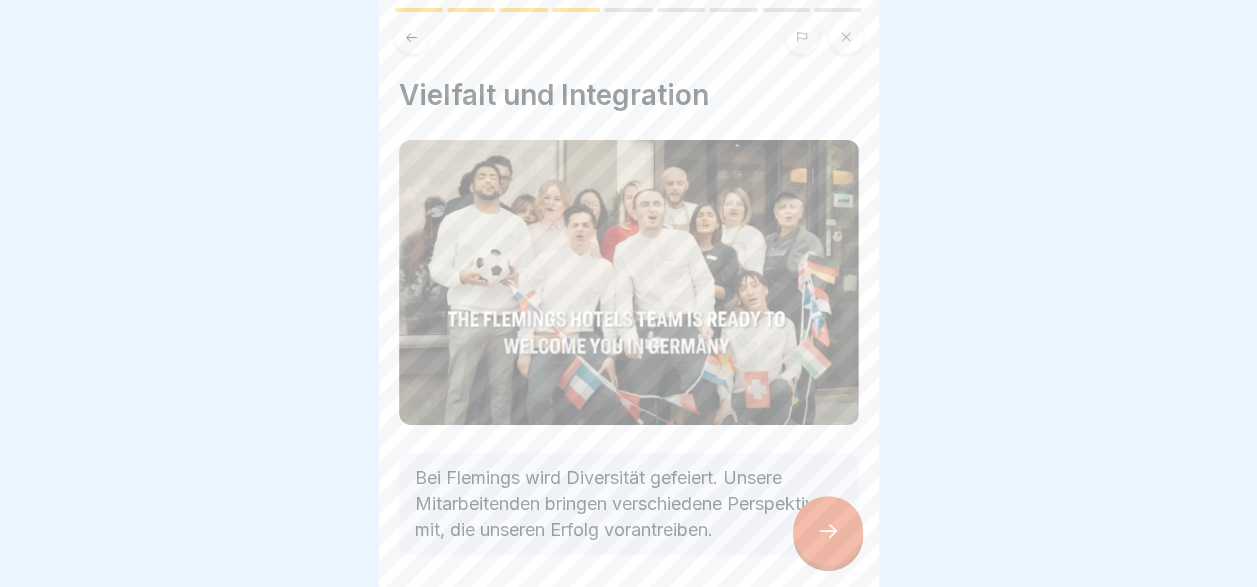 scroll, scrollTop: 105, scrollLeft: 0, axis: vertical 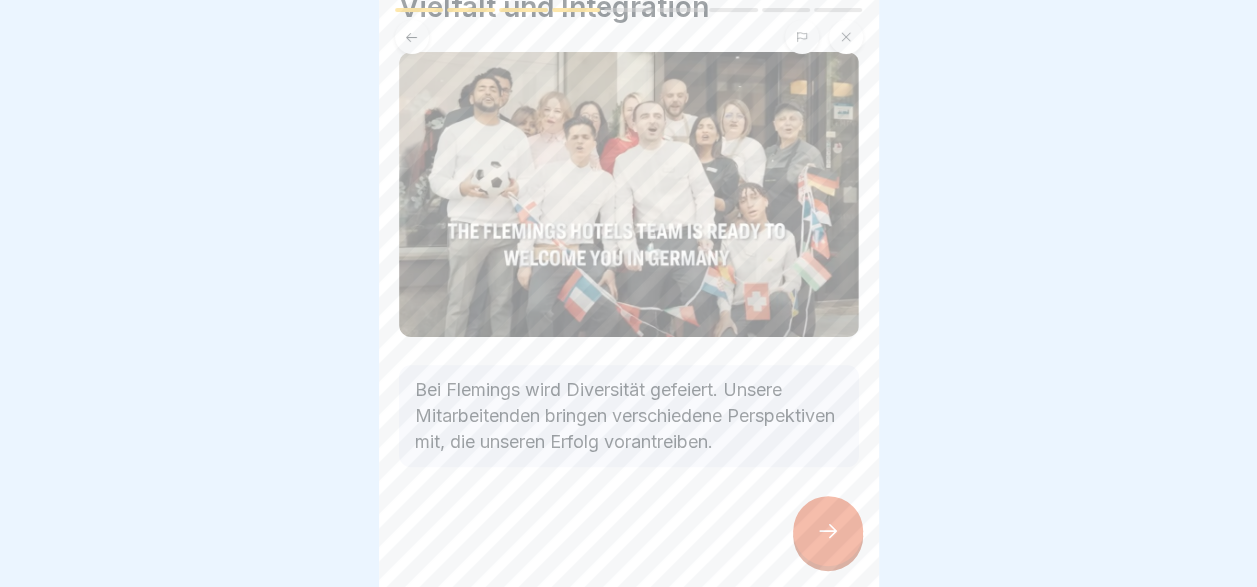 click at bounding box center [828, 531] 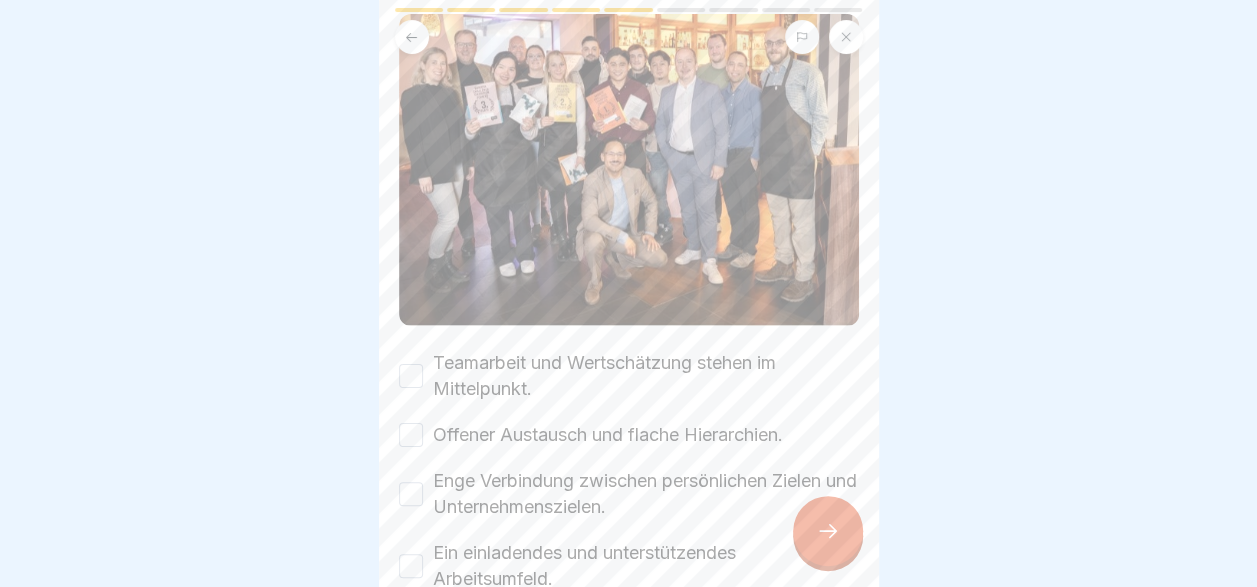 scroll, scrollTop: 221, scrollLeft: 0, axis: vertical 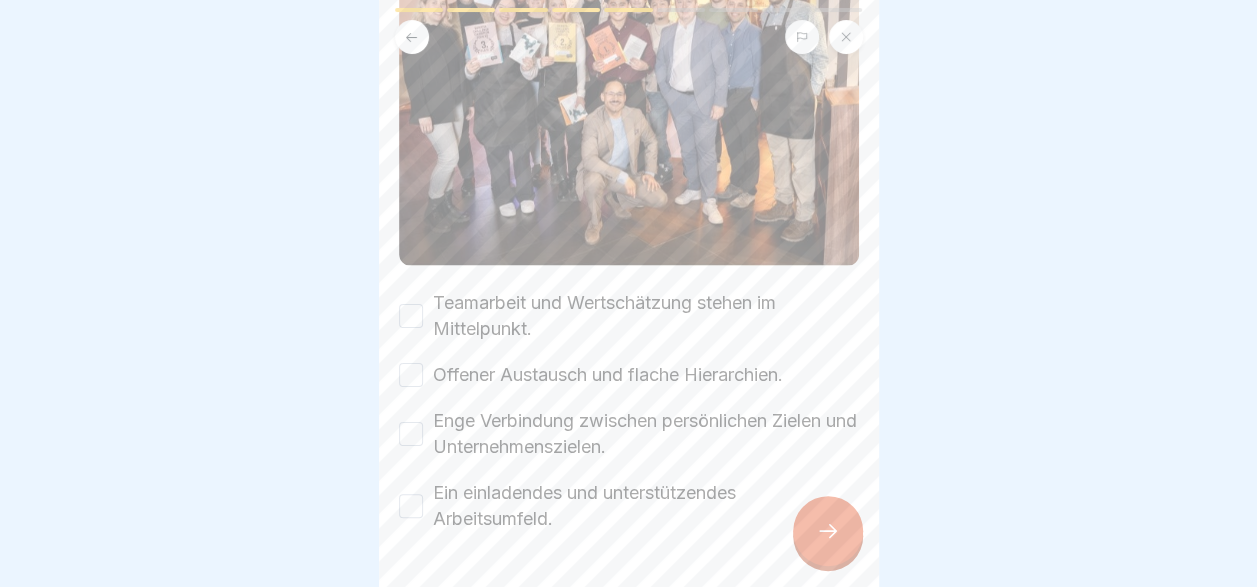 click on "Teamarbeit und Wertschätzung stehen im Mittelpunkt." at bounding box center (646, 316) 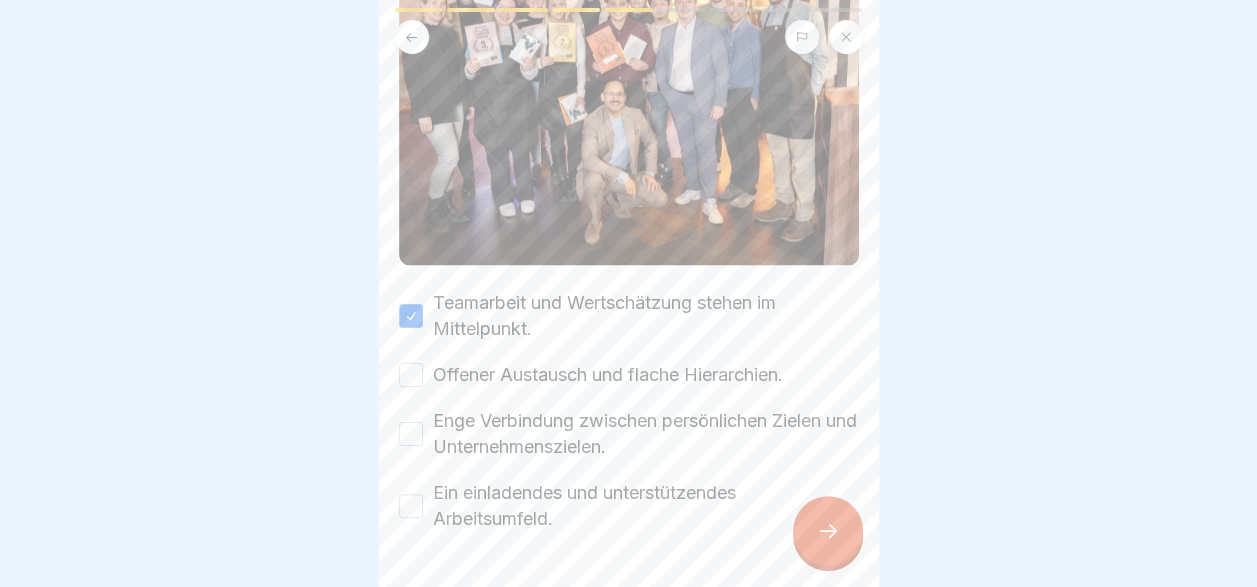 click on "Teamarbeit und Wertschätzung stehen im Mittelpunkt. Offener Austausch und flache Hierarchien. Enge Verbindung zwischen persönlichen Zielen und Unternehmenszielen. Ein einladendes und unterstützendes Arbeitsumfeld." at bounding box center [629, 411] 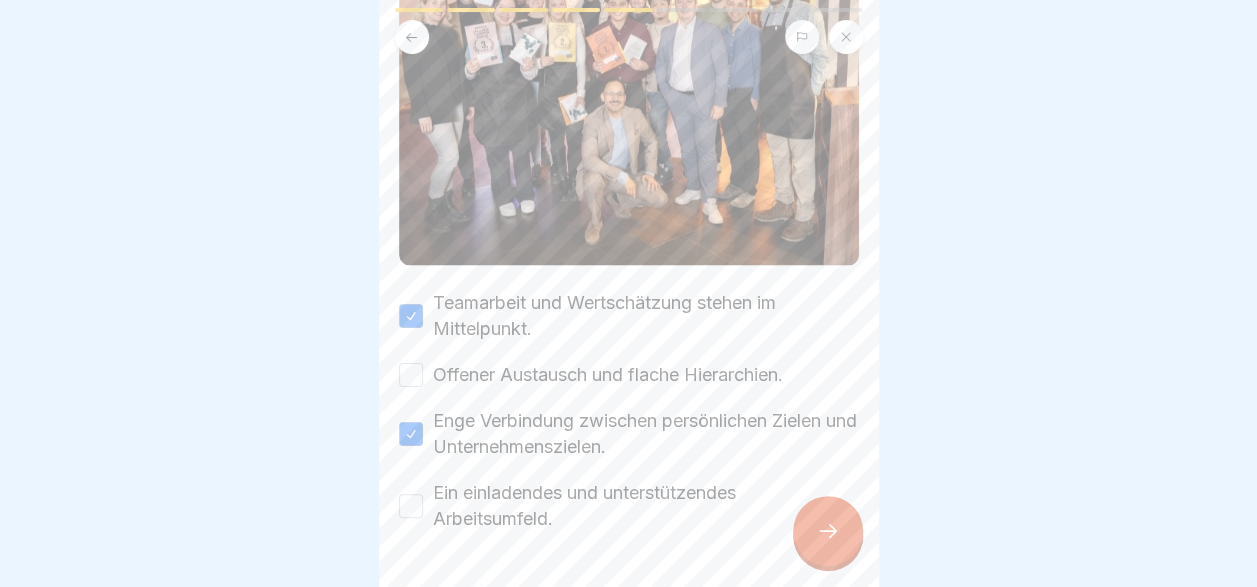 click on "Ein einladendes und unterstützendes Arbeitsumfeld." at bounding box center (646, 506) 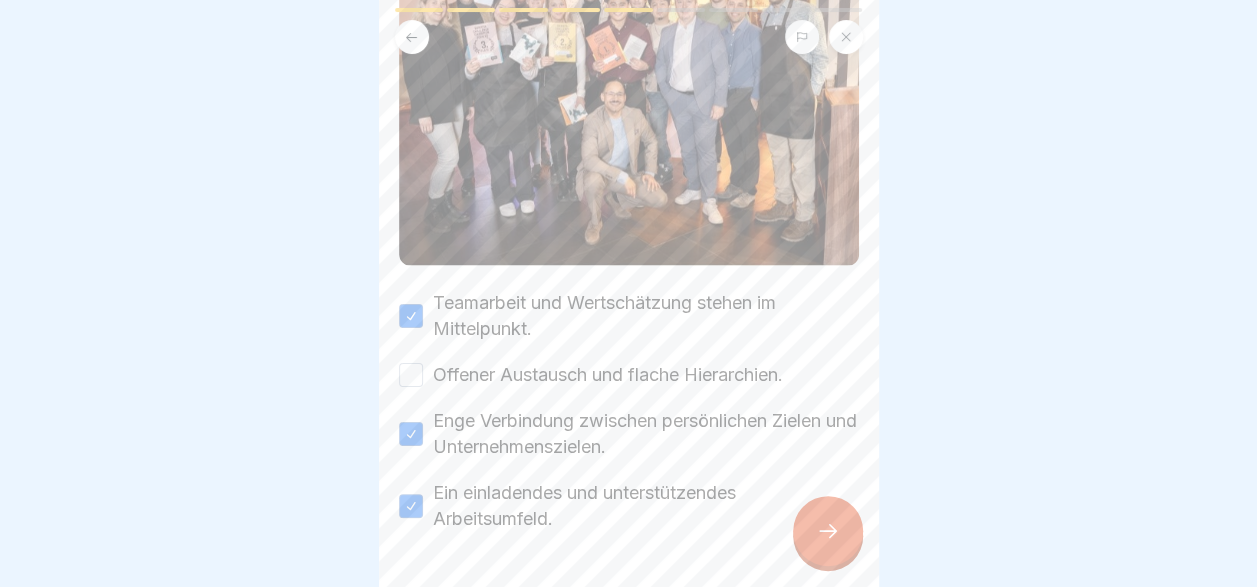 click on "Offener Austausch und flache Hierarchien." at bounding box center (608, 375) 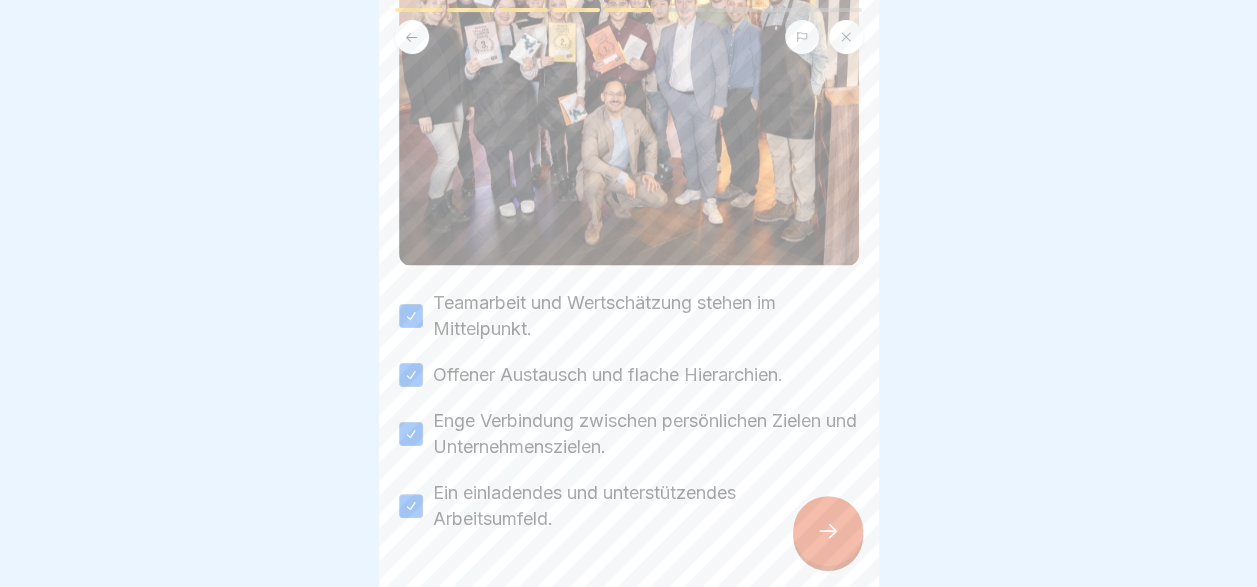 click at bounding box center (828, 531) 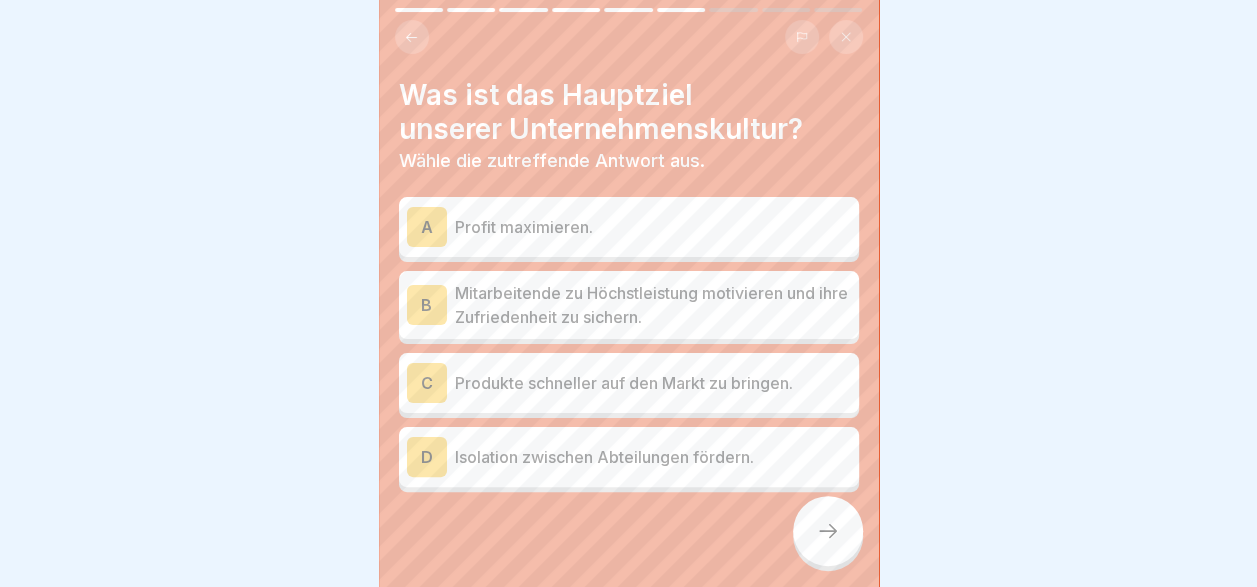 click on "Mitarbeitende zu Höchstleistung motivieren und ihre Zufriedenheit zu sichern." at bounding box center (653, 305) 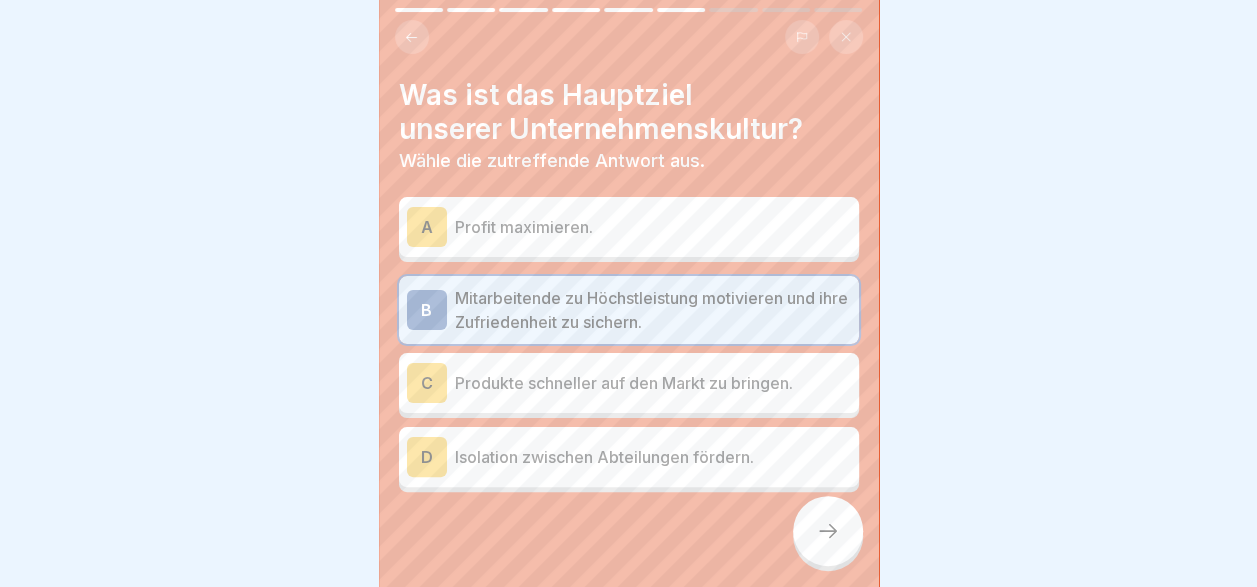 click 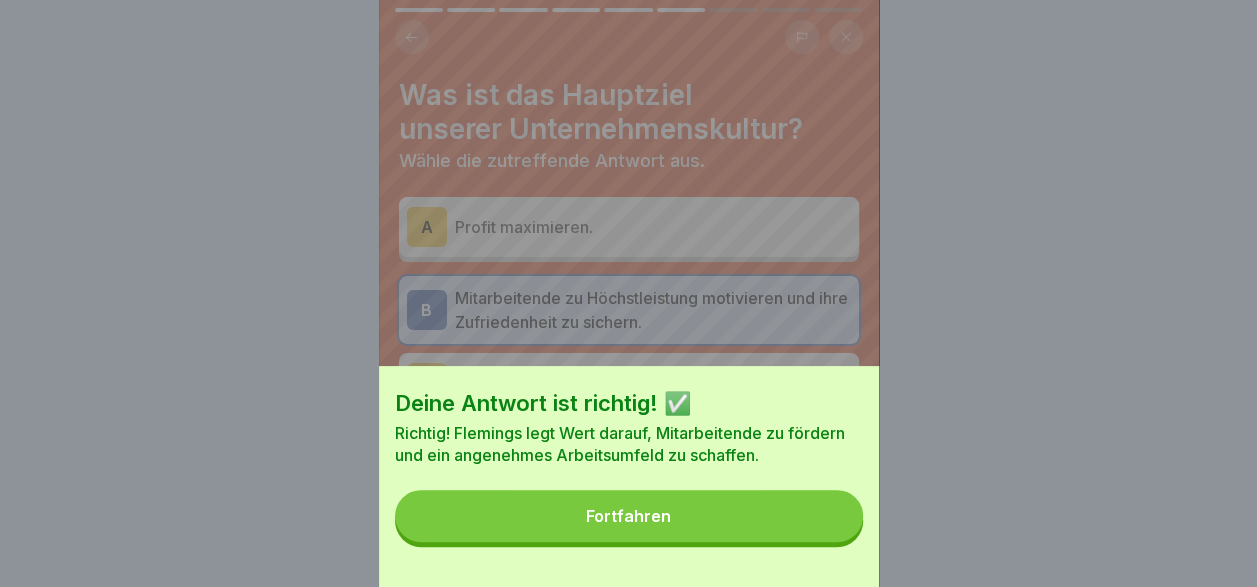 click on "Fortfahren" at bounding box center (629, 516) 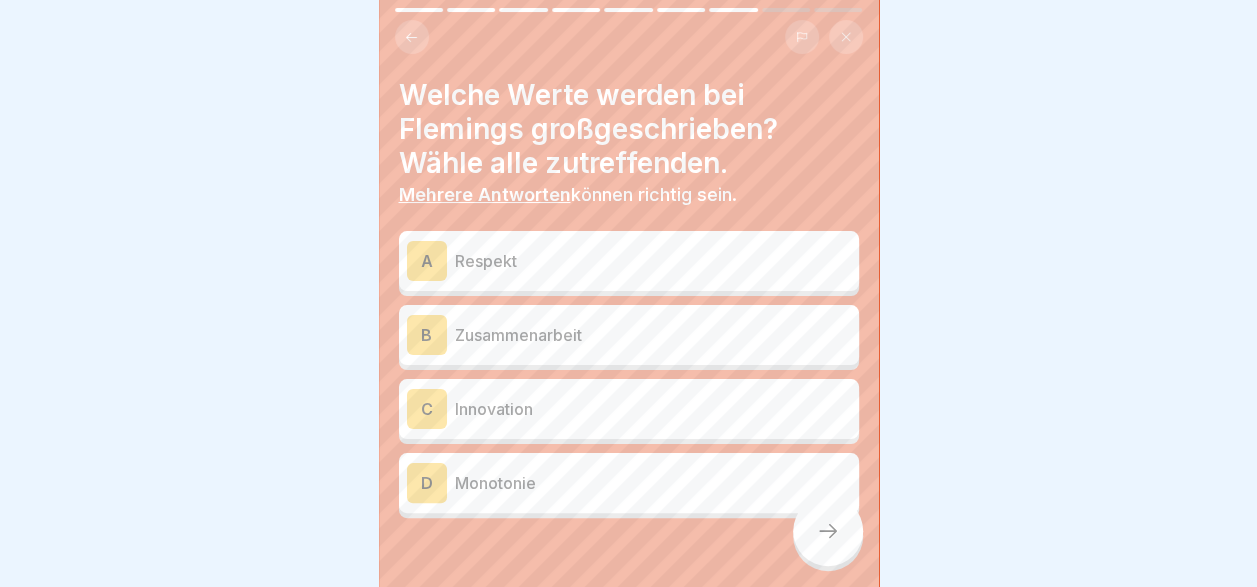 click on "A Respekt" at bounding box center [629, 261] 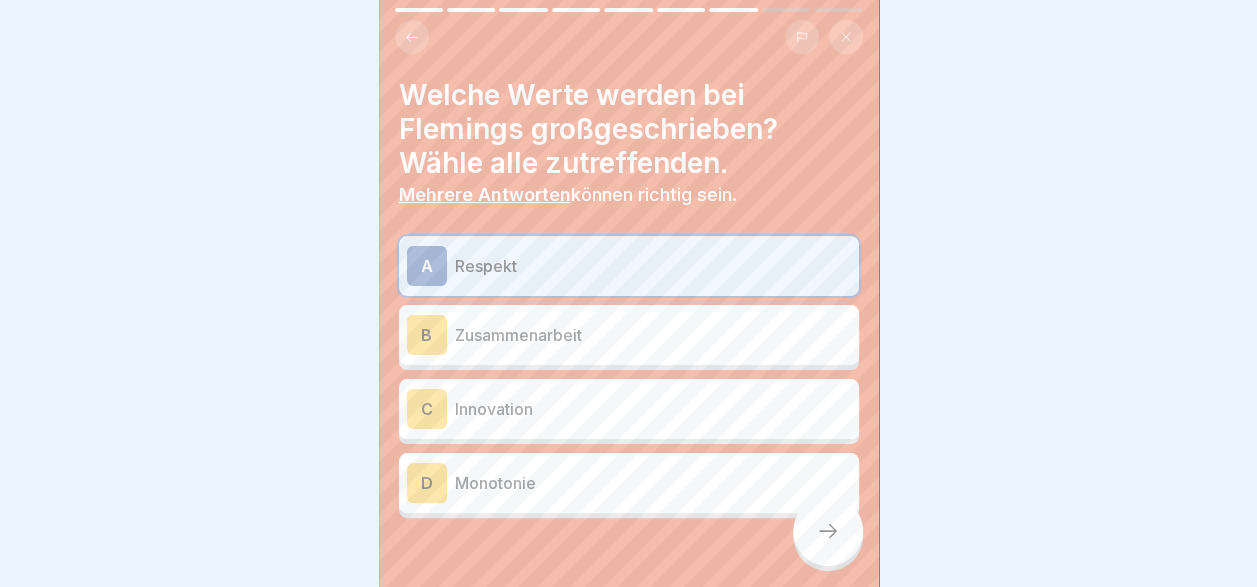 click on "B Zusammenarbeit" at bounding box center (629, 335) 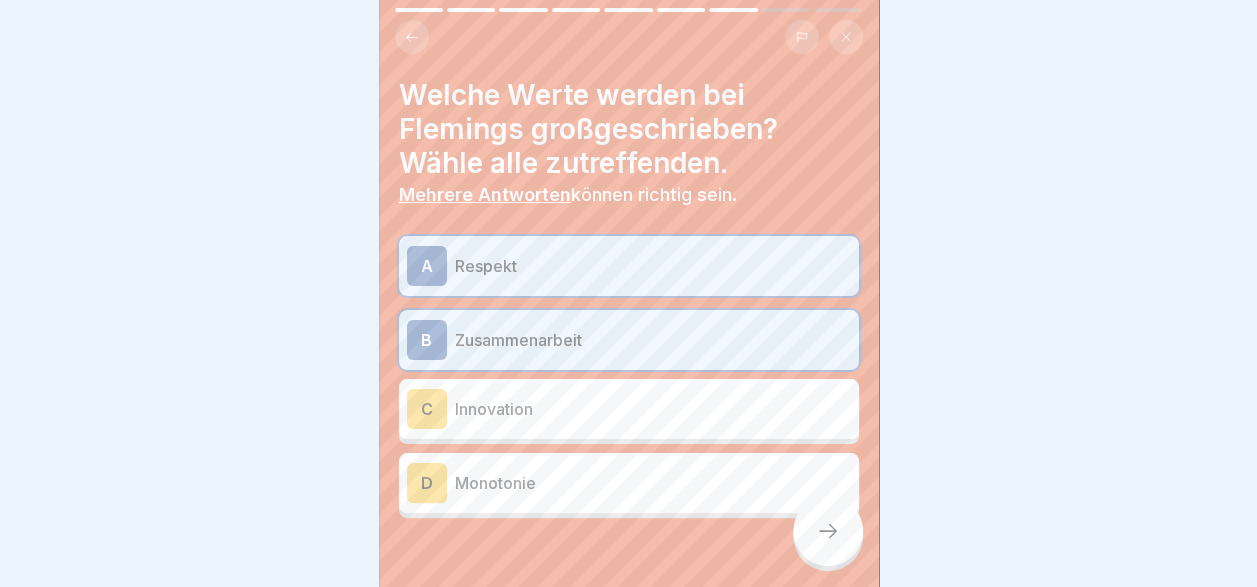click on "Innovation" at bounding box center (653, 409) 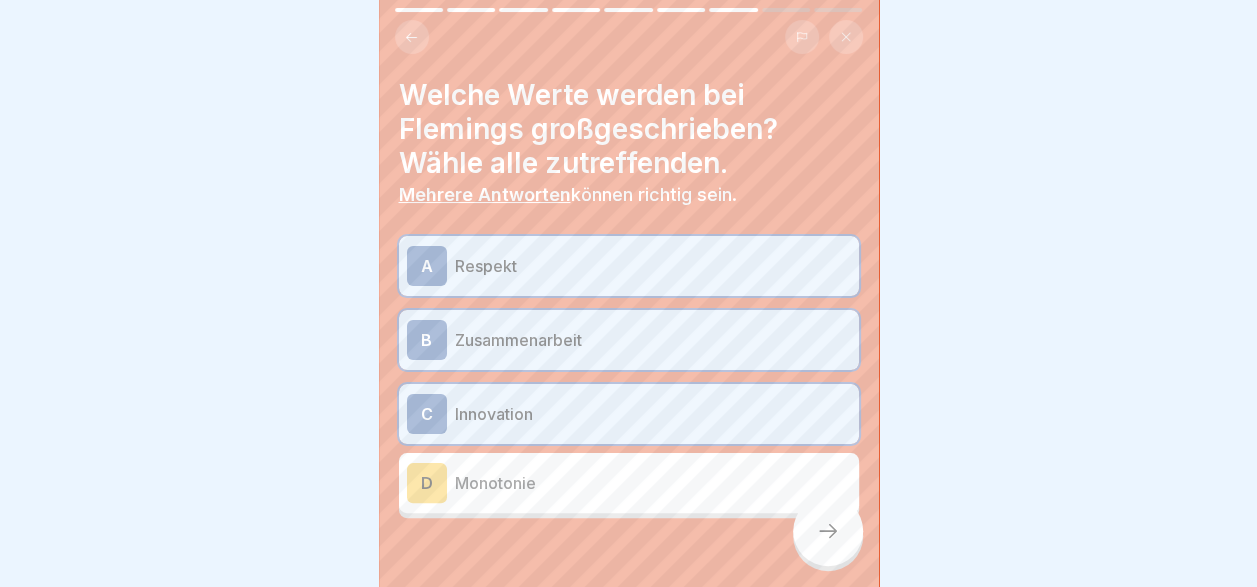 click at bounding box center (828, 531) 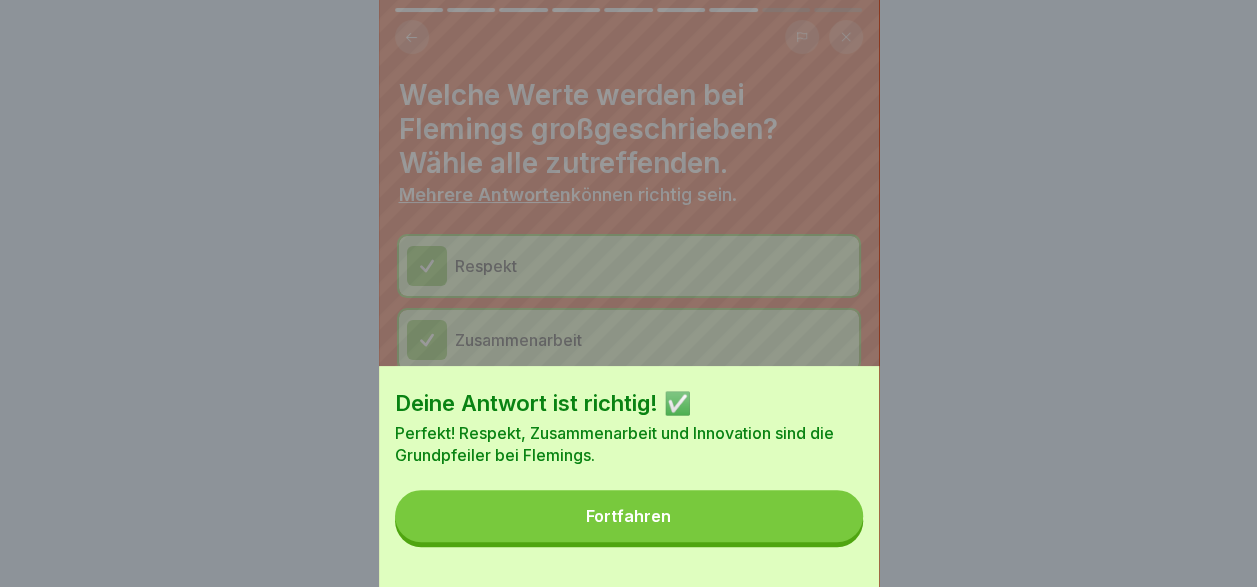 click on "Fortfahren" at bounding box center [629, 516] 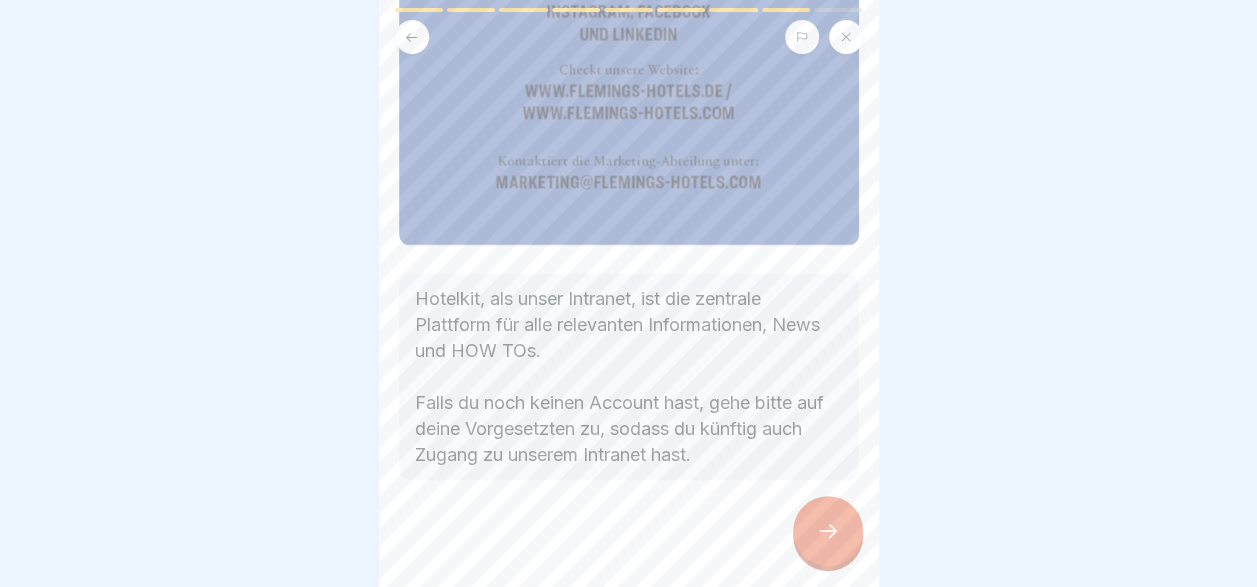 scroll, scrollTop: 582, scrollLeft: 0, axis: vertical 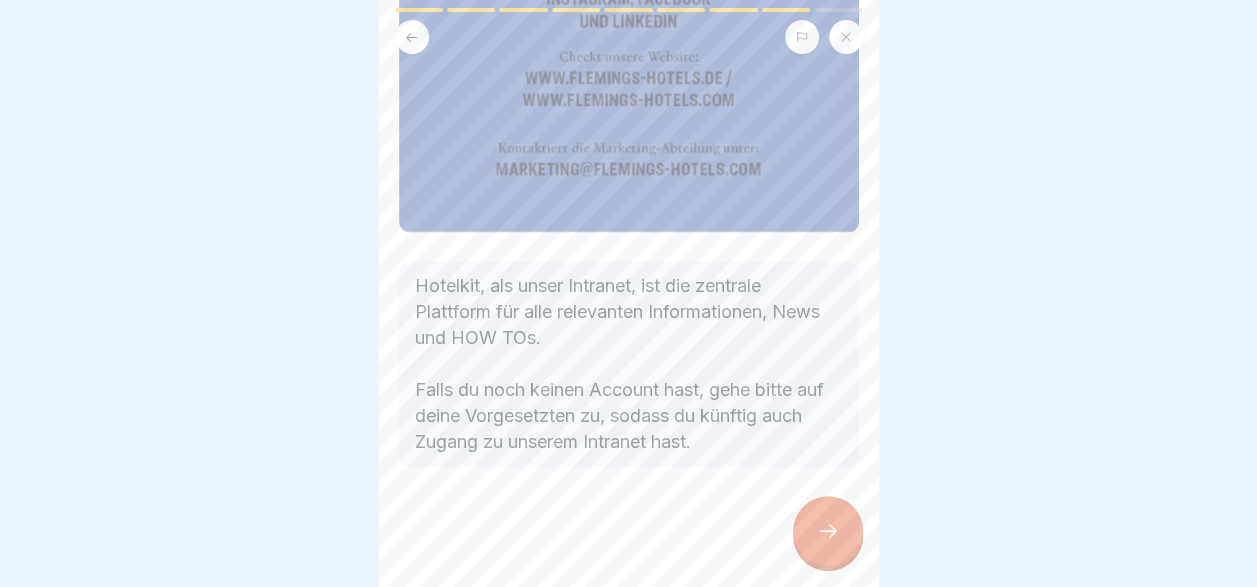 click at bounding box center [828, 531] 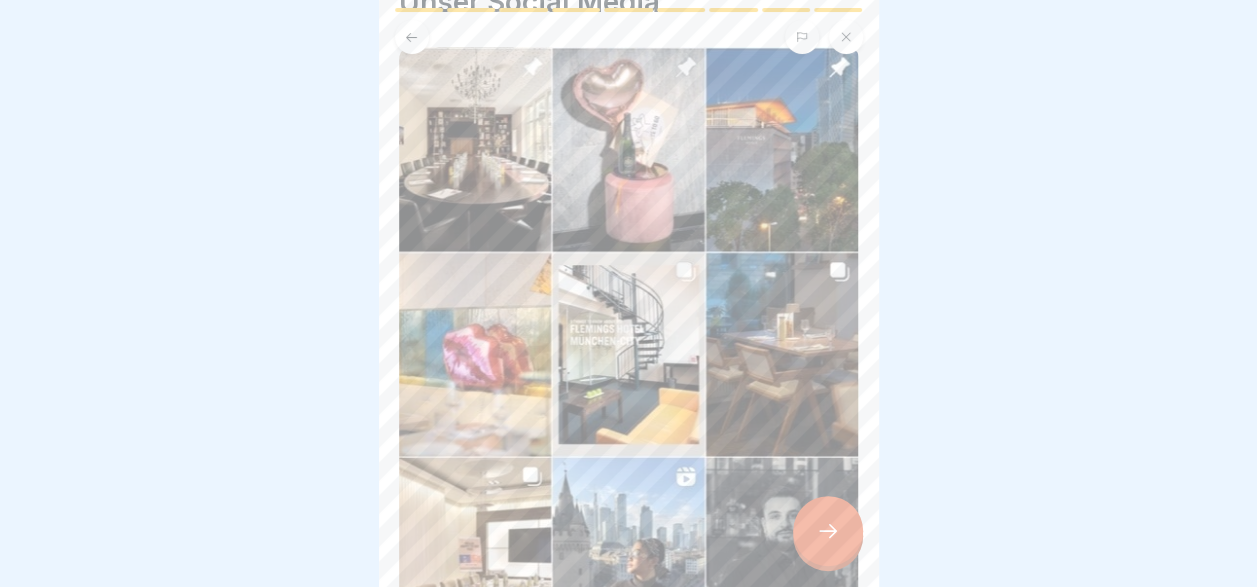 scroll, scrollTop: 86, scrollLeft: 0, axis: vertical 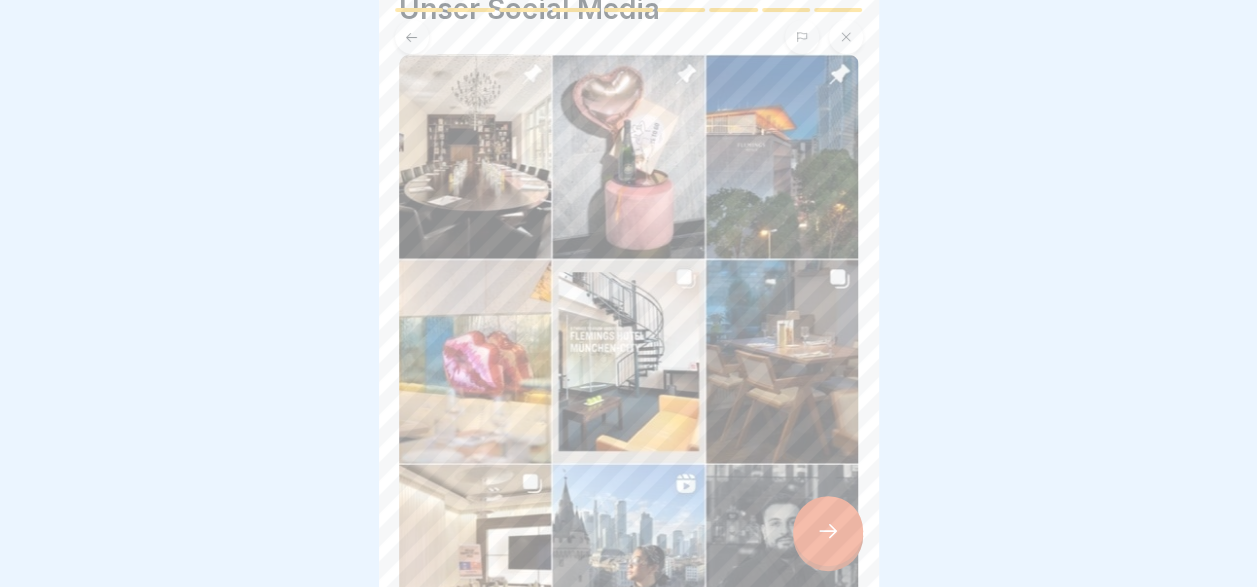 click at bounding box center (828, 531) 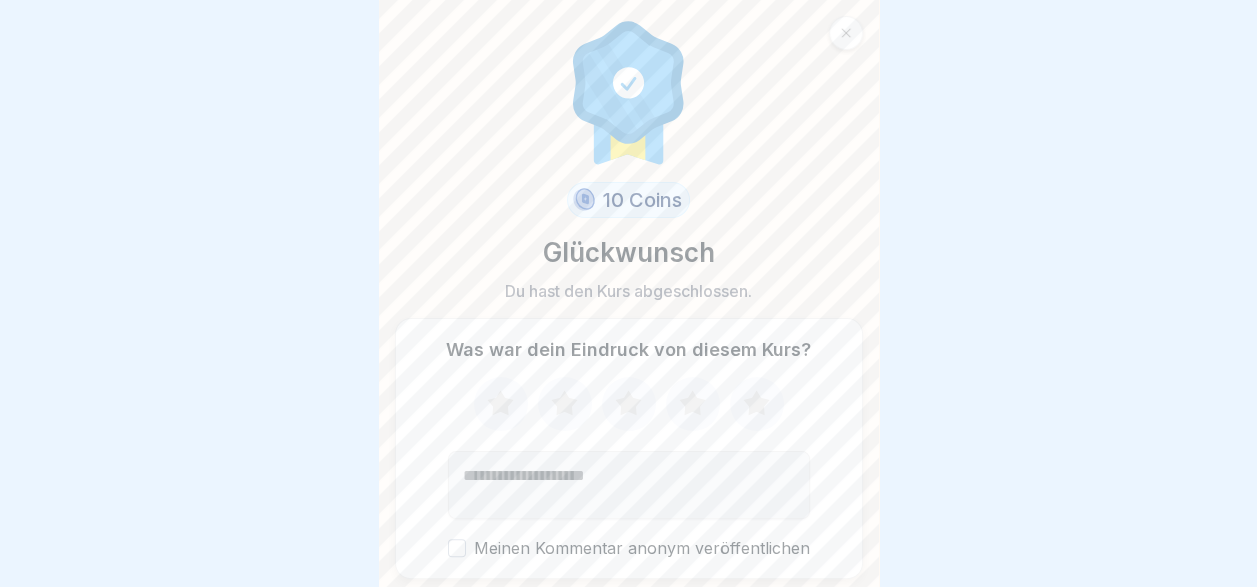 scroll, scrollTop: 64, scrollLeft: 0, axis: vertical 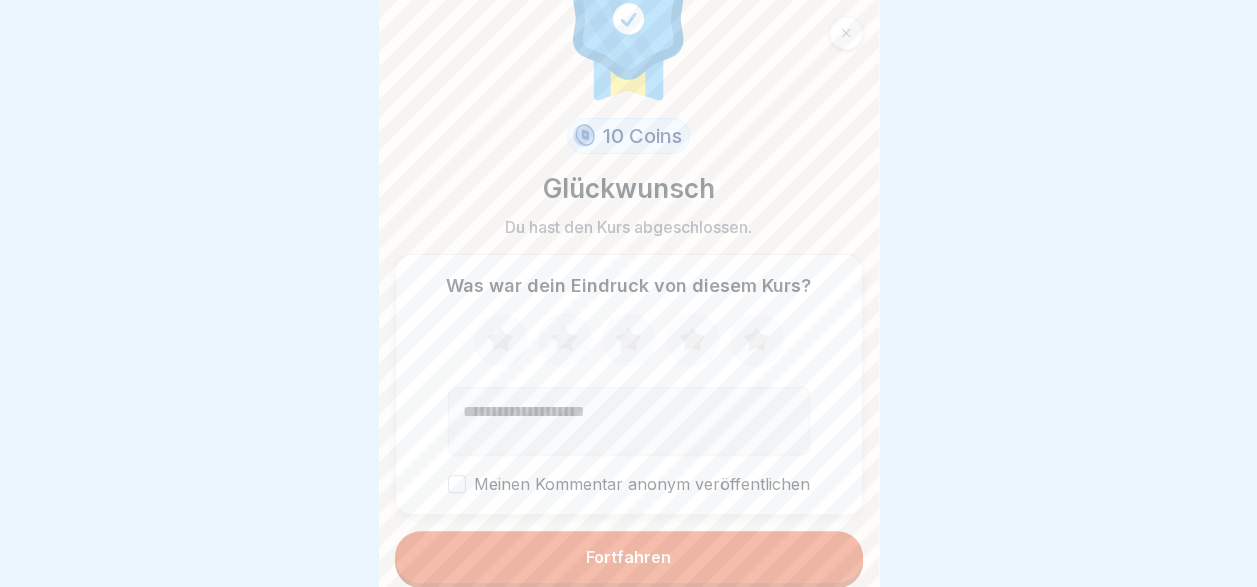 click on "Fortfahren" at bounding box center (629, 557) 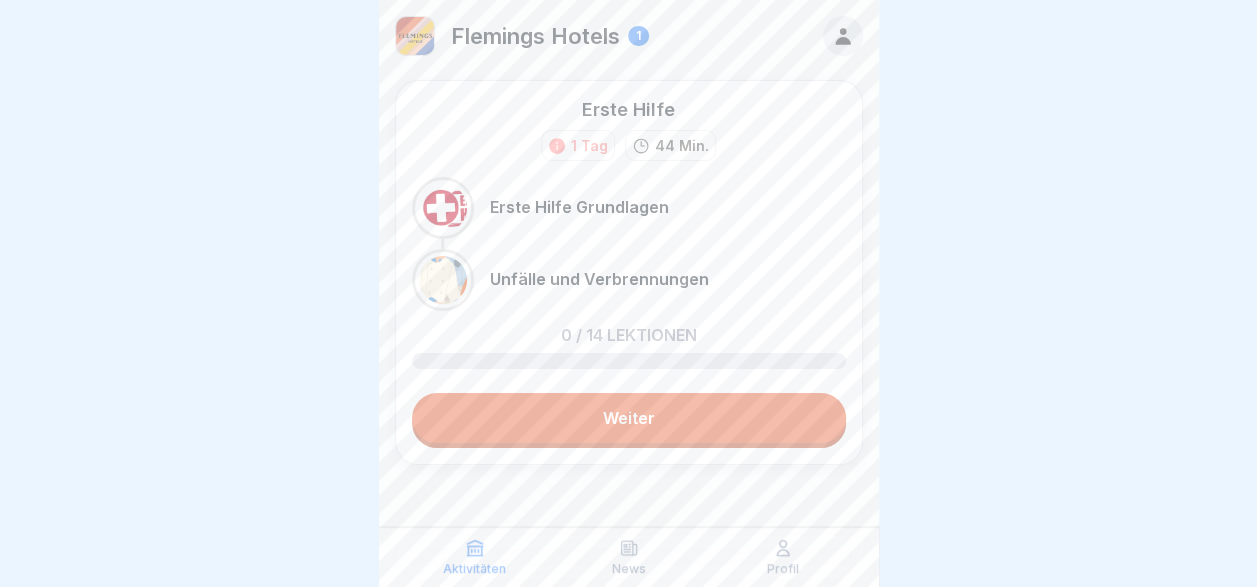scroll, scrollTop: 0, scrollLeft: 0, axis: both 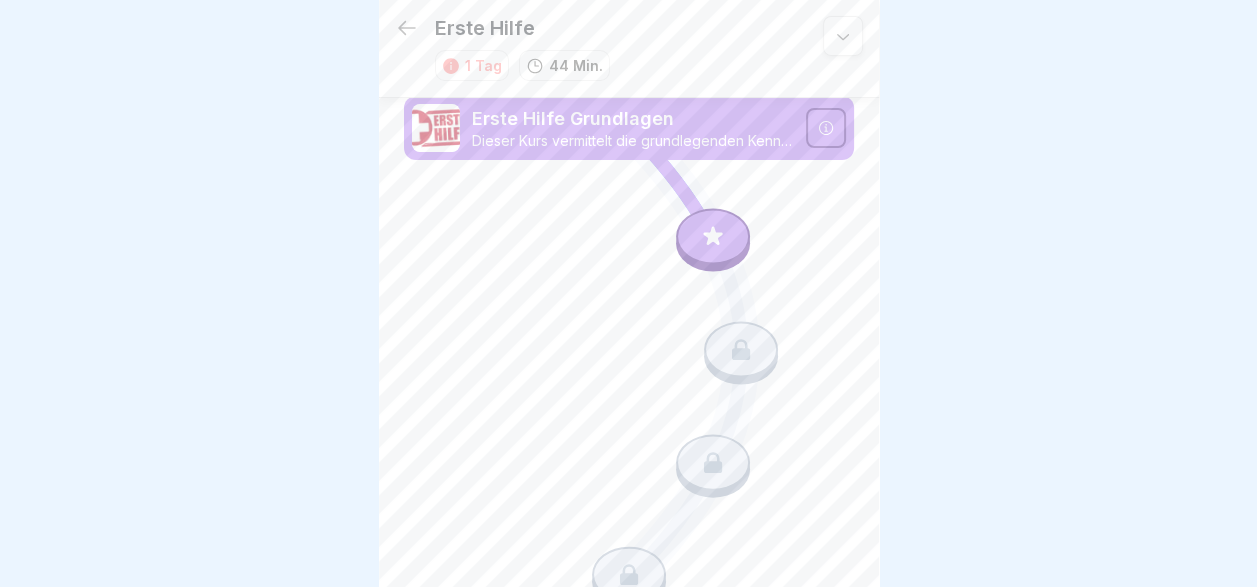click 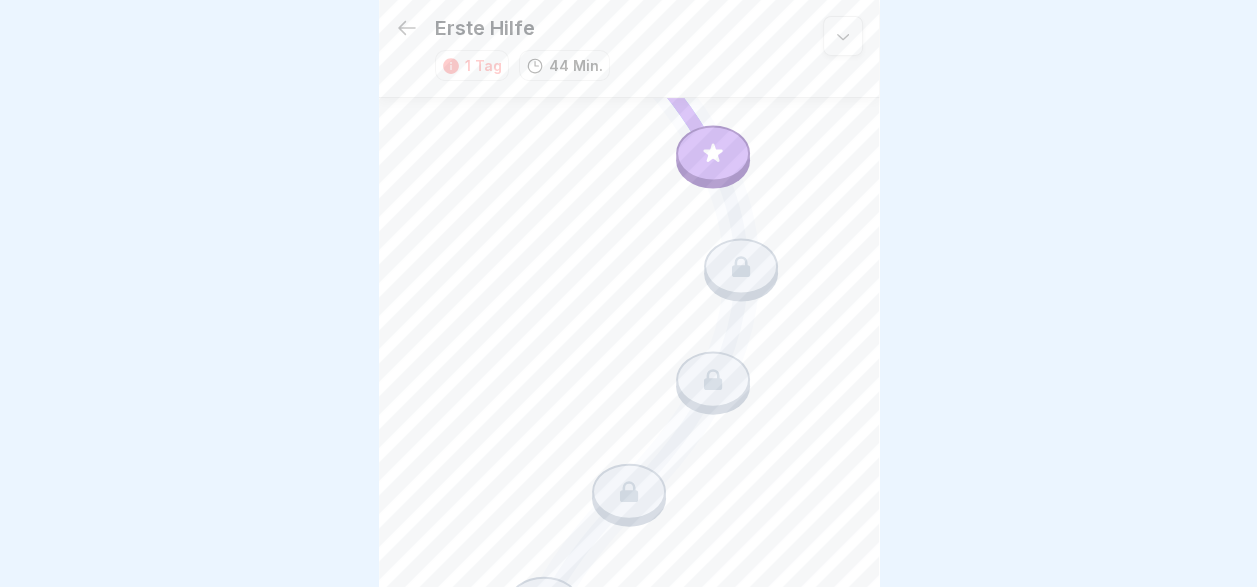 scroll, scrollTop: 0, scrollLeft: 0, axis: both 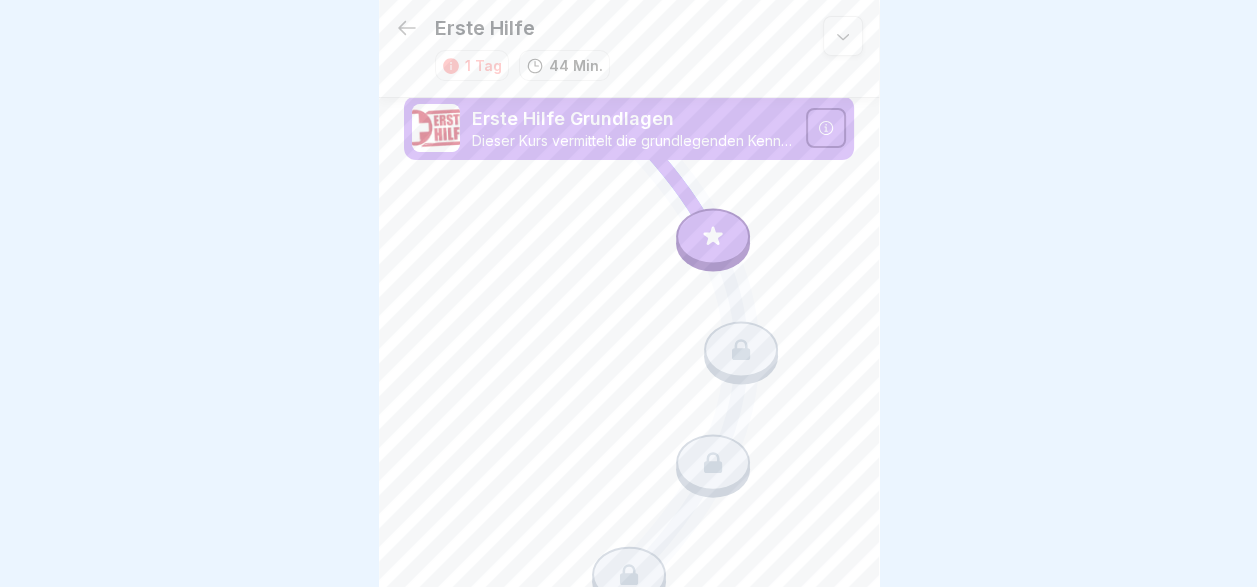 click 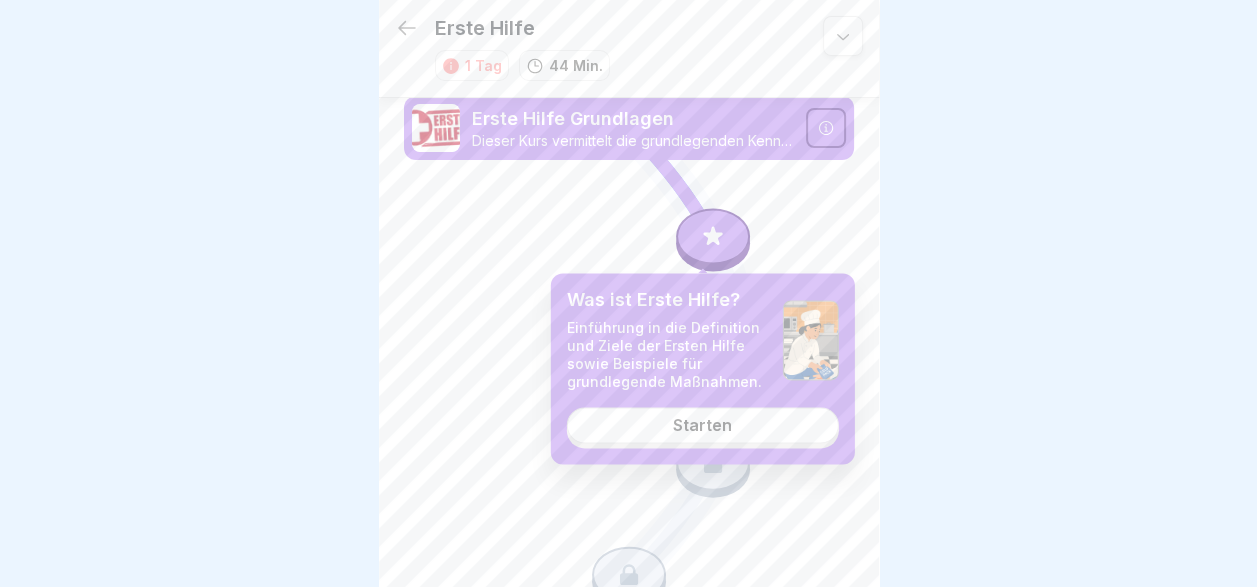 click on "Starten" at bounding box center [702, 425] 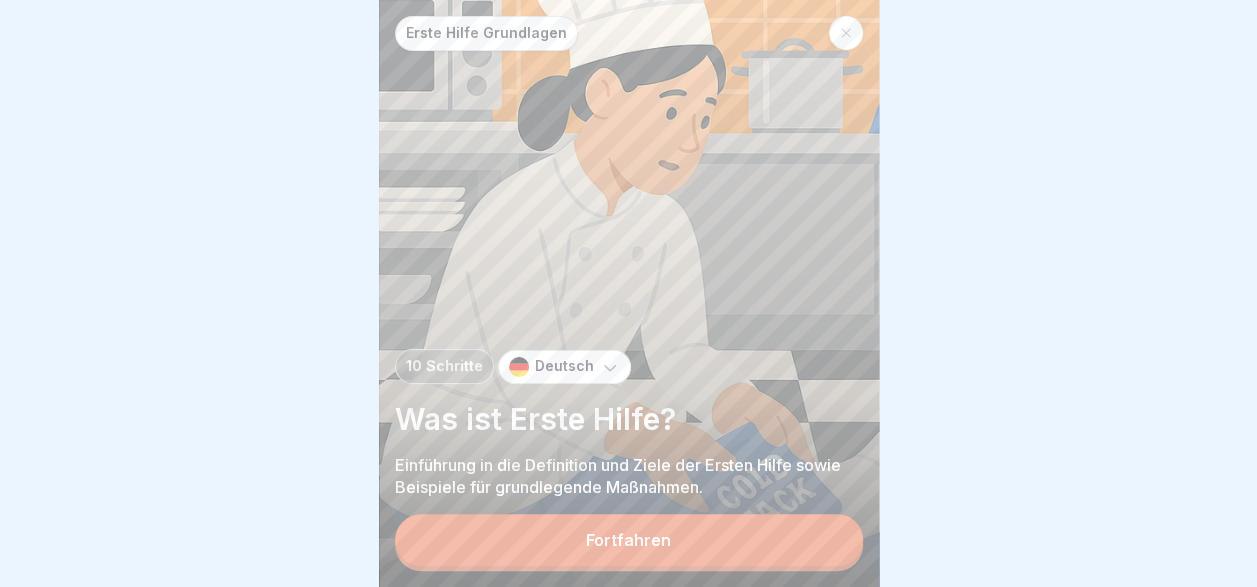click on "Fortfahren" at bounding box center [628, 540] 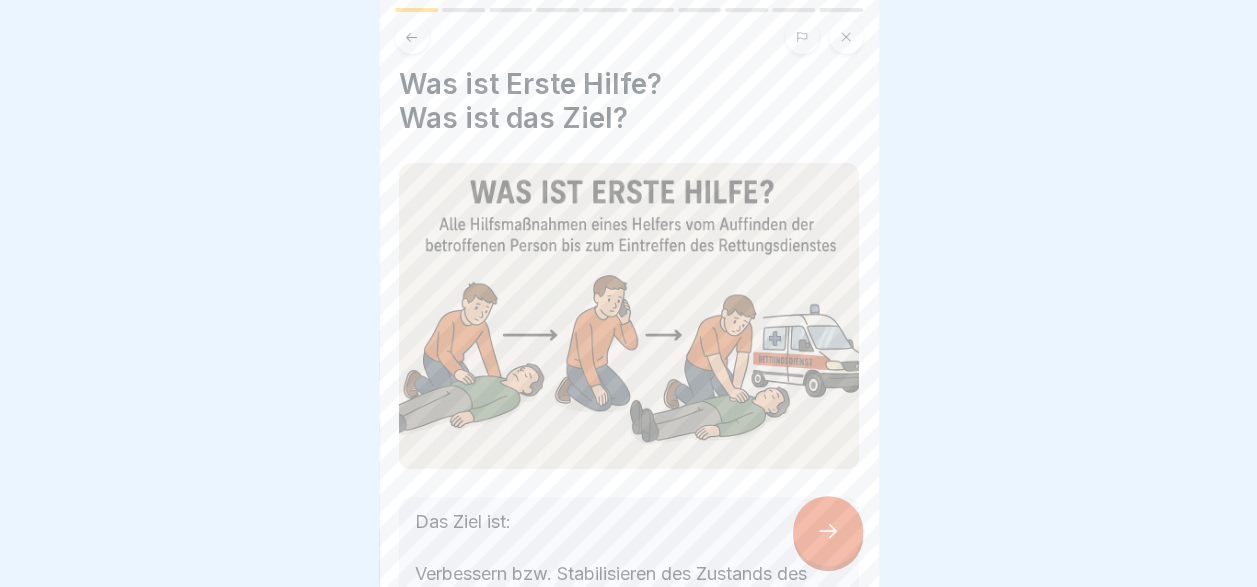scroll, scrollTop: 159, scrollLeft: 0, axis: vertical 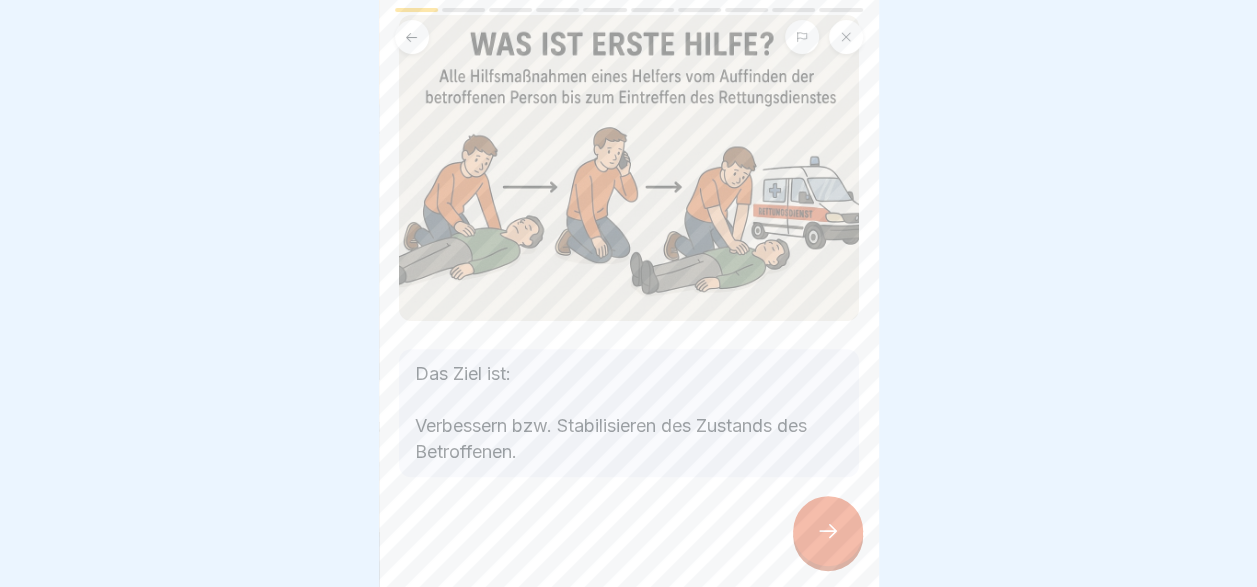 click at bounding box center [828, 531] 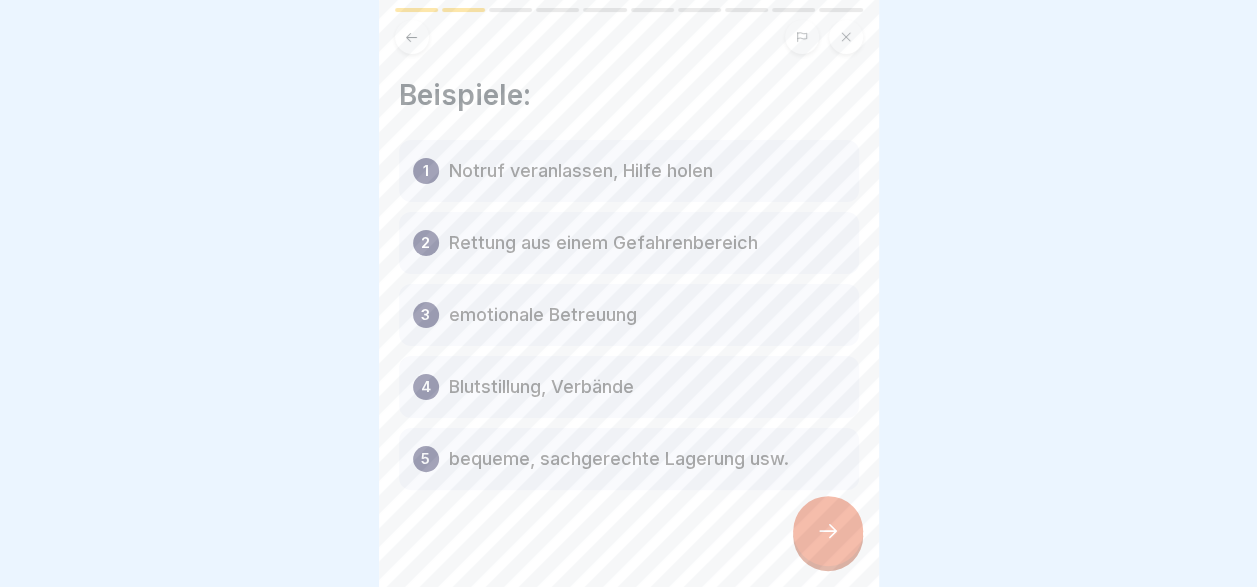 click at bounding box center [828, 531] 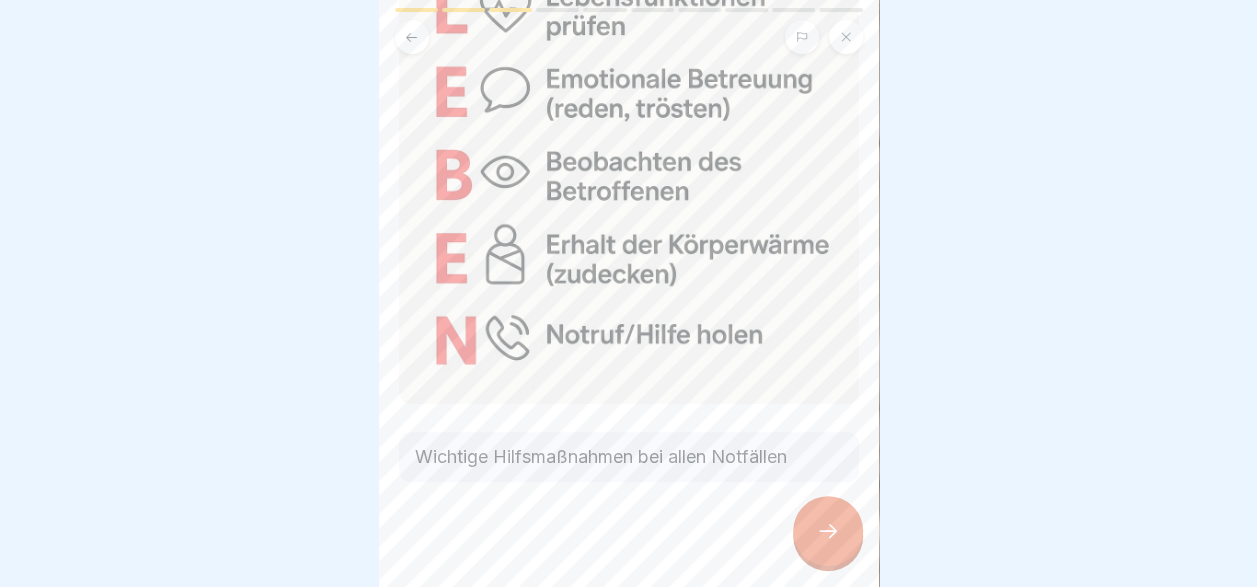 scroll, scrollTop: 76, scrollLeft: 0, axis: vertical 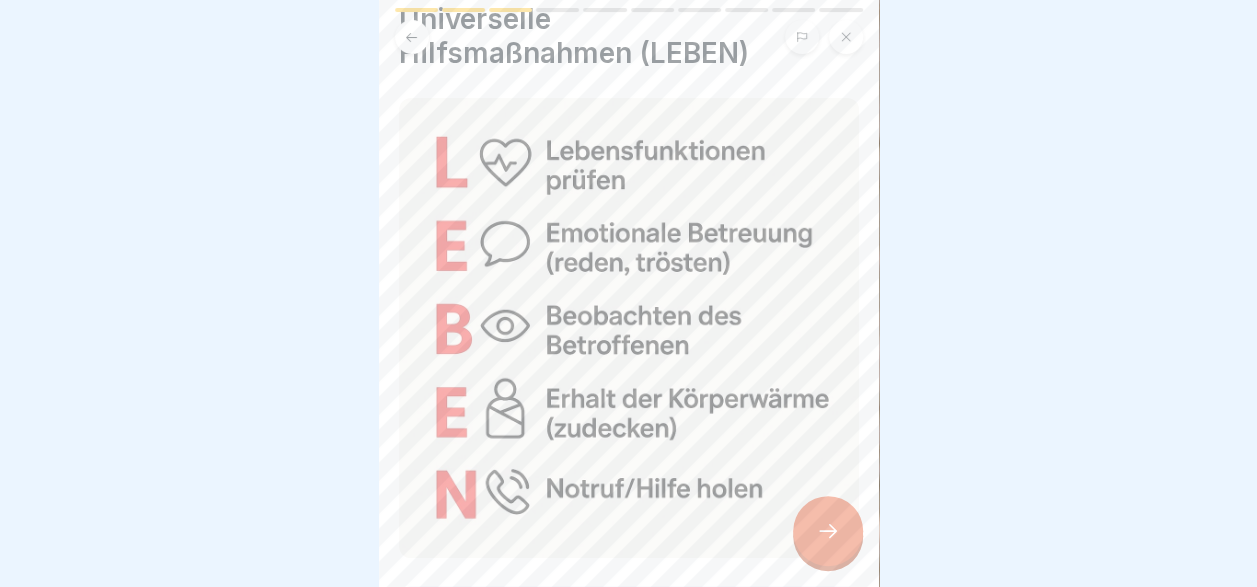 click 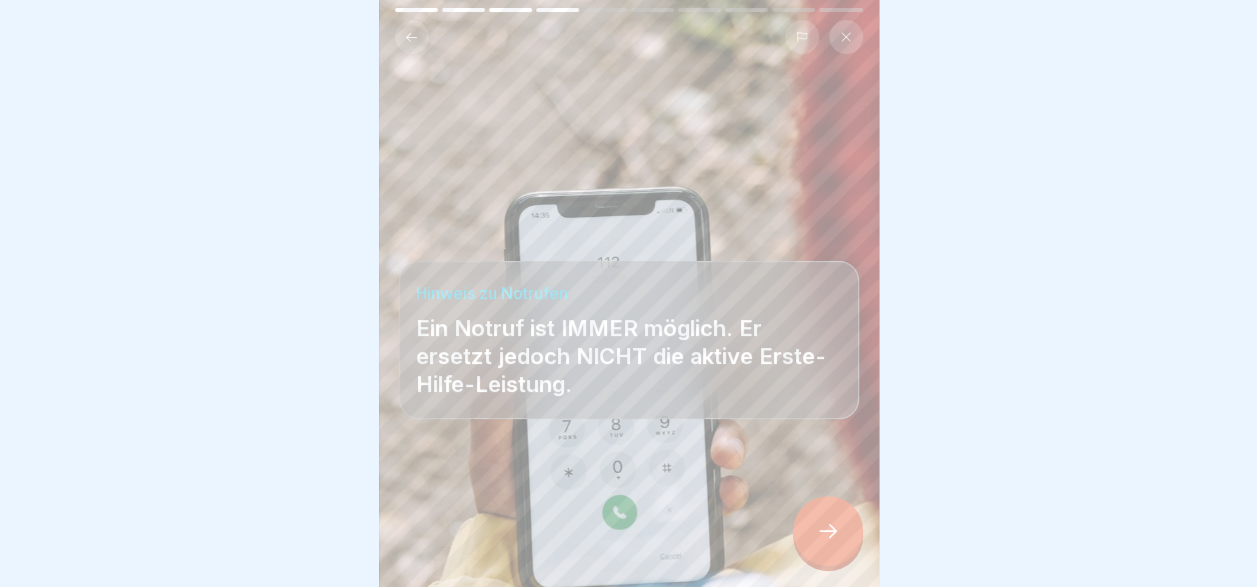 click 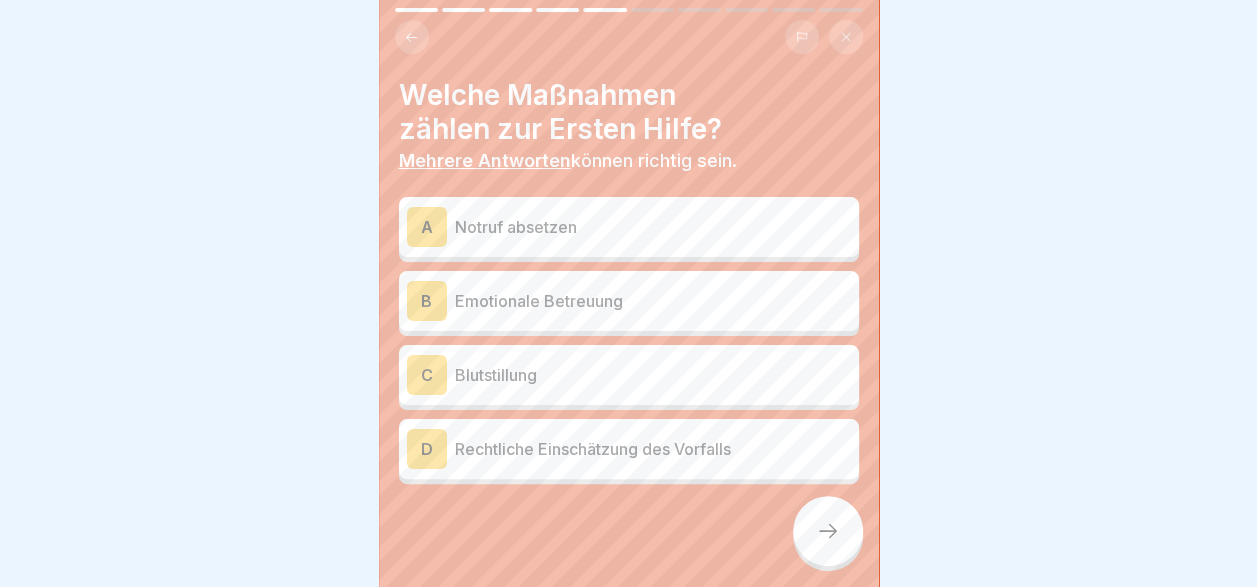 click at bounding box center [412, 37] 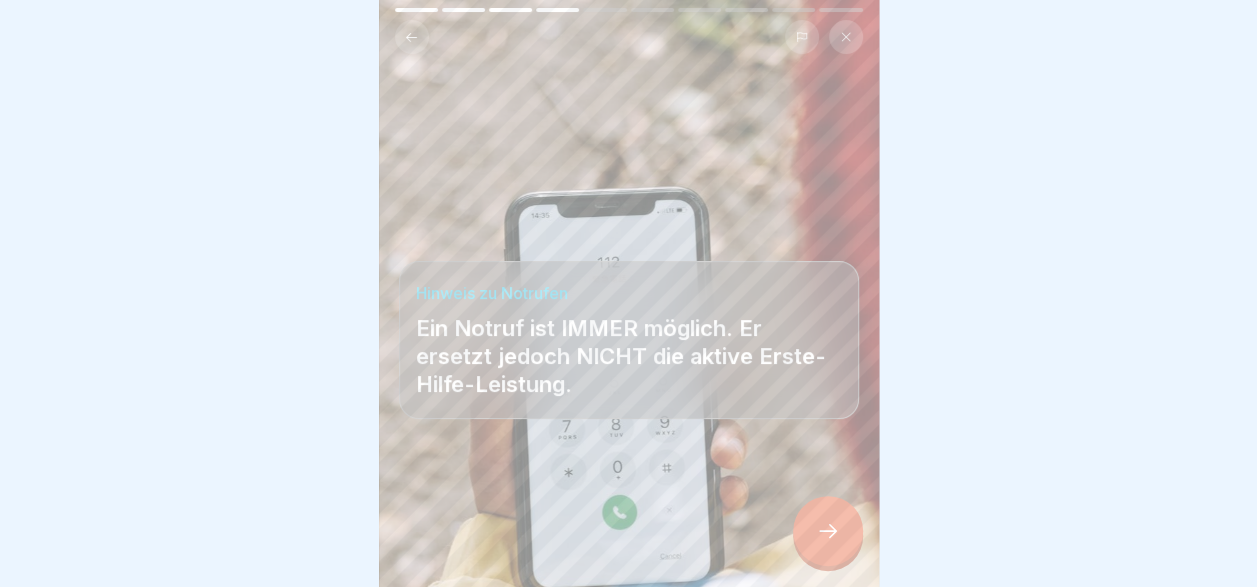 click at bounding box center (828, 531) 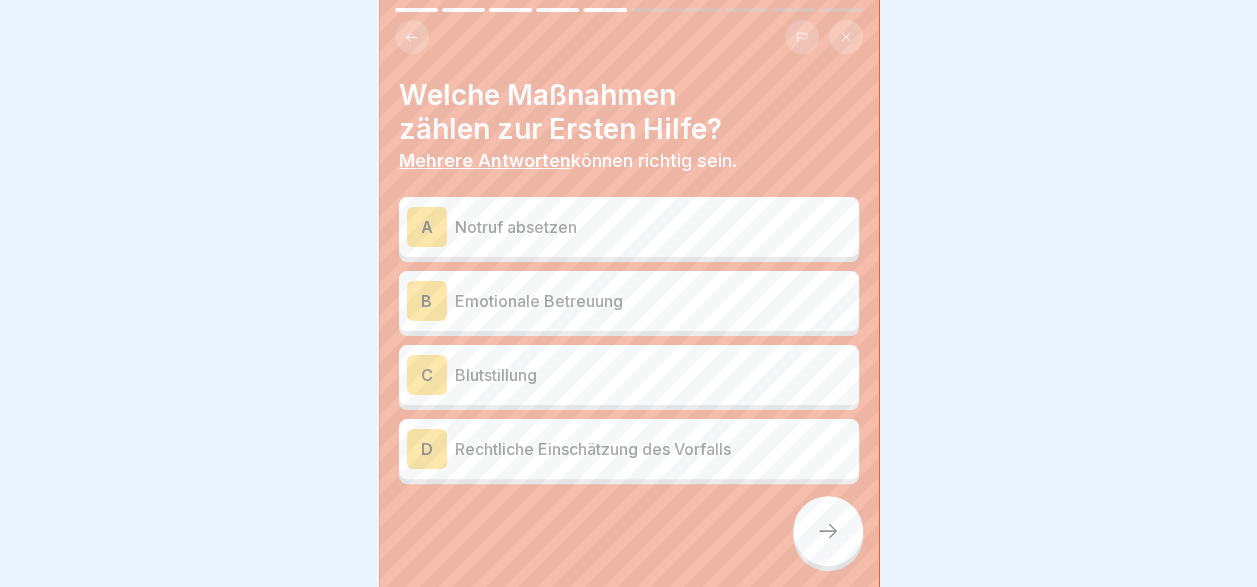 click on "Notruf absetzen" at bounding box center [653, 227] 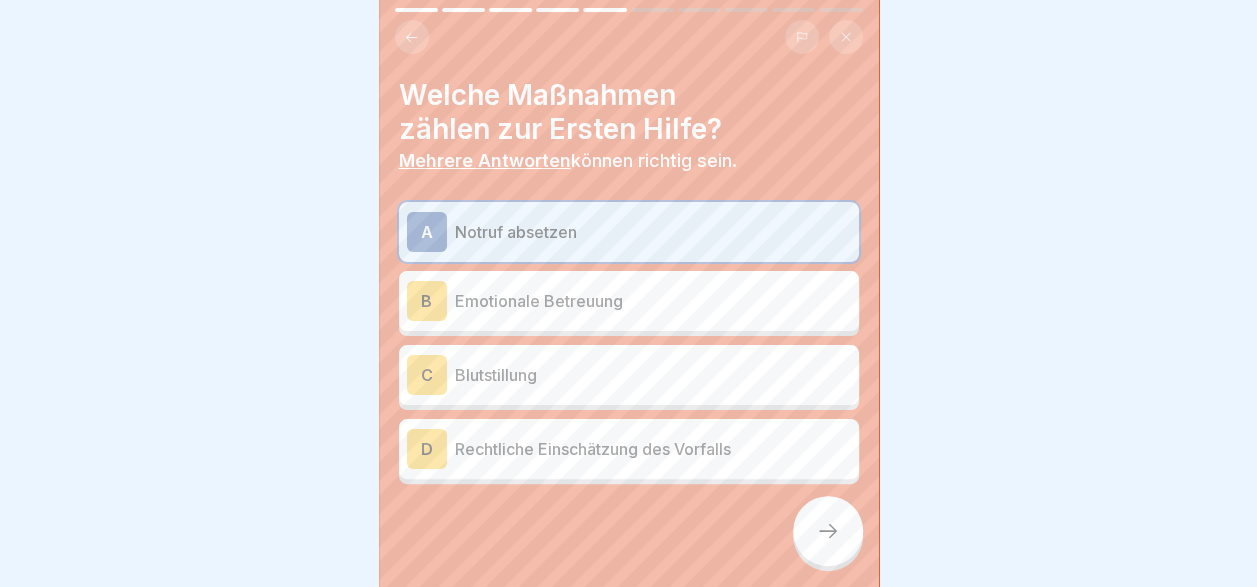 click on "Emotionale Betreuung" at bounding box center (653, 301) 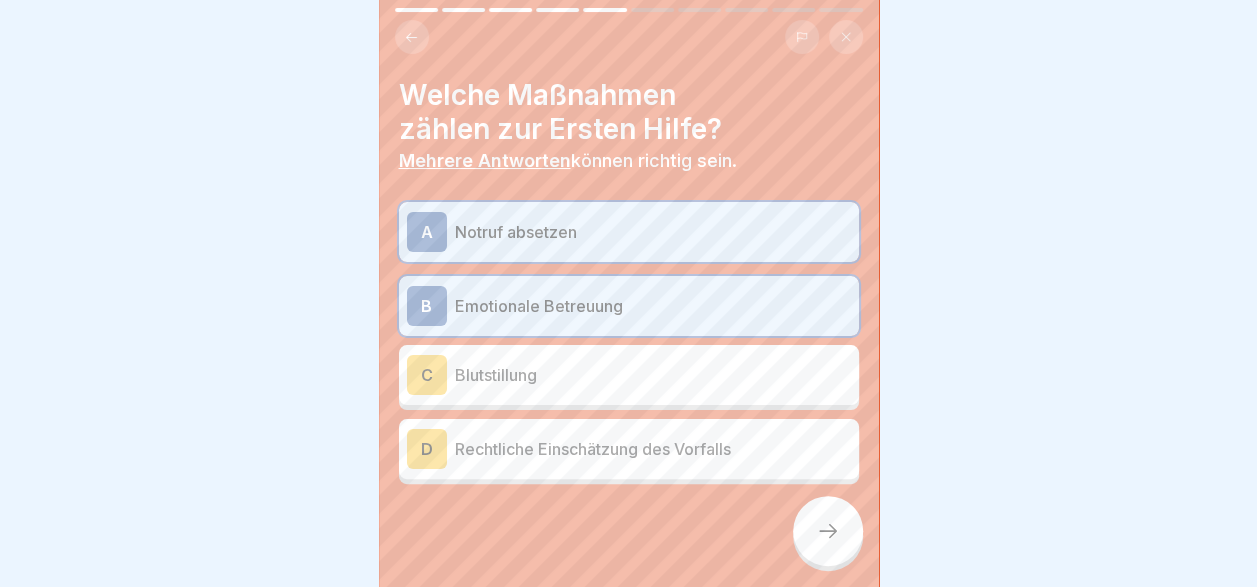 click on "C Blutstillung" at bounding box center (629, 375) 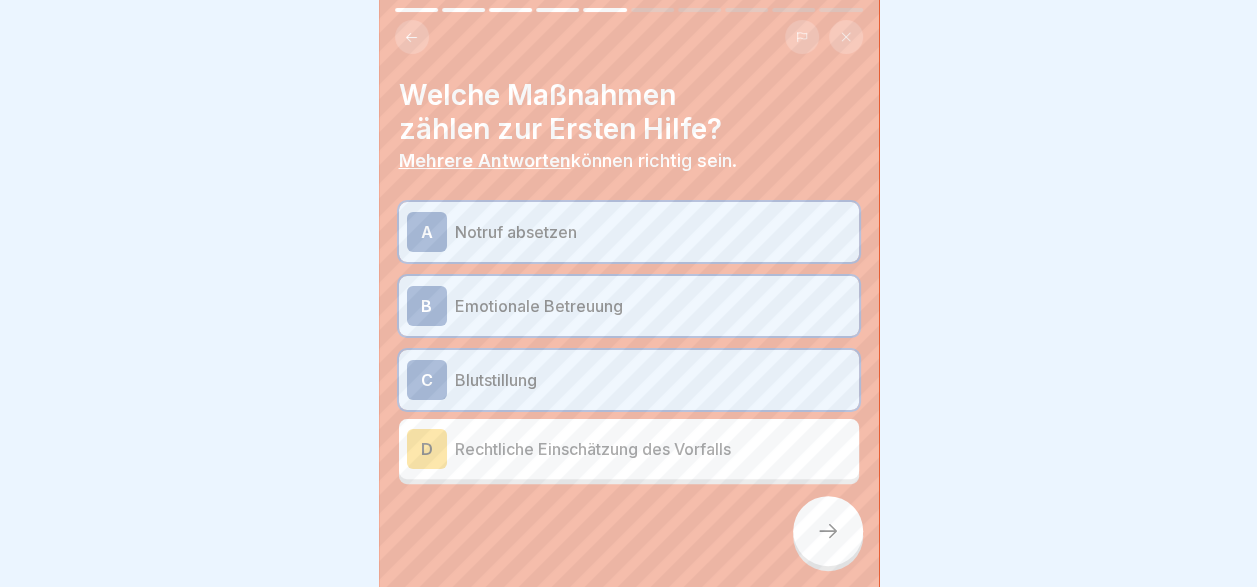 click at bounding box center [828, 531] 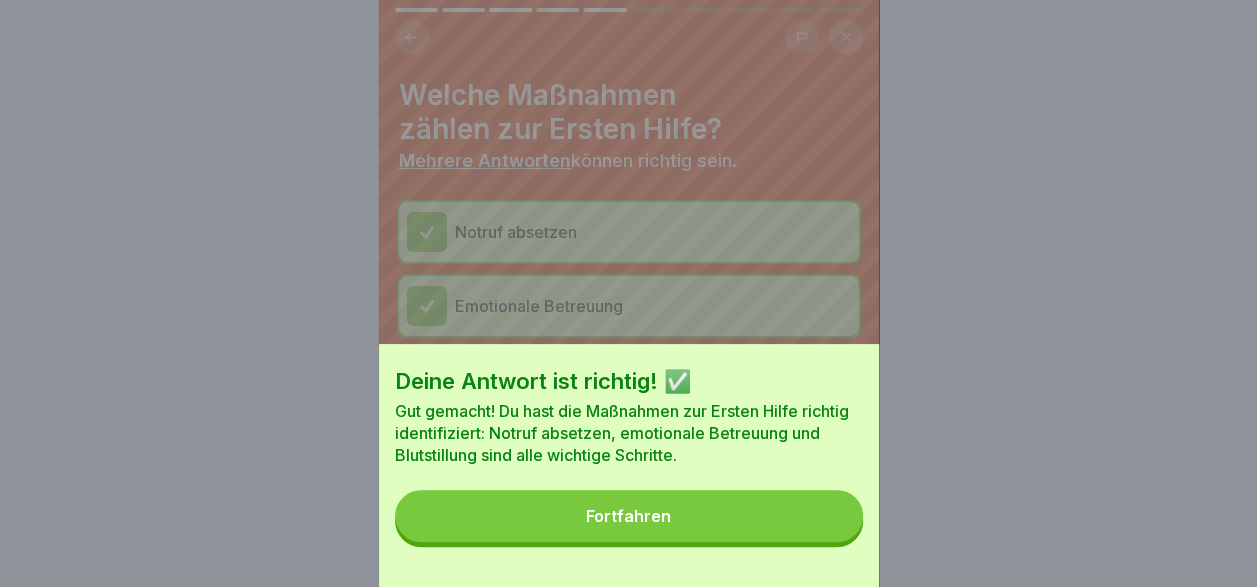 click on "Fortfahren" at bounding box center [629, 516] 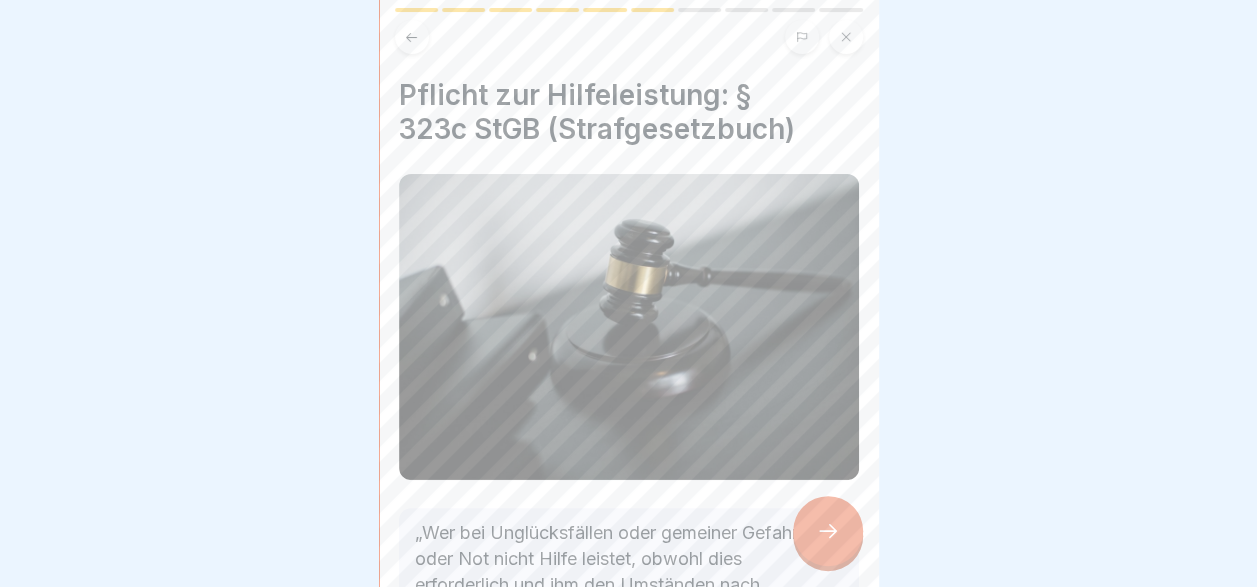 scroll, scrollTop: 263, scrollLeft: 0, axis: vertical 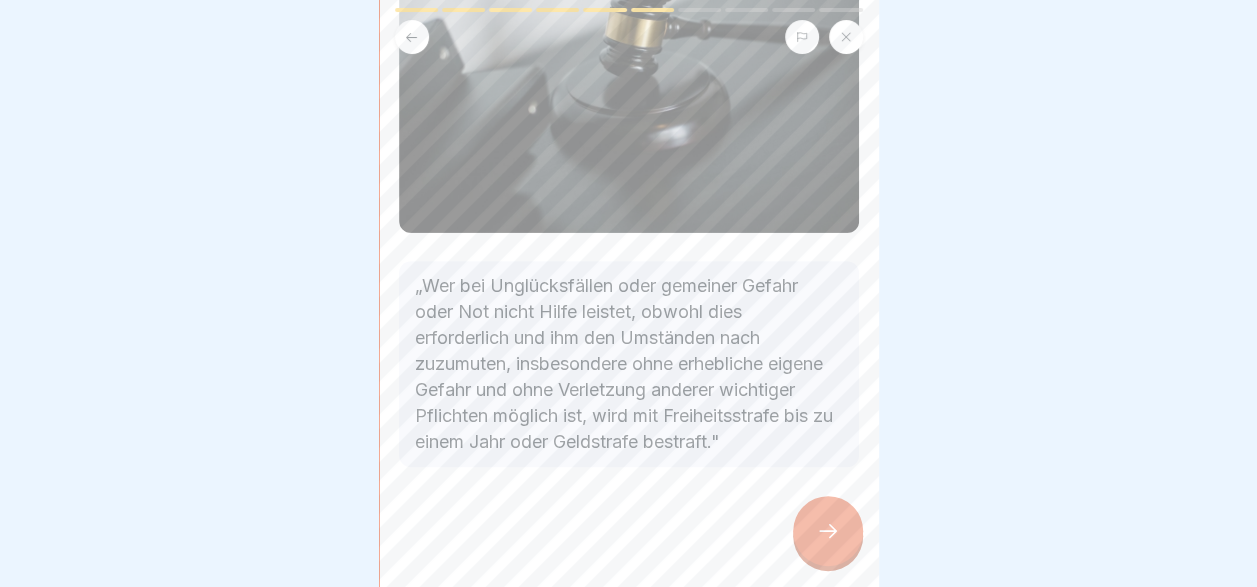 click at bounding box center [828, 531] 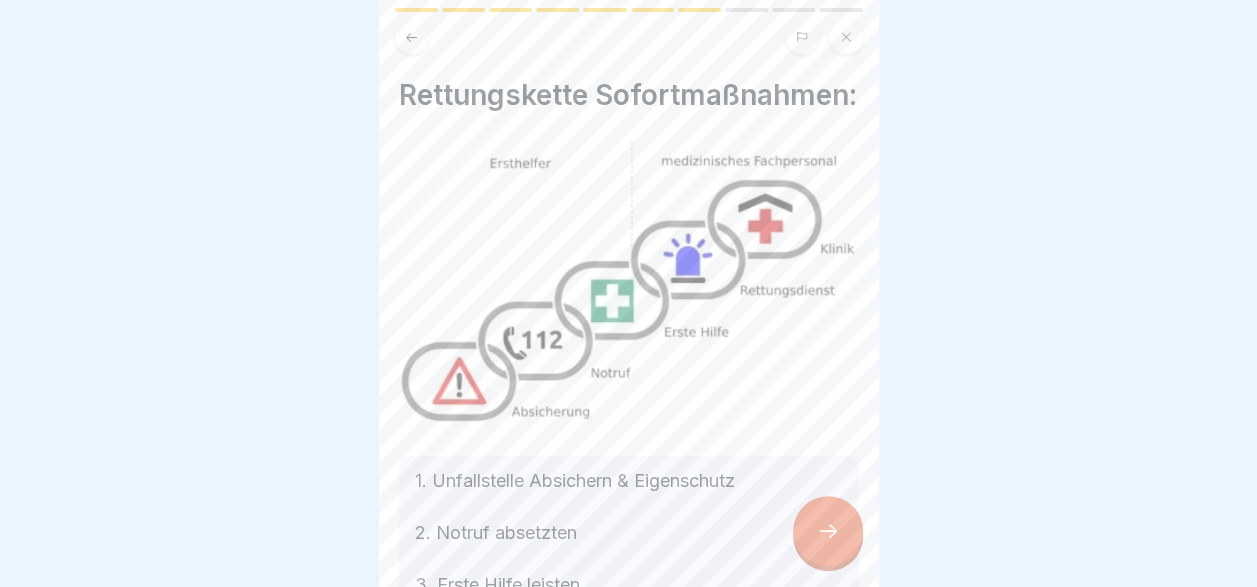 scroll, scrollTop: 167, scrollLeft: 0, axis: vertical 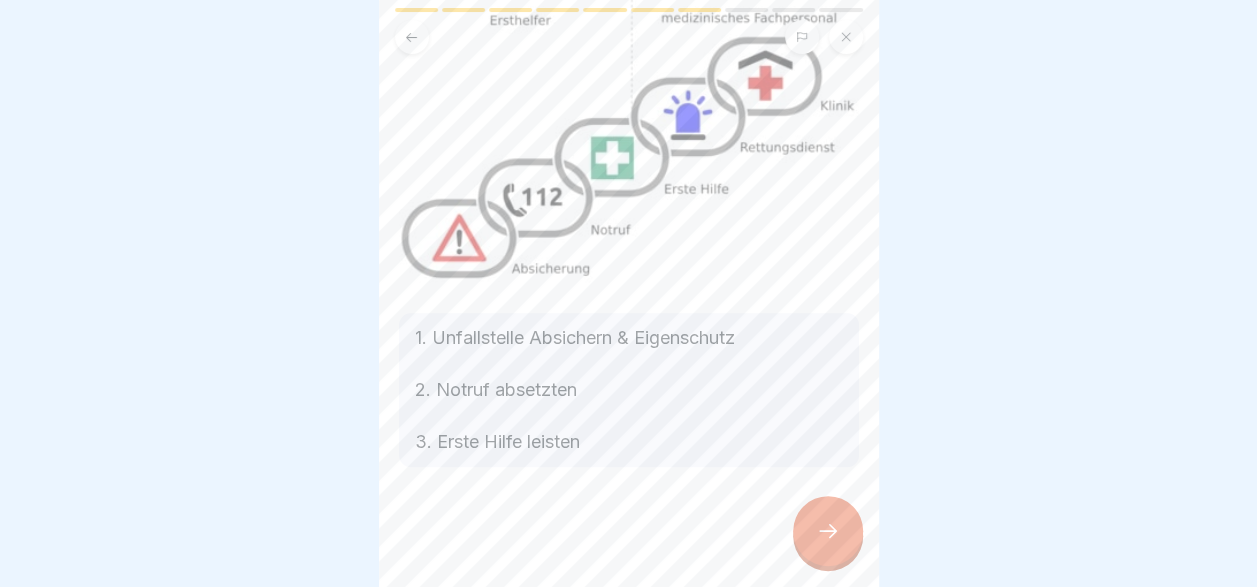 click 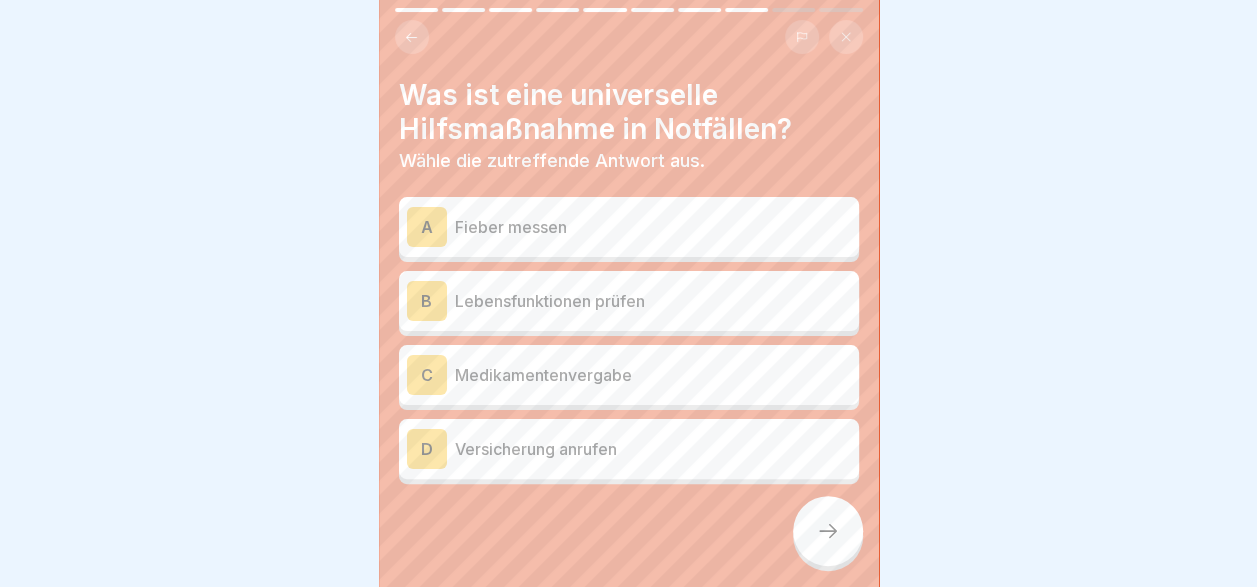click on "B Lebensfunktionen prüfen" at bounding box center [629, 301] 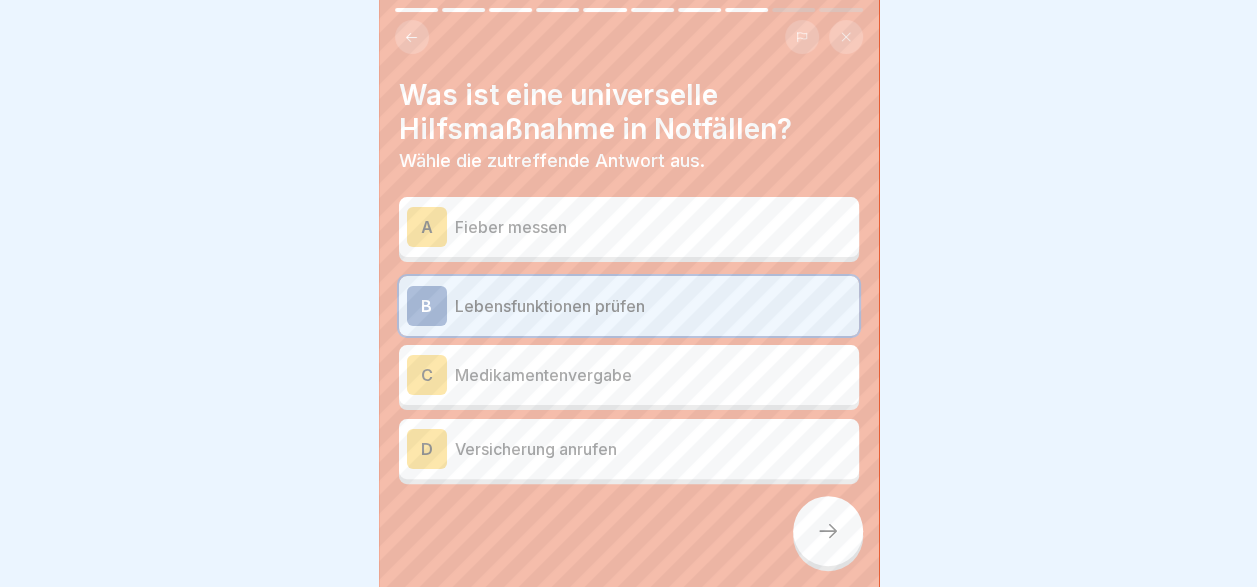 click at bounding box center [828, 531] 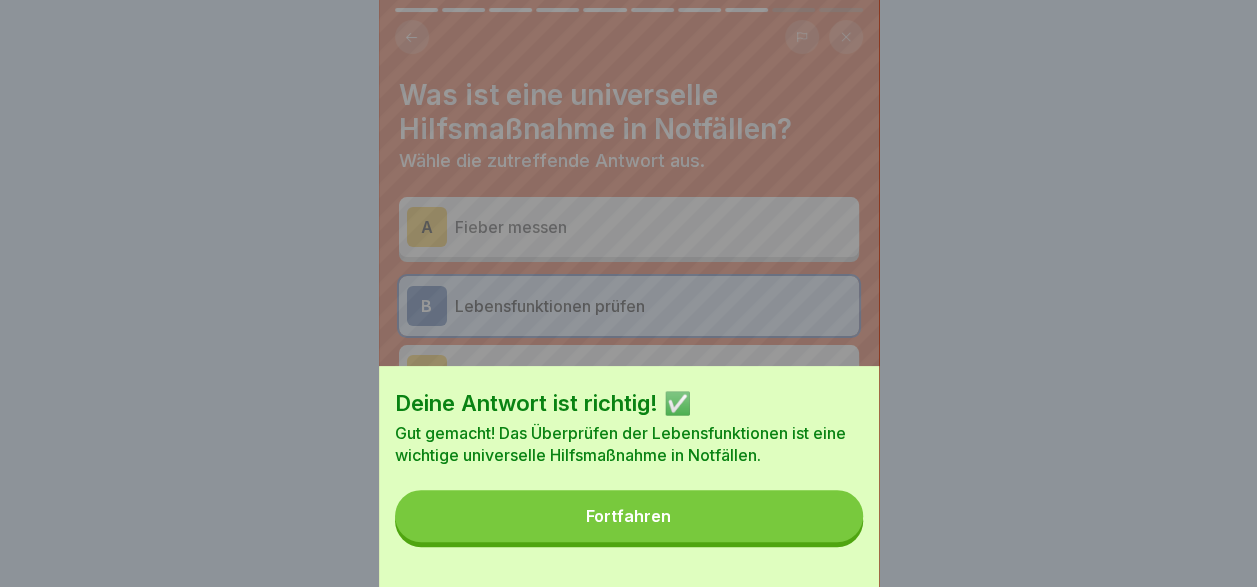 click on "Fortfahren" at bounding box center (628, 516) 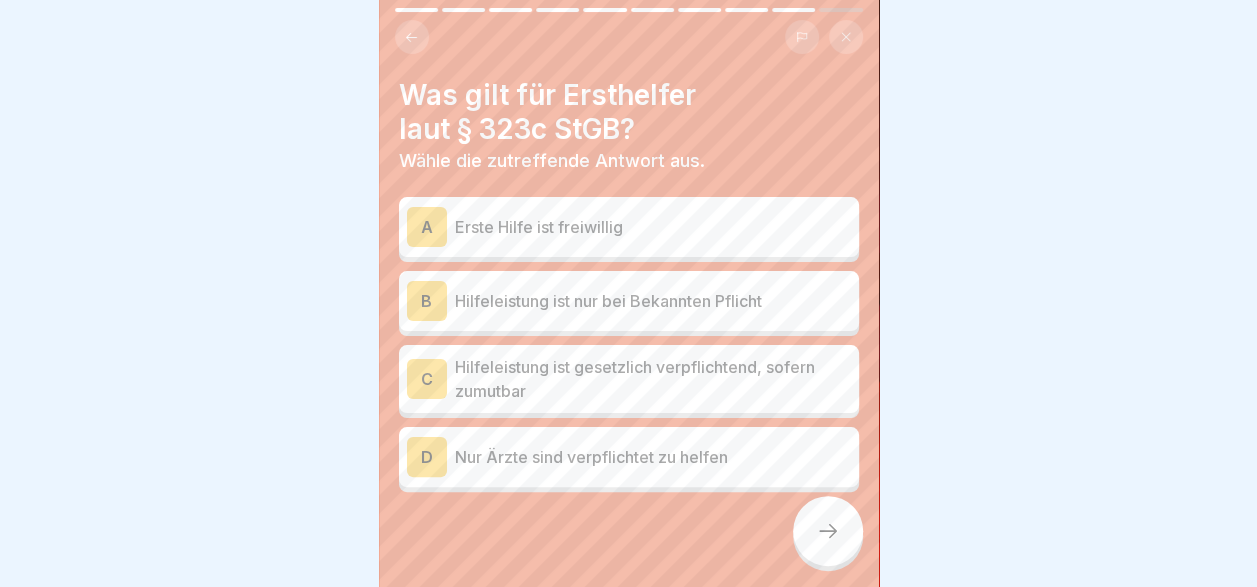 click on "Hilfeleistung ist gesetzlich verpflichtend, sofern zumutbar" at bounding box center [653, 379] 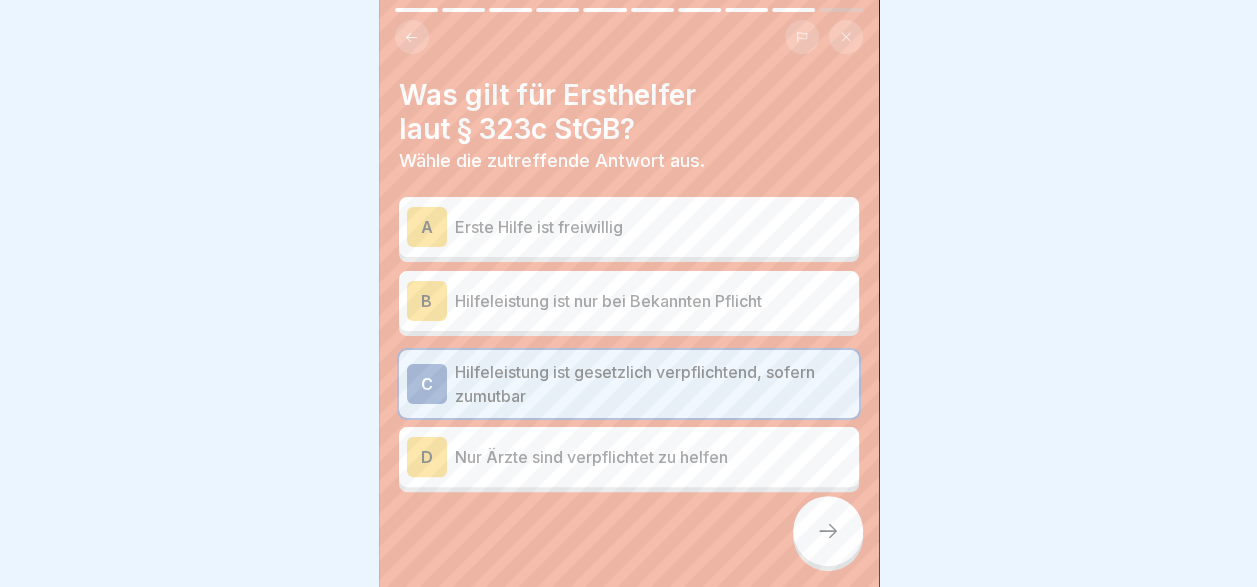 click 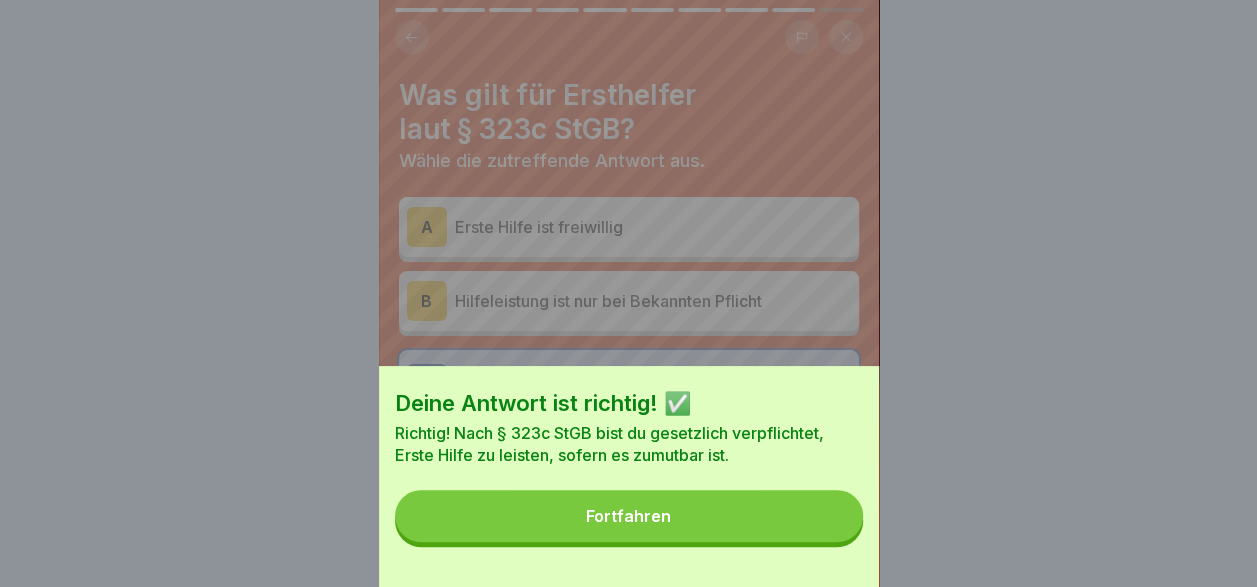 click on "Fortfahren" at bounding box center [629, 516] 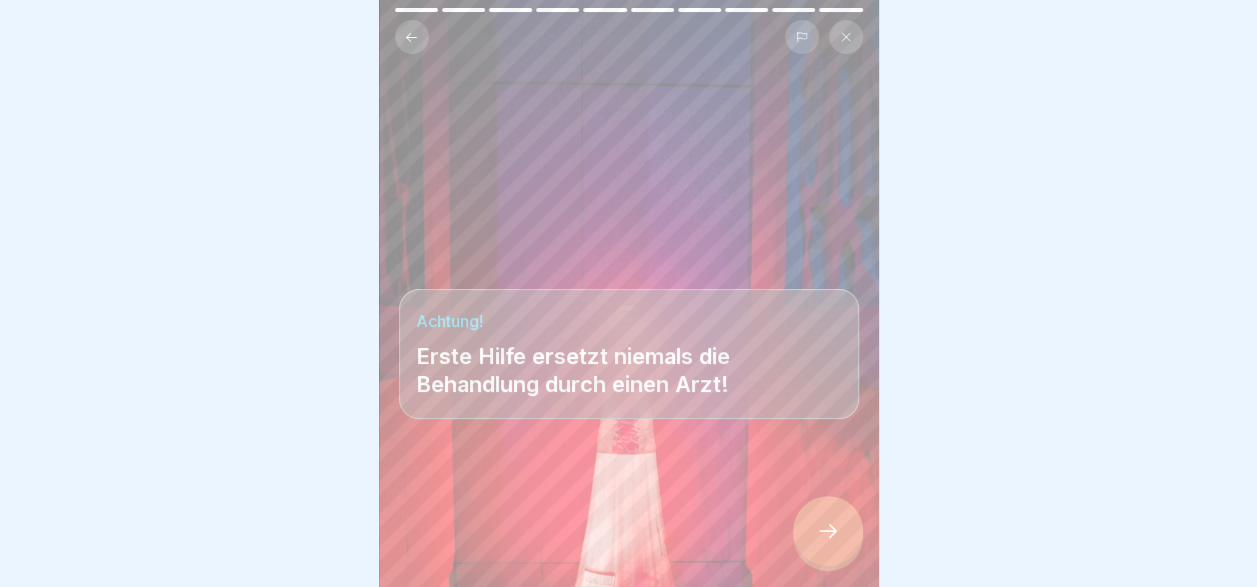 click 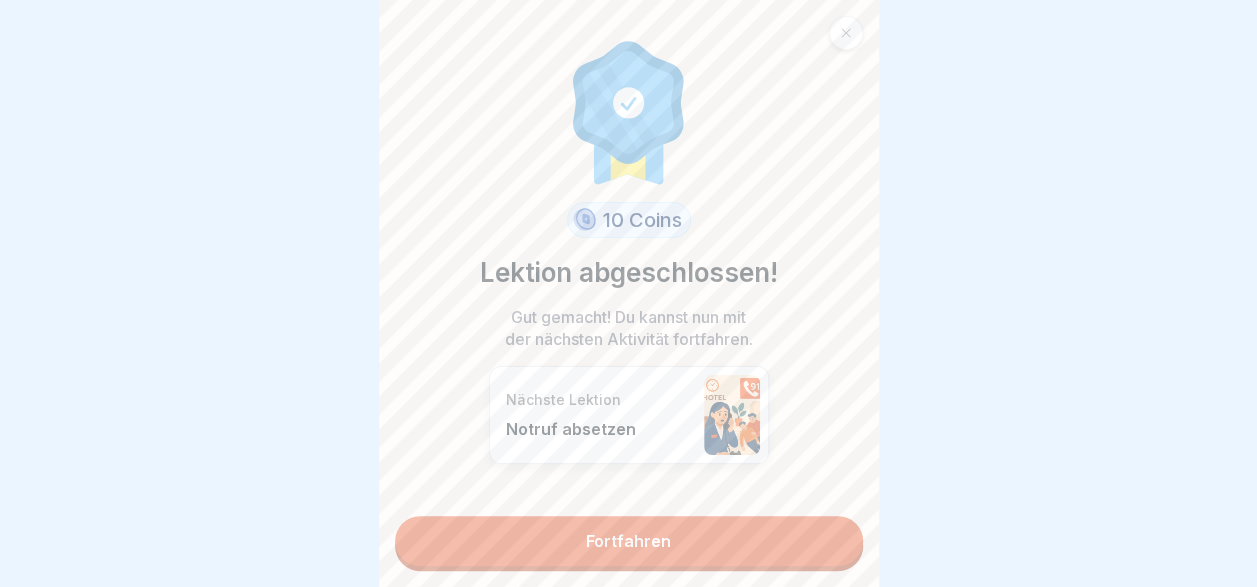 click on "Fortfahren" at bounding box center (629, 541) 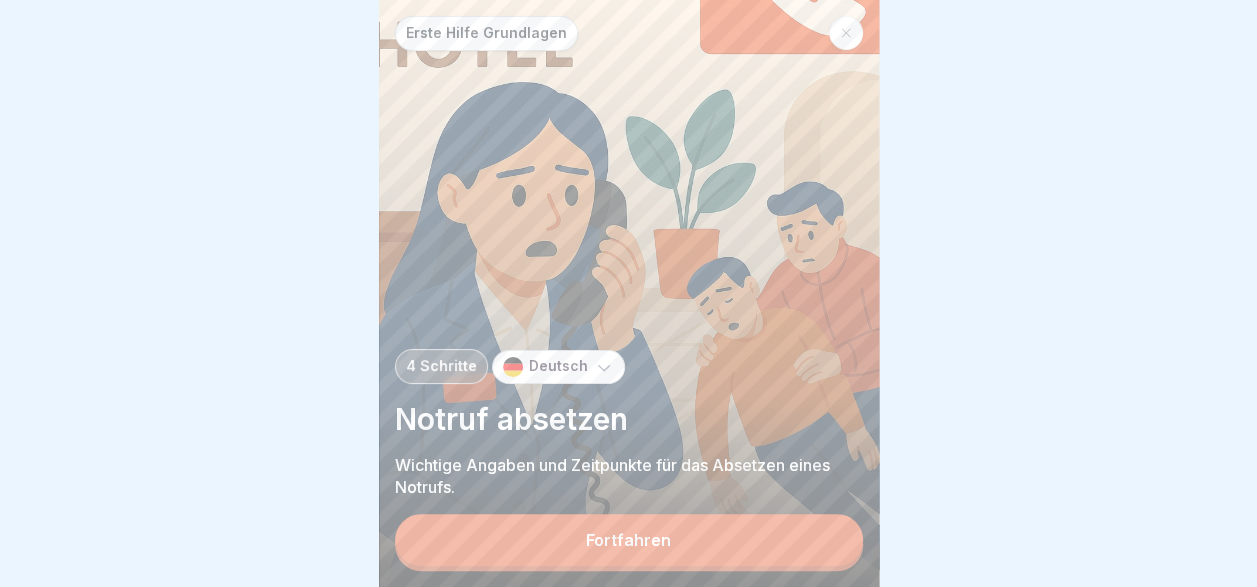click on "Fortfahren" at bounding box center (629, 540) 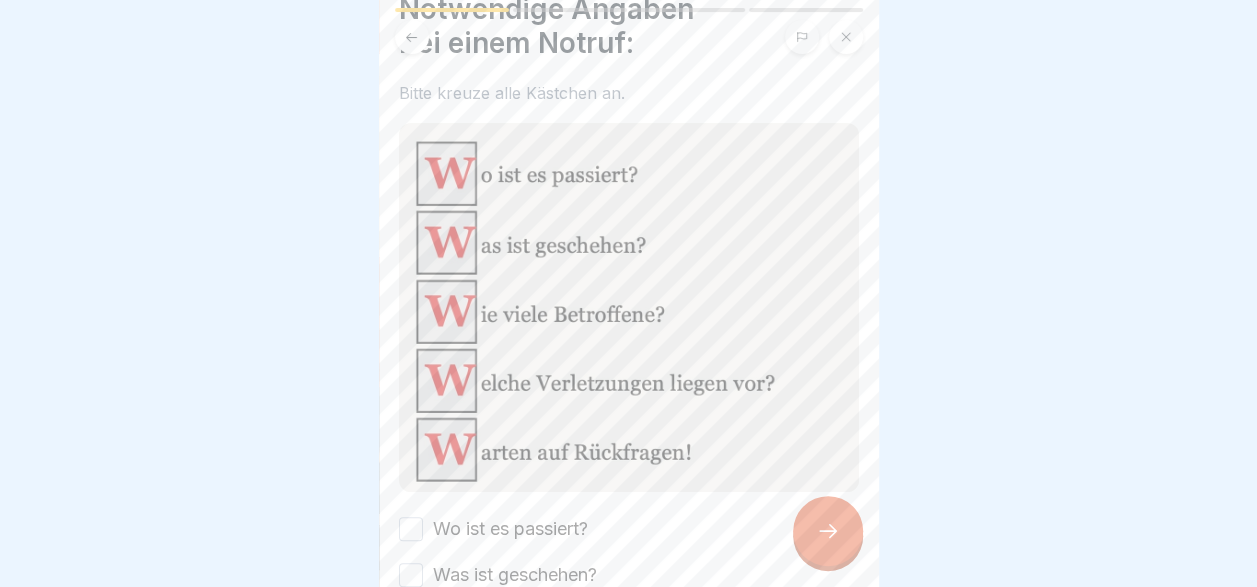 scroll, scrollTop: 197, scrollLeft: 0, axis: vertical 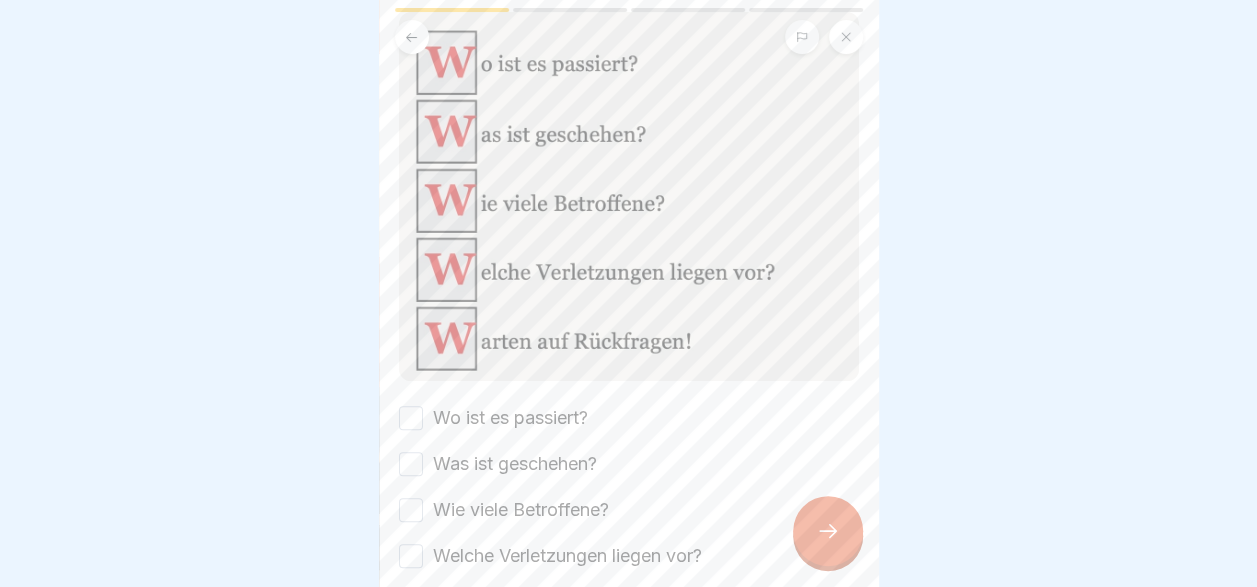 click on "Wo ist es passiert? Was ist geschehen? Wie viele Betroffene? Welche Verletzungen liegen vor? Warten auf Rückfragen!" at bounding box center (629, 510) 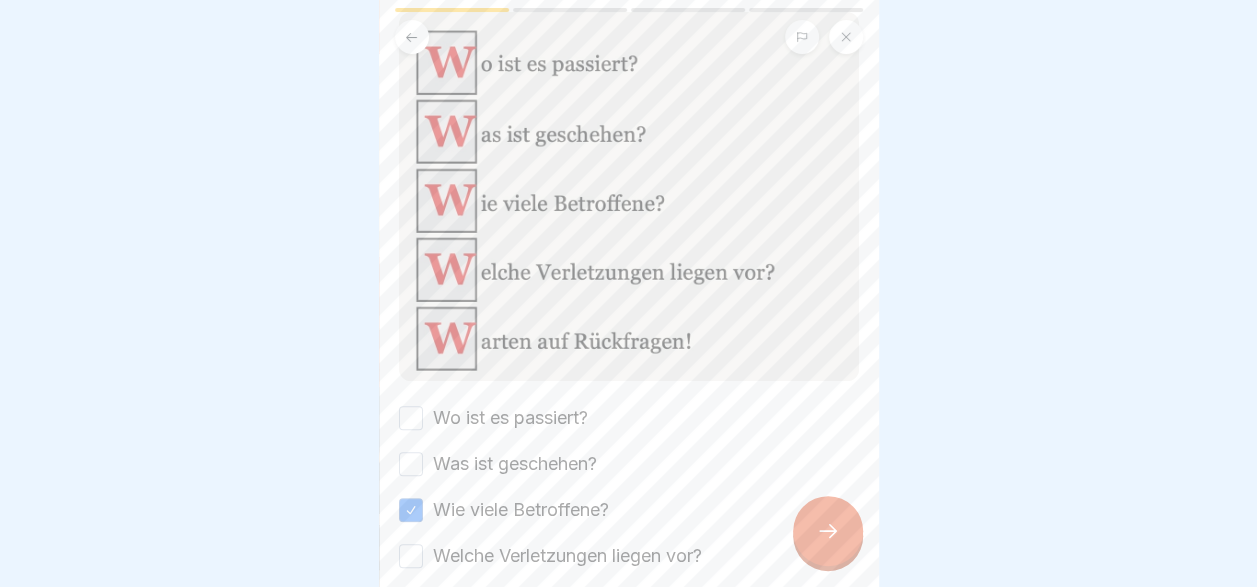 click on "Wo ist es passiert? Was ist geschehen? Wie viele Betroffene? Welche Verletzungen liegen vor? Warten auf Rückfragen!" at bounding box center [629, 510] 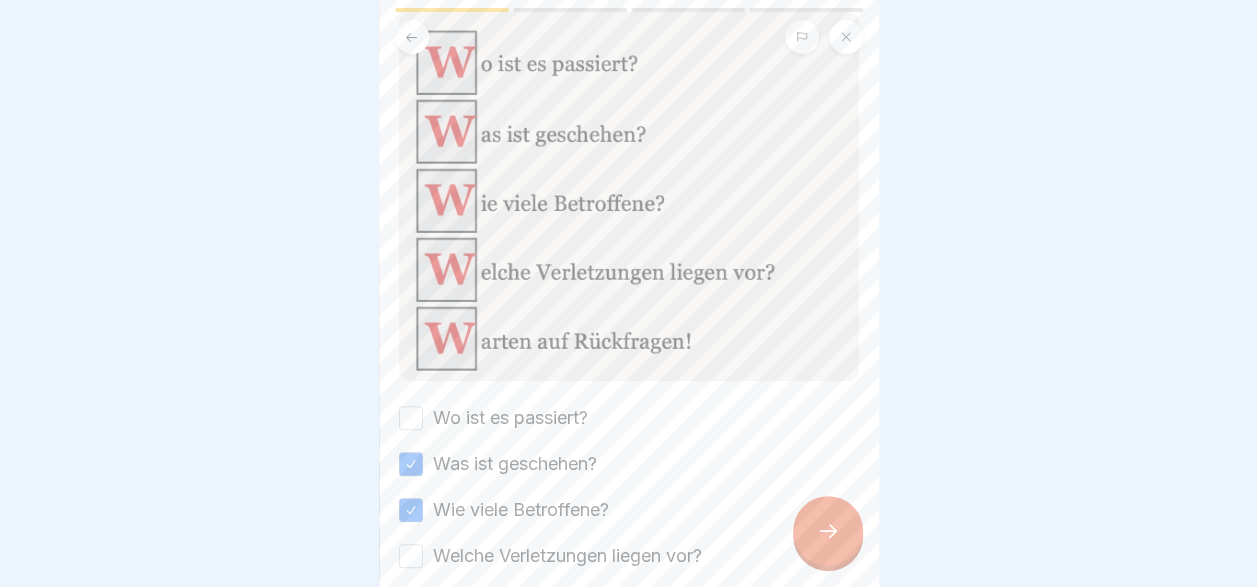 click on "Wo ist es passiert? Was ist geschehen? Wie viele Betroffene? Welche Verletzungen liegen vor? Warten auf Rückfragen!" at bounding box center [629, 510] 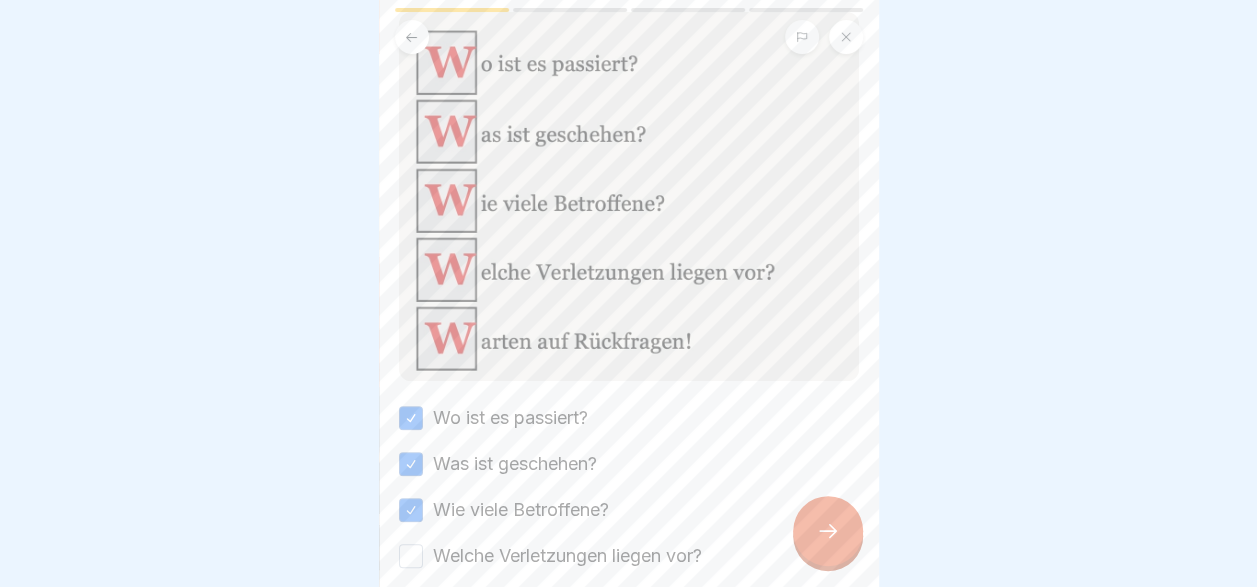 scroll, scrollTop: 333, scrollLeft: 0, axis: vertical 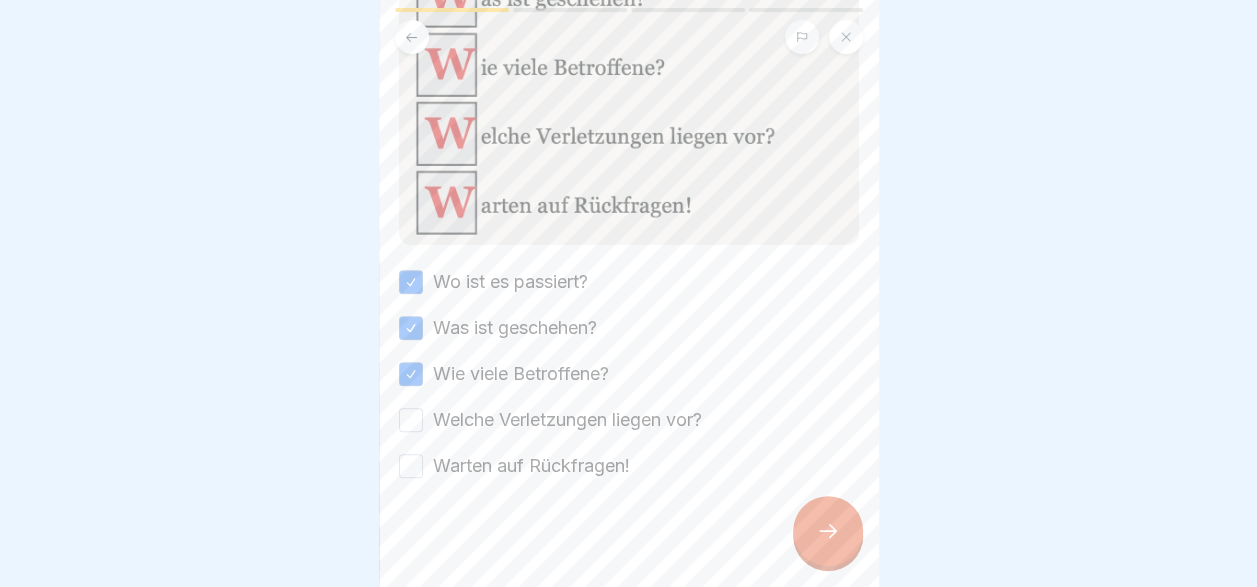 click on "Welche Verletzungen liegen vor?" at bounding box center [567, 420] 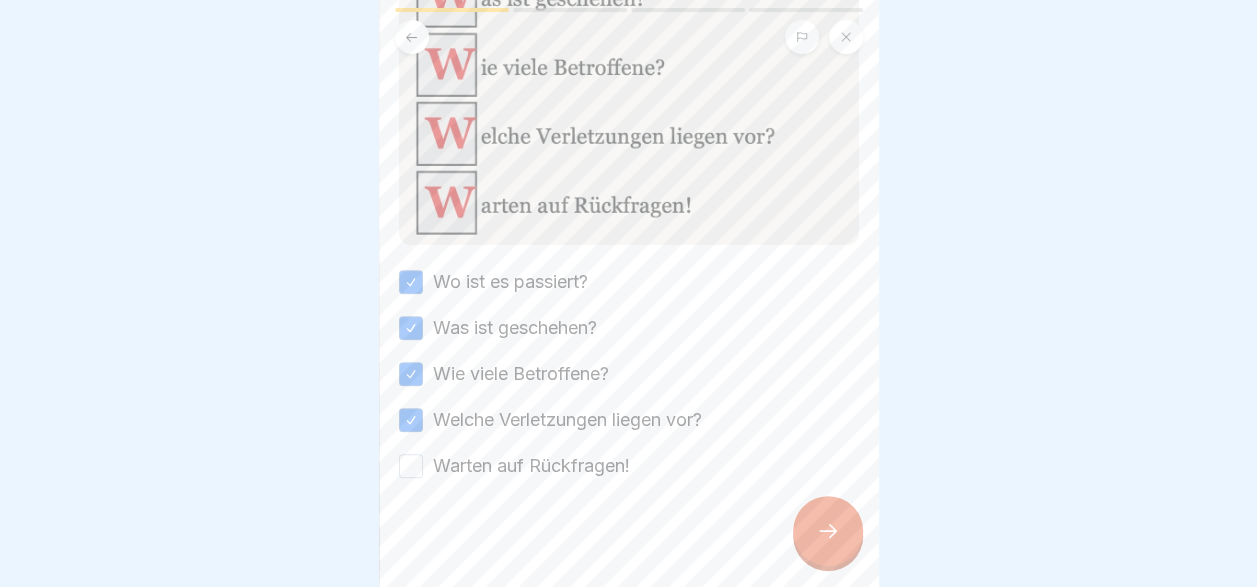 click on "Warten auf Rückfragen!" at bounding box center [531, 466] 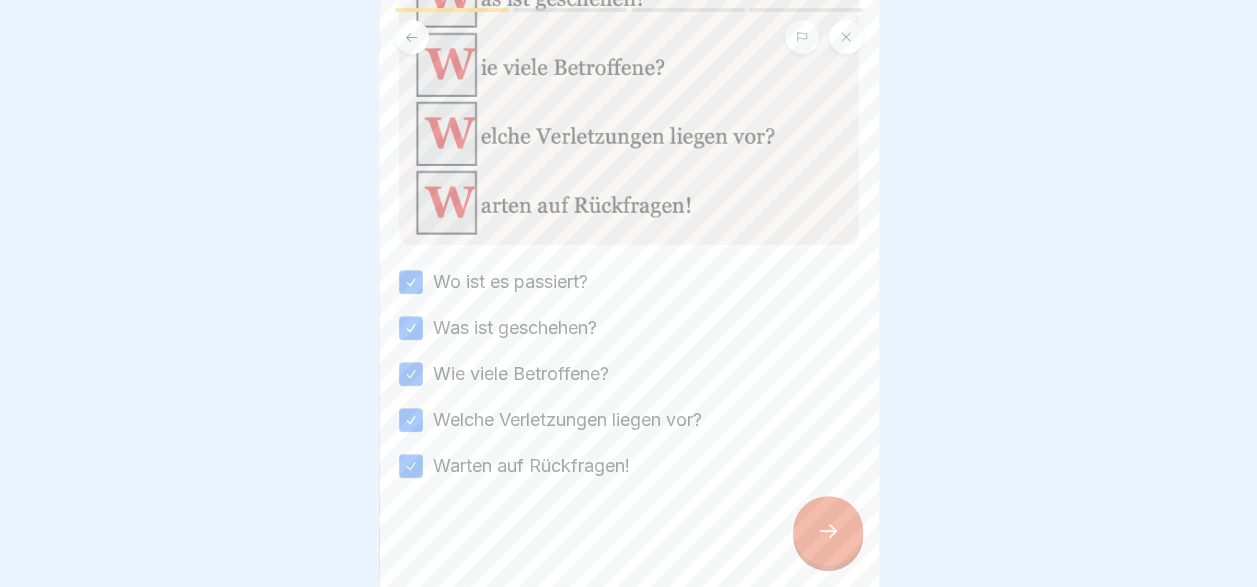 click at bounding box center [828, 531] 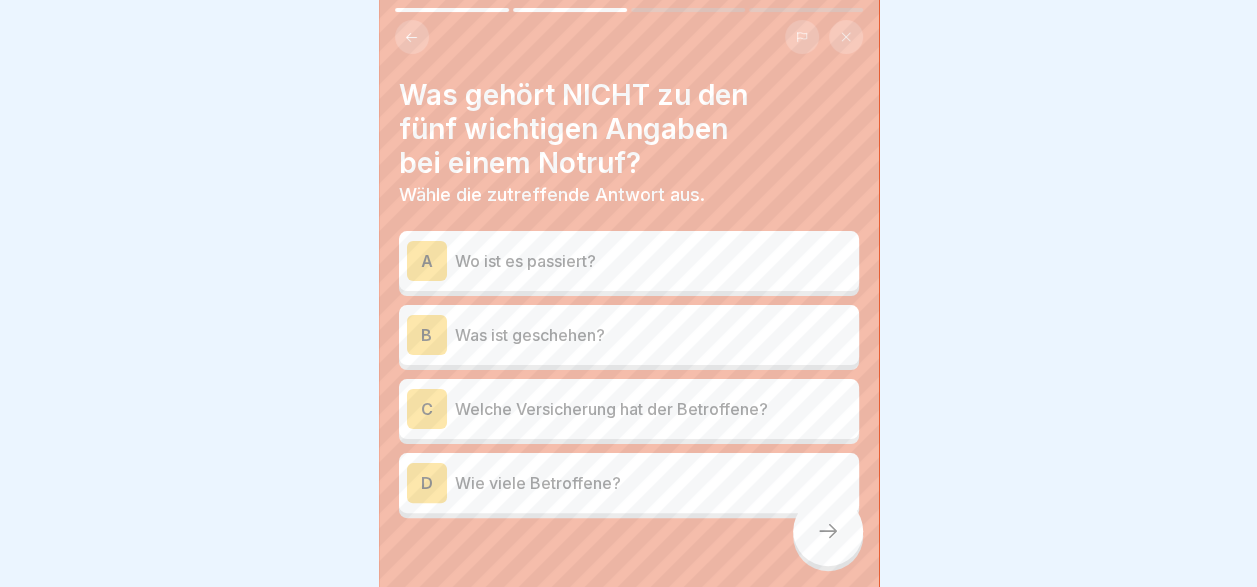 click on "Was gehört NICHT zu den fünf wichtigen Angaben bei einem Notruf? Wähle die zutreffende Antwort aus. A Wo ist es passiert? B Was ist geschehen? C Welche Versicherung hat der Betroffene? D Wie viele Betroffene?" at bounding box center (629, 298) 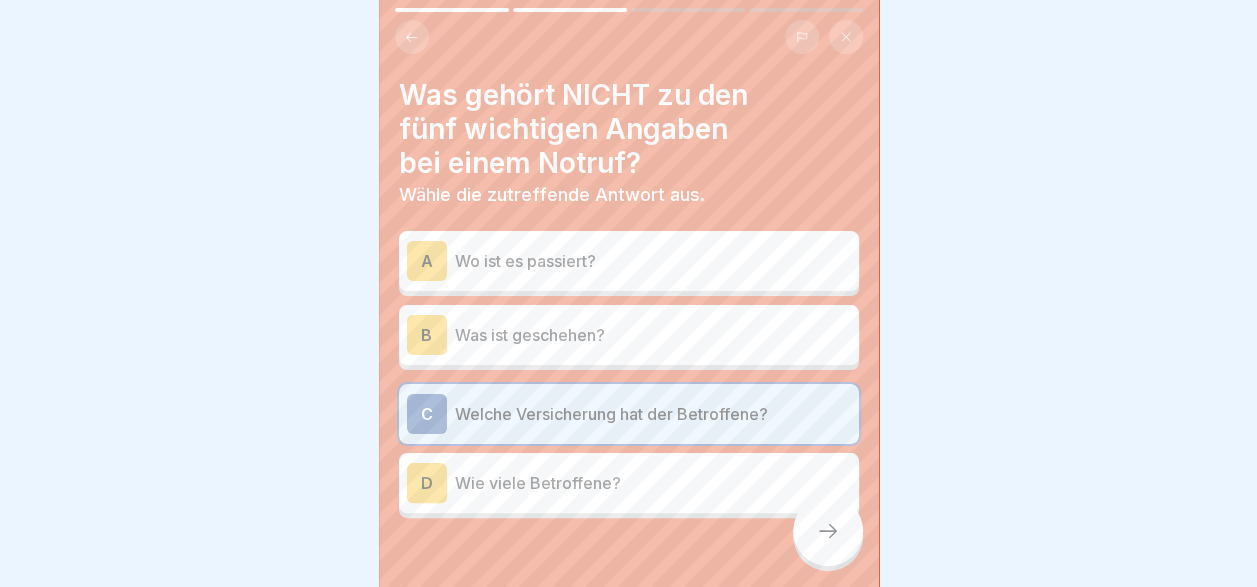 click 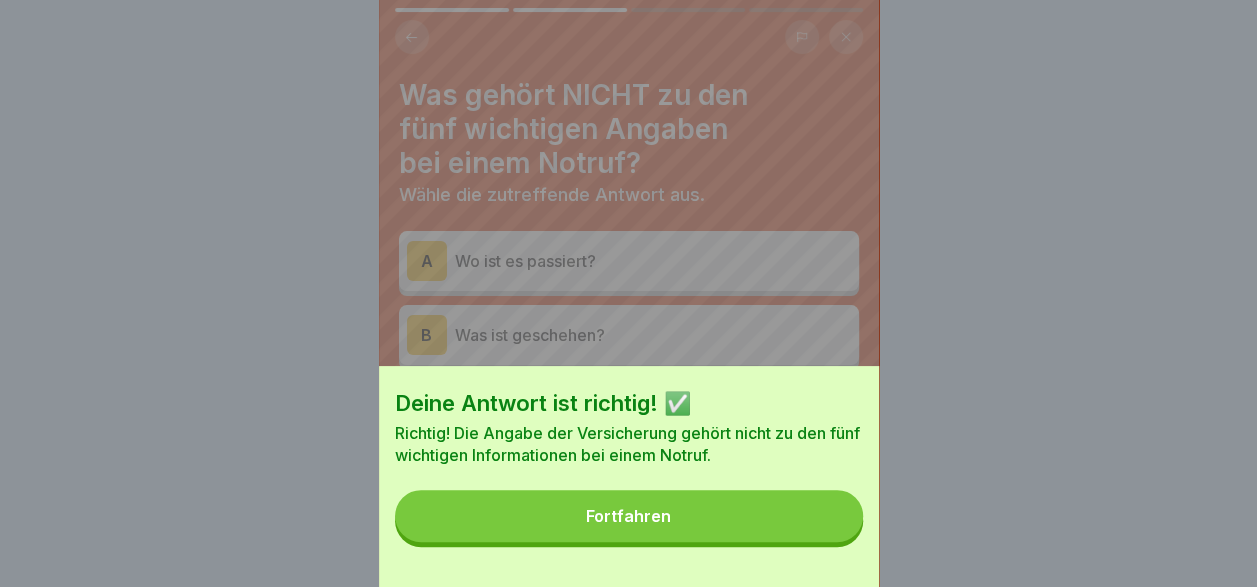 click on "Fortfahren" at bounding box center [629, 516] 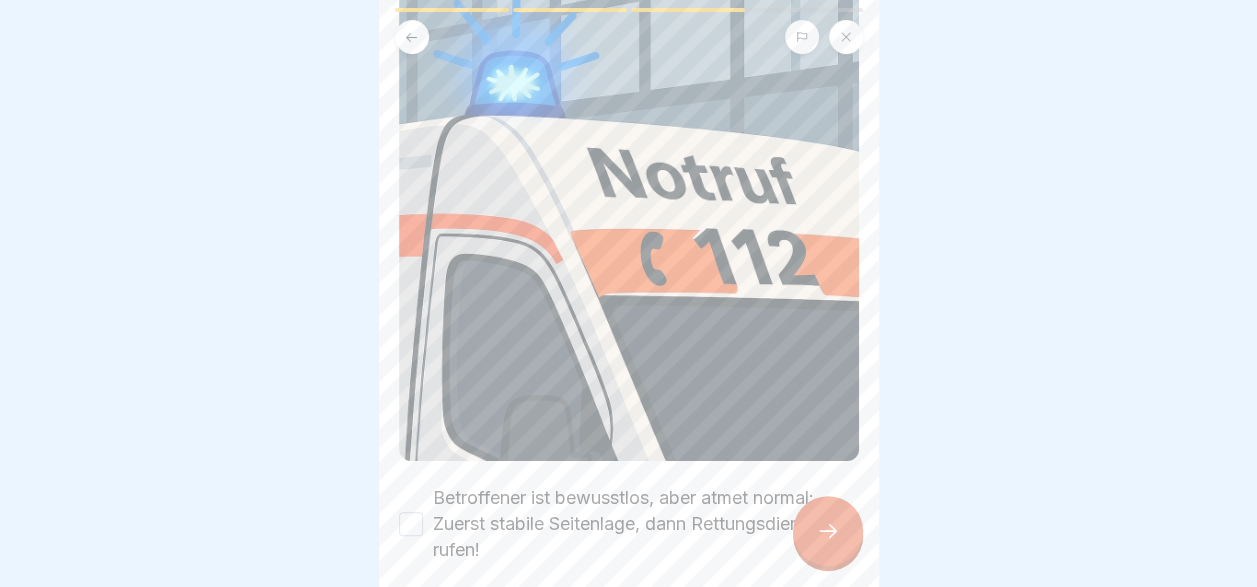scroll, scrollTop: 438, scrollLeft: 0, axis: vertical 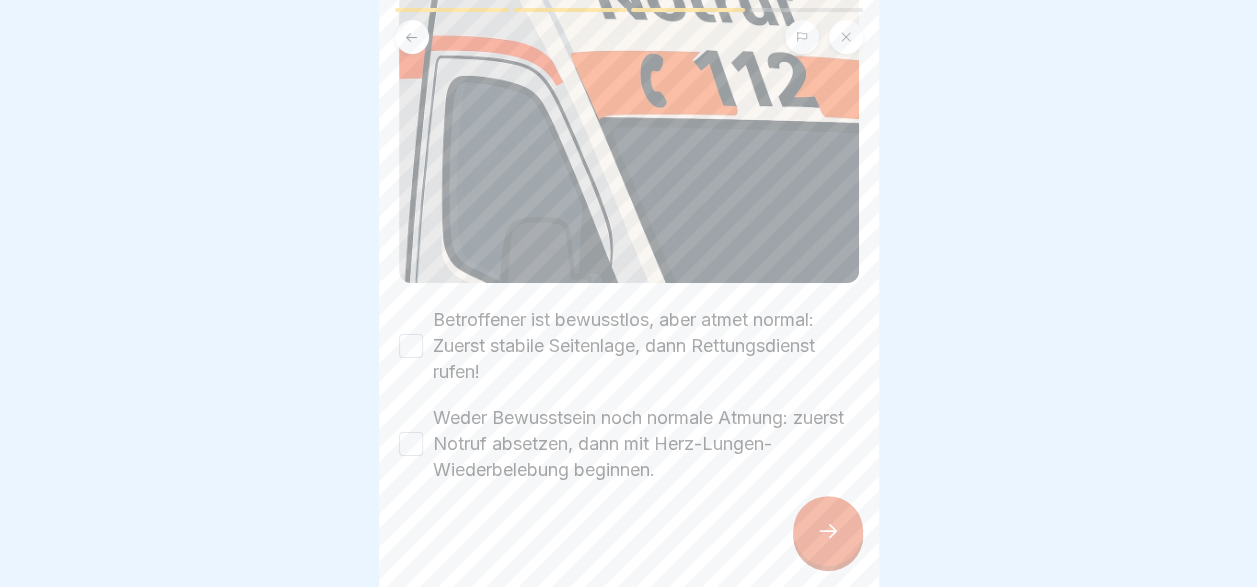 click on "NOTRUF - Wann den Notruf absetzen, wenn nur eine Person hilft. Bitte kreuze alle Kästchen an. Betroffener ist bewusstlos, aber atmet normal: Zuerst stabile Seitenlage, dann Rettungsdienst rufen! Weder Bewusstsein noch normale Atmung: zuerst Notruf absetzen, dann mit Herz-Lungen-Wiederbelebung beginnen." at bounding box center (629, 61) 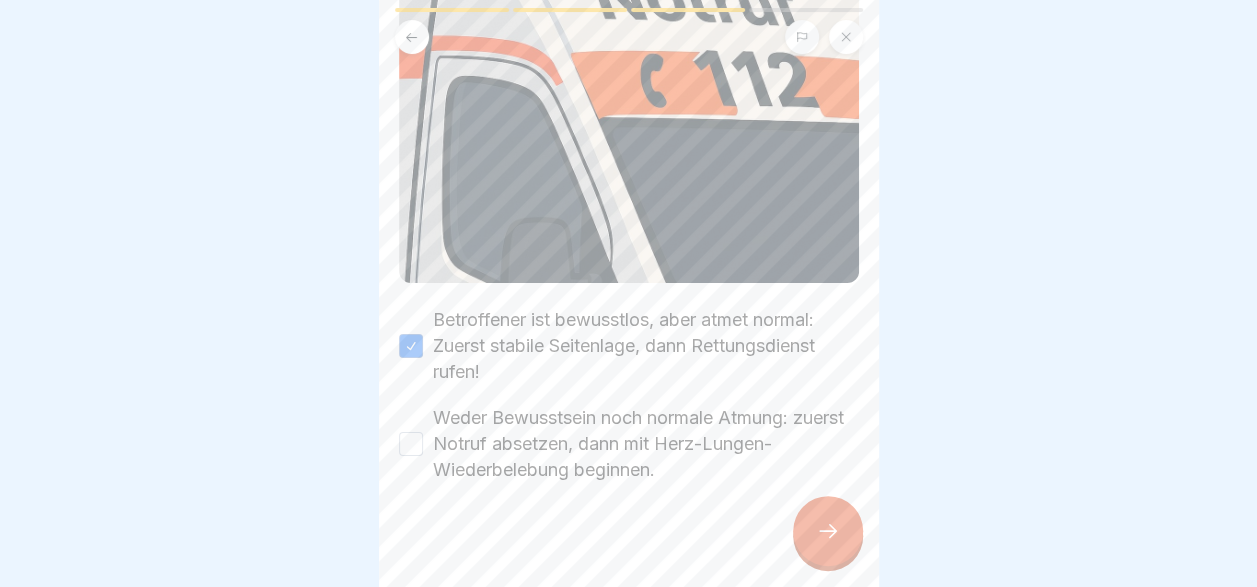 click on "Weder Bewusstsein noch normale Atmung: zuerst Notruf absetzen, dann mit Herz-Lungen-Wiederbelebung beginnen." at bounding box center (646, 444) 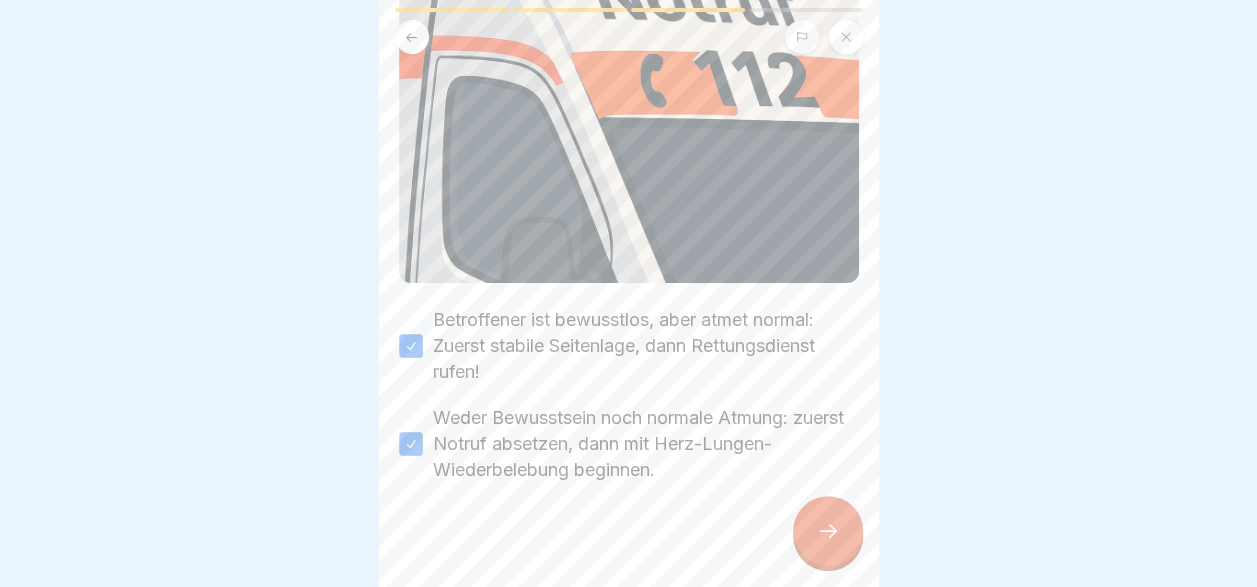 click 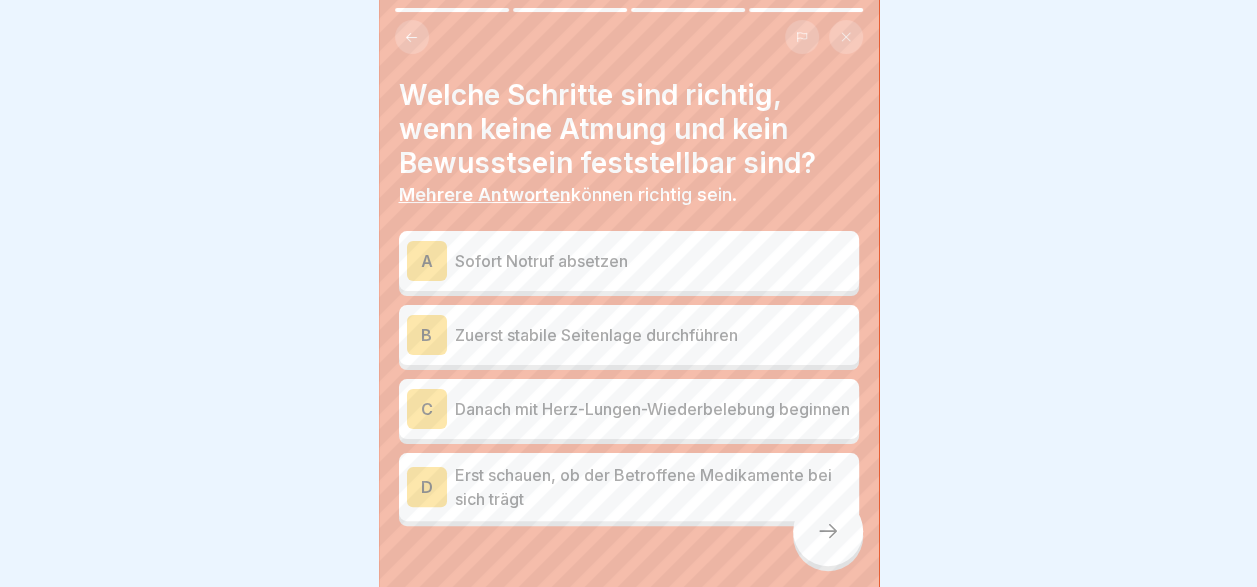 click on "A Sofort Notruf absetzen" at bounding box center (629, 261) 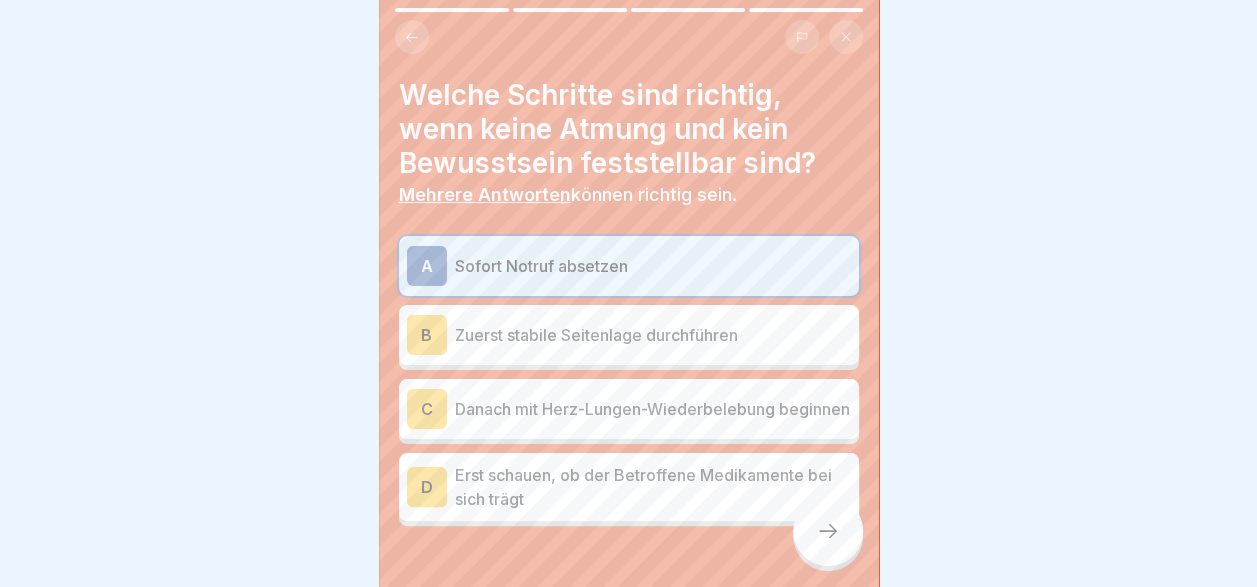 click on "Zuerst stabile Seitenlage durchführen" at bounding box center (653, 335) 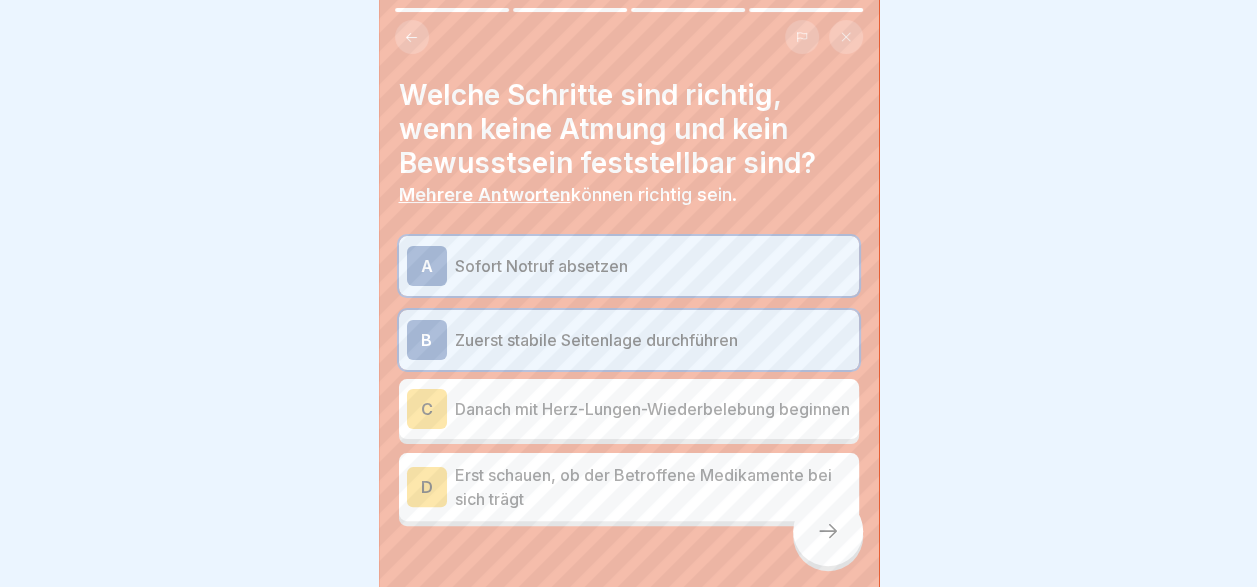 click on "Sofort Notruf absetzen" at bounding box center [653, 266] 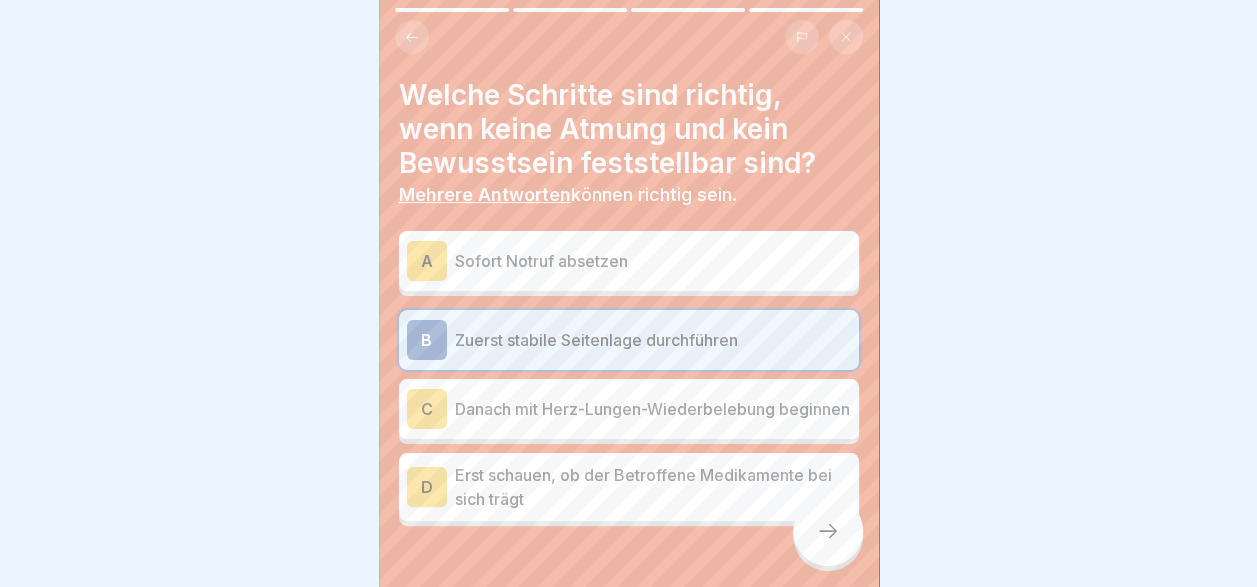 click on "Sofort Notruf absetzen" at bounding box center [653, 261] 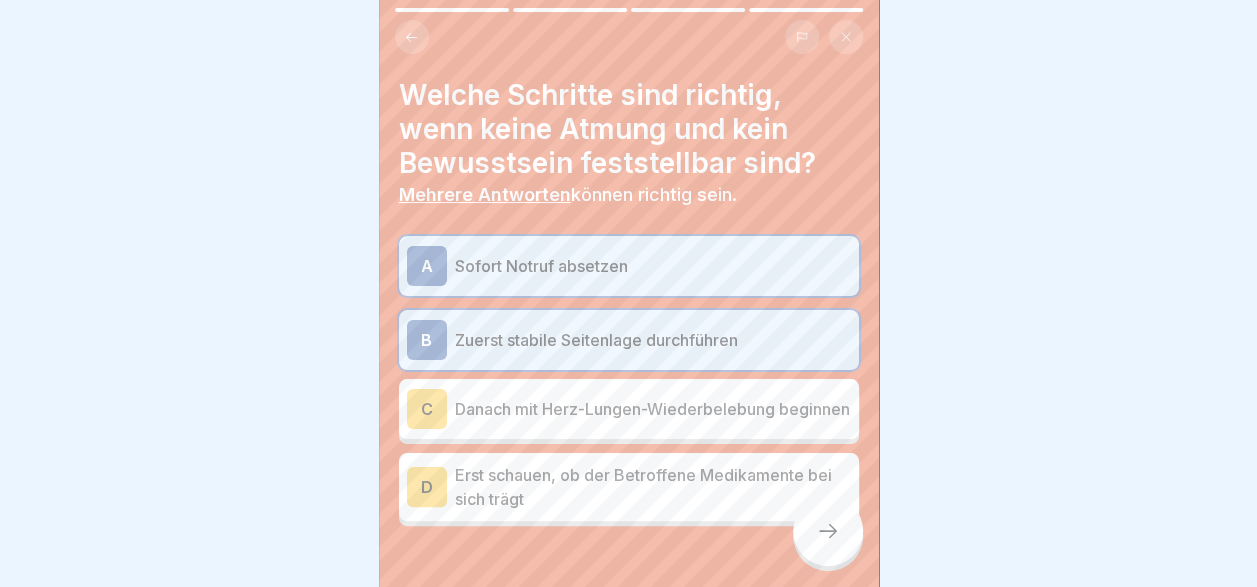 click on "Danach mit Herz-Lungen-Wiederbelebung beginnen" at bounding box center (653, 409) 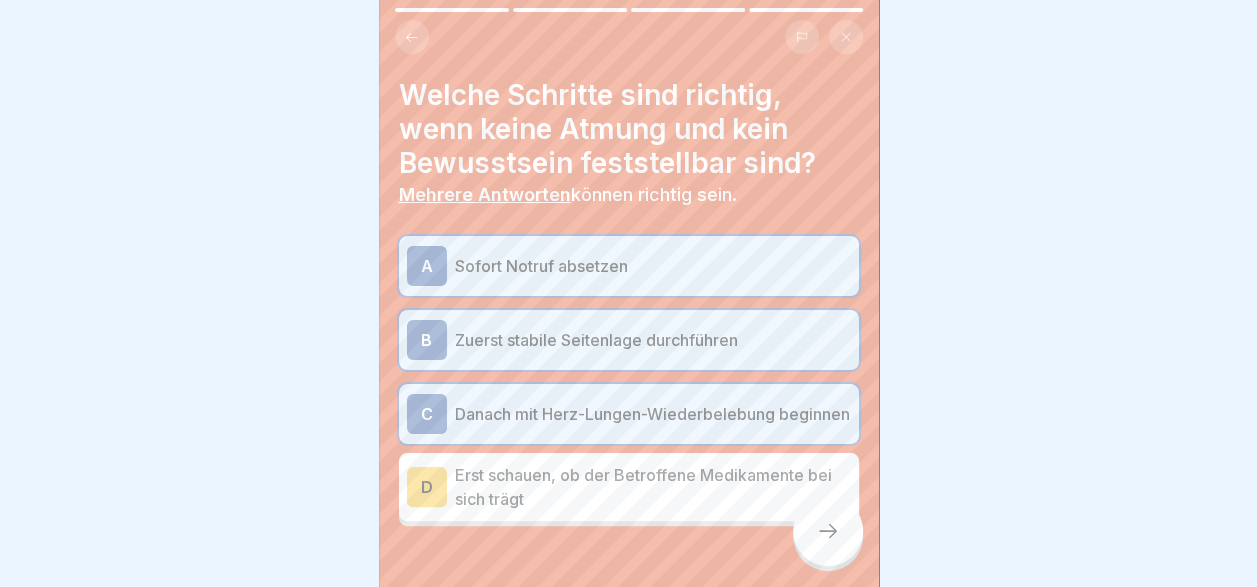 click 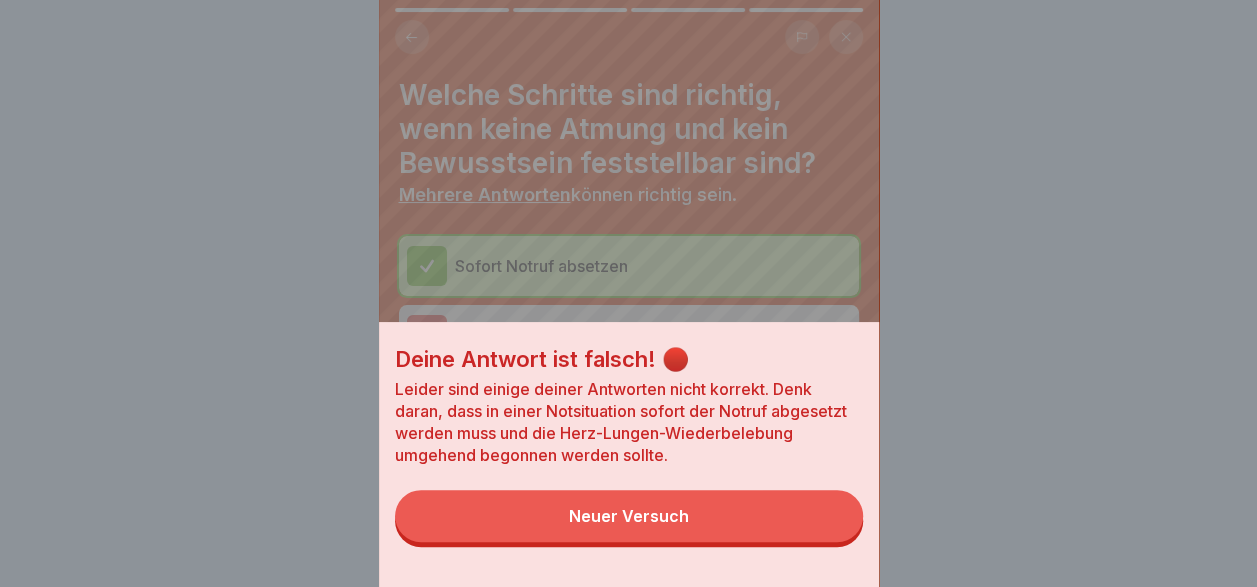 click on "Neuer Versuch" at bounding box center (629, 516) 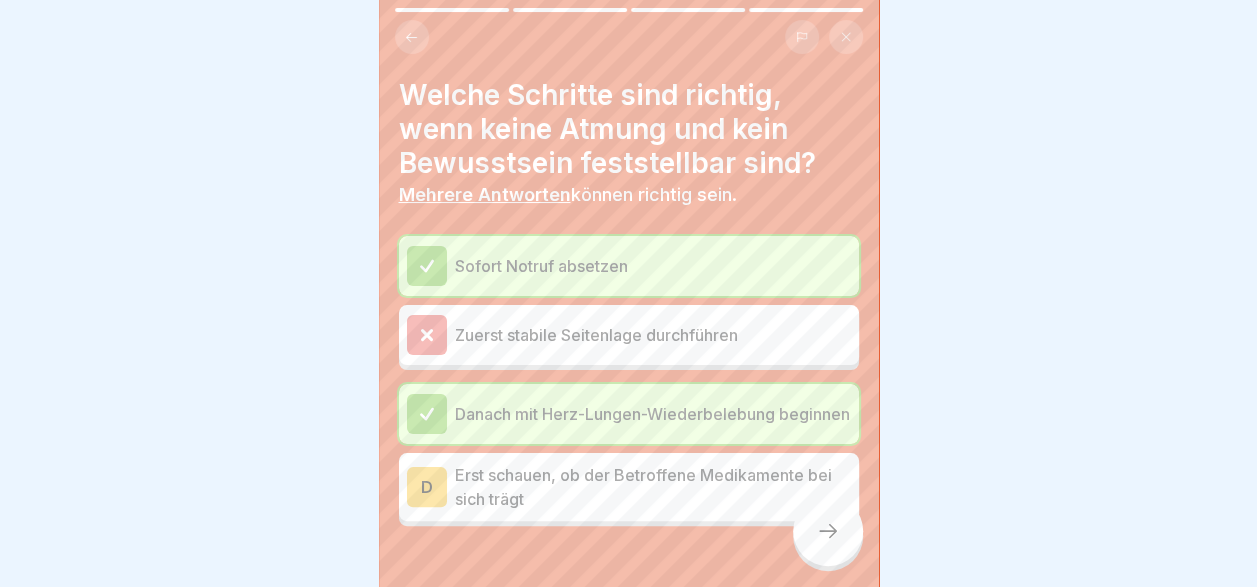 click at bounding box center (828, 531) 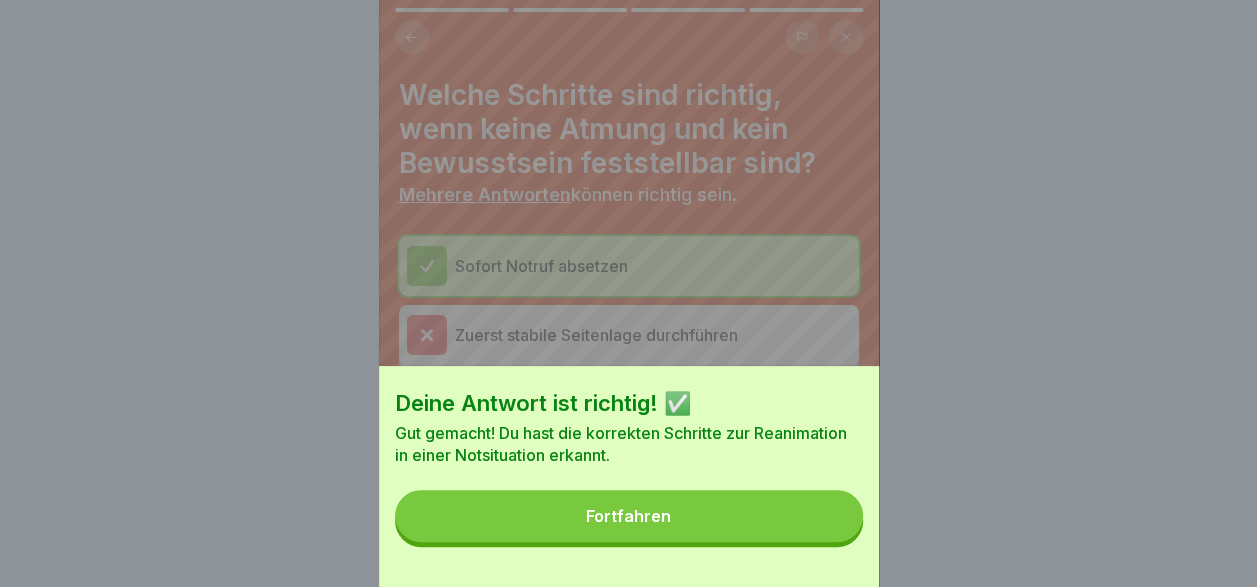 click on "Fortfahren" at bounding box center (628, 516) 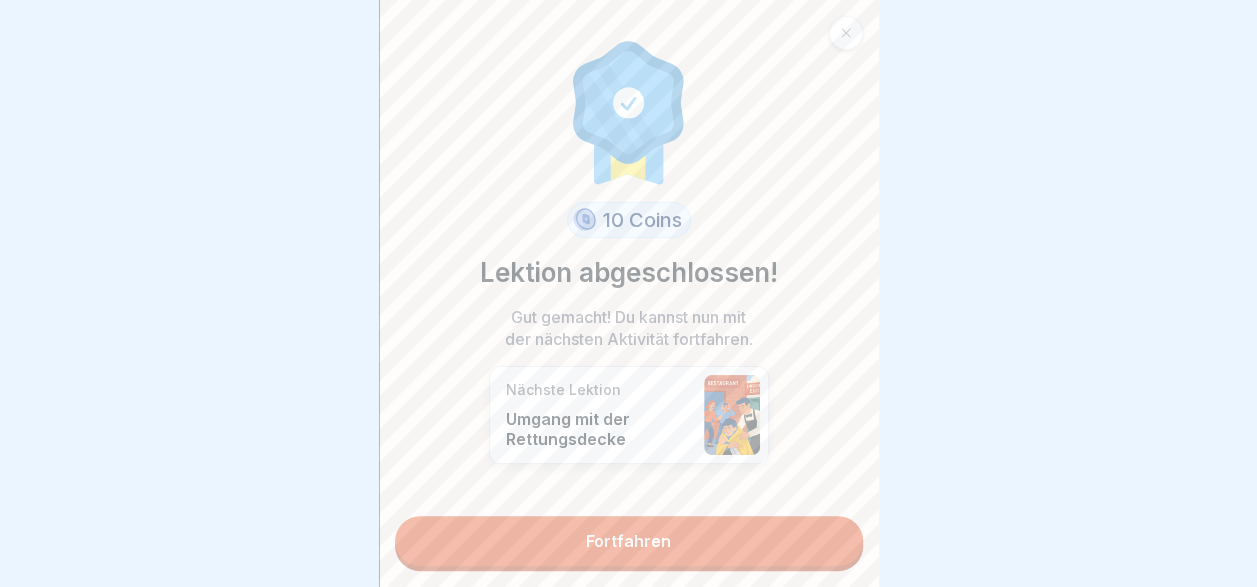 click on "Fortfahren" at bounding box center [629, 541] 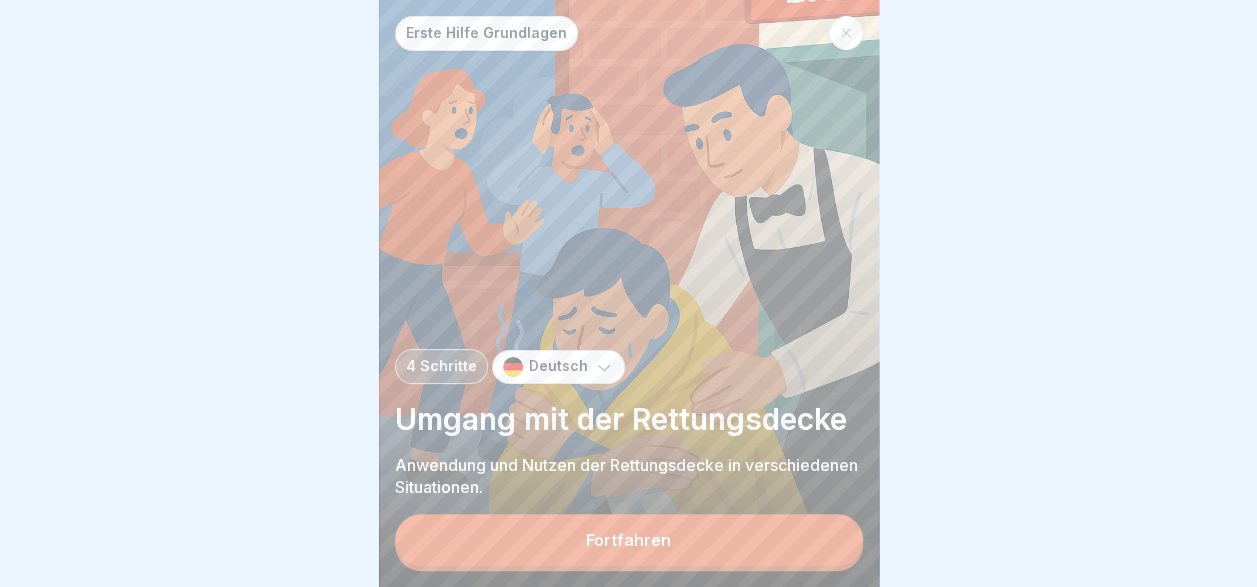 click on "Fortfahren" at bounding box center (628, 540) 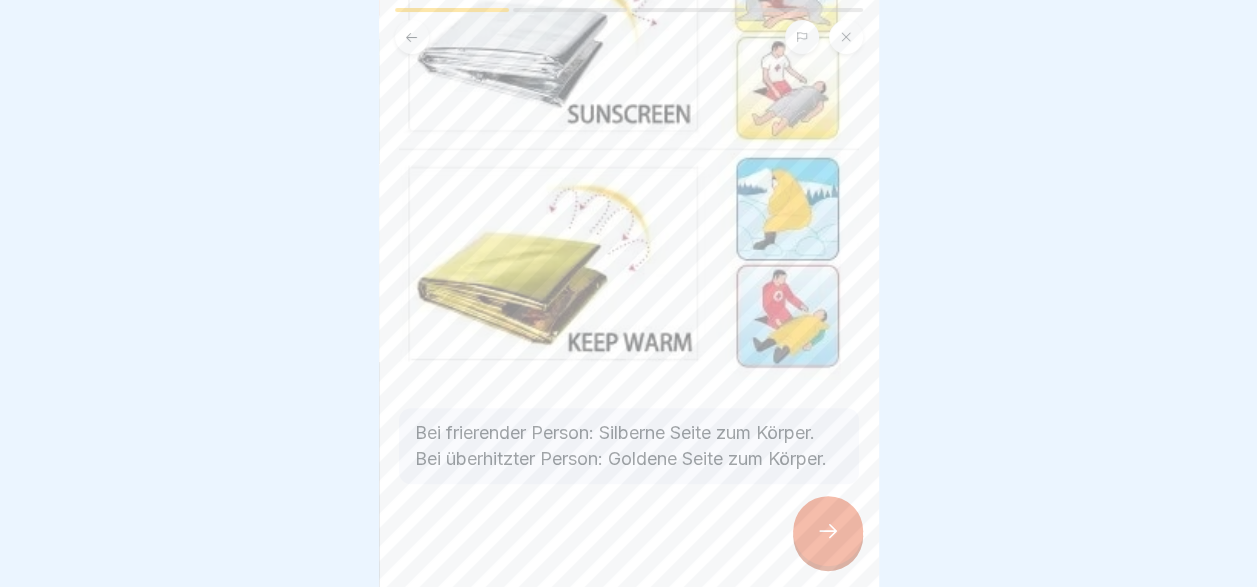 scroll, scrollTop: 245, scrollLeft: 0, axis: vertical 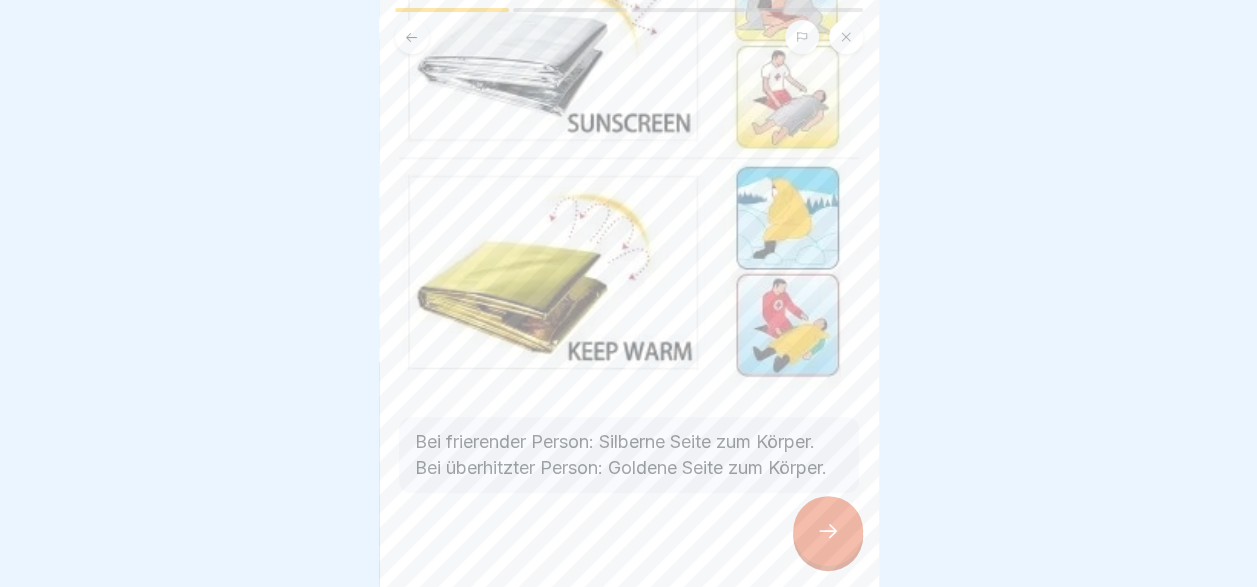 click at bounding box center (828, 531) 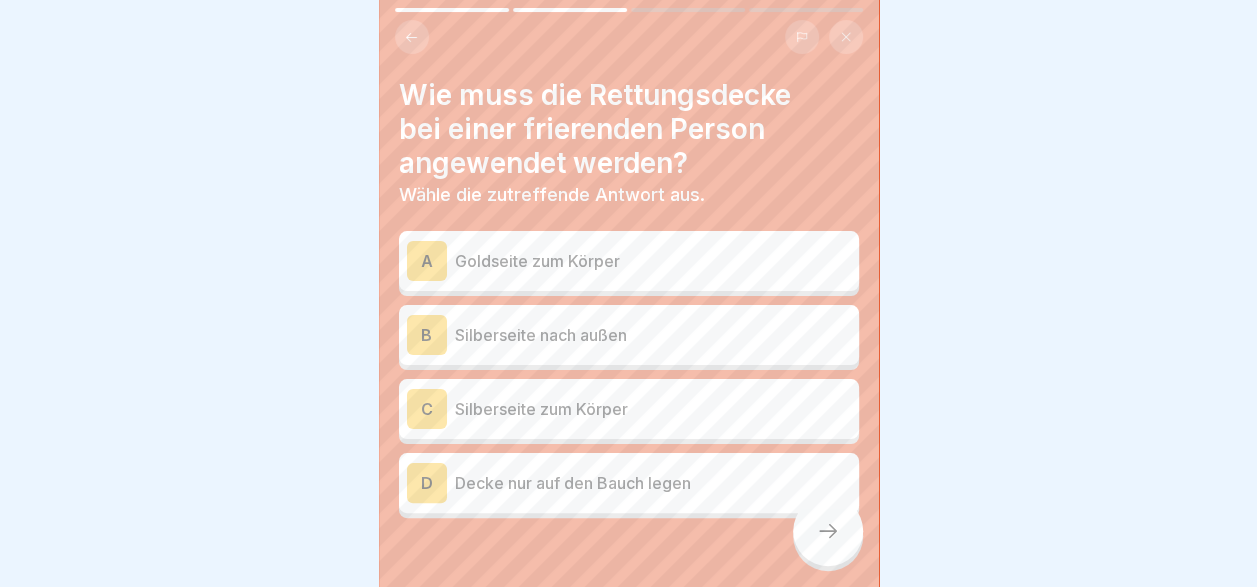 click at bounding box center [412, 37] 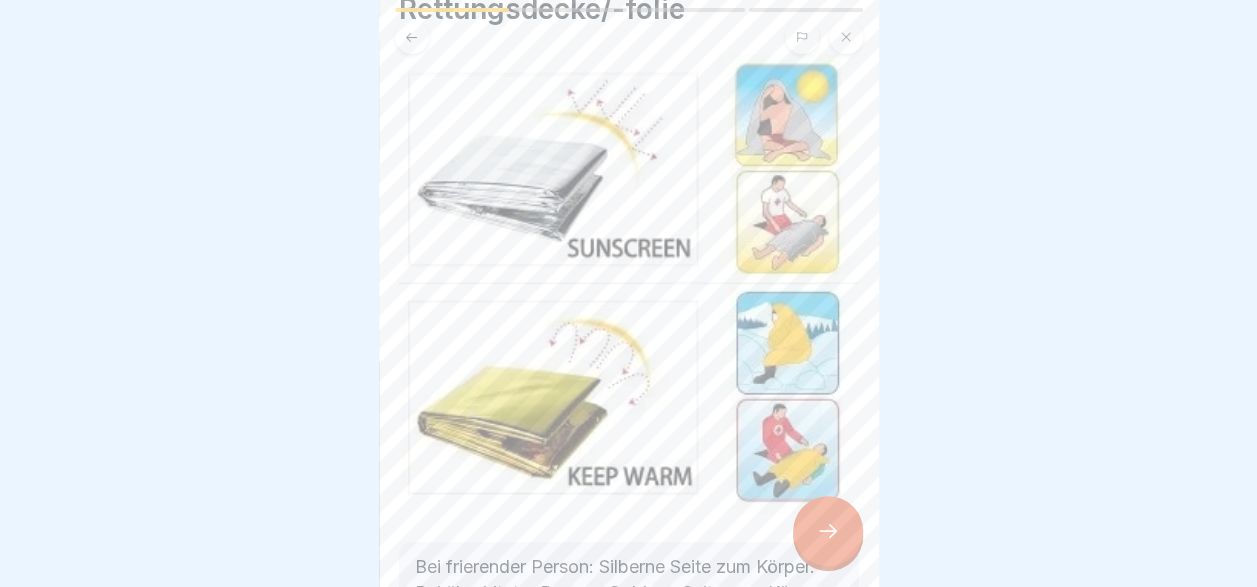 scroll, scrollTop: 308, scrollLeft: 0, axis: vertical 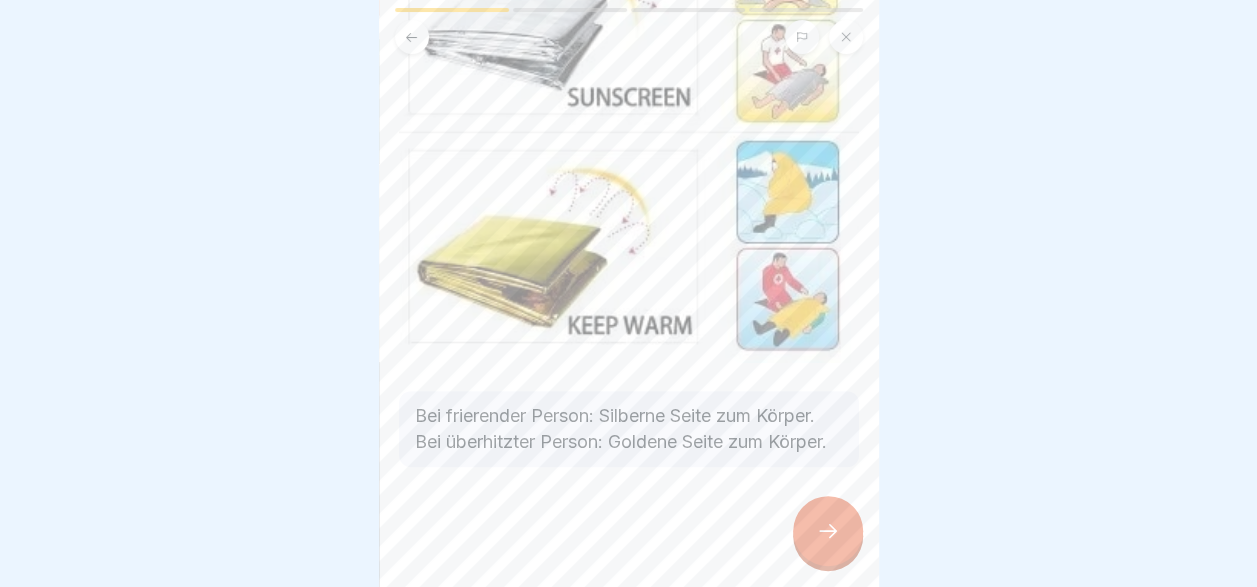 click 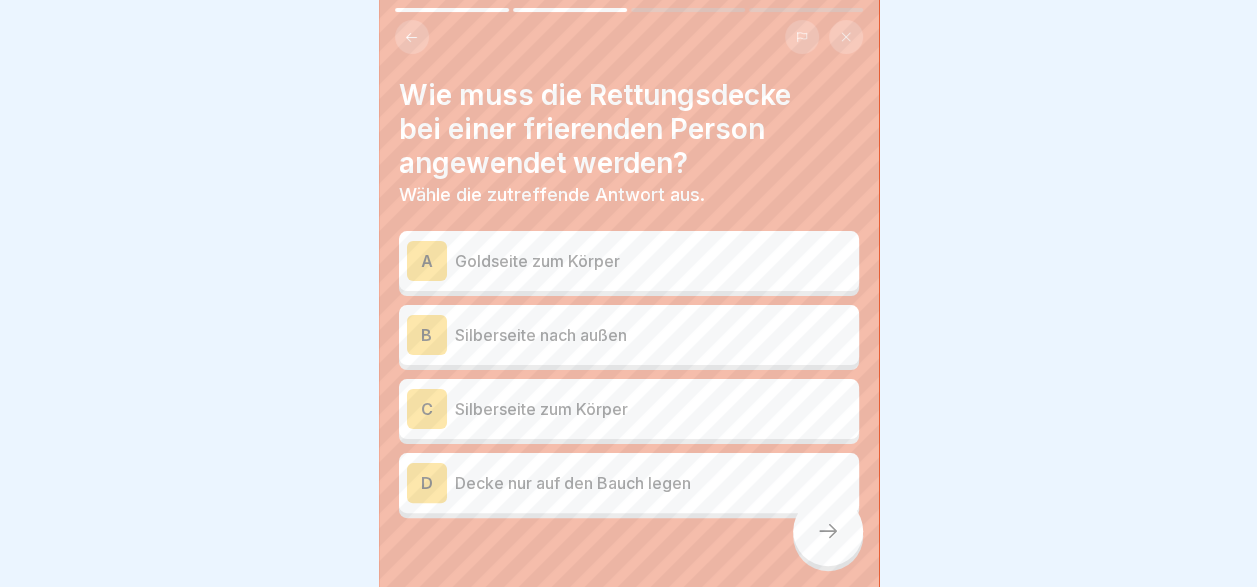 click on "Silberseite nach außen" at bounding box center (653, 335) 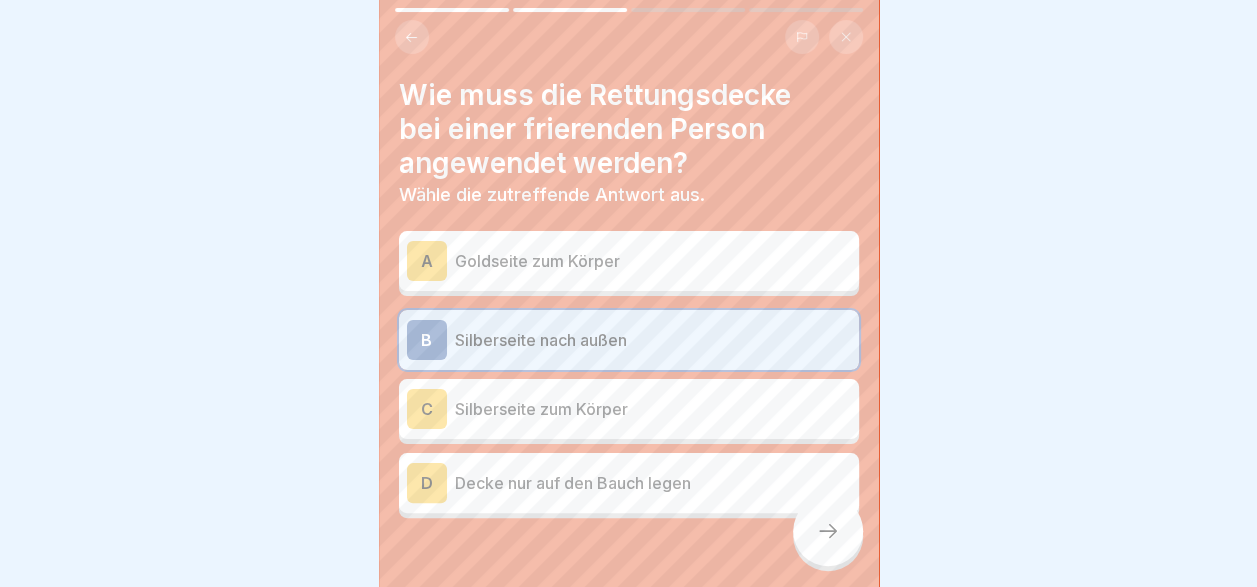 click on "B Silberseite nach außen" at bounding box center (629, 340) 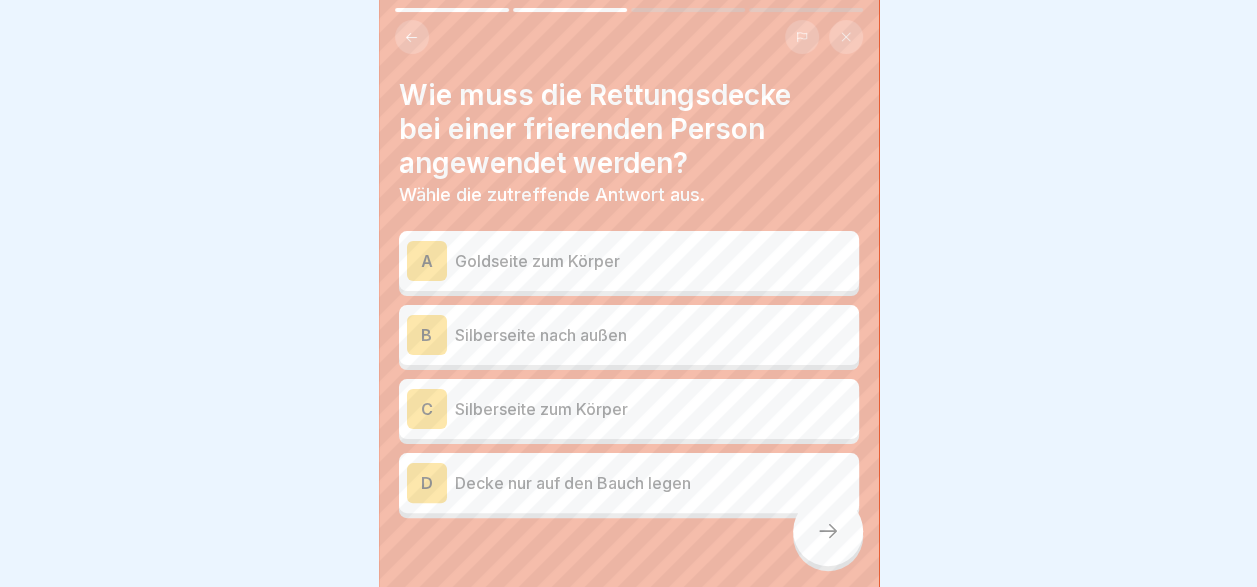 click at bounding box center (412, 37) 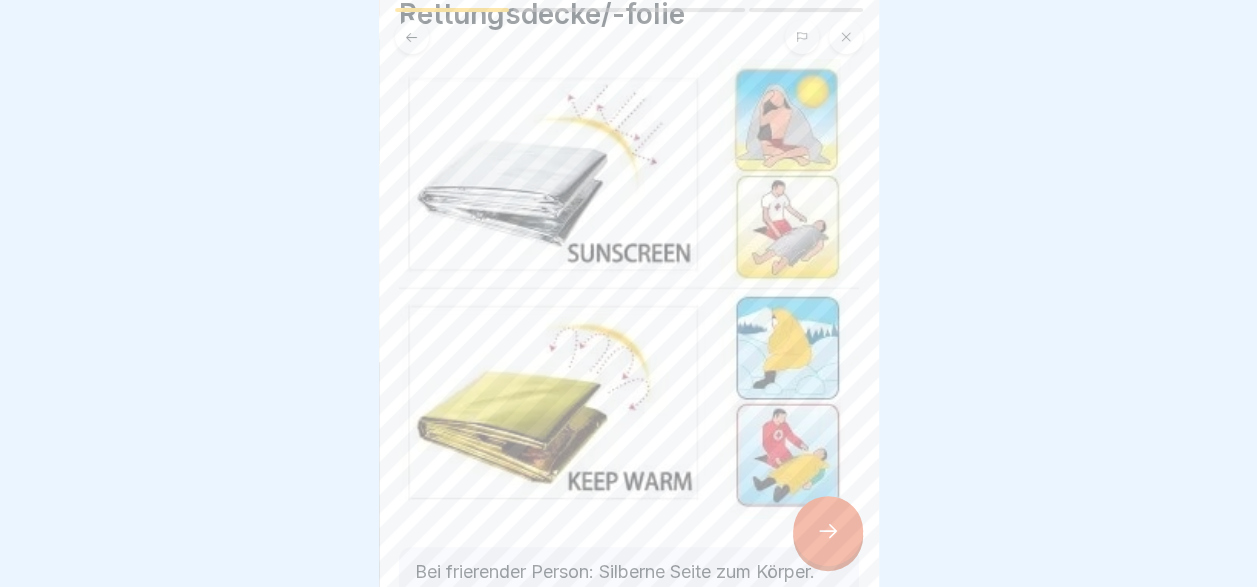 scroll, scrollTop: 89, scrollLeft: 0, axis: vertical 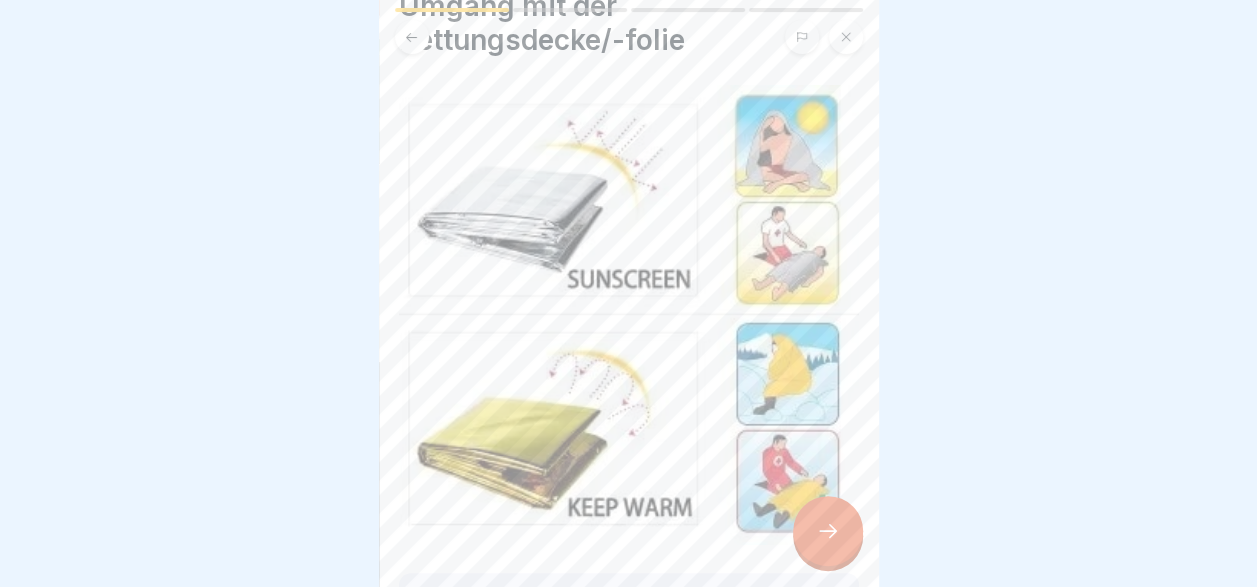 click at bounding box center [828, 531] 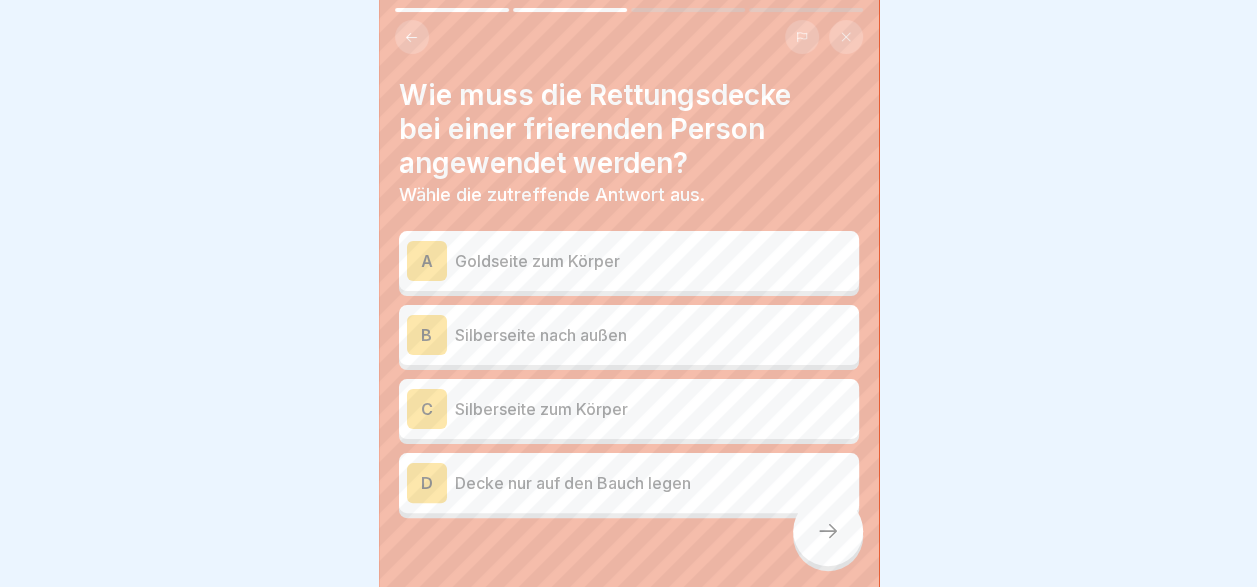 click on "Silberseite zum Körper" at bounding box center [653, 409] 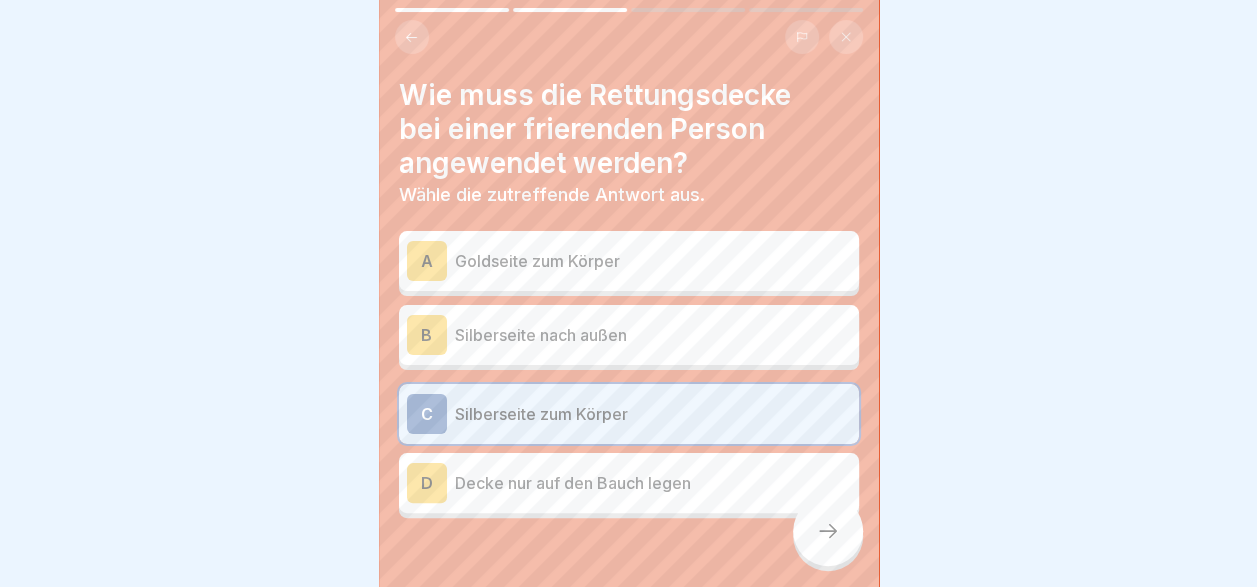 click at bounding box center [828, 531] 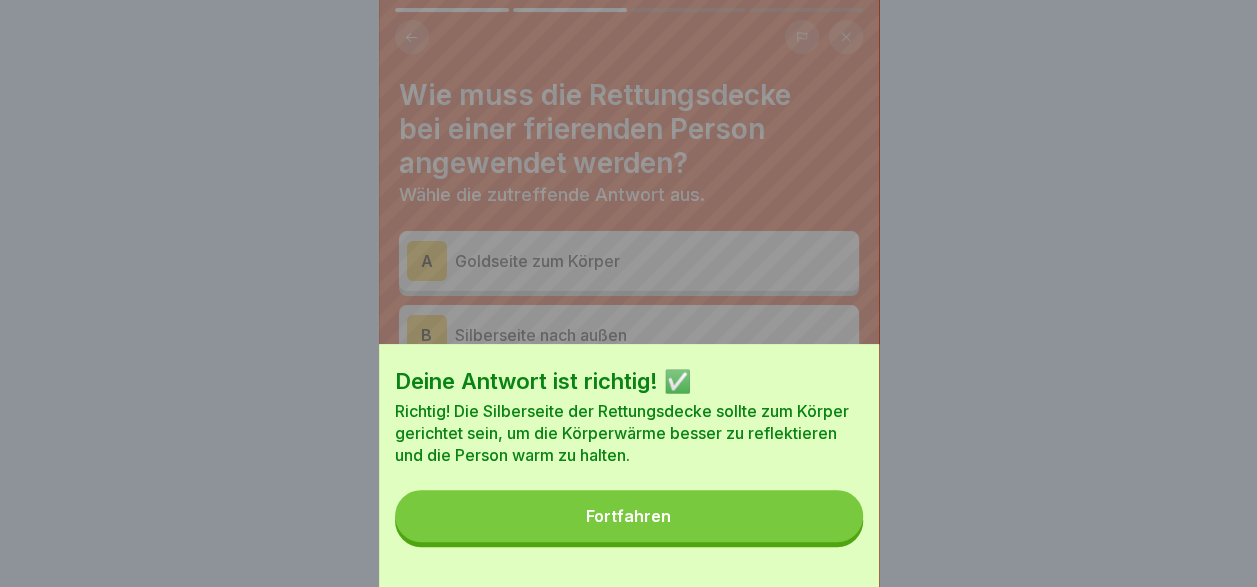 click on "Deine Antwort ist richtig!
✅ Richtig! Die Silberseite der Rettungsdecke sollte zum Körper gerichtet sein, um die Körperwärme besser zu reflektieren und die Person warm zu halten.   Fortfahren" at bounding box center (629, 465) 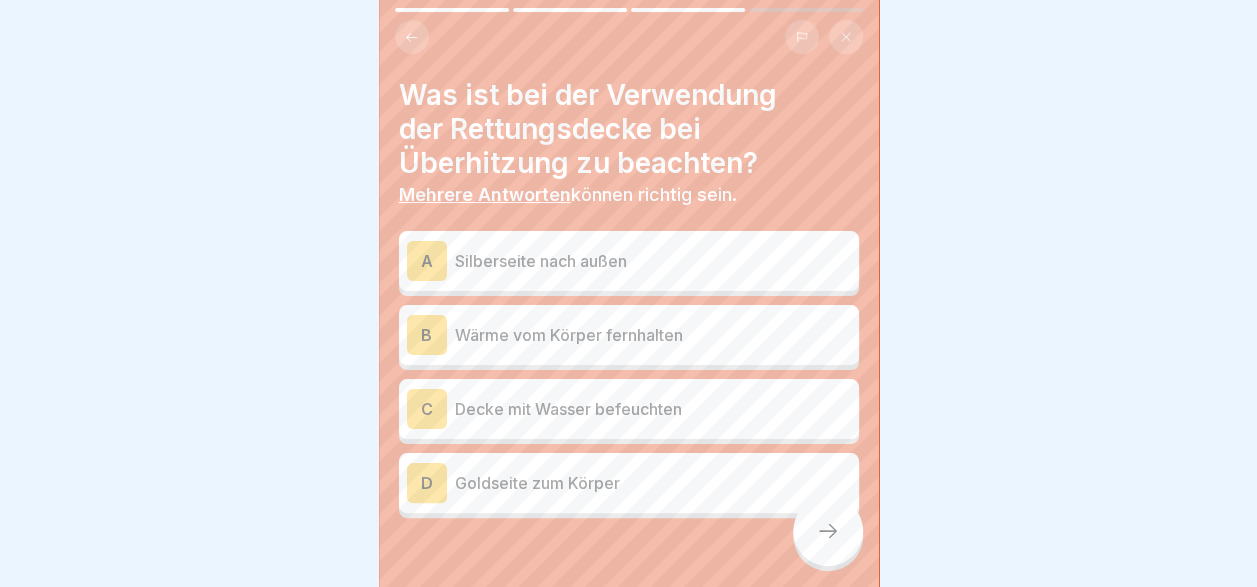 click on "A Silberseite nach außen" at bounding box center (629, 261) 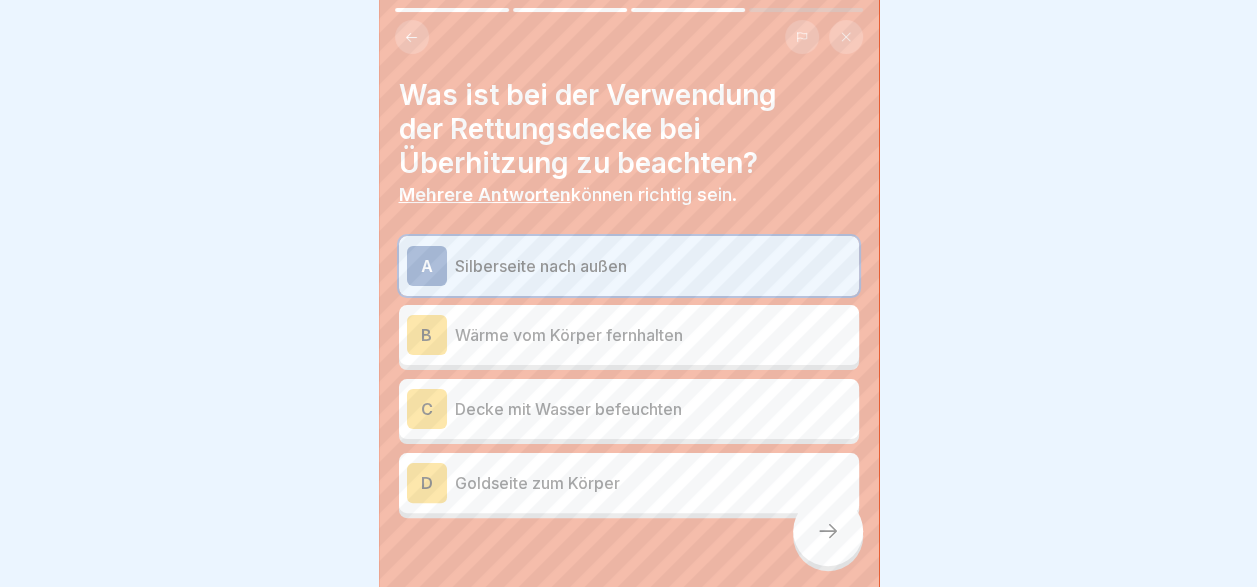 click at bounding box center [828, 531] 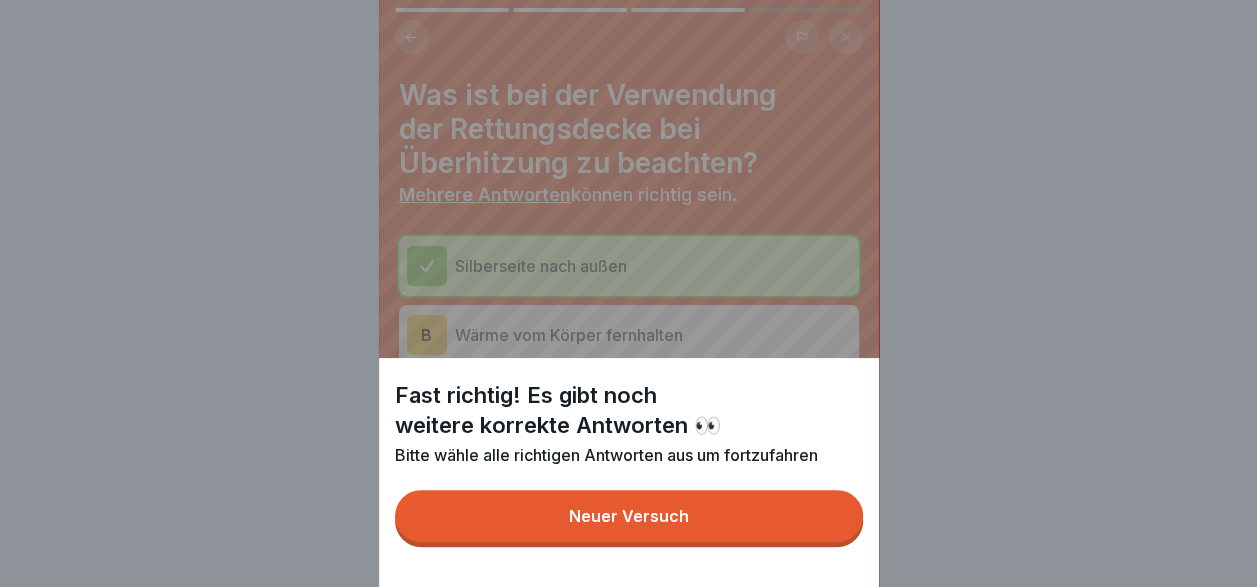 click on "Neuer Versuch" at bounding box center [629, 516] 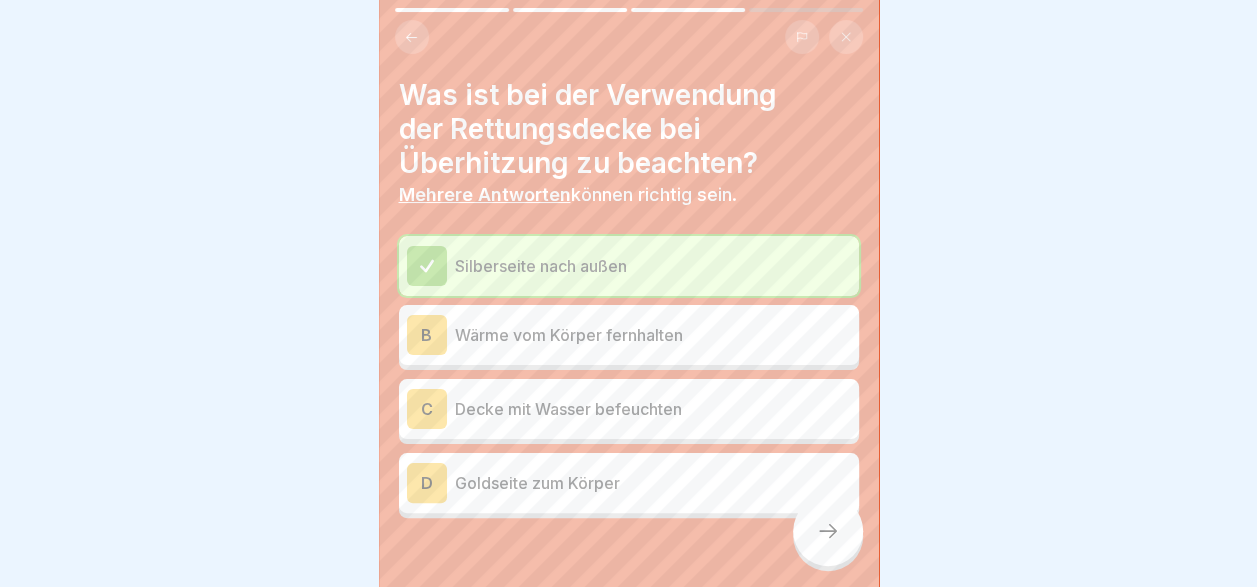 click on "Goldseite zum Körper" at bounding box center [653, 483] 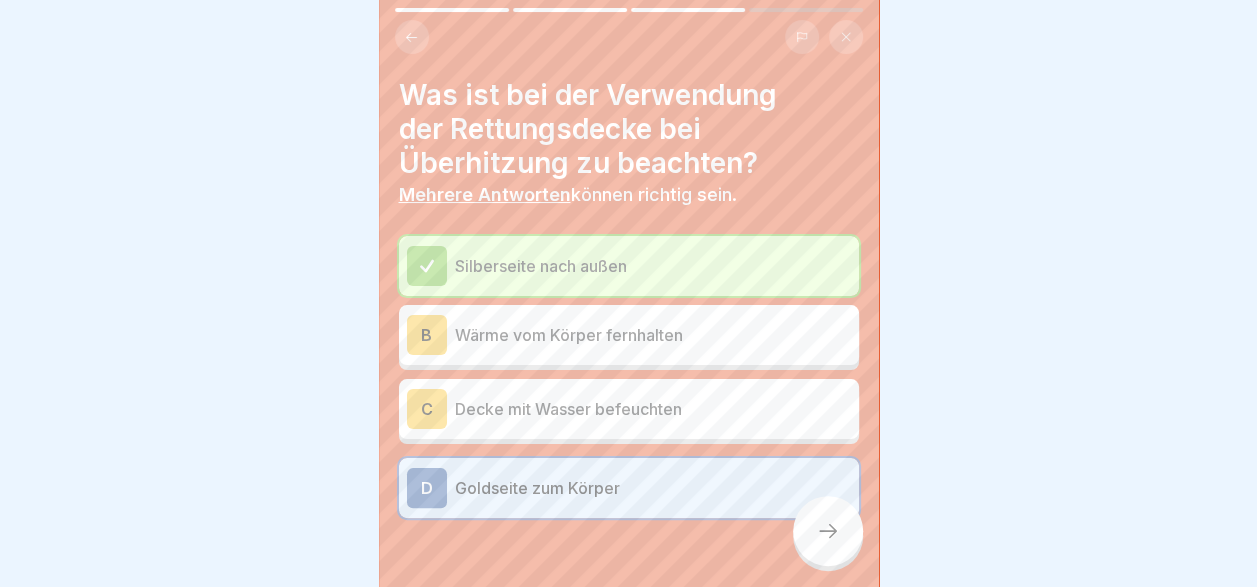 click 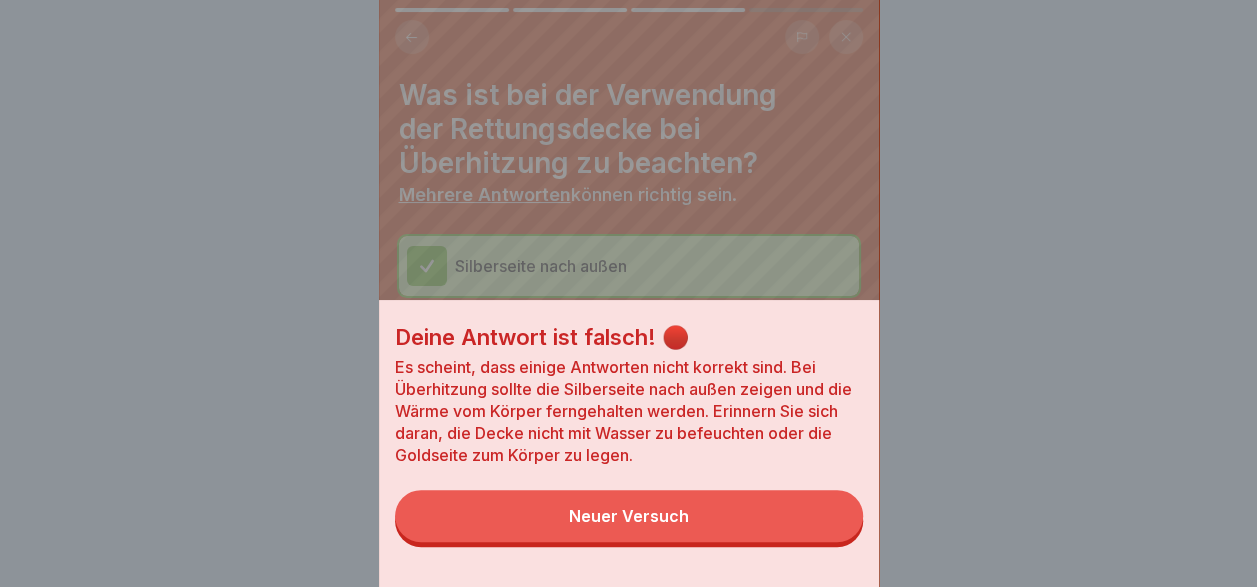 click on "Neuer Versuch" at bounding box center [629, 516] 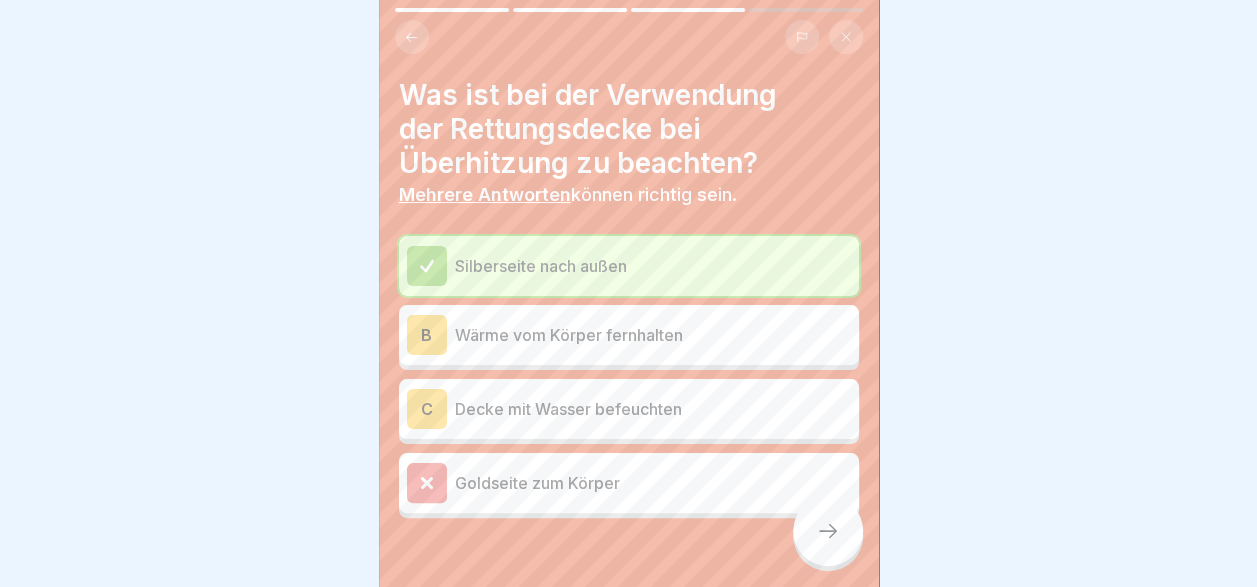 click on "Wärme vom Körper fernhalten" at bounding box center (653, 335) 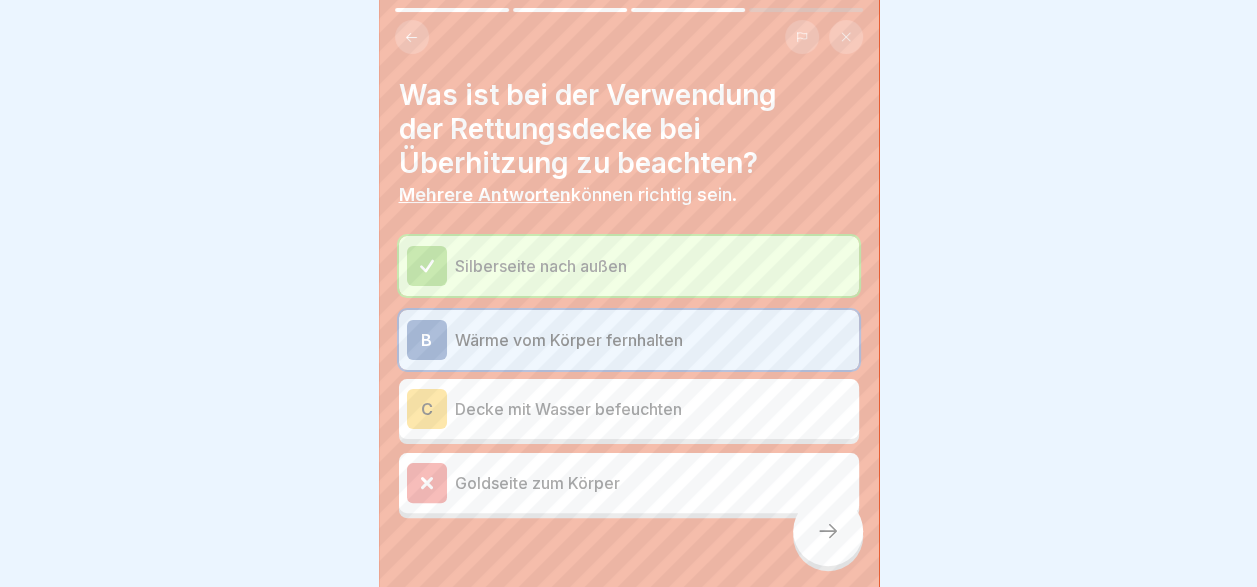 click 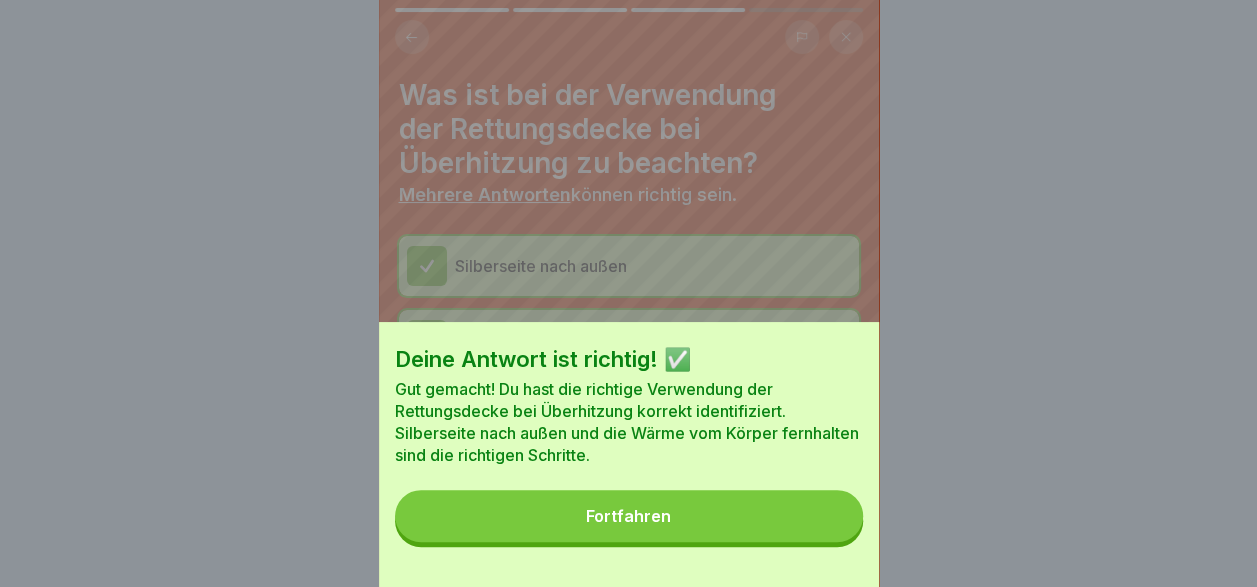 drag, startPoint x: 794, startPoint y: 534, endPoint x: 826, endPoint y: 540, distance: 32.55764 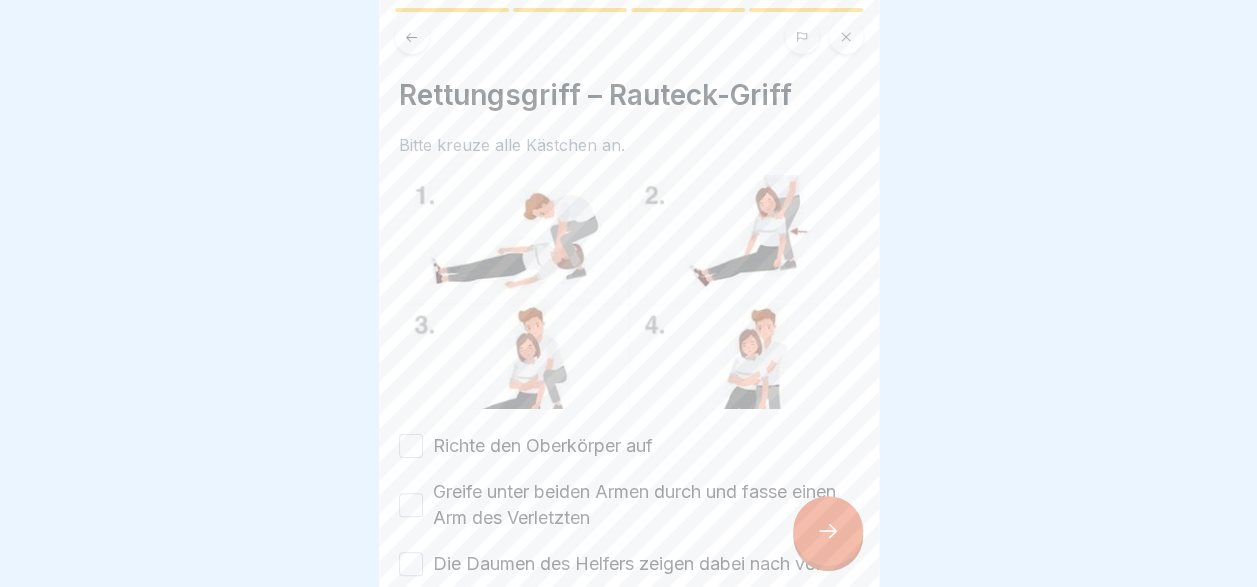 click at bounding box center [629, 292] 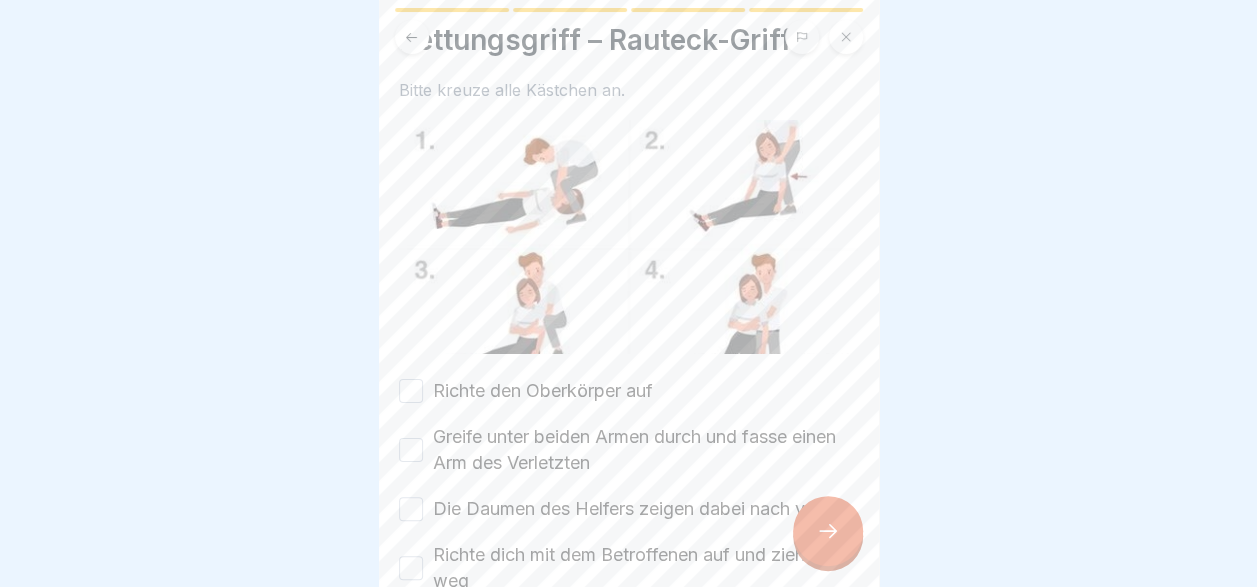 scroll, scrollTop: 57, scrollLeft: 0, axis: vertical 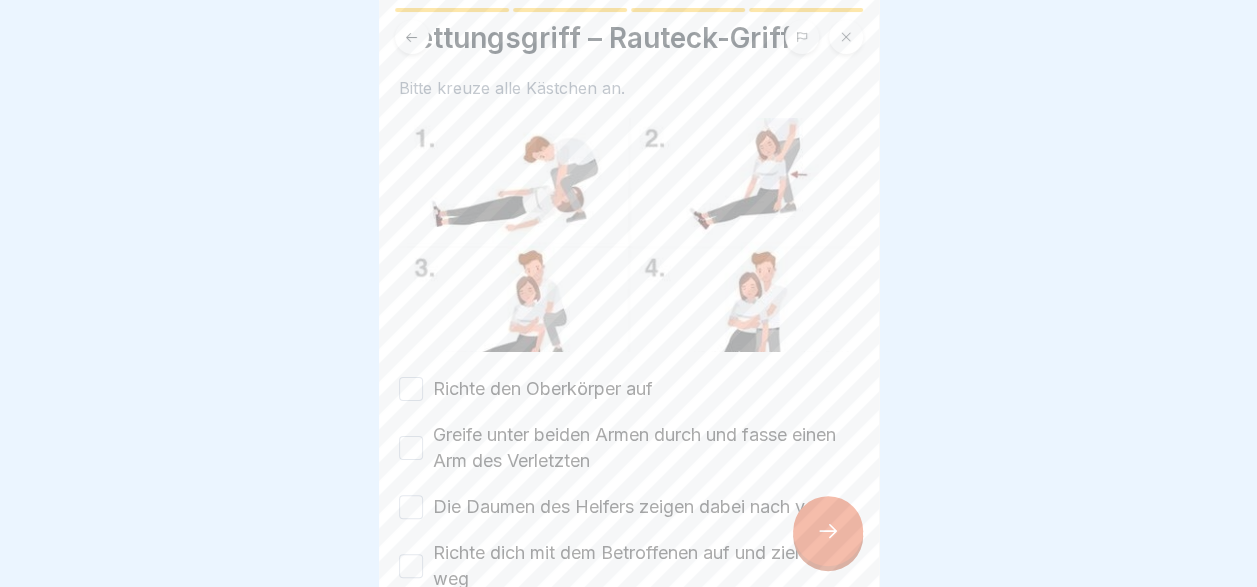 click on "Richte den Oberkörper auf" at bounding box center [543, 389] 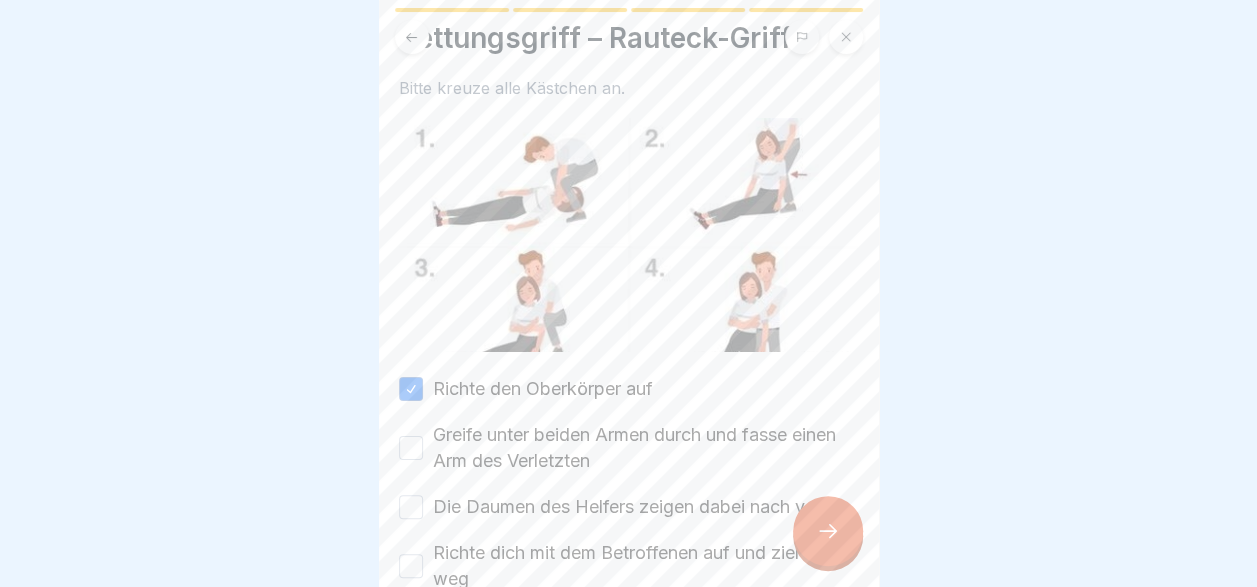 click on "Greife unter beiden Armen durch und fasse einen Arm des Verletzten" at bounding box center [646, 448] 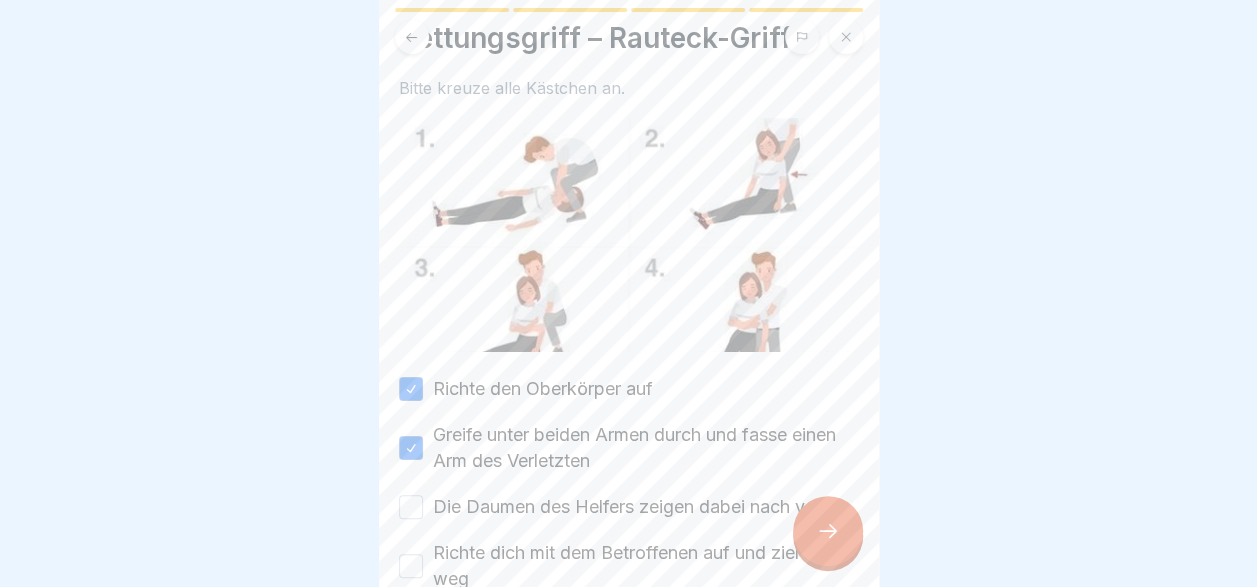 click on "Die Daumen des Helfers zeigen dabei nach vorn" at bounding box center [632, 507] 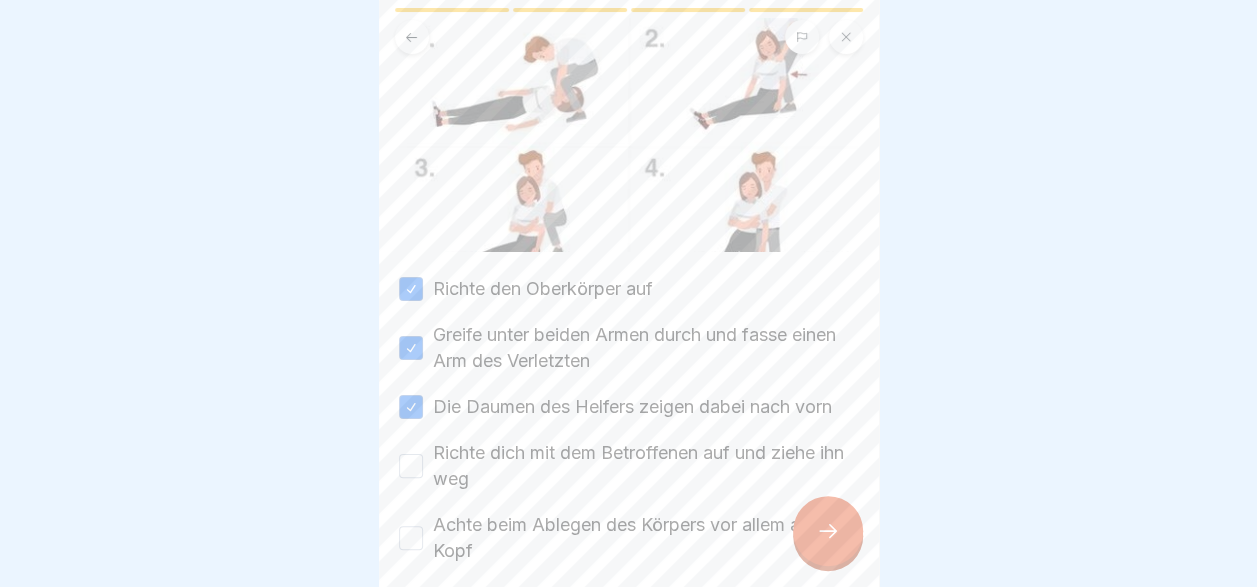 scroll, scrollTop: 158, scrollLeft: 0, axis: vertical 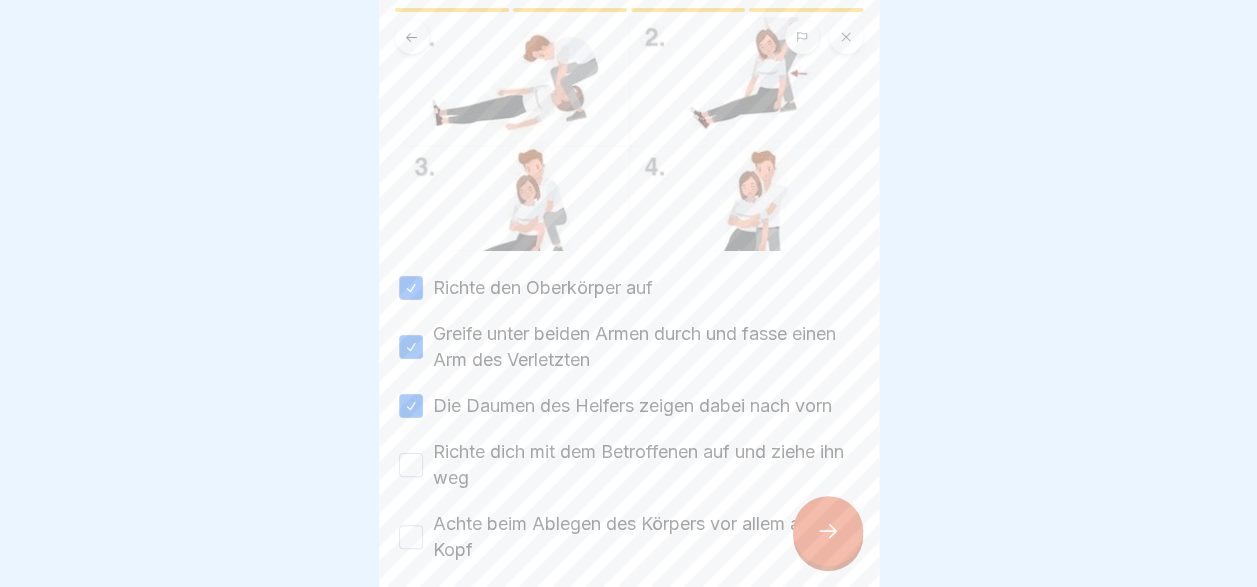 click on "Richte dich mit dem Betroffenen auf und ziehe ihn weg" at bounding box center (646, 465) 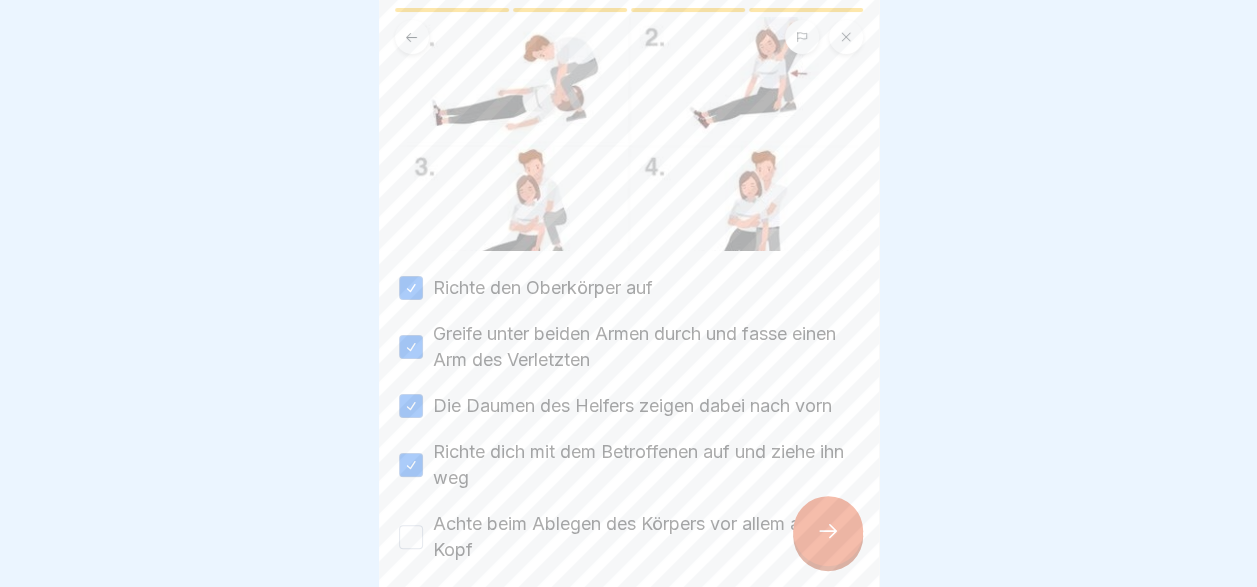 click at bounding box center (629, 623) 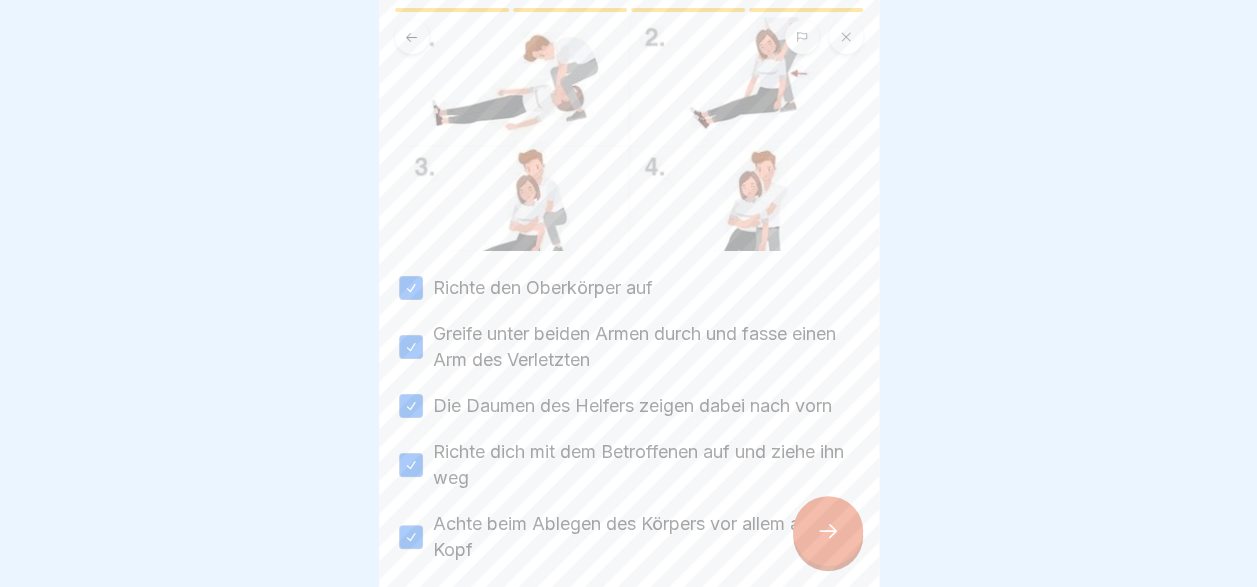 click 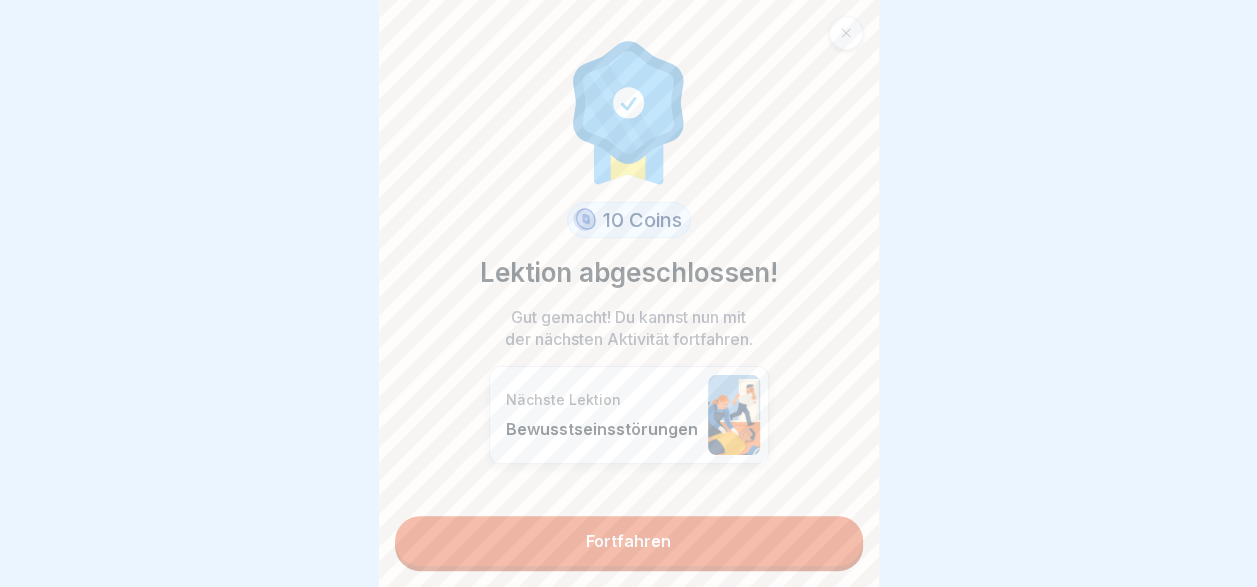 click on "10 Coins Lektion abgeschlossen! Gut gemacht! Du kannst nun mit der nächsten Aktivität fortfahren. Nächste Lektion Bewusstseinsstörungen Fortfahren" at bounding box center (629, 293) 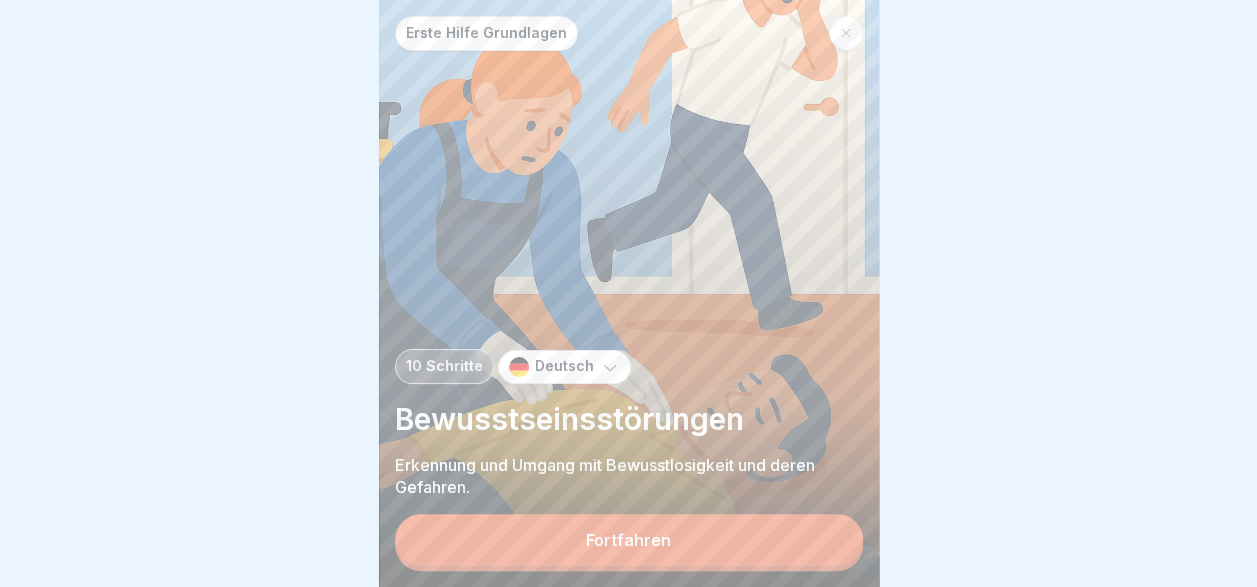 click on "Erste Hilfe Grundlagen  10 Schritte Deutsch Bewusstseinsstörungen Erkennung und Umgang mit Bewusstlosigkeit und deren Gefahren. Fortfahren" at bounding box center (629, 293) 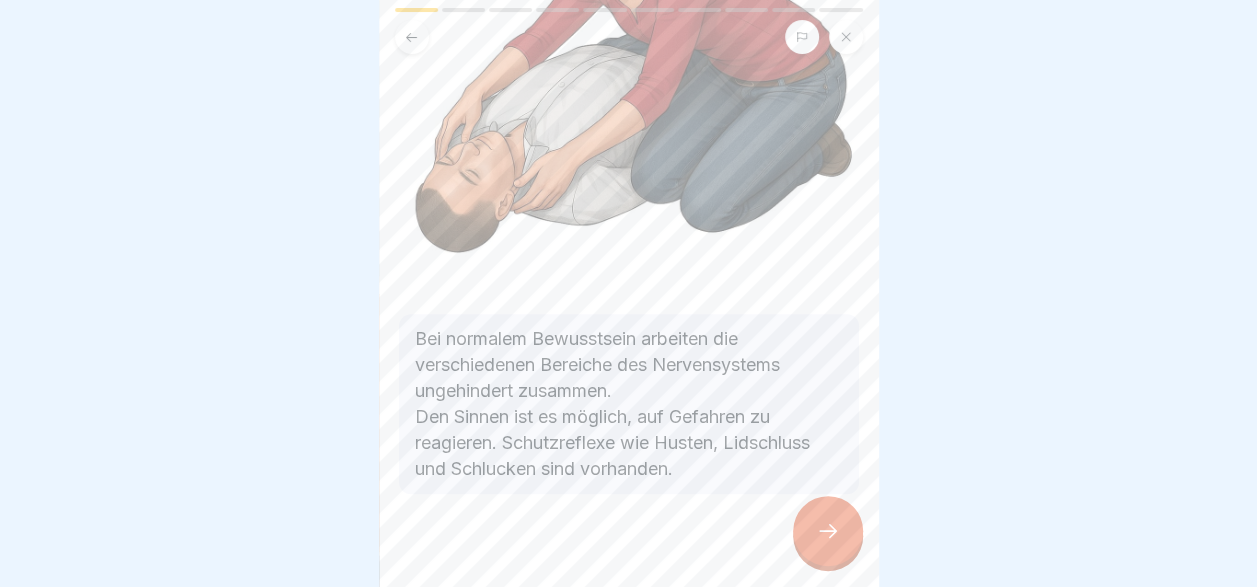 scroll, scrollTop: 326, scrollLeft: 0, axis: vertical 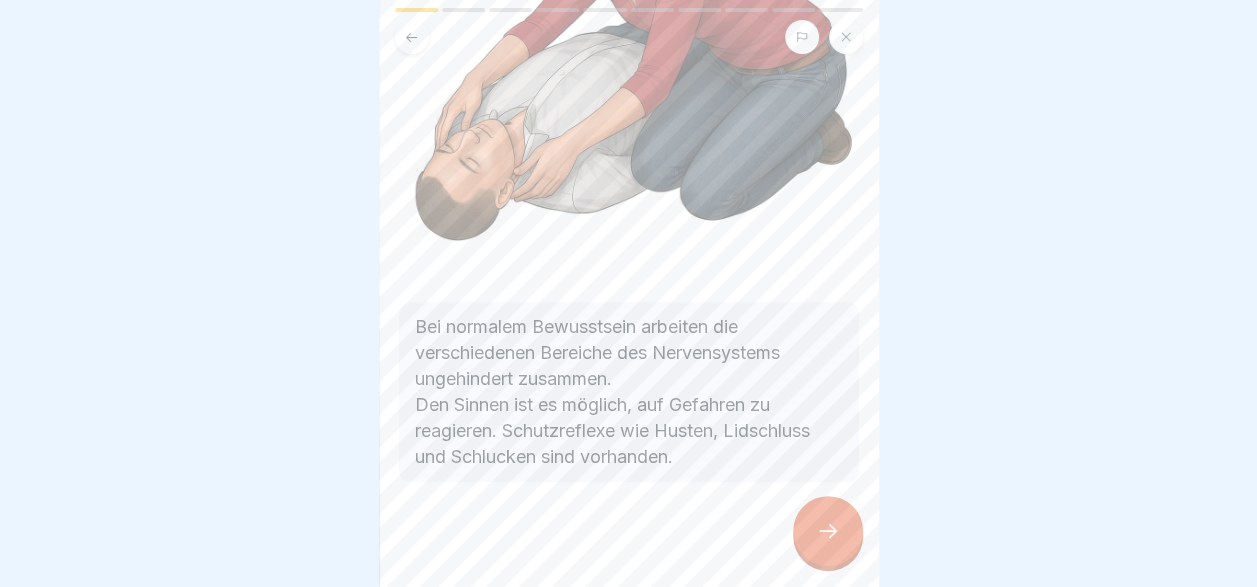 click at bounding box center (828, 531) 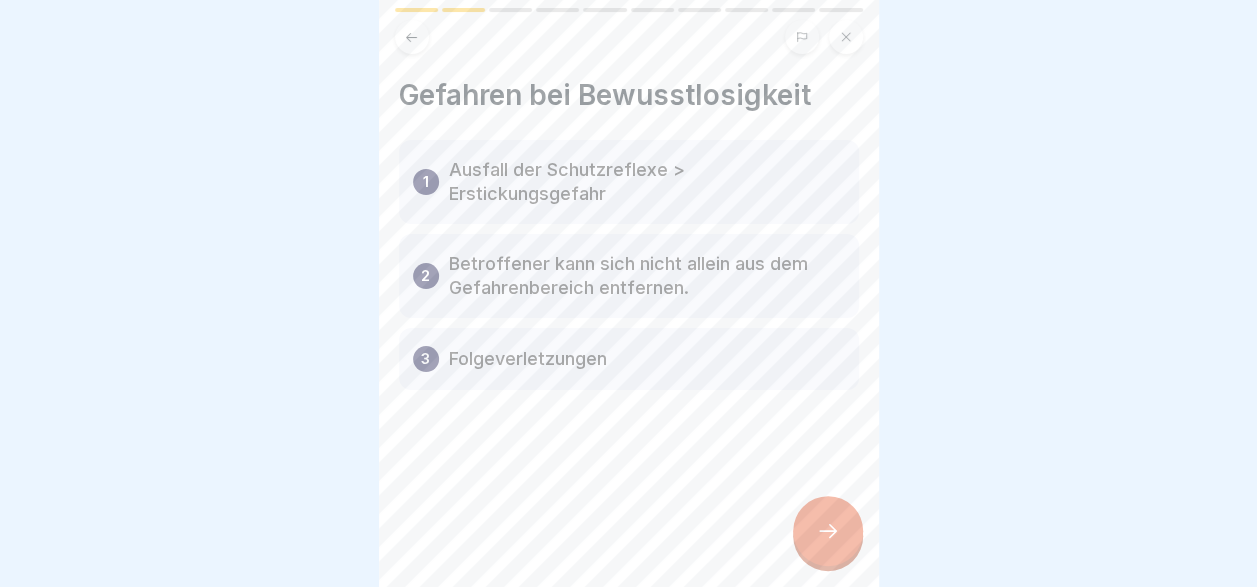 click on "Gefahren bei Bewusstlosigkeit 1 Ausfall der Schutzreflexe > Erstickungsgefahr 2 Betroffener kann sich nicht allein aus dem Gefahrenbereich entfernen. 3 Folgeverletzungen" at bounding box center (629, 293) 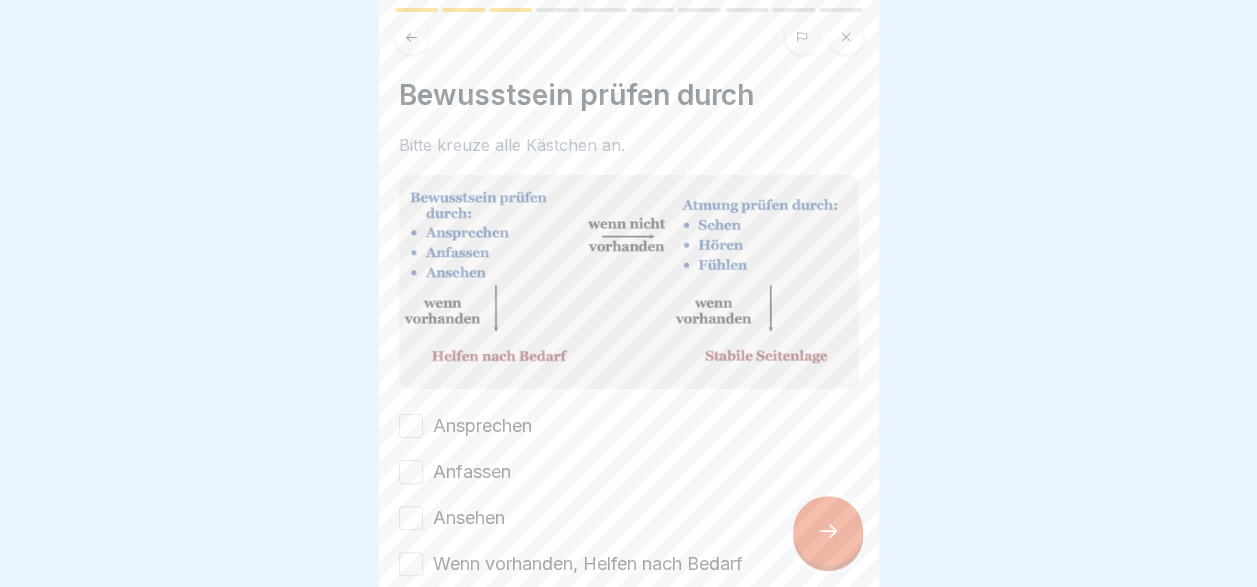 scroll, scrollTop: 102, scrollLeft: 0, axis: vertical 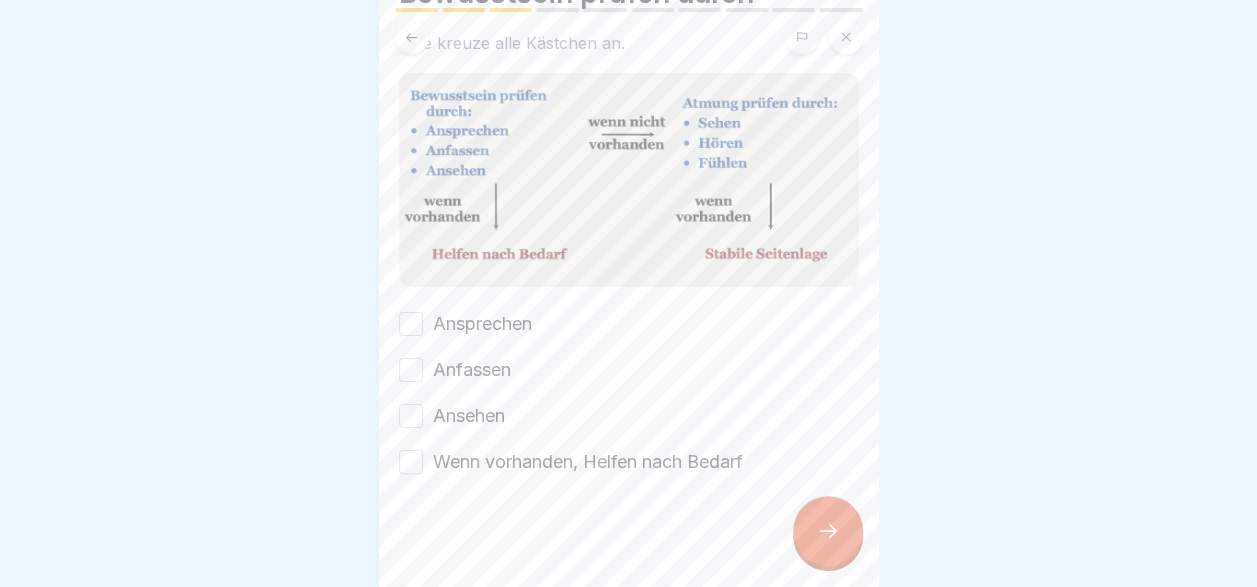 click on "Ansprechen" at bounding box center (629, 324) 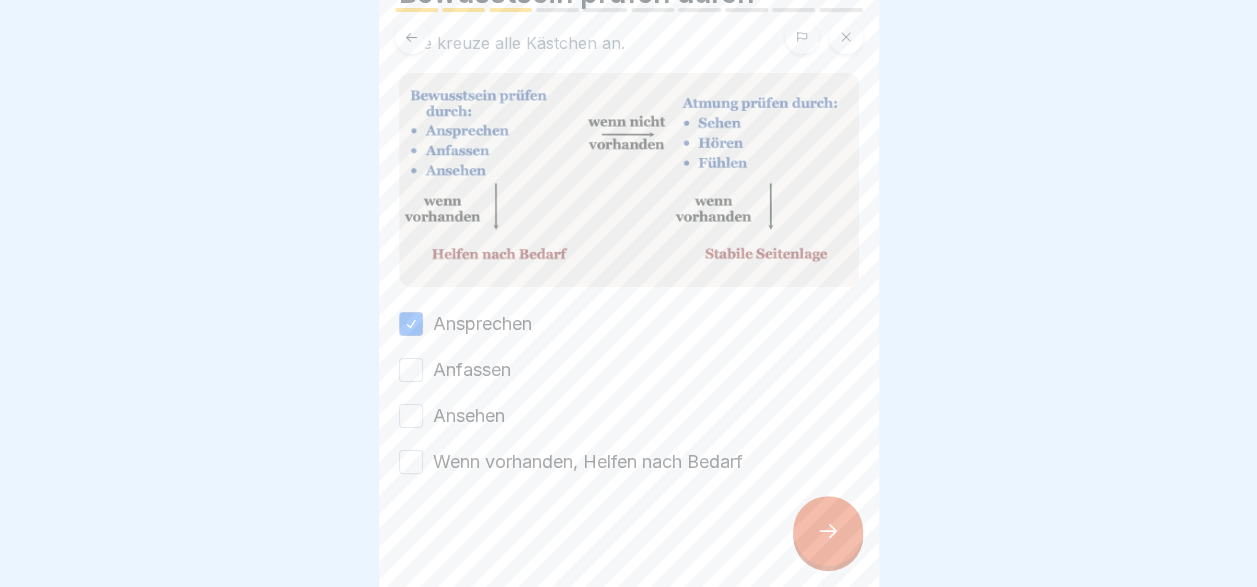 click on "Anfassen" at bounding box center (472, 370) 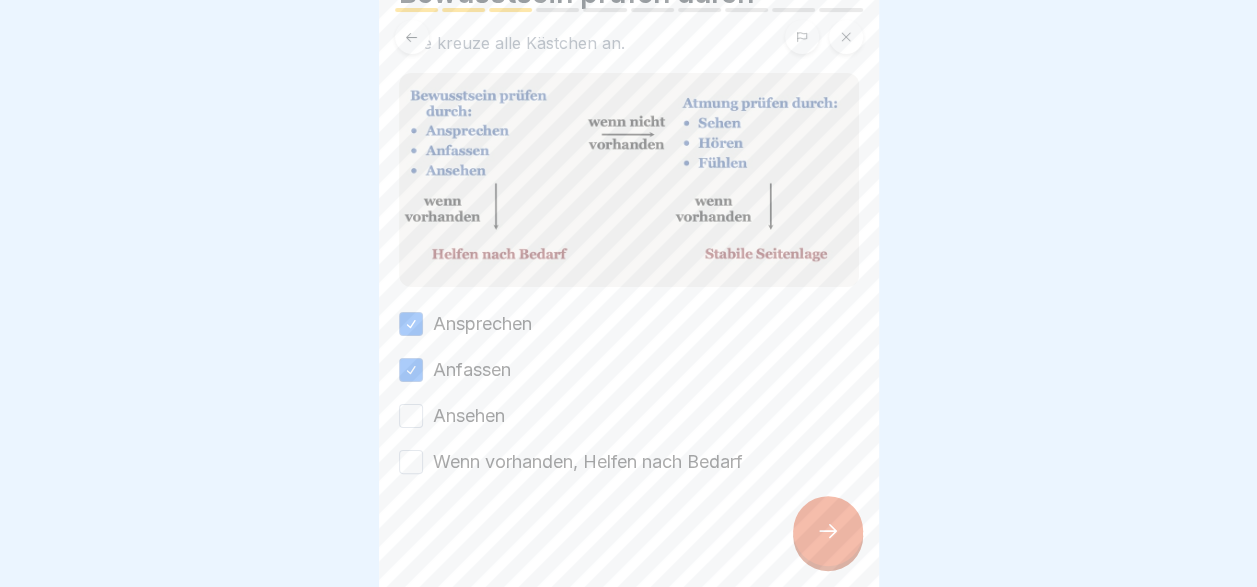 click on "Ansehen" at bounding box center [469, 416] 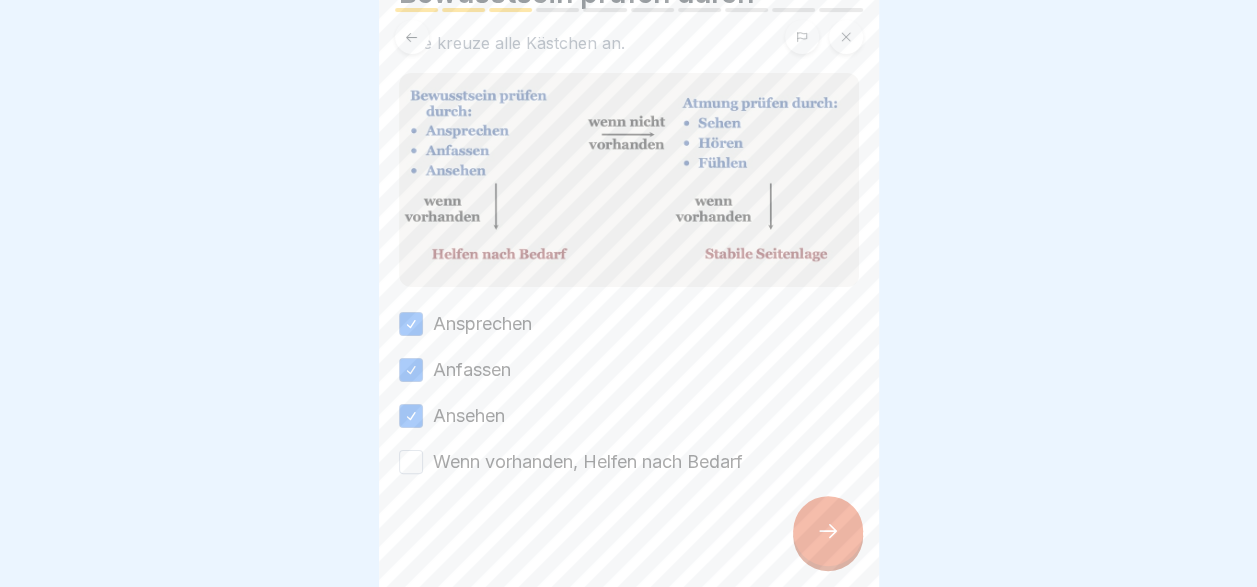click on "Wenn vorhanden, Helfen nach Bedarf" at bounding box center (588, 462) 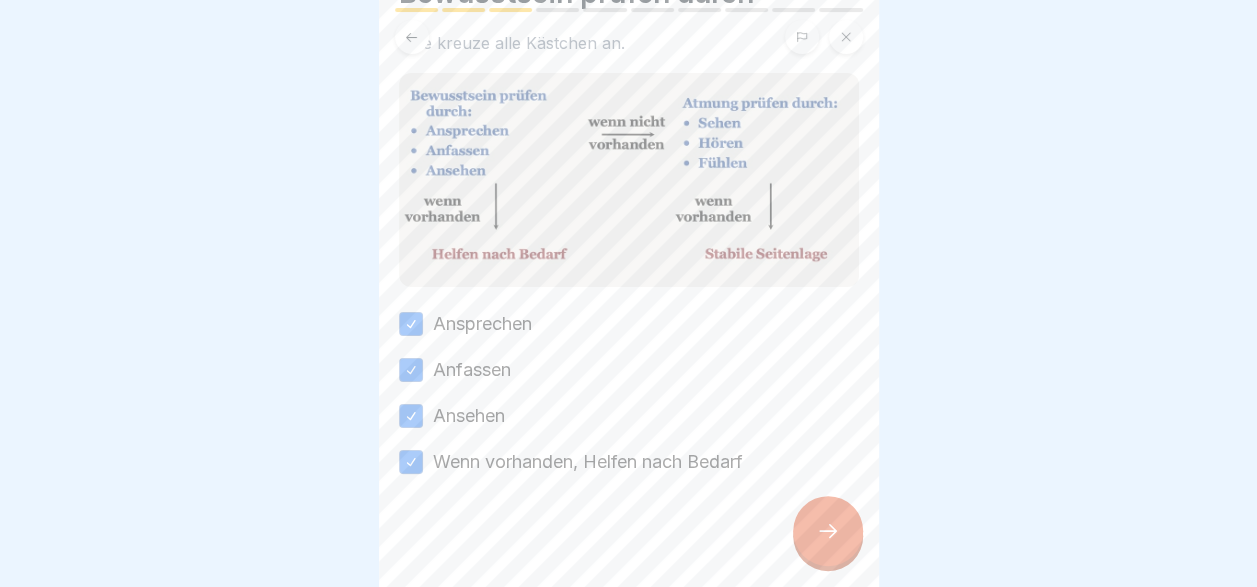 click at bounding box center [828, 531] 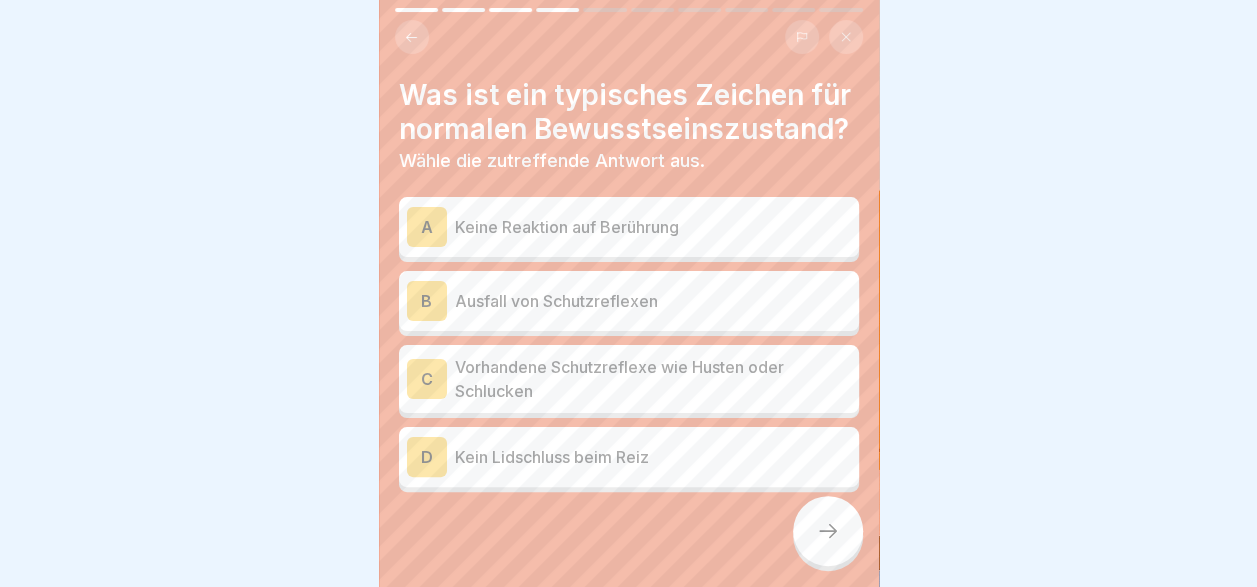 click on "Keine Reaktion auf Berührung" at bounding box center [653, 227] 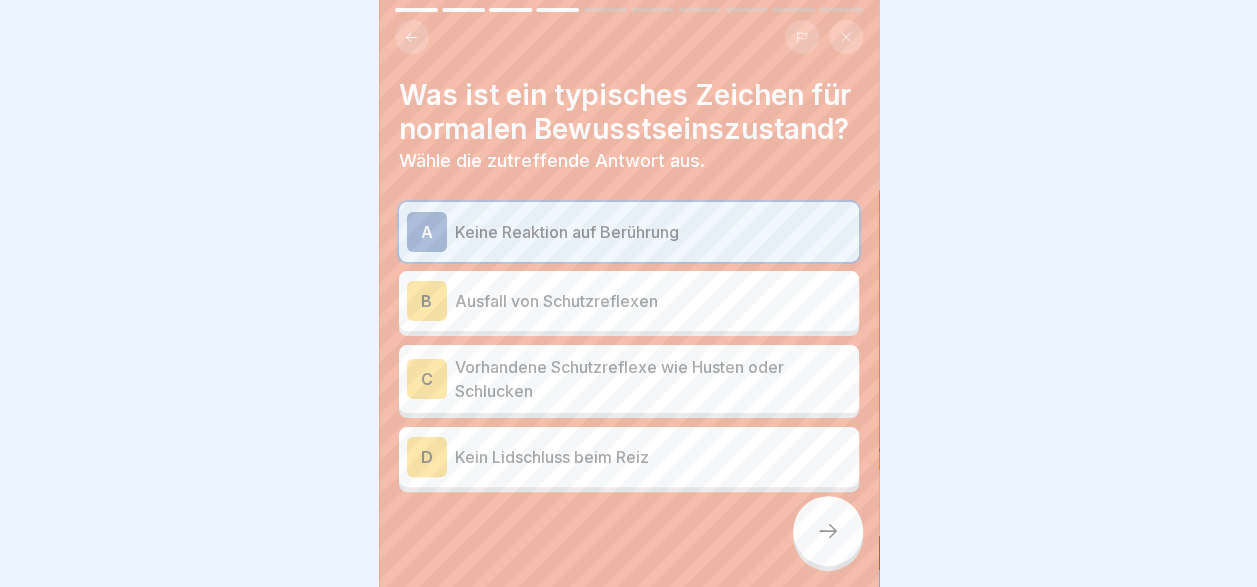 click on "Ausfall von Schutzreflexen" at bounding box center (653, 301) 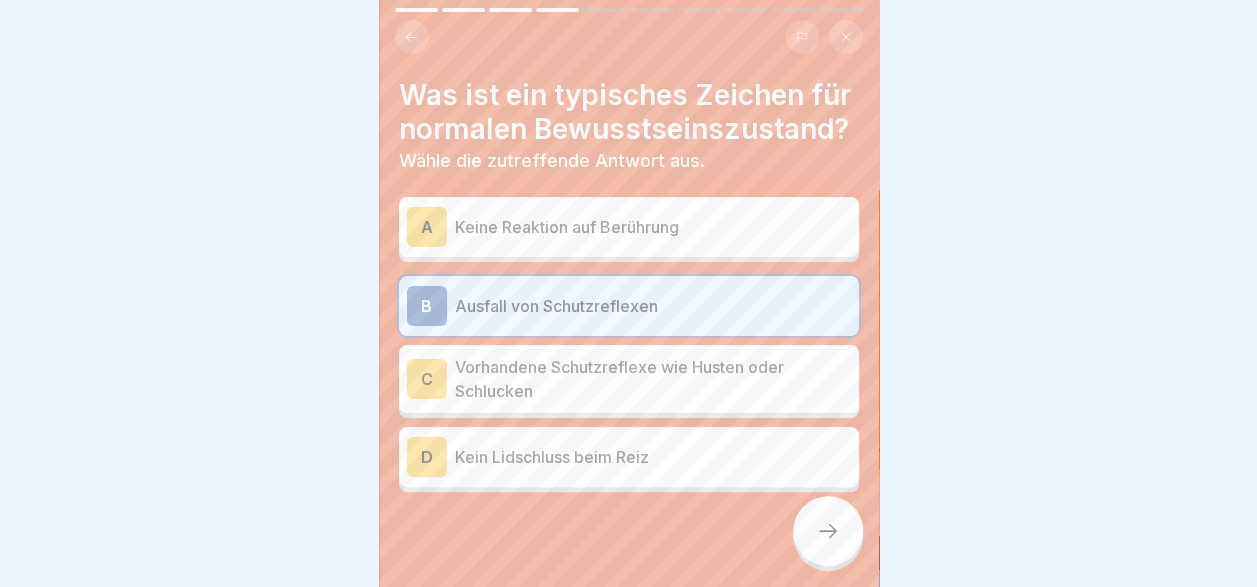 click on "Vorhandene Schutzreflexe wie Husten oder Schlucken" at bounding box center [653, 379] 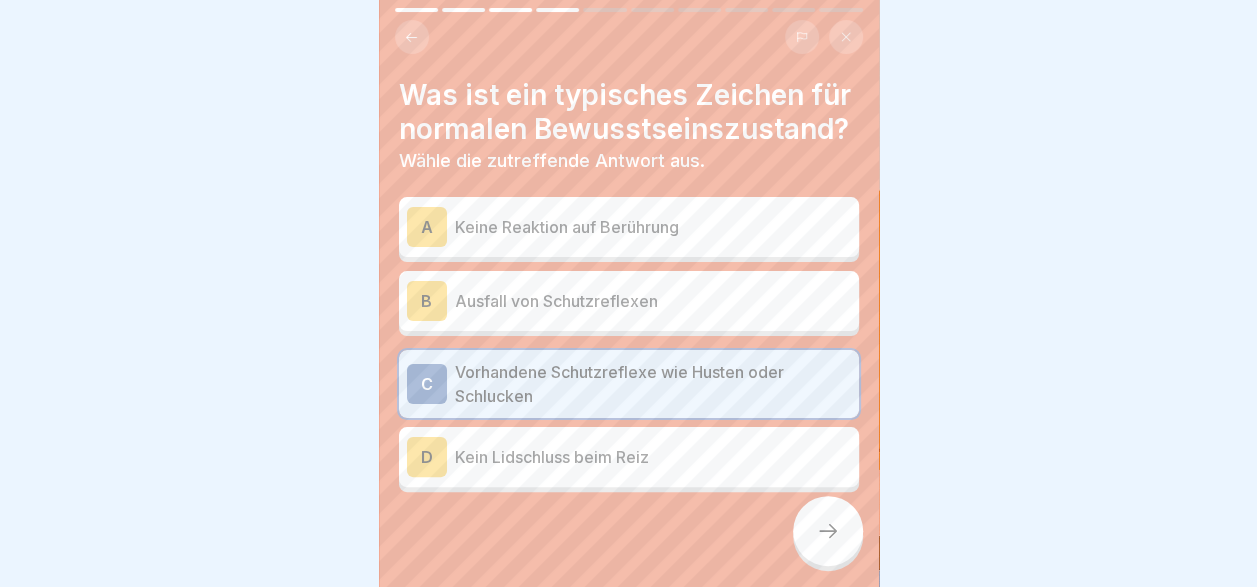 click on "A Keine Reaktion auf Berührung" at bounding box center (629, 227) 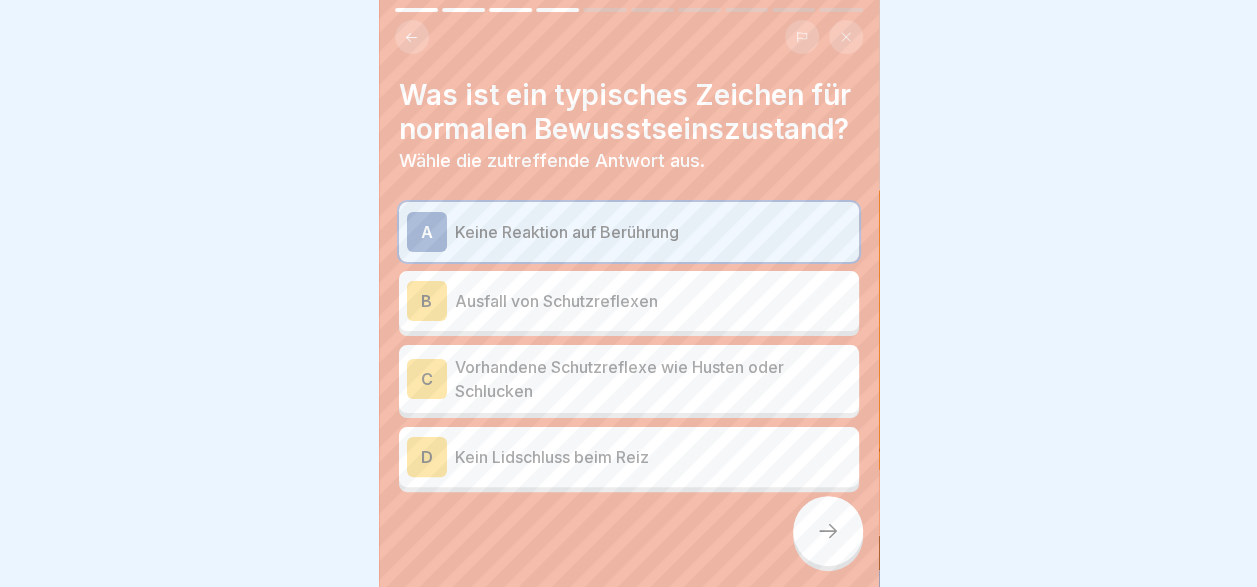 click on "Vorhandene Schutzreflexe wie Husten oder Schlucken" at bounding box center [653, 379] 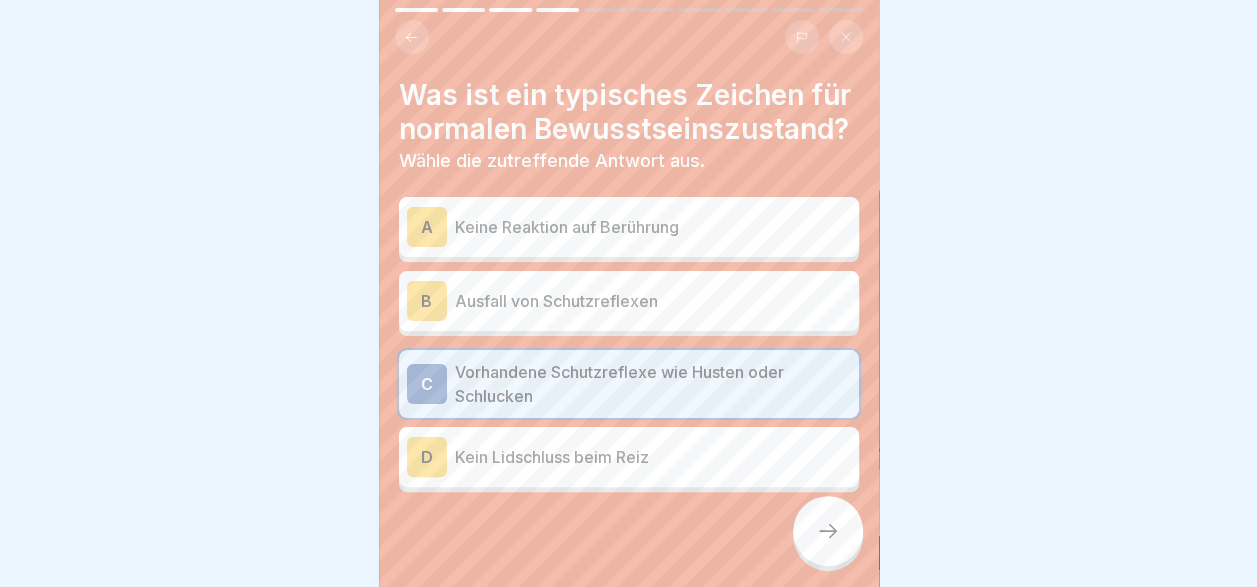 click at bounding box center [828, 531] 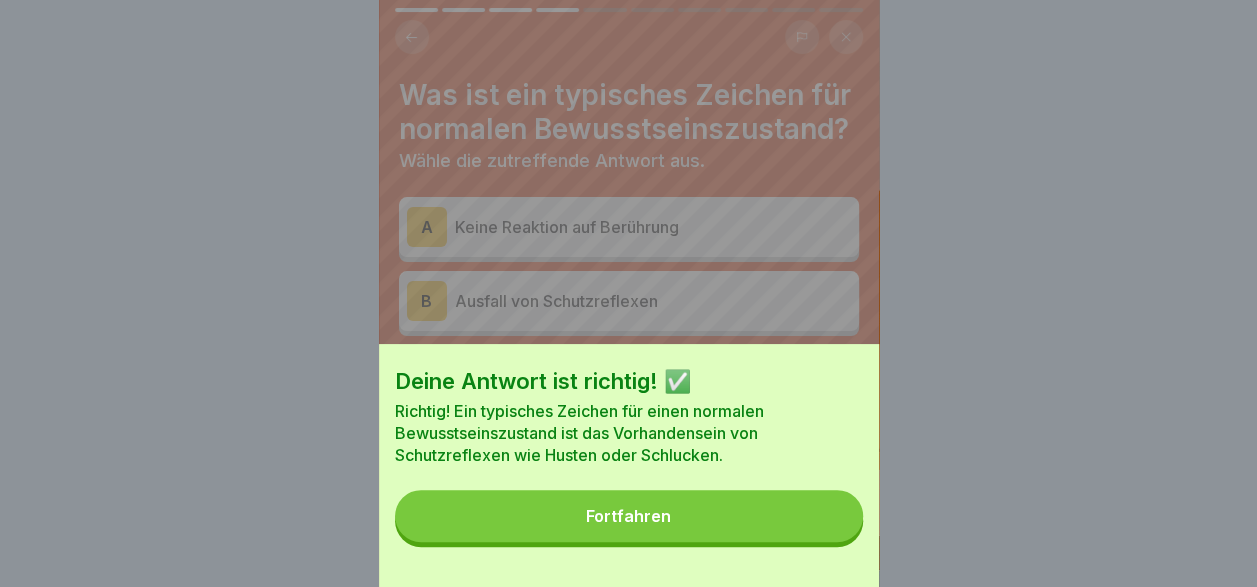 click on "Fortfahren" at bounding box center (628, 516) 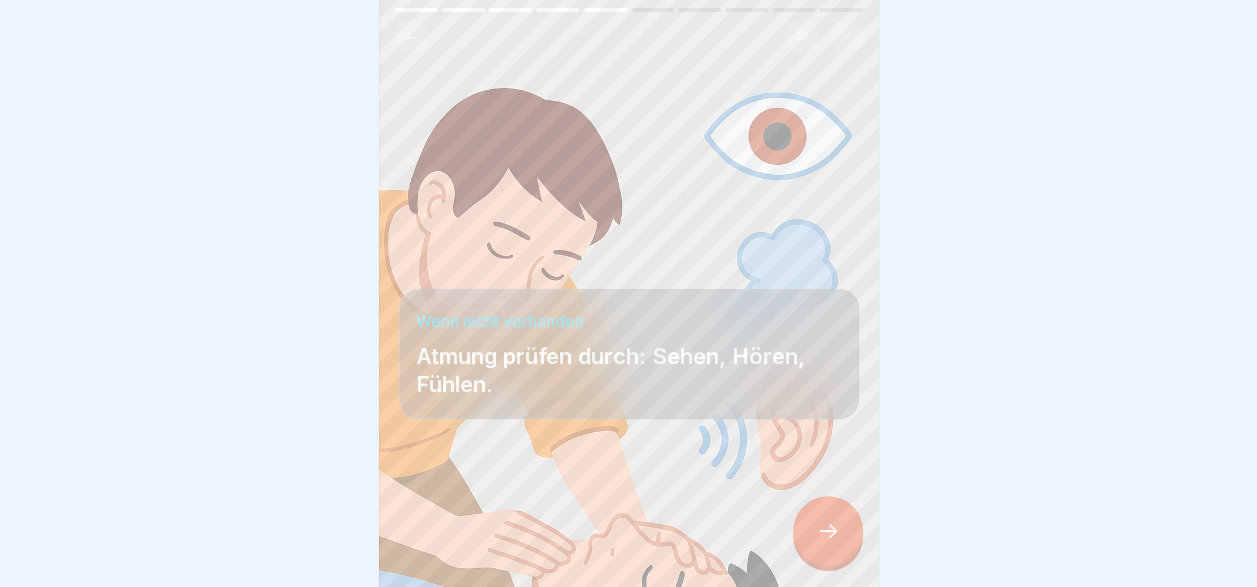 click 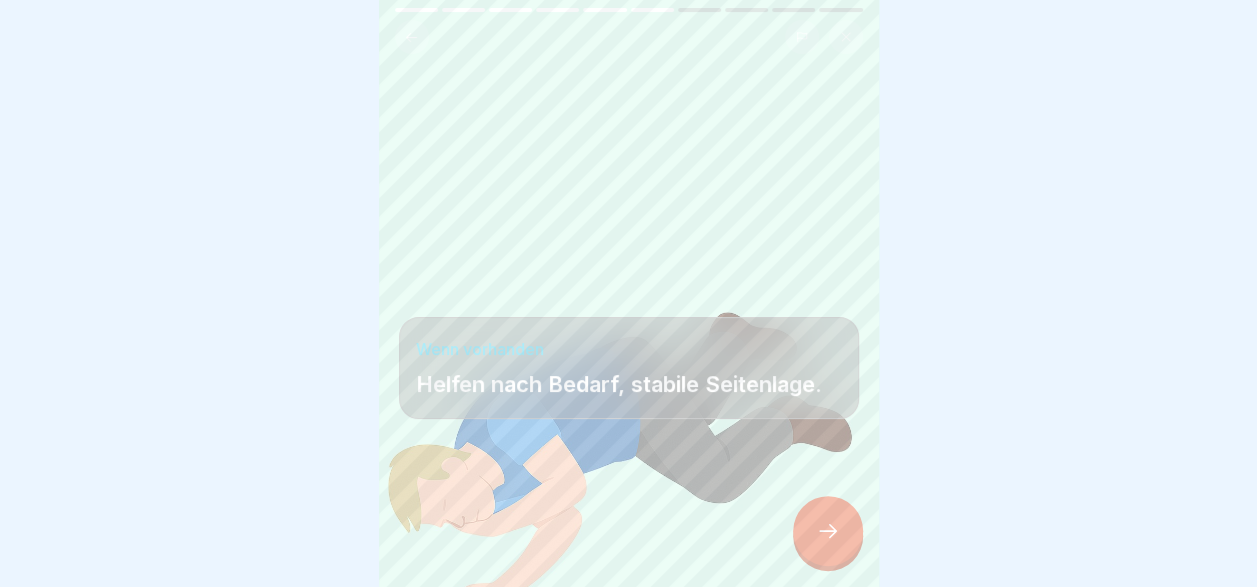 click at bounding box center [828, 531] 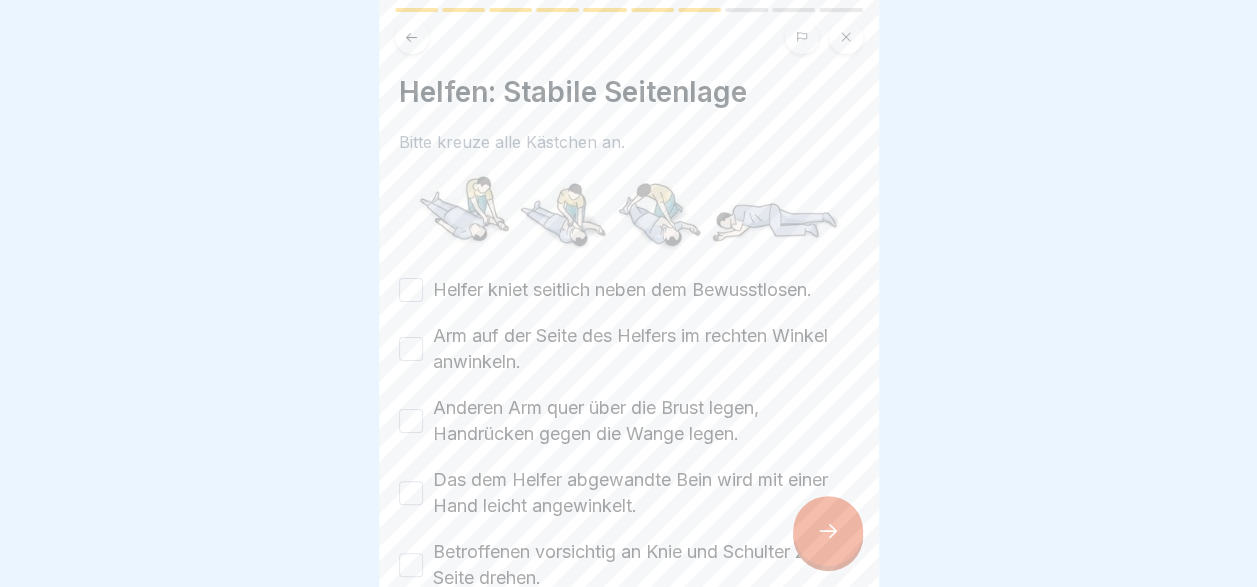 scroll, scrollTop: 4, scrollLeft: 0, axis: vertical 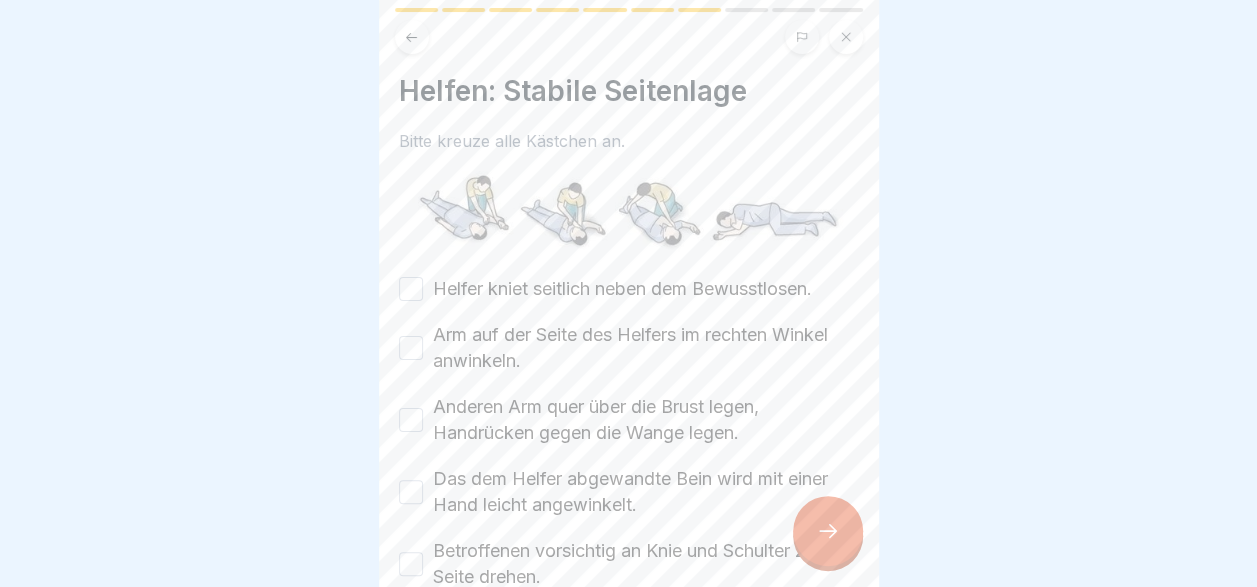 click on "Helfer kniet seitlich neben dem Bewusstlosen. Arm auf der Seite des Helfers im rechten Winkel anwinkeln. Anderen Arm quer über die Brust legen, Handrücken gegen die Wange legen. Das dem Helfer abgewandte Bein wird mit einer Hand leicht angewinkelt. Betroffenen vorsichtig an Knie und Schulter zur Seite drehen. Kopf leicht nach hinten strecken. Mund öffnen, damit Erbrochenes abfließen kann." at bounding box center [629, 479] 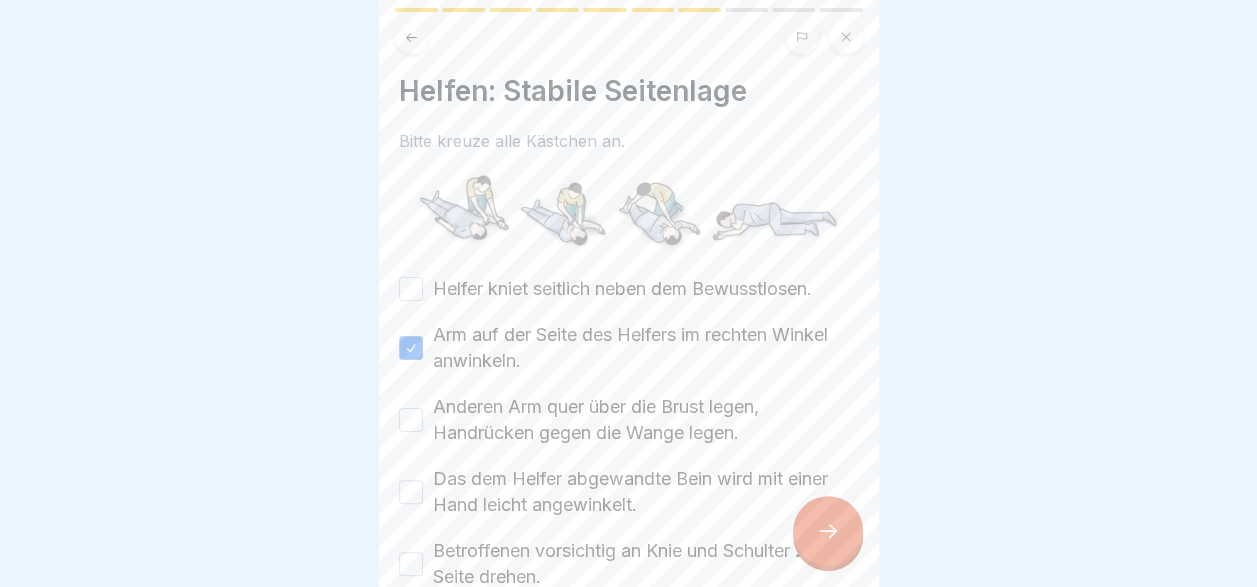 click on "Helfer kniet seitlich neben dem Bewusstlosen." at bounding box center (622, 289) 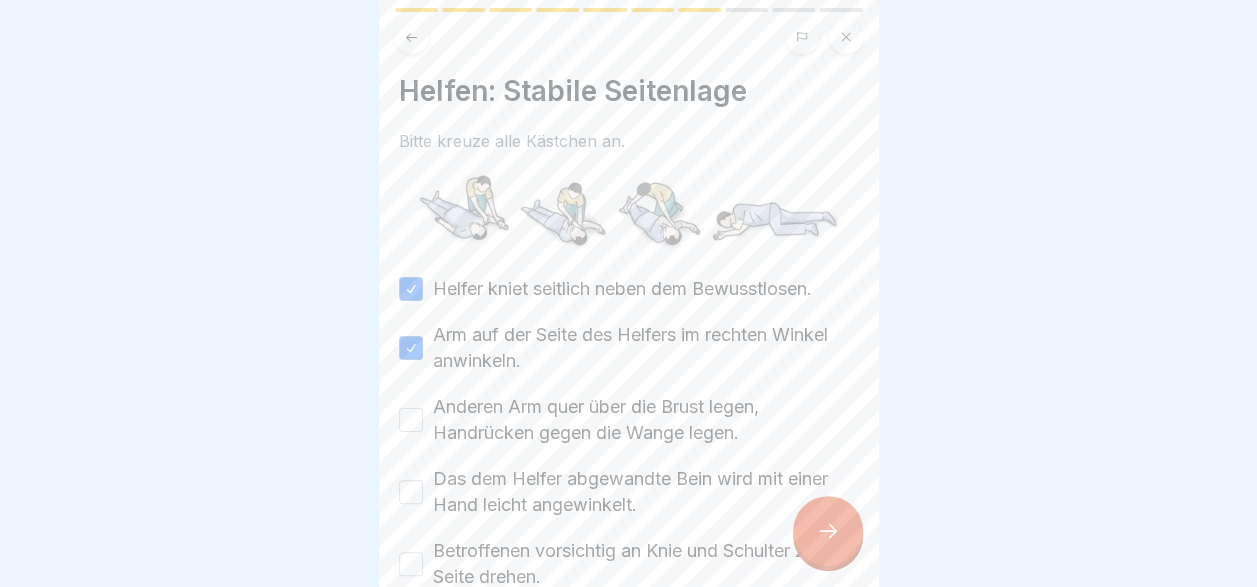click on "Anderen Arm quer über die Brust legen, Handrücken gegen die Wange legen." at bounding box center [646, 420] 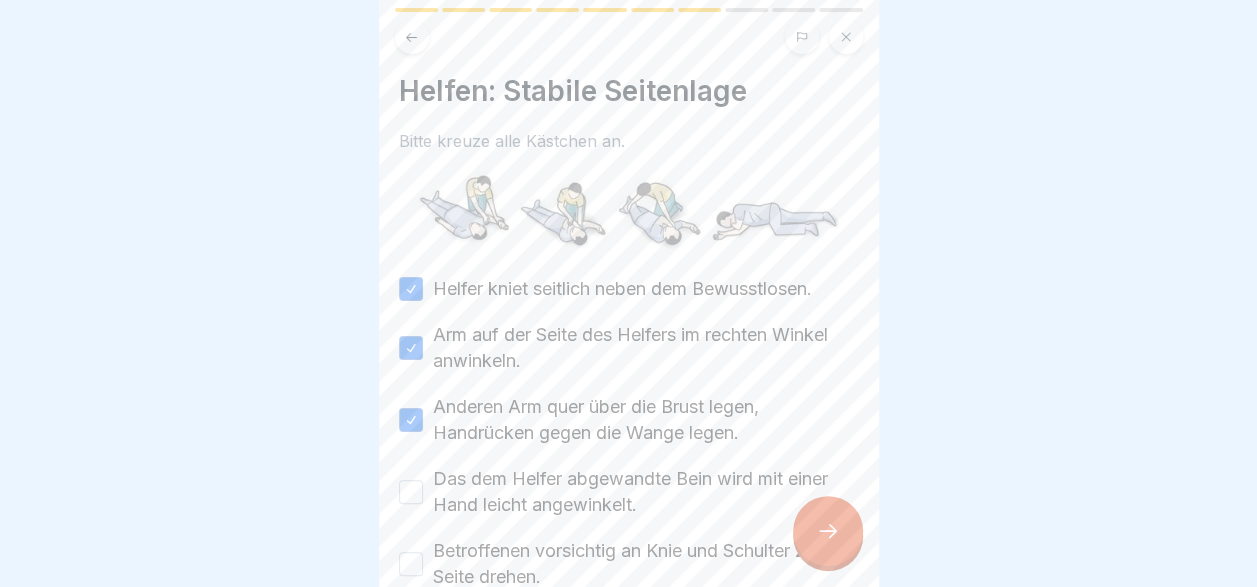 click on "Das dem Helfer abgewandte Bein wird mit einer Hand leicht angewinkelt." at bounding box center [646, 492] 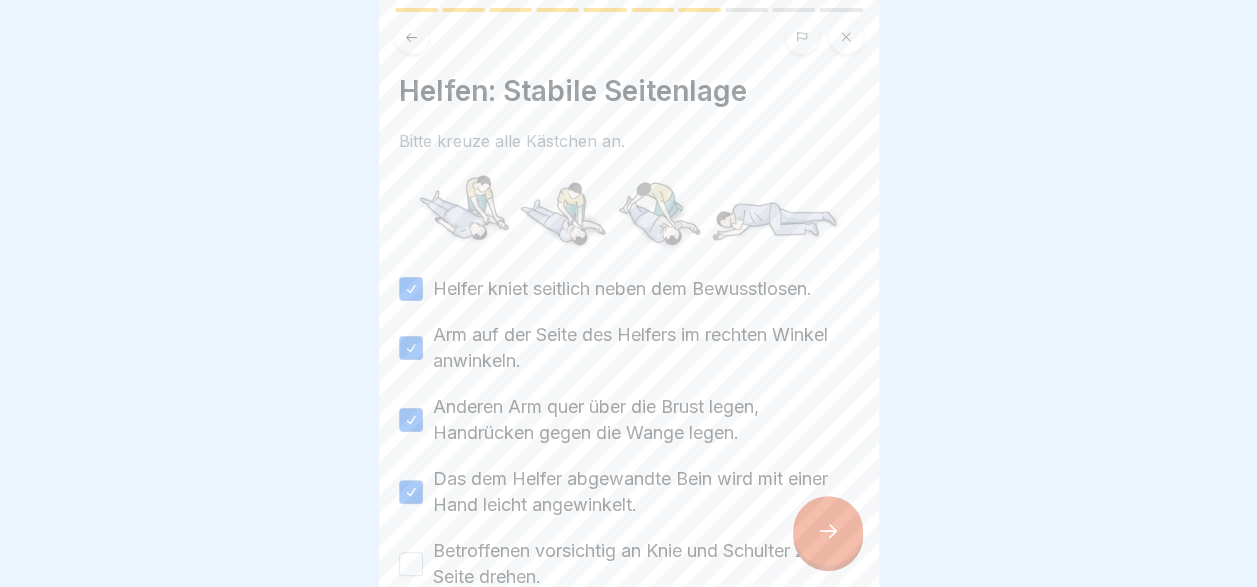 click on "Betroffenen vorsichtig an Knie und Schulter zur Seite drehen." at bounding box center [646, 564] 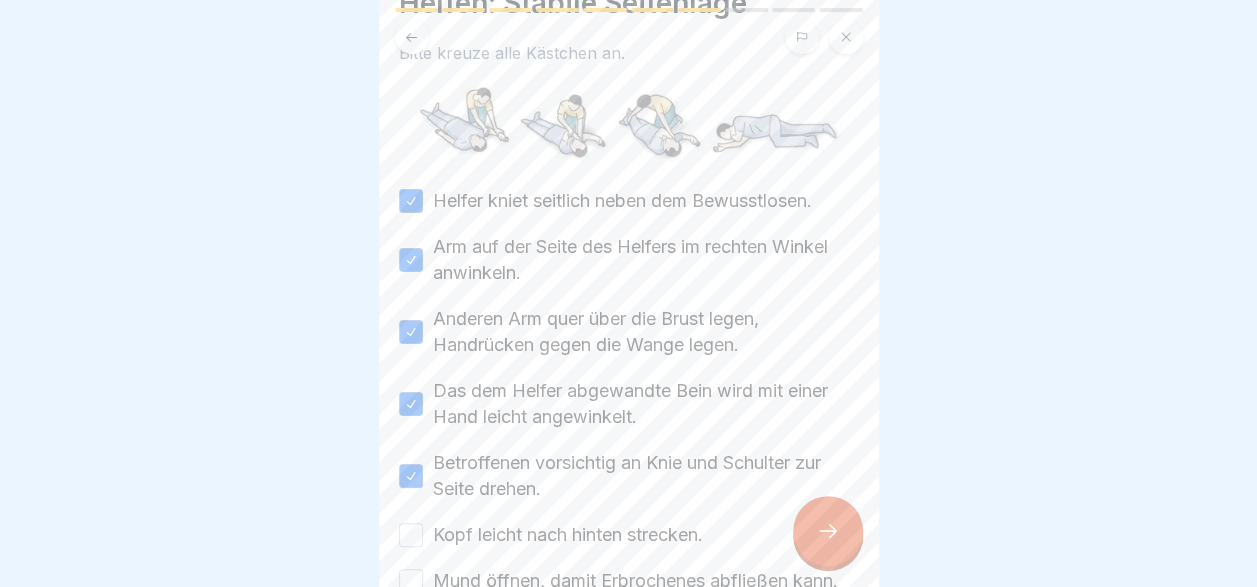 scroll, scrollTop: 160, scrollLeft: 0, axis: vertical 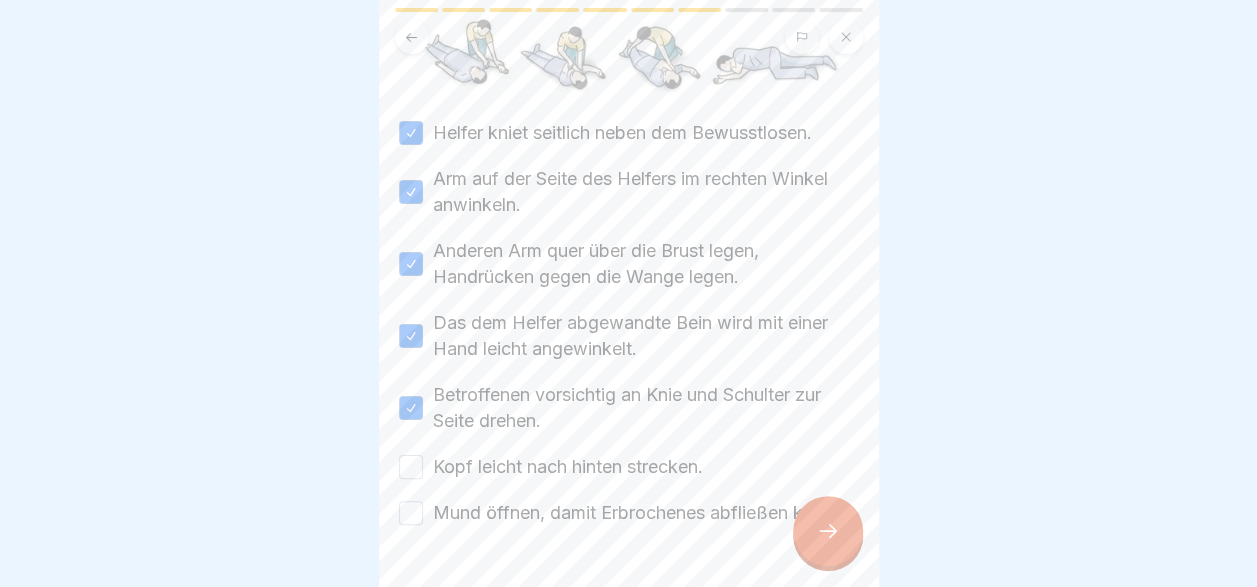click on "Helfer kniet seitlich neben dem Bewusstlosen. Arm auf der Seite des Helfers im rechten Winkel anwinkeln. Anderen Arm quer über die Brust legen, Handrücken gegen die Wange legen. Das dem Helfer abgewandte Bein wird mit einer Hand leicht angewinkelt. Betroffenen vorsichtig an Knie und Schulter zur Seite drehen. Kopf leicht nach hinten strecken. Mund öffnen, damit Erbrochenes abfließen kann." at bounding box center [629, 323] 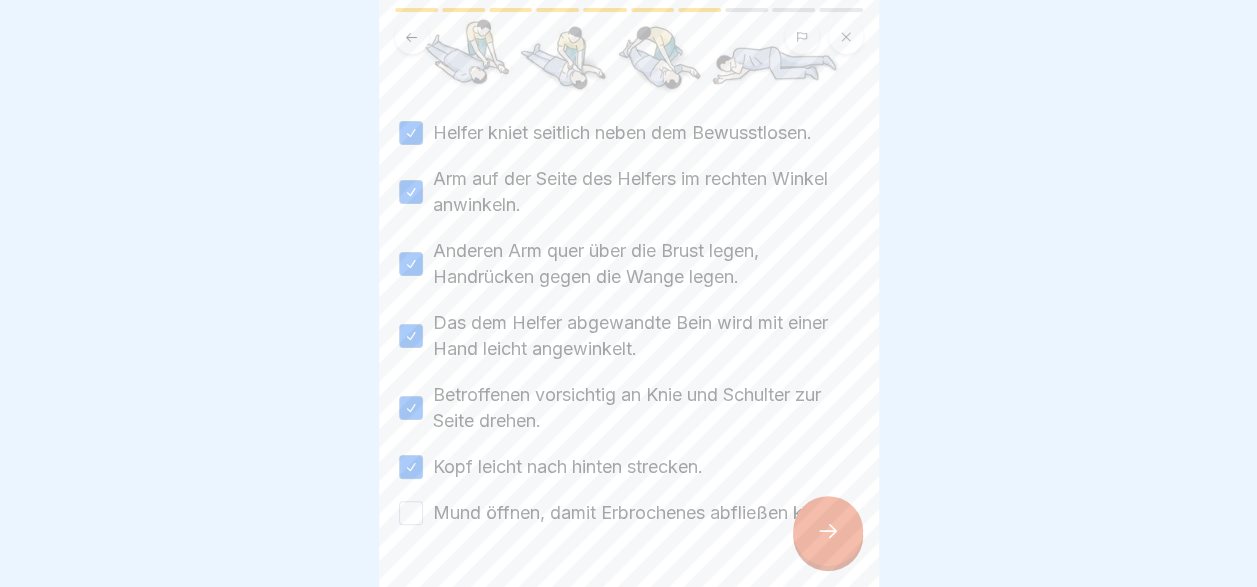 click on "Mund öffnen, damit Erbrochenes abfließen kann." at bounding box center [635, 513] 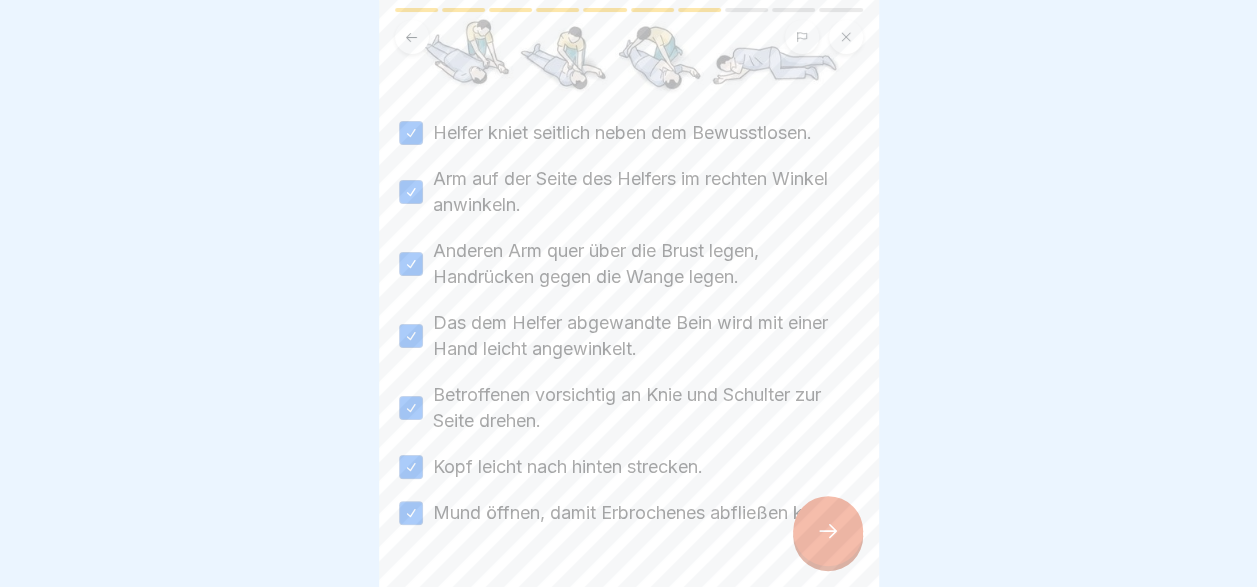click 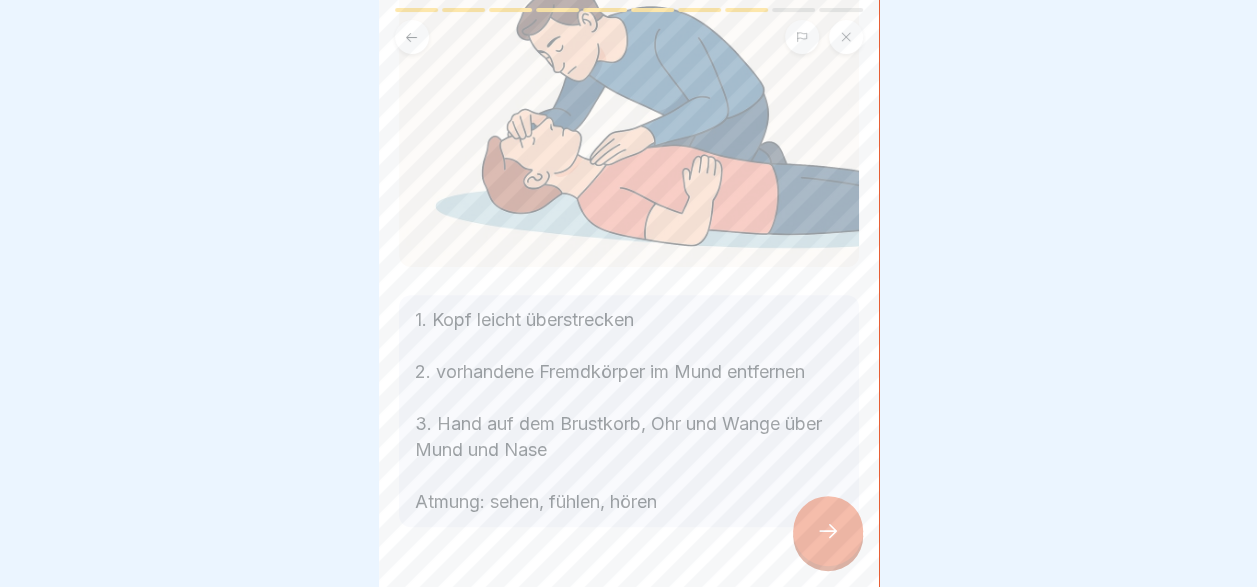 scroll, scrollTop: 216, scrollLeft: 0, axis: vertical 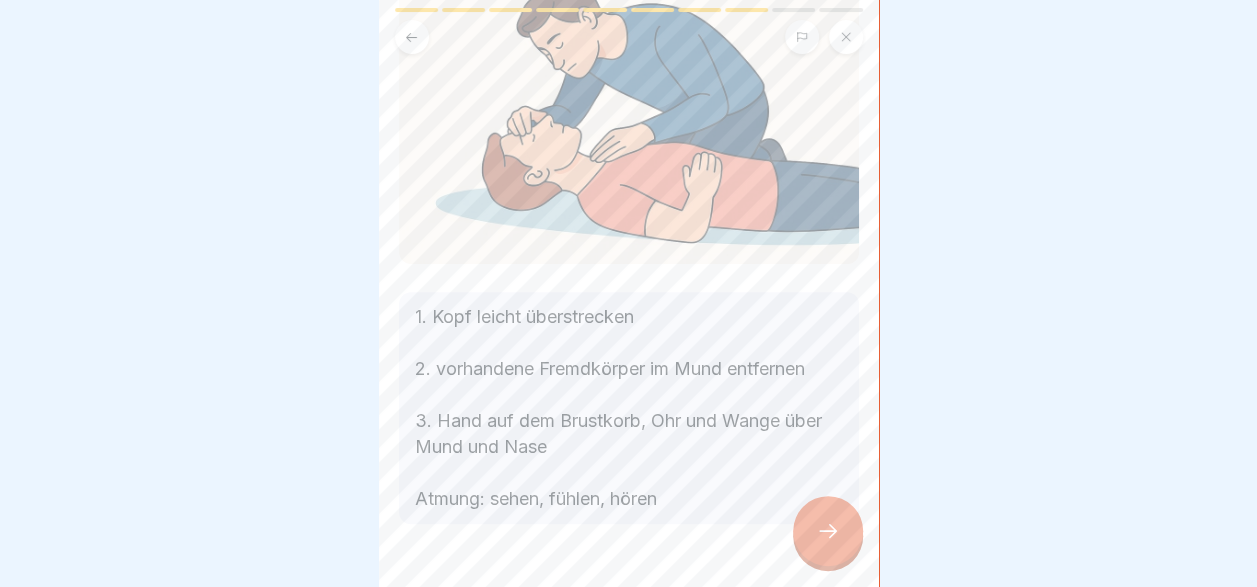 click 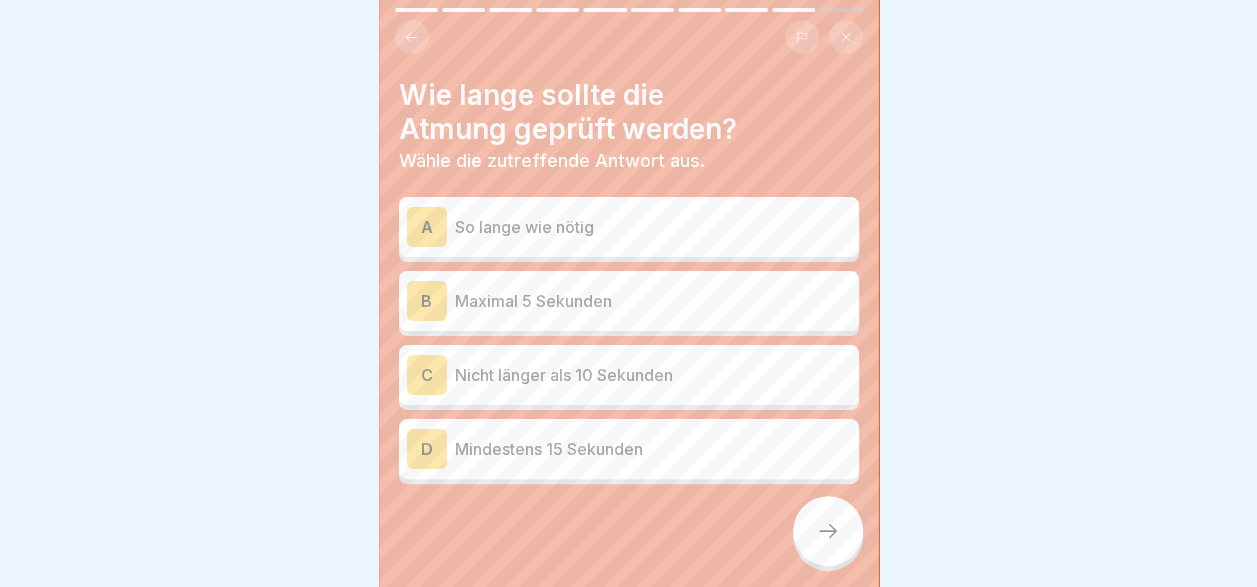click at bounding box center [412, 37] 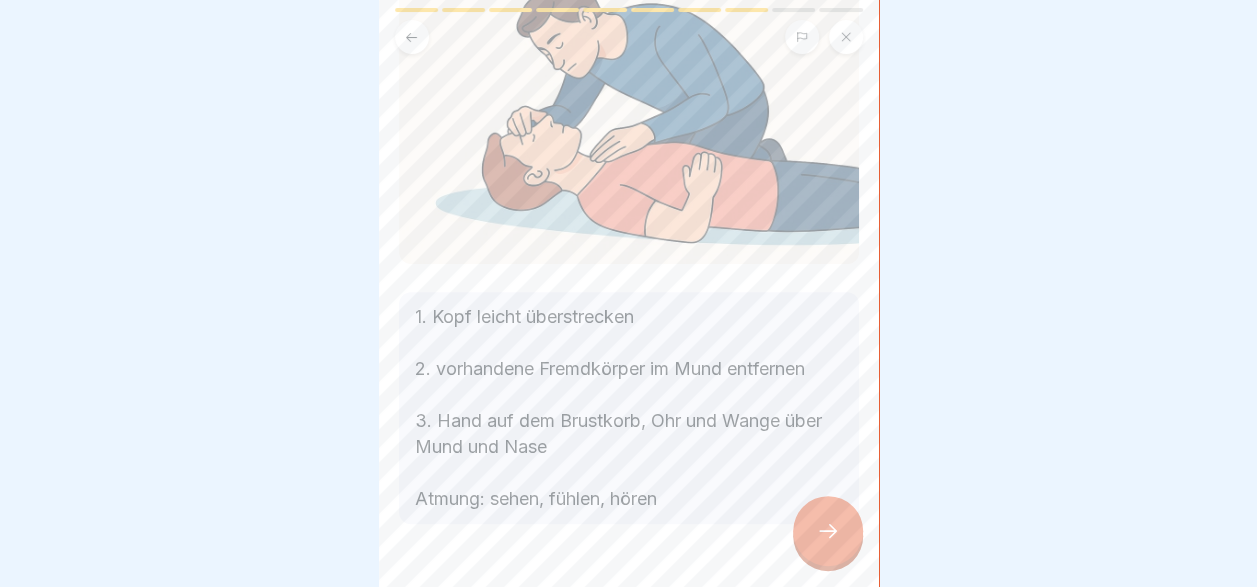 scroll, scrollTop: 289, scrollLeft: 0, axis: vertical 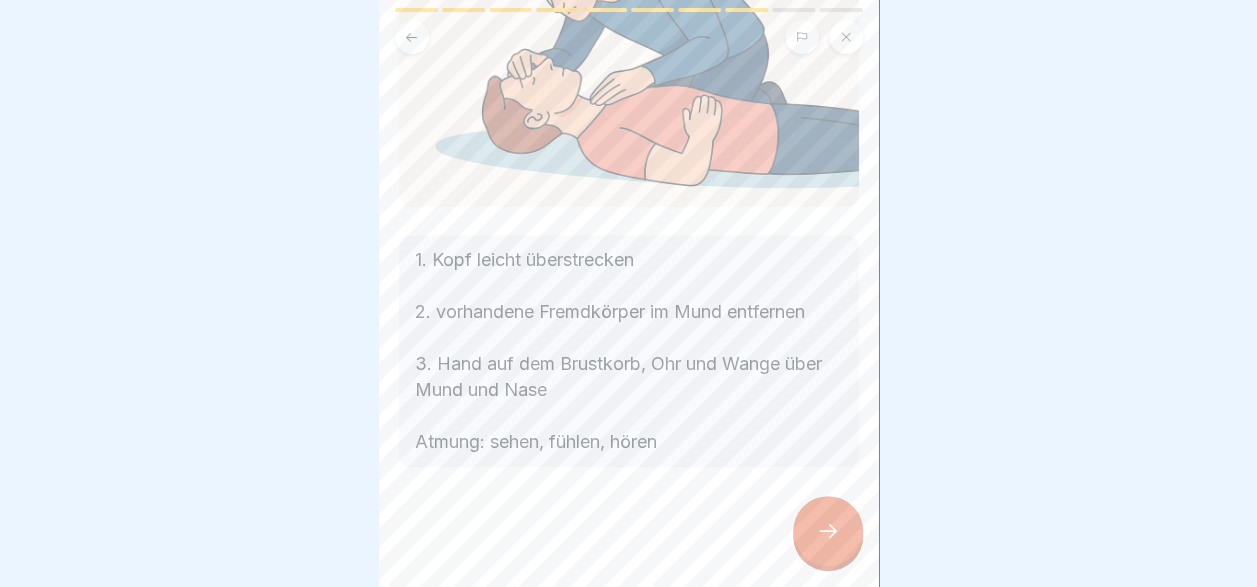 click at bounding box center [828, 531] 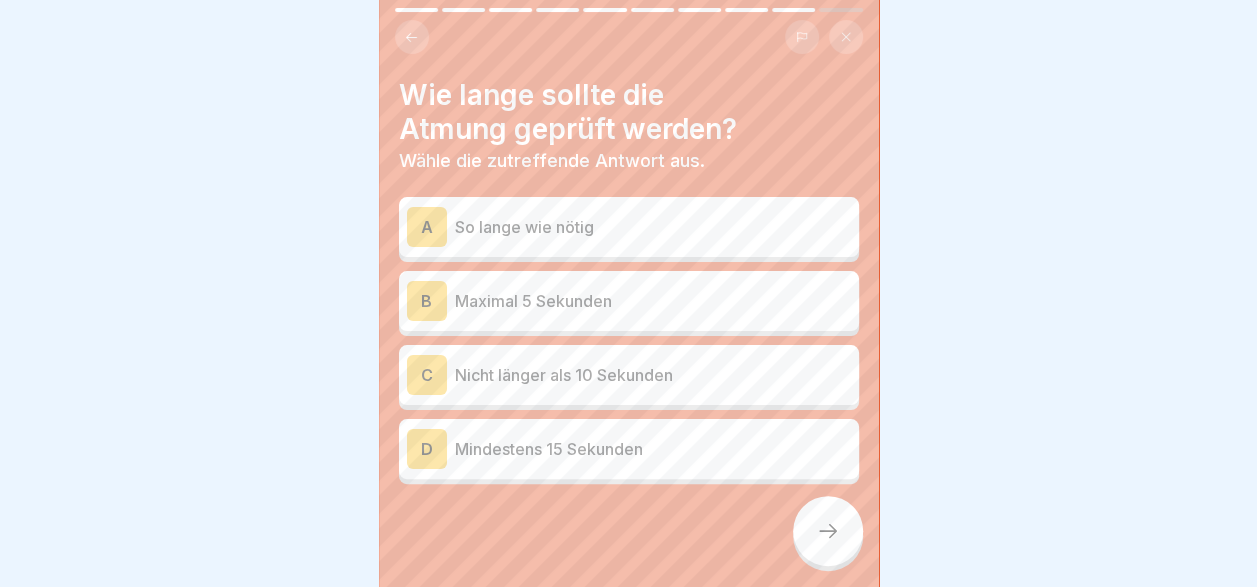click on "Maximal 5 Sekunden" at bounding box center [653, 301] 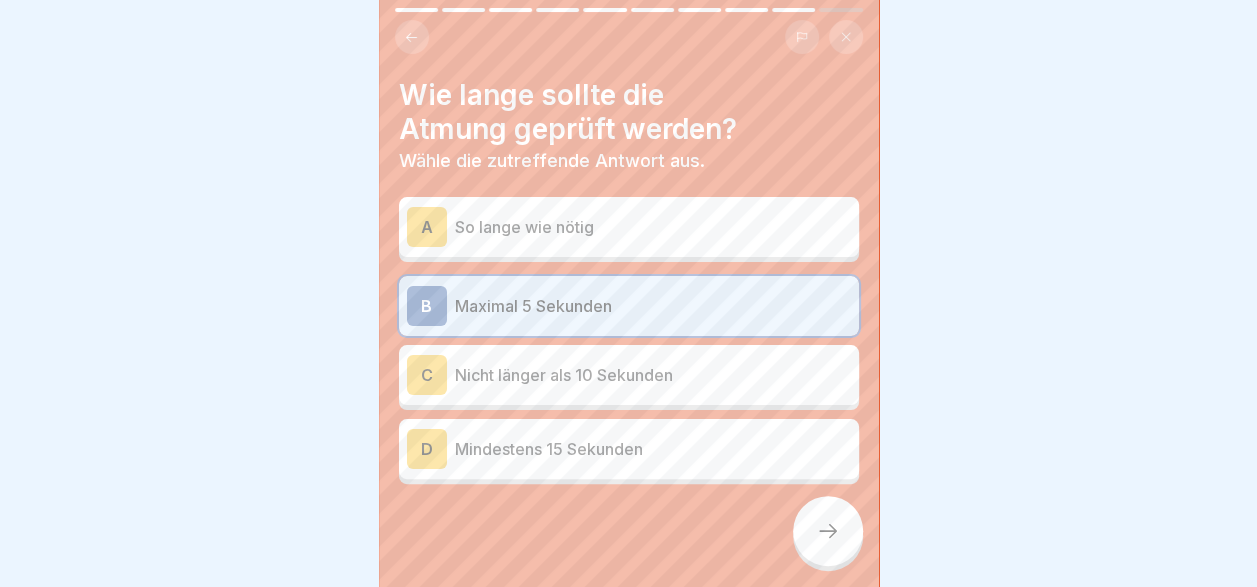 click 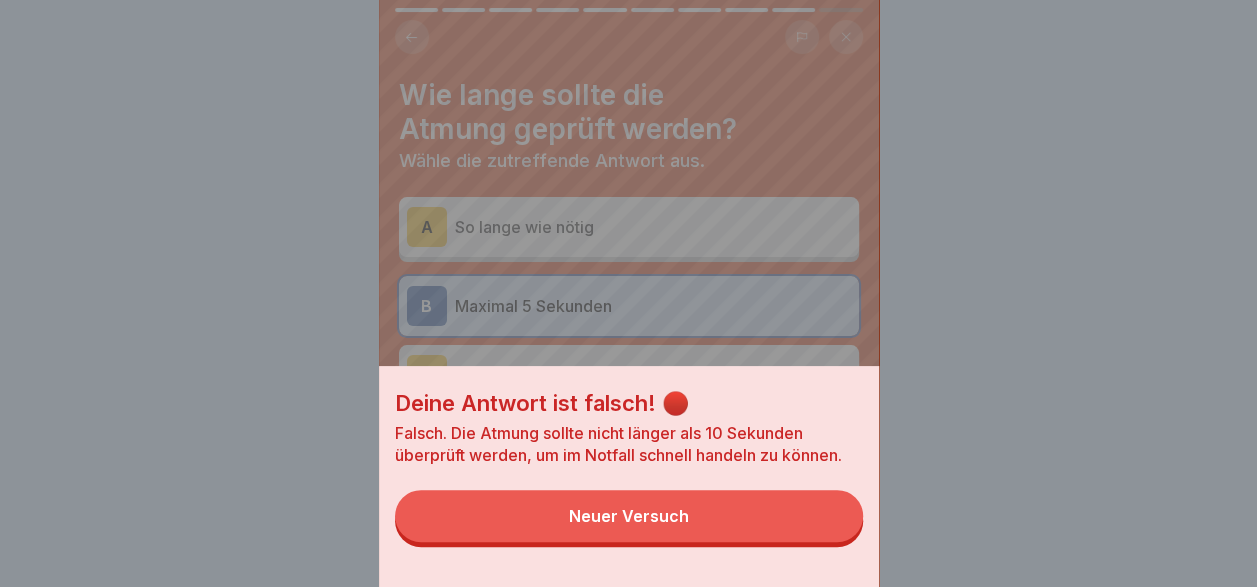 click on "Neuer Versuch" at bounding box center [629, 516] 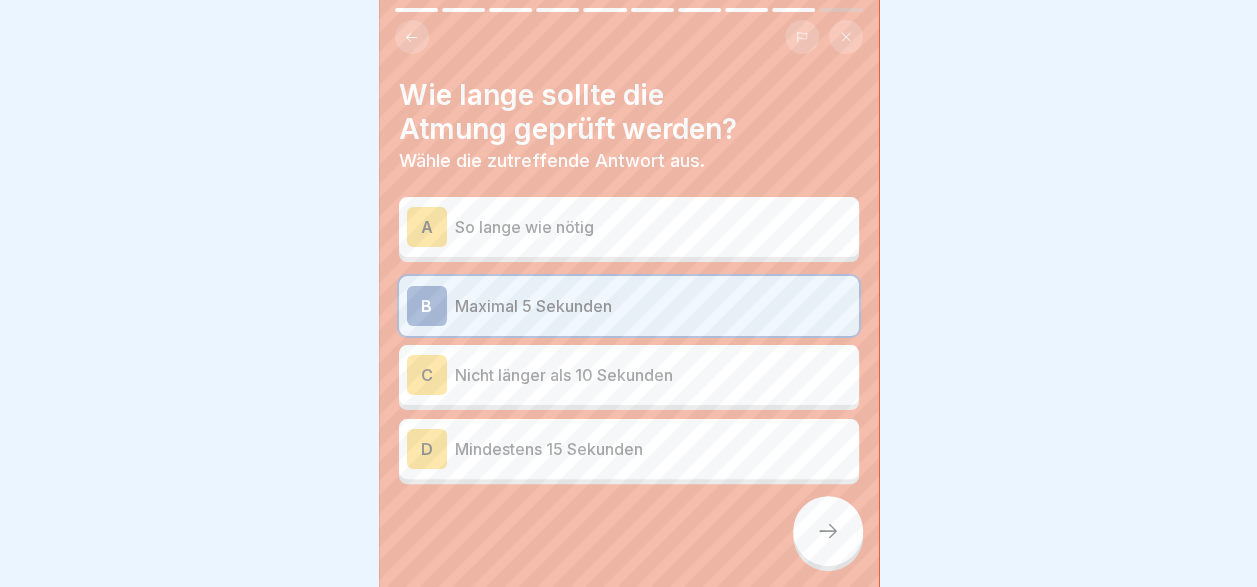 click on "So lange wie nötig" at bounding box center (653, 227) 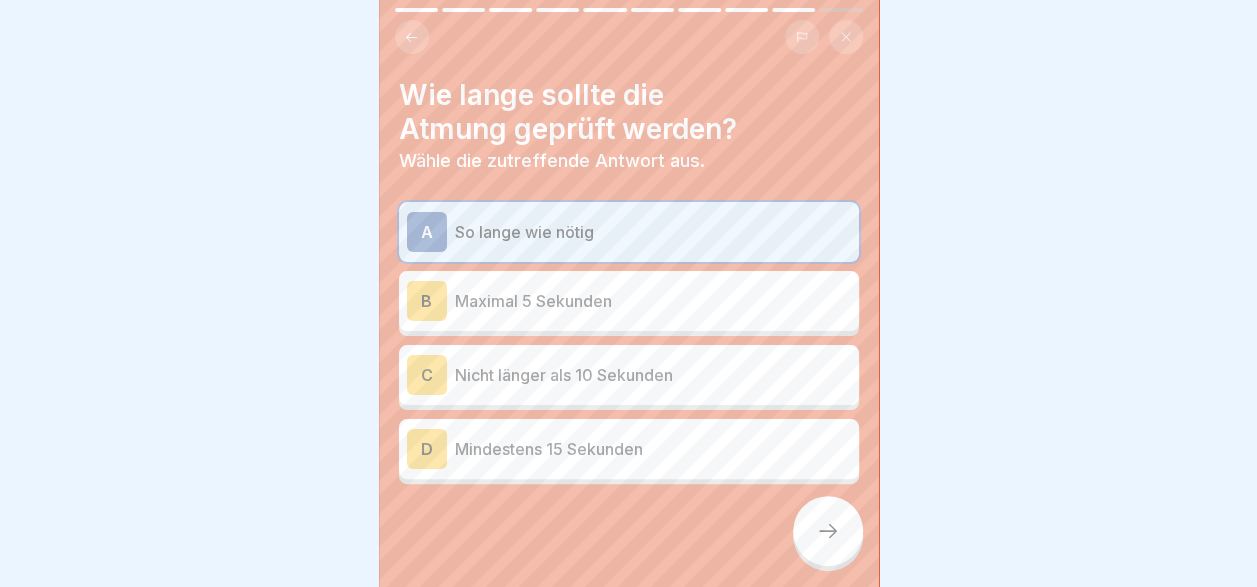 click at bounding box center [828, 531] 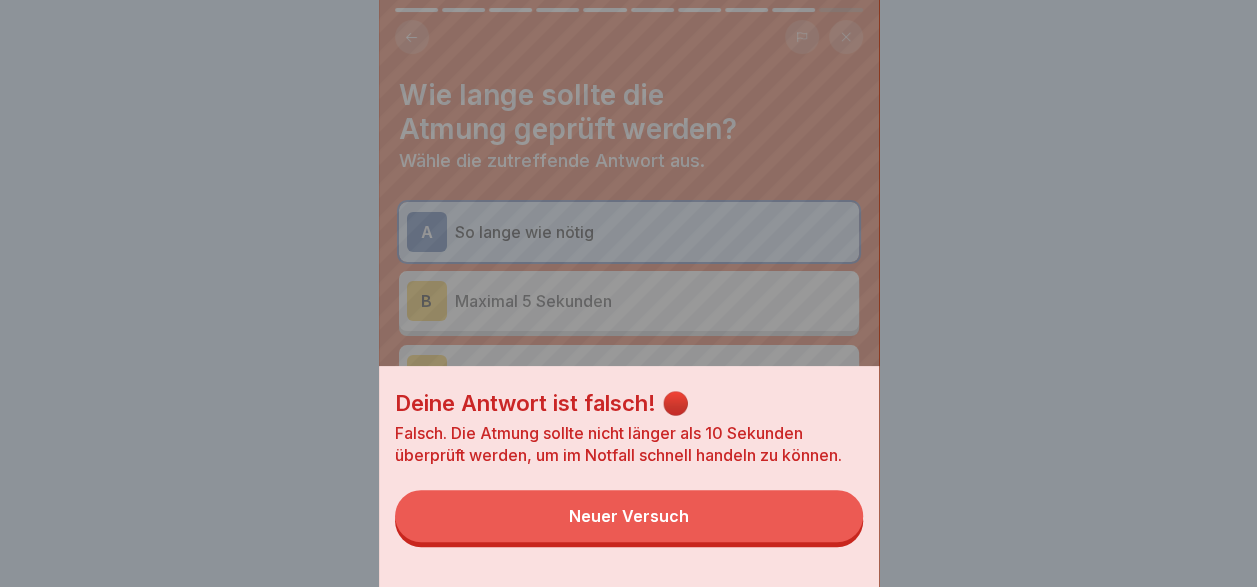 click on "Neuer Versuch" at bounding box center [629, 516] 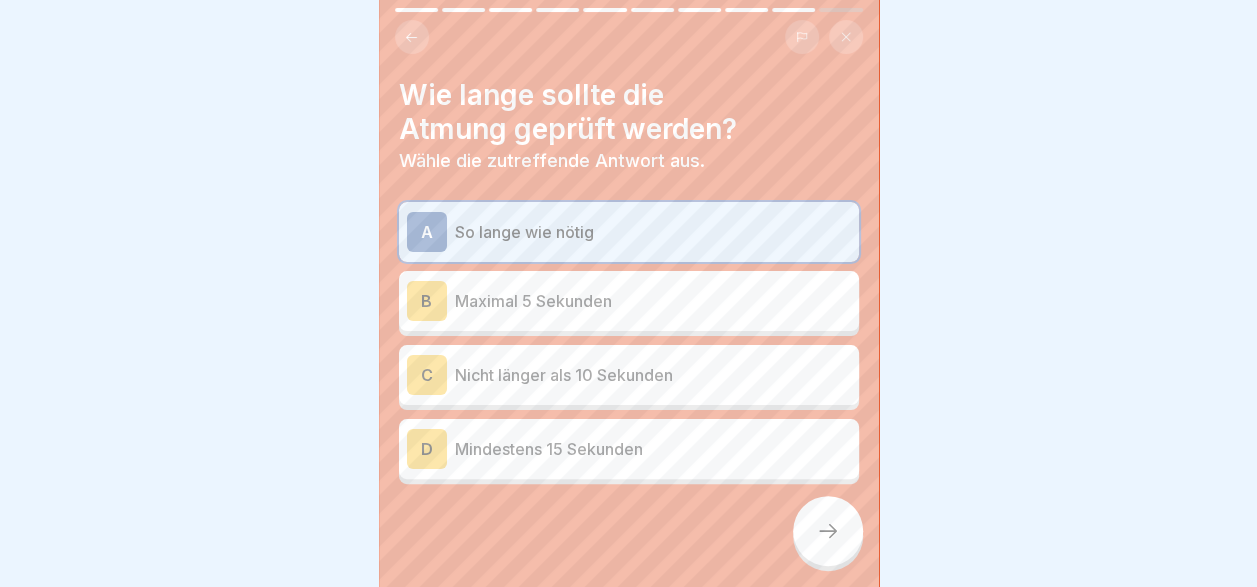 click on "Nicht länger als 10 Sekunden" at bounding box center [653, 375] 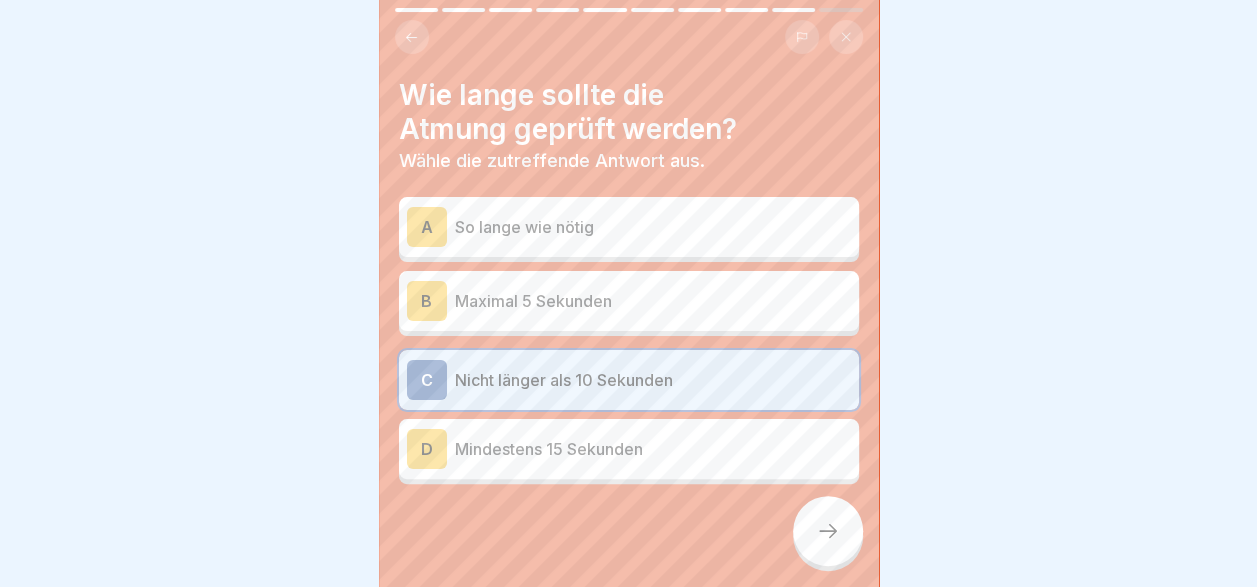 click at bounding box center [629, 544] 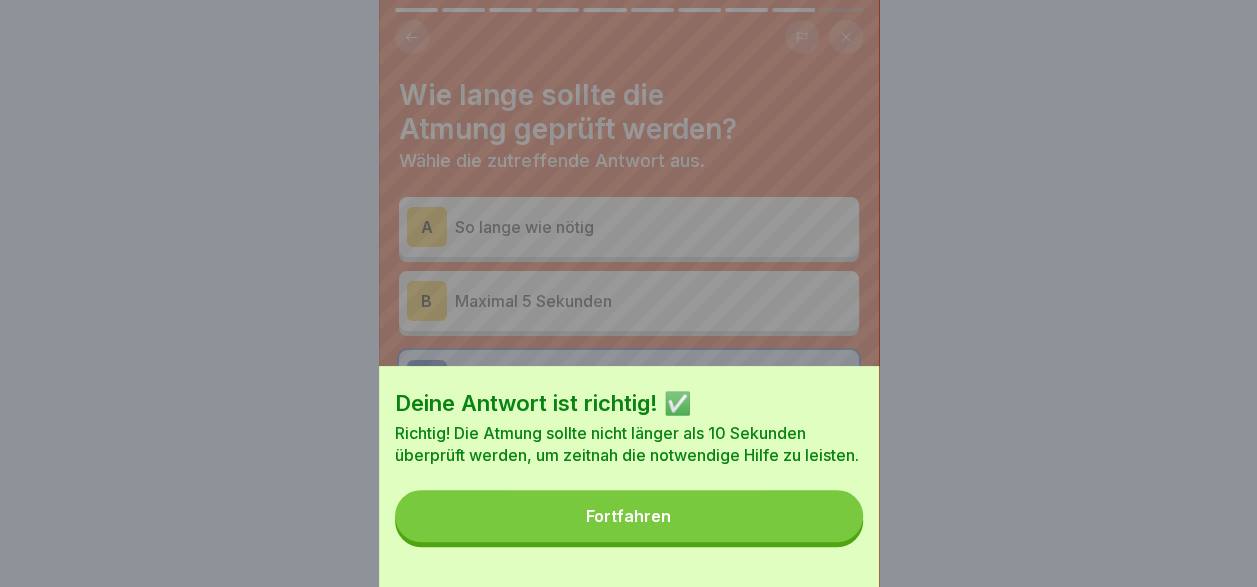 click on "Fortfahren" at bounding box center (629, 516) 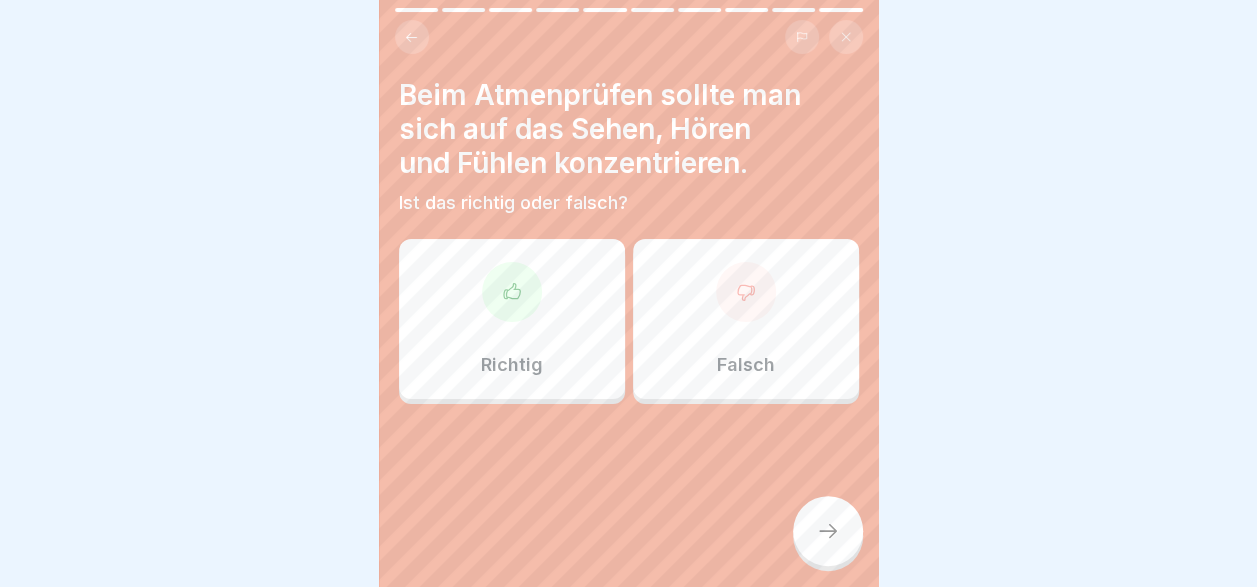 click on "Richtig" at bounding box center (512, 319) 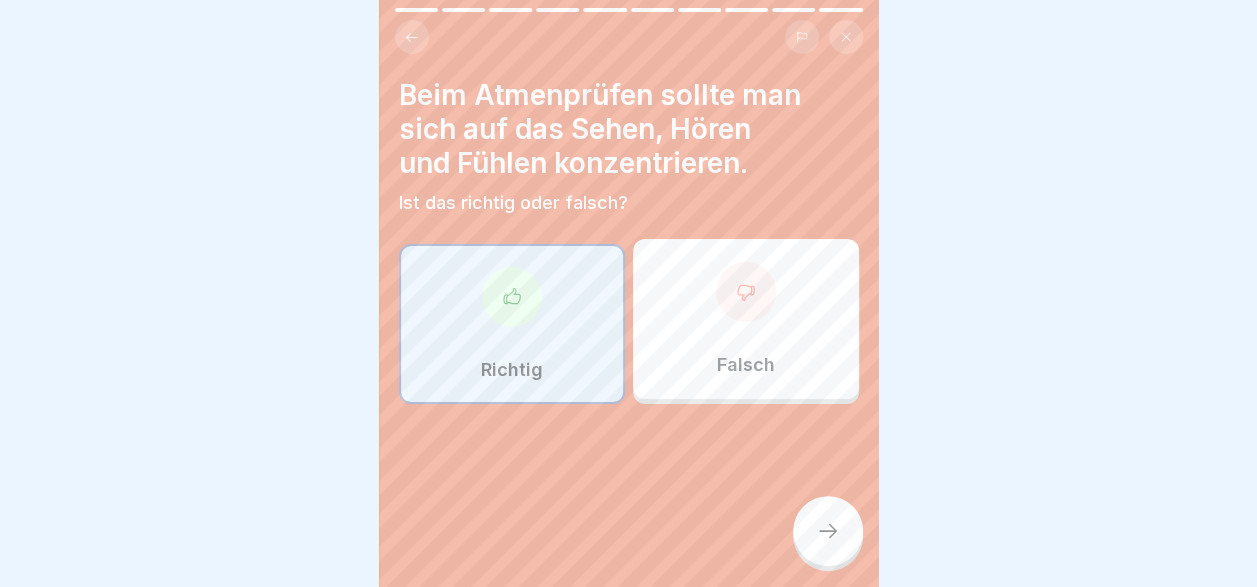 click 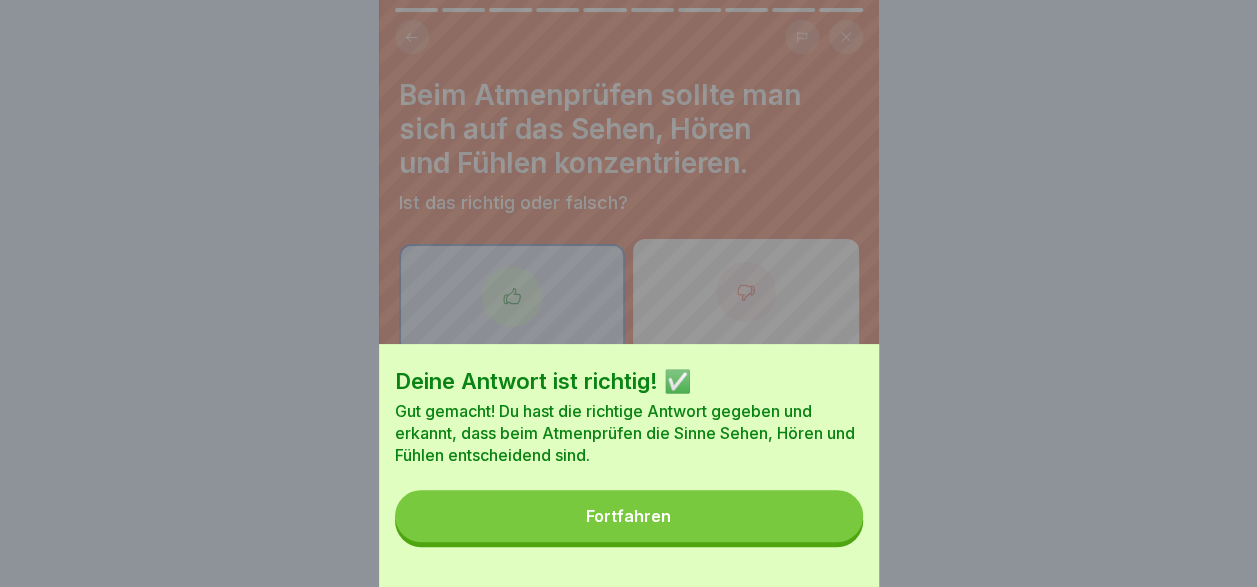 click on "Fortfahren" at bounding box center (628, 516) 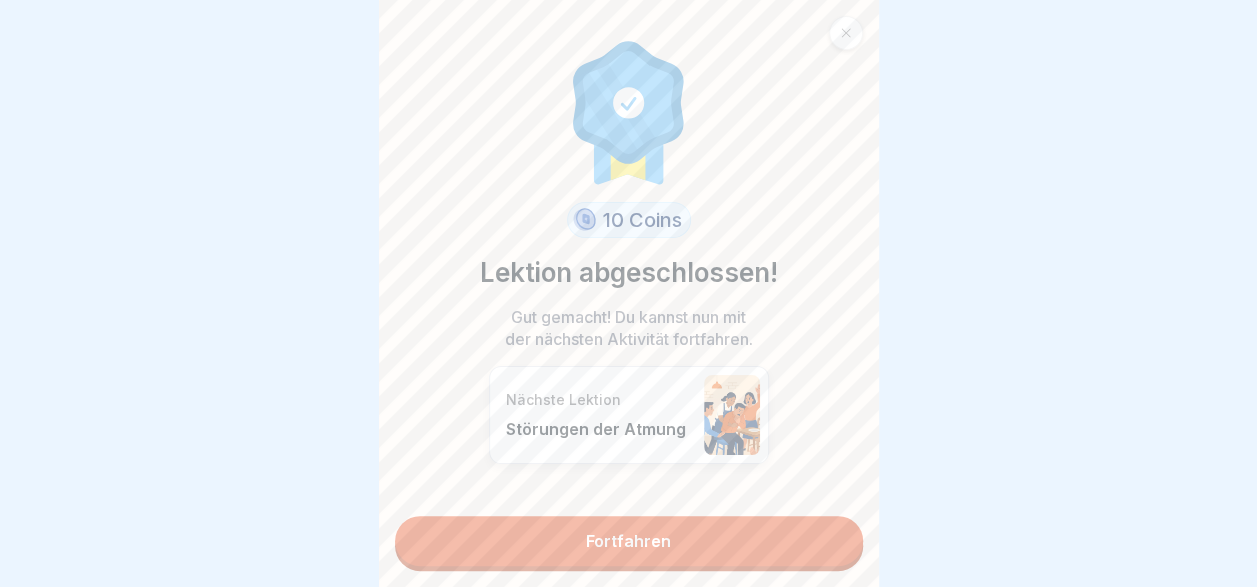 click on "10 Coins Lektion abgeschlossen! Gut gemacht! Du kannst nun mit der nächsten Aktivität fortfahren. Nächste Lektion Störungen der Atmung Fortfahren" at bounding box center (629, 293) 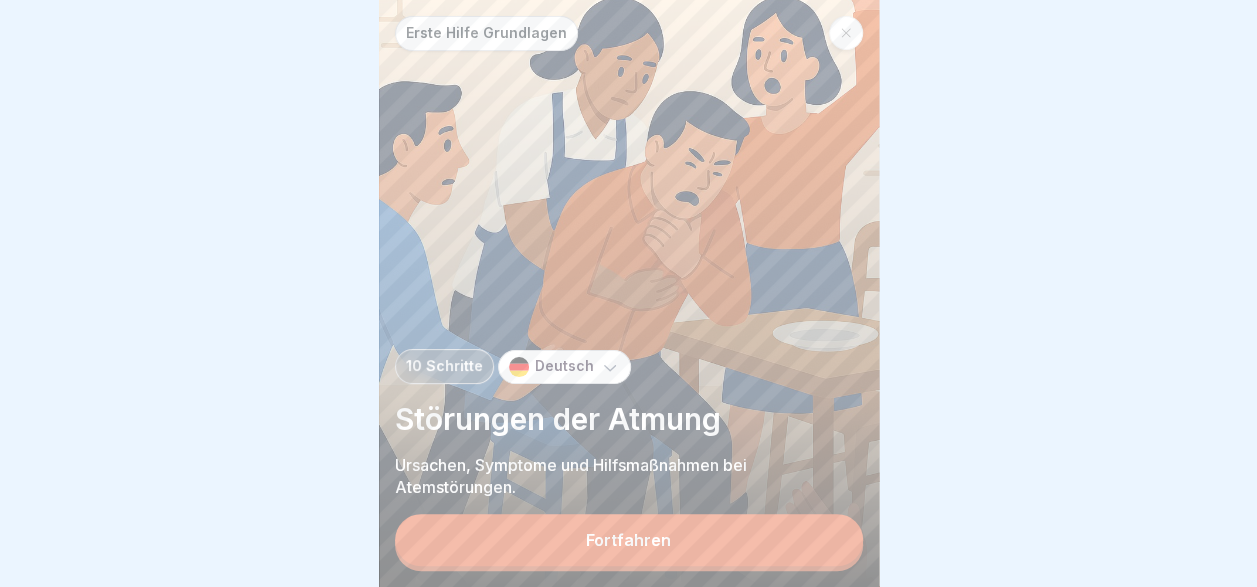 click on "Fortfahren" at bounding box center (628, 540) 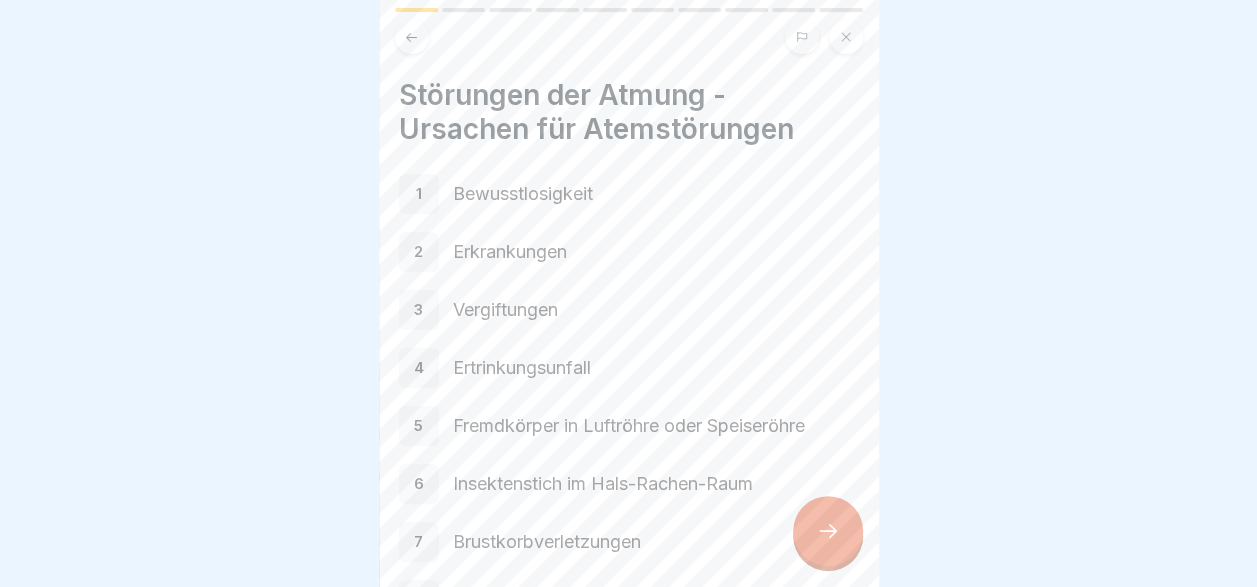scroll, scrollTop: 153, scrollLeft: 0, axis: vertical 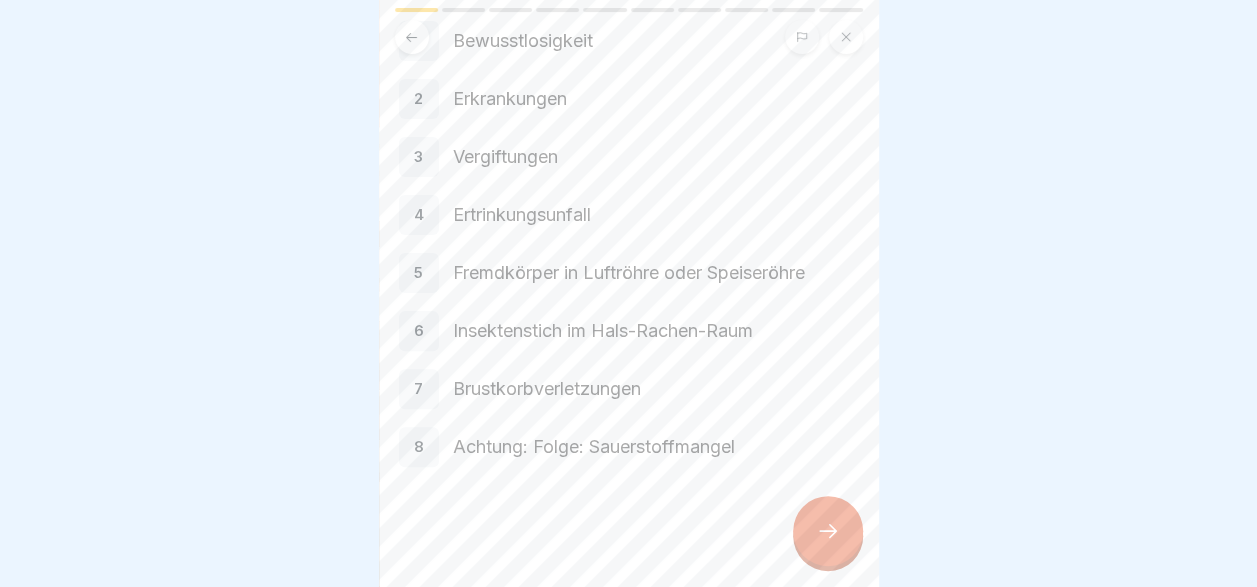 click at bounding box center (828, 531) 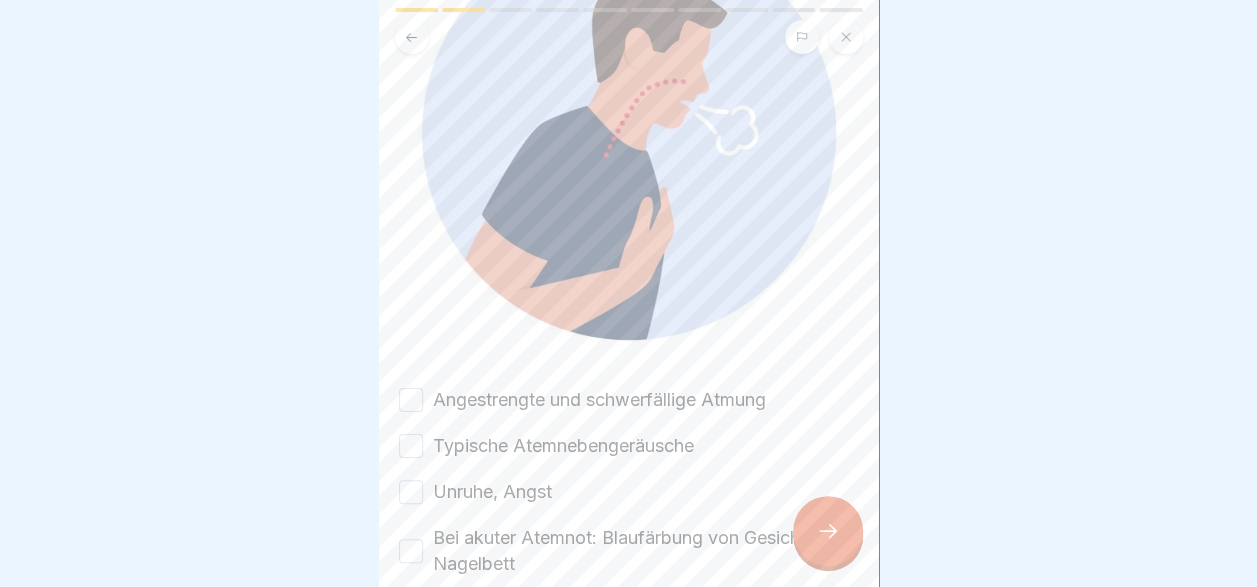 scroll, scrollTop: 308, scrollLeft: 0, axis: vertical 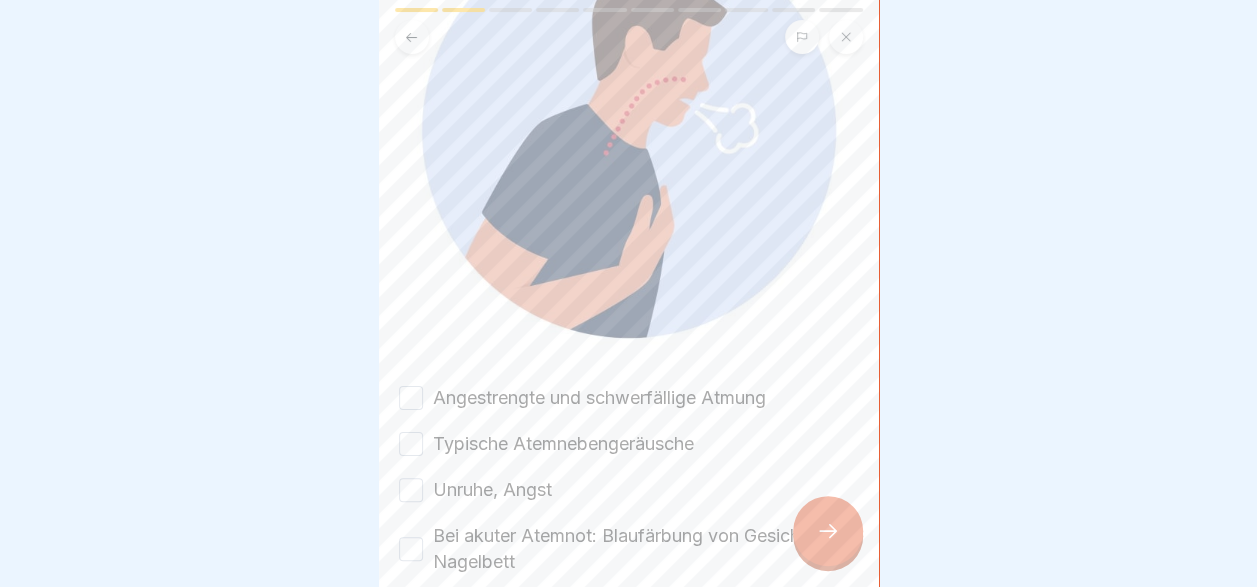 click on "Angestrengte und schwerfällige Atmung Typische Atemnebengeräusche Unruhe, Angst Bei akuter Atemnot: Blaufärbung von Gesicht und Nagelbett" at bounding box center [629, 480] 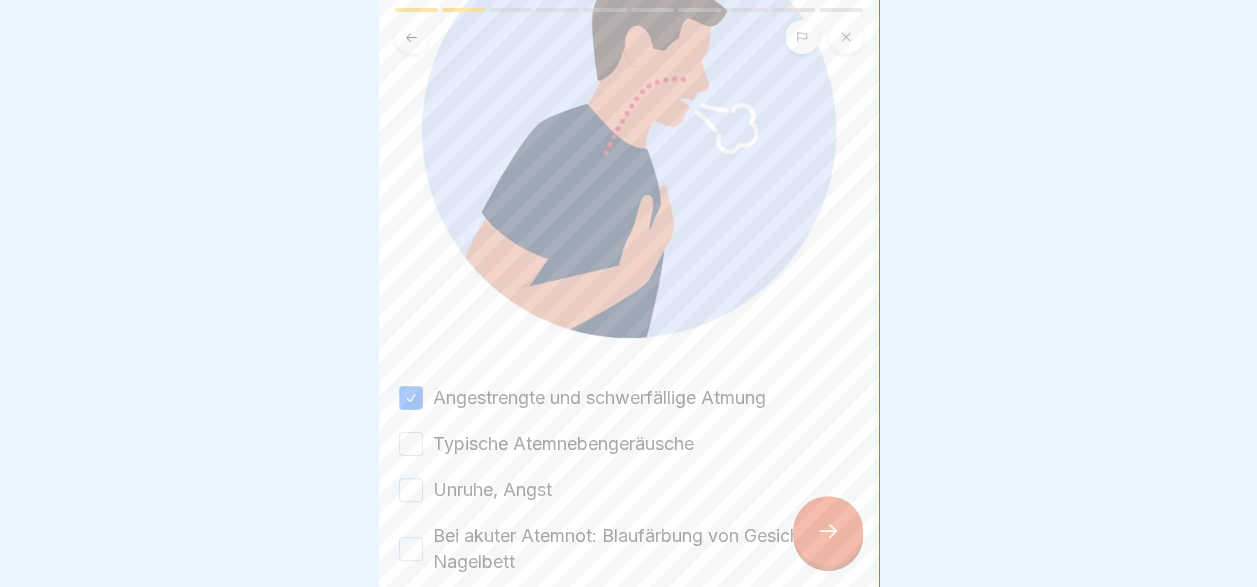 click on "Typische Atemnebengeräusche" at bounding box center (563, 444) 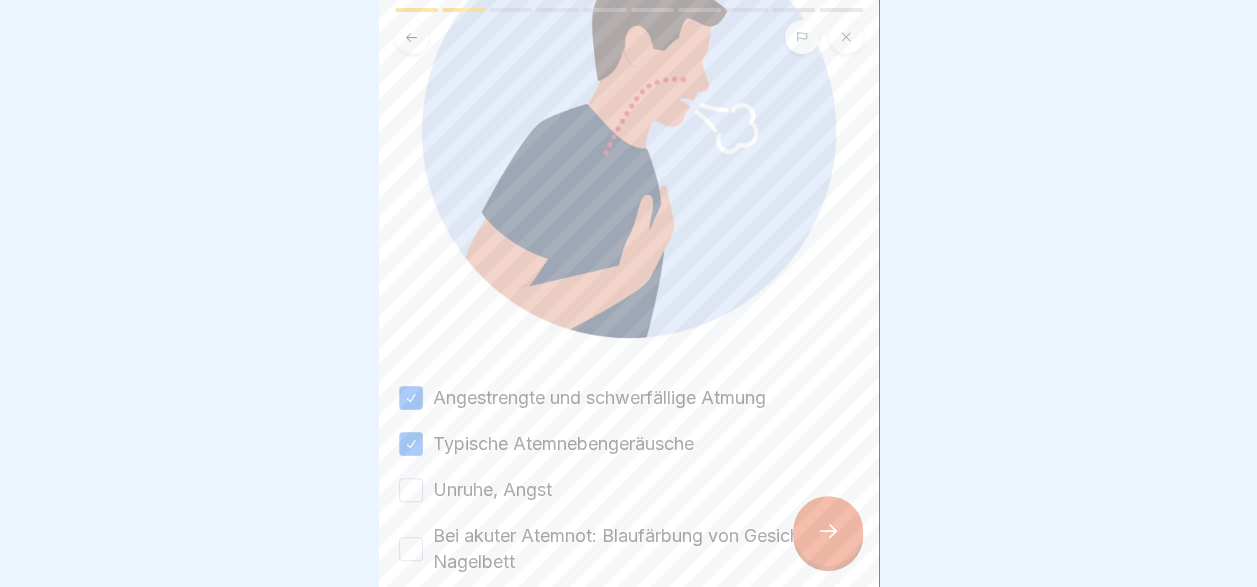 click on "Unruhe, Angst" at bounding box center (492, 490) 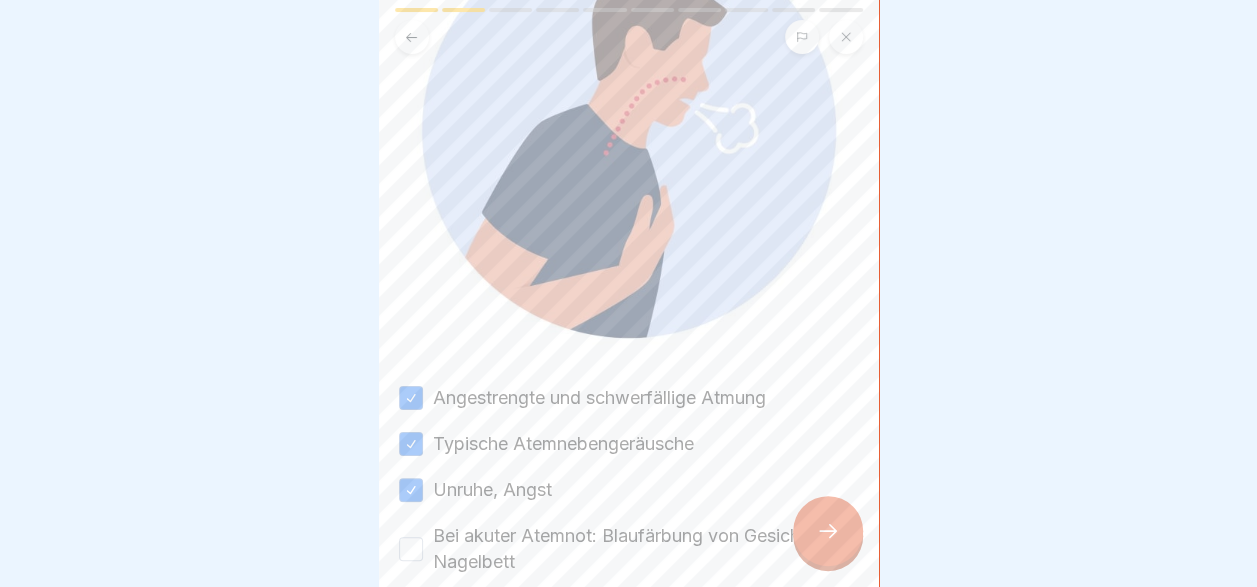 click on "Bei akuter Atemnot: Blaufärbung von Gesicht und Nagelbett" at bounding box center (646, 549) 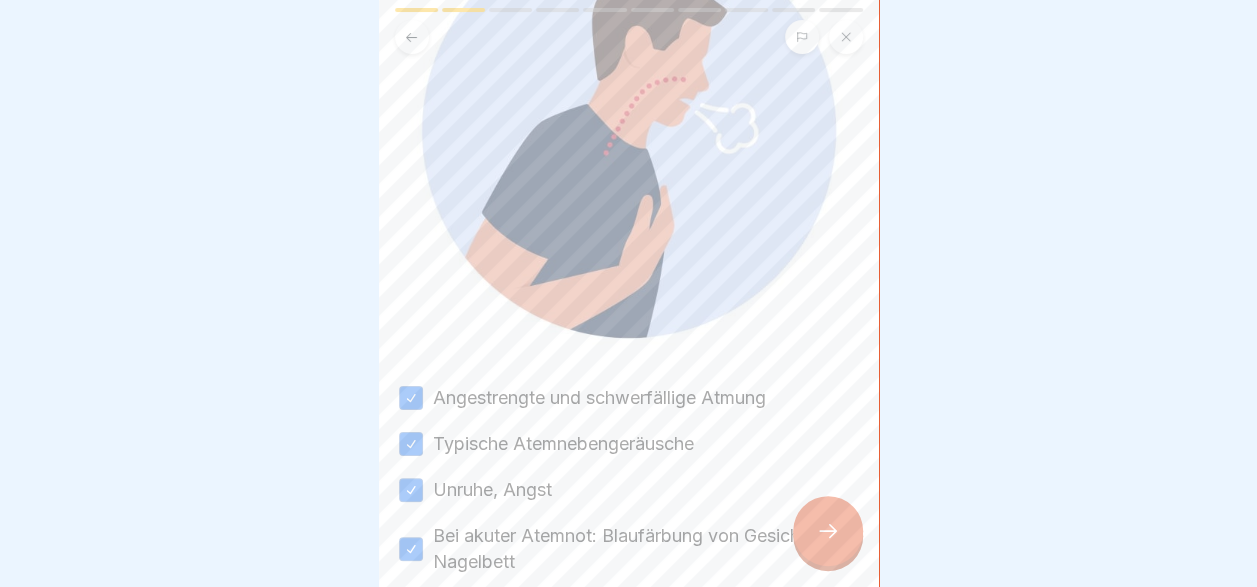 scroll, scrollTop: 401, scrollLeft: 0, axis: vertical 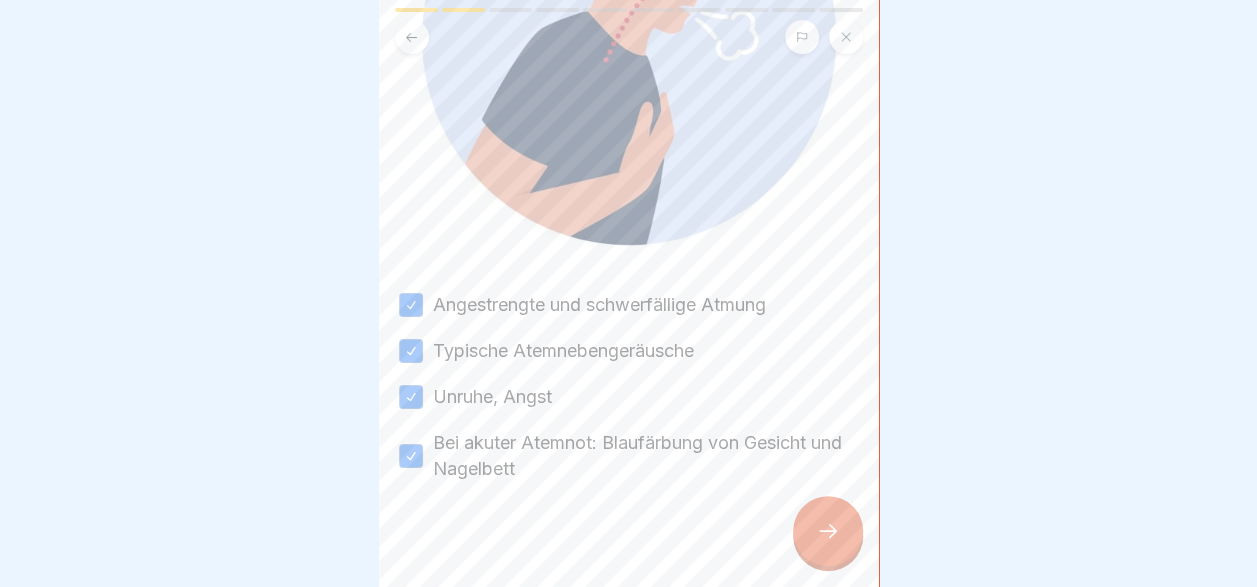 click at bounding box center (828, 531) 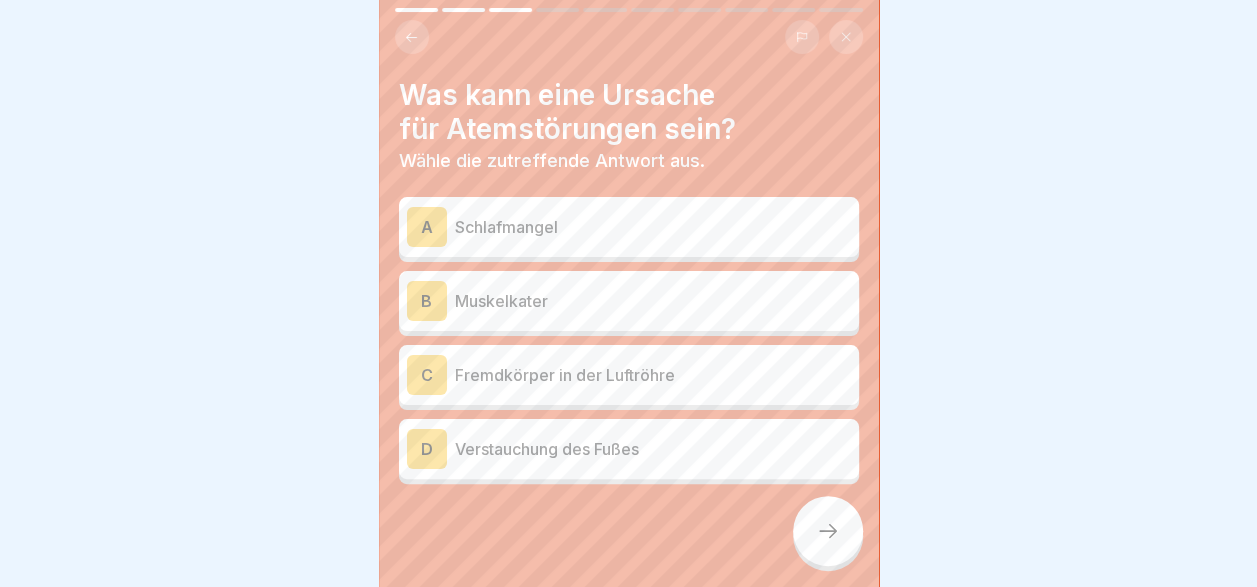 click on "C Fremdkörper in der Luftröhre" at bounding box center [629, 375] 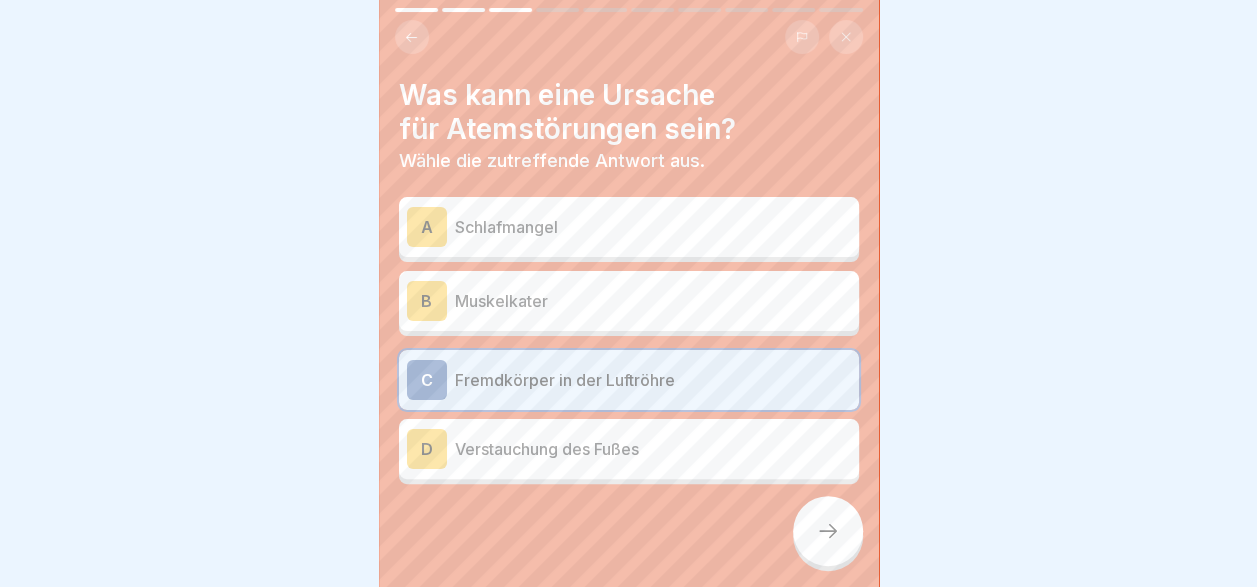 click 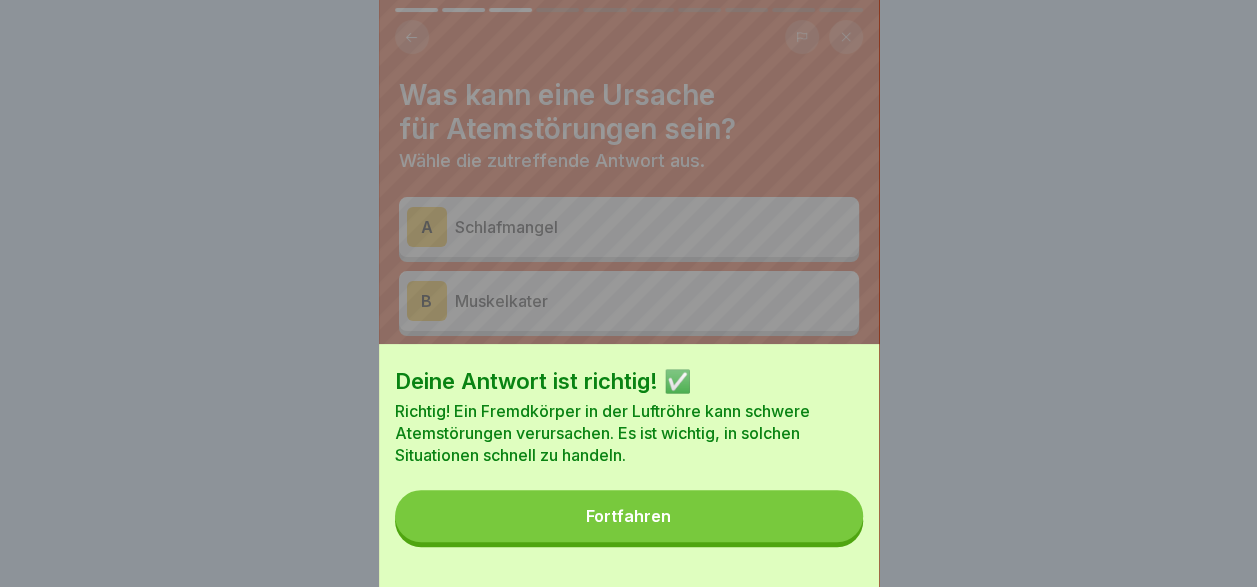 click on "Fortfahren" at bounding box center (628, 516) 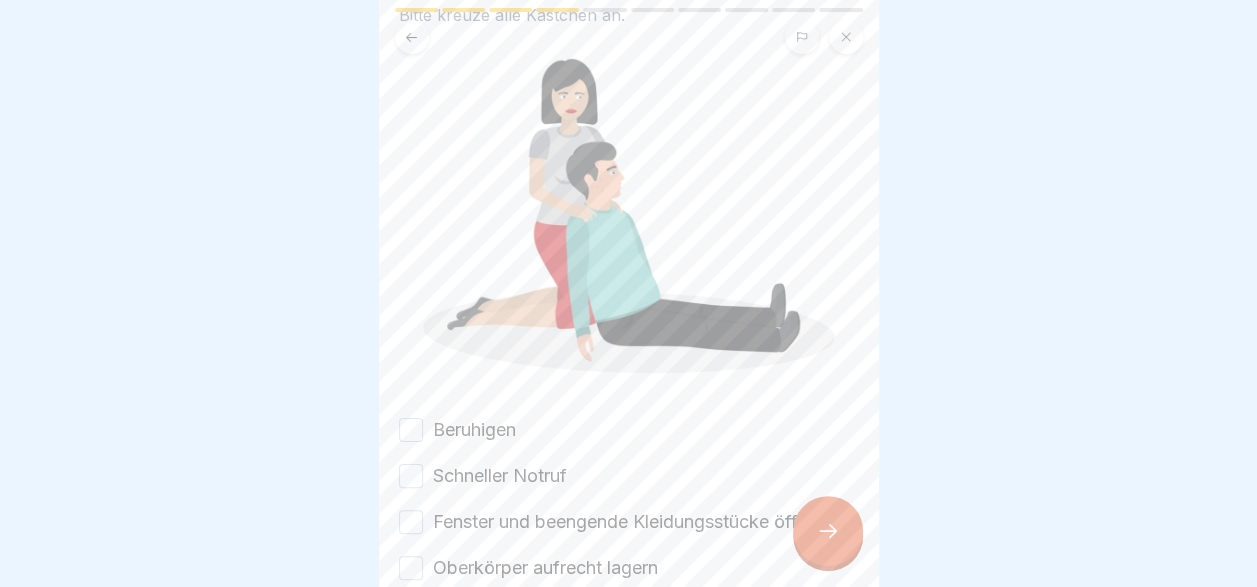 scroll, scrollTop: 142, scrollLeft: 0, axis: vertical 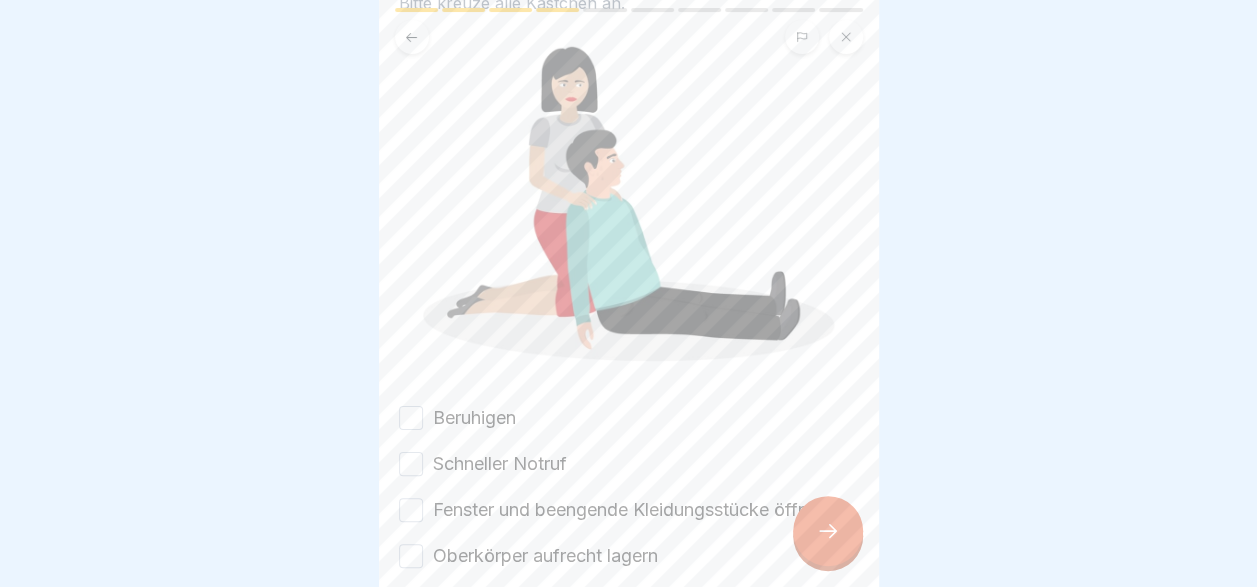 click on "Beruhigen Schneller Notruf Fenster und beengende Kleidungsstücke öffnen Oberkörper aufrecht lagern" at bounding box center [629, 487] 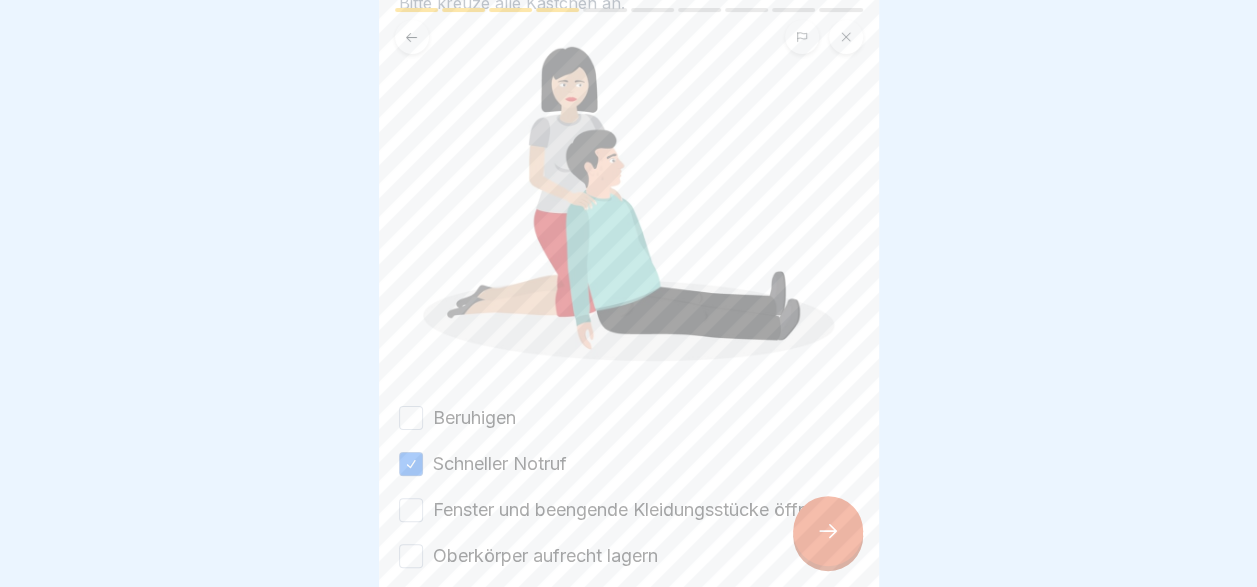 click on "Beruhigen" at bounding box center [474, 418] 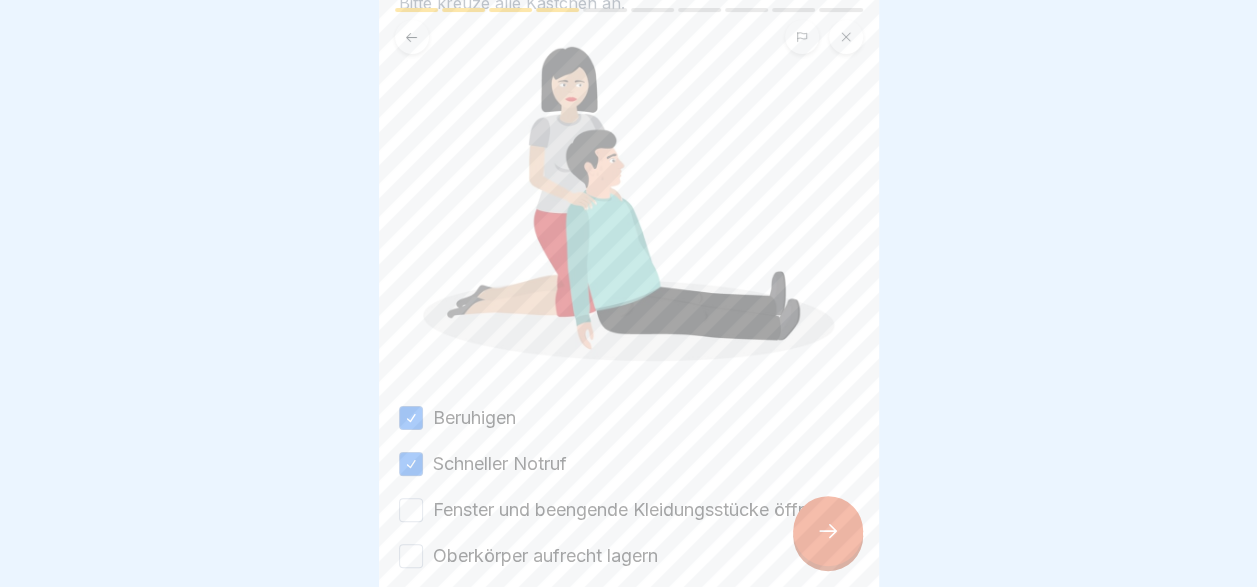 click on "Fenster und beengende Kleidungsstücke öffnen" at bounding box center (630, 510) 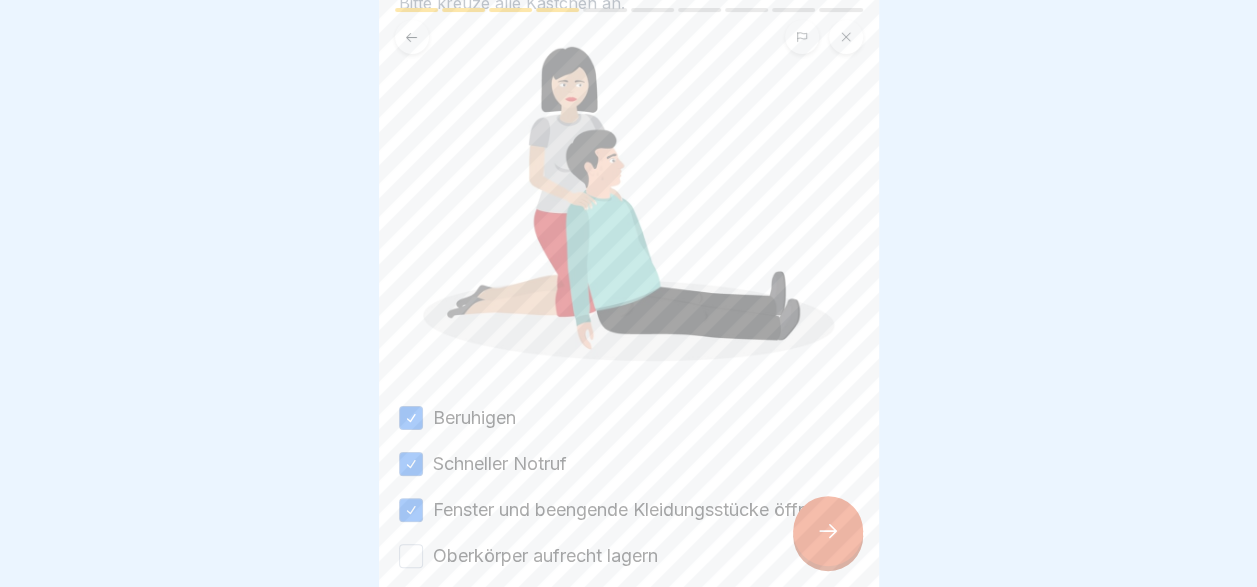 click at bounding box center [629, 629] 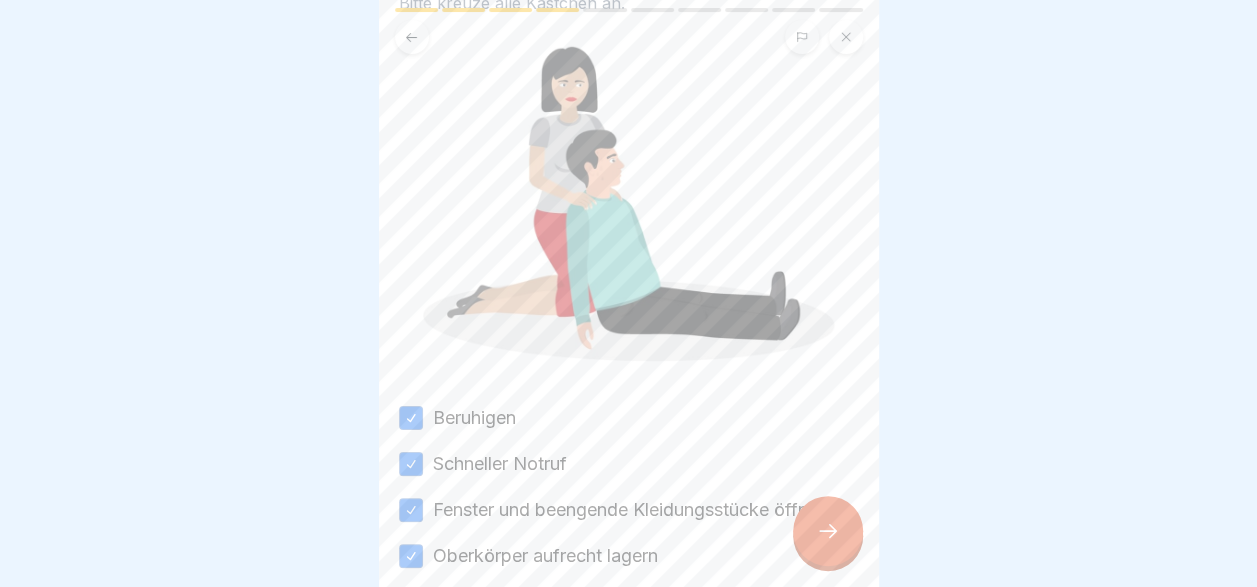 scroll, scrollTop: 233, scrollLeft: 0, axis: vertical 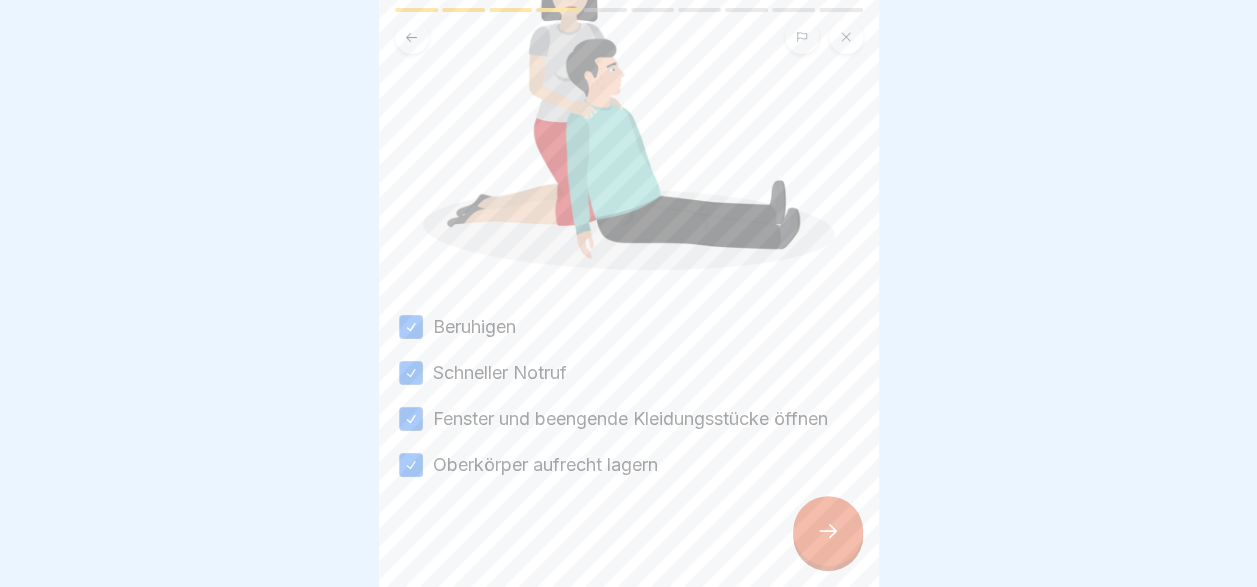 click 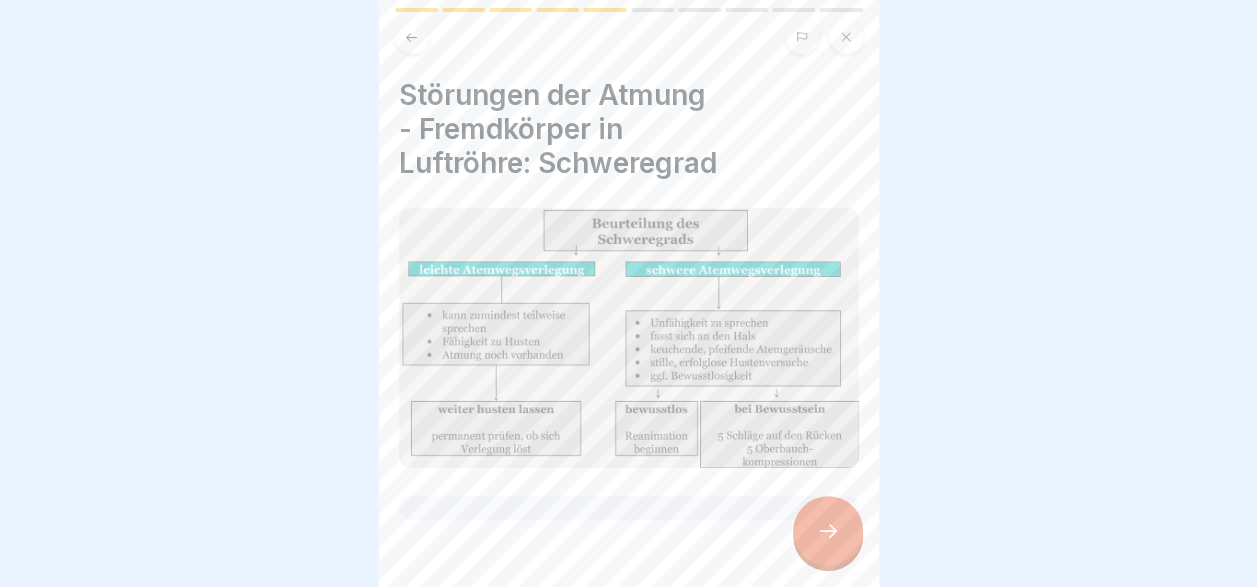 scroll, scrollTop: 45, scrollLeft: 0, axis: vertical 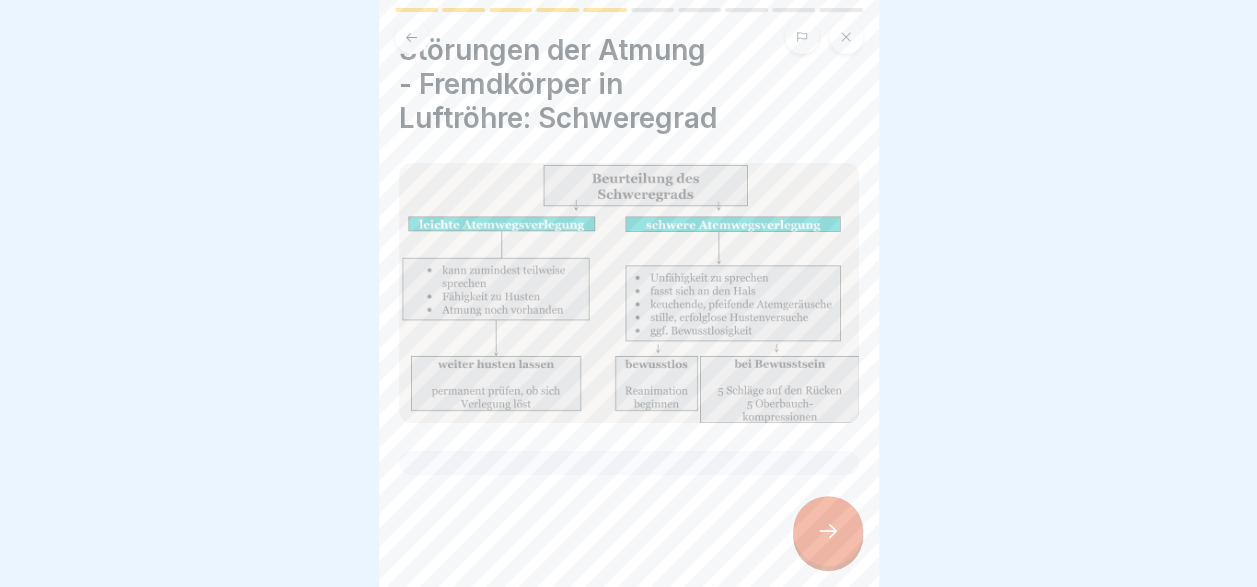 click 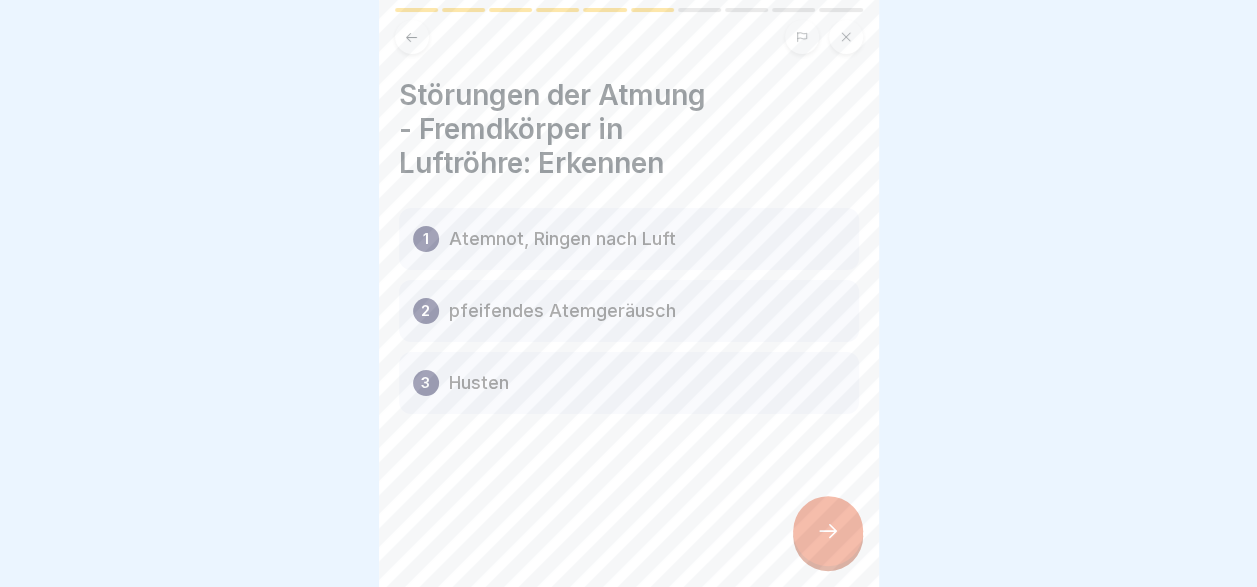 click 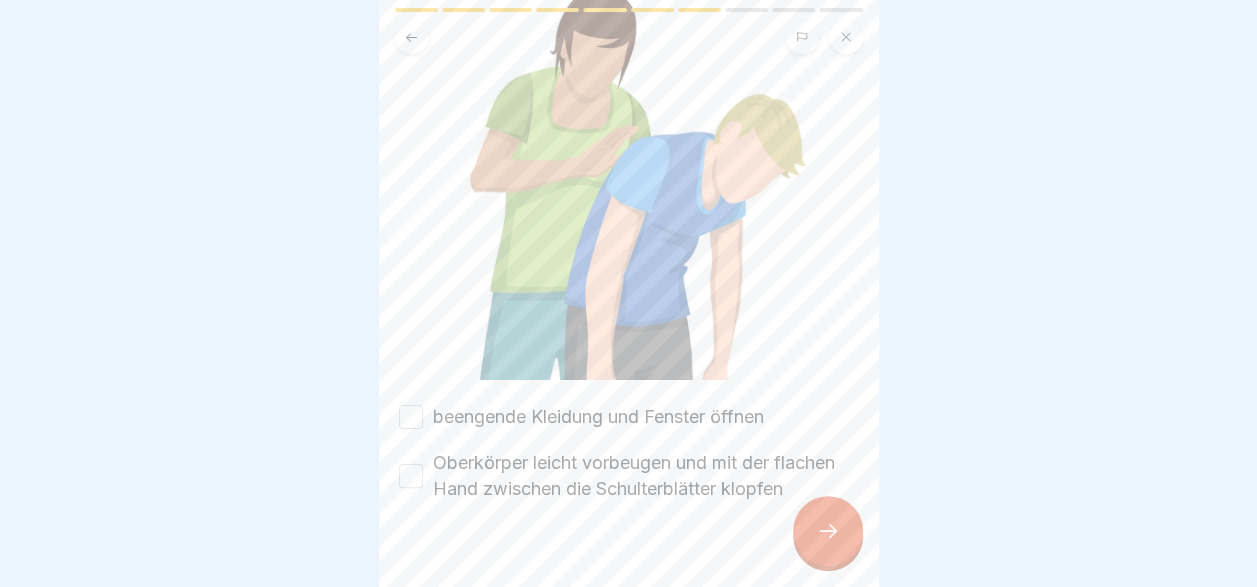 scroll, scrollTop: 278, scrollLeft: 0, axis: vertical 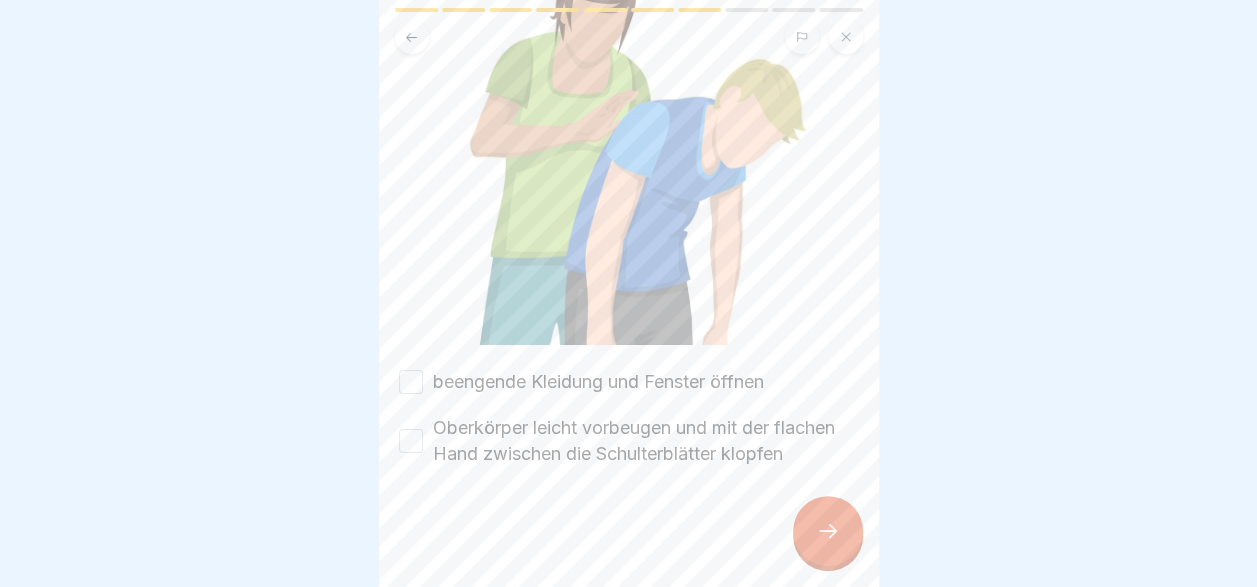 click on "beengende Kleidung und Fenster öffnen Oberkörper leicht vorbeugen und mit der flachen Hand zwischen die Schulterblätter klopfen" at bounding box center [629, 418] 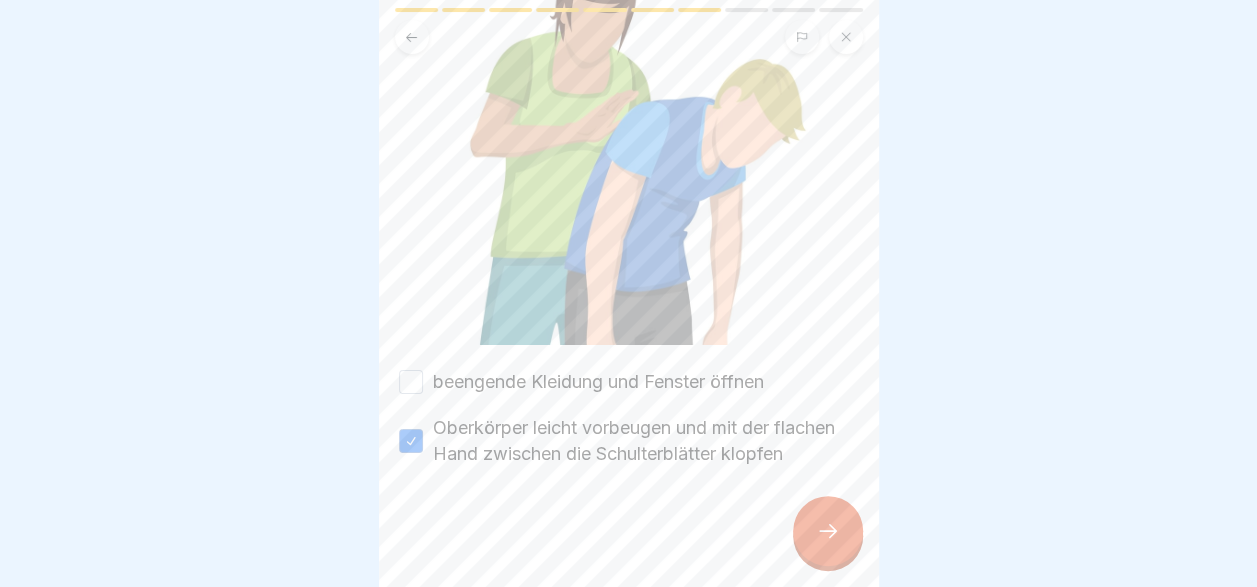 click on "Störungen der Atmung - Fremdkörper in Luftröhre: Helfen Bitte kreuze alle Kästchen an. beengende Kleidung und Fenster öffnen Oberkörper leicht vorbeugen und mit der flachen Hand zwischen die Schulterblätter klopfen" at bounding box center [629, 140] 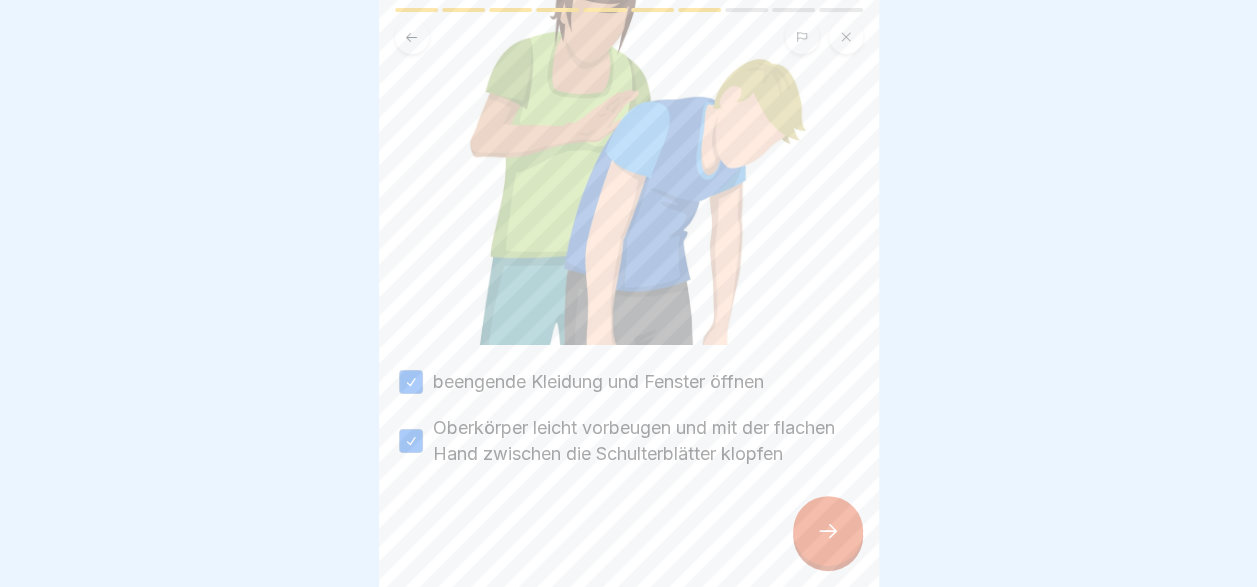 click at bounding box center (828, 531) 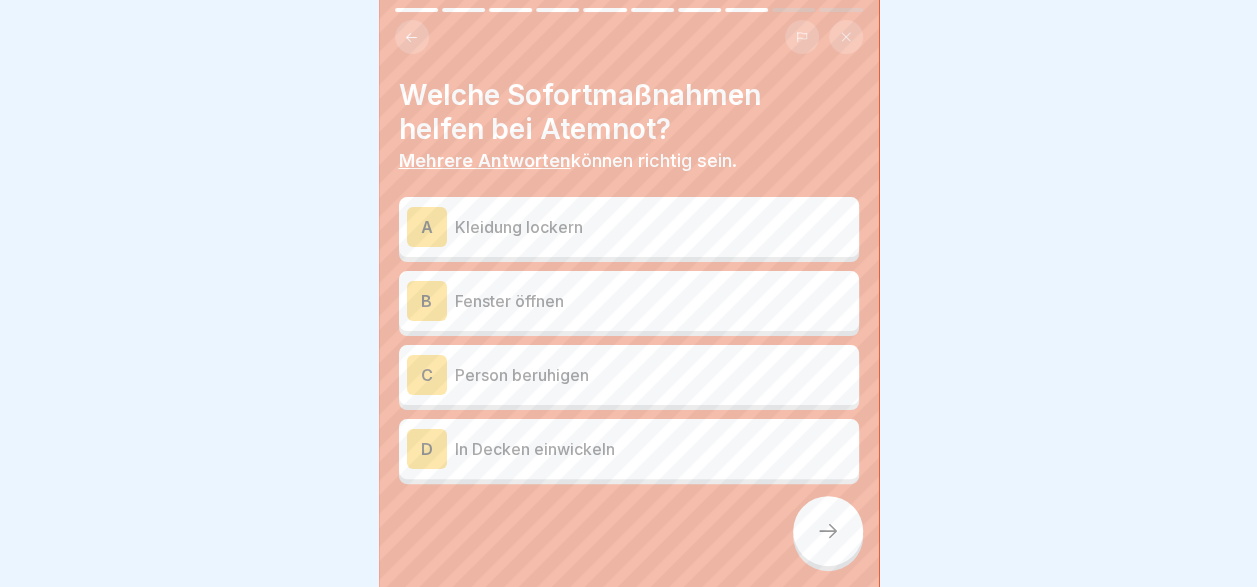 click on "Fenster öffnen" at bounding box center (653, 301) 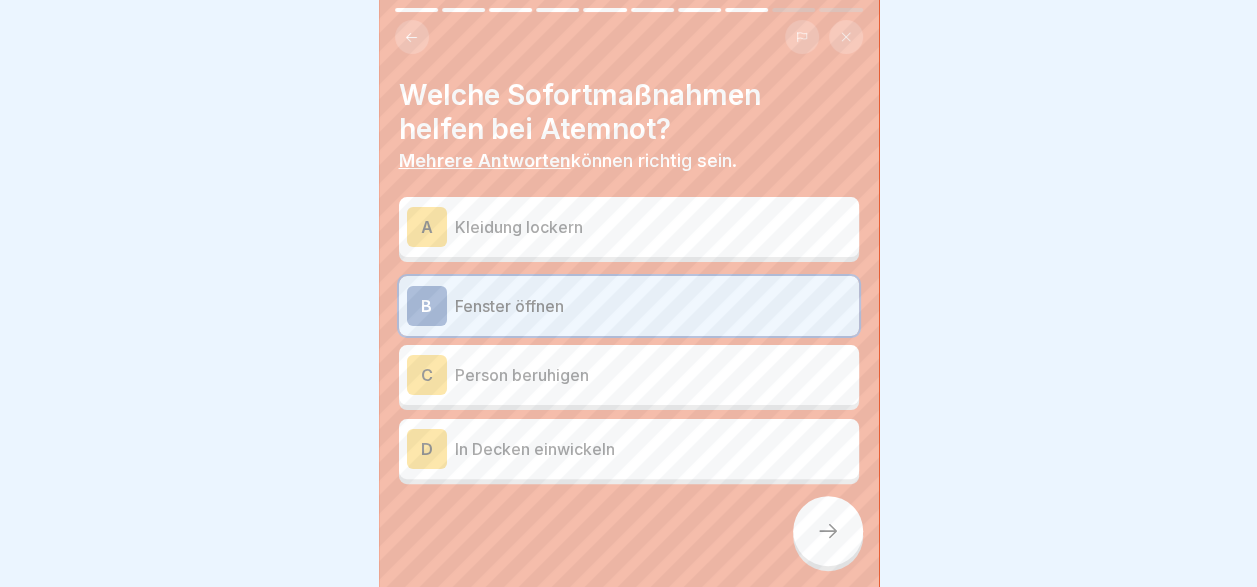 click on "Person beruhigen" at bounding box center (653, 375) 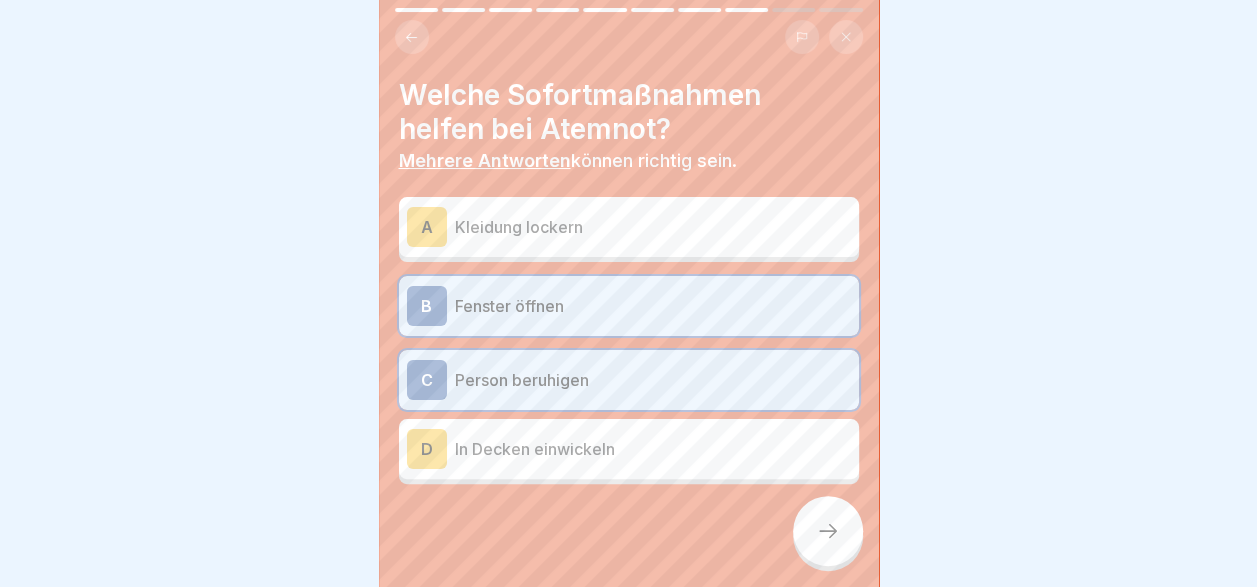 click at bounding box center (828, 531) 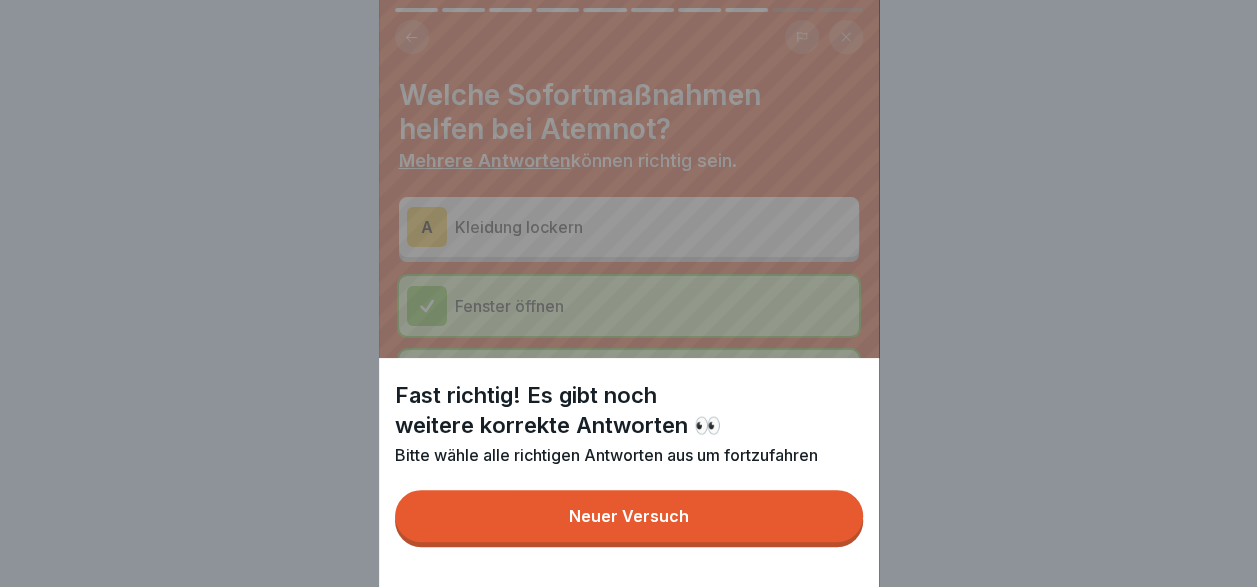 click on "Neuer Versuch" at bounding box center [629, 516] 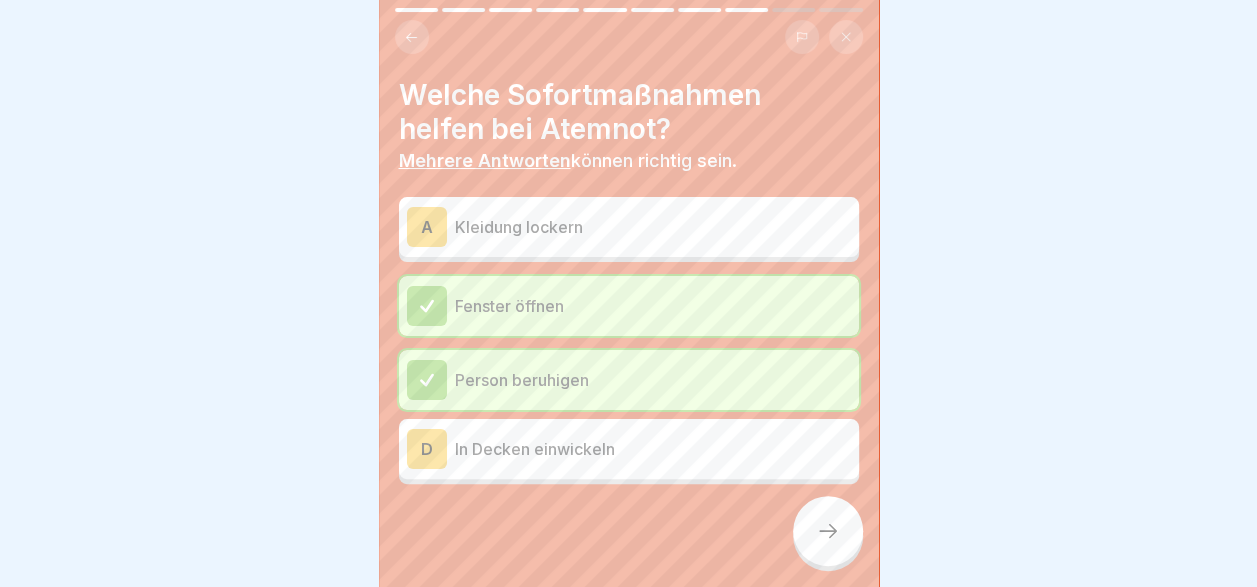 click on "Kleidung lockern" at bounding box center [653, 227] 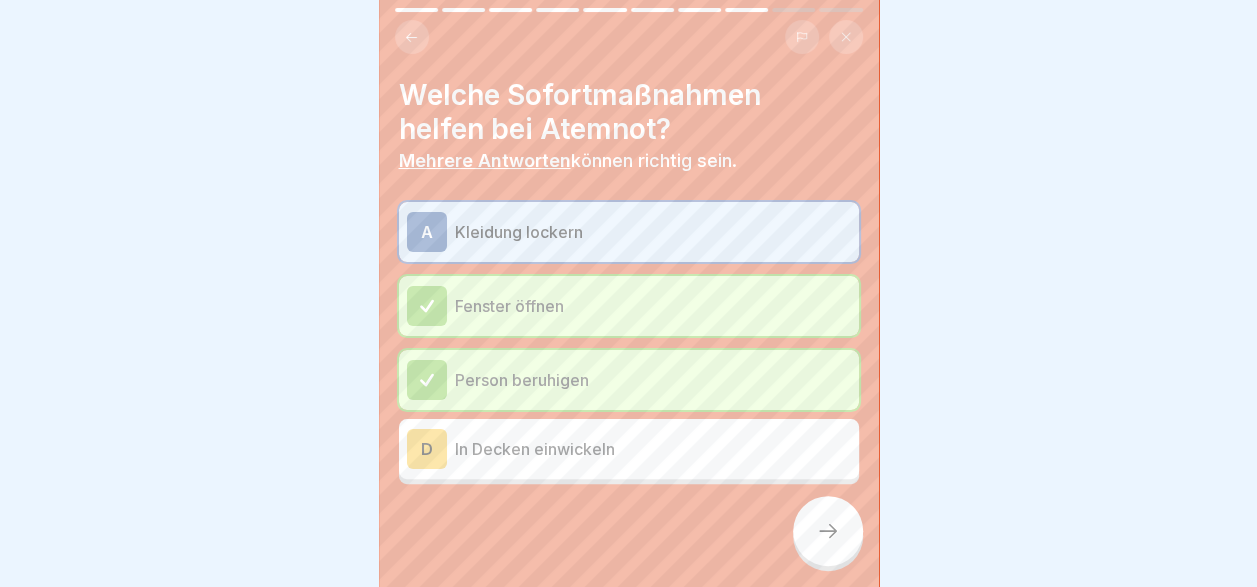 click at bounding box center (828, 531) 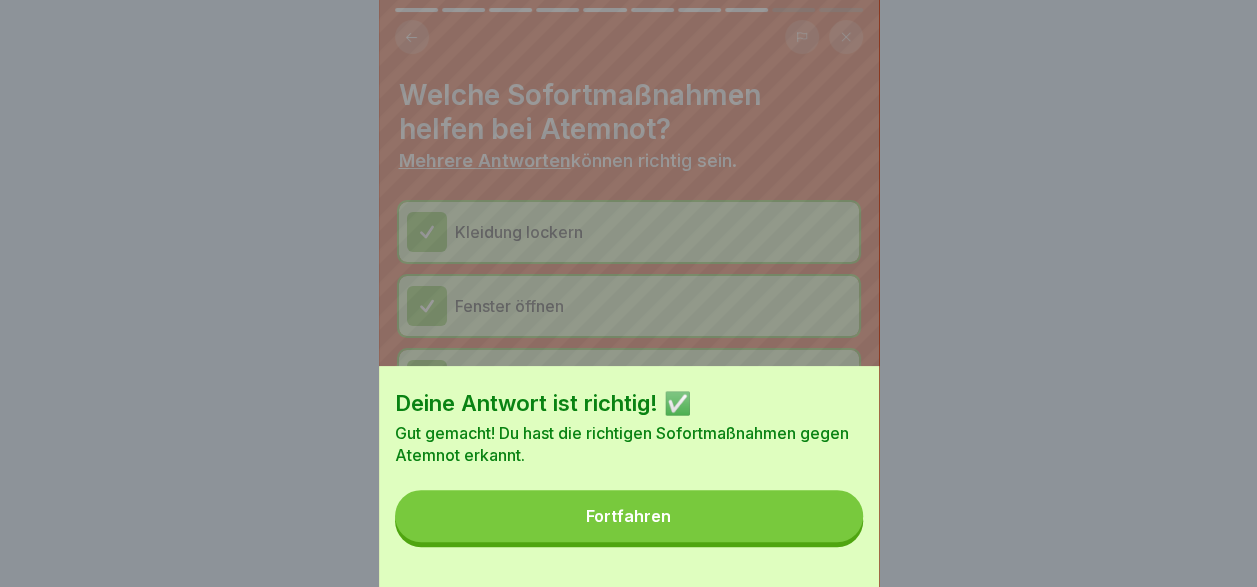 click on "Fortfahren" at bounding box center (629, 516) 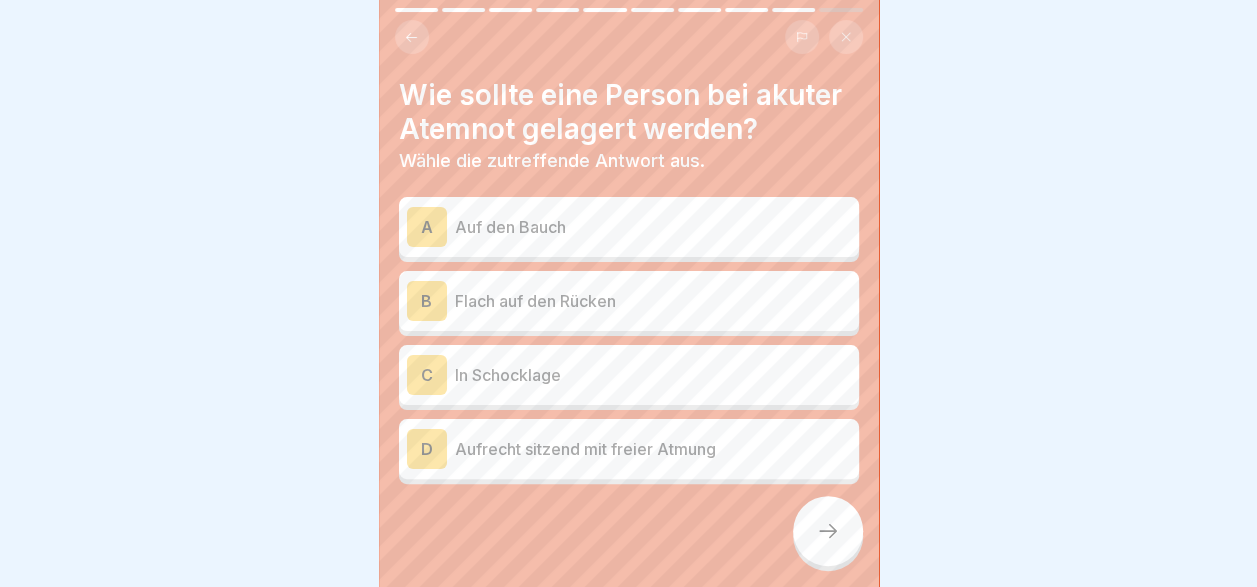 click on "Aufrecht sitzend mit freier Atmung" at bounding box center (653, 449) 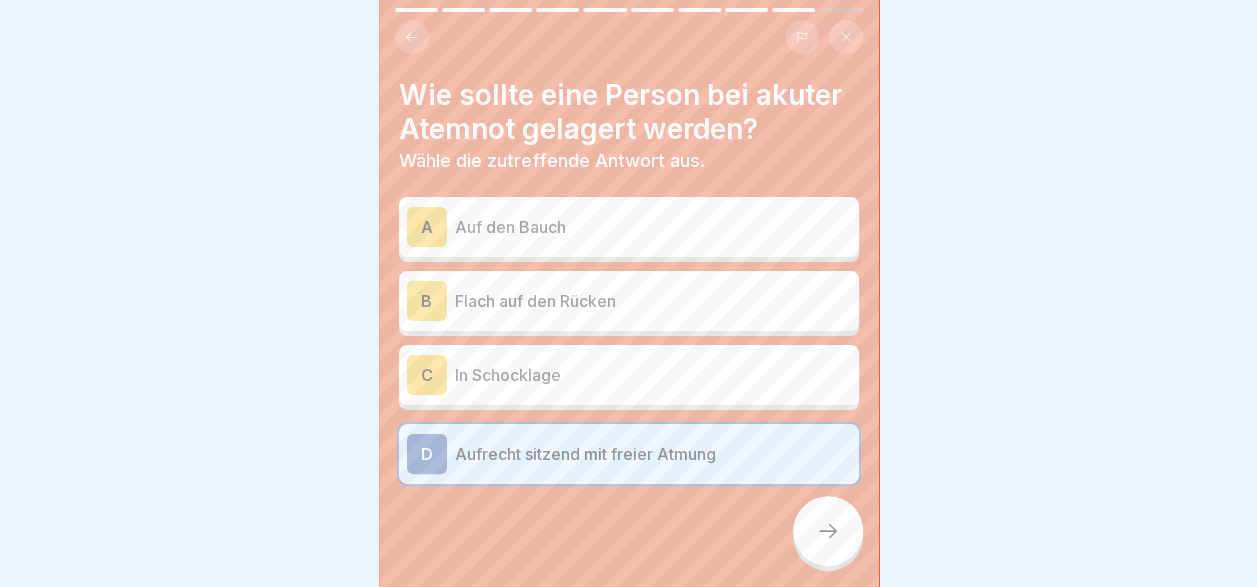 click 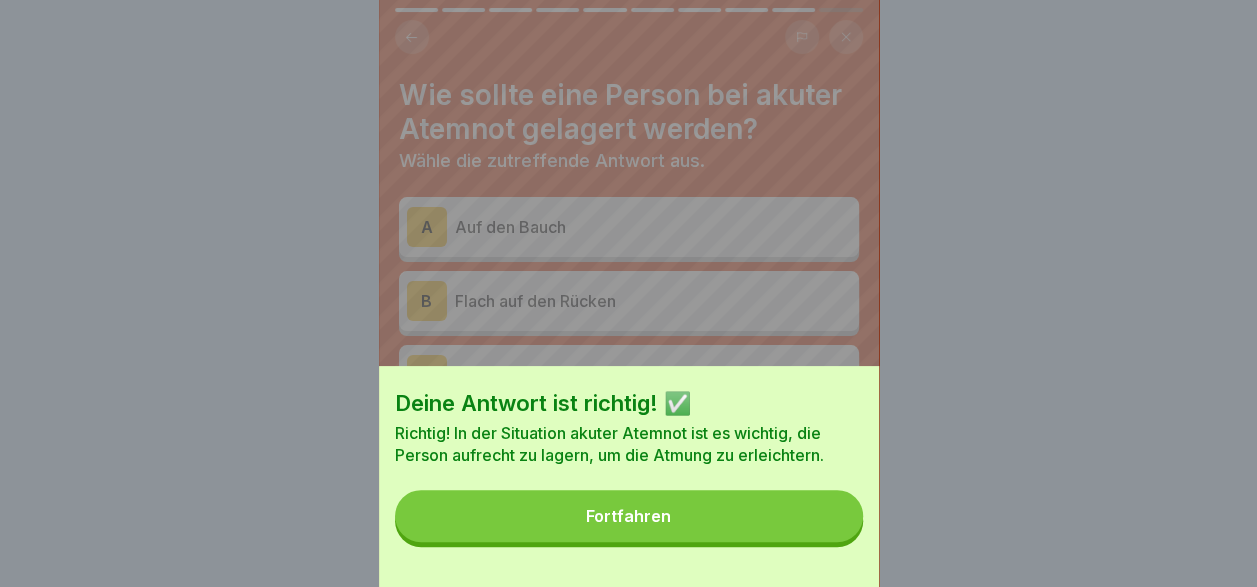 click on "Fortfahren" at bounding box center (629, 516) 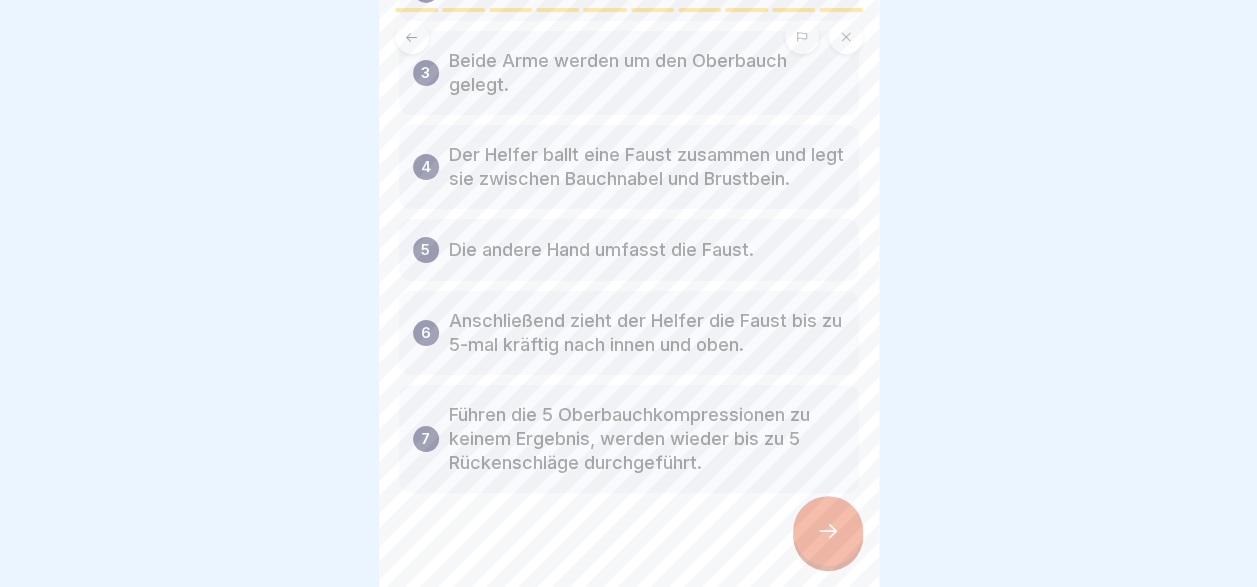 scroll, scrollTop: 330, scrollLeft: 0, axis: vertical 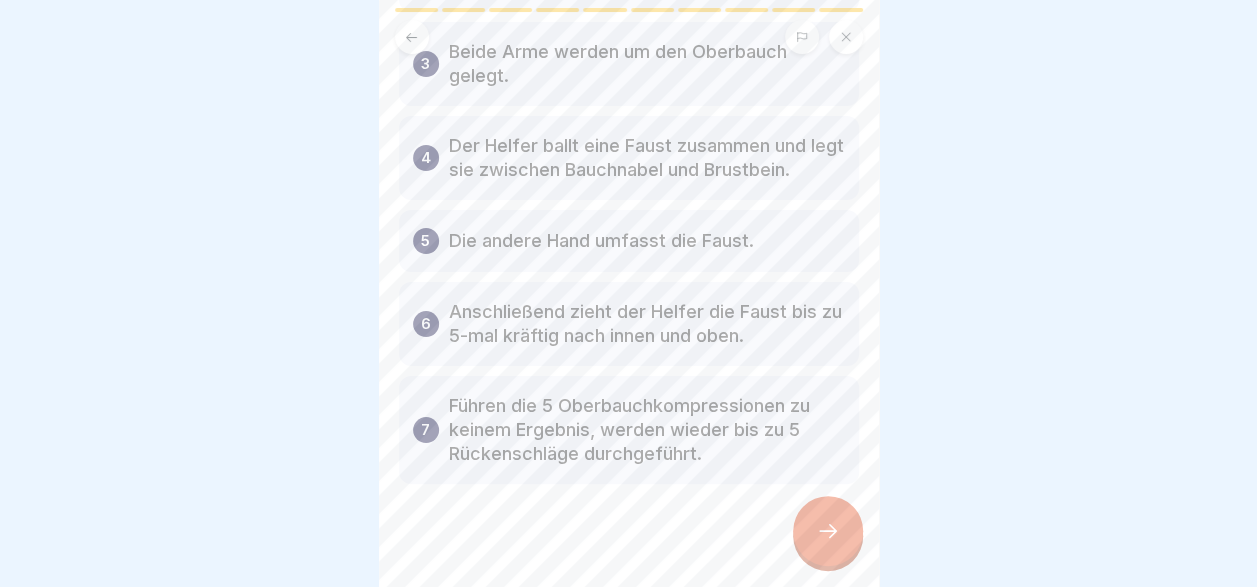 click 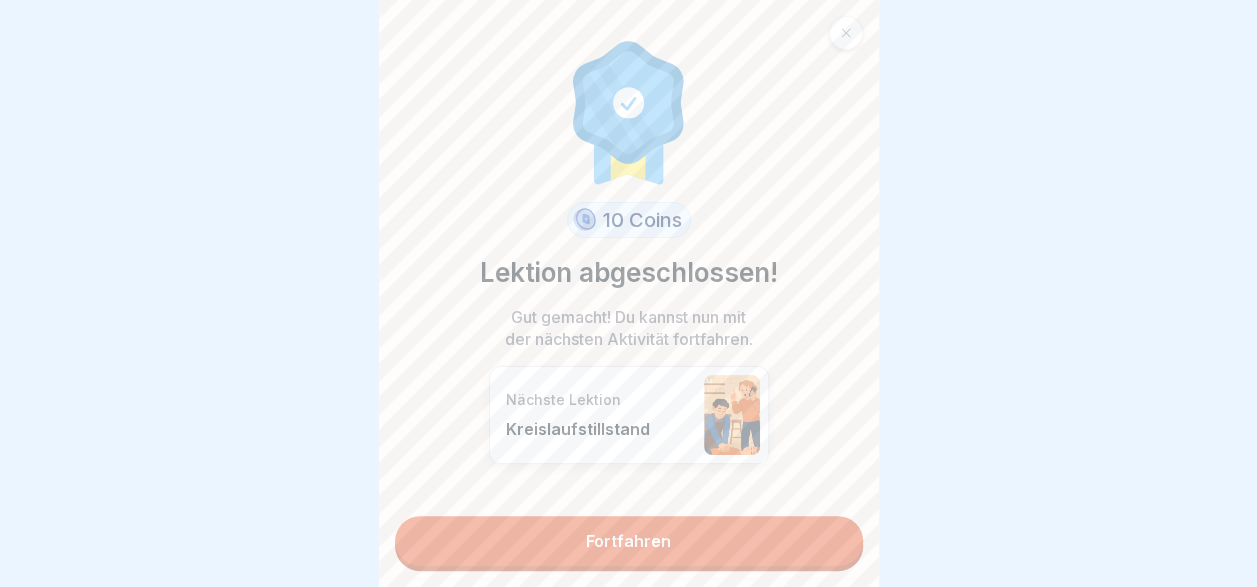 click on "Fortfahren" at bounding box center (629, 541) 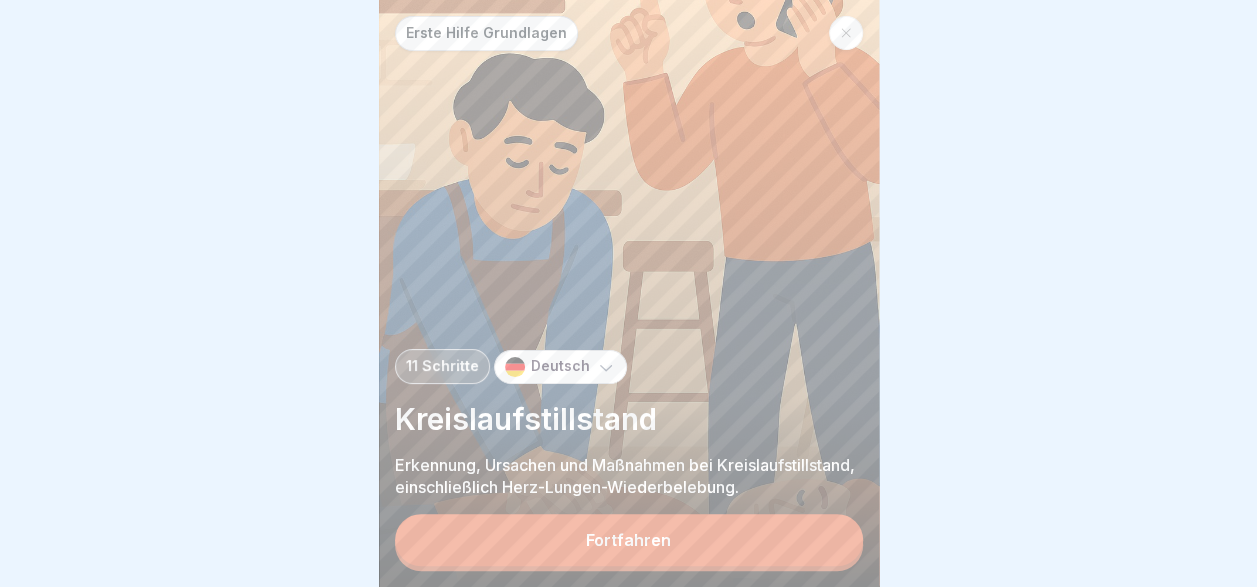 click on "Fortfahren" at bounding box center (629, 540) 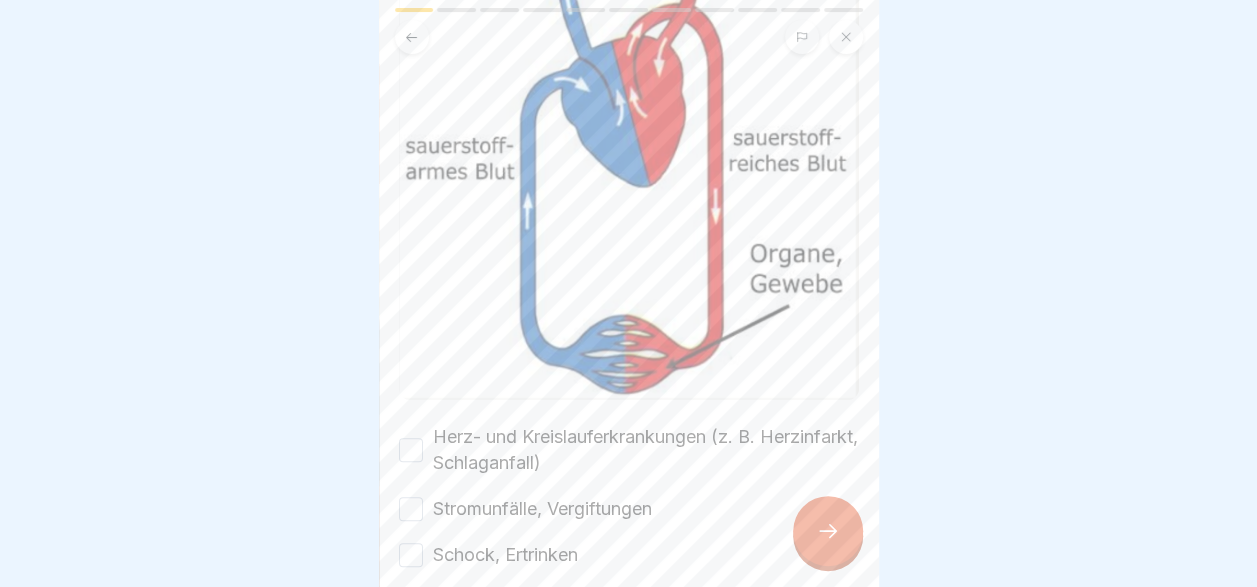scroll, scrollTop: 327, scrollLeft: 0, axis: vertical 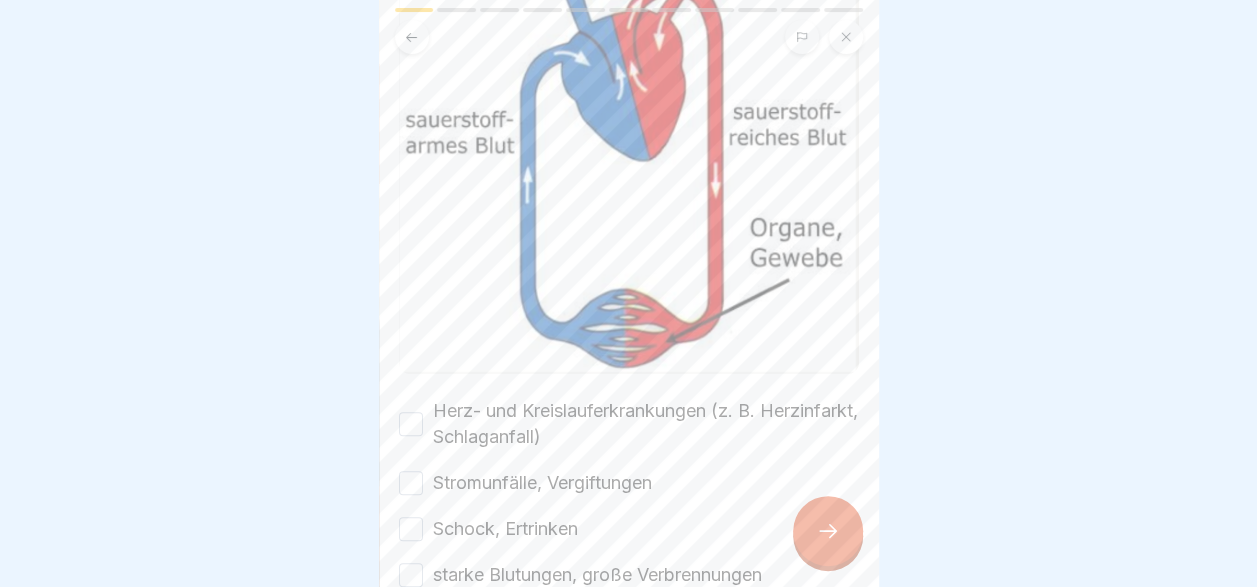 click on "Herz- und Kreislauferkrankungen (z. B. Herzinfarkt, Schlaganfall)" at bounding box center (646, 424) 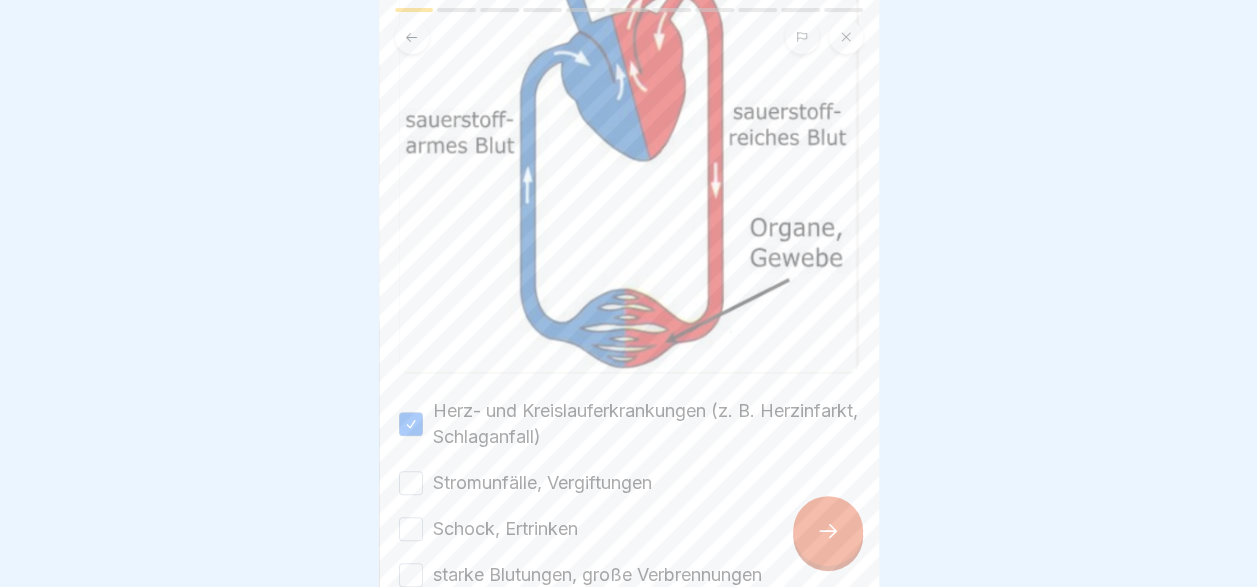 click on "Stromunfälle, Vergiftungen" at bounding box center (542, 483) 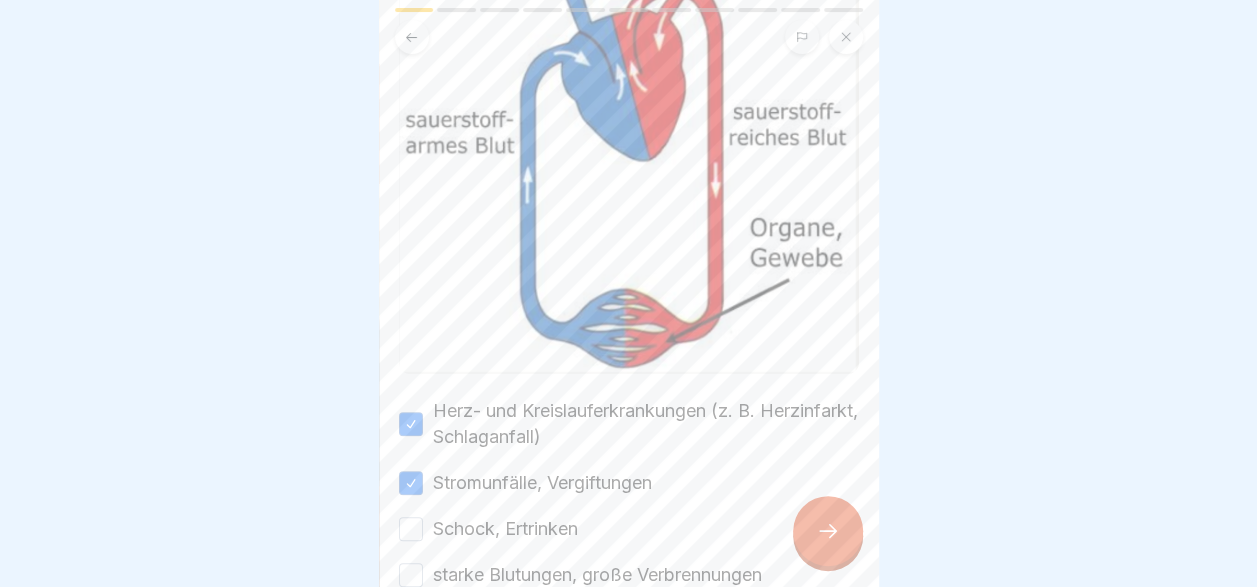 click on "Schock, Ertrinken" at bounding box center (629, 529) 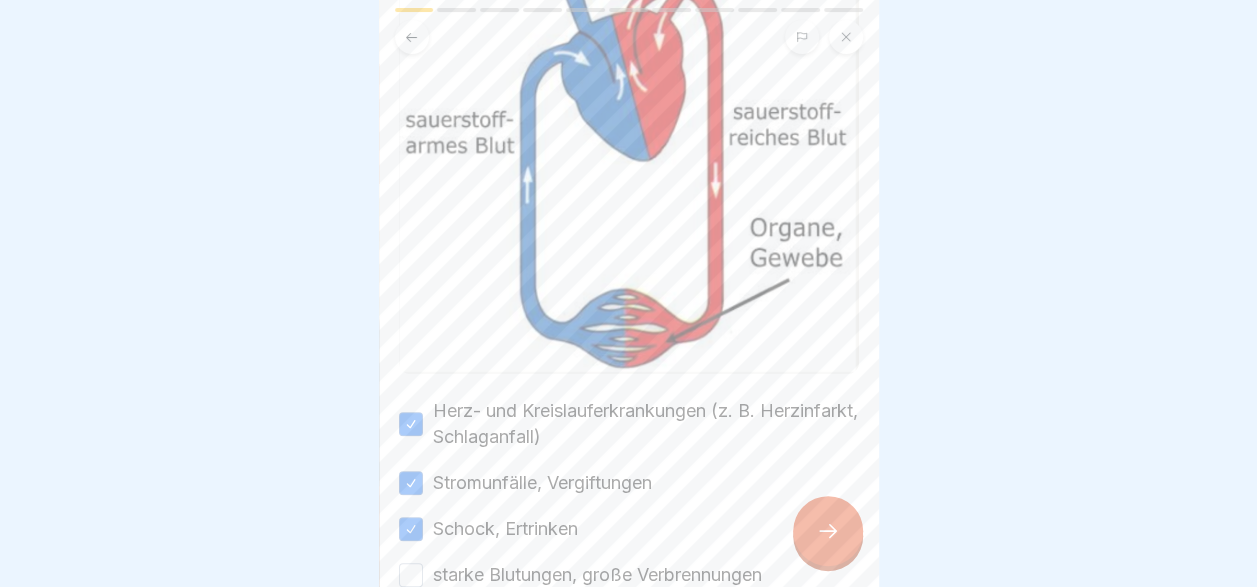 click on "starke Blutungen, große Verbrennungen" at bounding box center (597, 575) 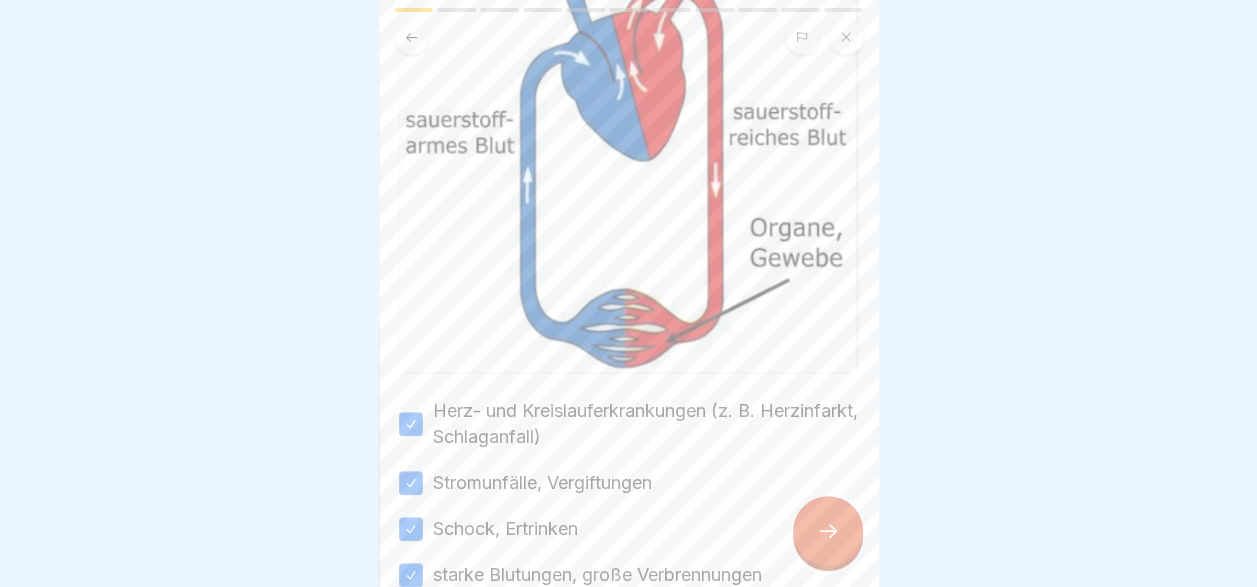 scroll, scrollTop: 522, scrollLeft: 0, axis: vertical 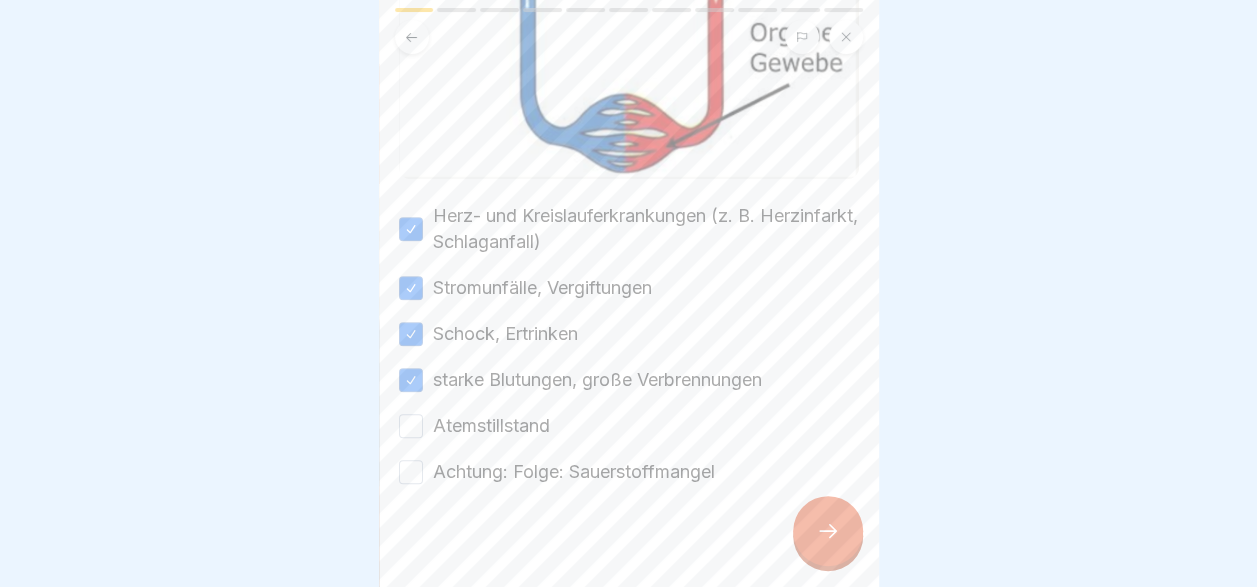 click on "Atemstillstand" at bounding box center [491, 426] 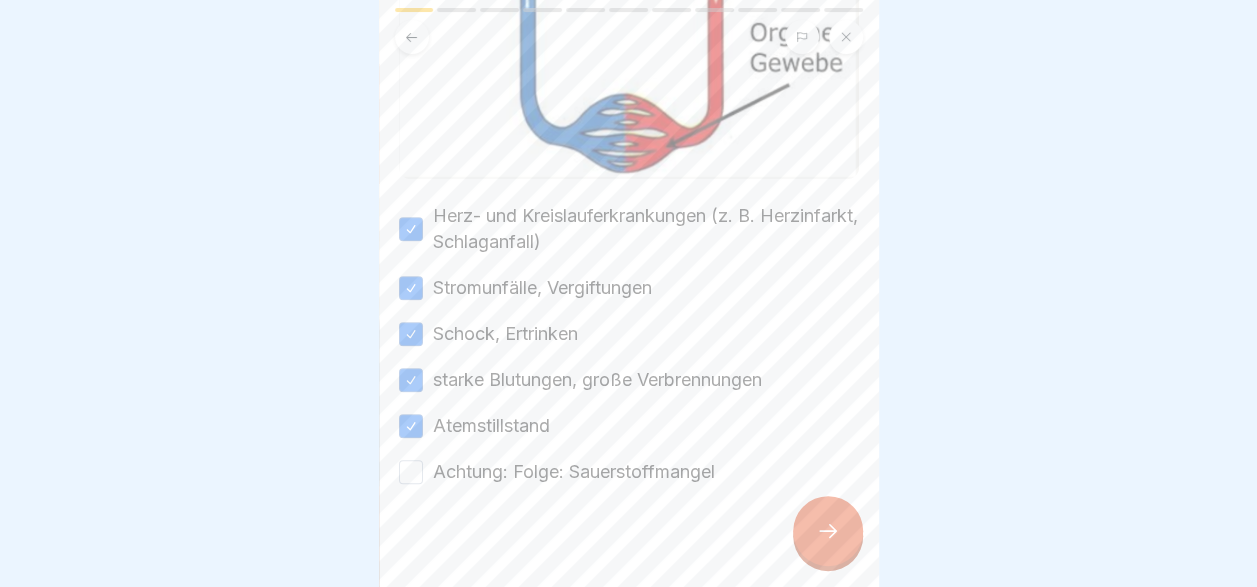 click on "Achtung: Folge: Sauerstoffmangel" at bounding box center (574, 472) 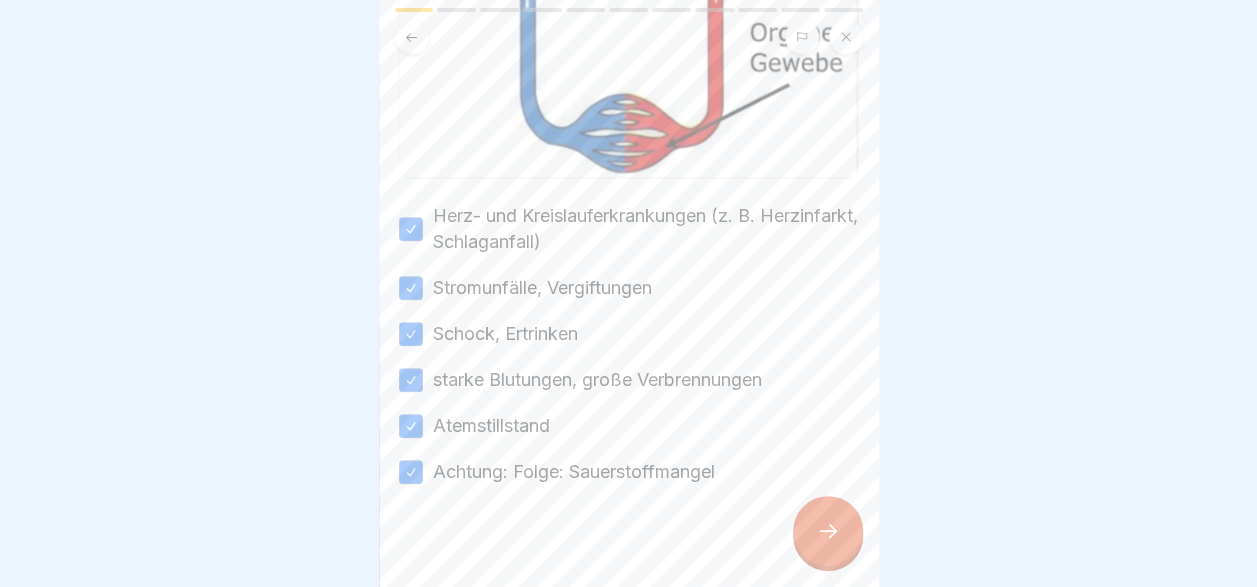 click 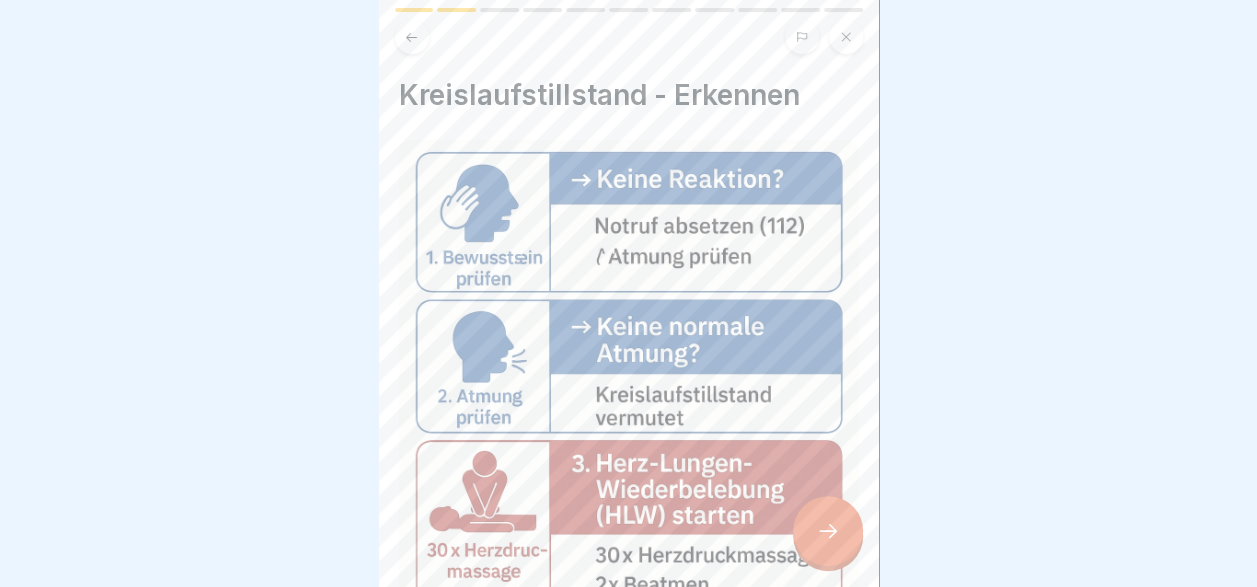 scroll, scrollTop: 352, scrollLeft: 0, axis: vertical 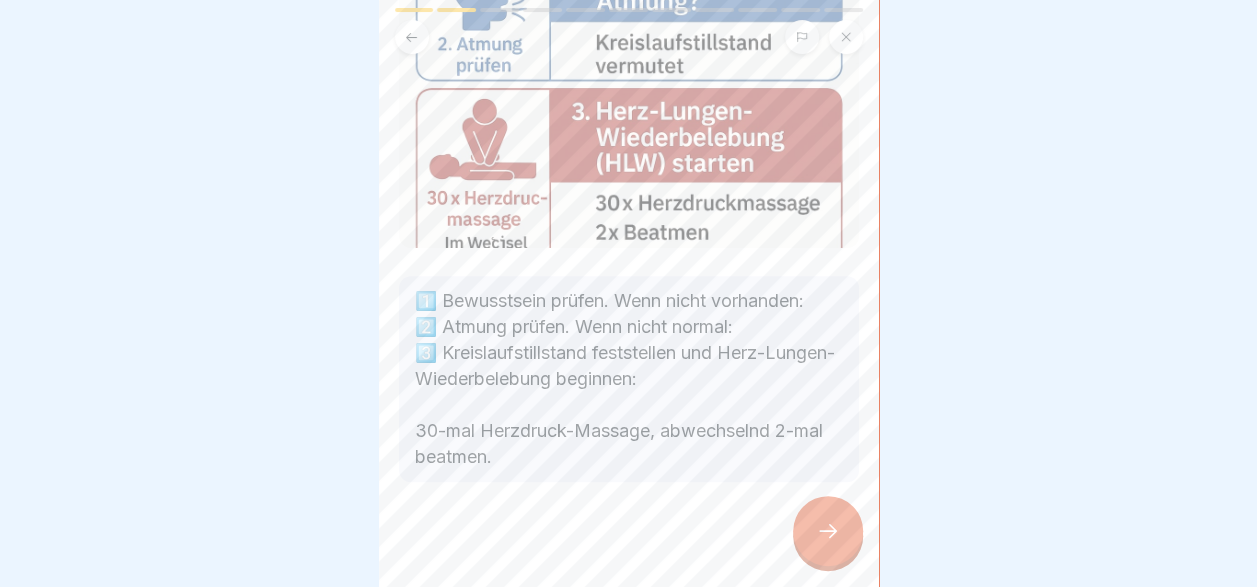 click 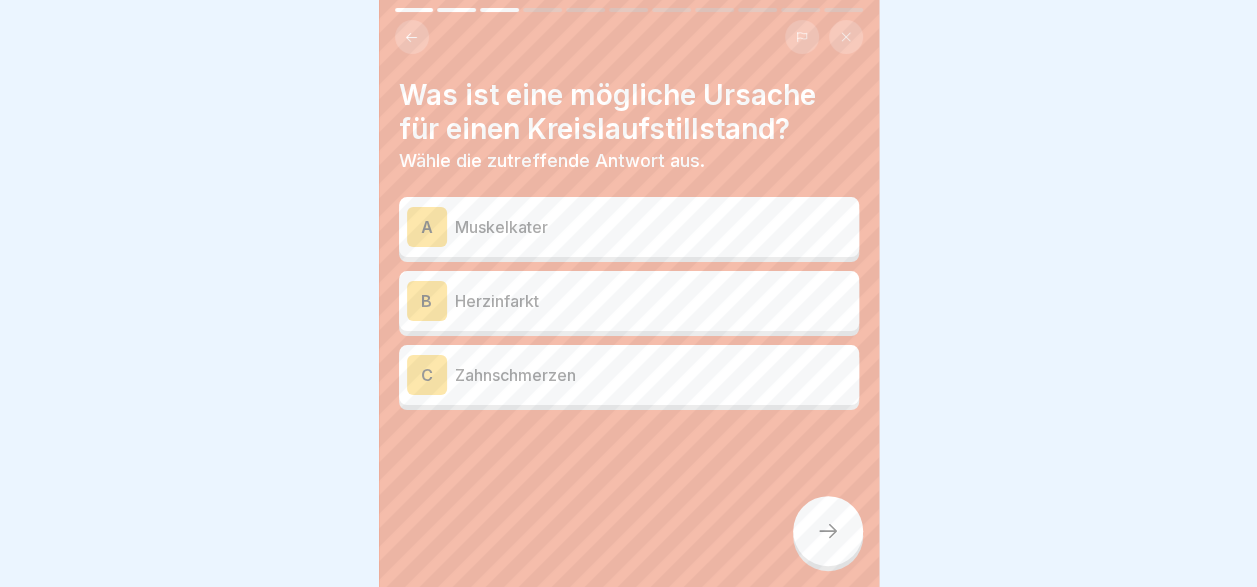 click on "Herzinfarkt" at bounding box center (653, 301) 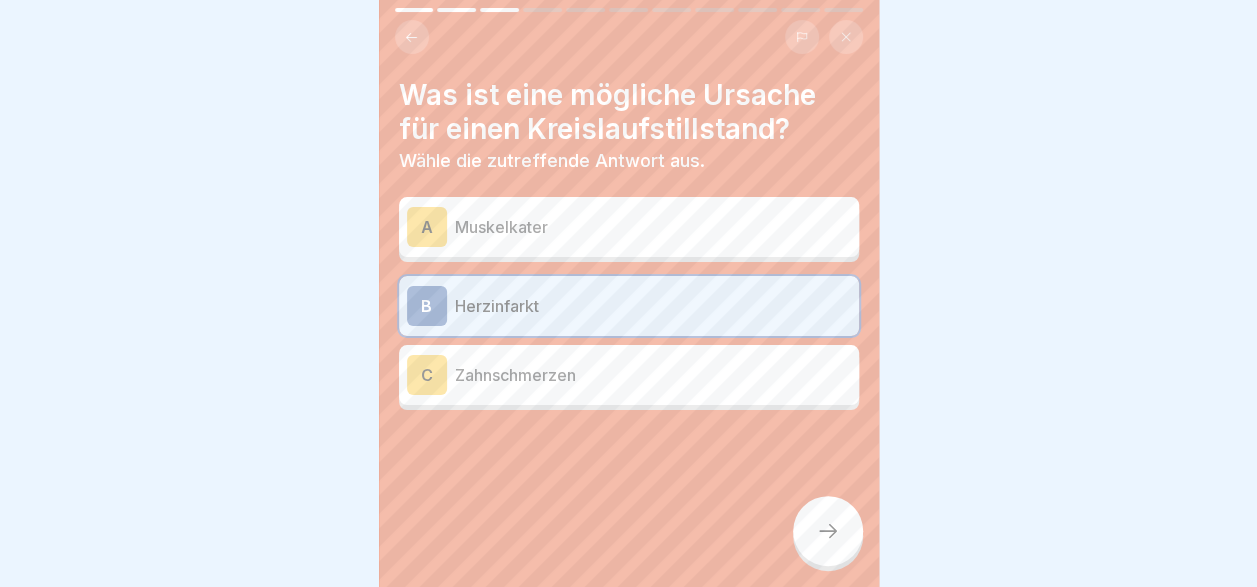 click at bounding box center [828, 531] 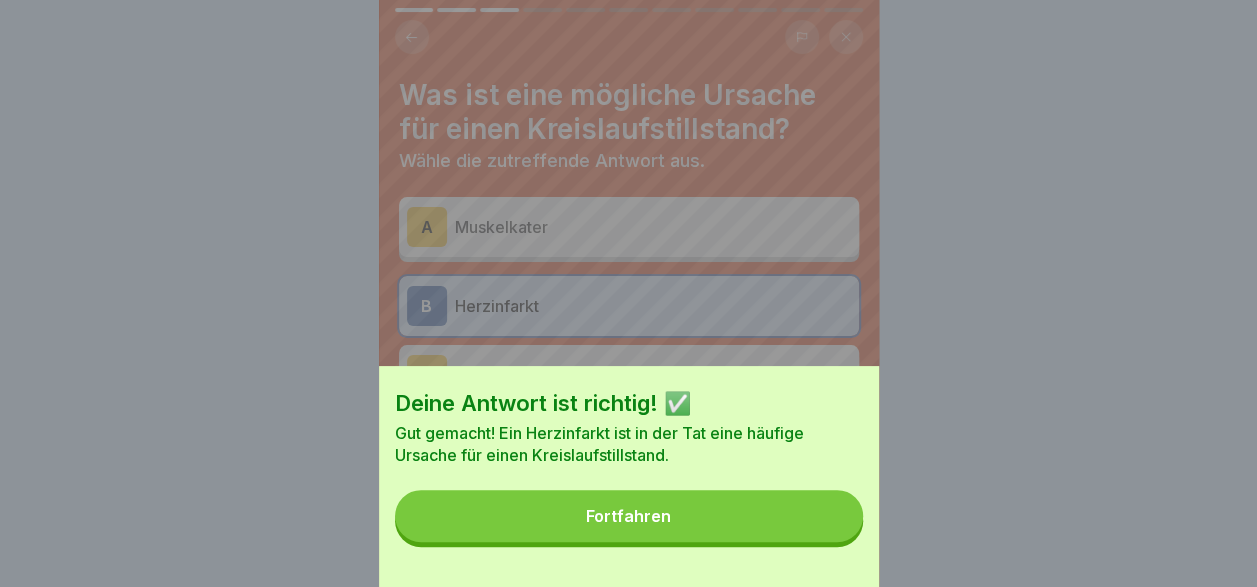click on "Fortfahren" at bounding box center (629, 516) 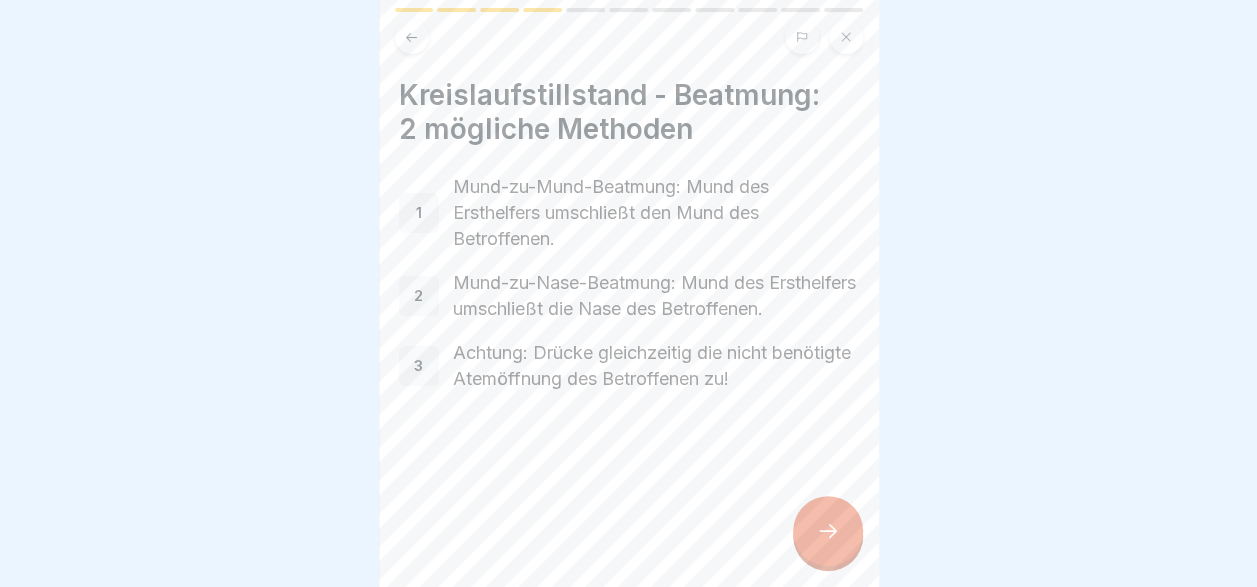 click at bounding box center (828, 531) 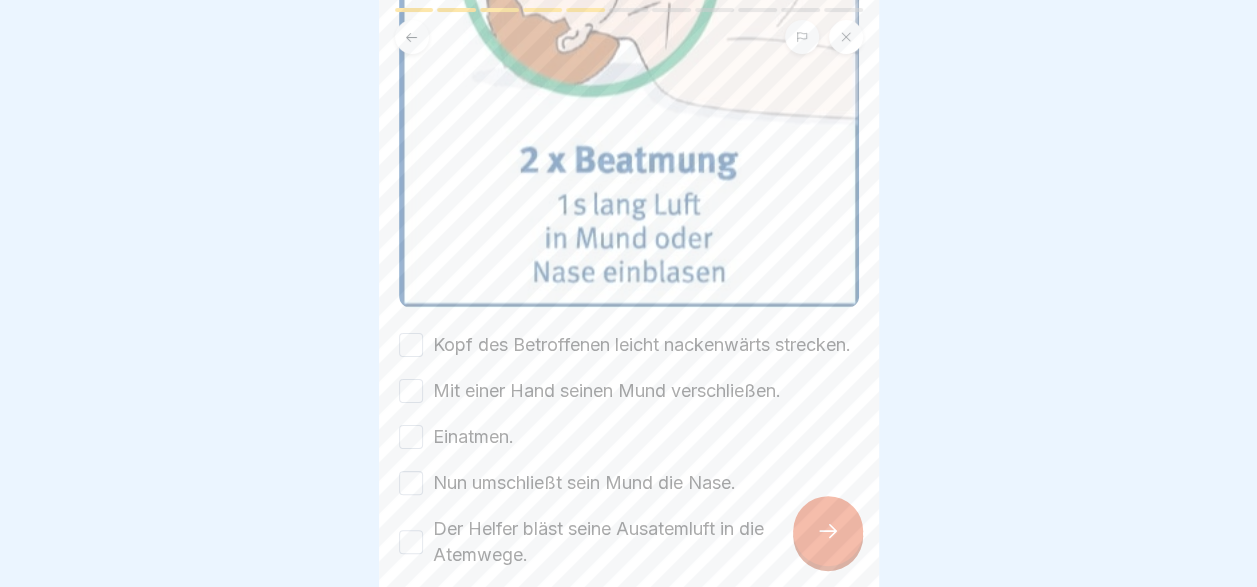 scroll, scrollTop: 507, scrollLeft: 0, axis: vertical 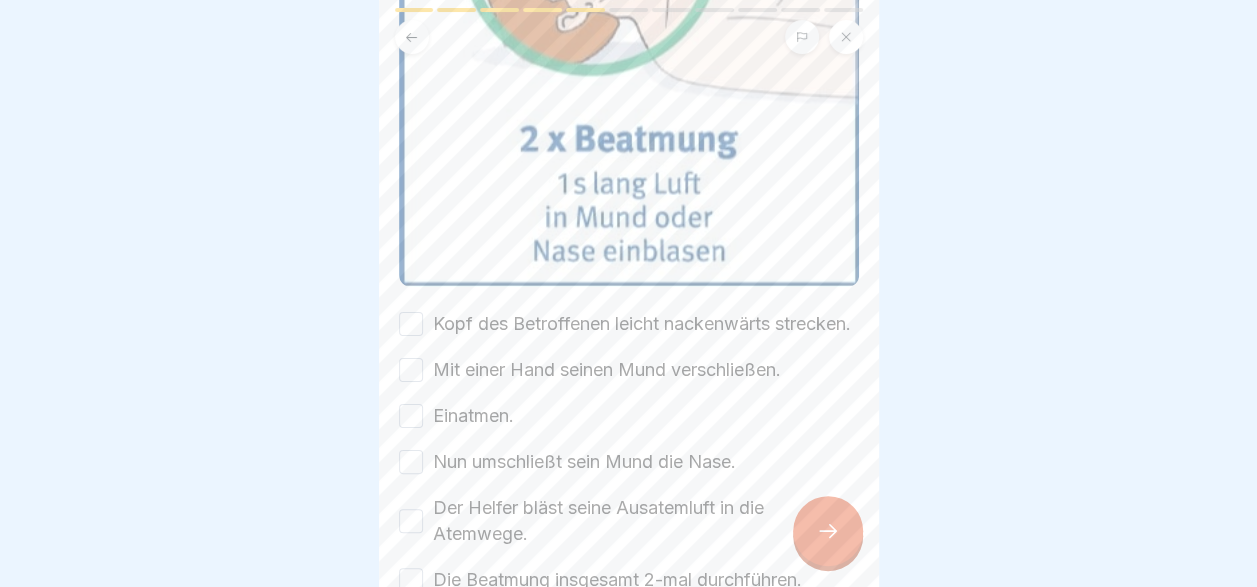 click at bounding box center [828, 531] 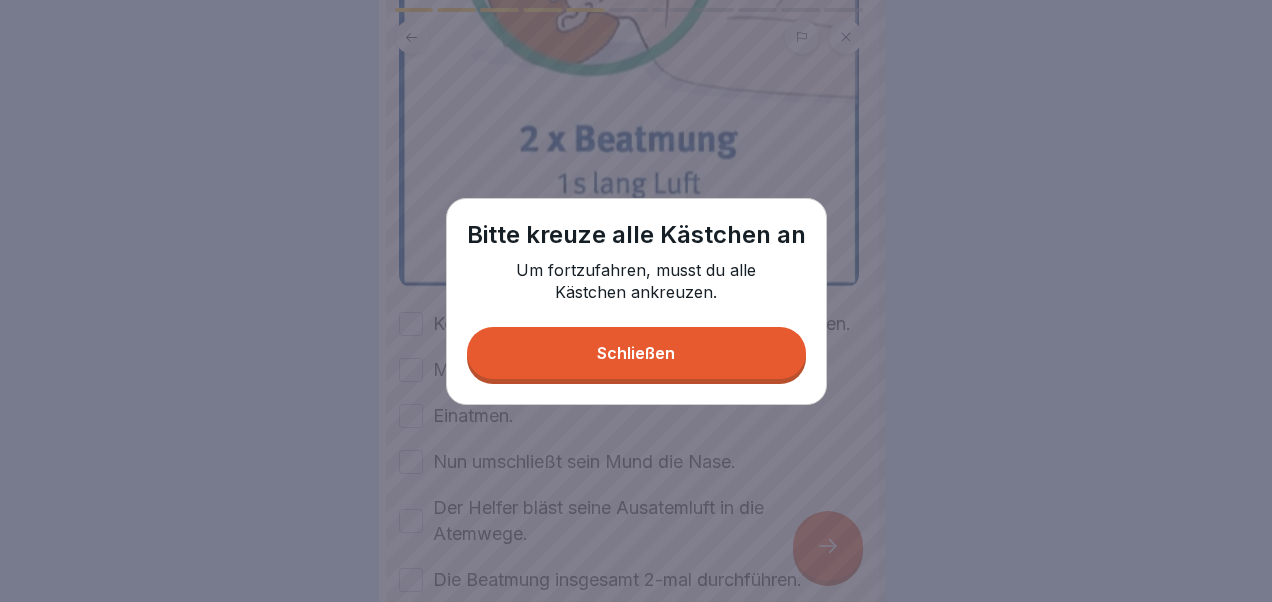 click on "Schließen" at bounding box center [636, 353] 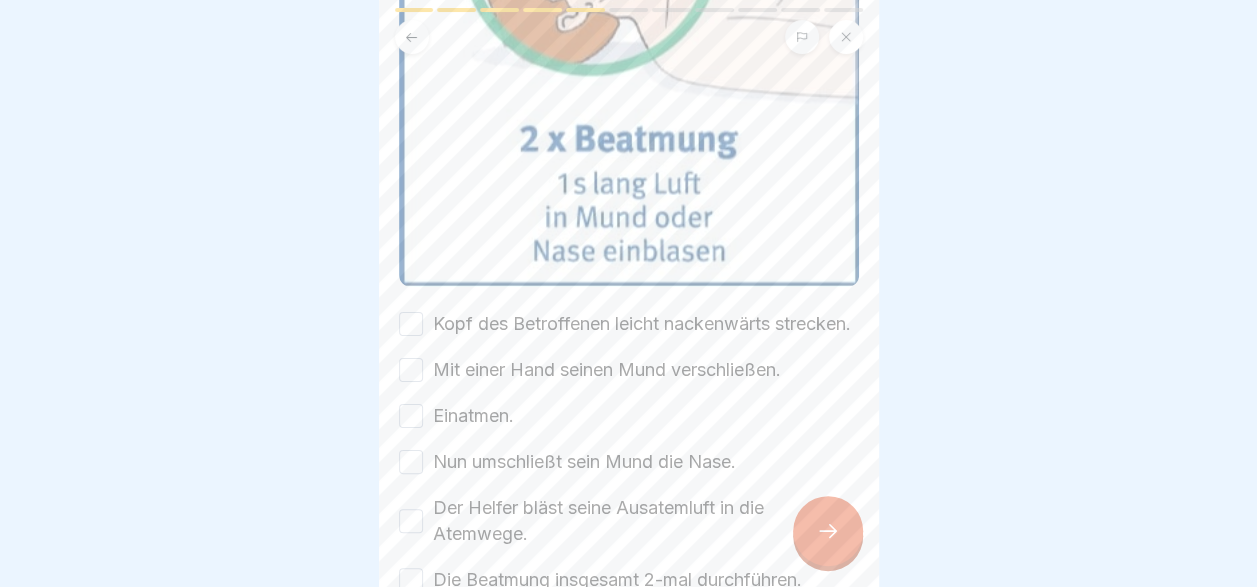 scroll, scrollTop: 711, scrollLeft: 0, axis: vertical 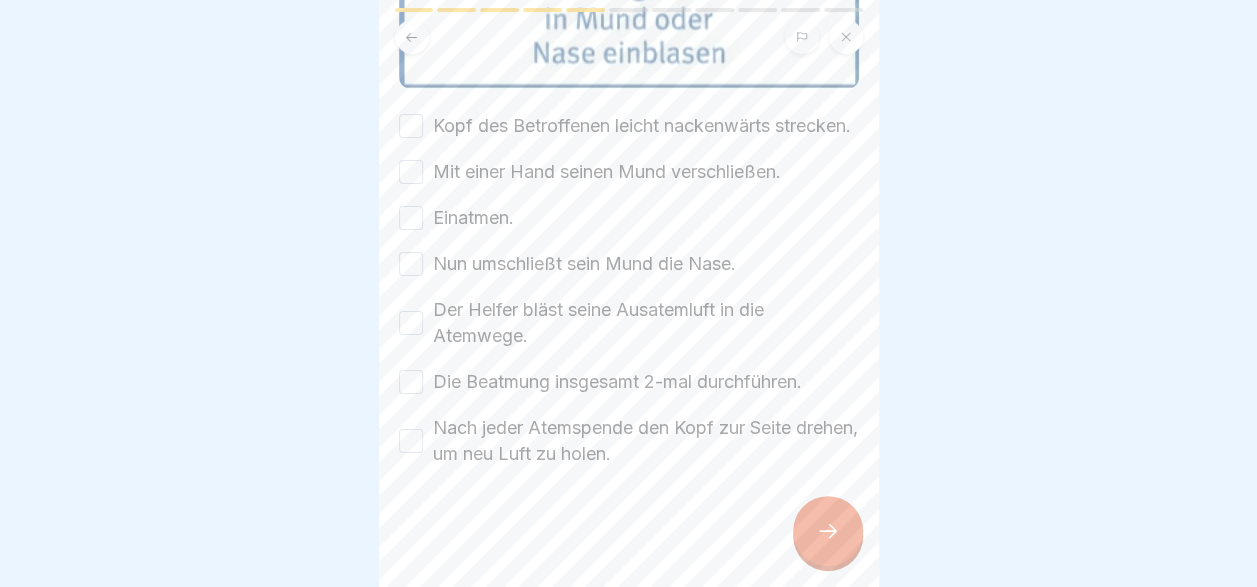 click on "Kopf des Betroffenen leicht nackenwärts strecken." at bounding box center [642, 126] 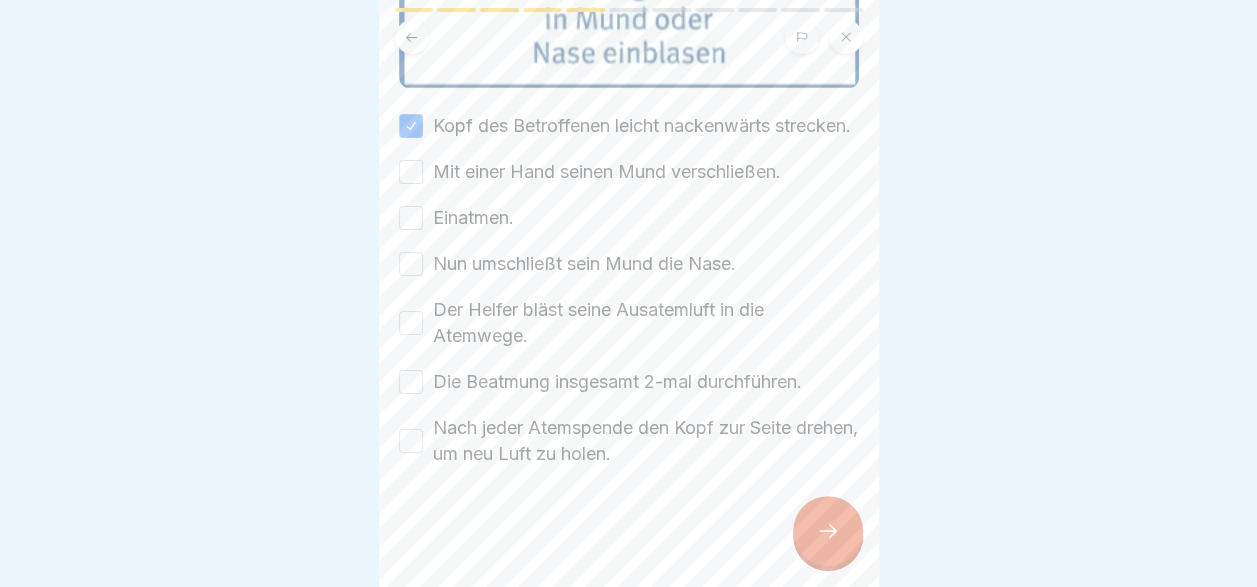 click on "Mit einer Hand seinen Mund verschließen." at bounding box center (629, 172) 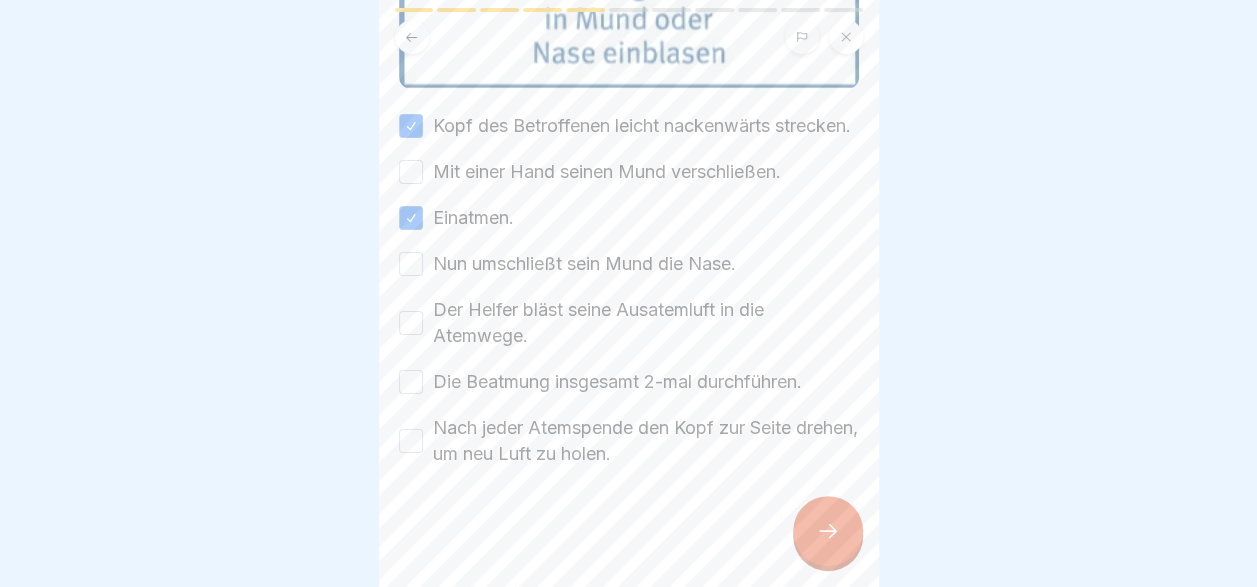 click on "Kopf des Betroffenen leicht nackenwärts strecken. Mit einer Hand seinen Mund verschließen. Einatmen. Nun umschließt sein Mund die Nase. Der Helfer bläst seine Ausatemluft in die Atemwege. Die Beatmung insgesamt 2-mal durchführen. Nach jeder Atemspende den Kopf zur Seite drehen, um neu Luft zu holen." at bounding box center [629, 290] 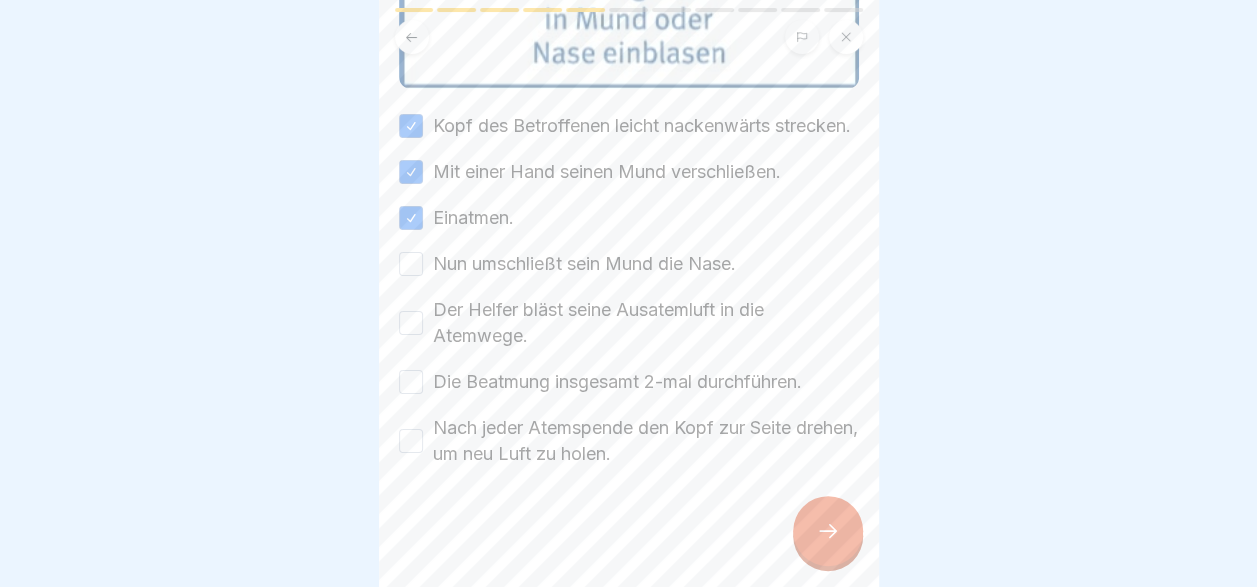 click on "Nun umschließt sein Mund die Nase." at bounding box center [411, 264] 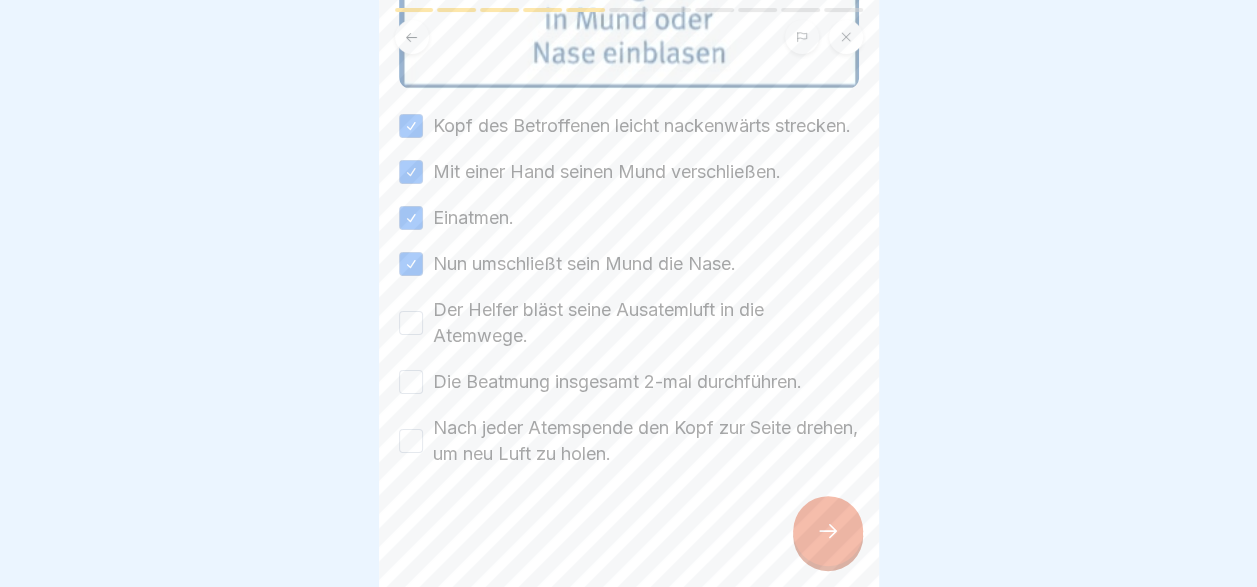 click on "Der Helfer bläst seine Ausatemluft in die Atemwege." at bounding box center [411, 323] 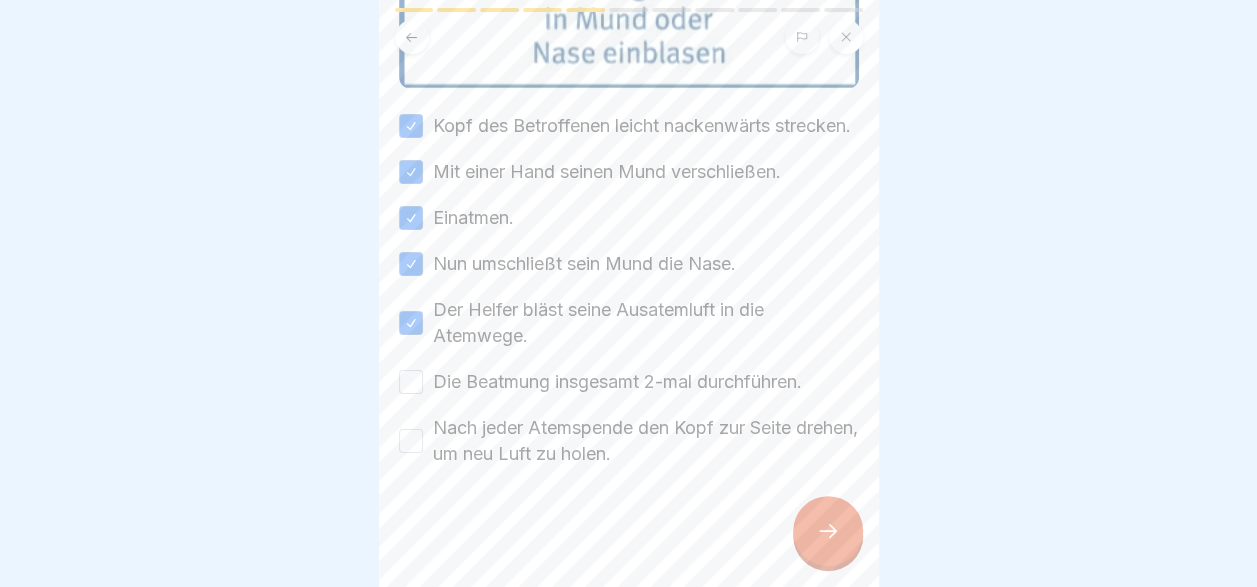 click on "Die Beatmung insgesamt 2-mal durchführen." at bounding box center [411, 382] 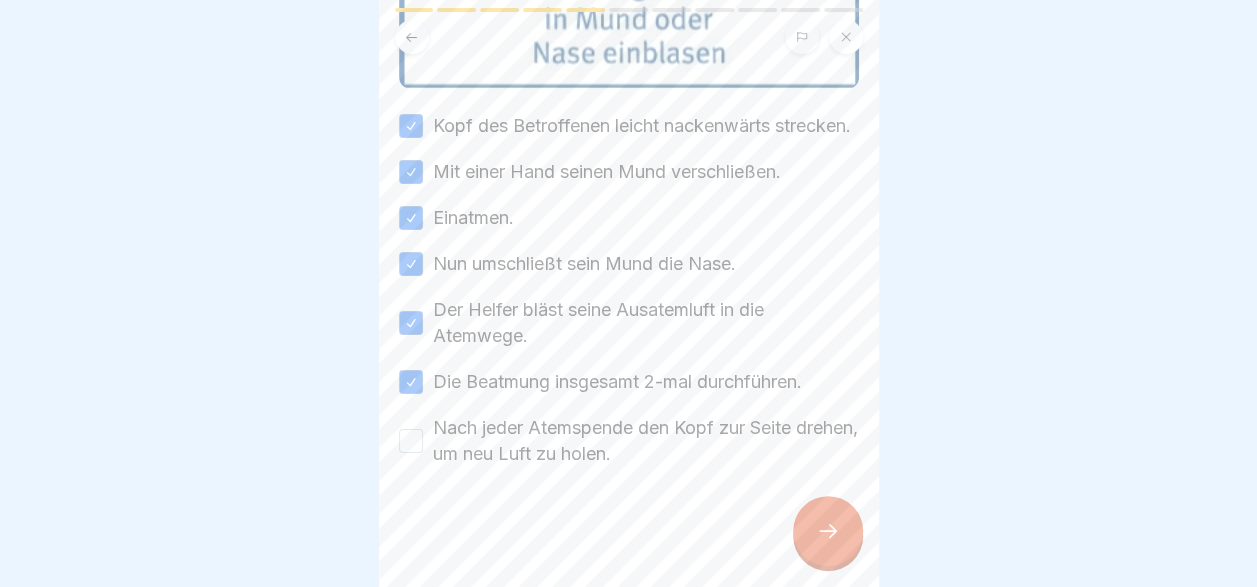 click on "Nach jeder Atemspende den Kopf zur Seite drehen, um neu Luft zu holen." at bounding box center (411, 441) 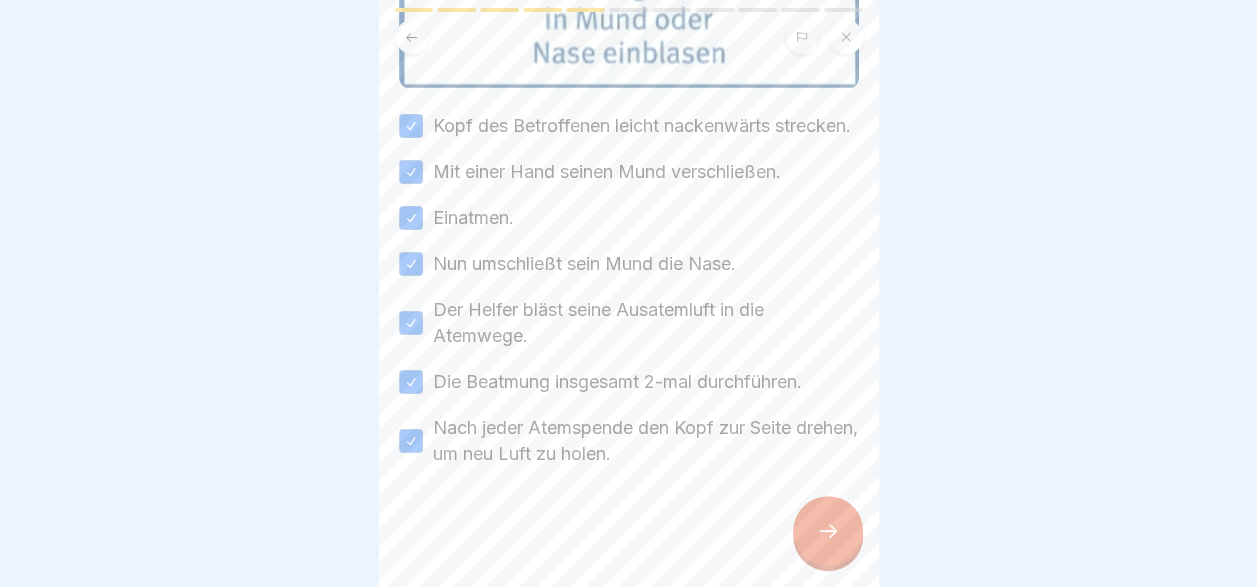 click at bounding box center (828, 531) 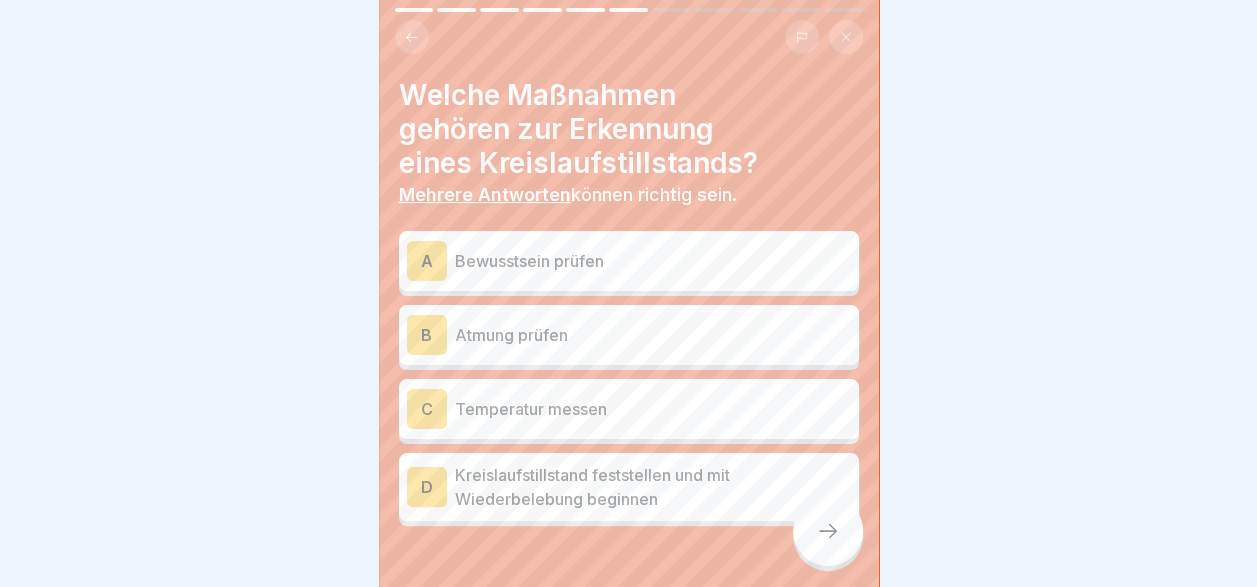 click on "Bewusstsein prüfen" at bounding box center [653, 261] 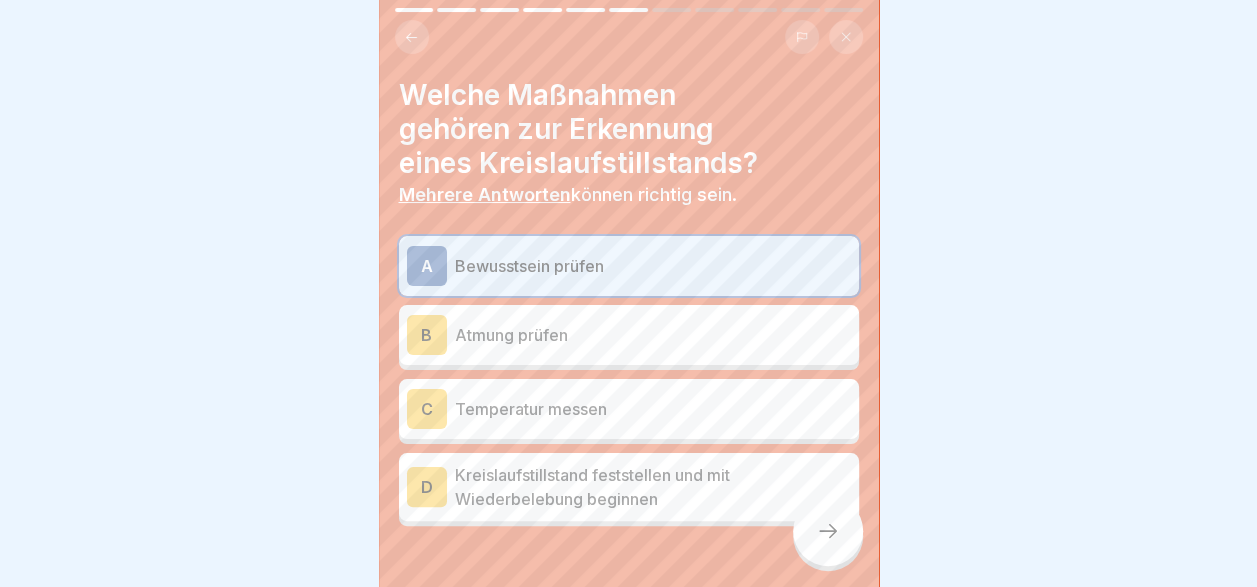 click on "Atmung prüfen" at bounding box center [653, 335] 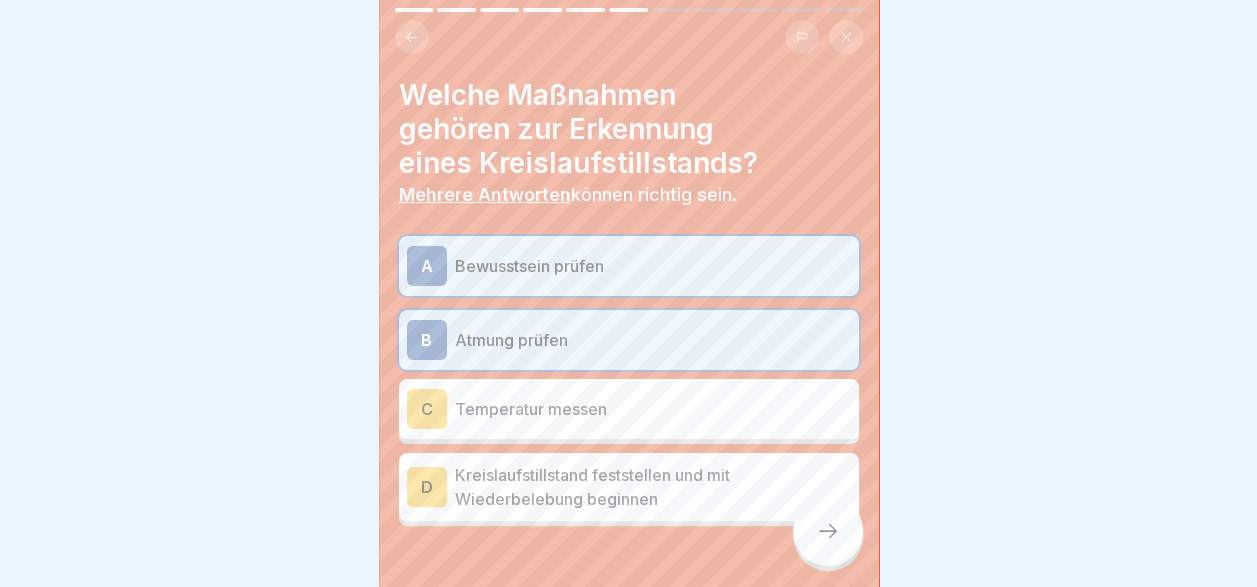 click on "Kreislaufstillstand feststellen und mit Wiederbelebung beginnen" at bounding box center (653, 487) 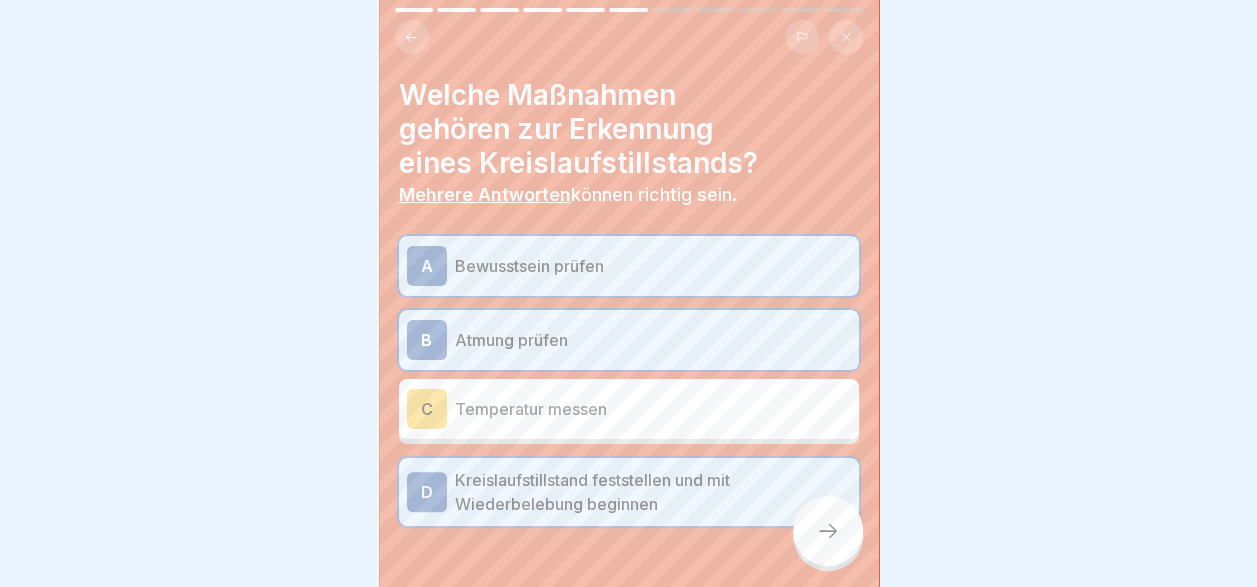 click at bounding box center (828, 531) 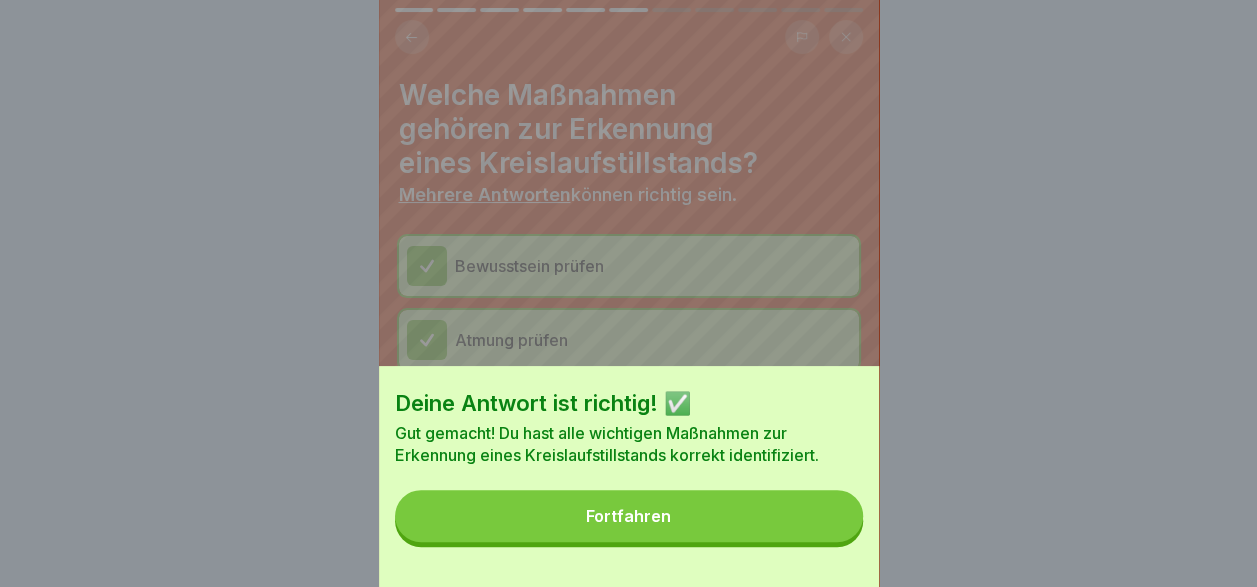 click on "Fortfahren" at bounding box center (629, 516) 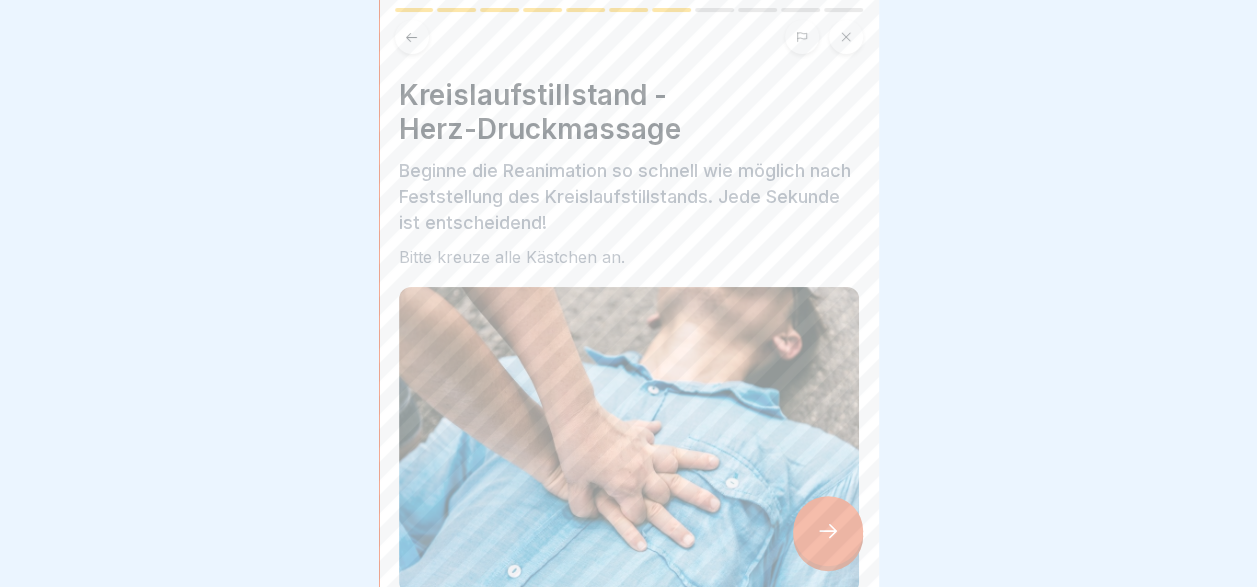 scroll, scrollTop: 357, scrollLeft: 0, axis: vertical 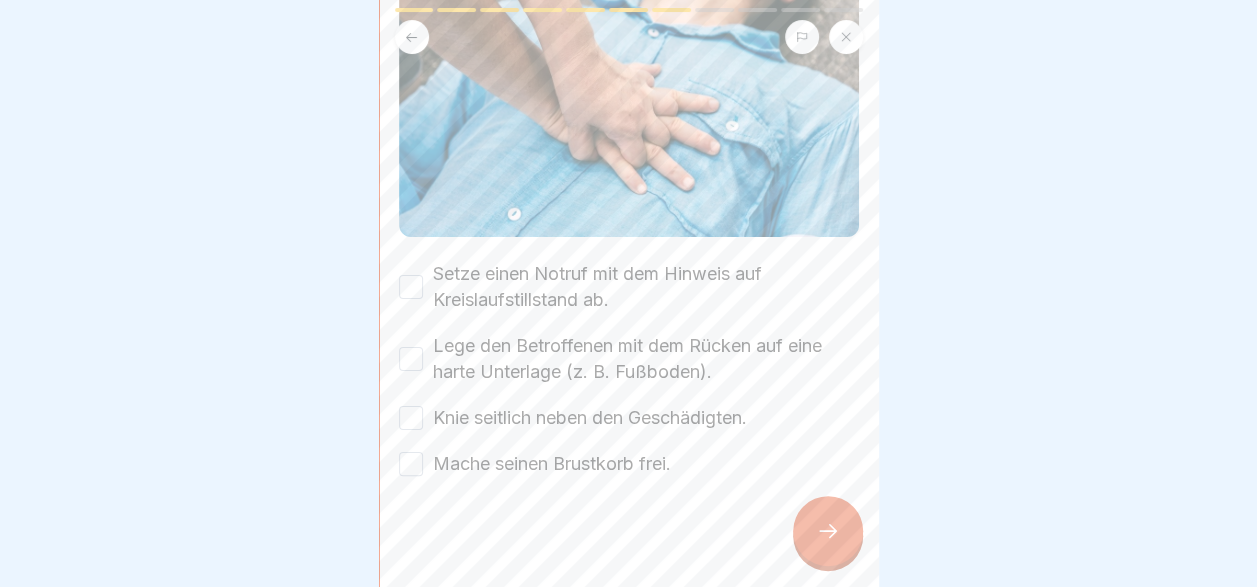 click on "Setze einen Notruf mit dem Hinweis auf Kreislaufstillstand ab." at bounding box center (646, 287) 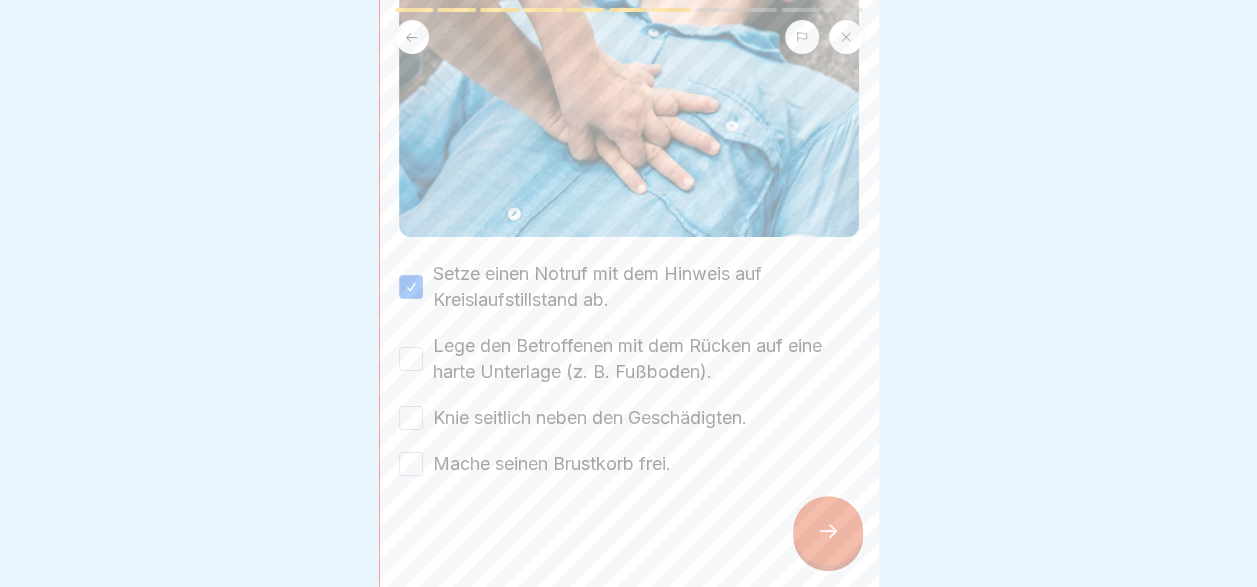 click on "Lege den Betroffenen mit dem Rücken auf eine harte Unterlage (z. B. Fußboden)." at bounding box center [646, 359] 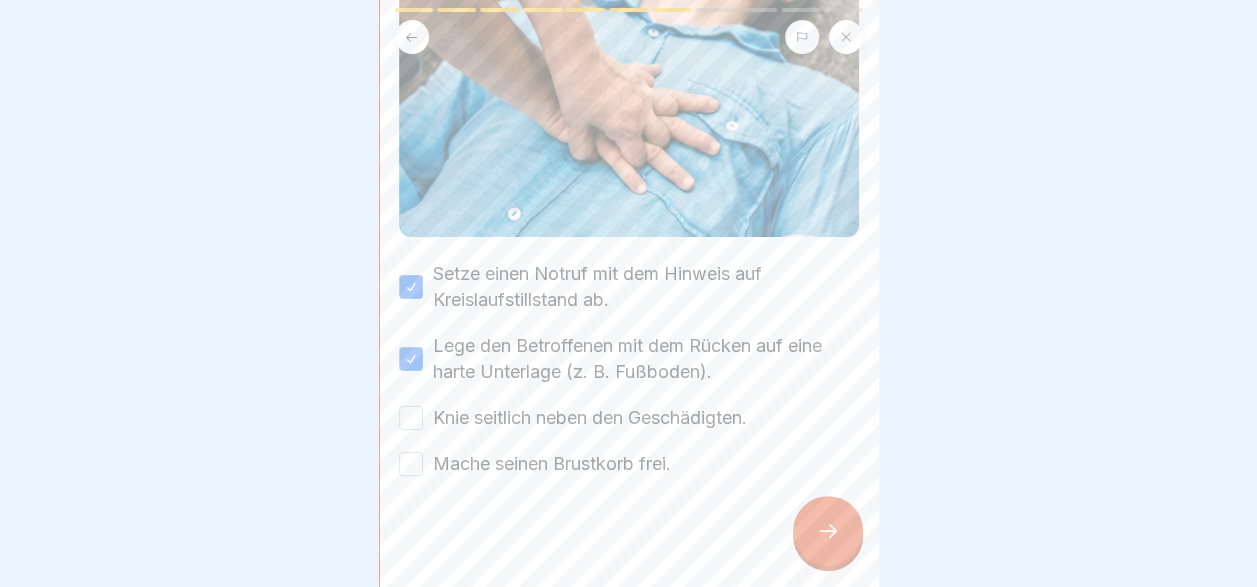 click on "Knie seitlich neben den Geschädigten." at bounding box center [590, 418] 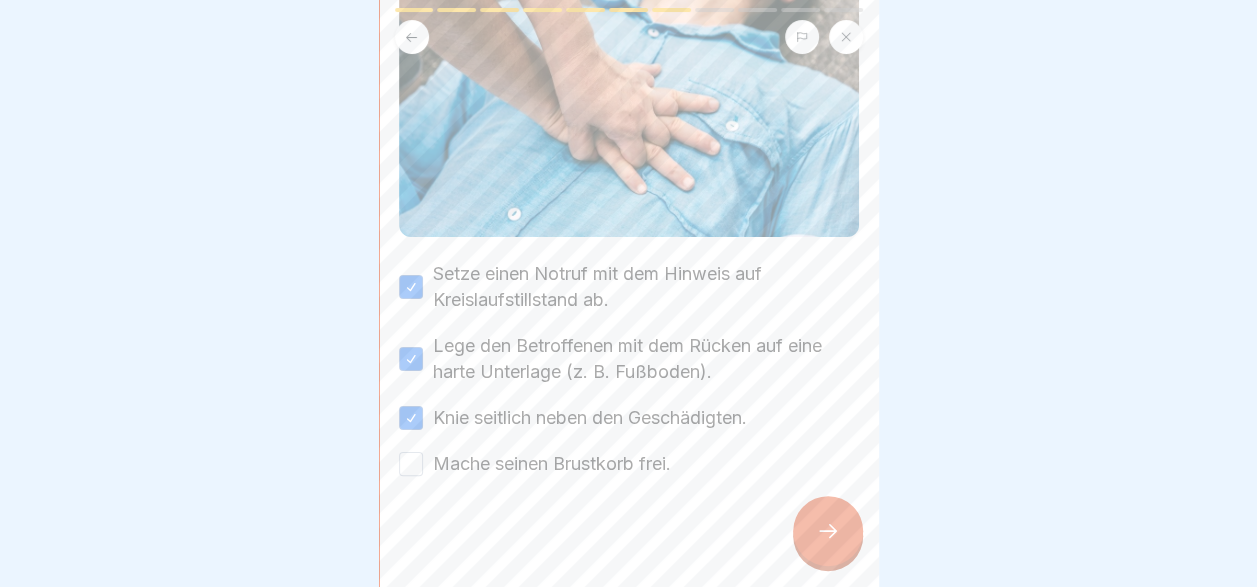 click on "Mache seinen Brustkorb frei." at bounding box center [552, 464] 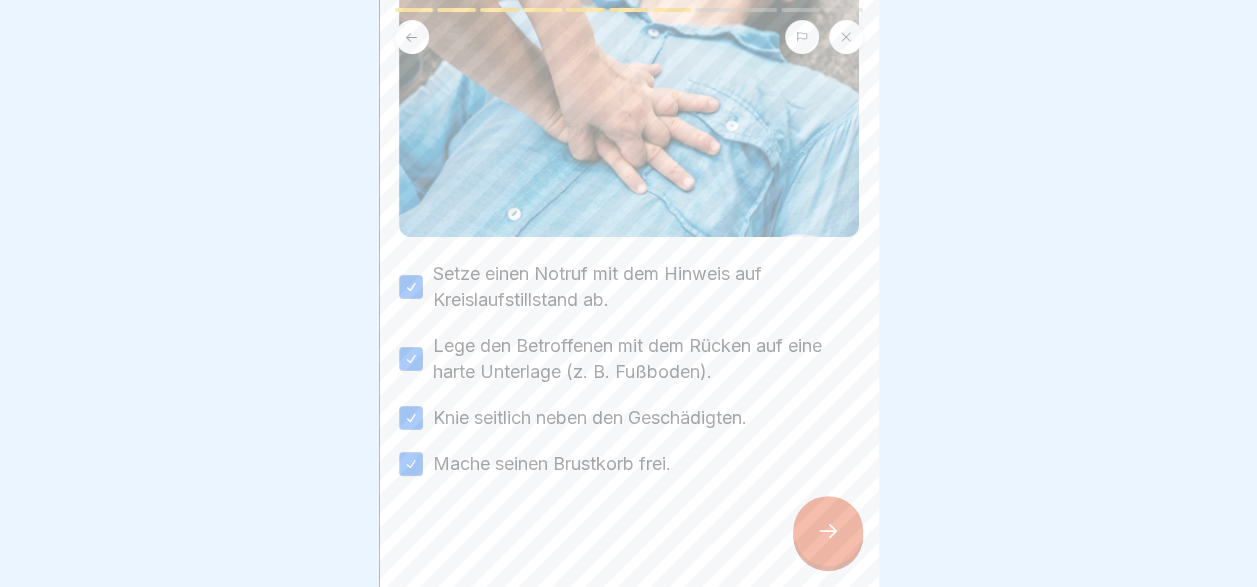 click at bounding box center [828, 531] 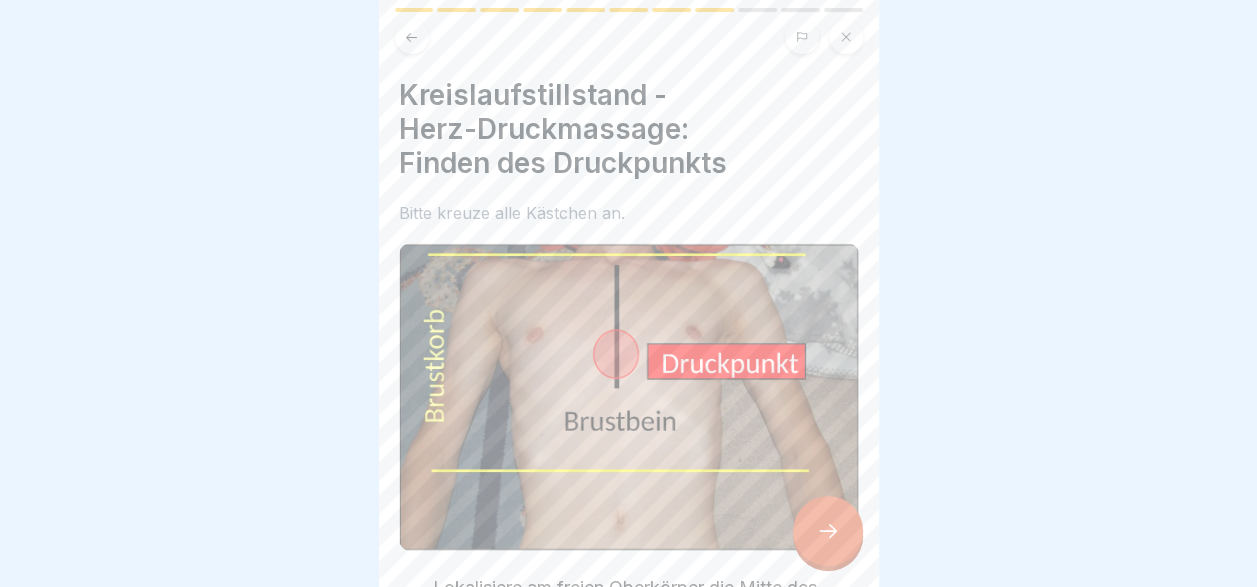 click at bounding box center [828, 531] 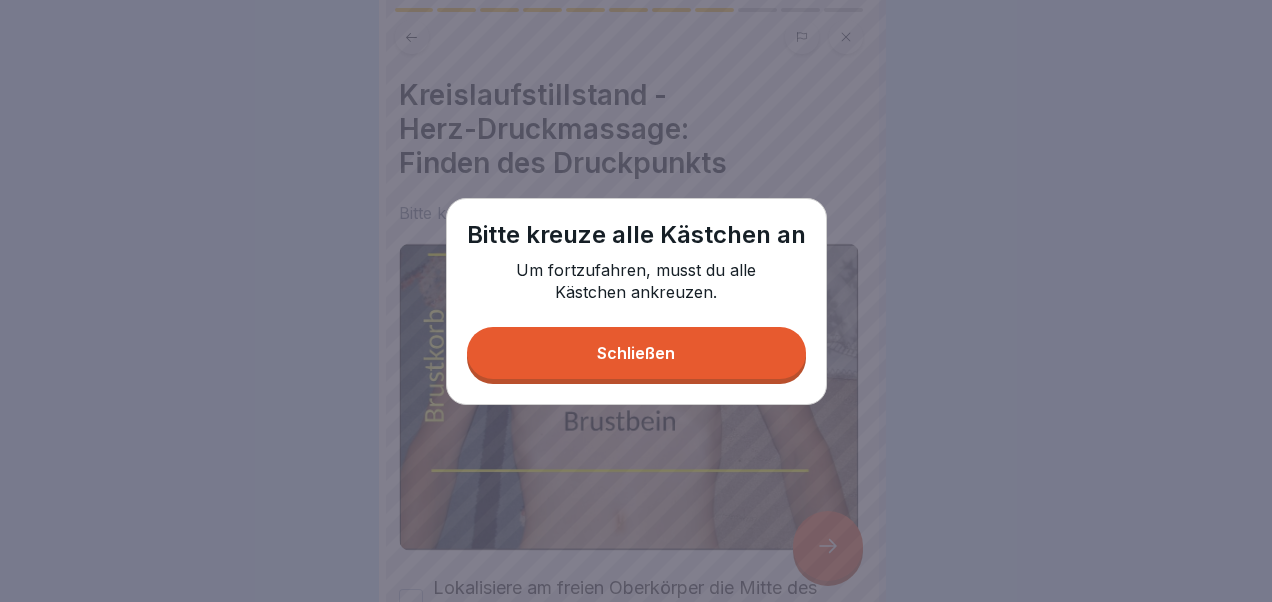 click on "Schließen" at bounding box center (636, 353) 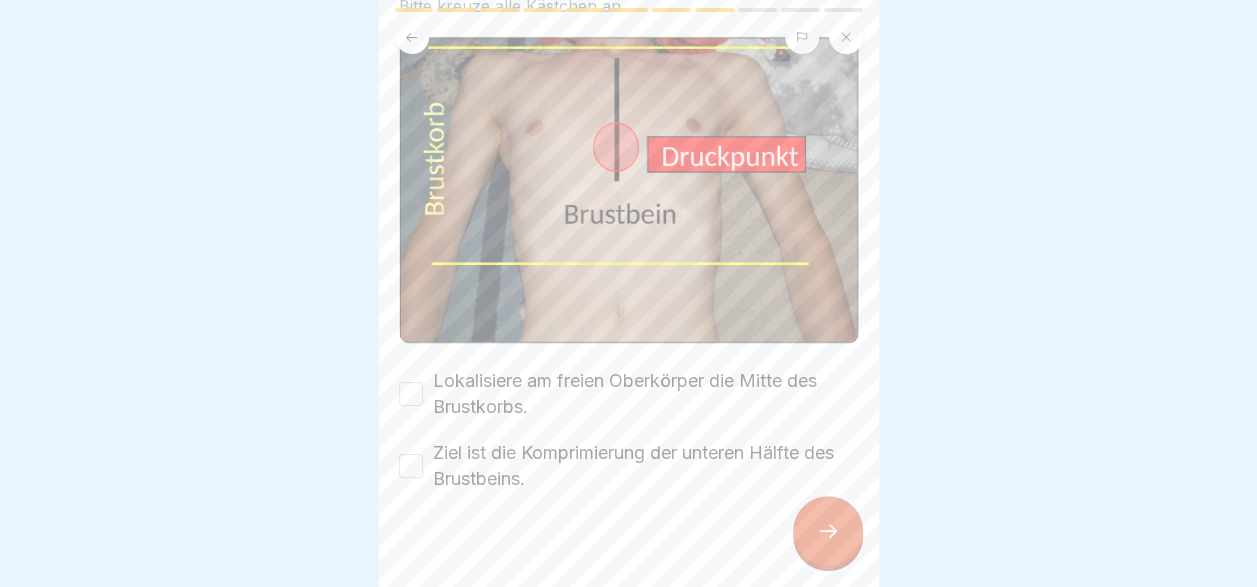 scroll, scrollTop: 222, scrollLeft: 0, axis: vertical 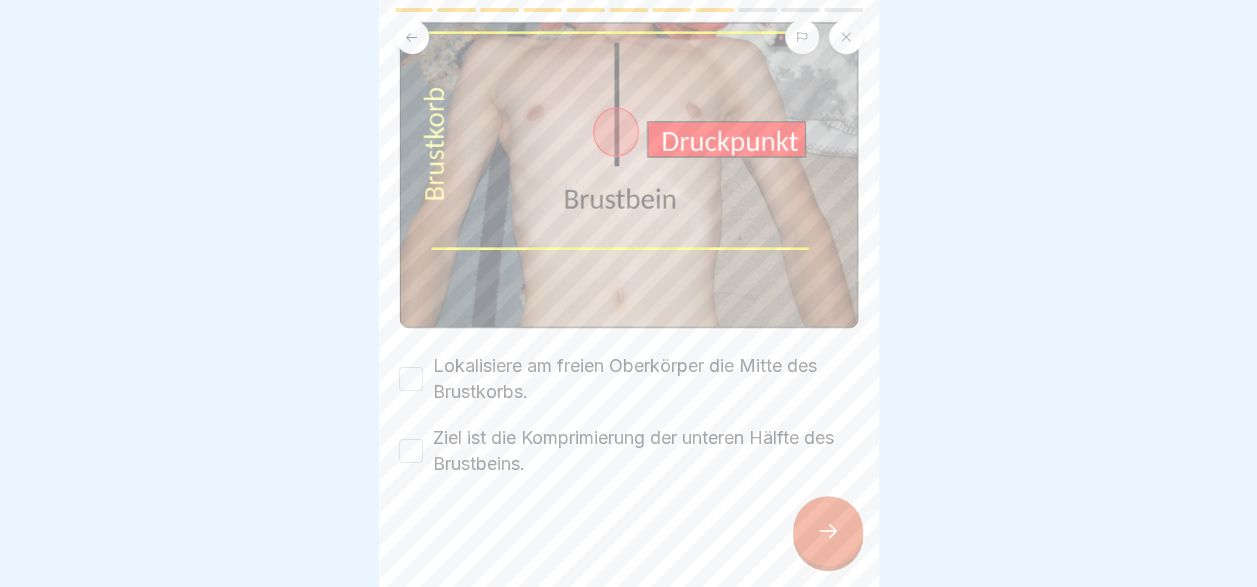 click on "Lokalisiere am freien Oberkörper die Mitte des Brustkorbs." at bounding box center (646, 379) 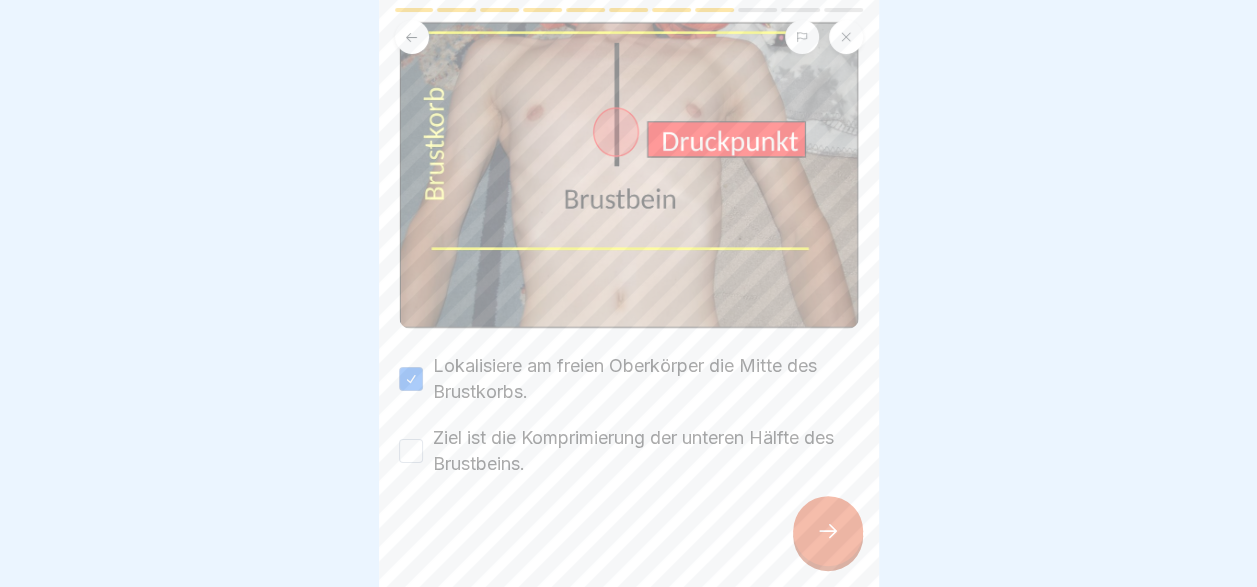 click on "Ziel ist die Komprimierung der unteren Hälfte des Brustbeins." at bounding box center [646, 451] 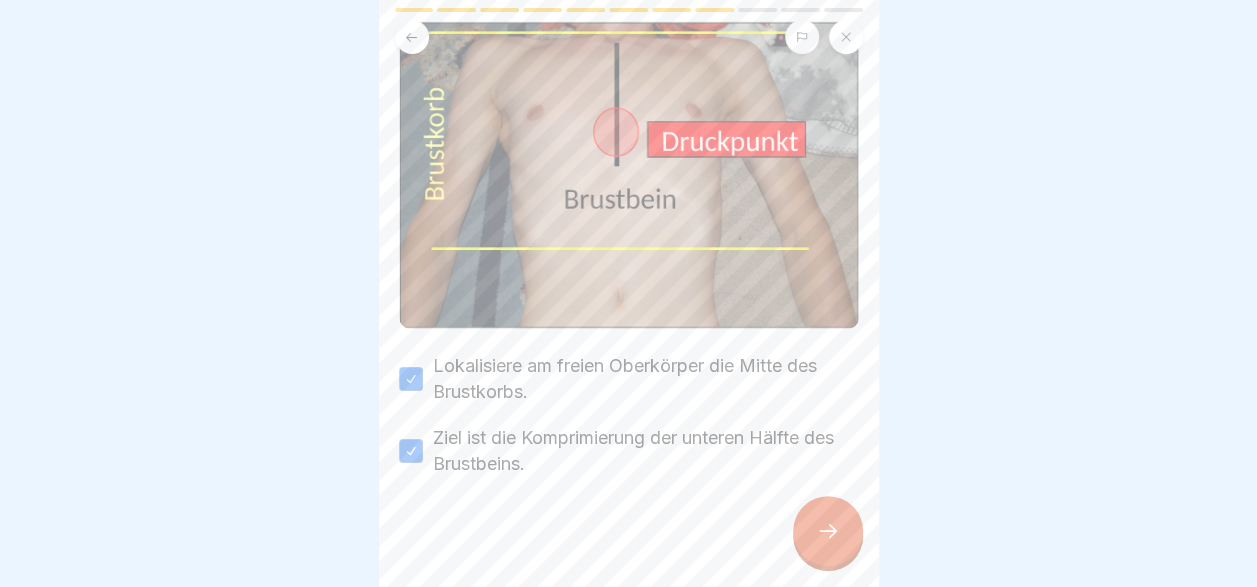 click at bounding box center [828, 531] 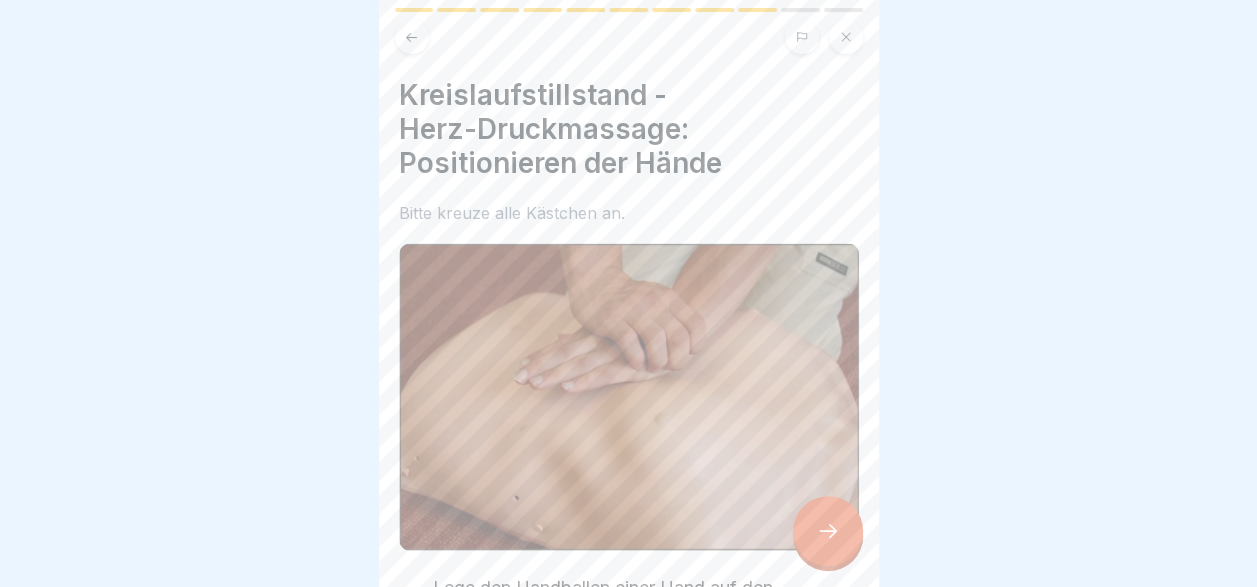 scroll, scrollTop: 222, scrollLeft: 0, axis: vertical 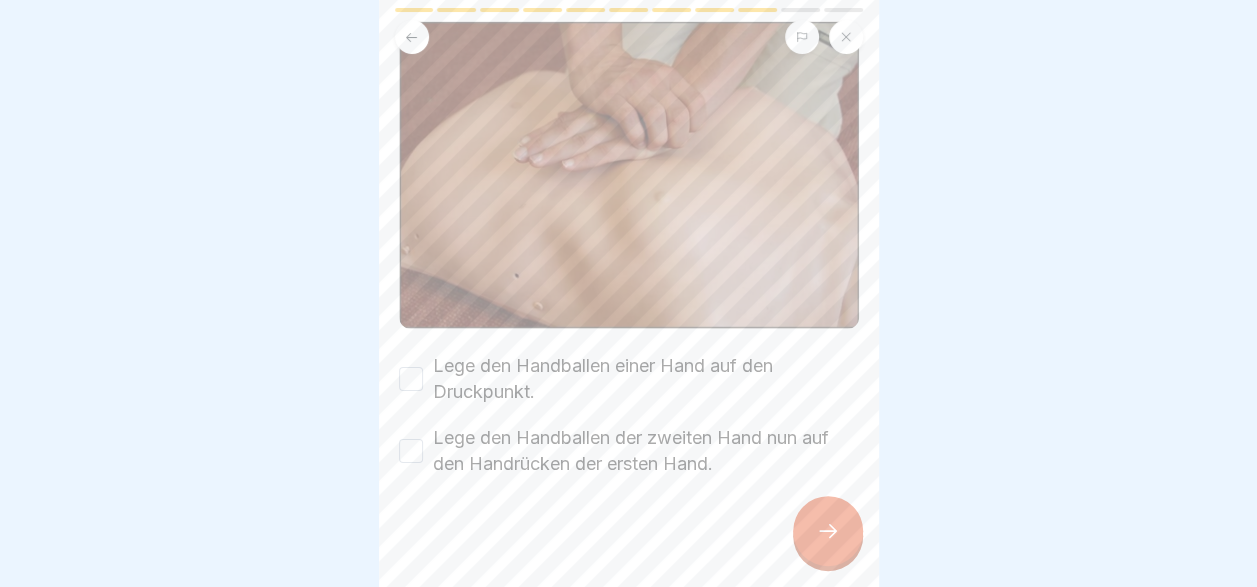 click on "Lege den Handballen einer Hand auf den Druckpunkt." at bounding box center [646, 379] 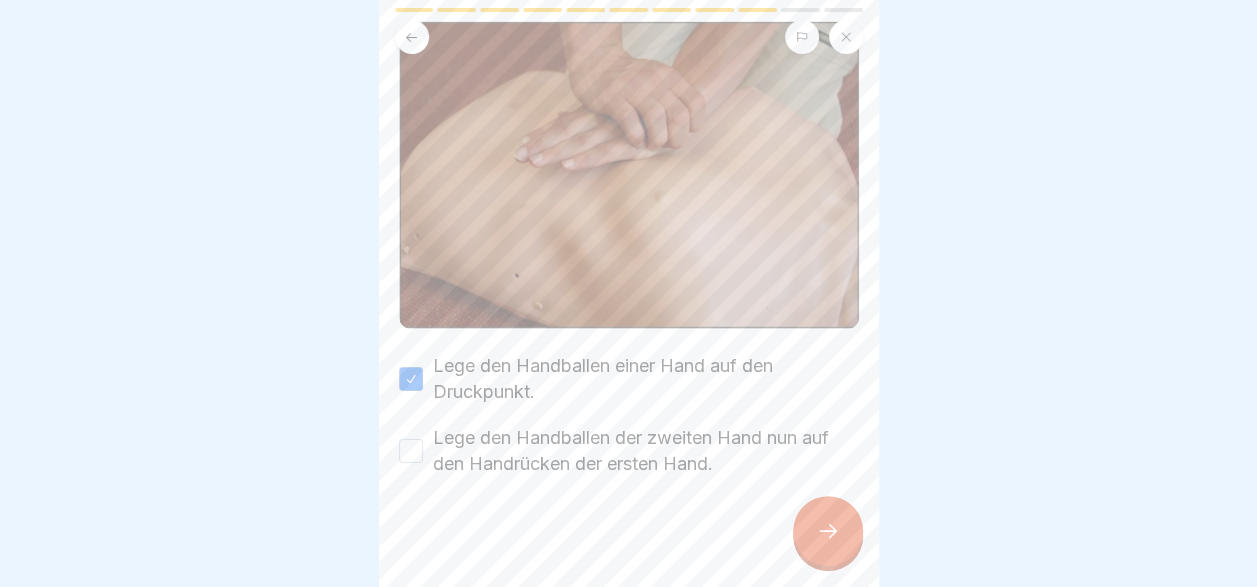 click on "Lege den Handballen der zweiten Hand nun auf den Handrücken der ersten Hand." at bounding box center (646, 451) 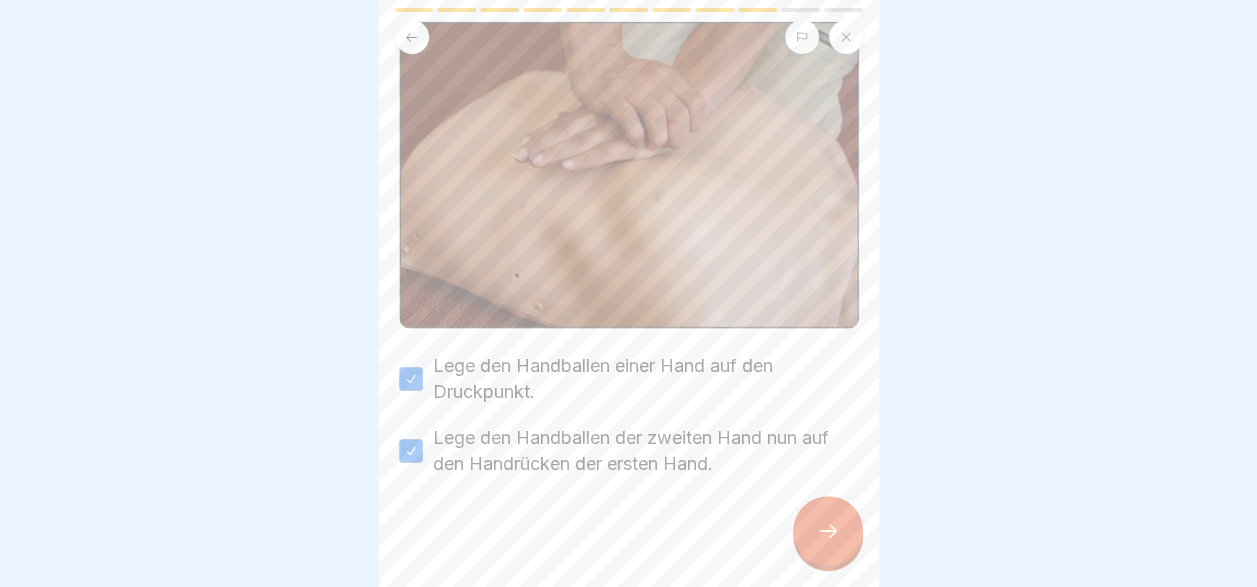 click 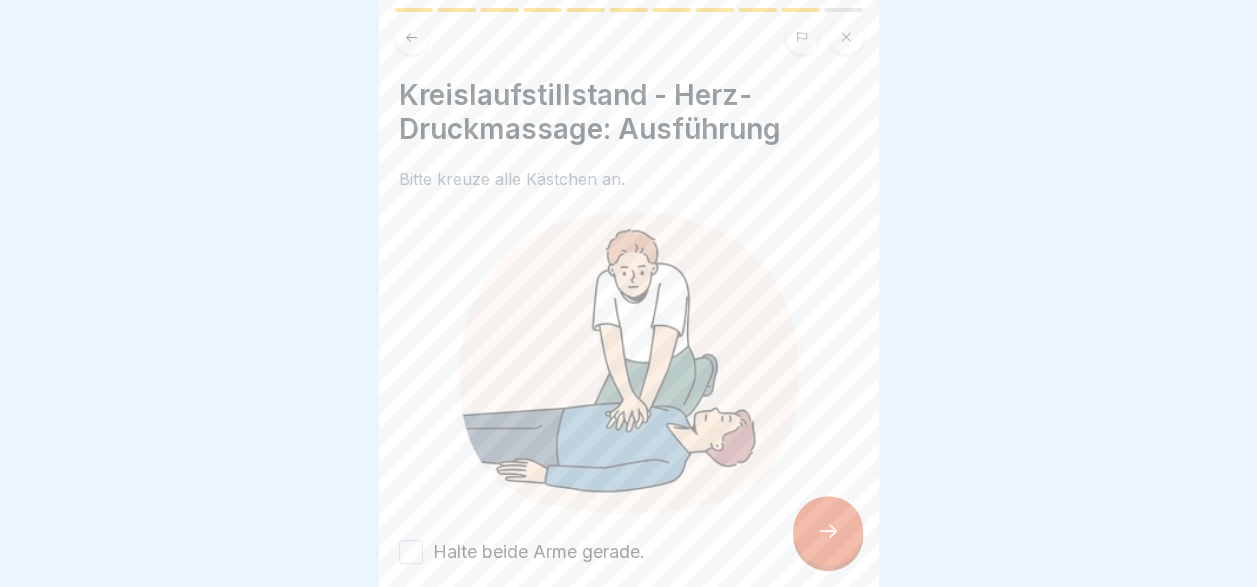 scroll, scrollTop: 428, scrollLeft: 0, axis: vertical 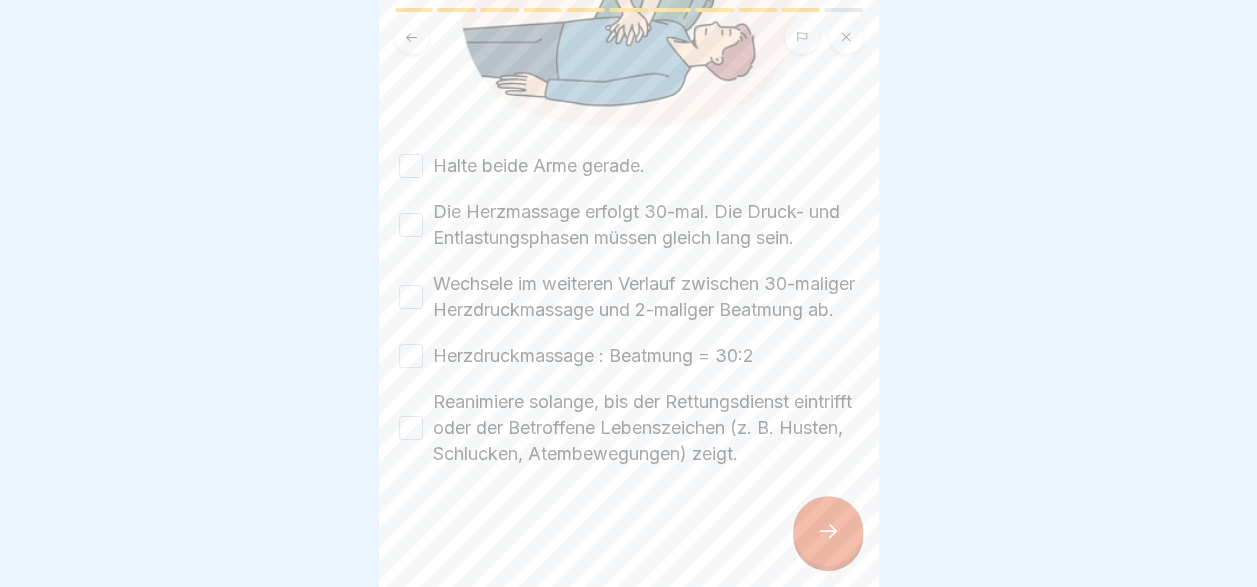 click on "Halte beide Arme gerade." at bounding box center (539, 166) 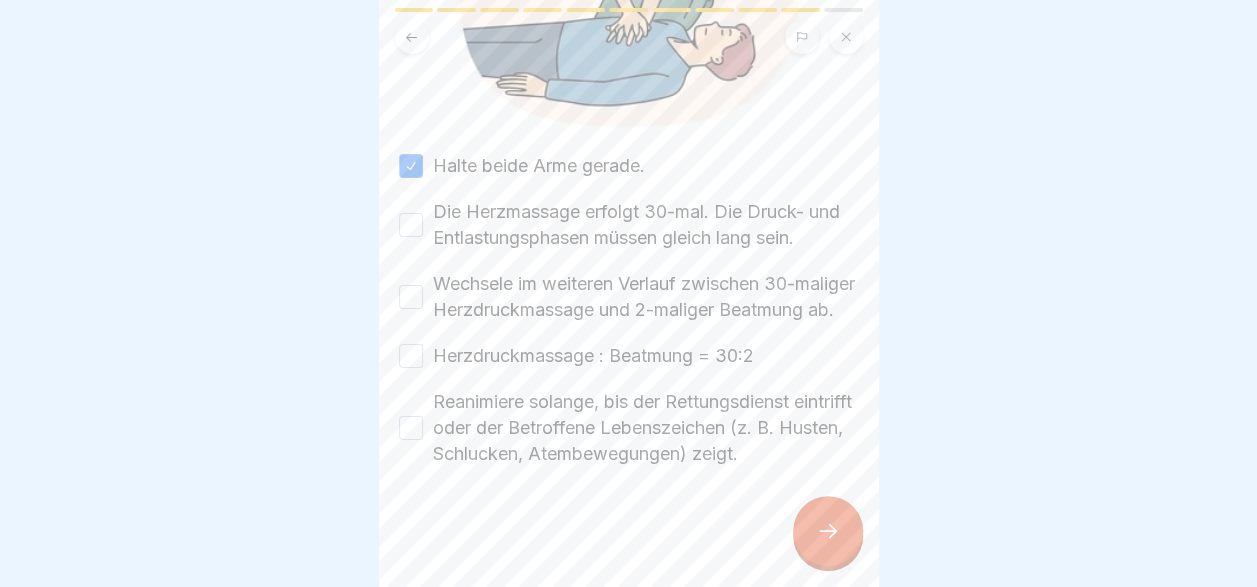 click on "Die Herzmassage erfolgt 30-mal. Die Druck- und Entlastungsphasen müssen gleich lang sein." at bounding box center [646, 225] 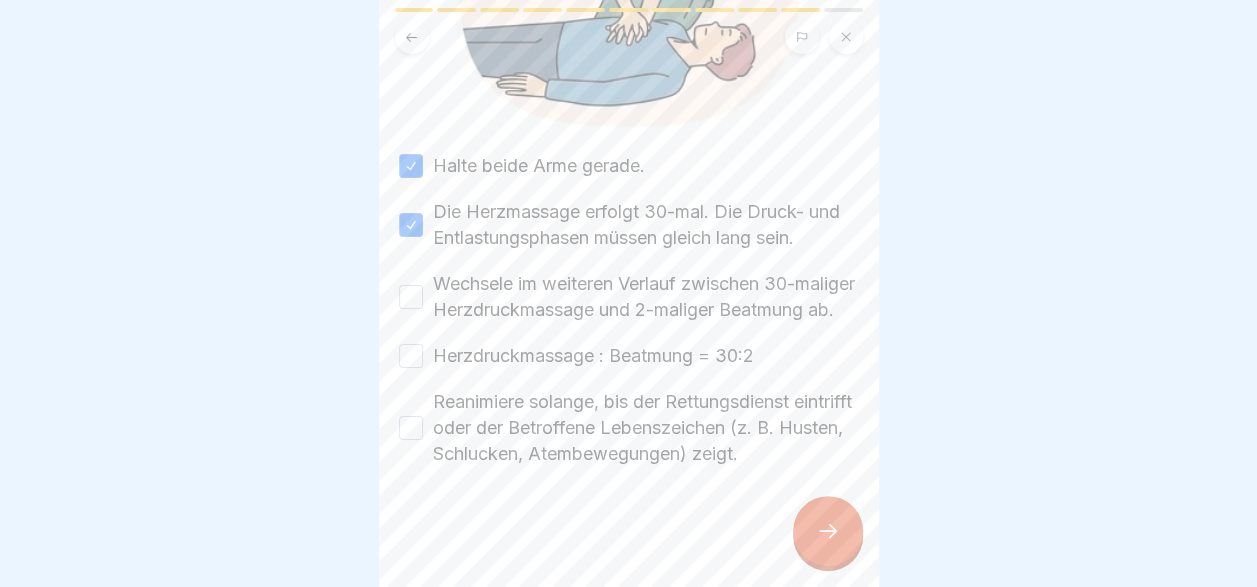 click on "Wechsele im weiteren Verlauf zwischen 30-maliger Herzdruckmassage und 2-maliger Beatmung ab." at bounding box center [646, 297] 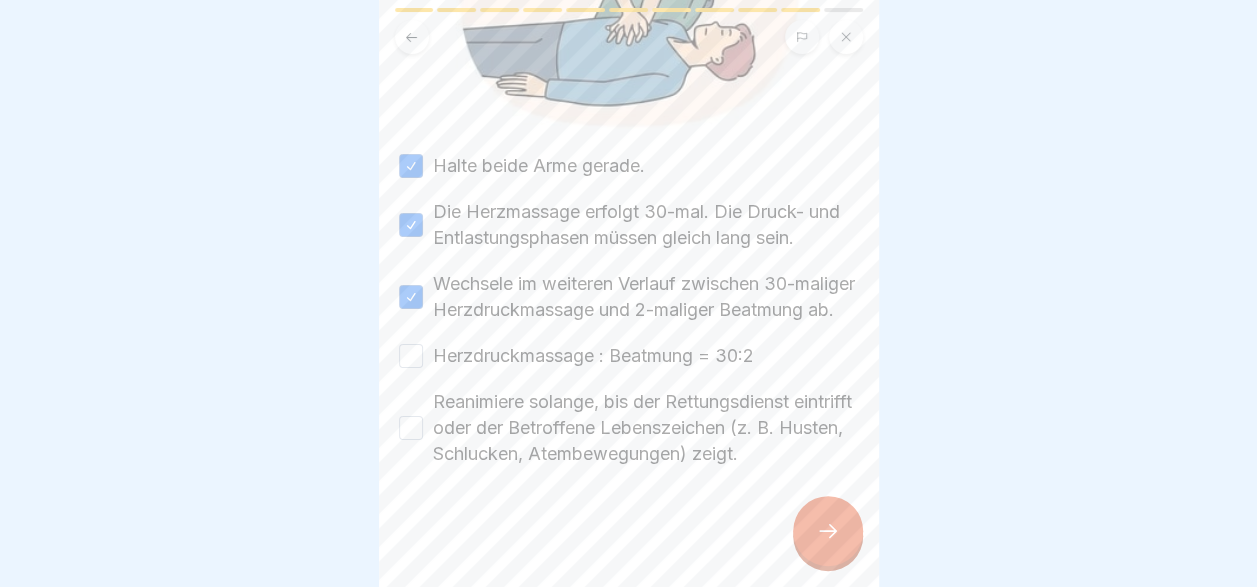 click on "Herzdruckmassage : Beatmung = 30:2" at bounding box center (593, 356) 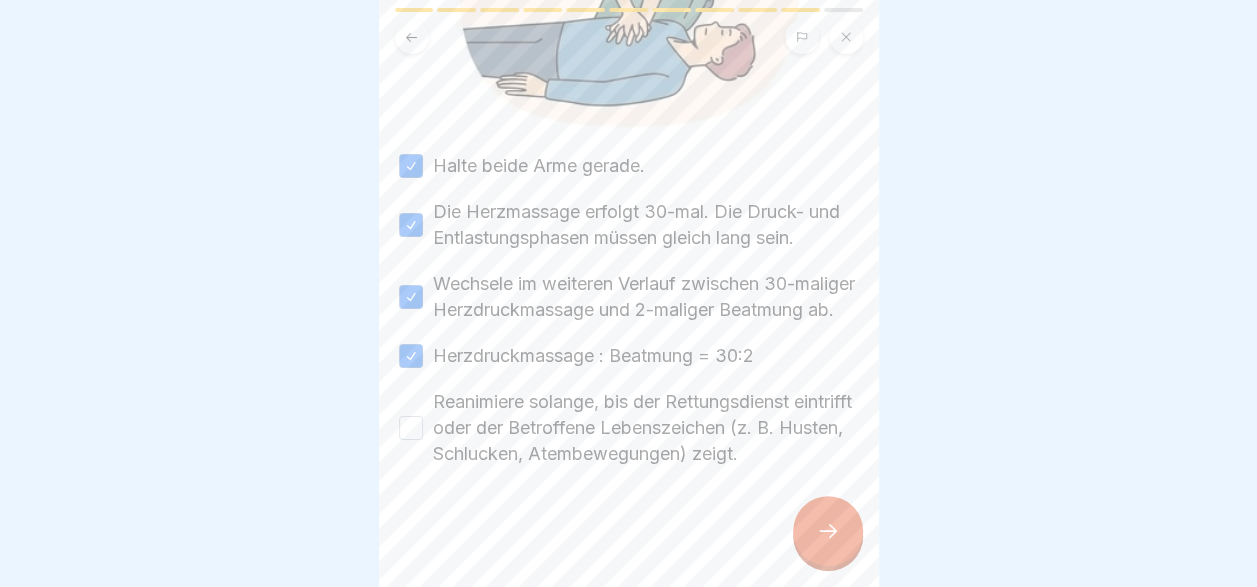 click on "Reanimiere solange, bis der Rettungsdienst eintrifft oder der Betroffene Lebenszeichen (z. B. Husten, Schlucken, Atembewegungen) zeigt." at bounding box center (646, 428) 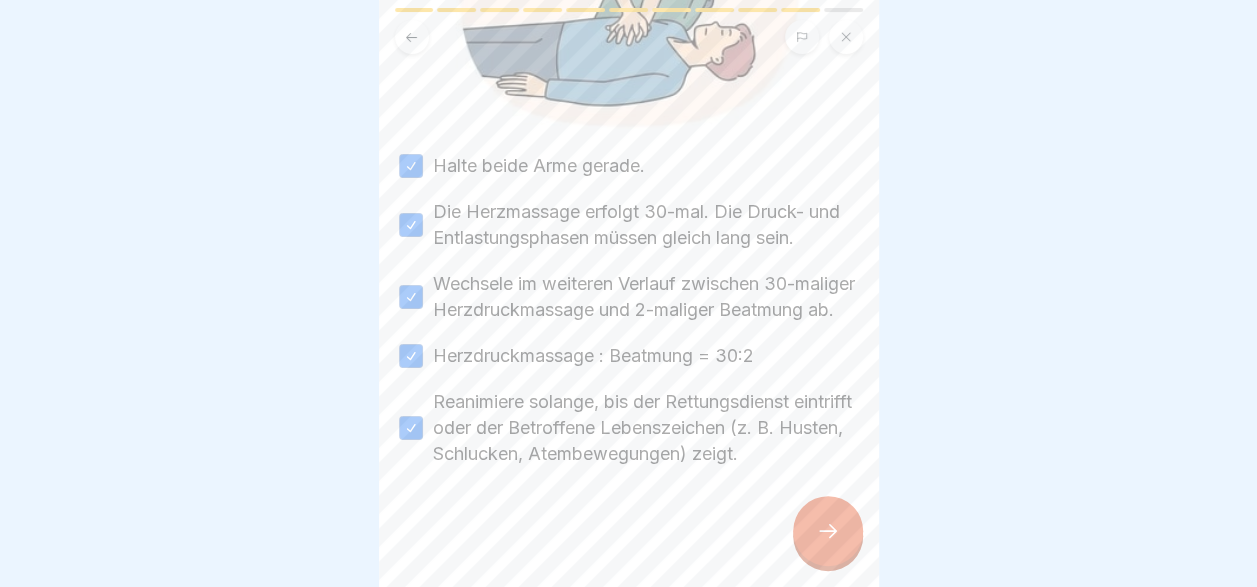 click at bounding box center (828, 531) 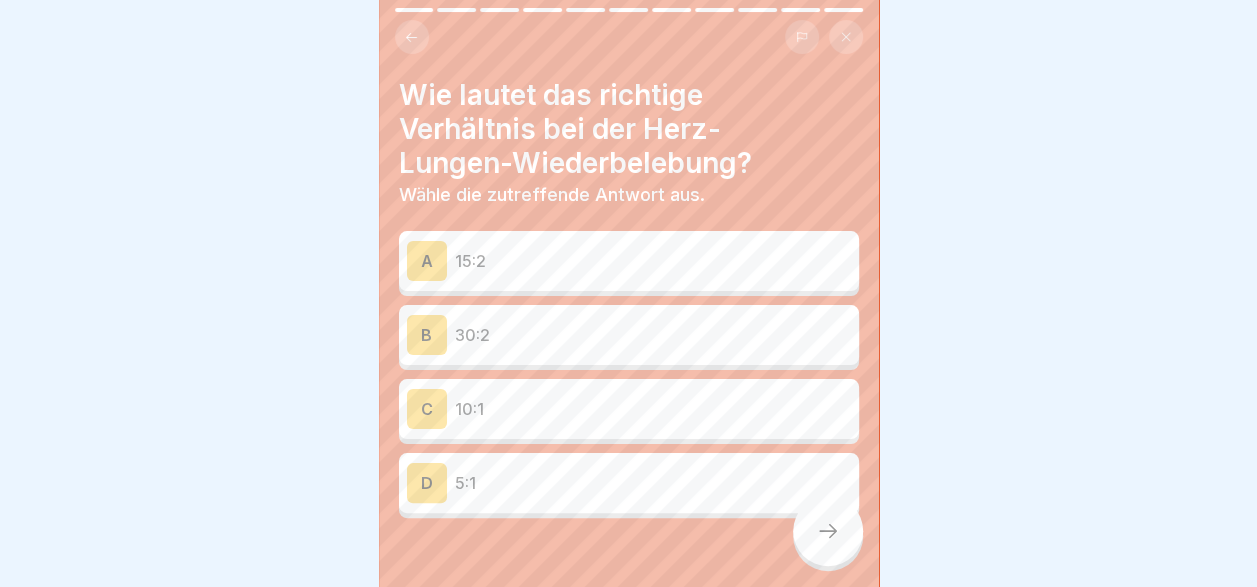 click 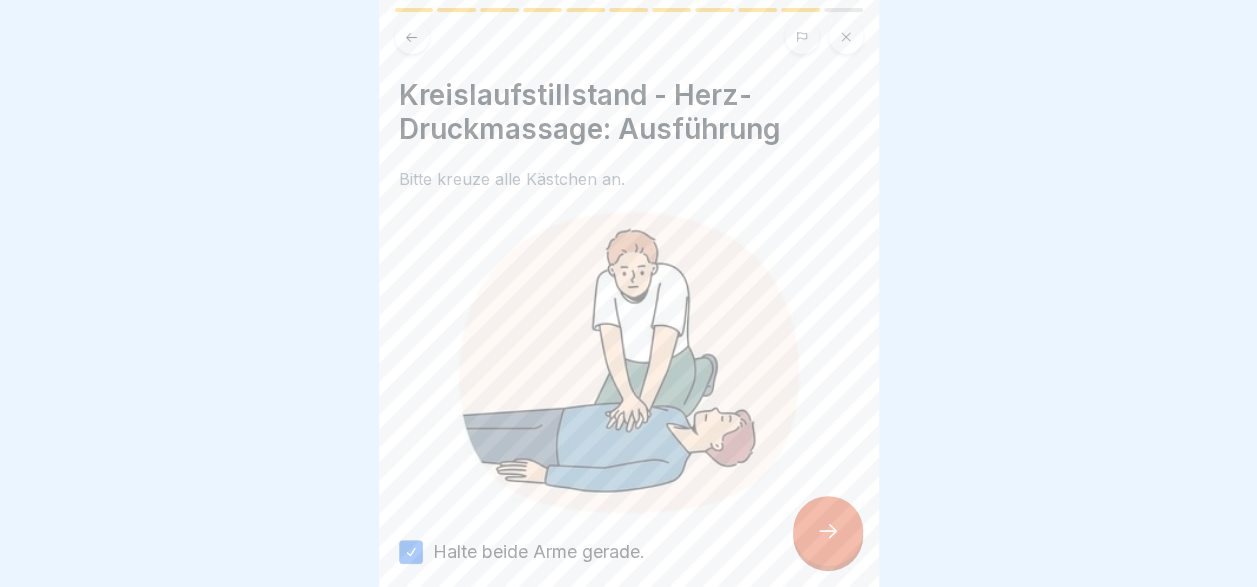 scroll, scrollTop: 428, scrollLeft: 0, axis: vertical 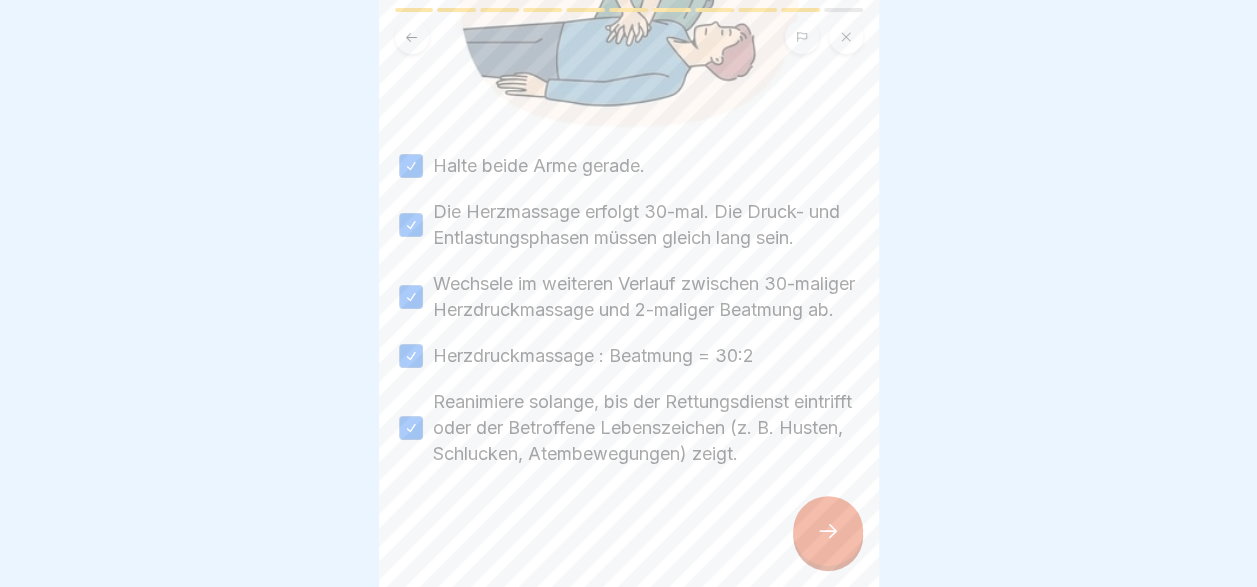 click 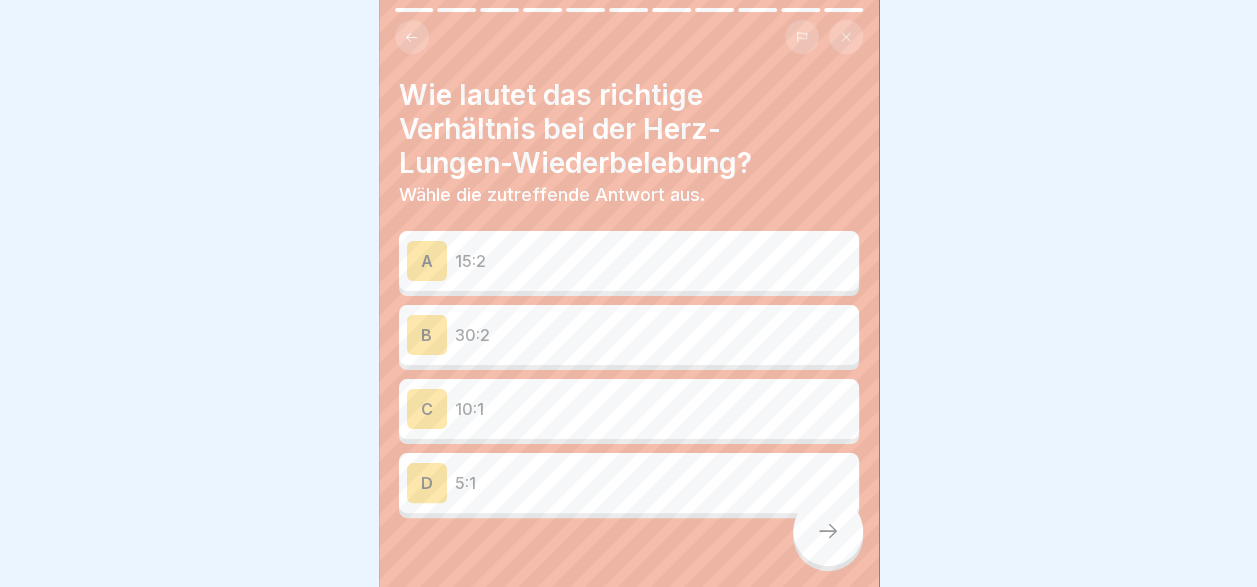 click on "30:2" at bounding box center [653, 335] 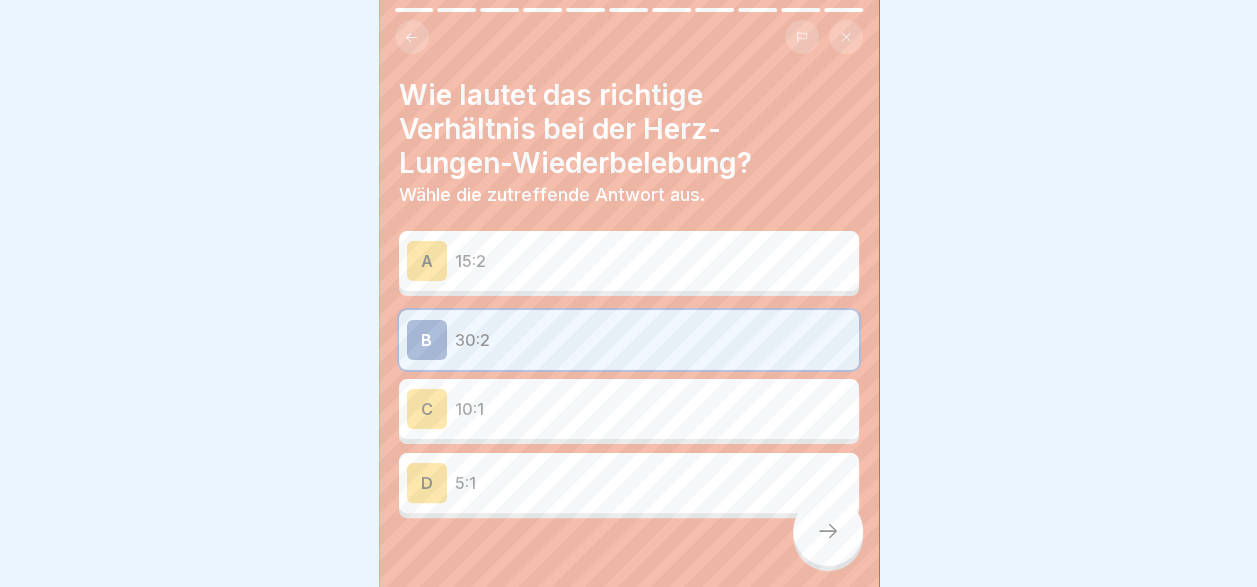 click at bounding box center (828, 531) 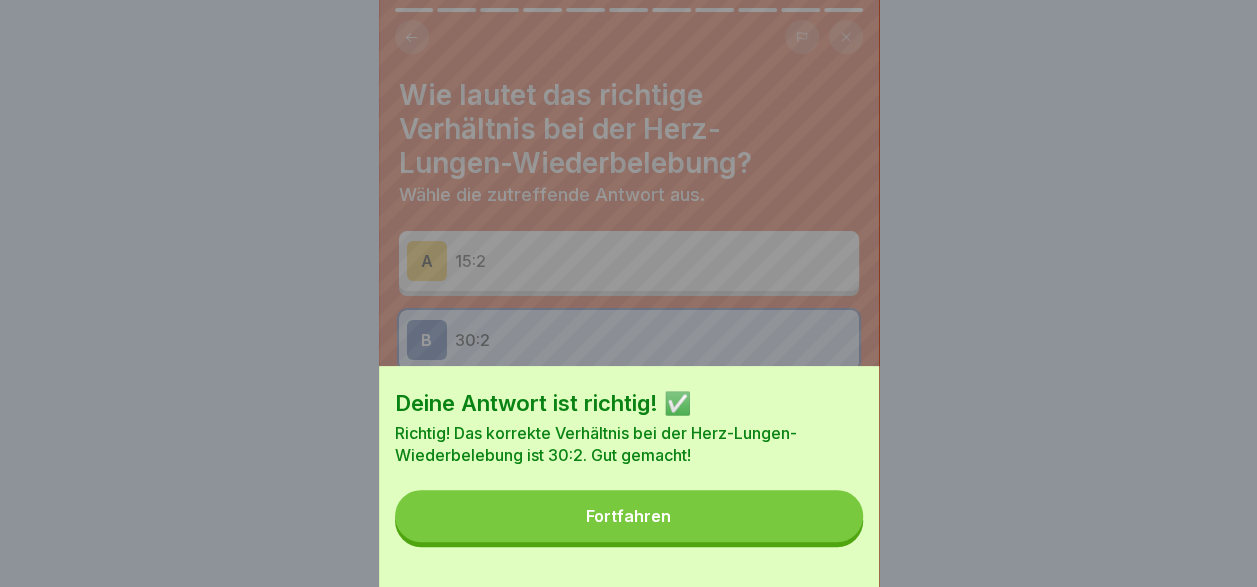 click on "Fortfahren" at bounding box center (629, 516) 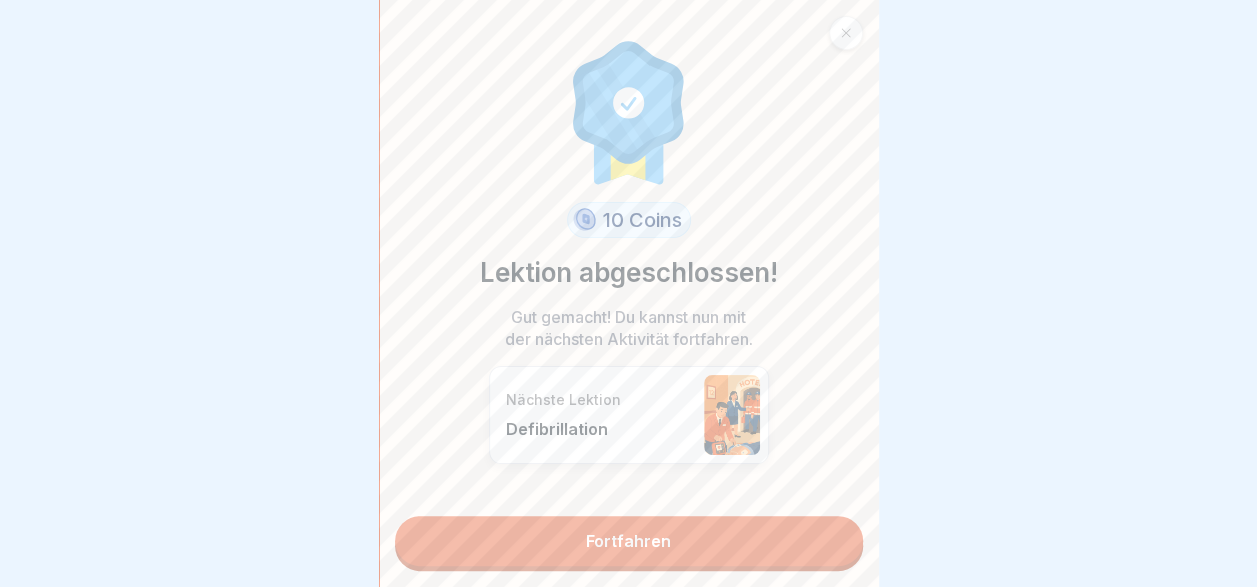 click on "Fortfahren" at bounding box center (629, 541) 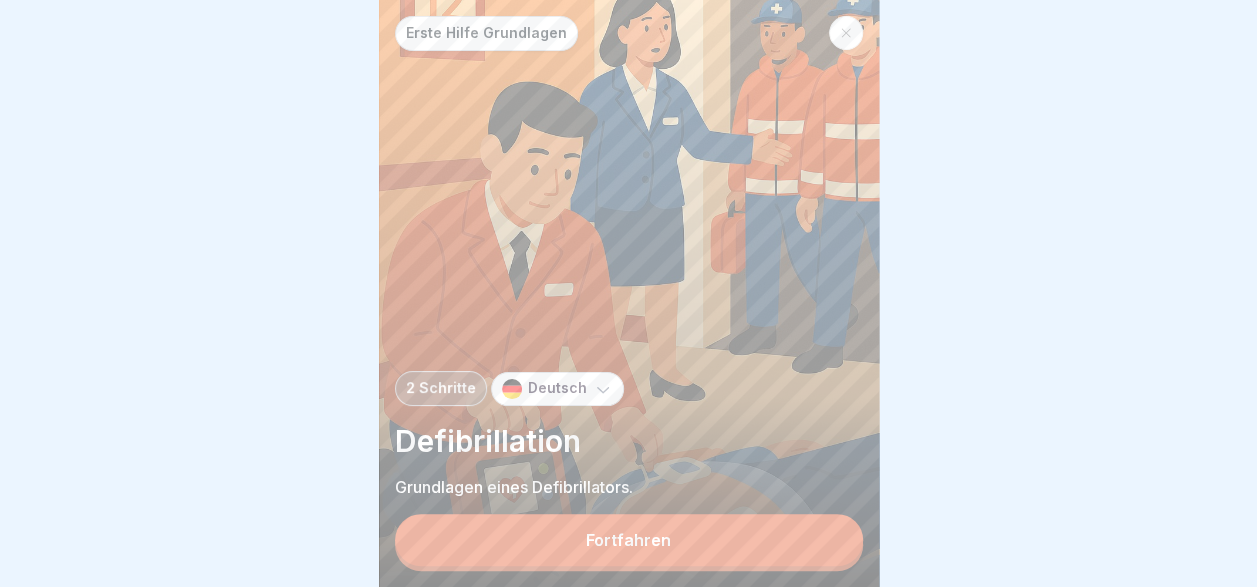 scroll, scrollTop: 15, scrollLeft: 0, axis: vertical 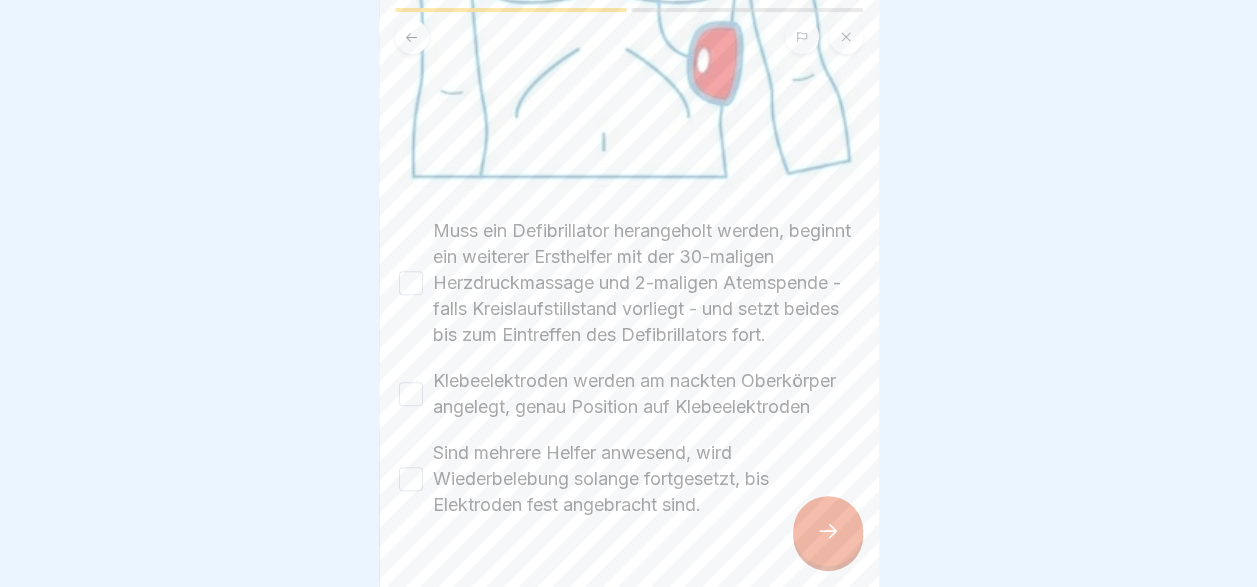 click on "Muss ein Defibrillator herangeholt werden, beginnt ein weiterer Ersthelfer mit der 30-maligen Herzdruckmassage und 2-maligen Atemspende - falls Kreislaufstillstand vorliegt - und setzt beides bis zum Eintreffen des Defibrillators fort." at bounding box center [646, 283] 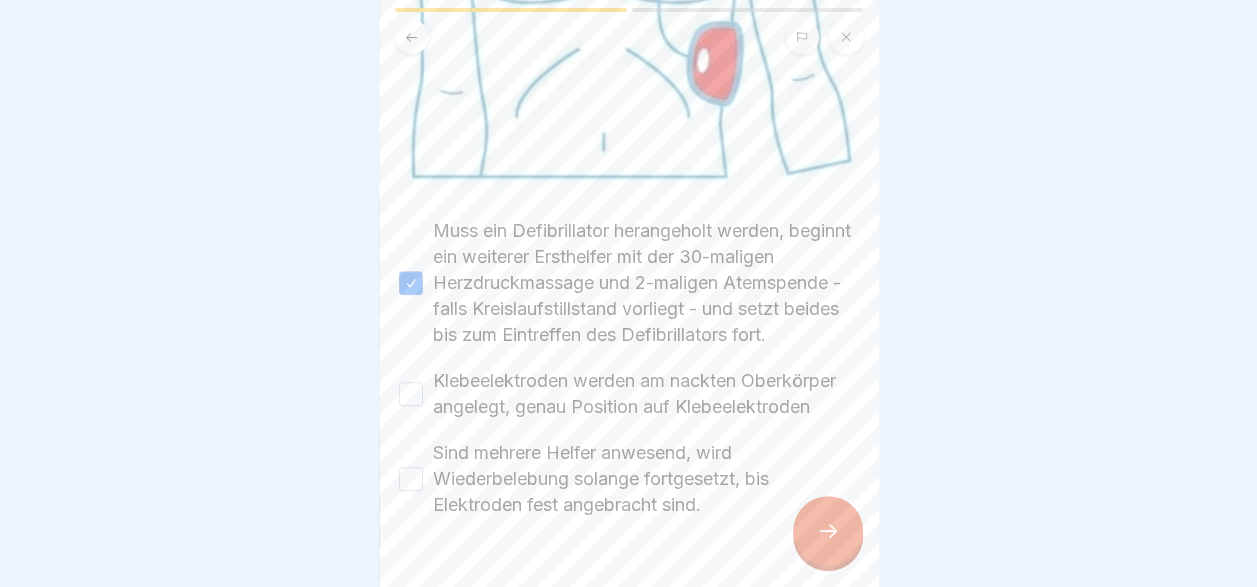 click on "Klebeelektroden werden am nackten Oberkörper angelegt, genau Position auf Klebeelektroden" at bounding box center [646, 394] 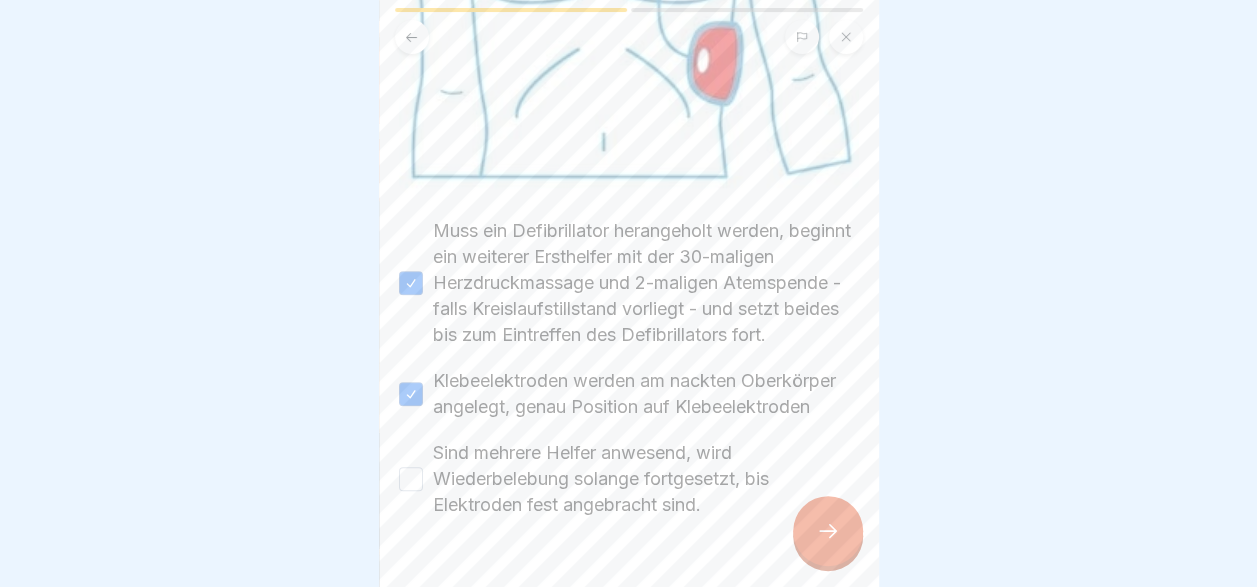 click on "Sind mehrere Helfer anwesend, wird Wiederbelebung solange fortgesetzt, bis Elektroden fest angebracht sind." at bounding box center (646, 479) 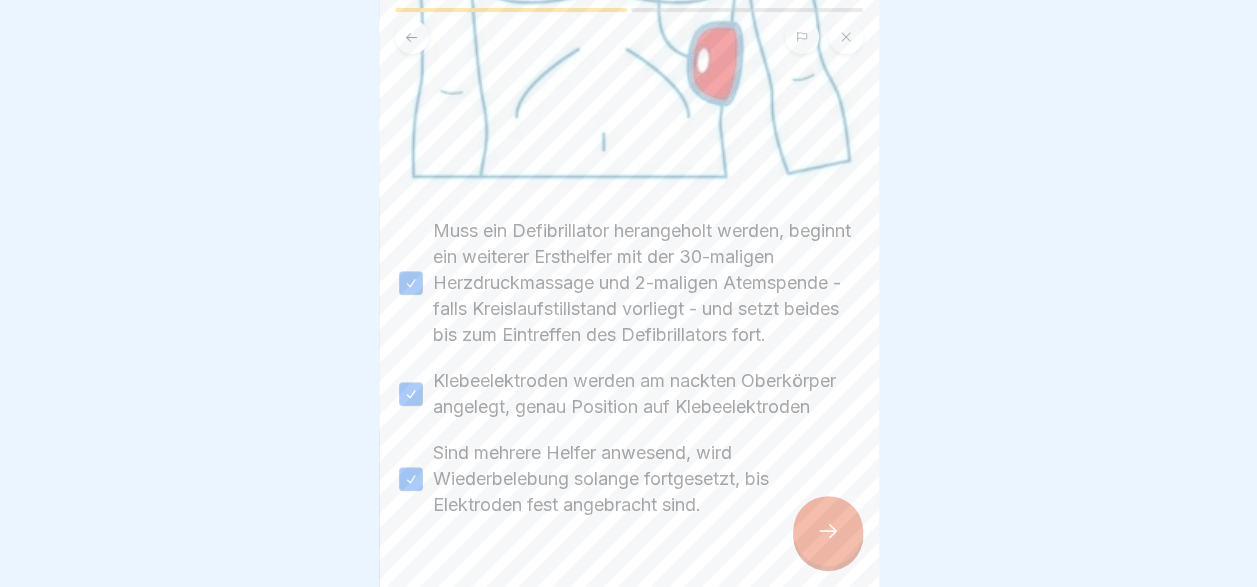 click at bounding box center [828, 531] 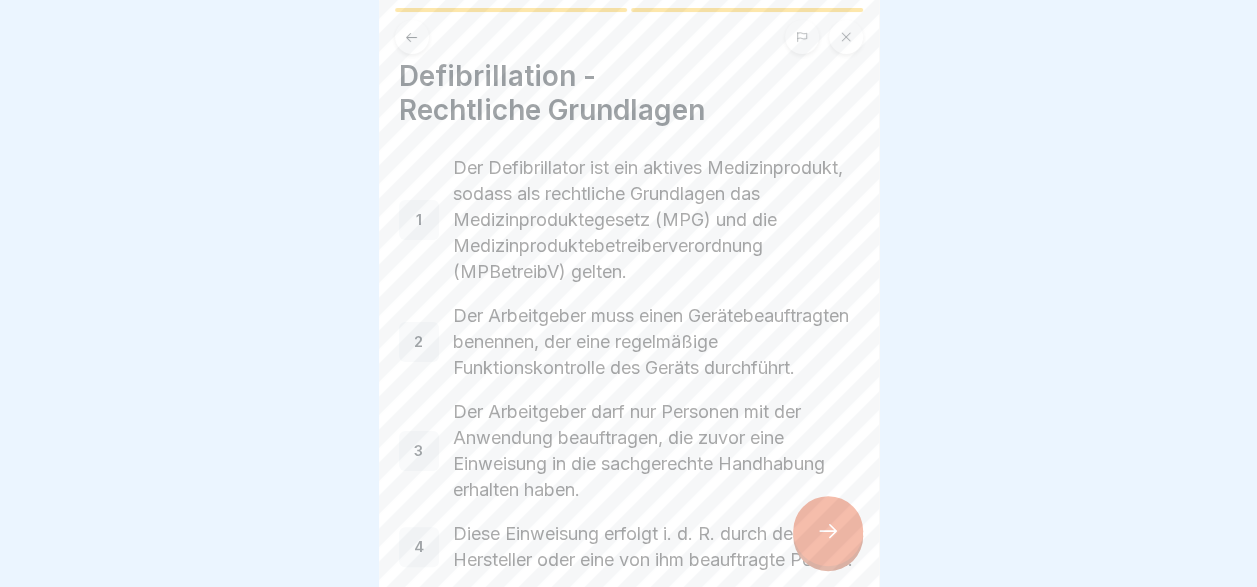 scroll, scrollTop: 203, scrollLeft: 0, axis: vertical 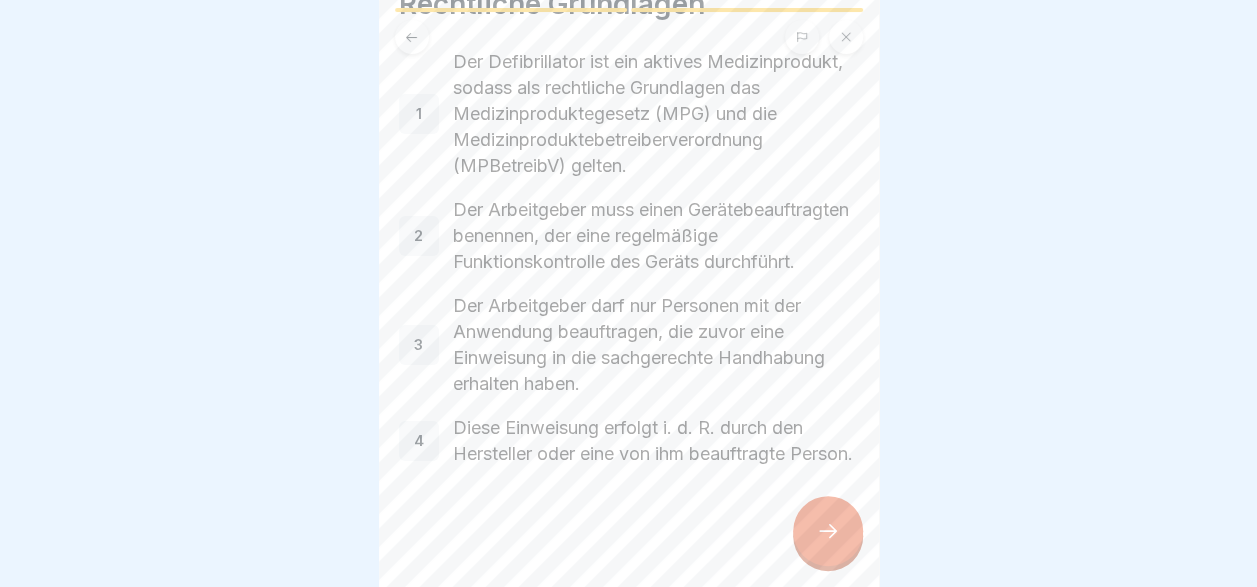 click at bounding box center (828, 531) 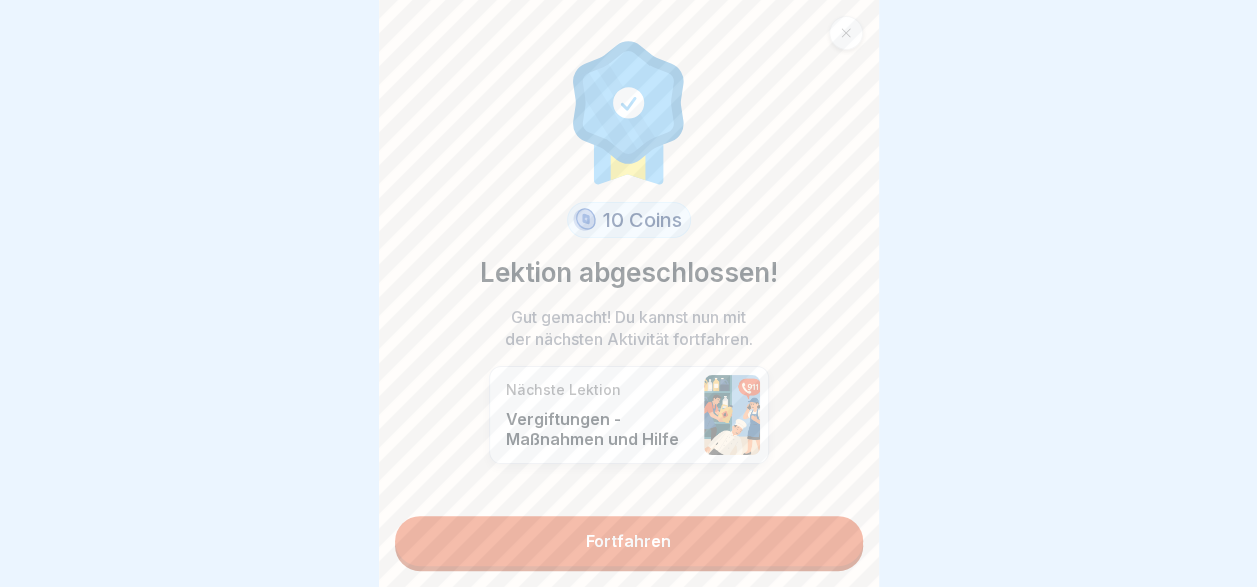 click on "Fortfahren" at bounding box center [629, 541] 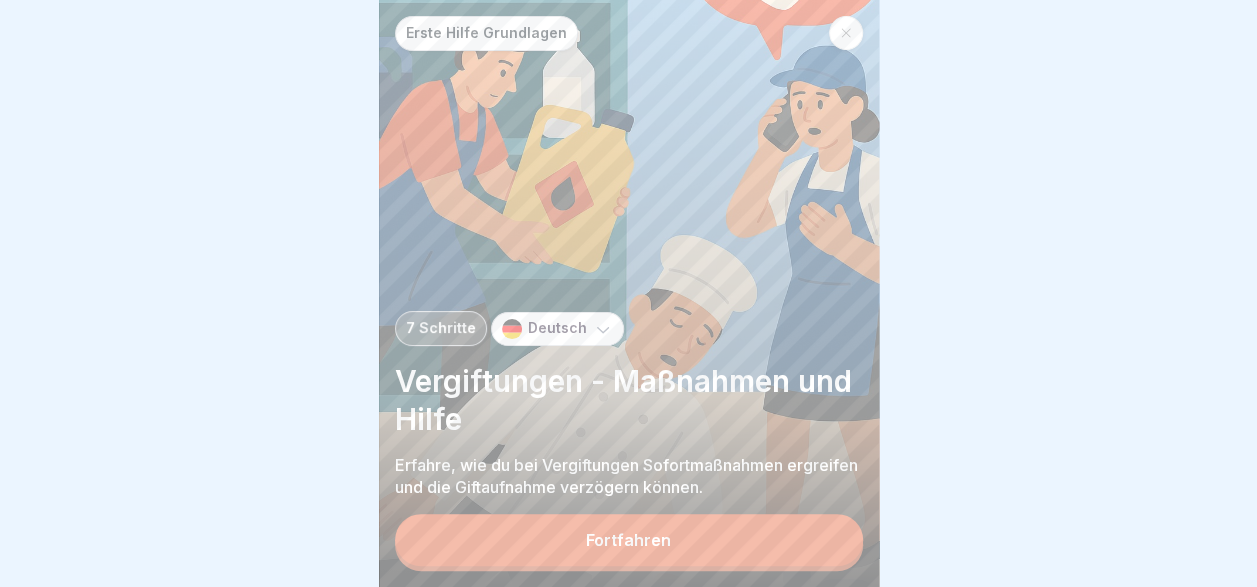 click on "Fortfahren" at bounding box center [629, 540] 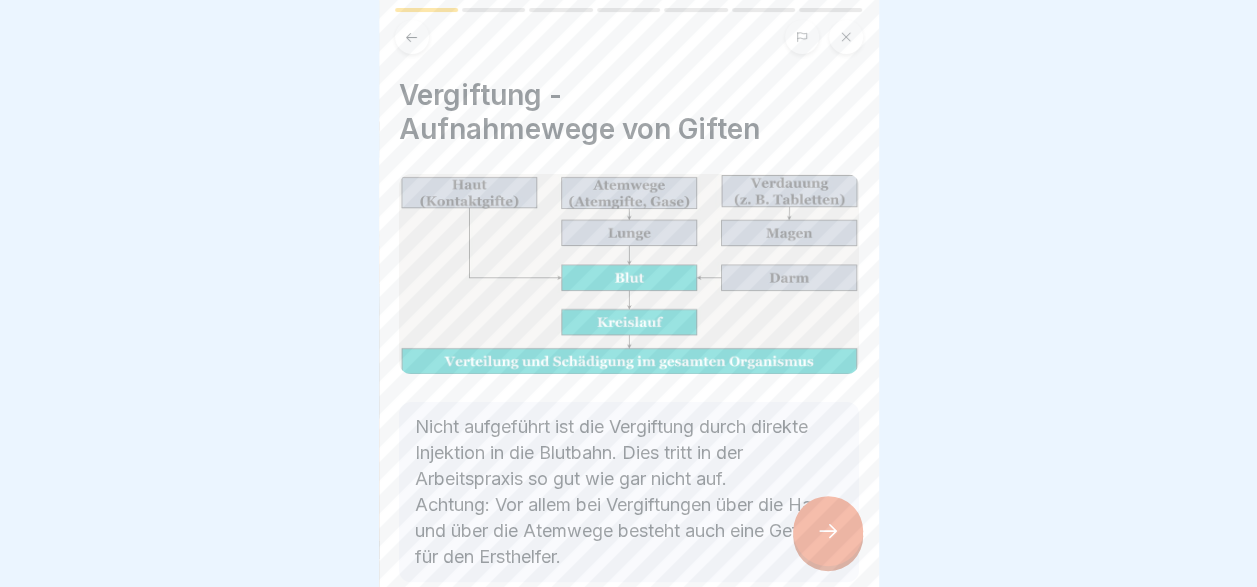 scroll, scrollTop: 108, scrollLeft: 0, axis: vertical 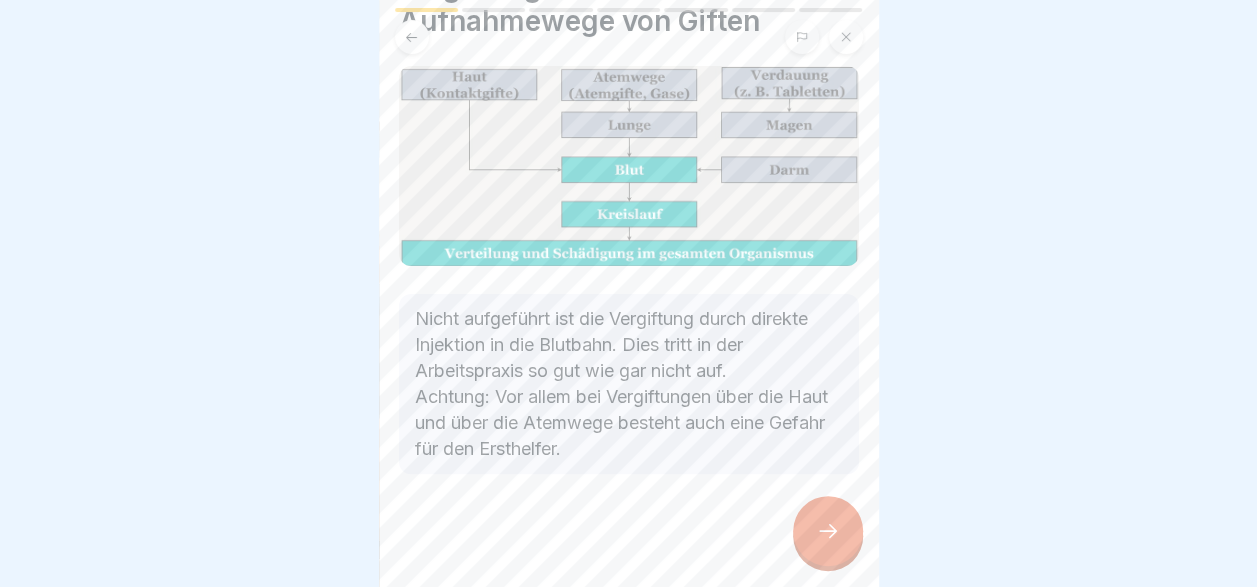 click at bounding box center [828, 531] 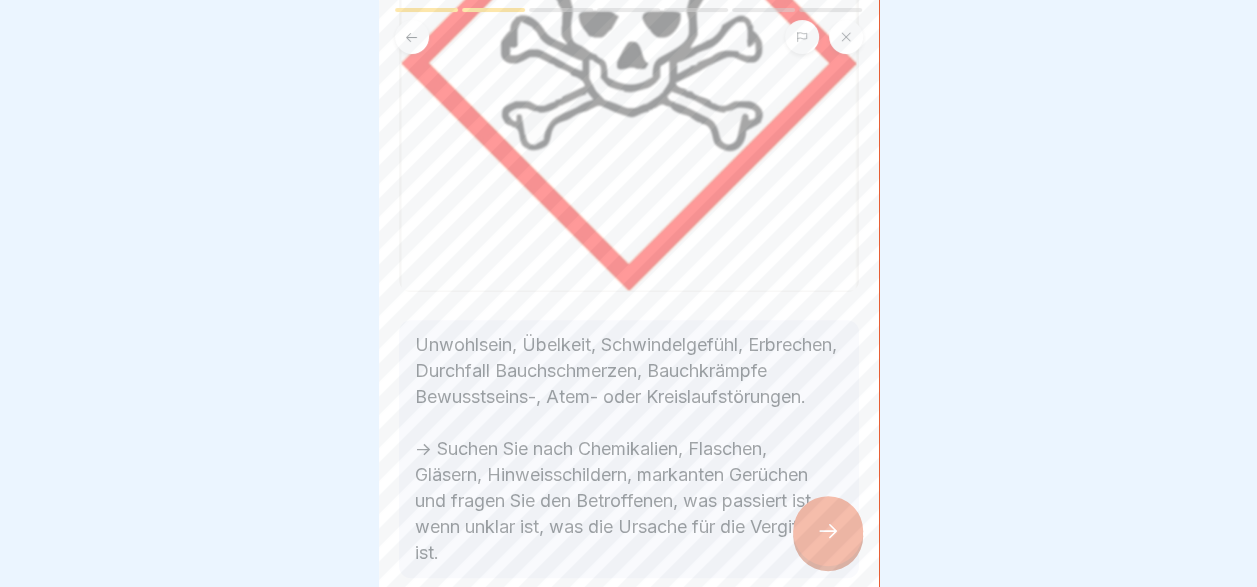 scroll, scrollTop: 428, scrollLeft: 0, axis: vertical 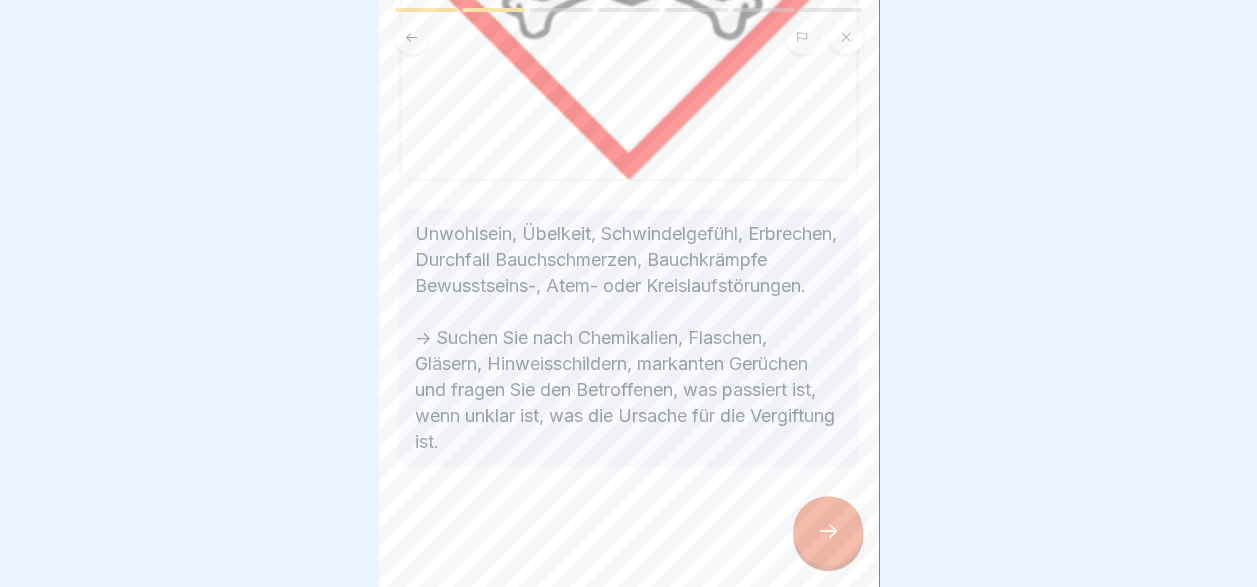 click at bounding box center (828, 531) 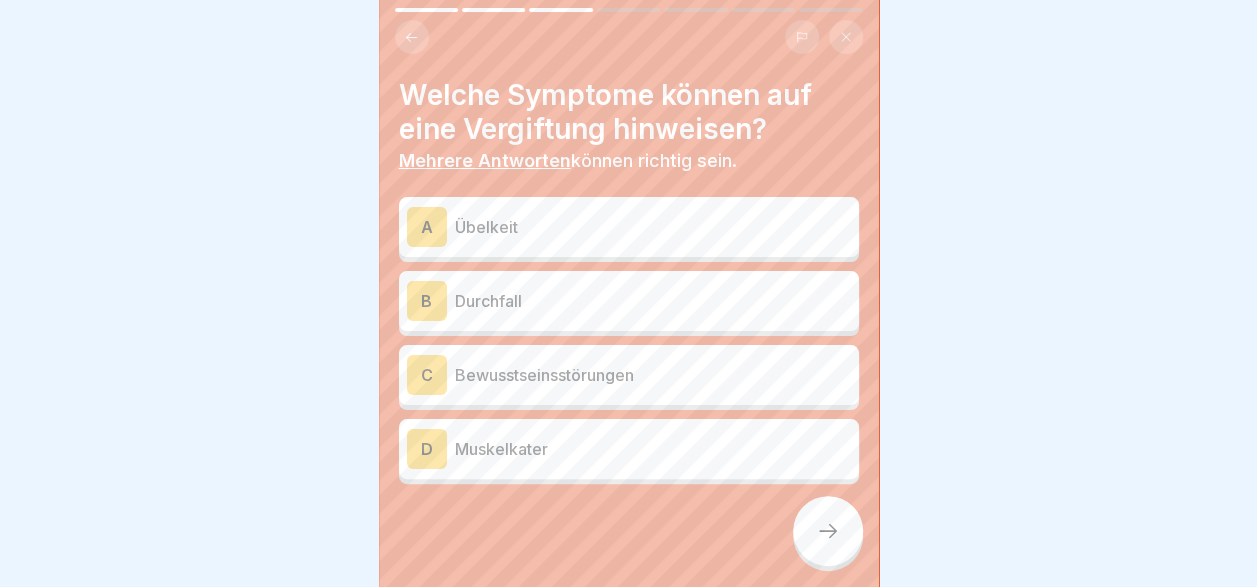 click on "Übelkeit" at bounding box center (653, 227) 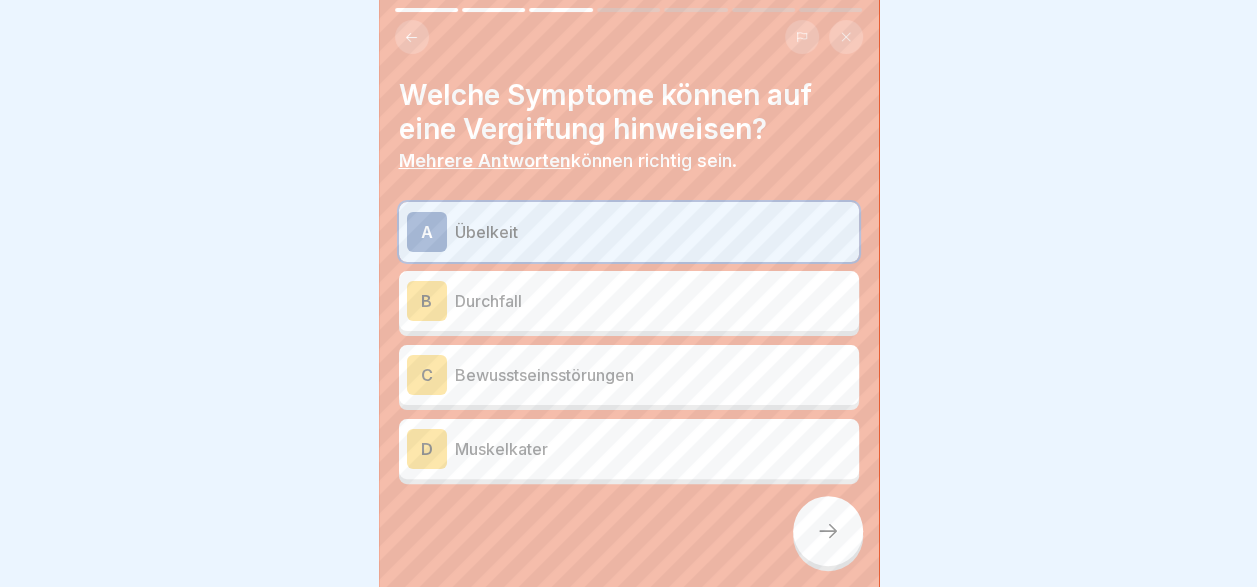 click on "Durchfall" at bounding box center (653, 301) 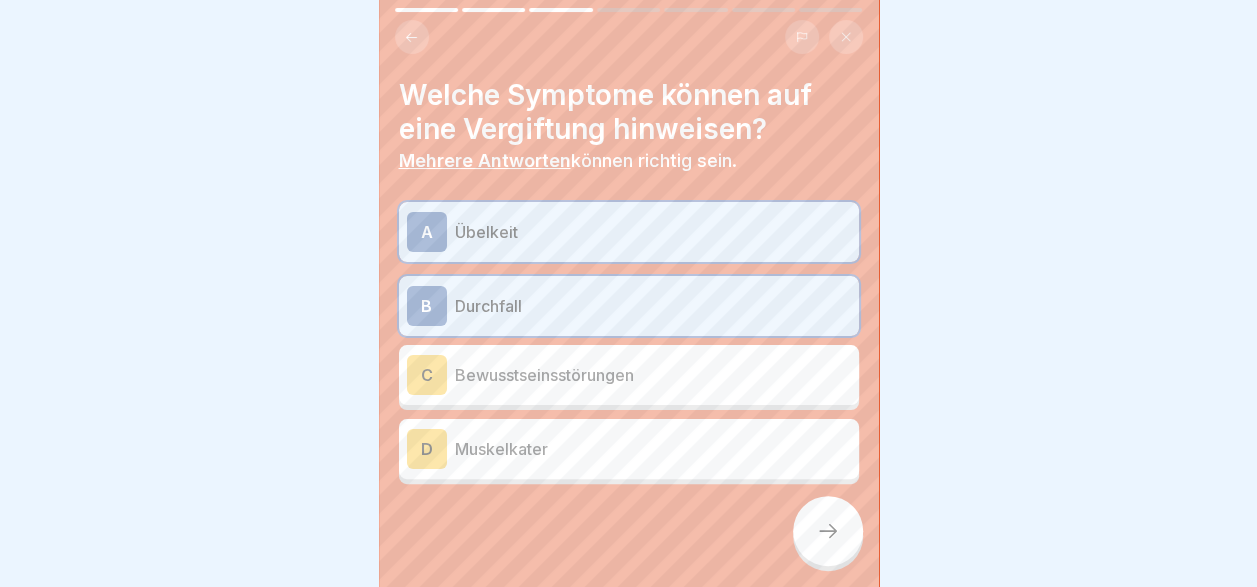 click on "Bewusstseinsstörungen" at bounding box center [653, 375] 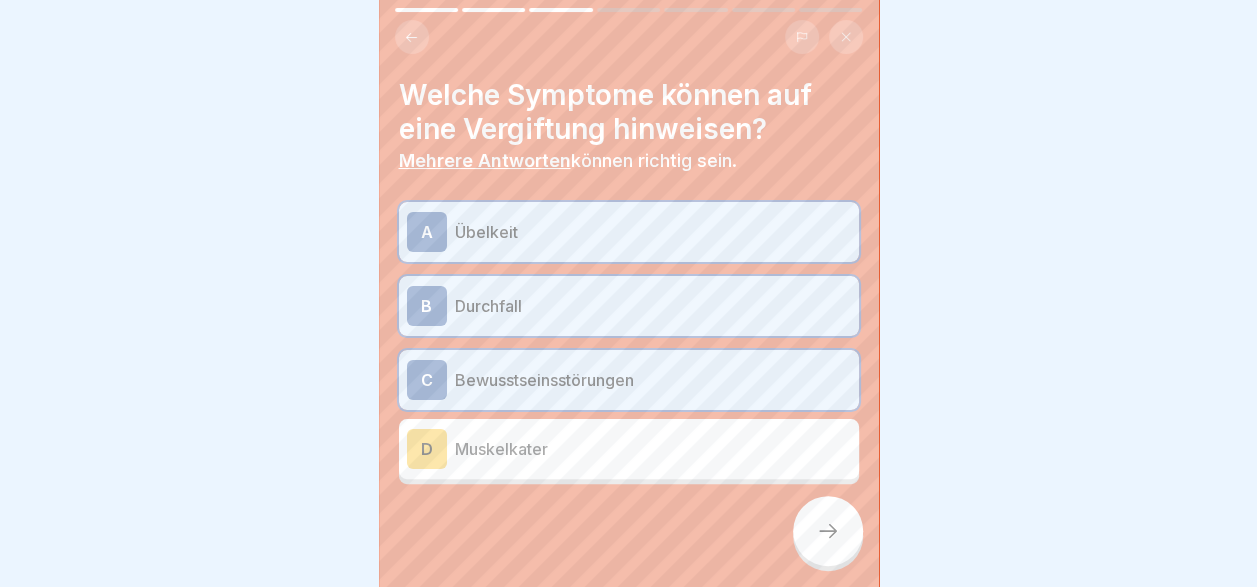 click at bounding box center [828, 531] 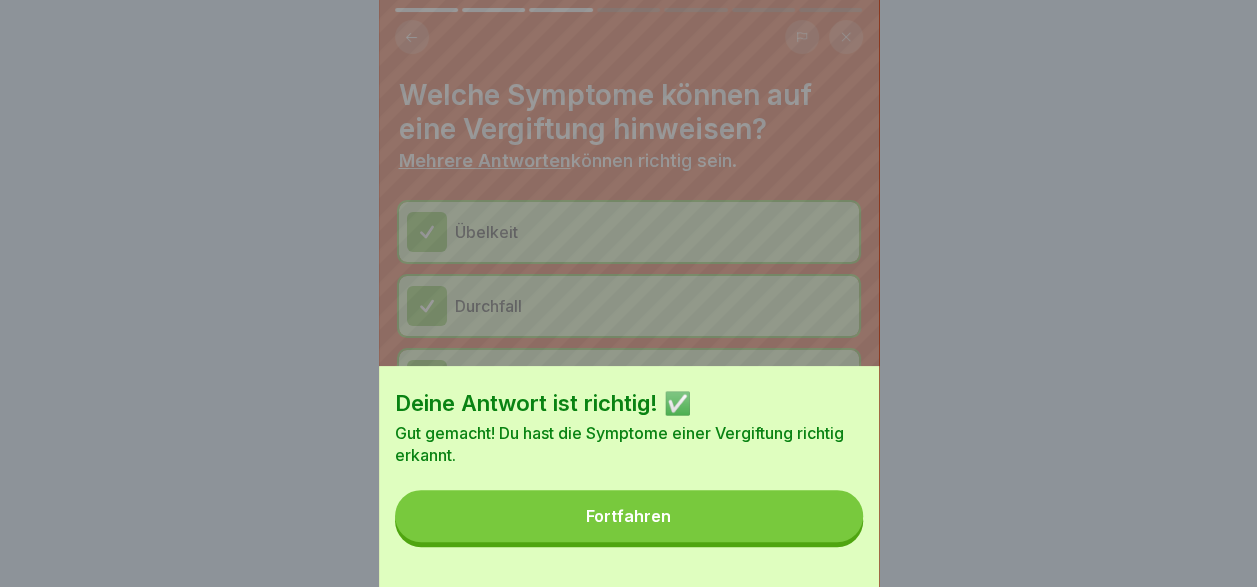 click on "Fortfahren" at bounding box center (629, 516) 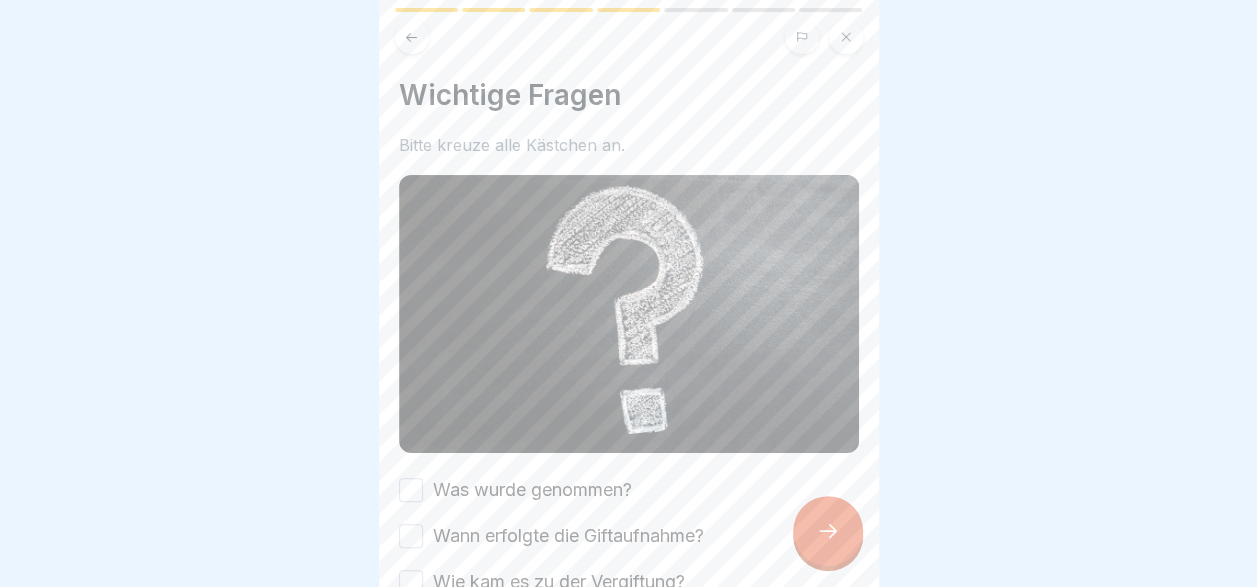 scroll, scrollTop: 191, scrollLeft: 0, axis: vertical 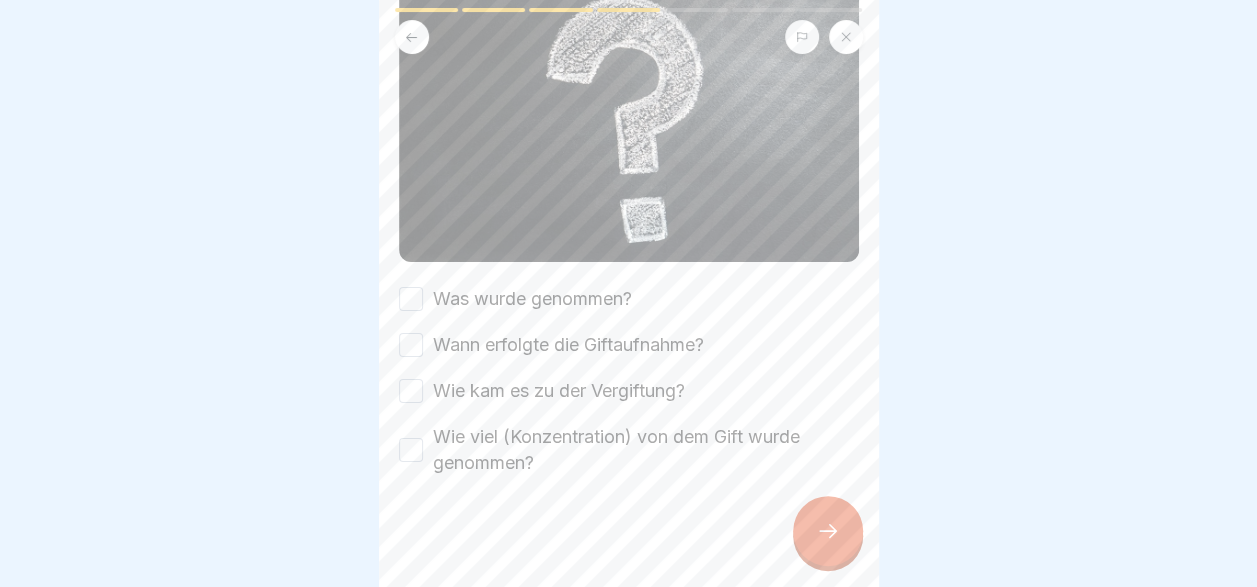 click on "Wann erfolgte die Giftaufnahme?" at bounding box center [568, 345] 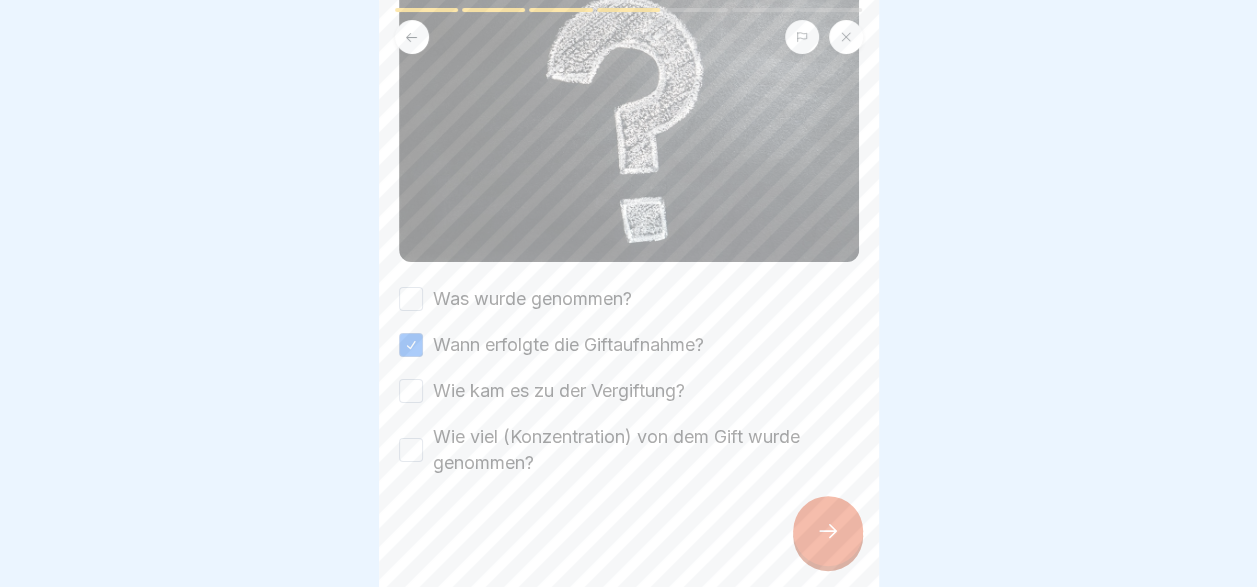 click on "Was wurde genommen? Wann erfolgte die Giftaufnahme? Wie kam es zu der Vergiftung? Wie viel (Konzentration) von dem Gift wurde genommen?" at bounding box center (629, 381) 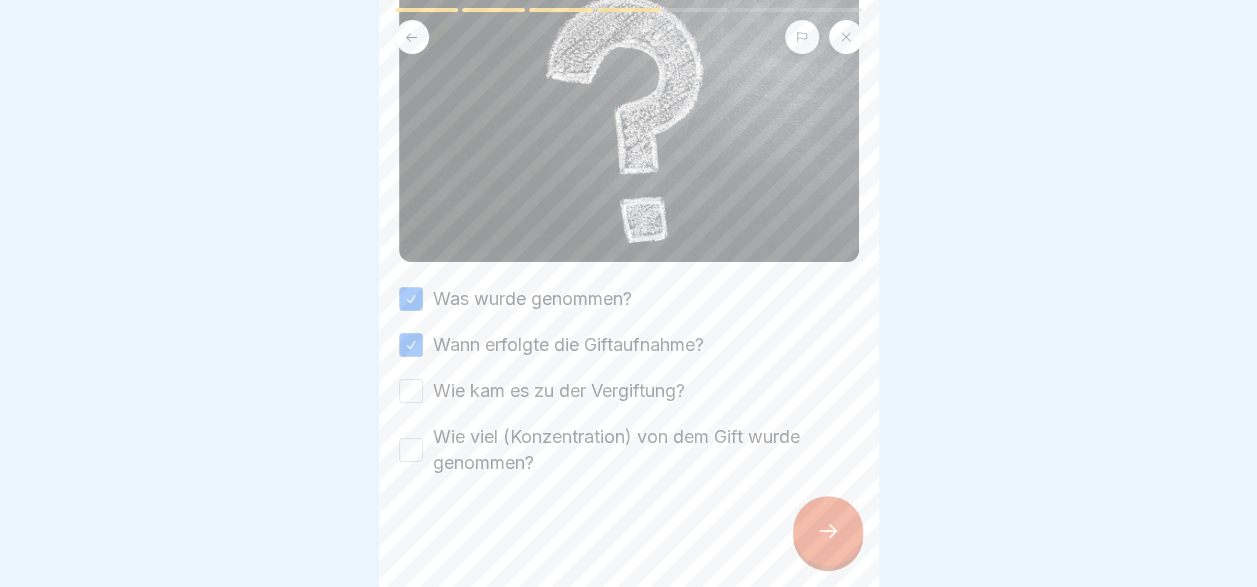 click on "Wie kam es zu der Vergiftung?" at bounding box center [559, 391] 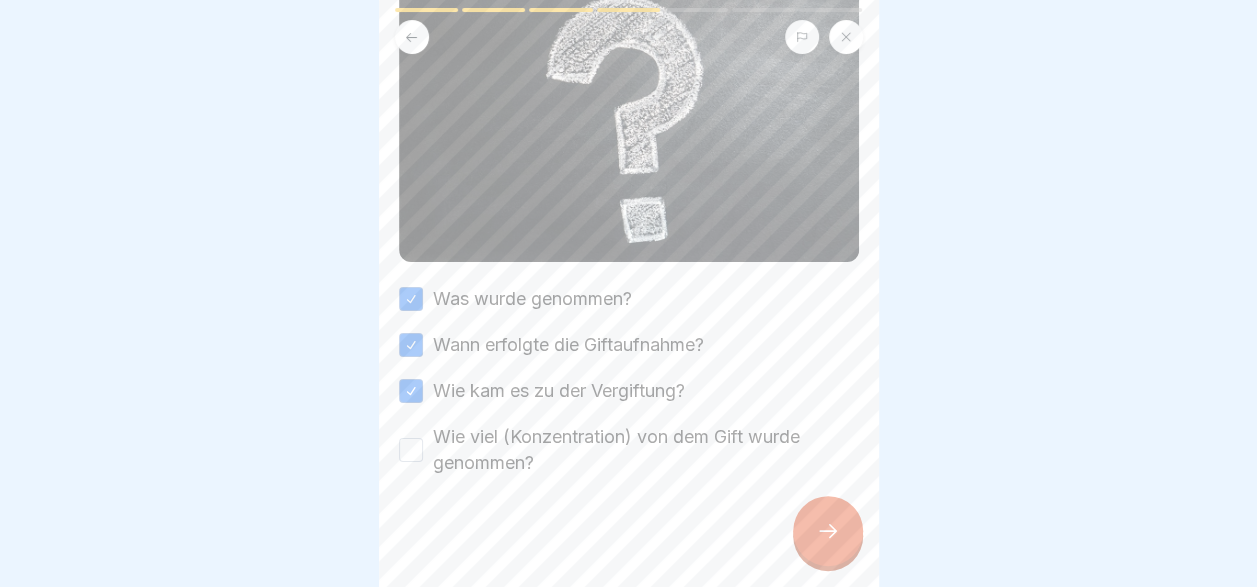 click on "Wie viel (Konzentration) von dem Gift wurde genommen?" at bounding box center [646, 450] 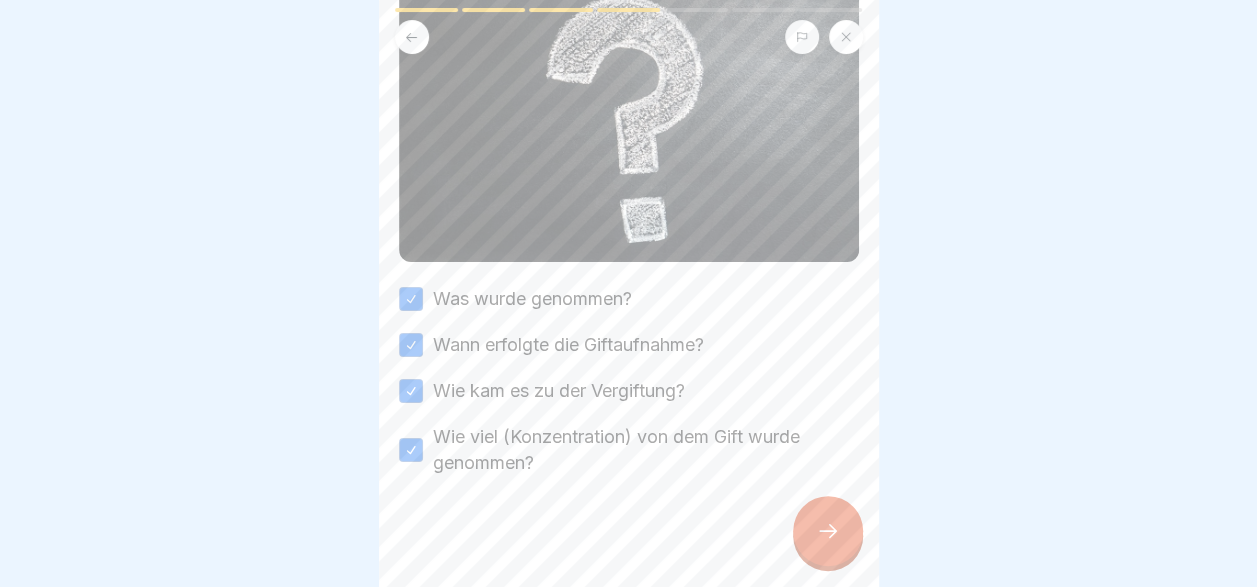 click 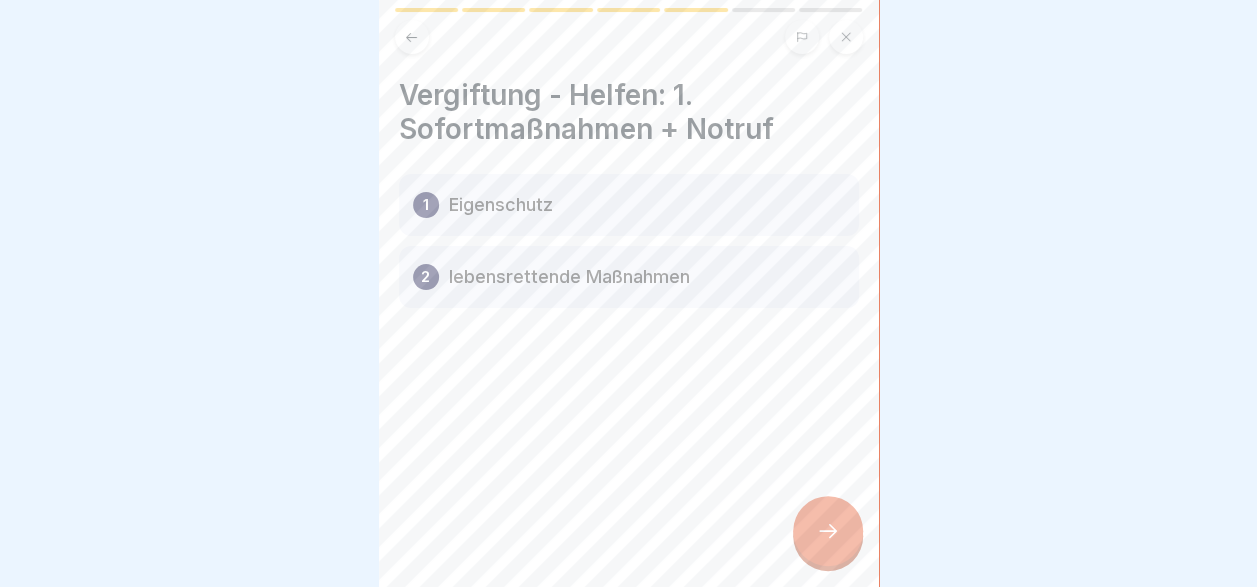 click 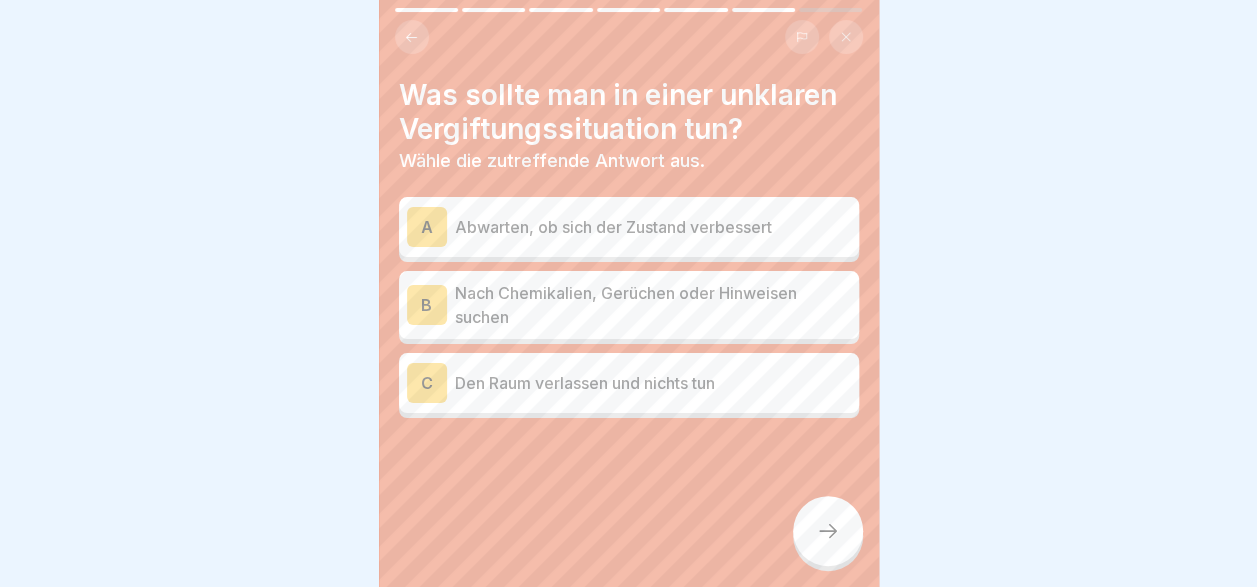 click on "Nach Chemikalien, Gerüchen oder Hinweisen suchen" at bounding box center (653, 305) 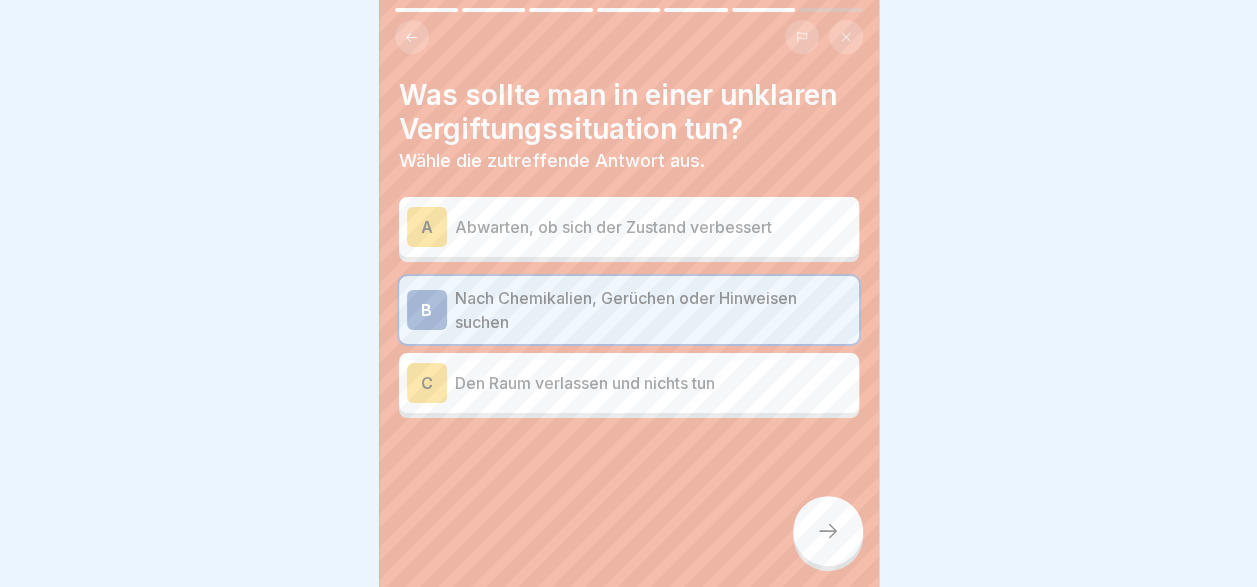 click on "Den Raum verlassen und nichts tun" at bounding box center [653, 383] 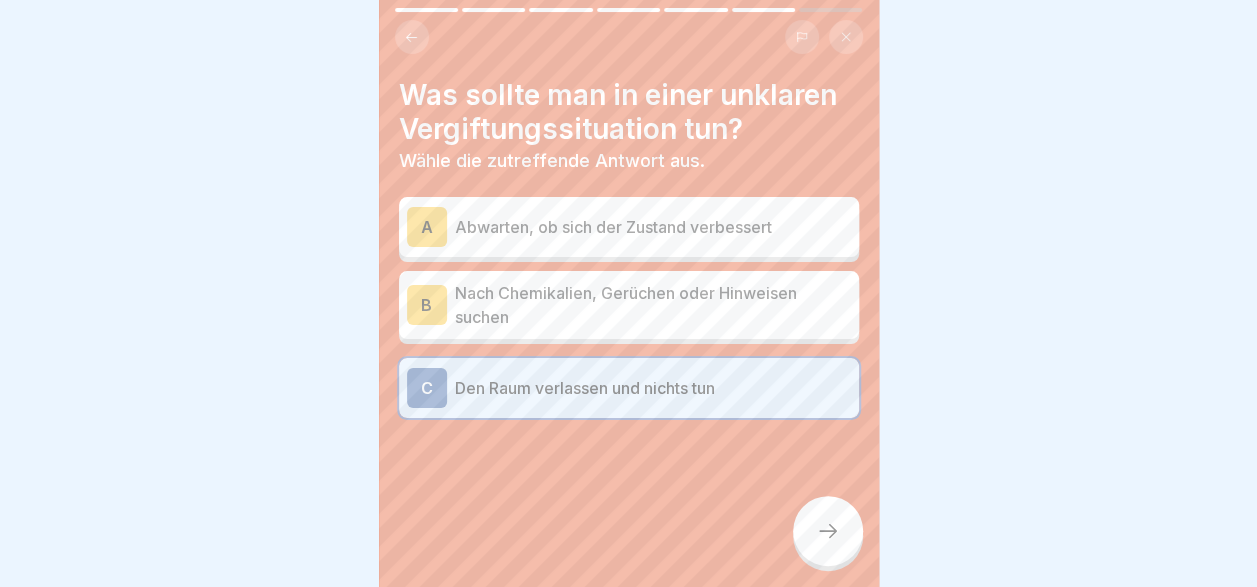 click on "Nach Chemikalien, Gerüchen oder Hinweisen suchen" at bounding box center [653, 305] 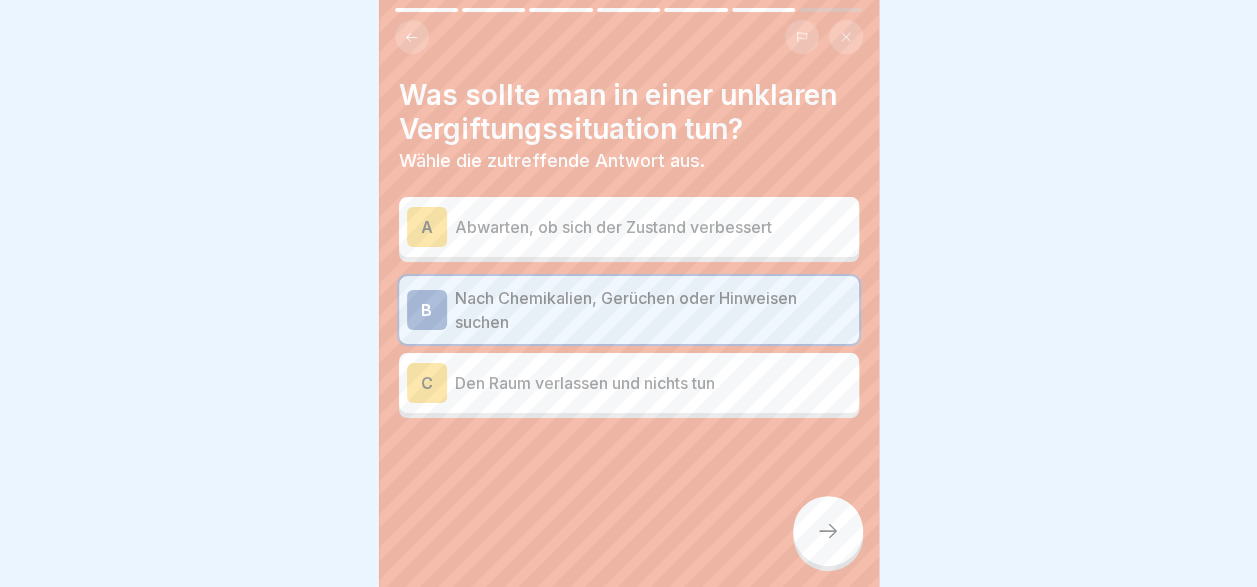click on "Den Raum verlassen und nichts tun" at bounding box center [653, 383] 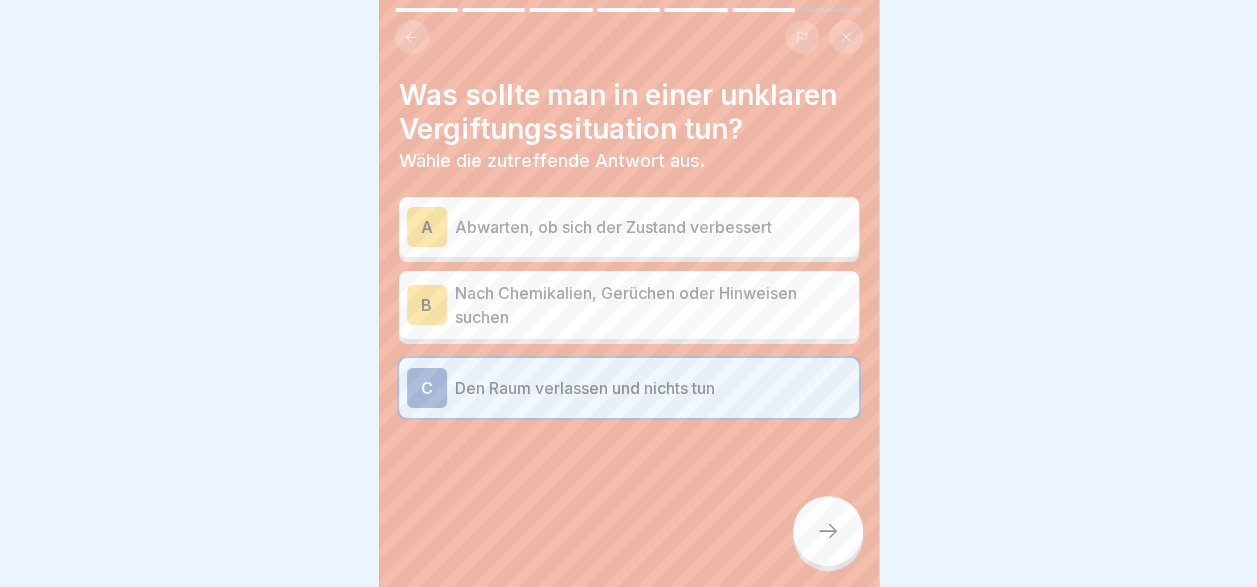 click 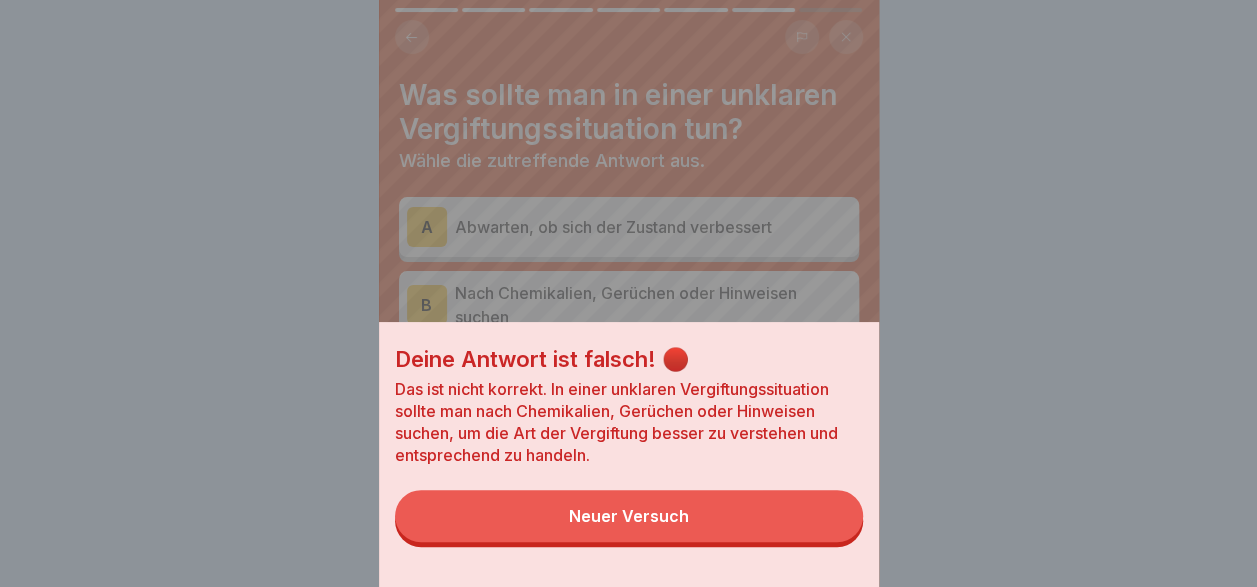 click on "Neuer Versuch" at bounding box center (629, 516) 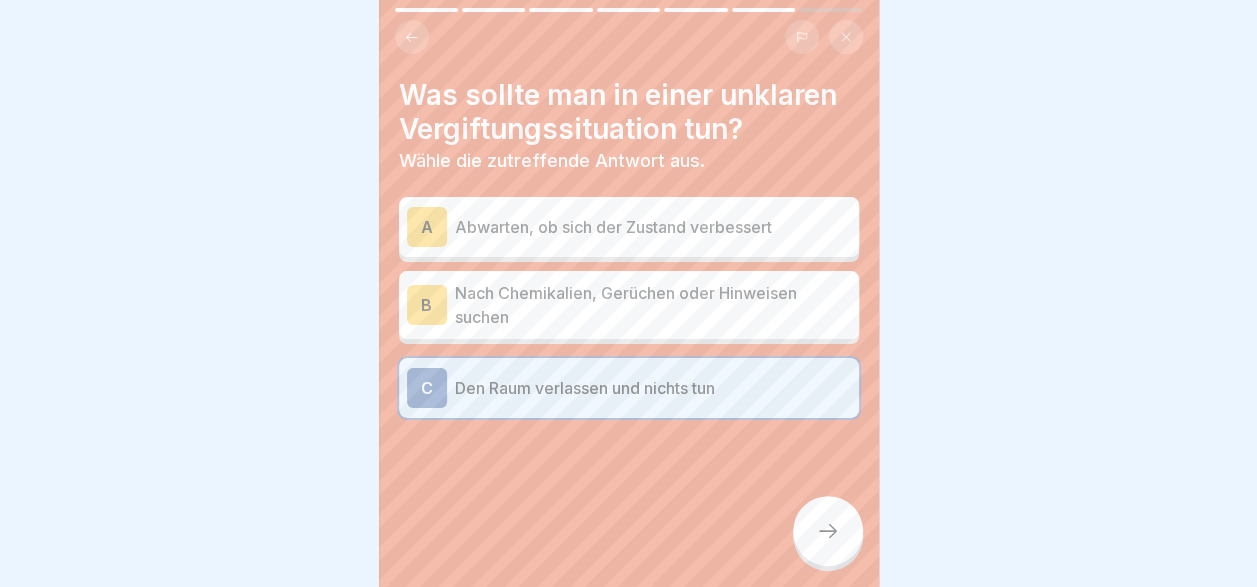 click on "Abwarten, ob sich der Zustand verbessert" at bounding box center (653, 227) 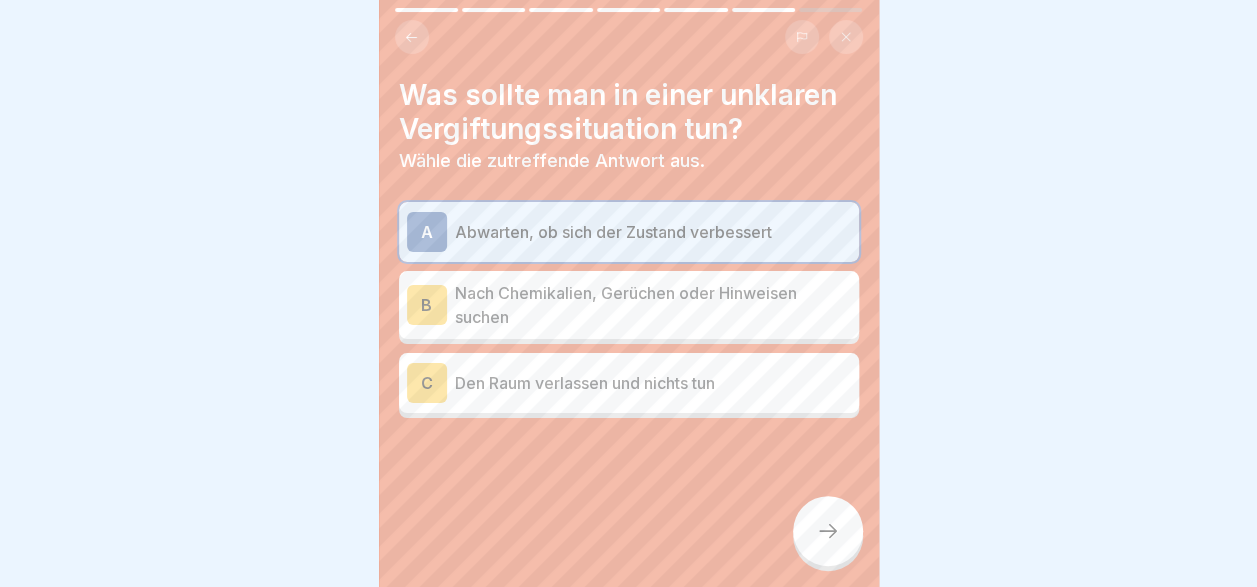click on "Nach Chemikalien, Gerüchen oder Hinweisen suchen" at bounding box center [653, 305] 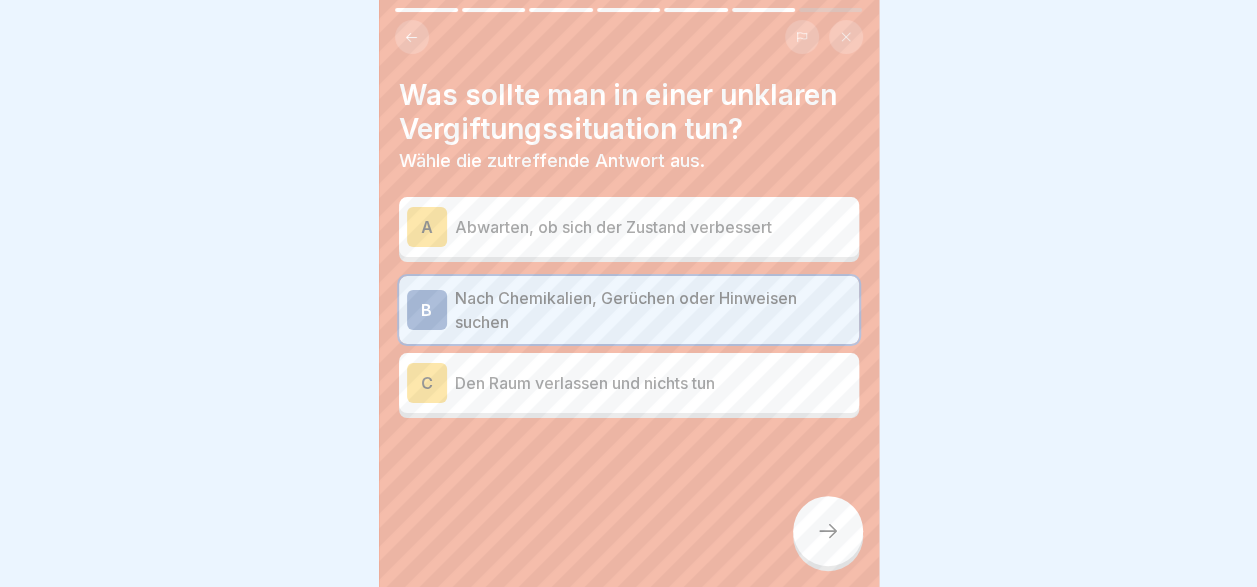 click 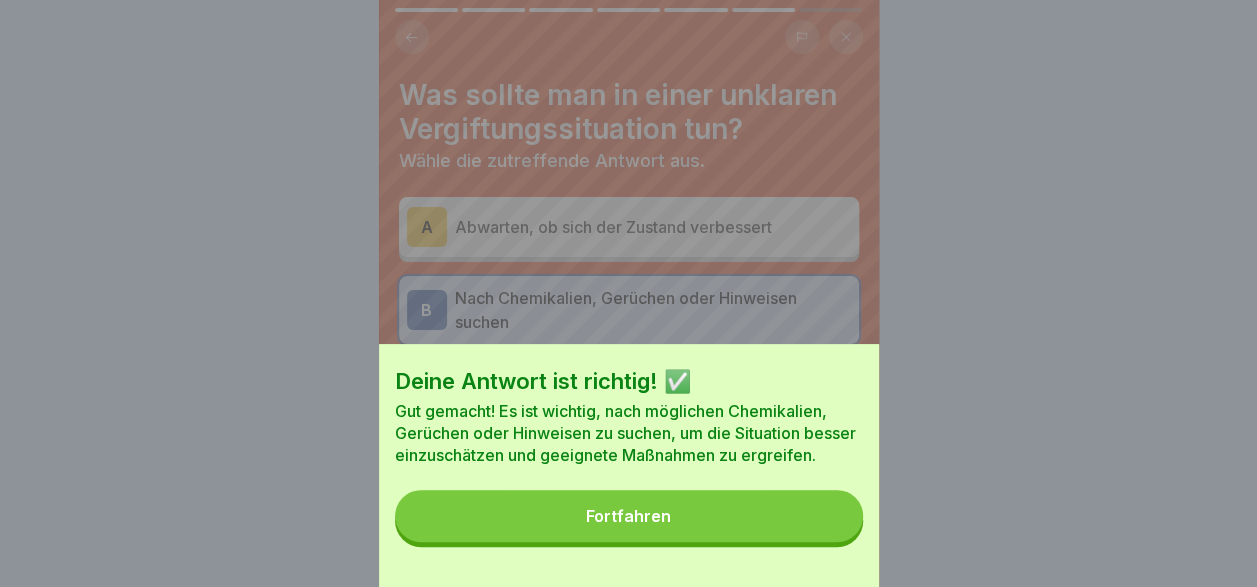 click on "Fortfahren" at bounding box center [629, 516] 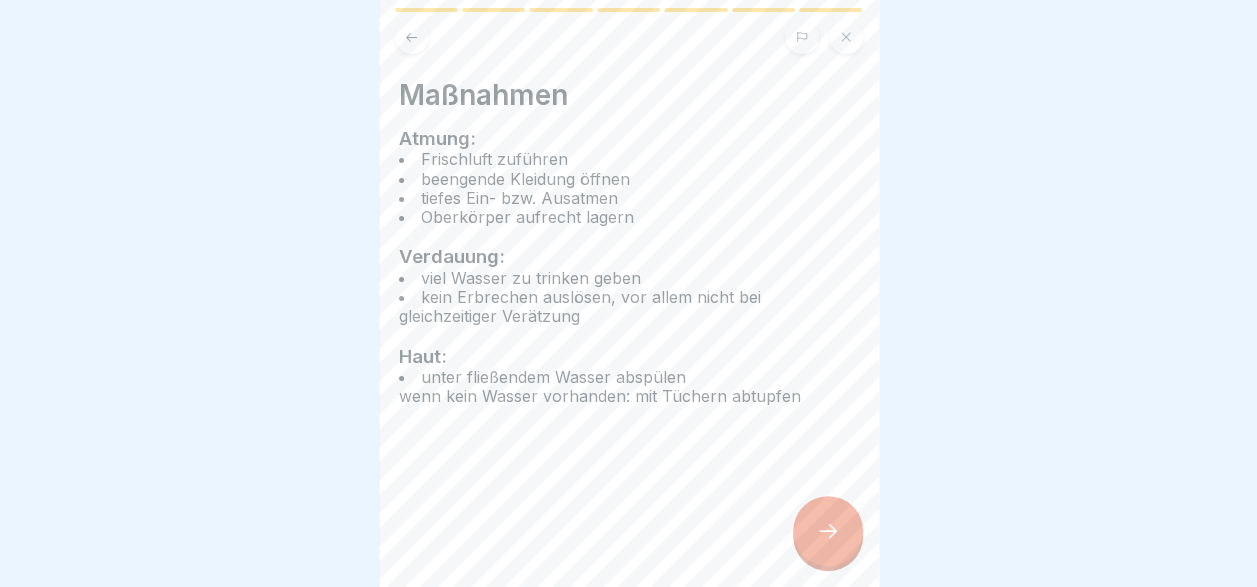 click at bounding box center [828, 531] 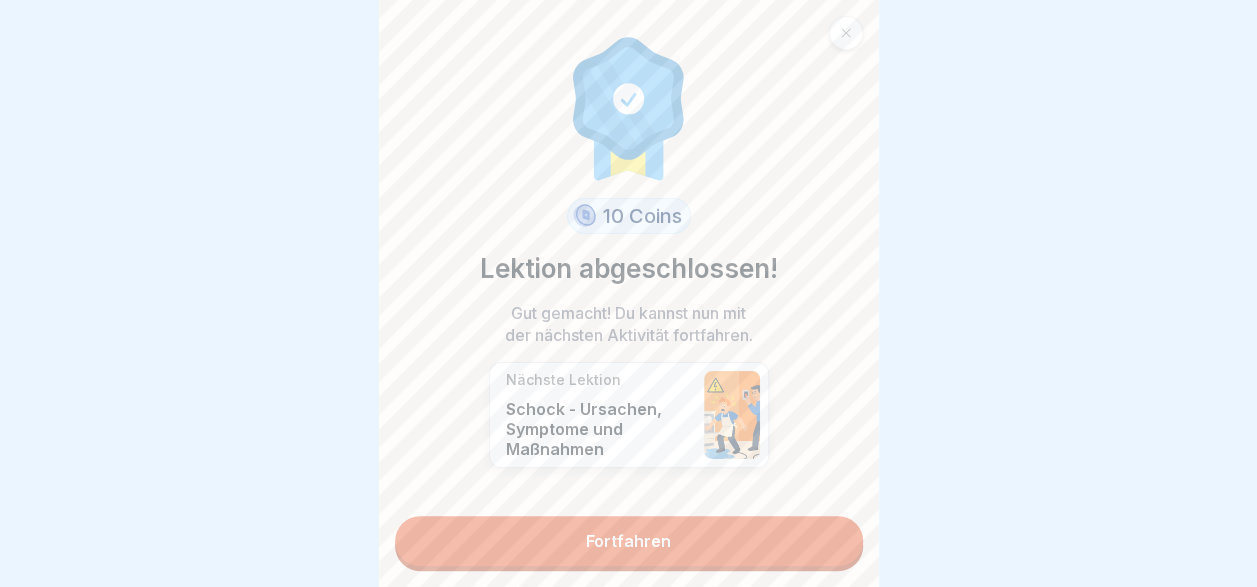 click on "Fortfahren" at bounding box center (629, 541) 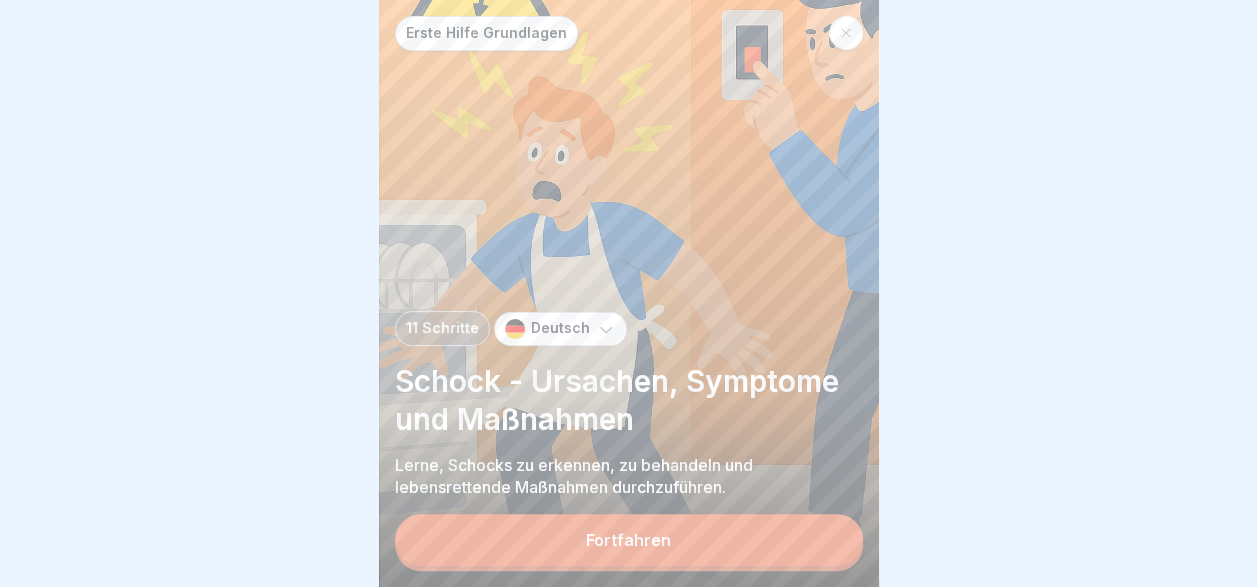 click on "Fortfahren" at bounding box center [629, 540] 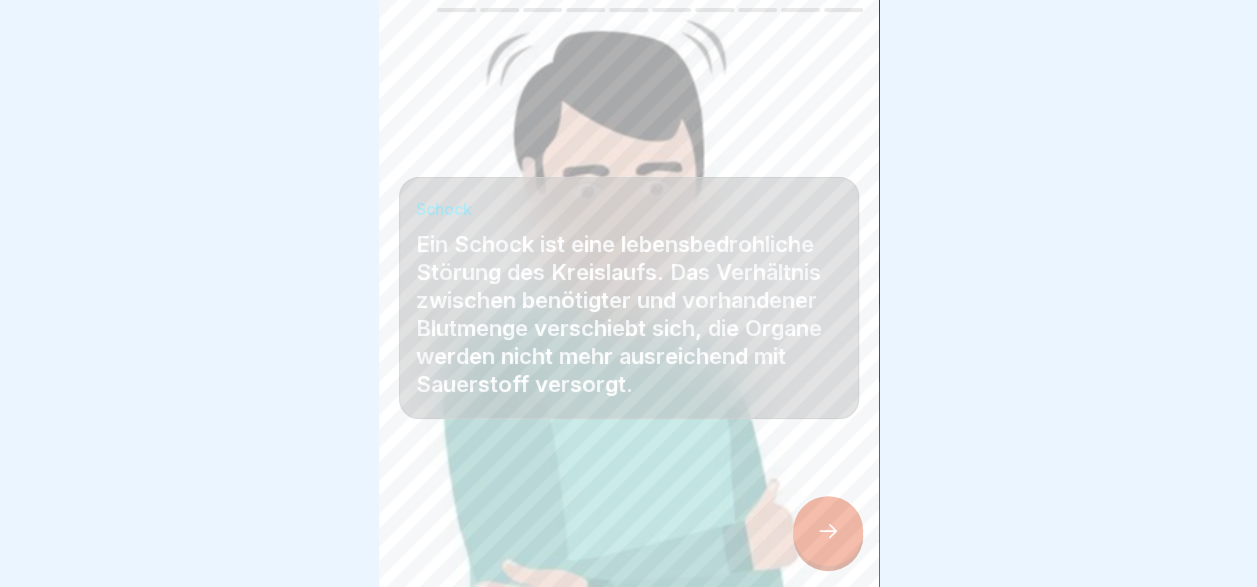 click at bounding box center (828, 531) 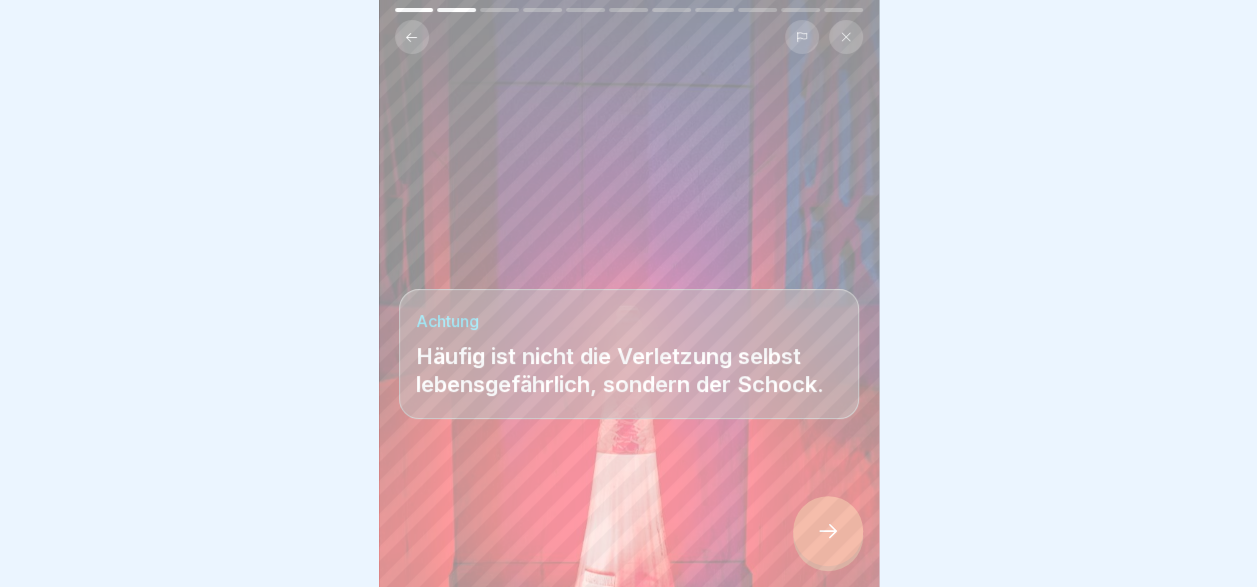 click 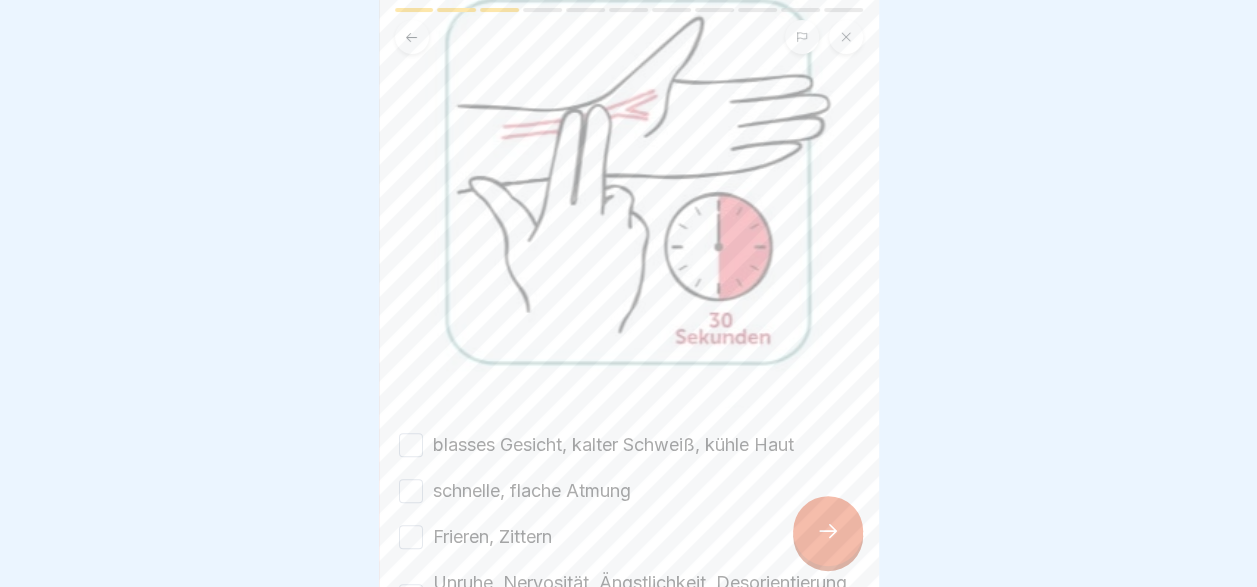scroll, scrollTop: 410, scrollLeft: 0, axis: vertical 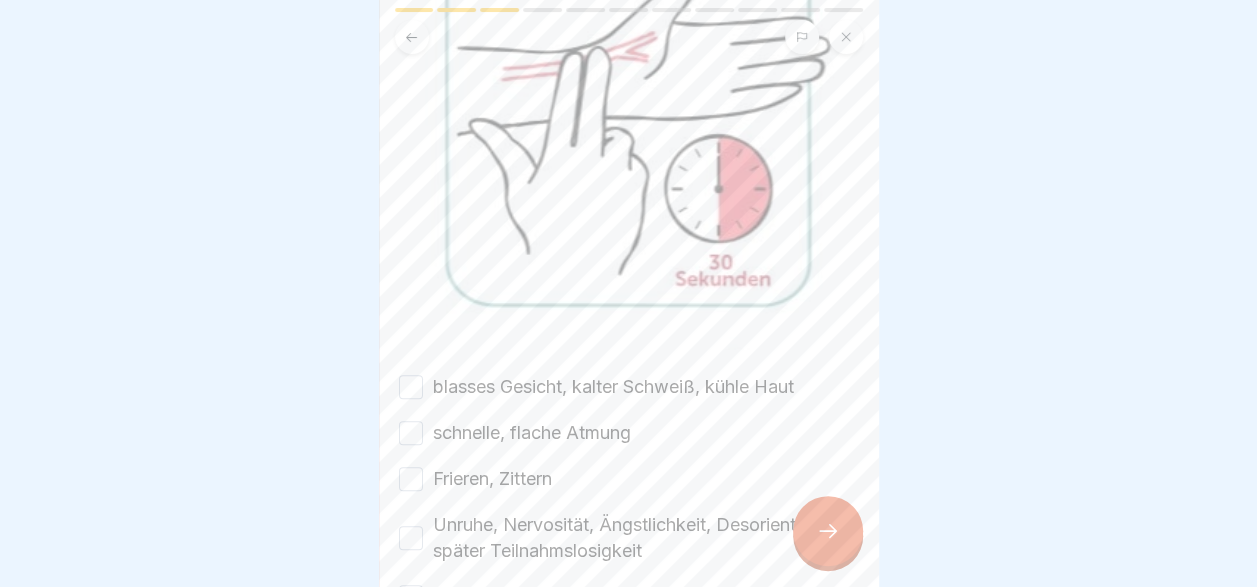 click on "schnelle, flache Atmung" at bounding box center [629, 433] 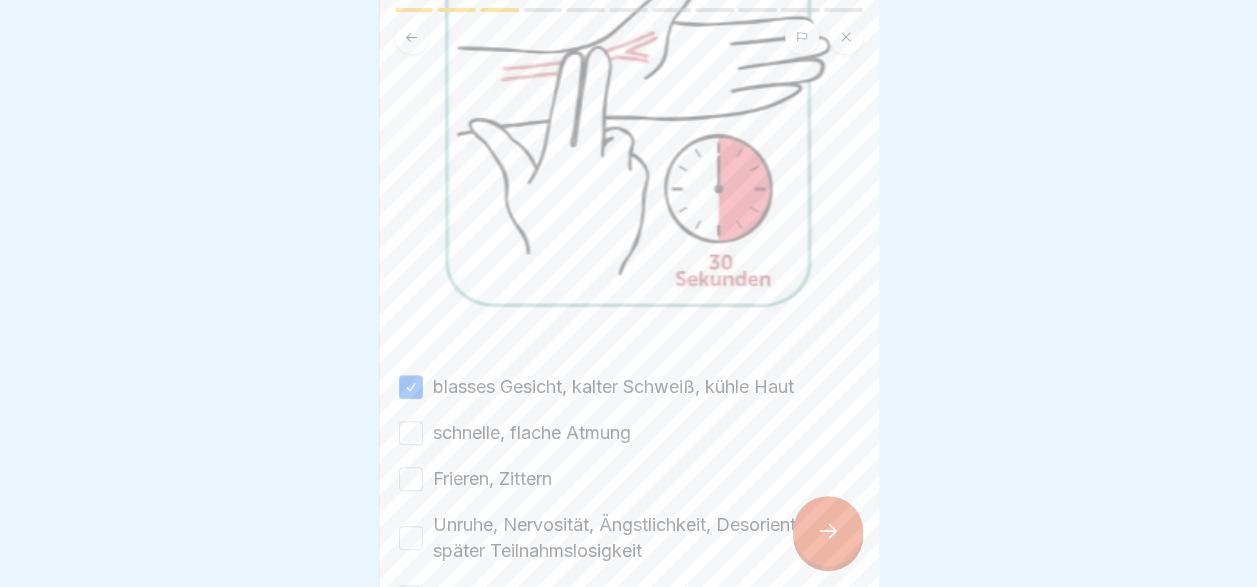 click on "schnelle, flache Atmung" at bounding box center [532, 433] 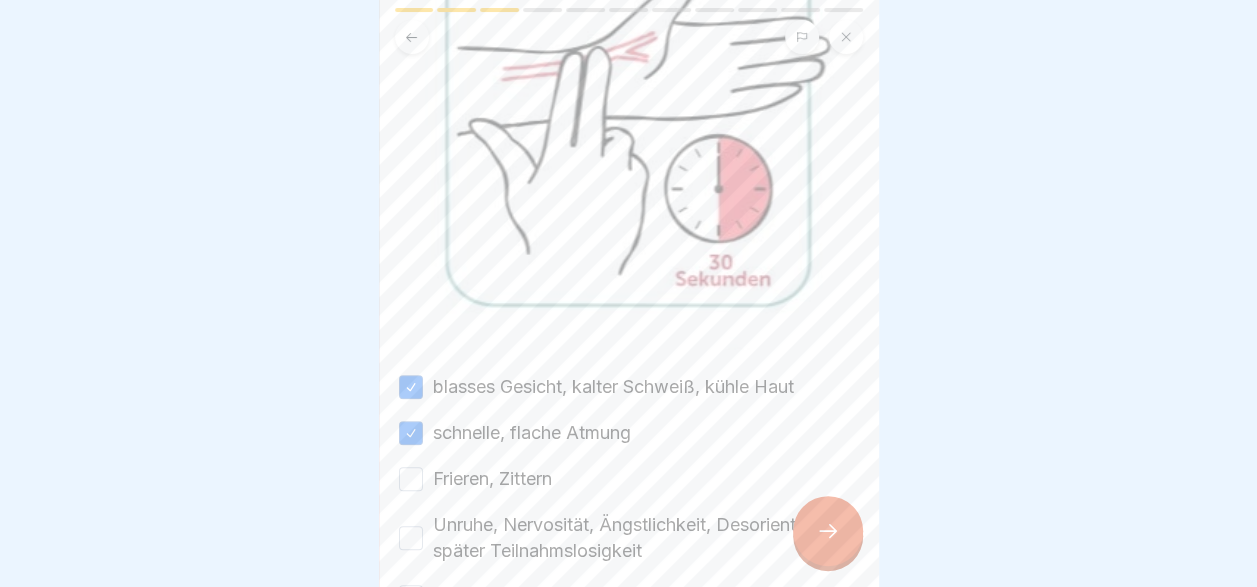 click on "Frieren, Zittern" at bounding box center [492, 479] 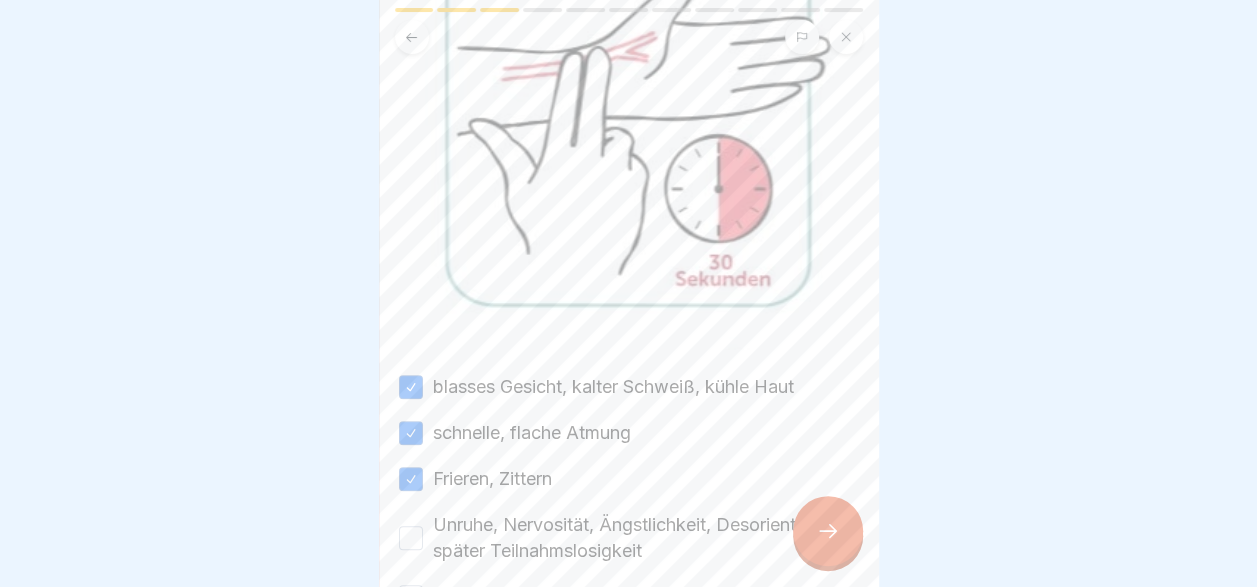 click on "Unruhe, Nervosität, Ängstlichkeit, Desorientierung, später Teilnahmslosigkeit" at bounding box center (646, 538) 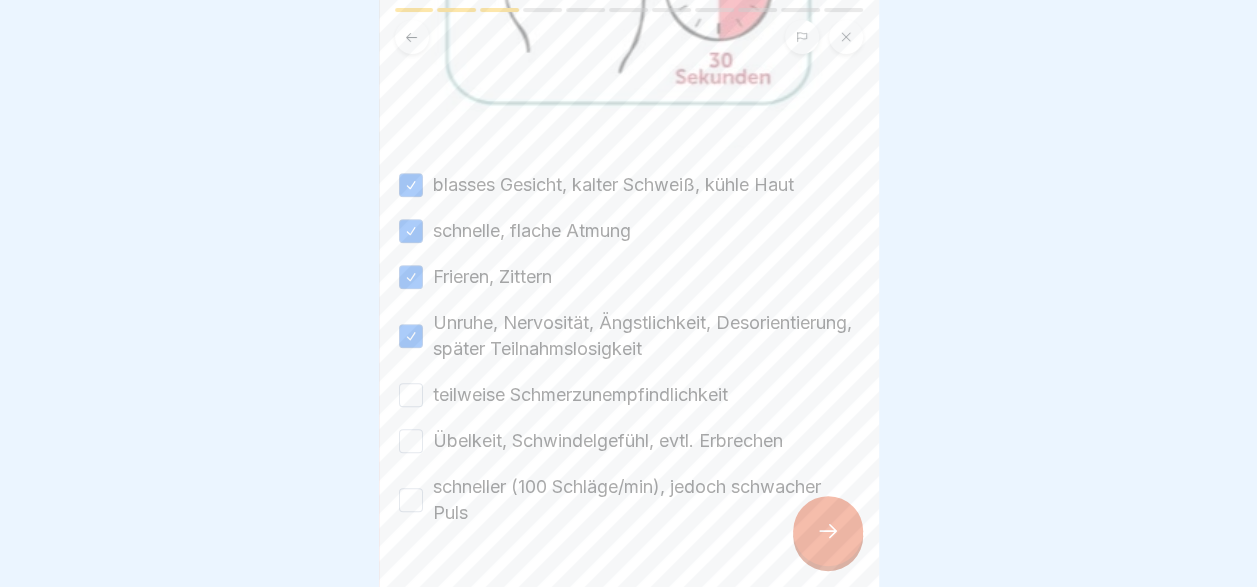 scroll, scrollTop: 625, scrollLeft: 0, axis: vertical 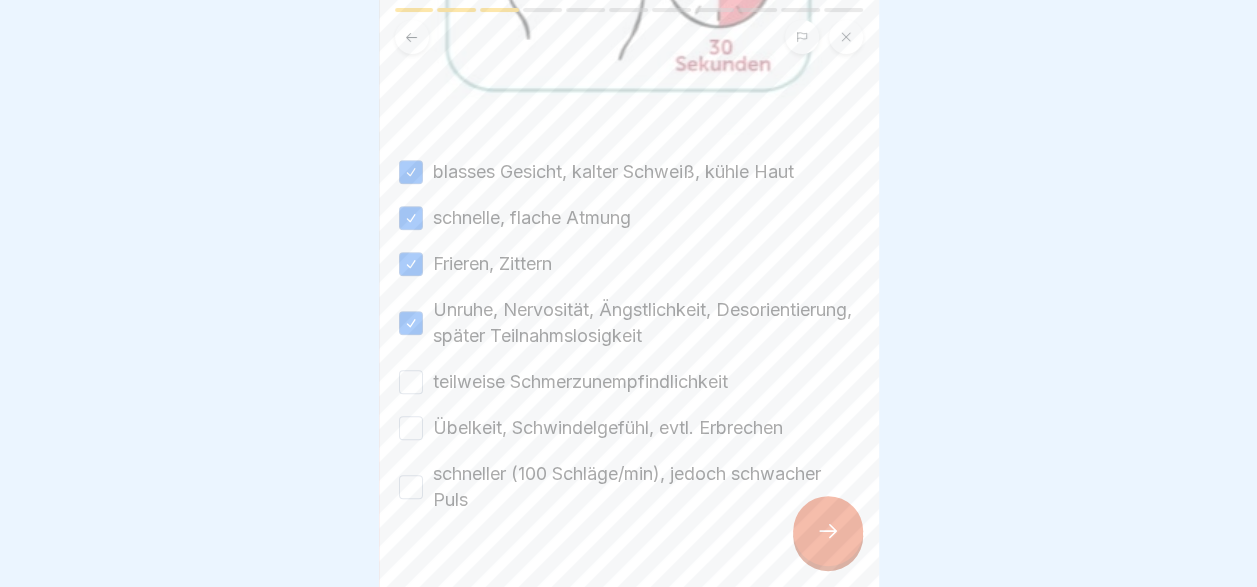 click on "blasses Gesicht, kalter Schweiß, kühle Haut schnelle, flache Atmung Frieren, Zittern Unruhe, Nervosität, Ängstlichkeit, Desorientierung, später Teilnahmslosigkeit teilweise Schmerzunempfindlichkeit Übelkeit, Schwindelgefühl, evtl. Erbrechen schneller (100 Schläge/min), jedoch schwacher Puls" at bounding box center (629, 336) 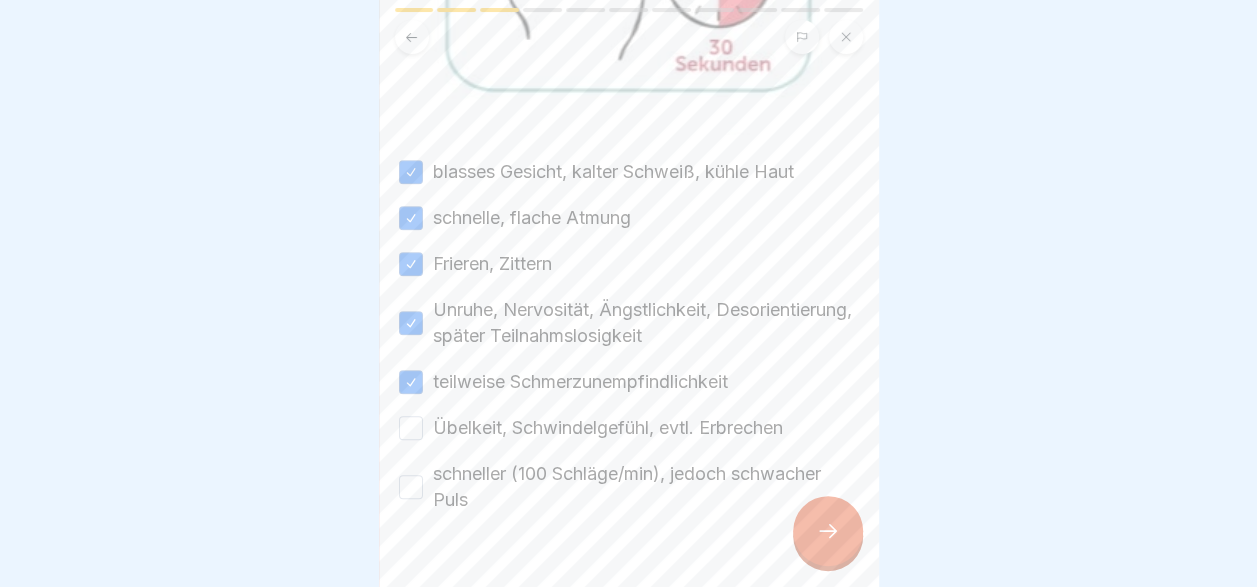 click on "Übelkeit, Schwindelgefühl, evtl. Erbrechen" at bounding box center [608, 428] 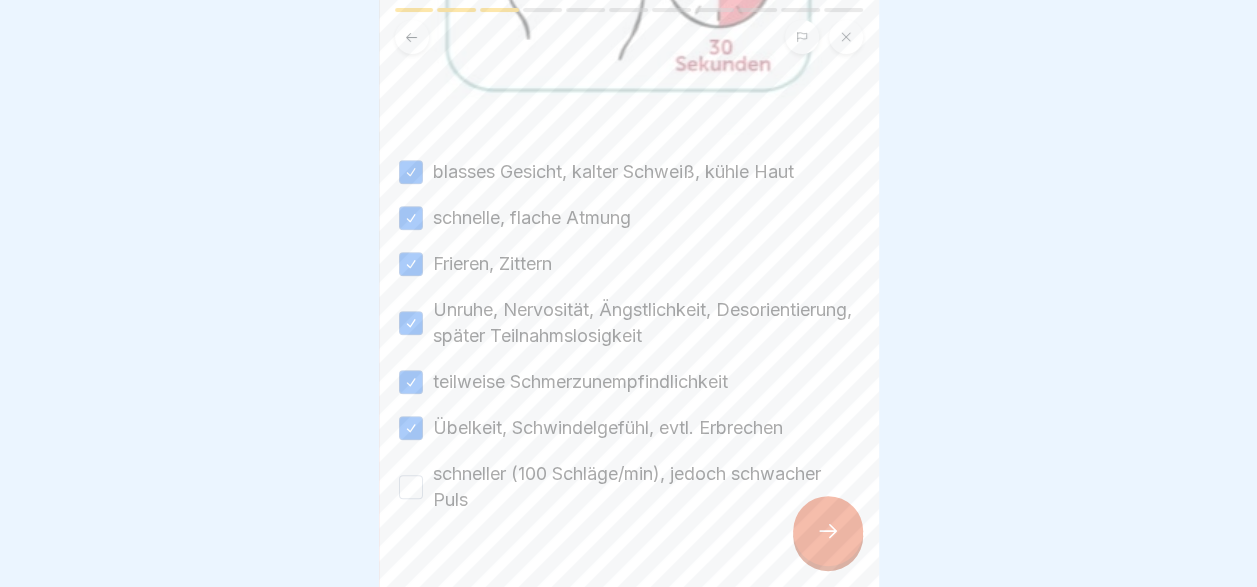 click on "schneller (100 Schläge/min), jedoch schwacher Puls" at bounding box center (646, 487) 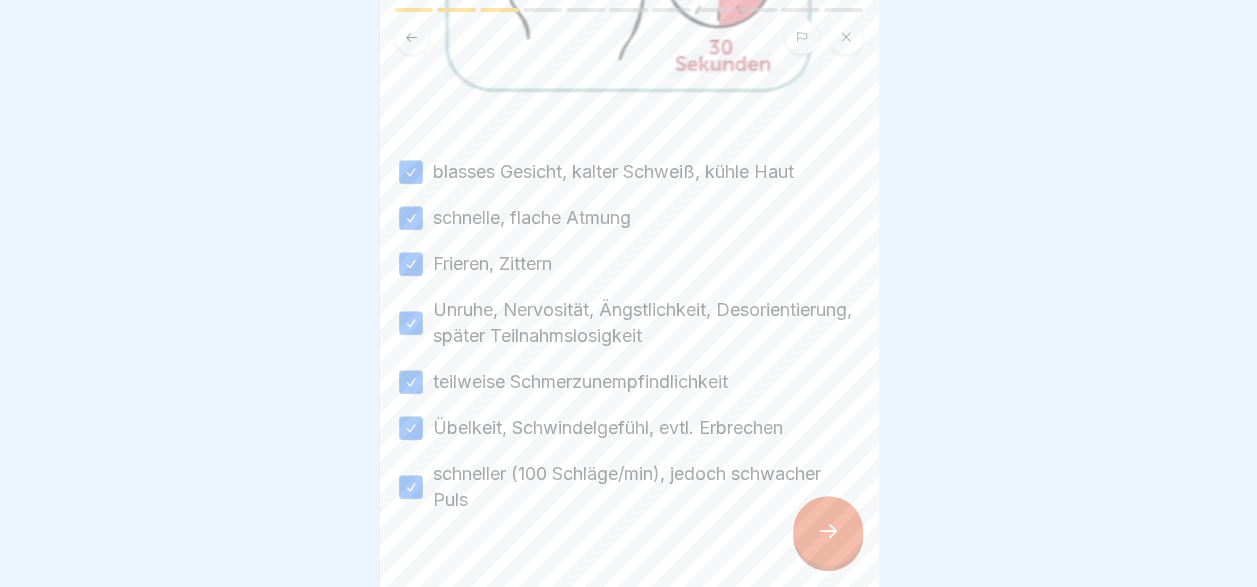 click at bounding box center (828, 531) 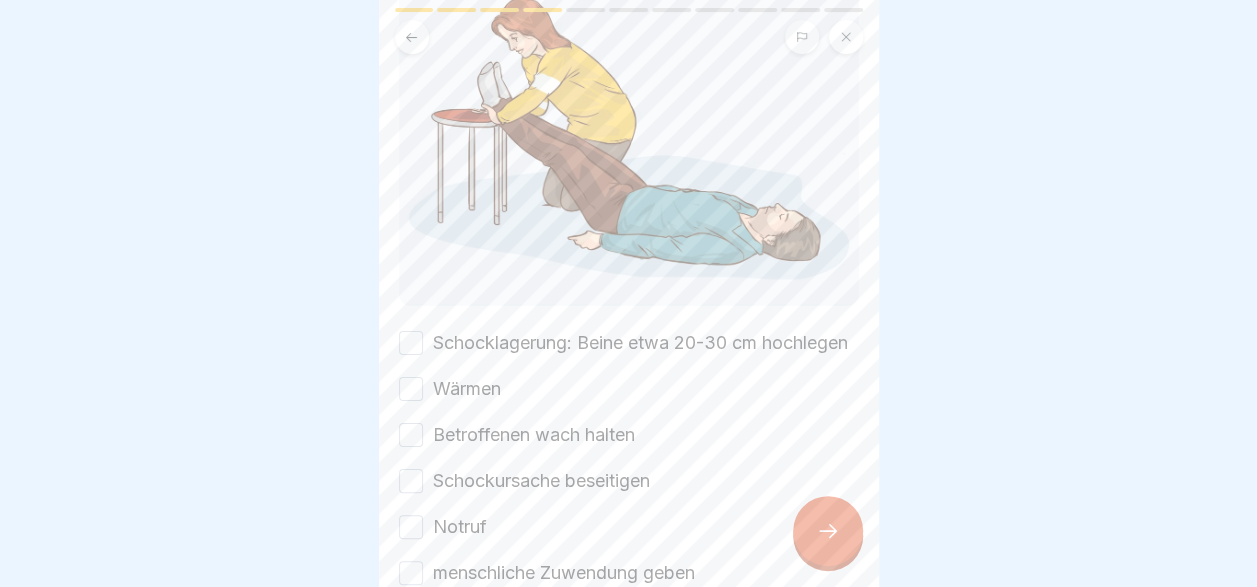 scroll, scrollTop: 205, scrollLeft: 0, axis: vertical 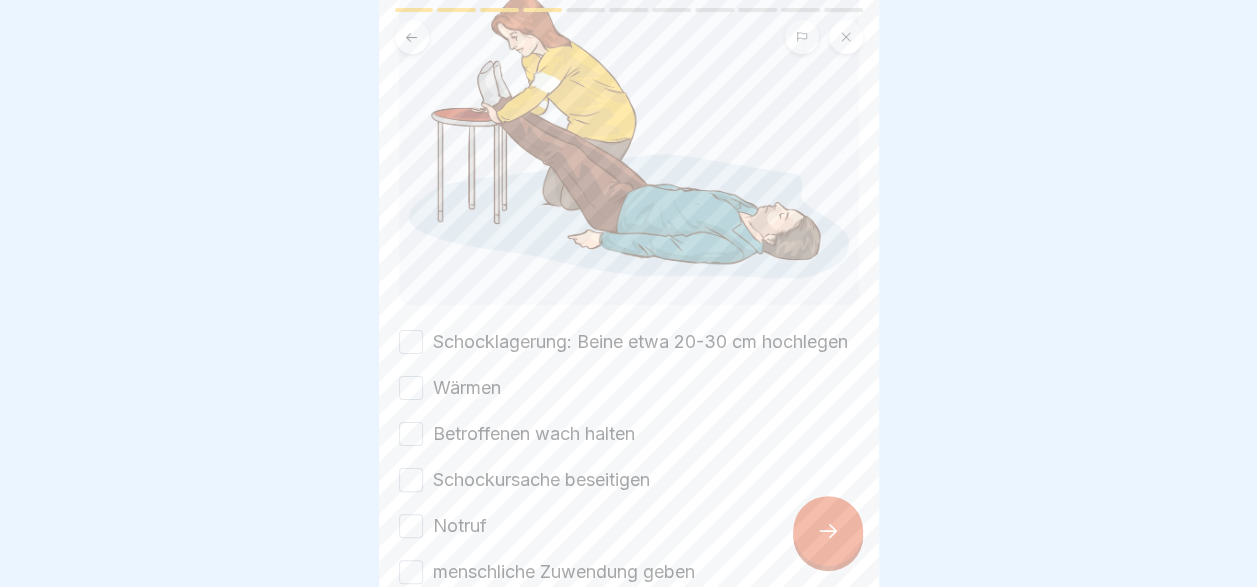 click on "Schocklagerung: Beine etwa 20-30 cm hochlegen Wärmen Betroffenen wach halten Schockursache beseitigen Notruf menschliche Zuwendung geben" at bounding box center [629, 457] 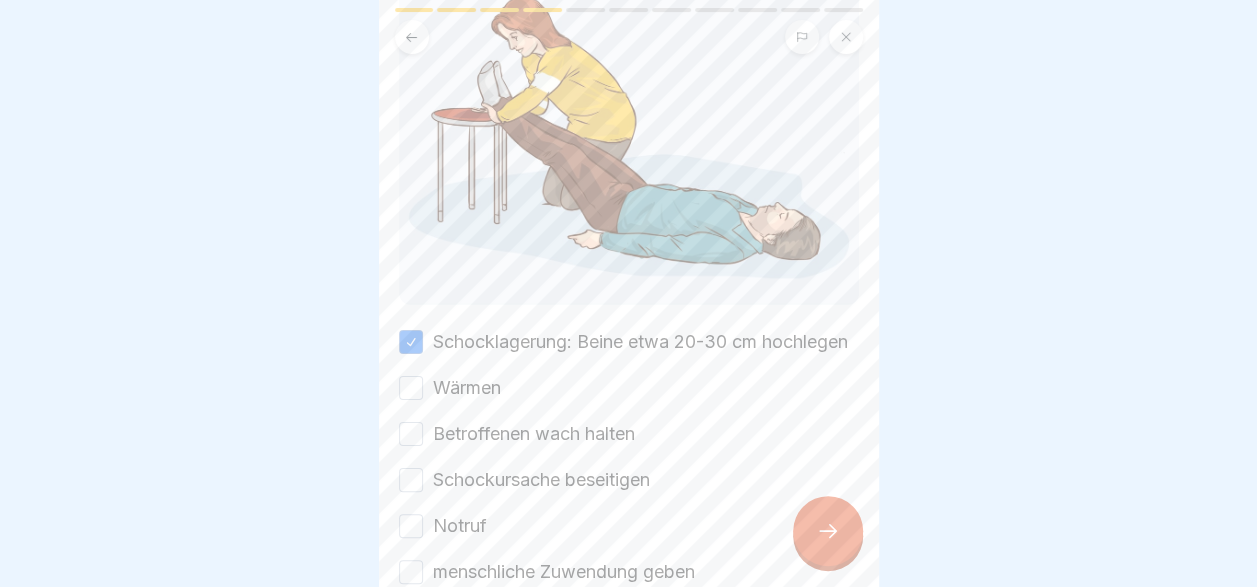 click on "Wärmen" at bounding box center (629, 388) 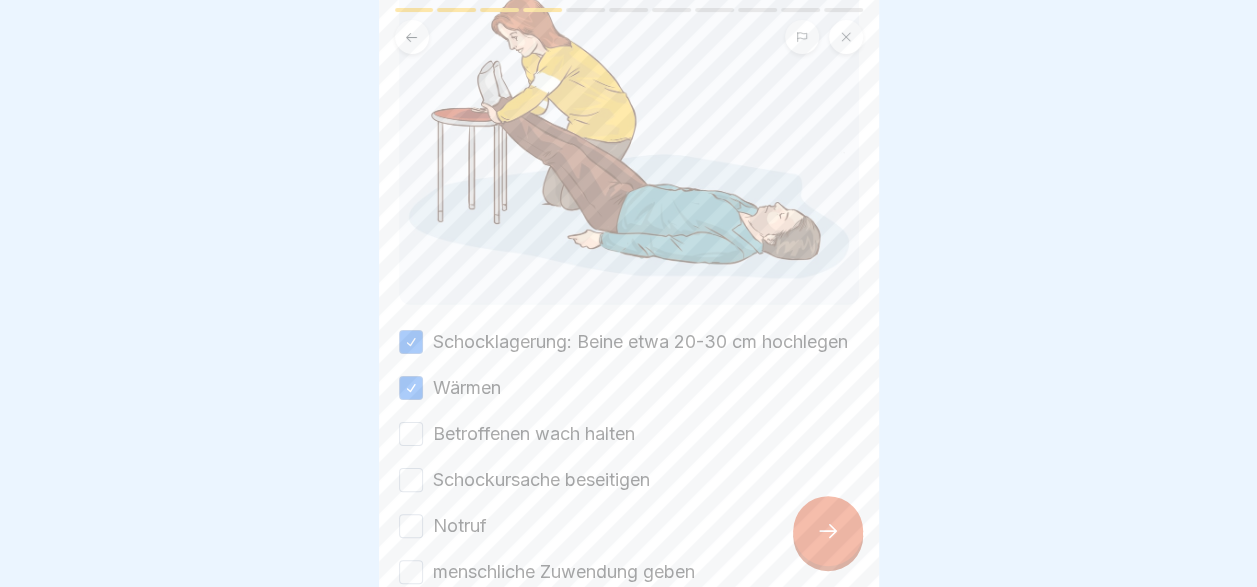 click on "Betroffenen wach halten" at bounding box center (534, 434) 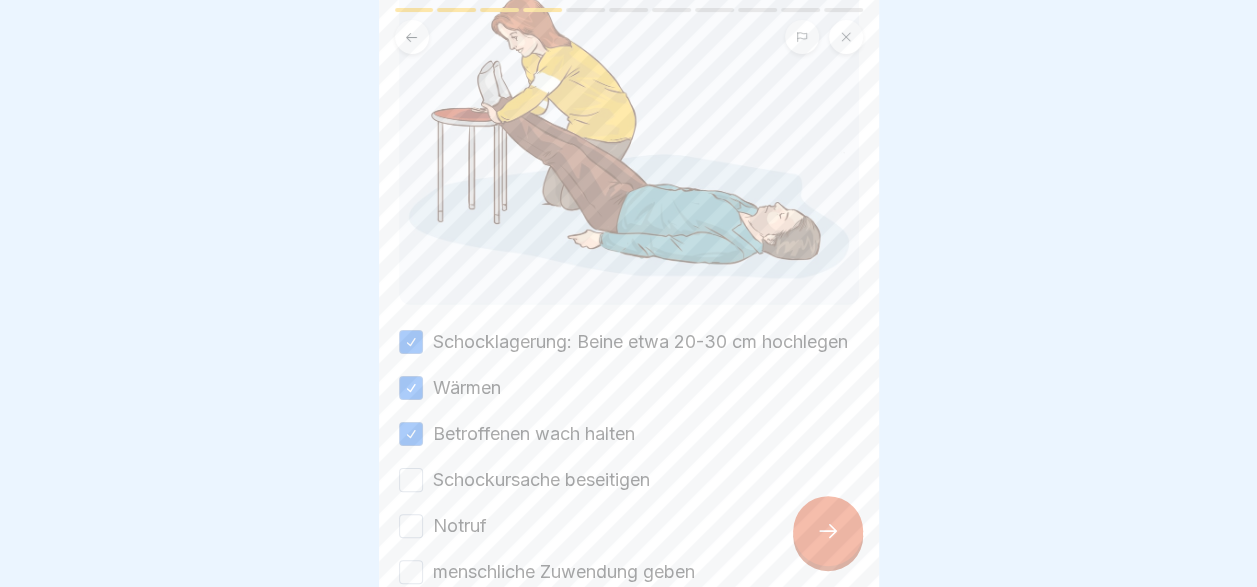click on "Schocklagerung: Beine etwa 20-30 cm hochlegen Wärmen Betroffenen wach halten Schockursache beseitigen Notruf menschliche Zuwendung geben" at bounding box center (629, 457) 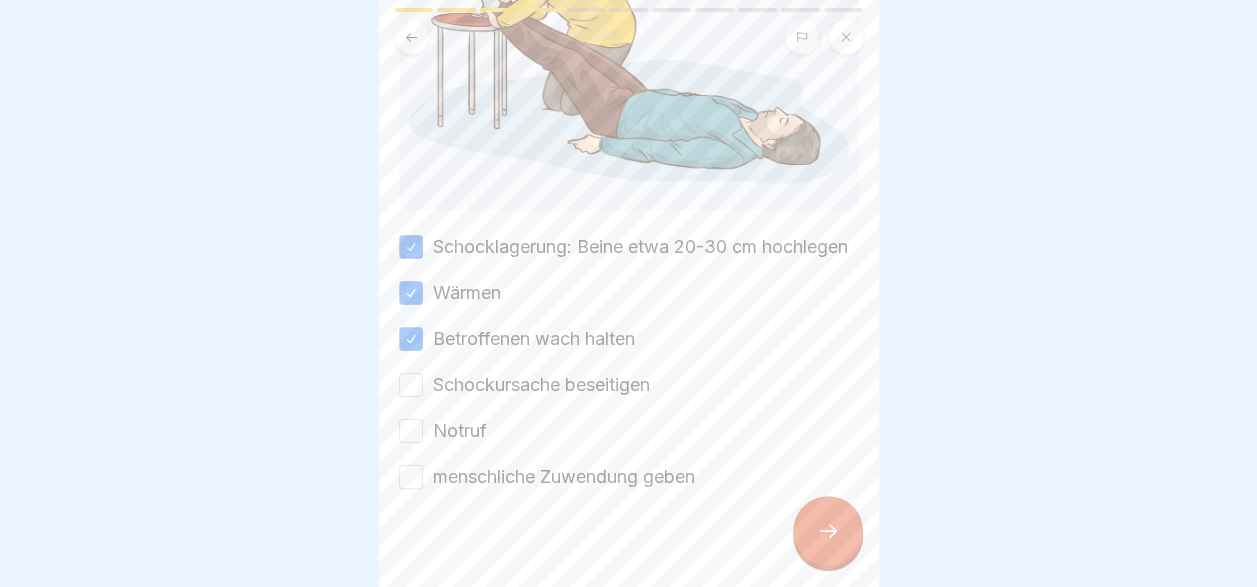 scroll, scrollTop: 303, scrollLeft: 0, axis: vertical 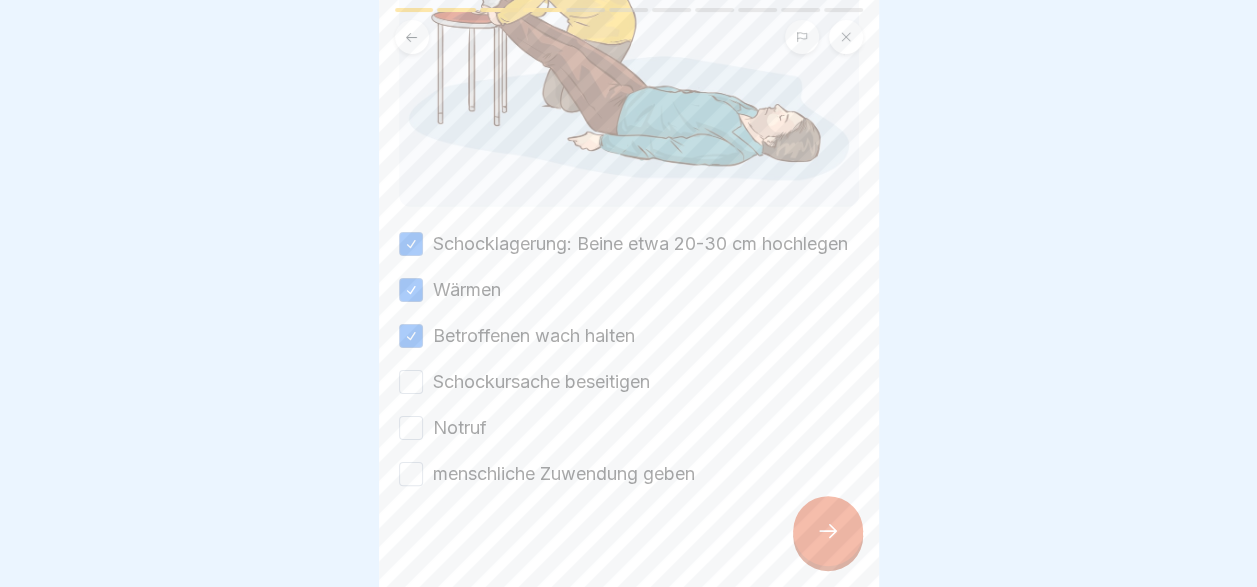 click on "Schockursache beseitigen" at bounding box center [541, 382] 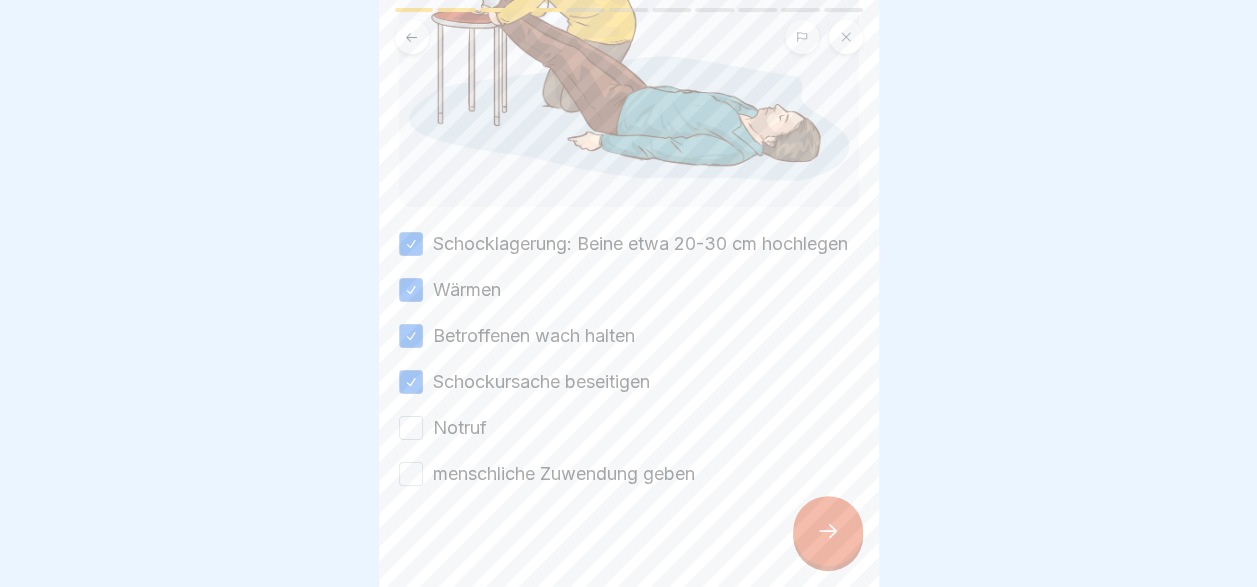 click on "Notruf" at bounding box center [460, 428] 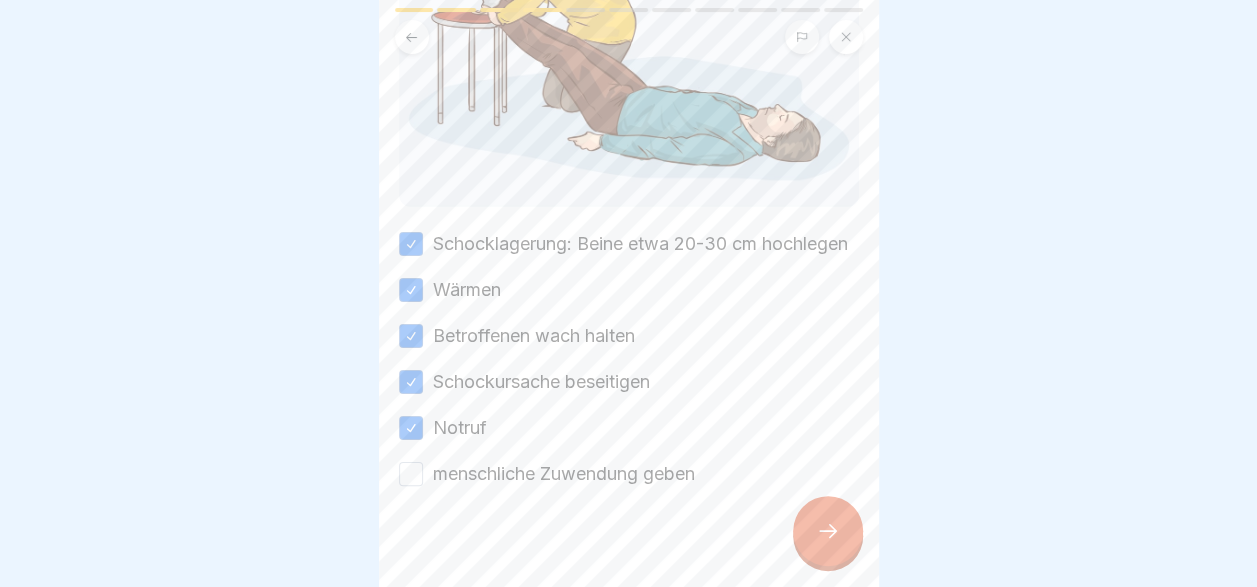 click on "menschliche Zuwendung geben" at bounding box center (564, 474) 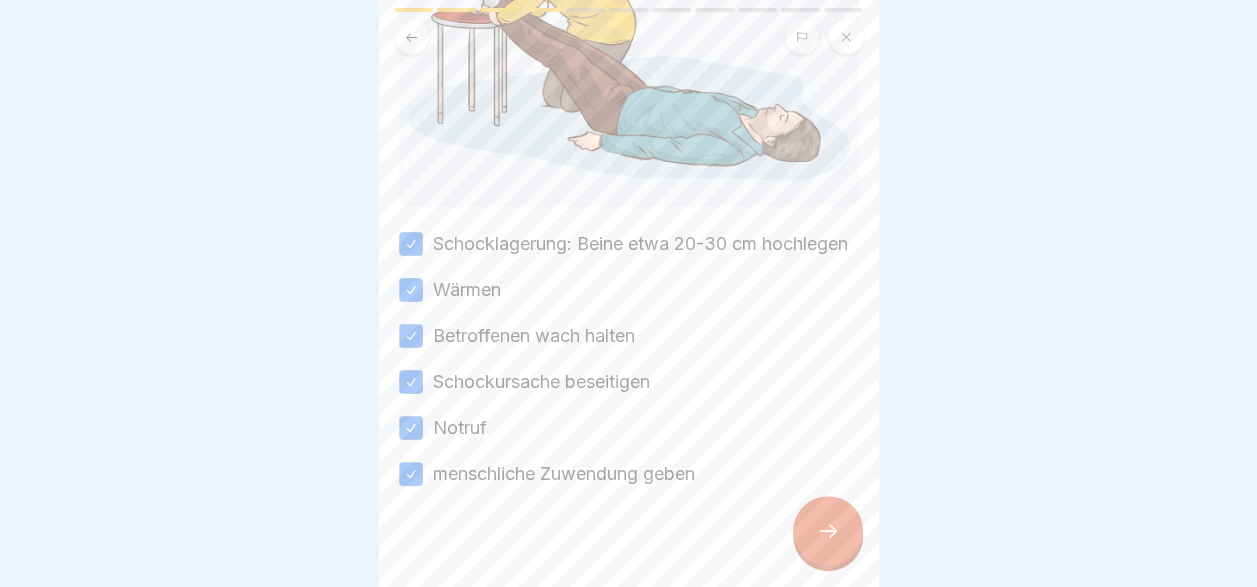 click at bounding box center [828, 531] 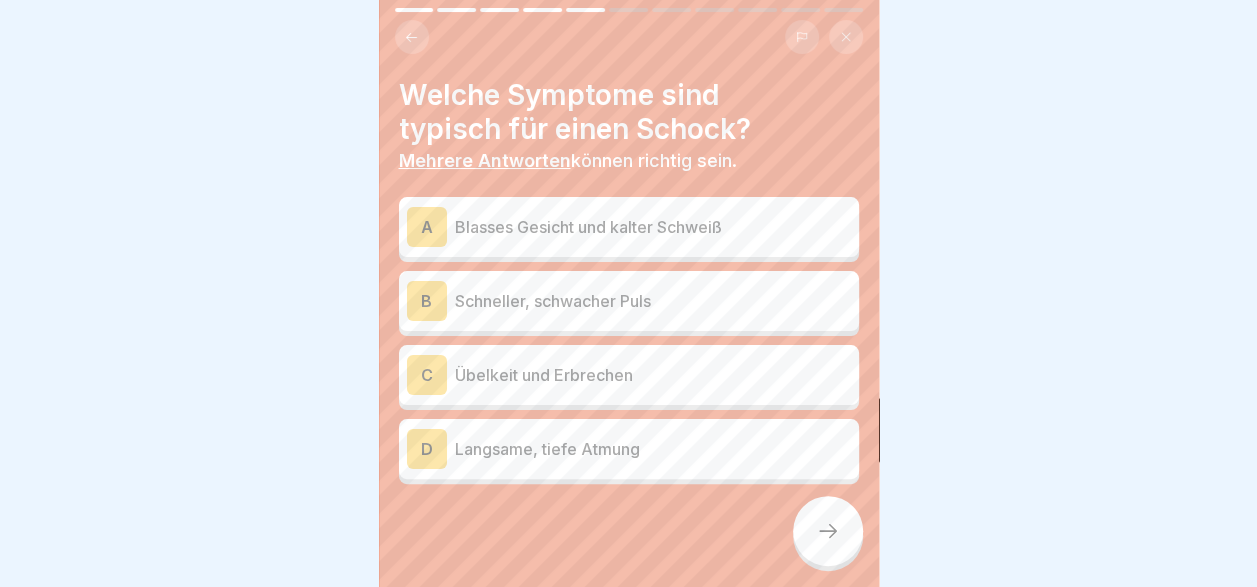 click on "Blasses Gesicht und kalter Schweiß" at bounding box center [653, 227] 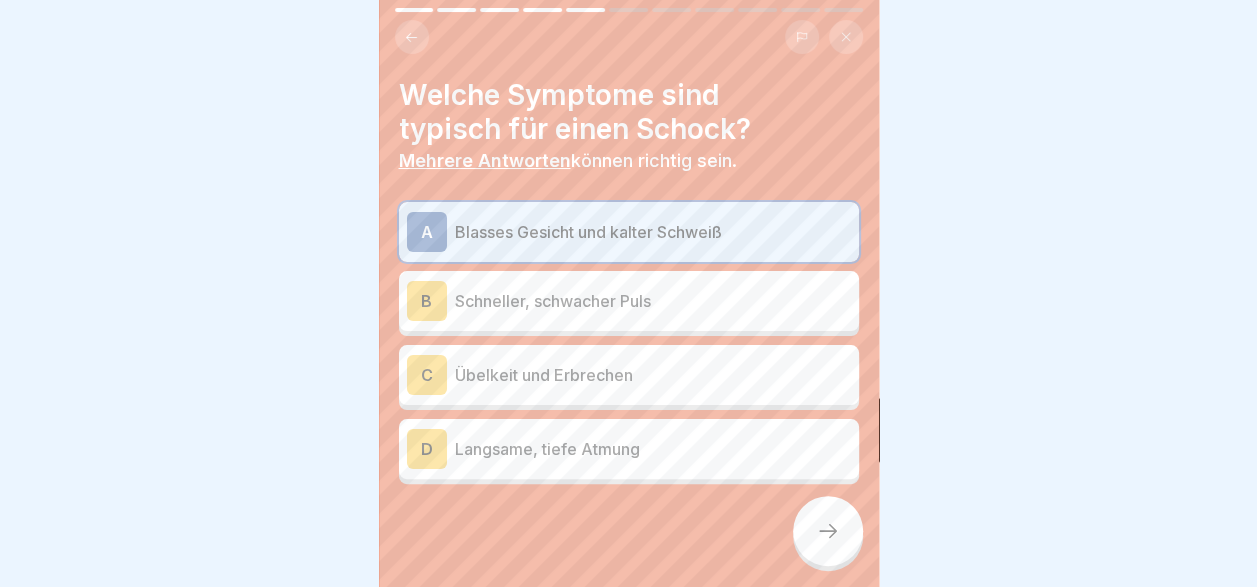 click on "B Schneller, schwacher Puls" at bounding box center (629, 301) 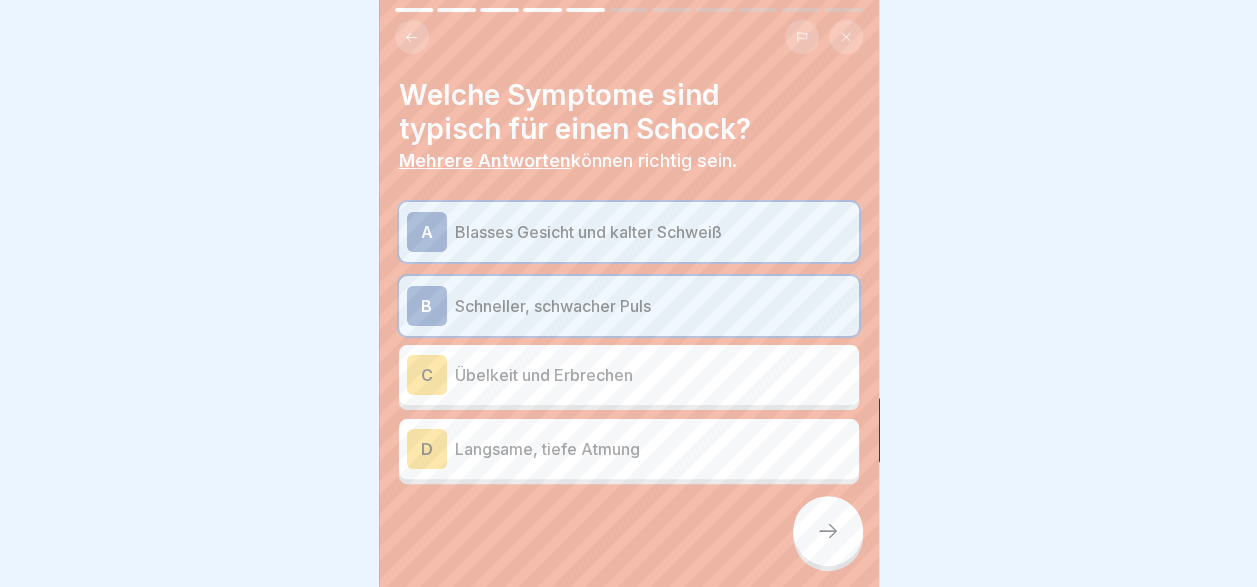 click on "C Übelkeit und Erbrechen" at bounding box center [629, 375] 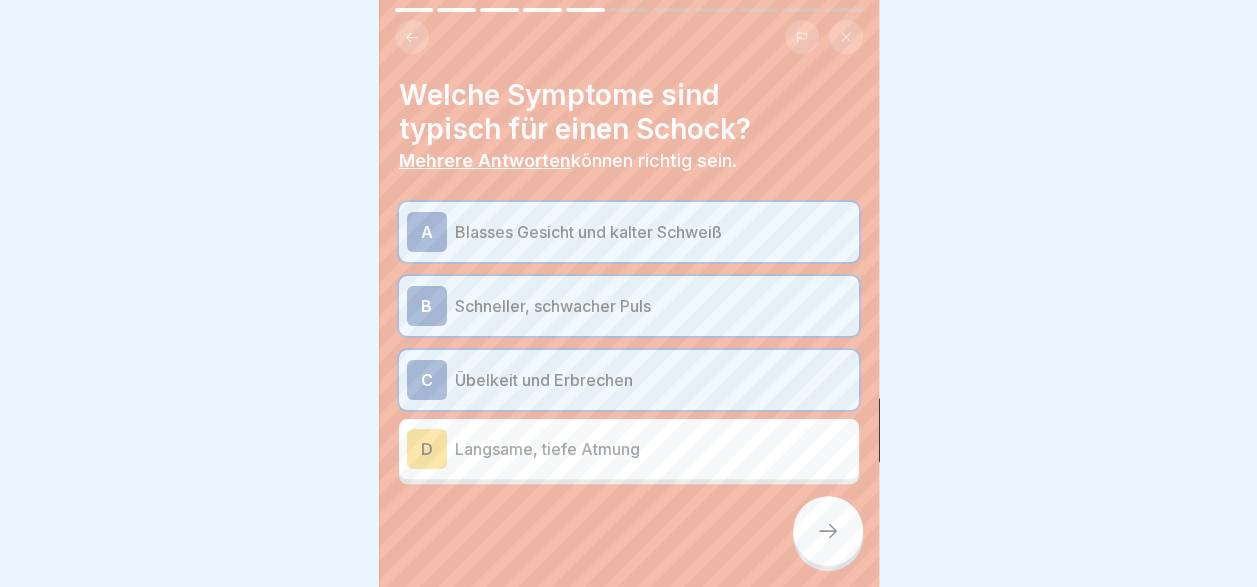 click 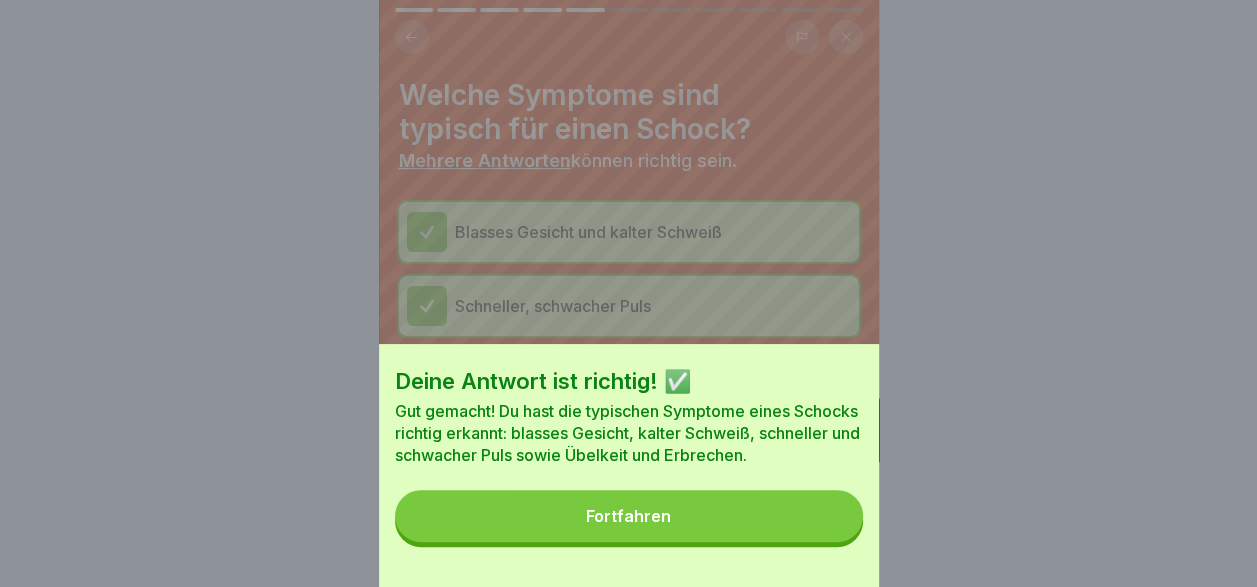 click on "Fortfahren" at bounding box center [628, 516] 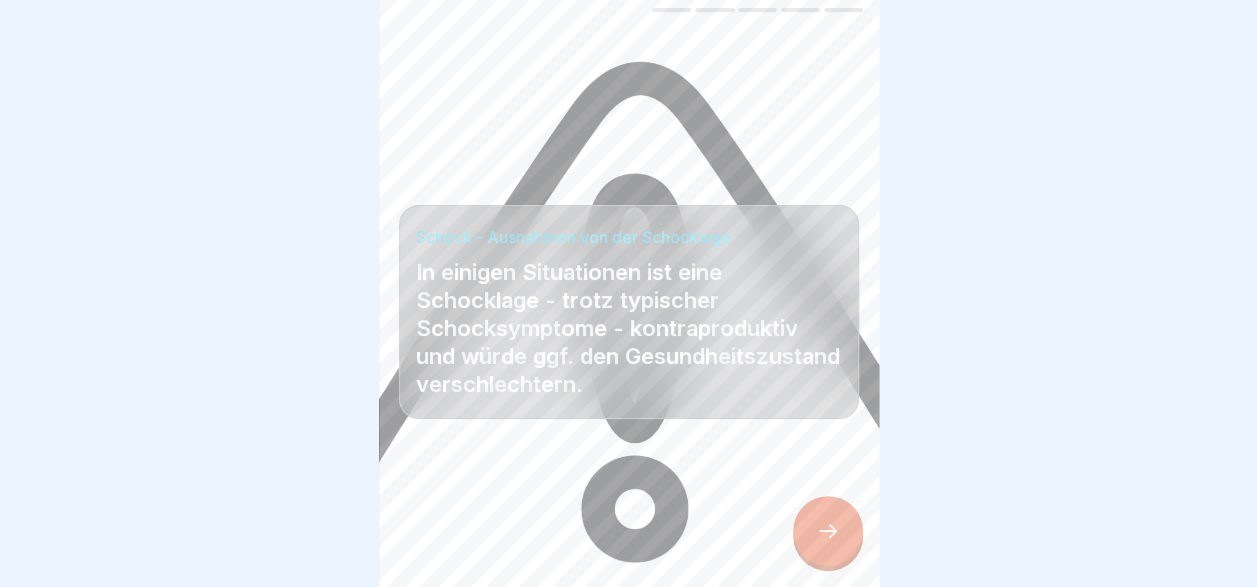click at bounding box center (828, 531) 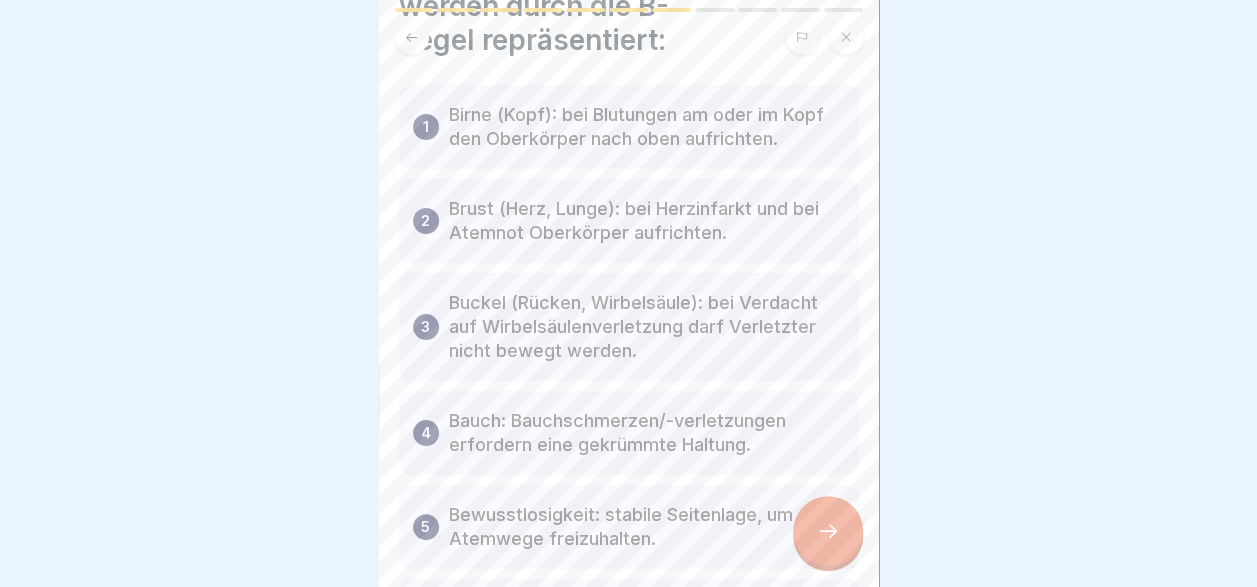 scroll, scrollTop: 126, scrollLeft: 0, axis: vertical 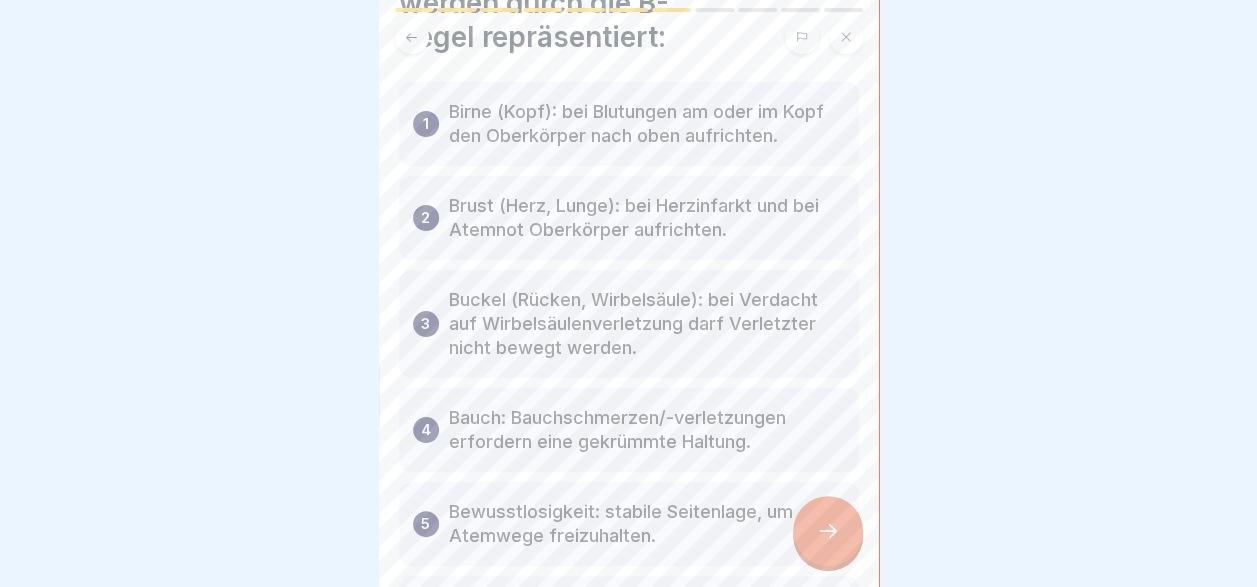 click at bounding box center (828, 531) 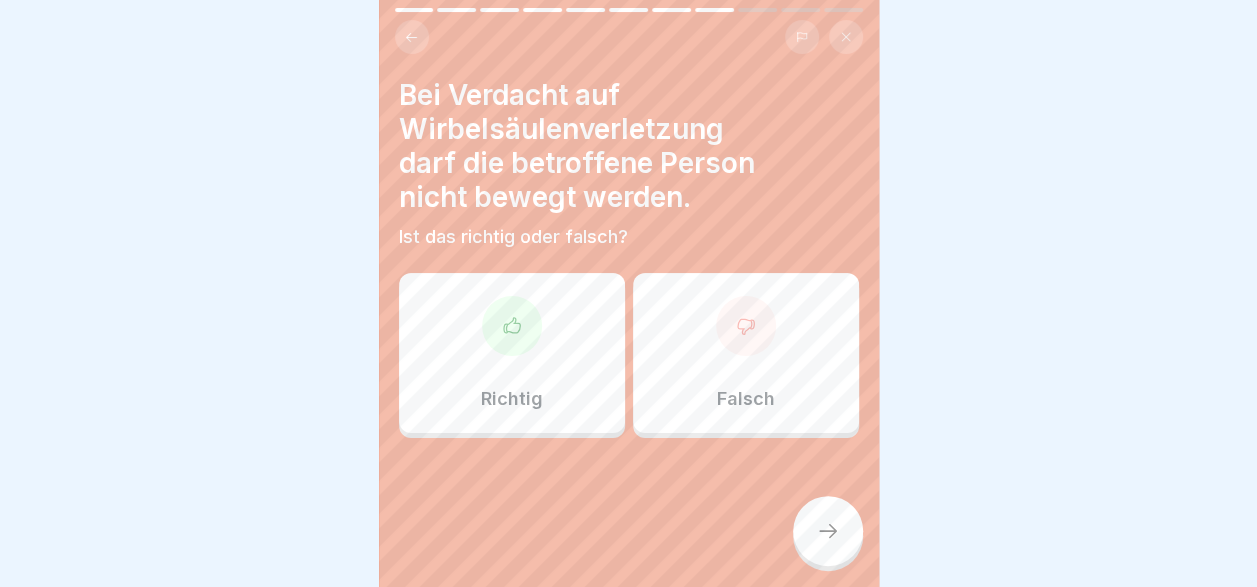 click on "Richtig" at bounding box center [512, 353] 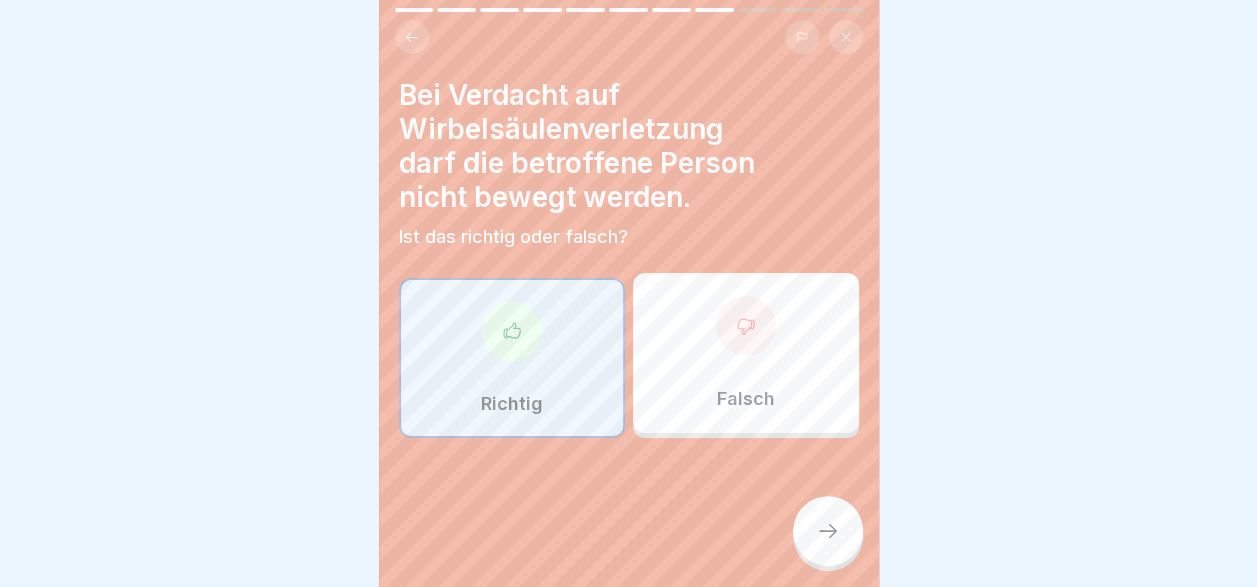 click 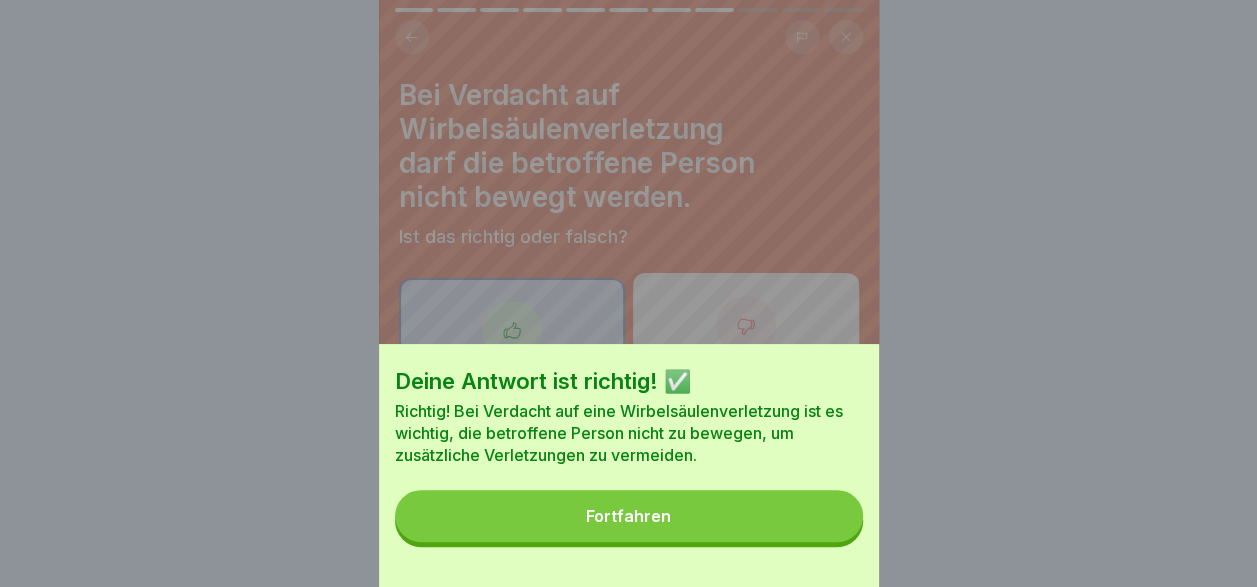 click on "Fortfahren" at bounding box center [629, 516] 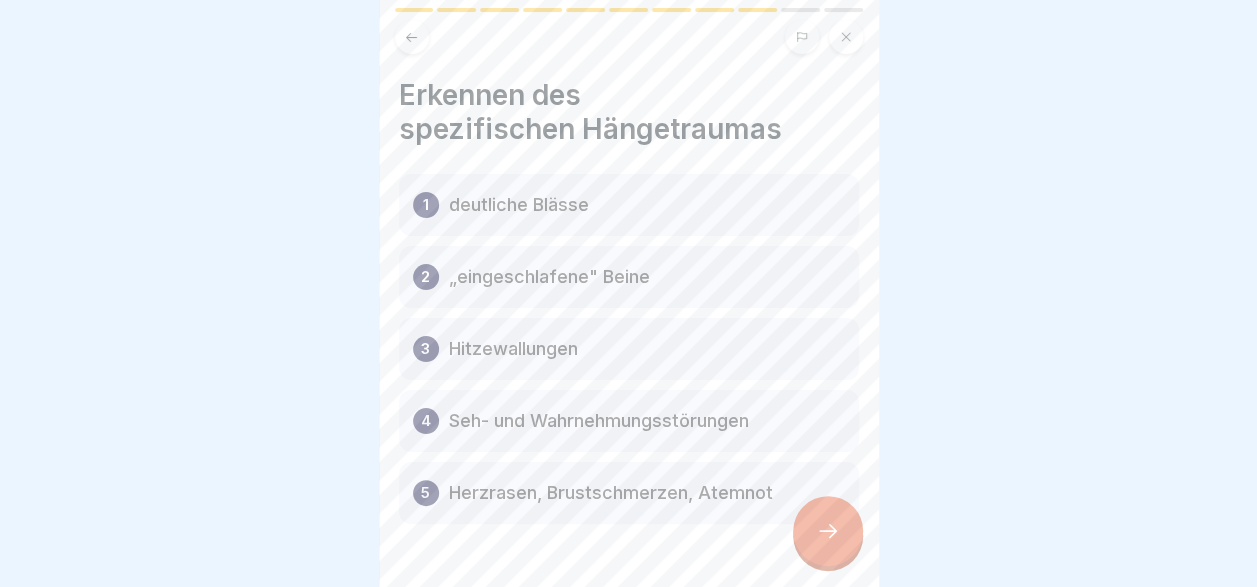 click on "5 Herzrasen, Brustschmerzen, Atemnot" at bounding box center (629, 493) 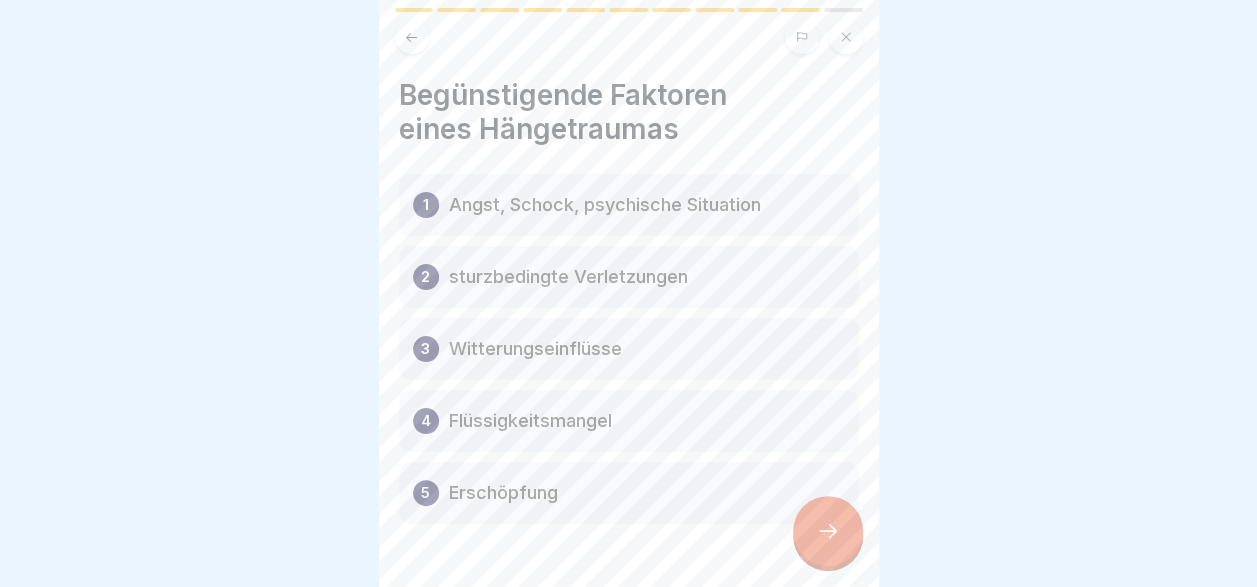scroll, scrollTop: 57, scrollLeft: 0, axis: vertical 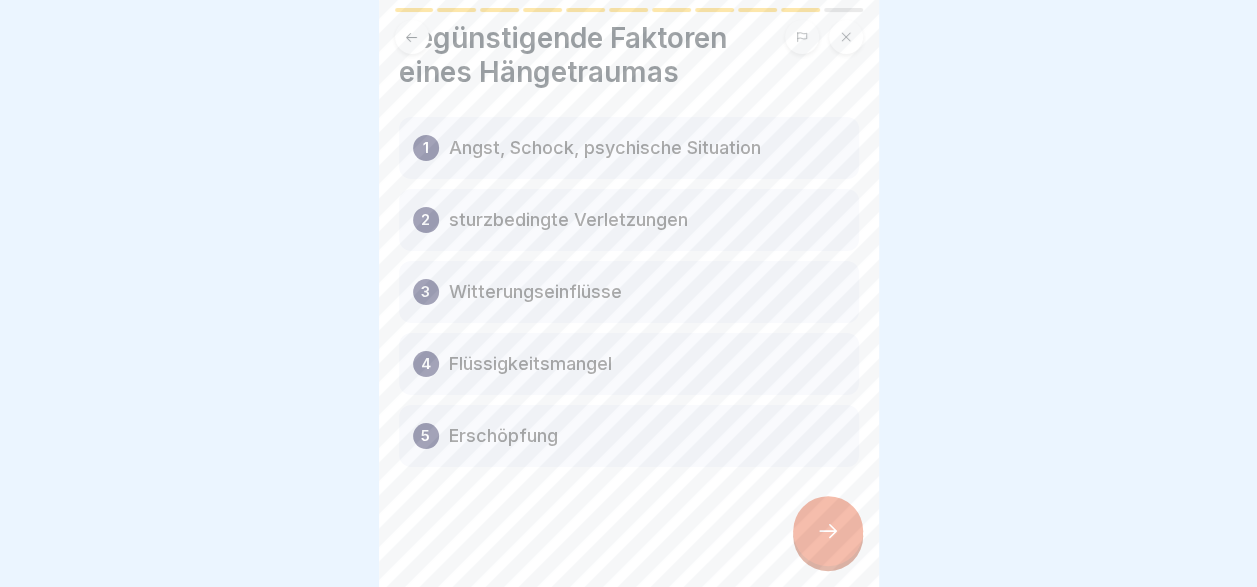 click 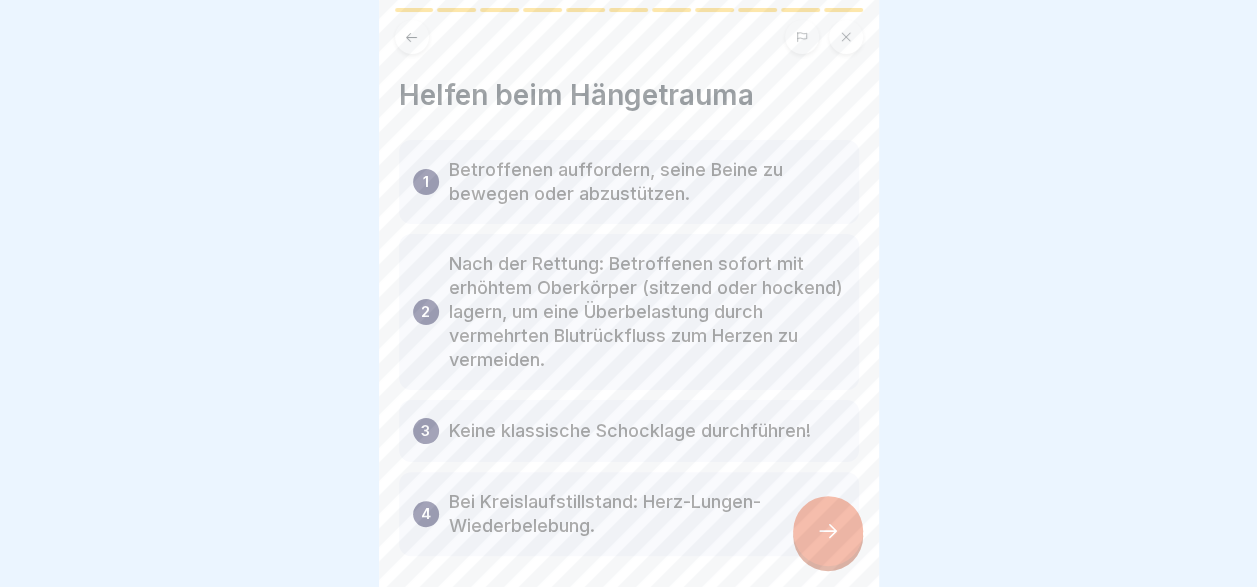 scroll, scrollTop: 89, scrollLeft: 0, axis: vertical 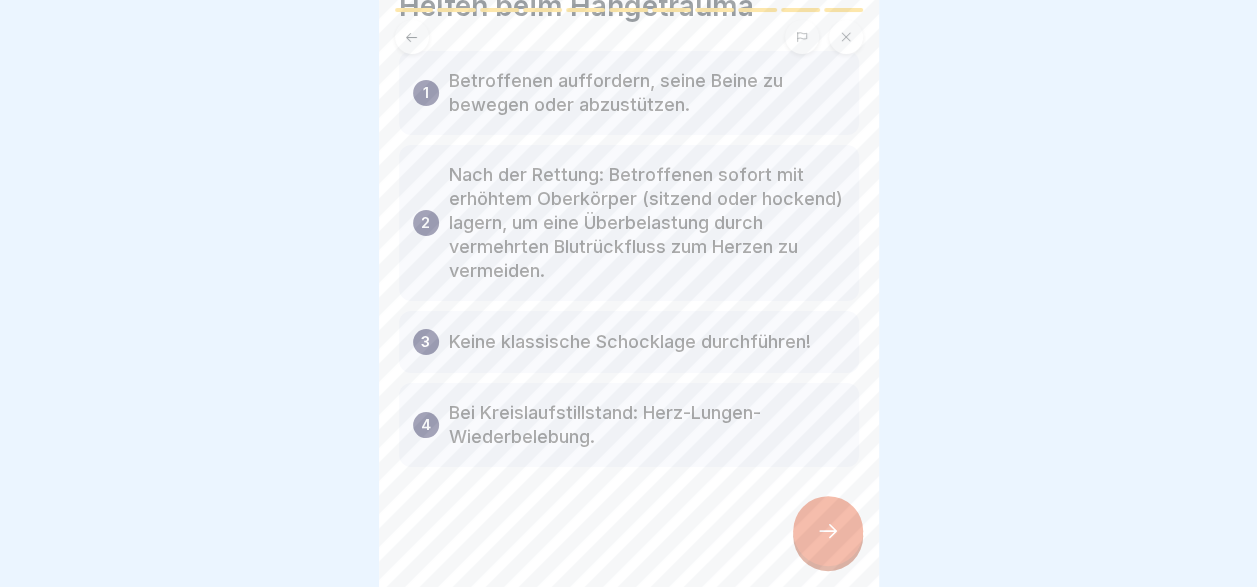 click at bounding box center [828, 531] 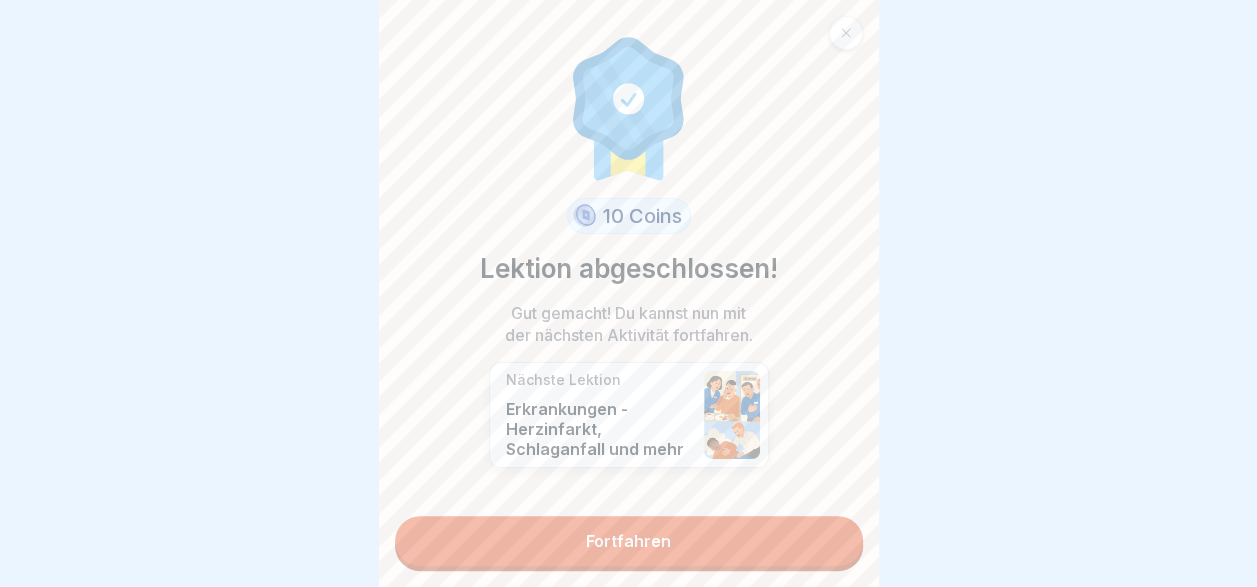click on "Fortfahren" at bounding box center (629, 541) 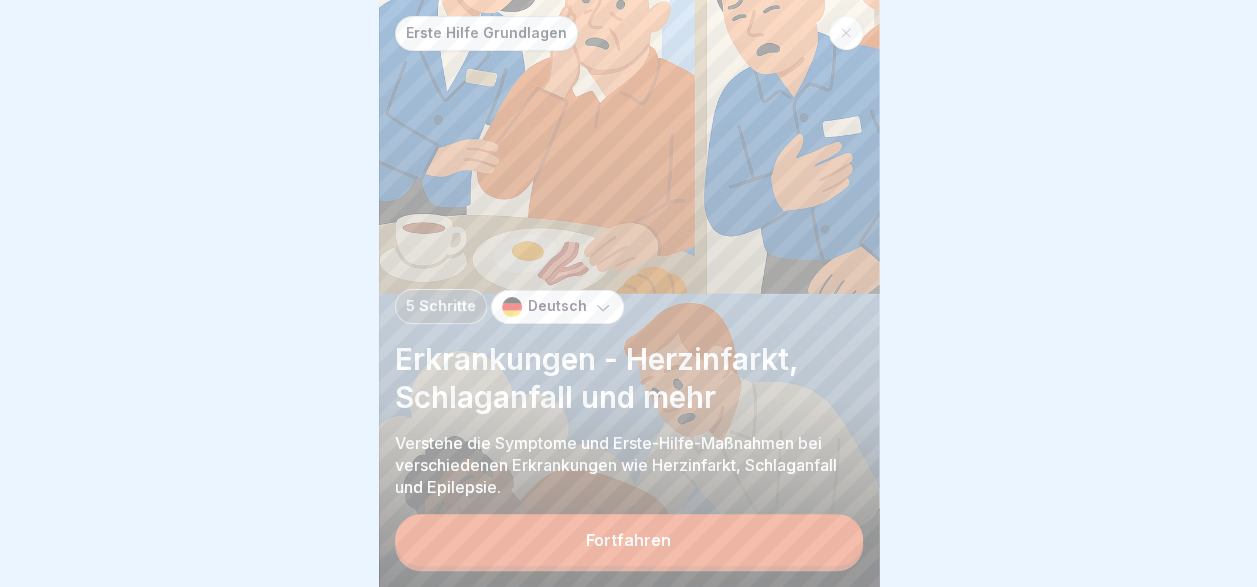 click on "Fortfahren" at bounding box center (628, 540) 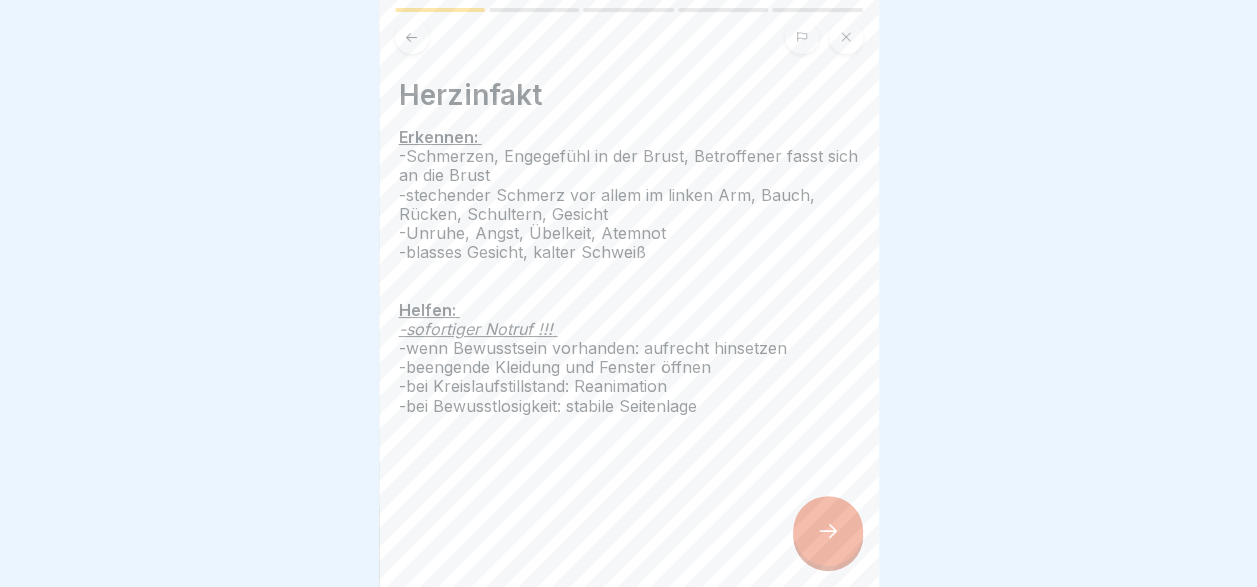 click at bounding box center [828, 531] 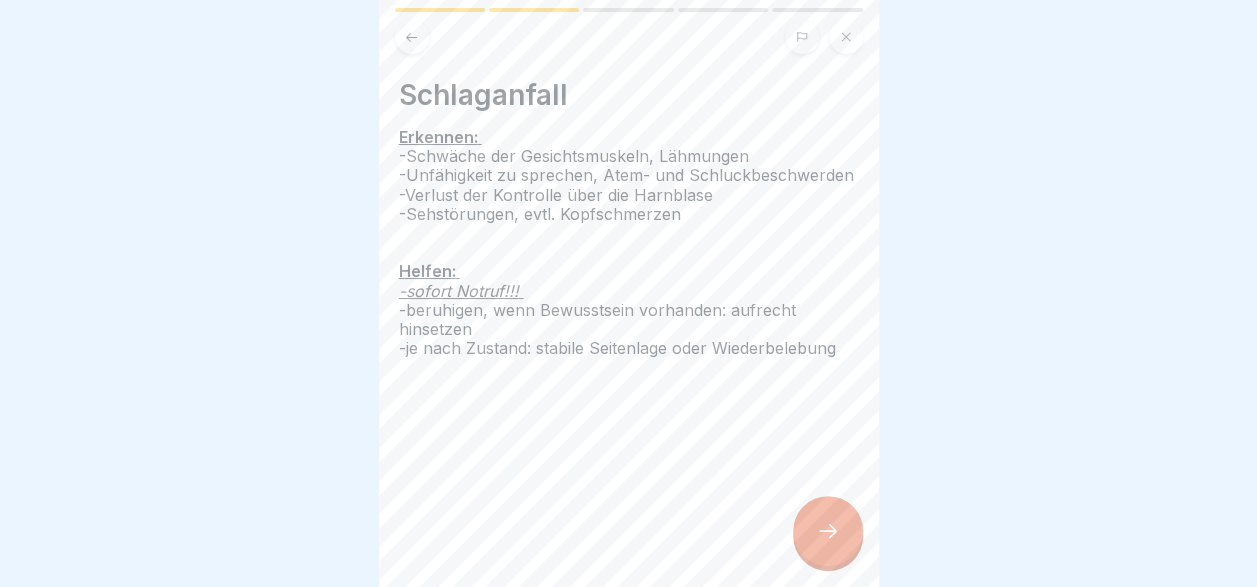 click at bounding box center (828, 531) 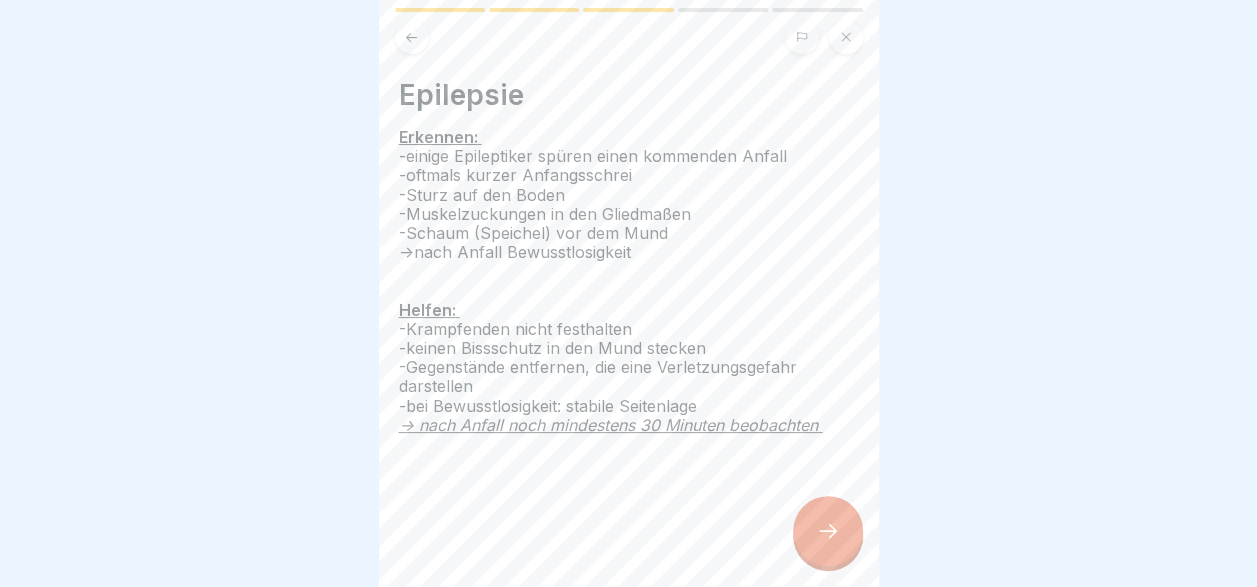 click 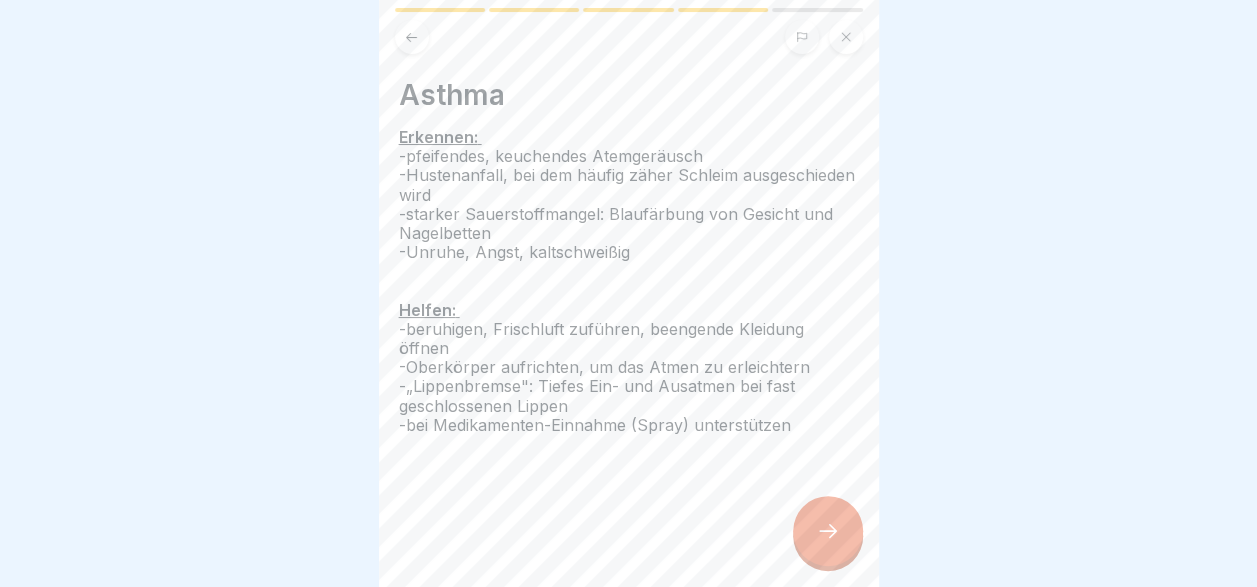 click 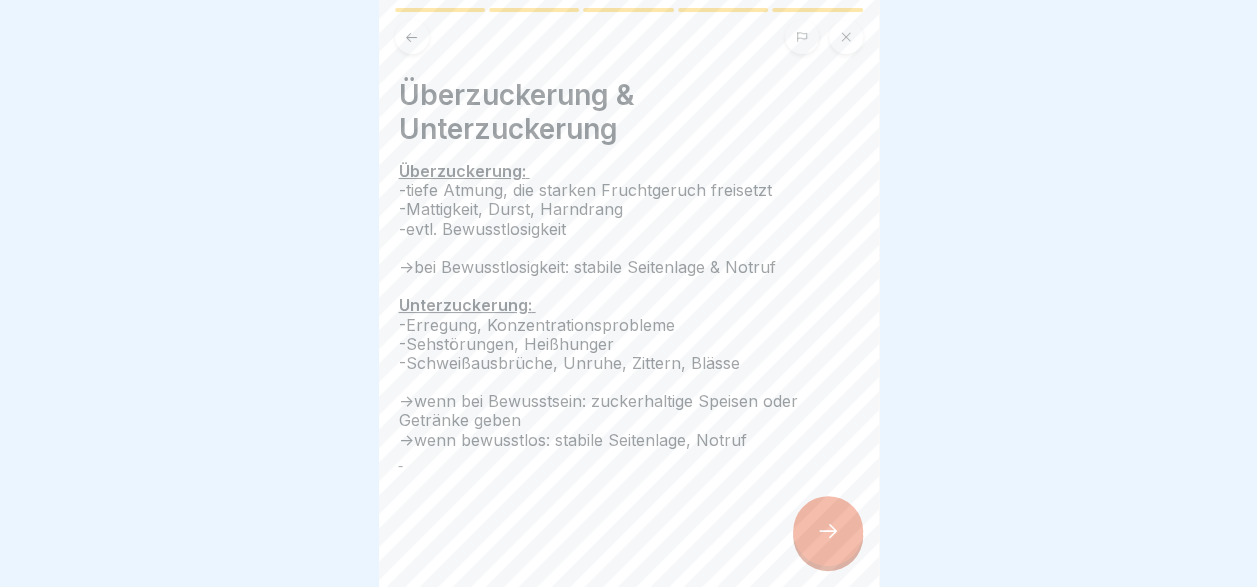 click at bounding box center (412, 37) 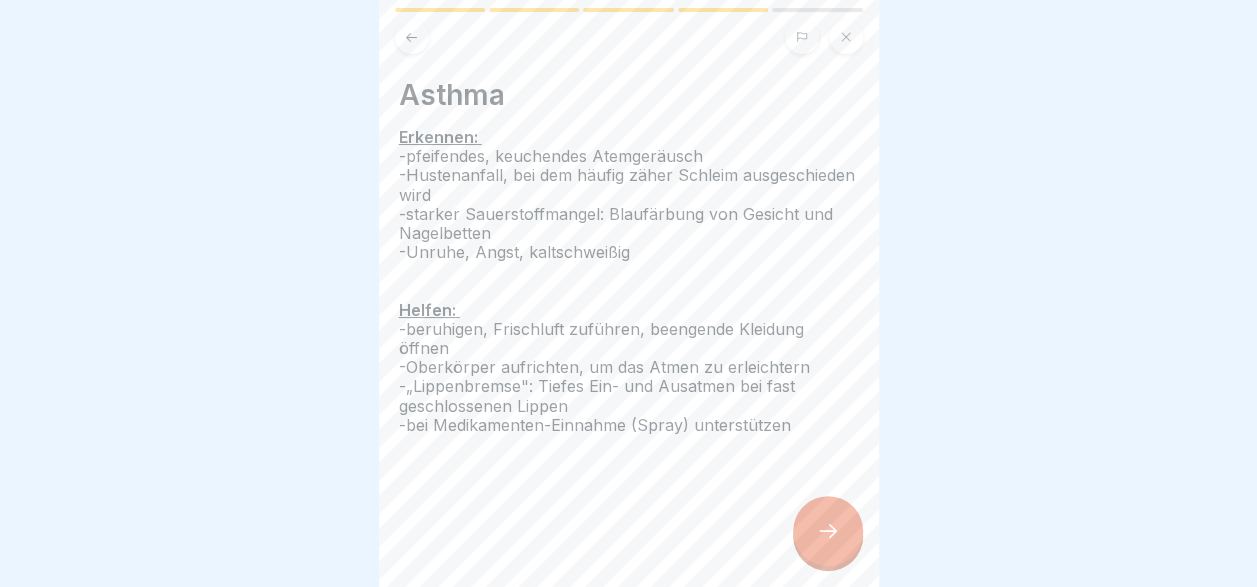click at bounding box center [412, 37] 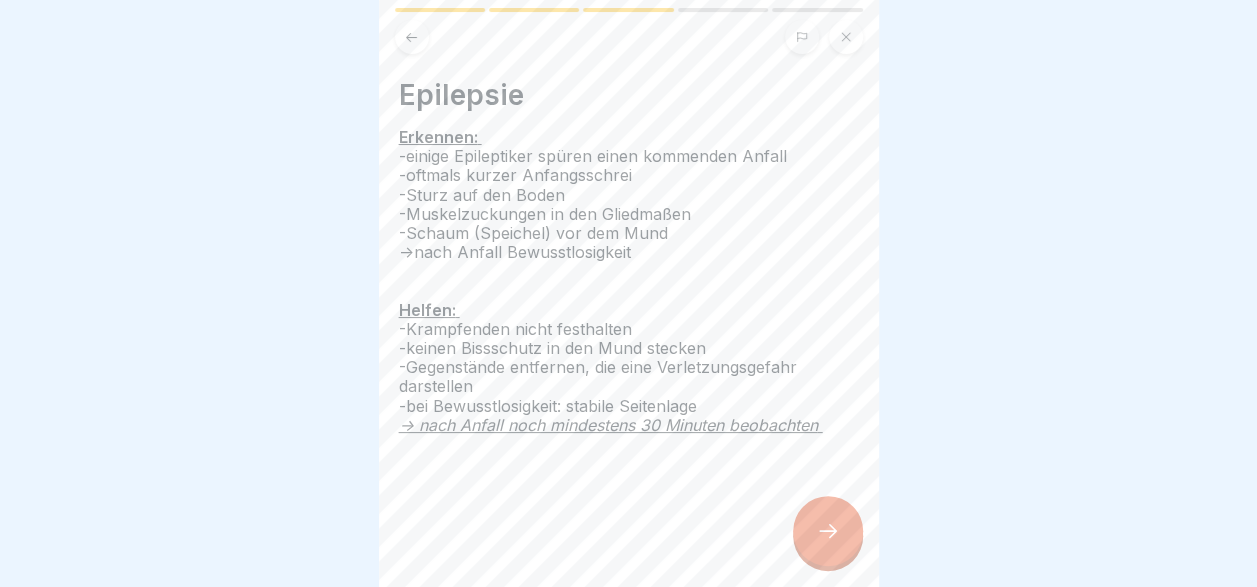 click at bounding box center (828, 531) 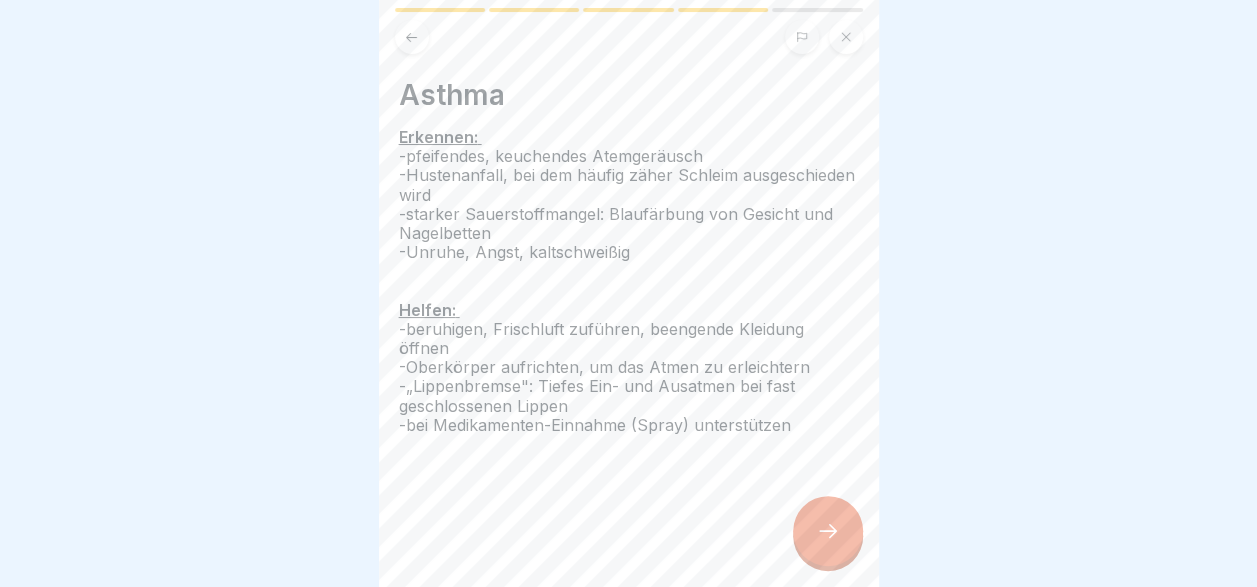 click at bounding box center (828, 531) 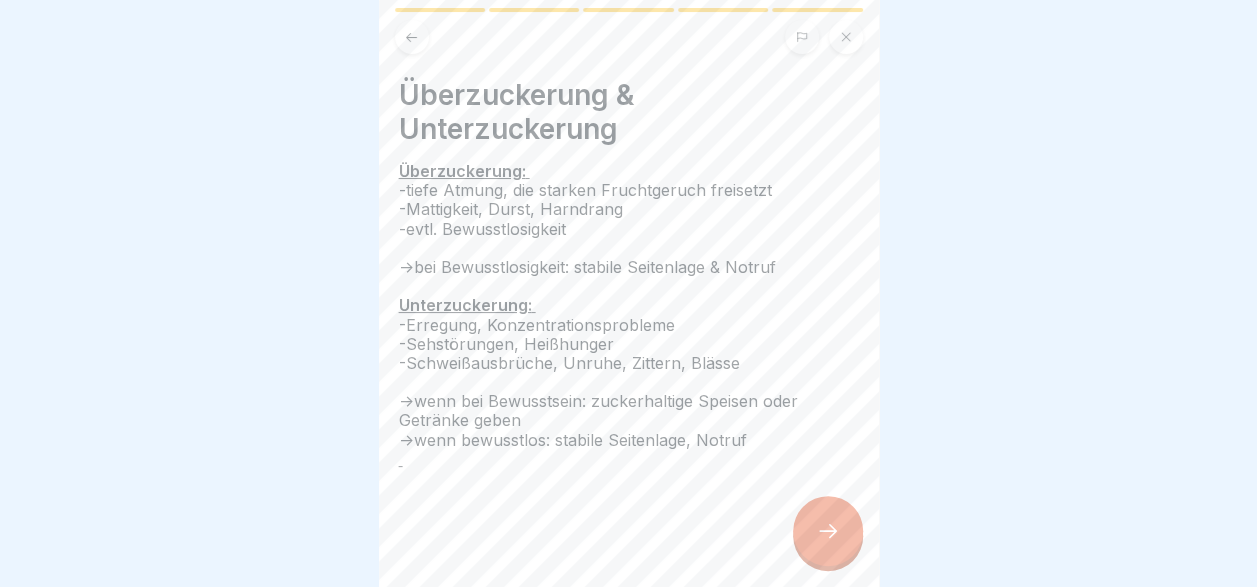 click at bounding box center [828, 531] 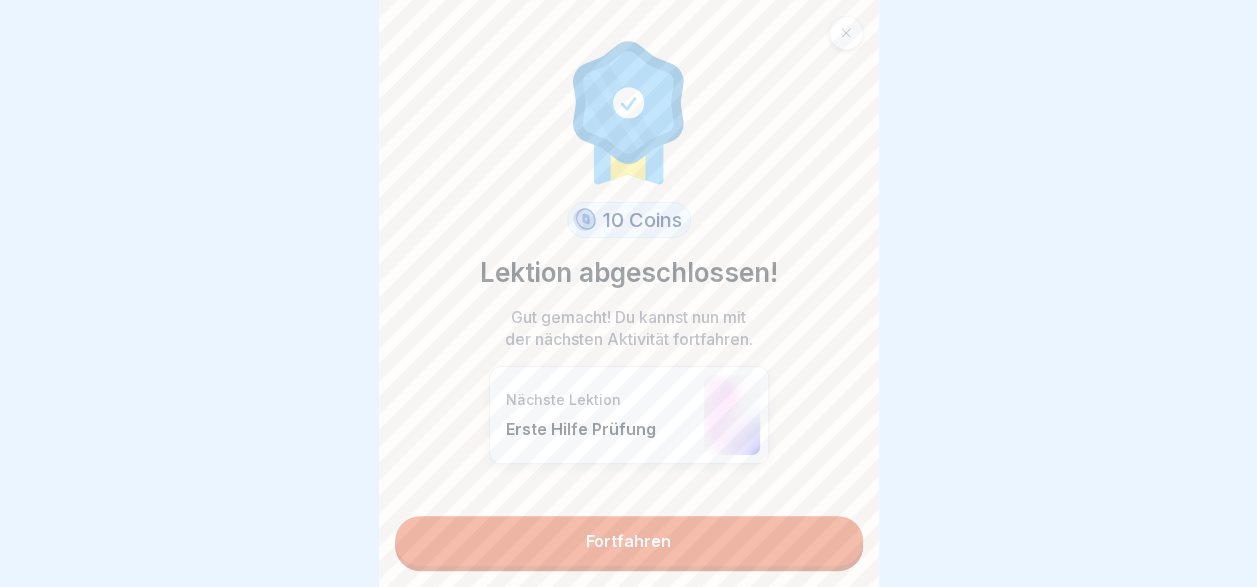 click on "Fortfahren" at bounding box center (629, 541) 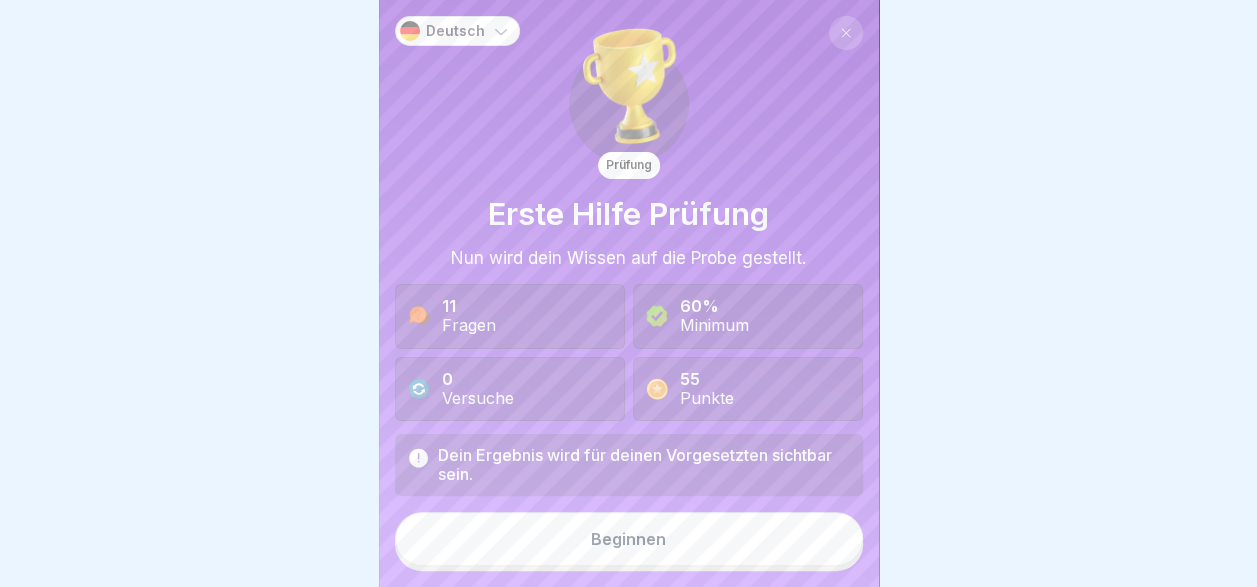 click on "Beginnen" at bounding box center (628, 539) 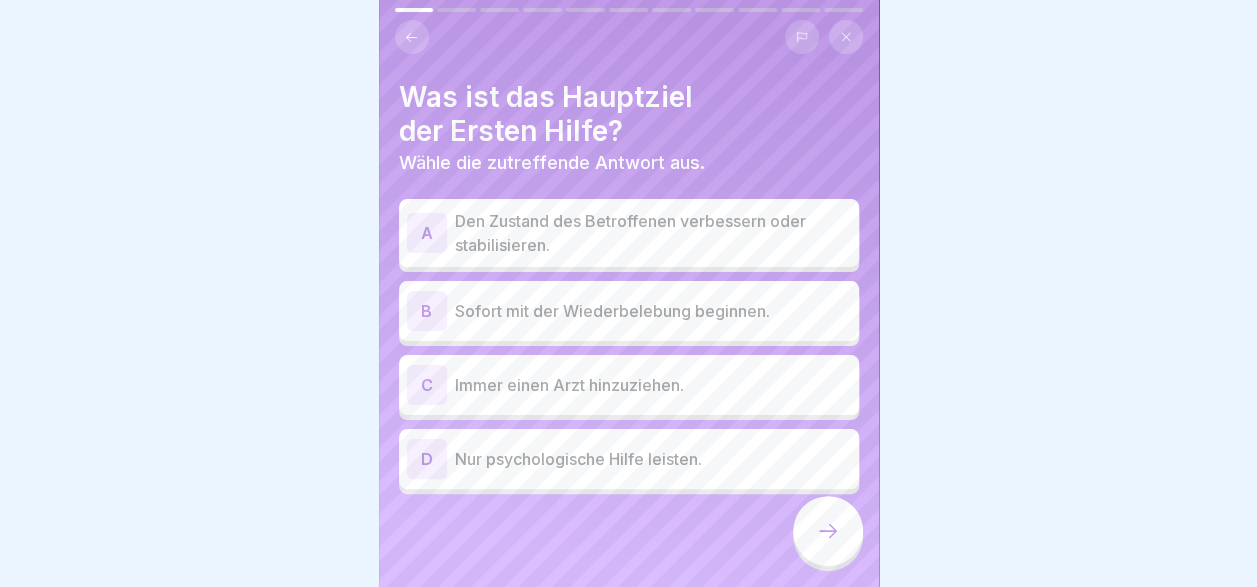 click on "Den Zustand des Betroffenen verbessern oder stabilisieren." at bounding box center [653, 233] 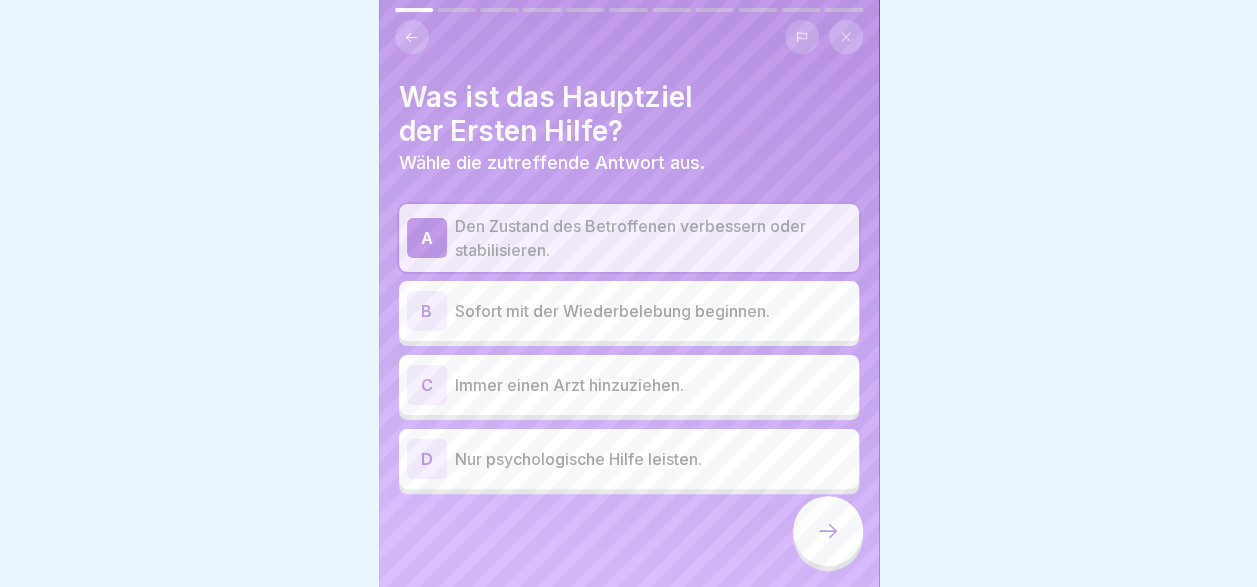 click 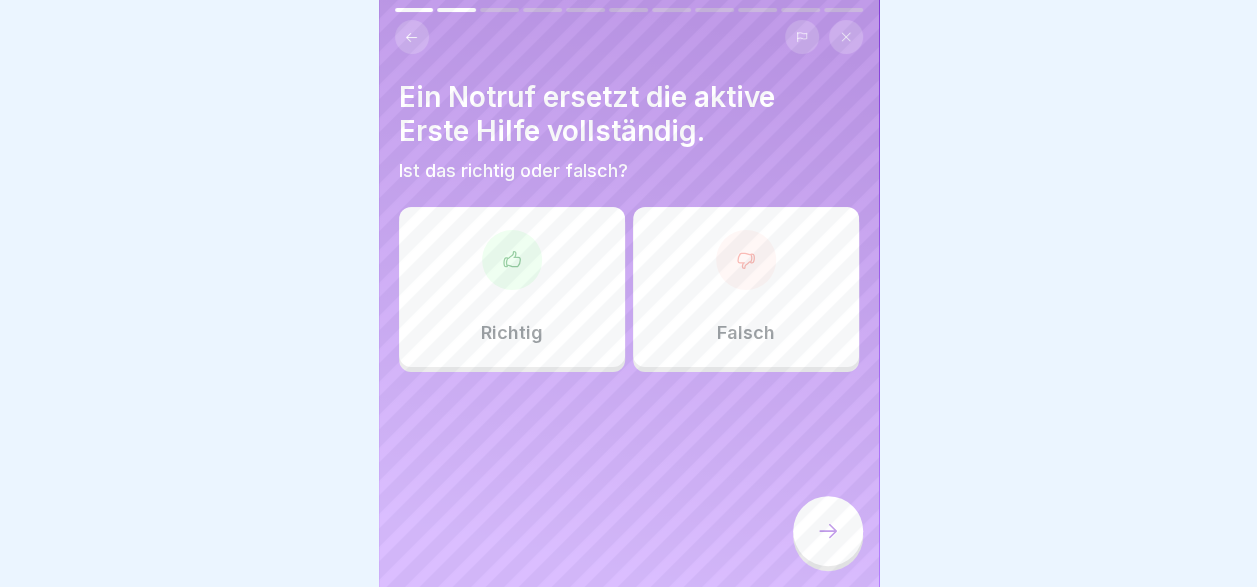 click on "Falsch" at bounding box center [746, 287] 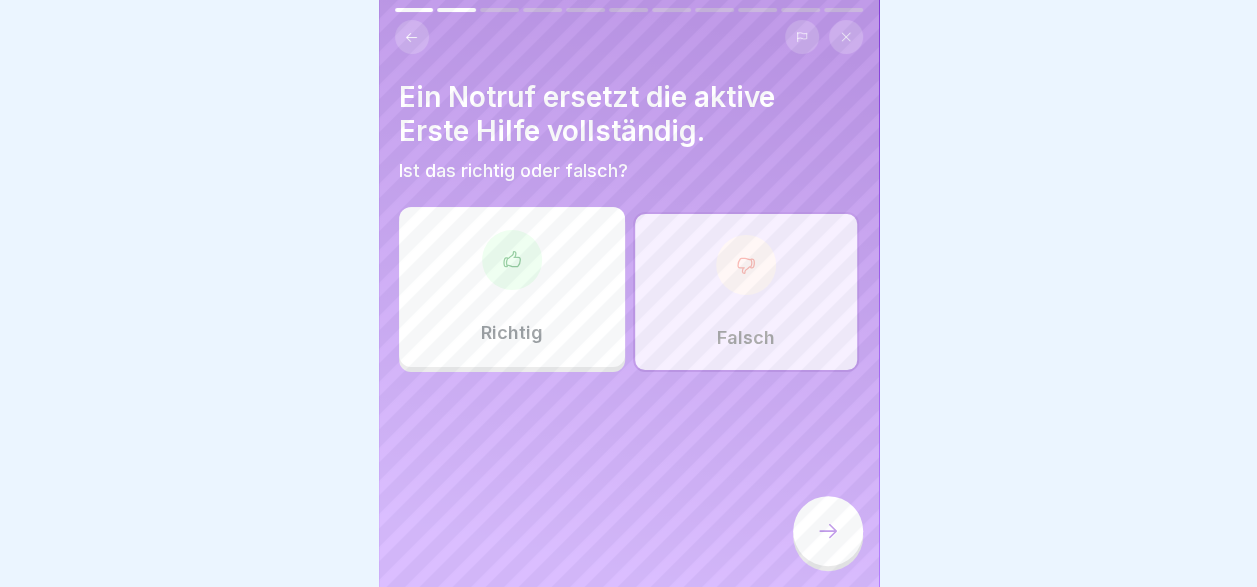 click at bounding box center [828, 531] 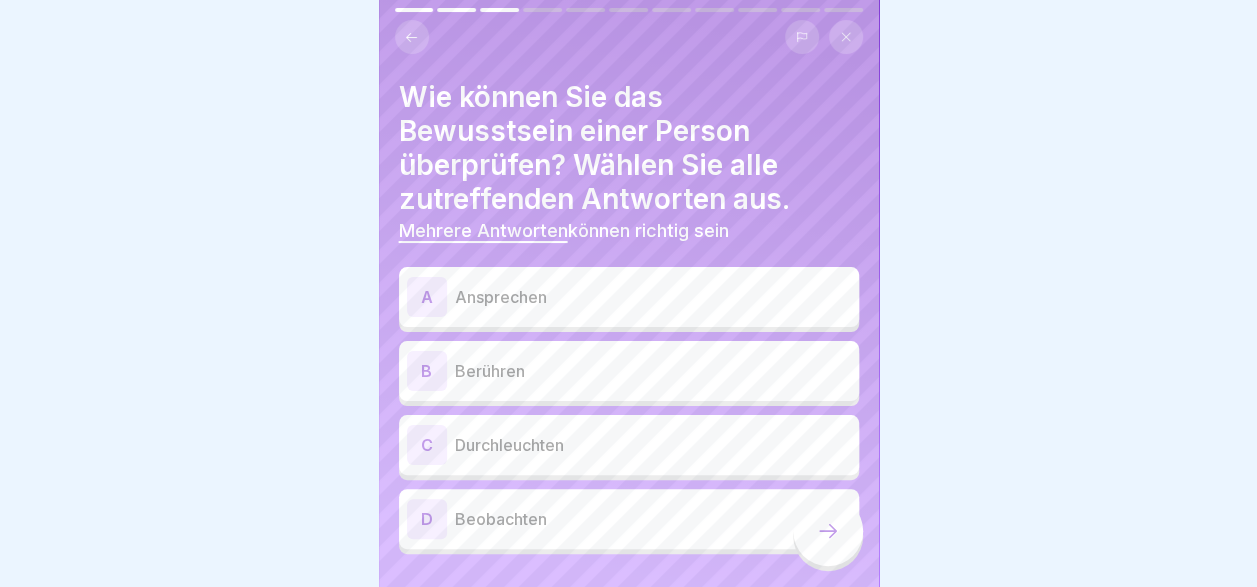 click on "Ansprechen" at bounding box center [653, 297] 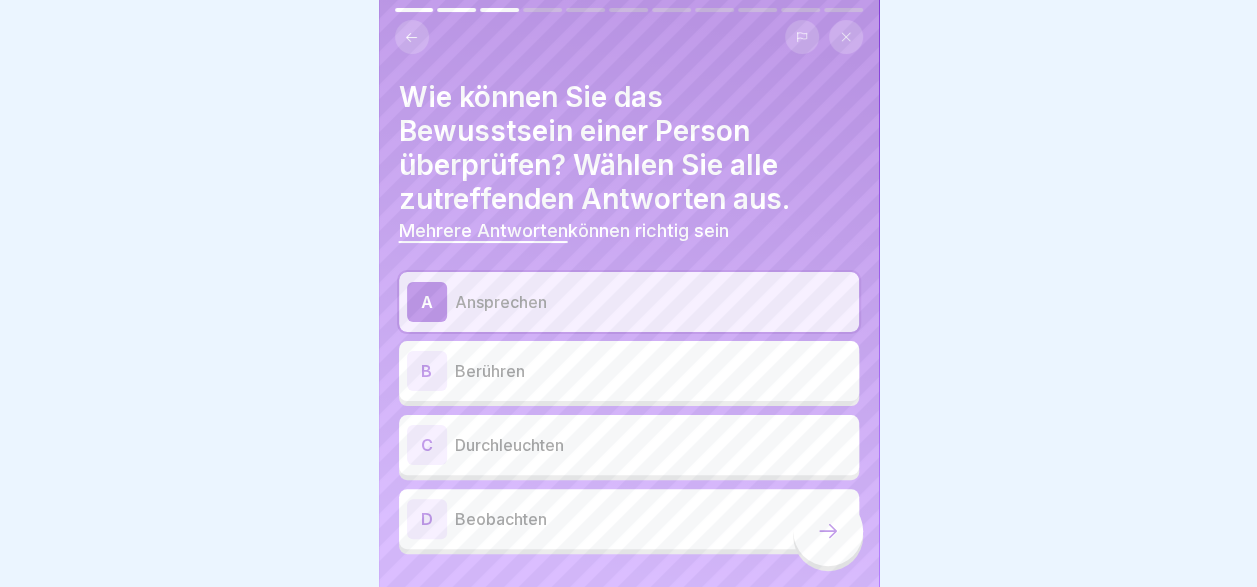 click on "Berühren" at bounding box center [653, 371] 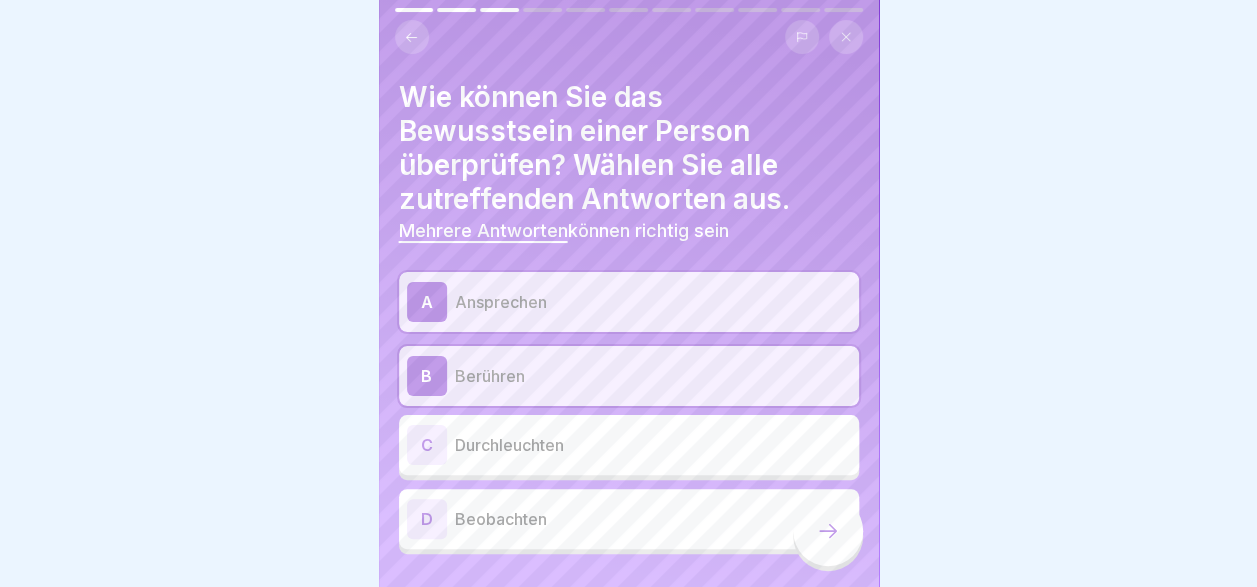 click on "D Beobachten" at bounding box center [629, 519] 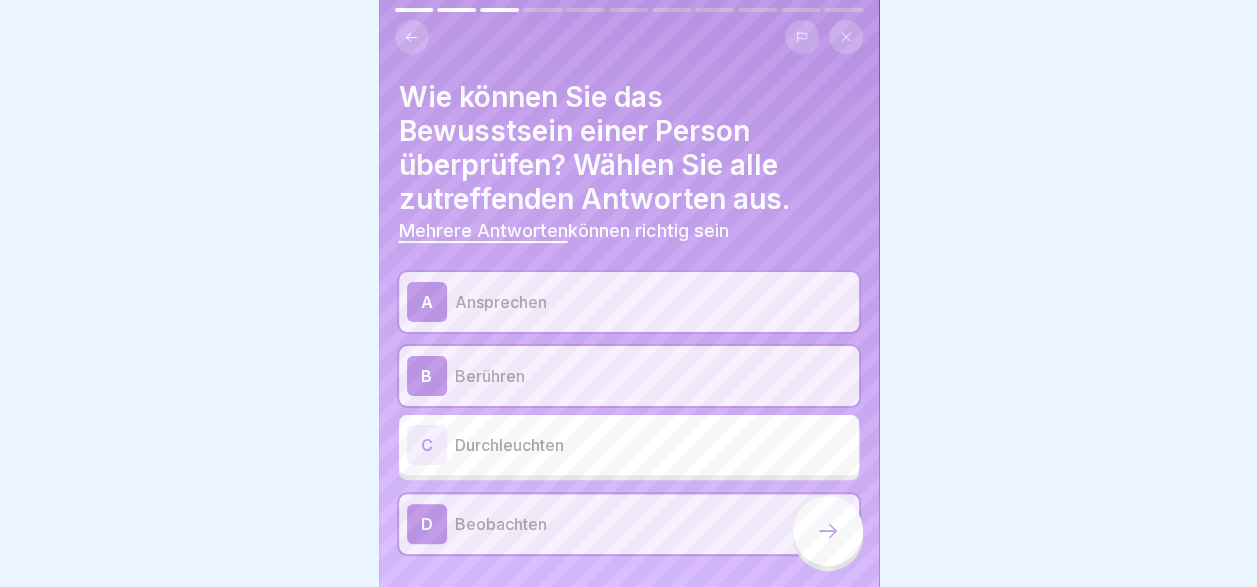 scroll, scrollTop: 46, scrollLeft: 0, axis: vertical 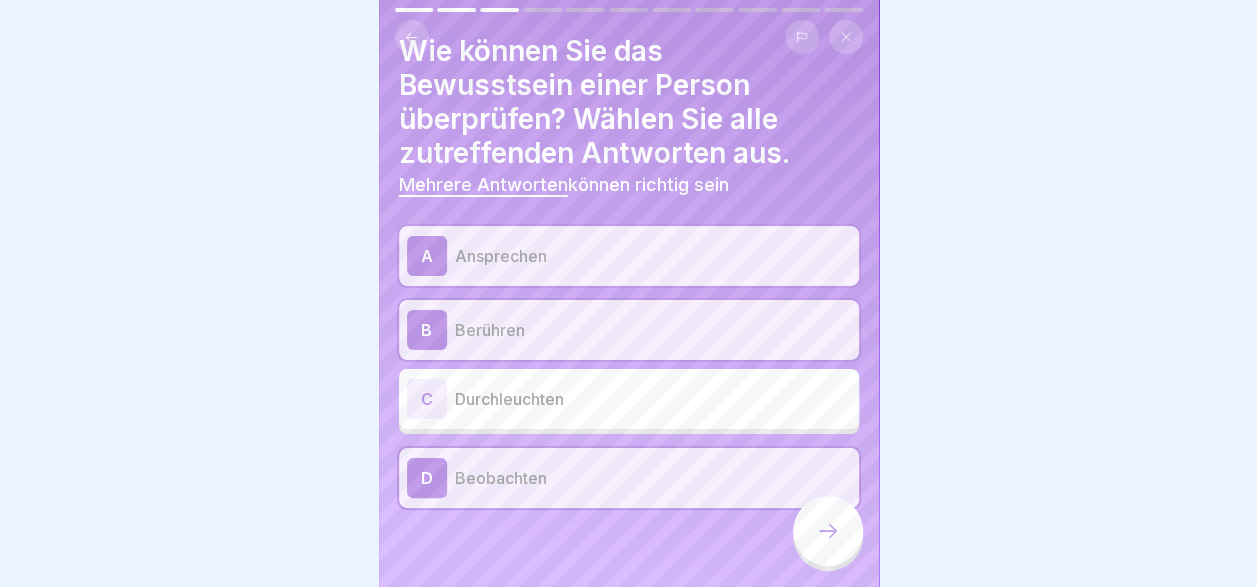 click 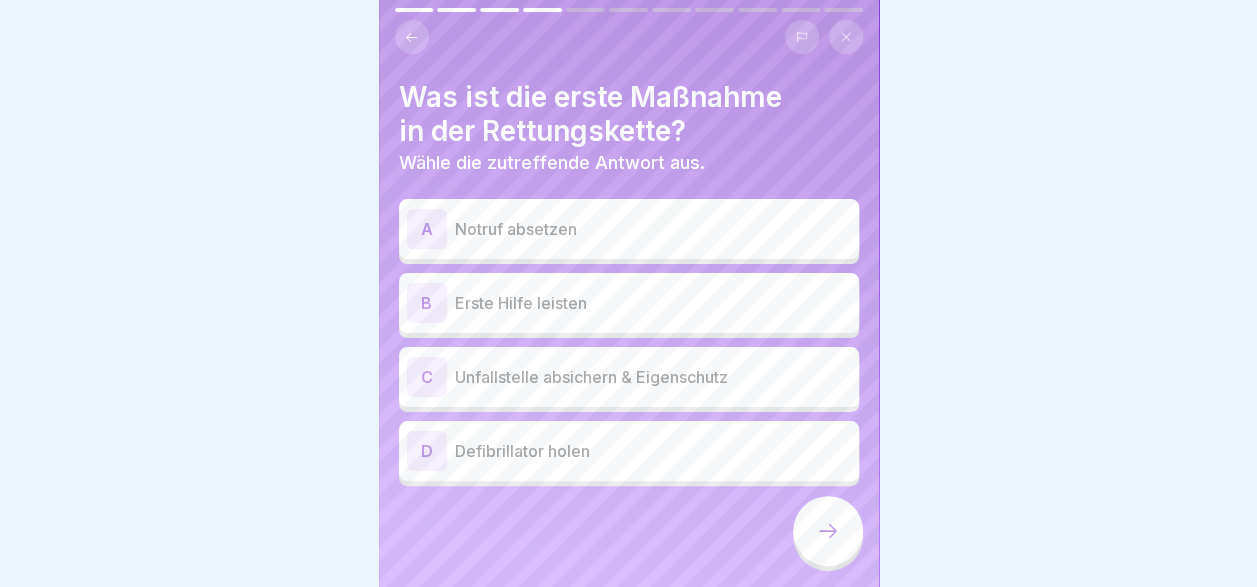 click on "Erste Hilfe leisten" at bounding box center (653, 303) 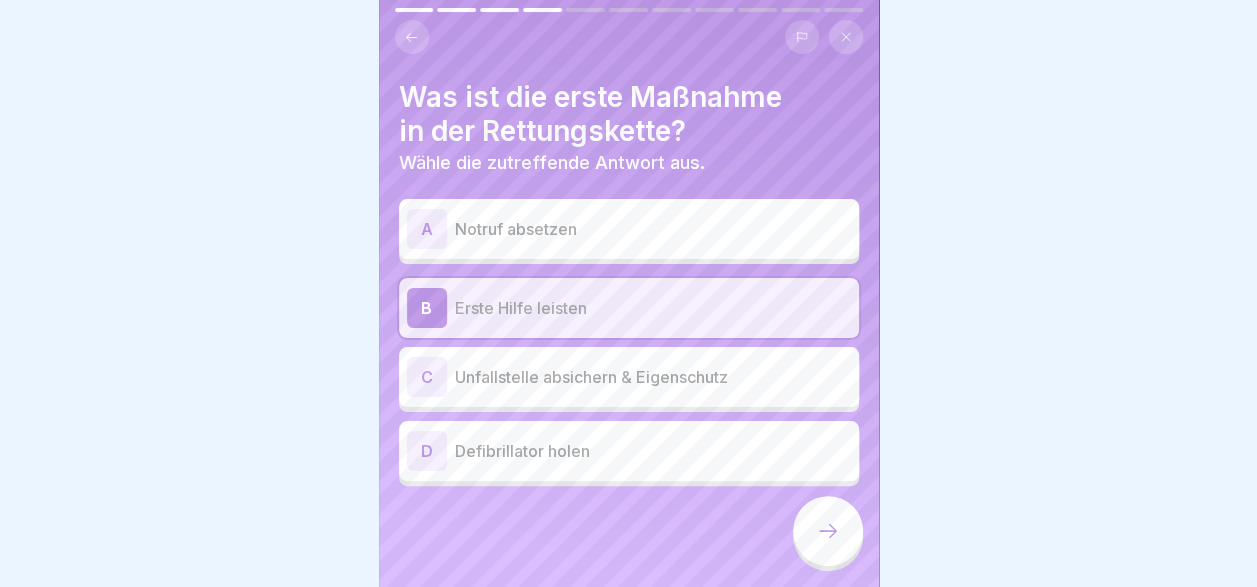 click 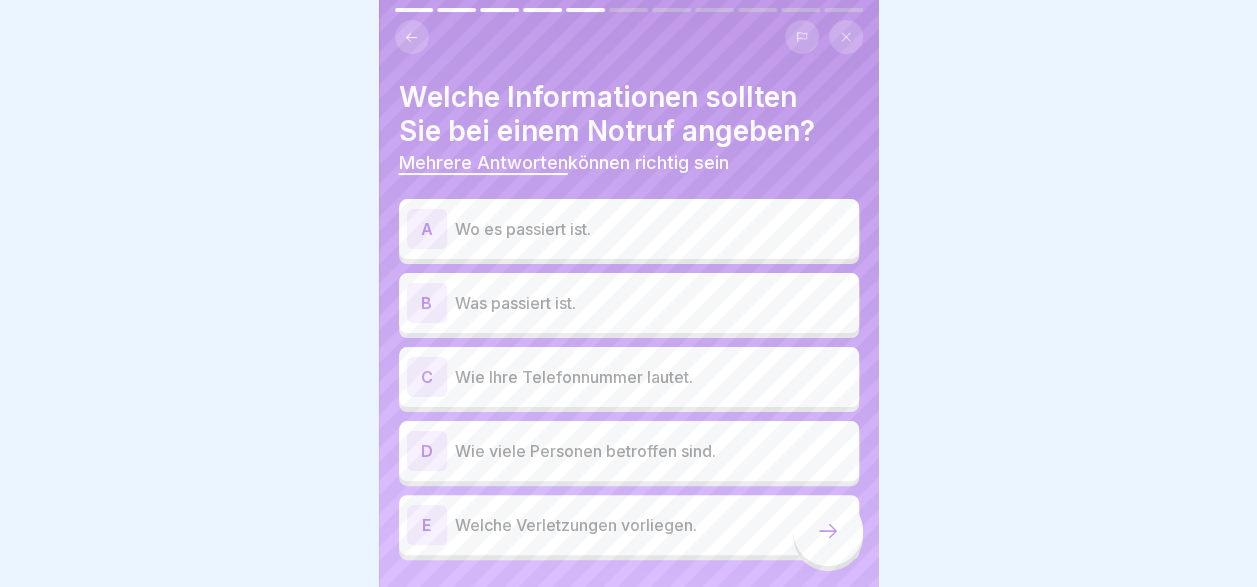 click on "Wo es passiert ist." at bounding box center (653, 229) 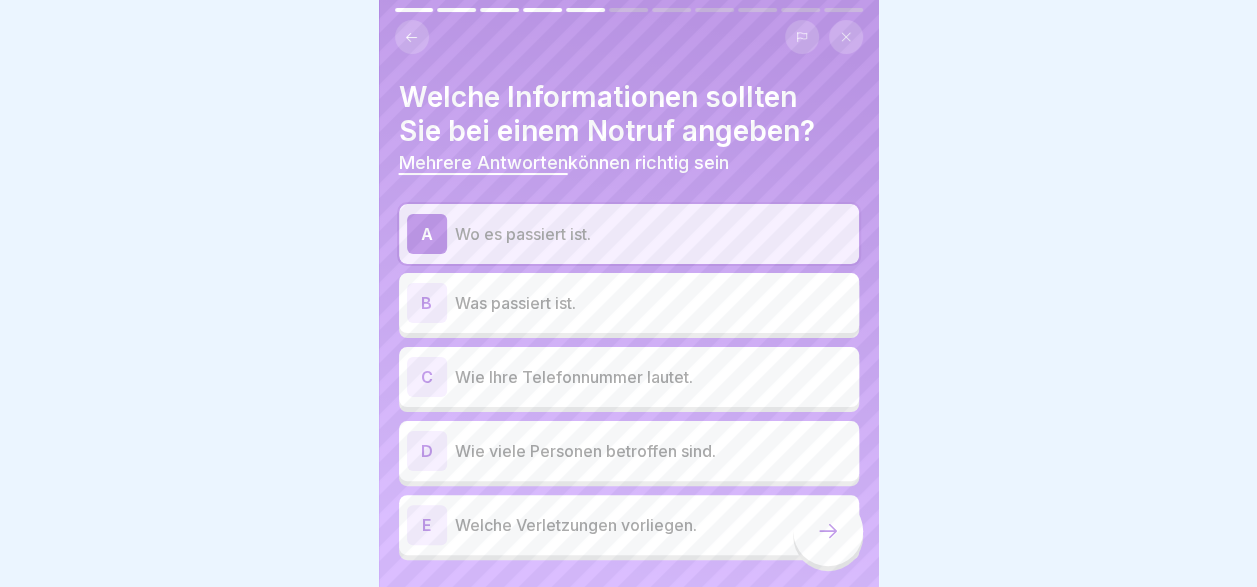 click on "B Was passiert ist." at bounding box center [629, 303] 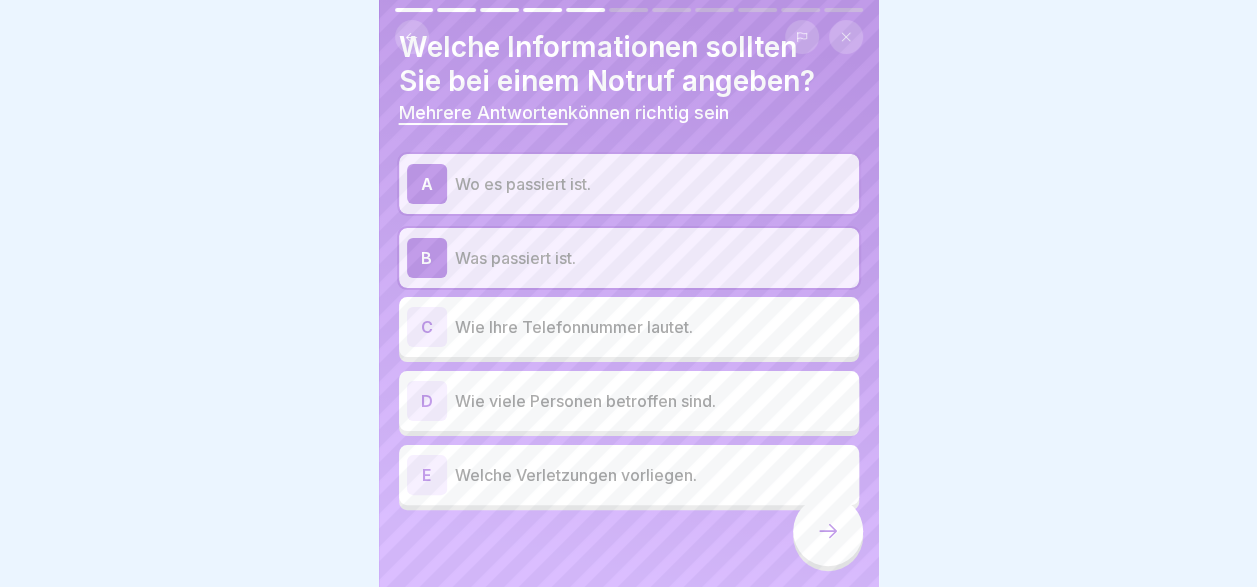 scroll, scrollTop: 52, scrollLeft: 0, axis: vertical 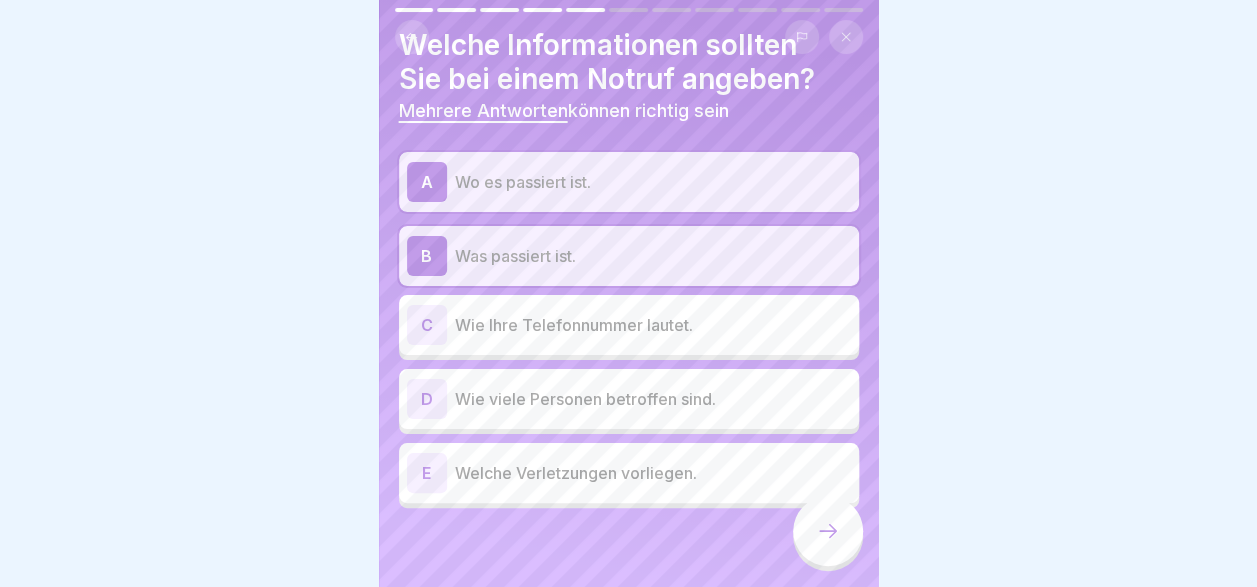 click on "D Wie viele Personen betroffen sind." at bounding box center (629, 399) 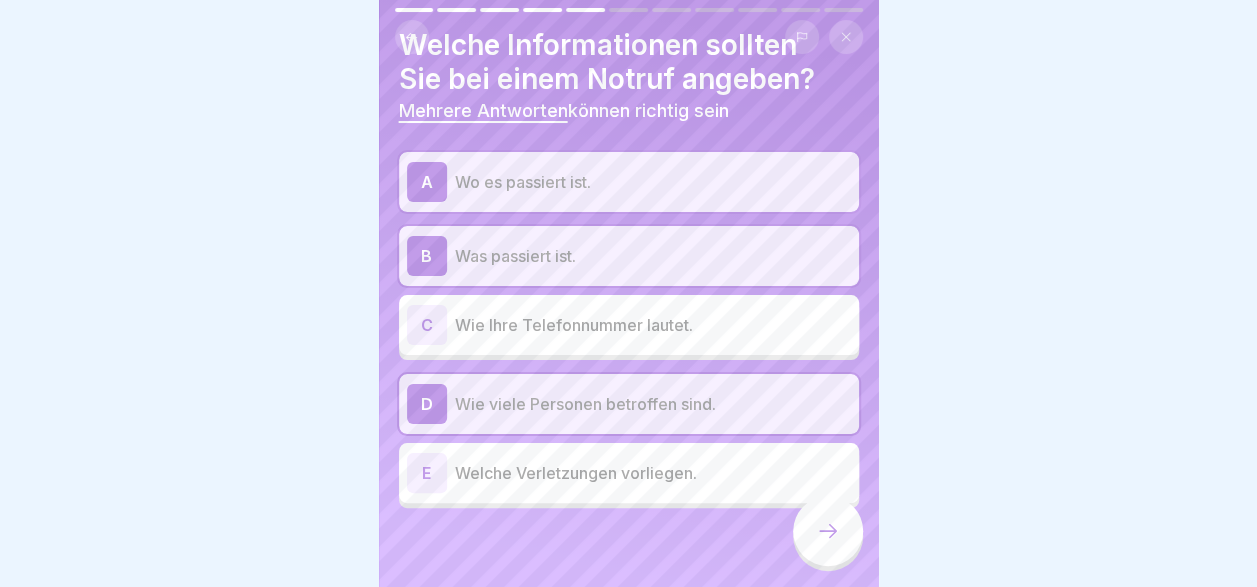 click on "Welche Verletzungen vorliegen." at bounding box center (653, 473) 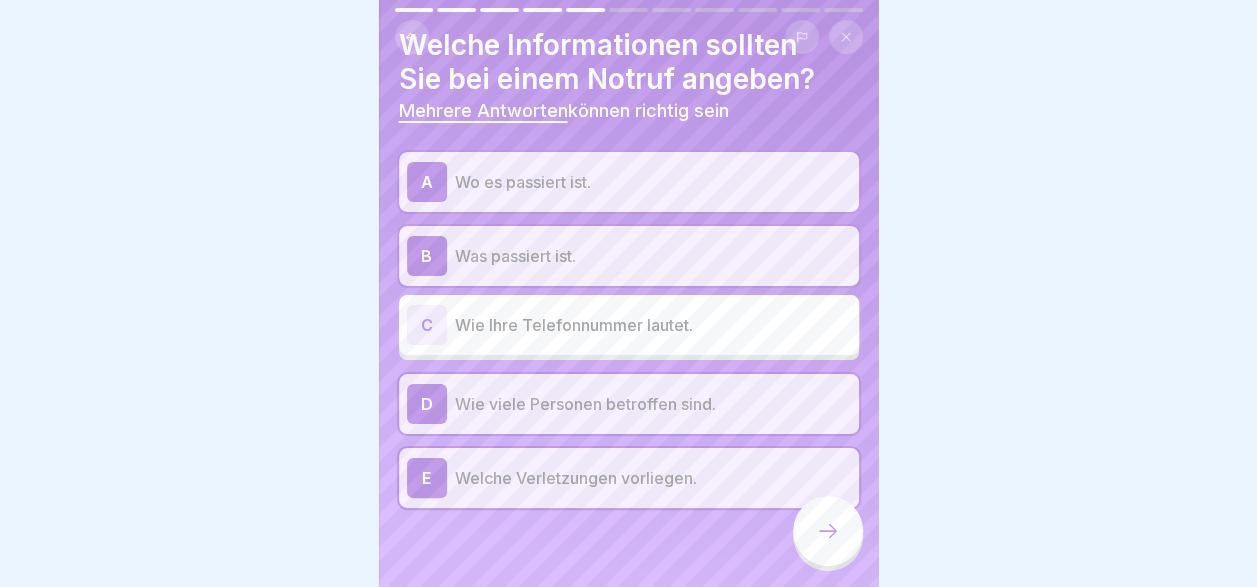 click at bounding box center (828, 531) 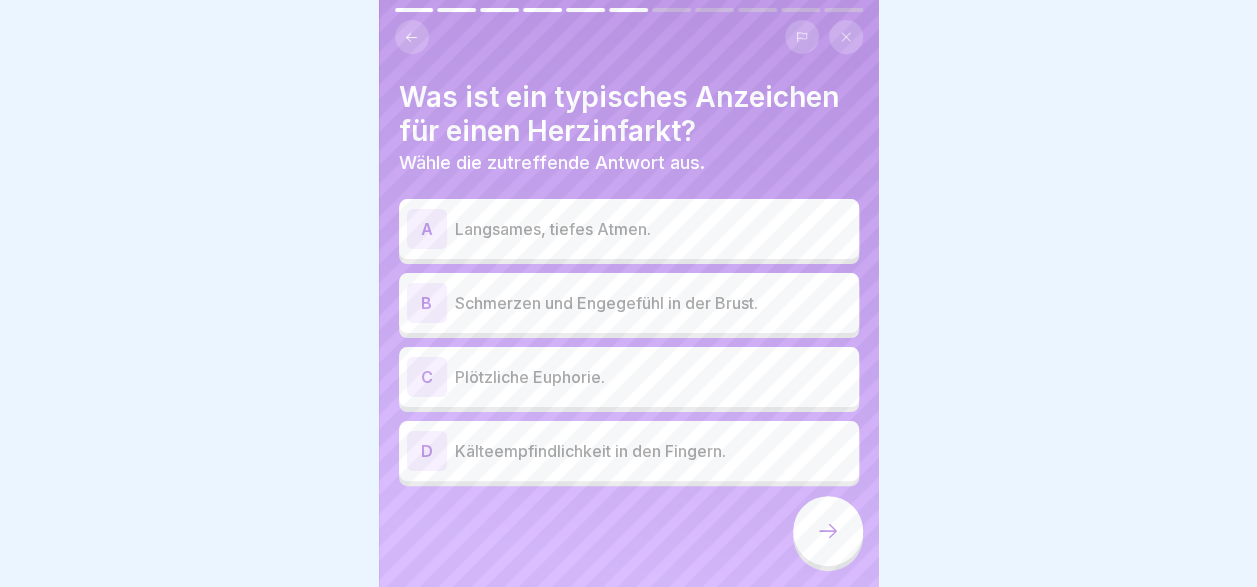click on "B Schmerzen und Engegefühl in der Brust." at bounding box center (629, 303) 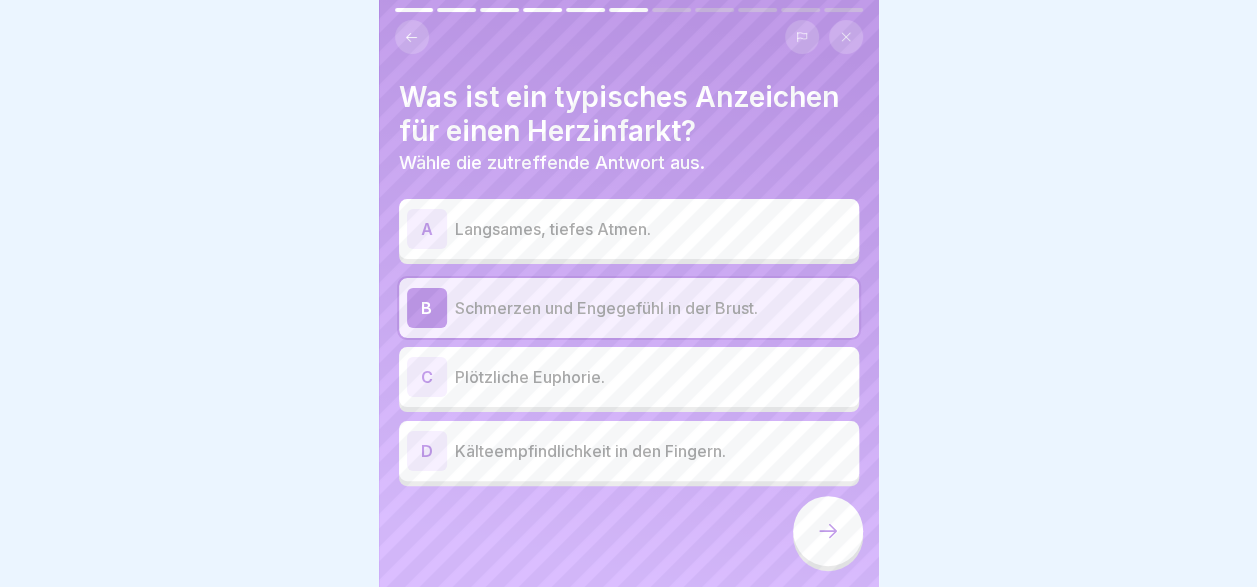 click on "Kälteempfindlichkeit in den Fingern." at bounding box center (653, 451) 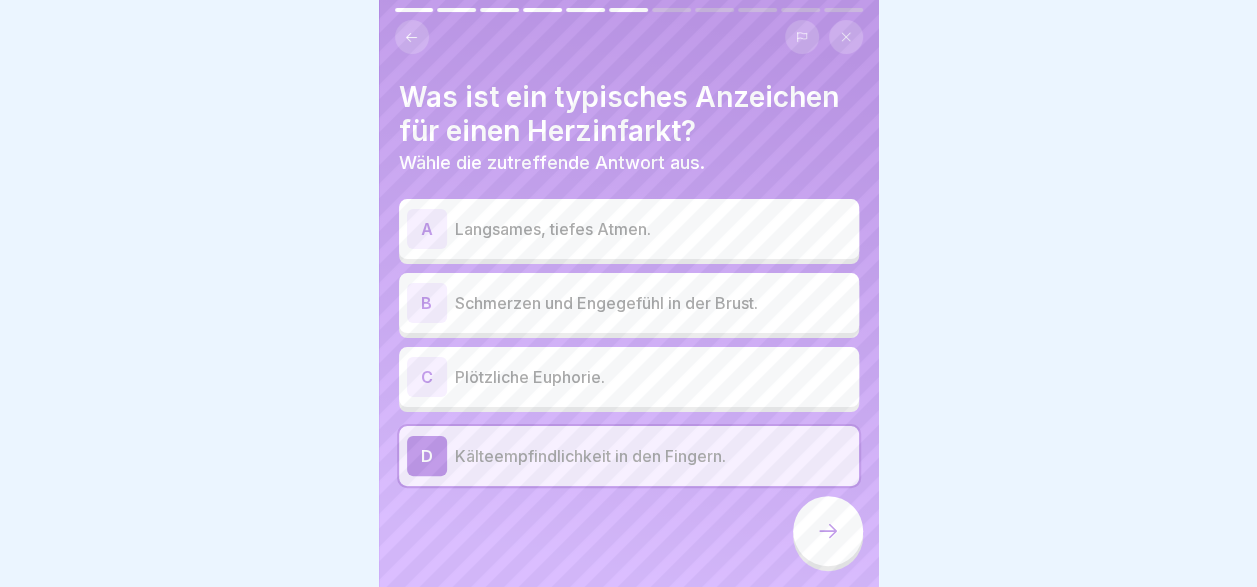 click on "B Schmerzen und Engegefühl in der Brust." at bounding box center (629, 303) 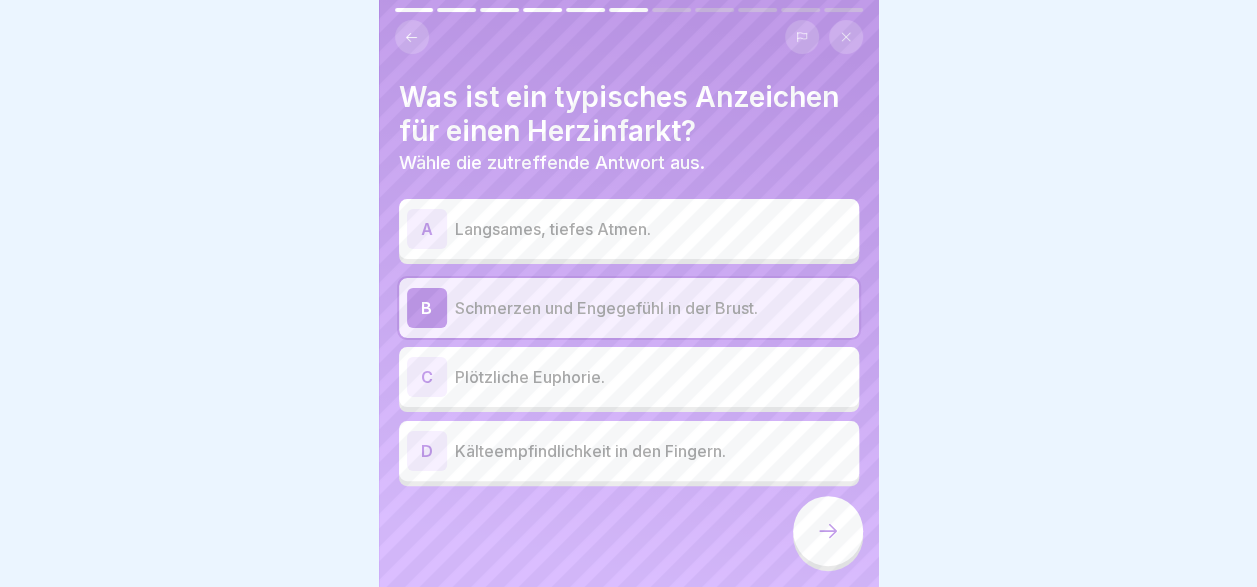 click 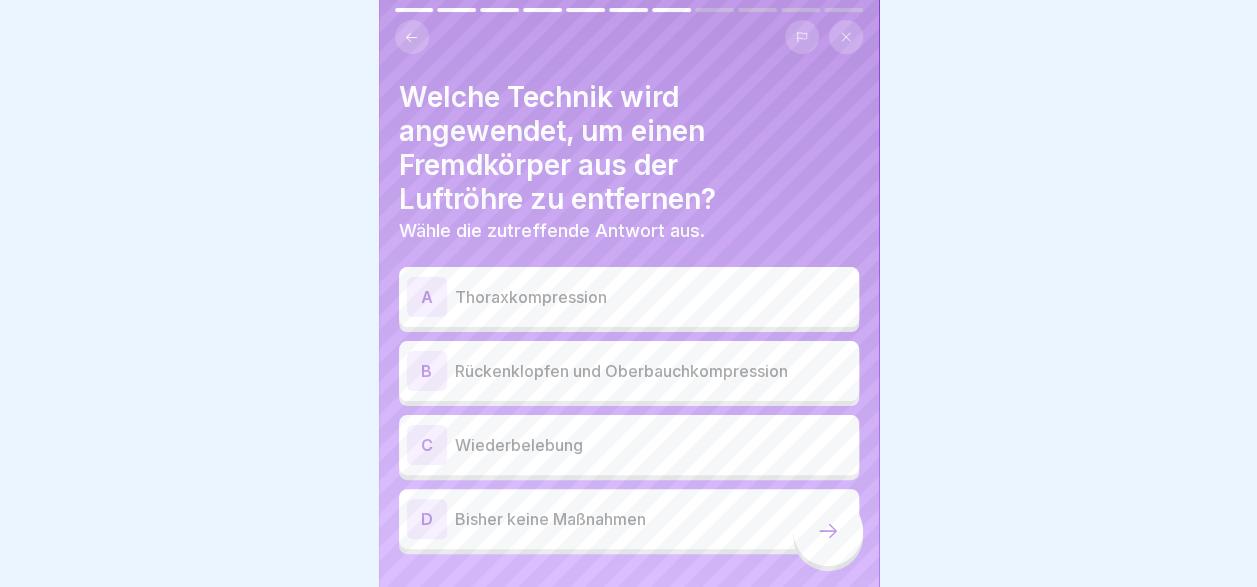 scroll, scrollTop: 46, scrollLeft: 0, axis: vertical 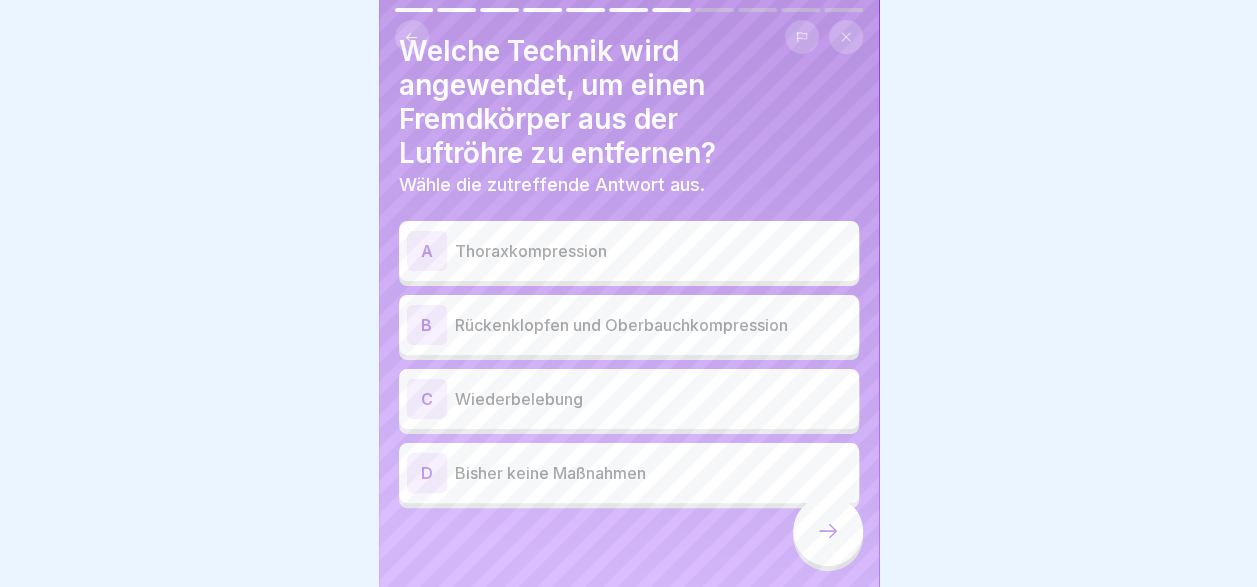 click on "Rückenklopfen und Oberbauchkompression" at bounding box center (653, 325) 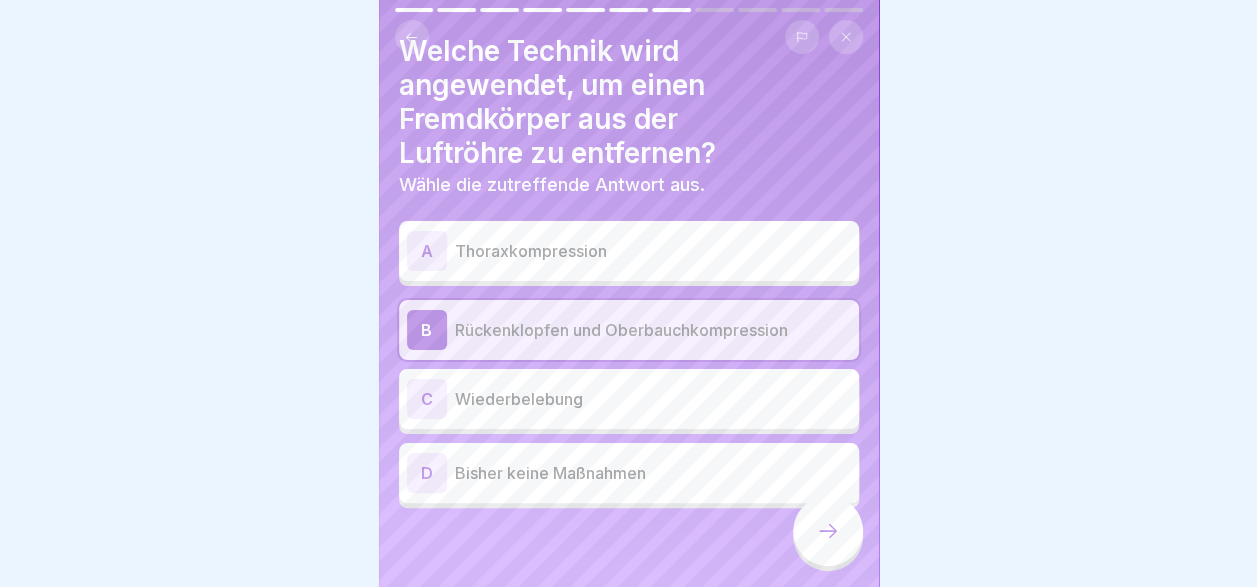 click 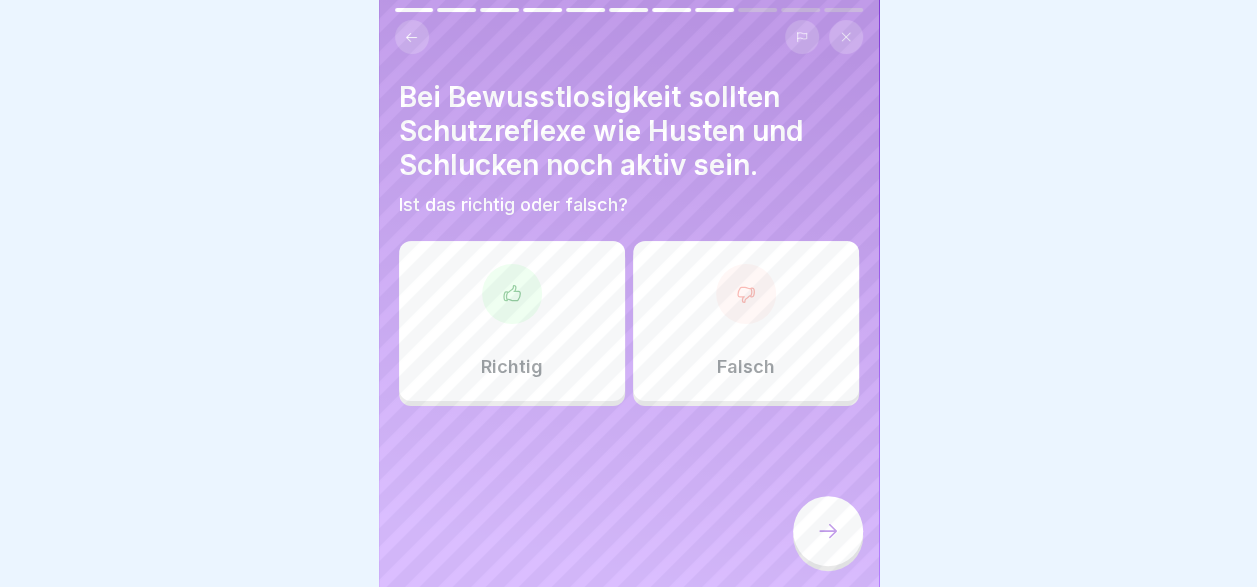 click on "Falsch" at bounding box center [746, 321] 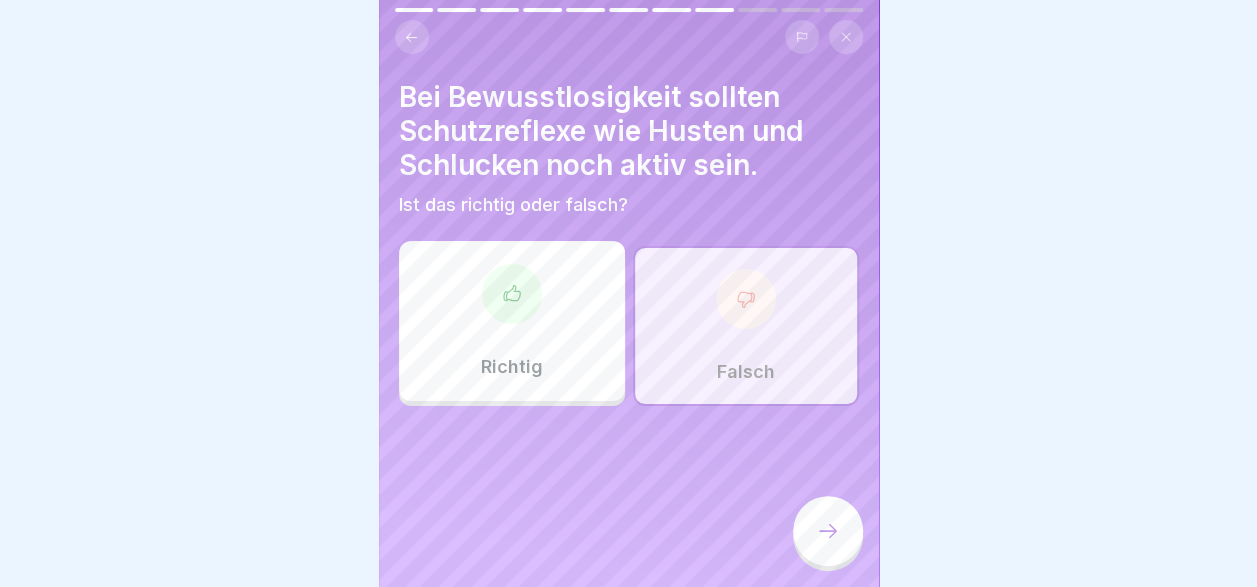 click 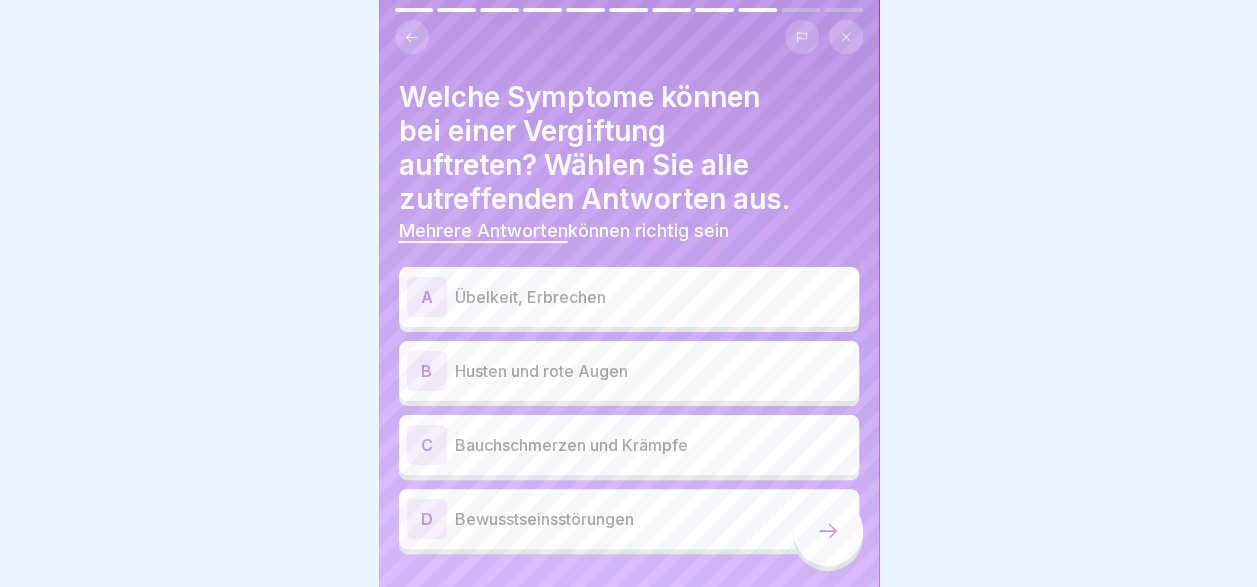 scroll, scrollTop: 46, scrollLeft: 0, axis: vertical 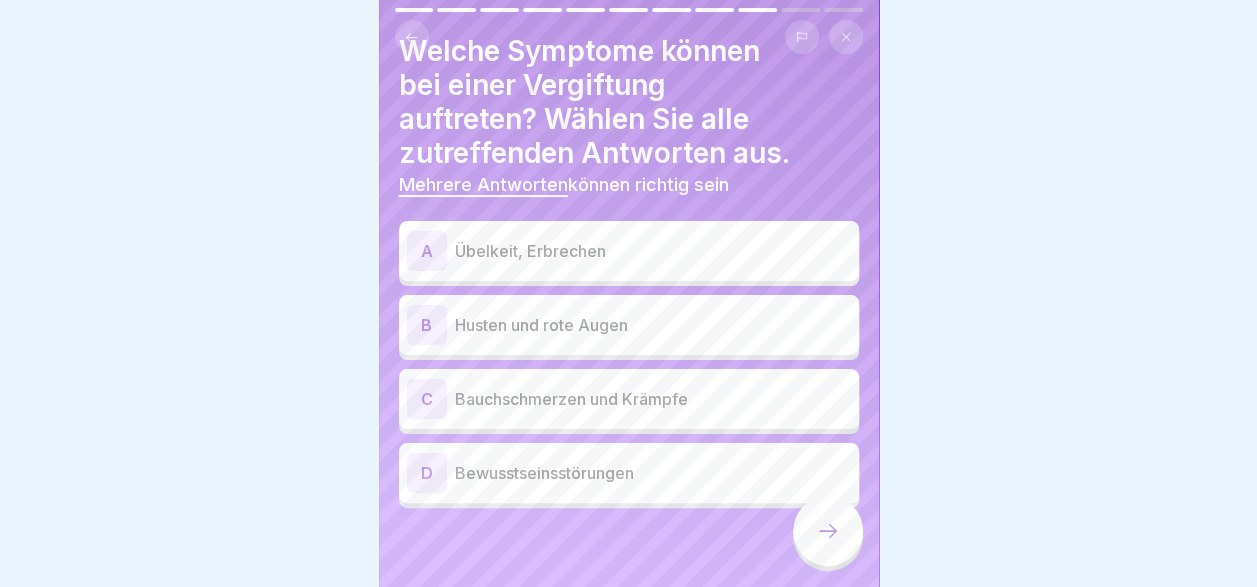 click on "Übelkeit, Erbrechen" at bounding box center (653, 251) 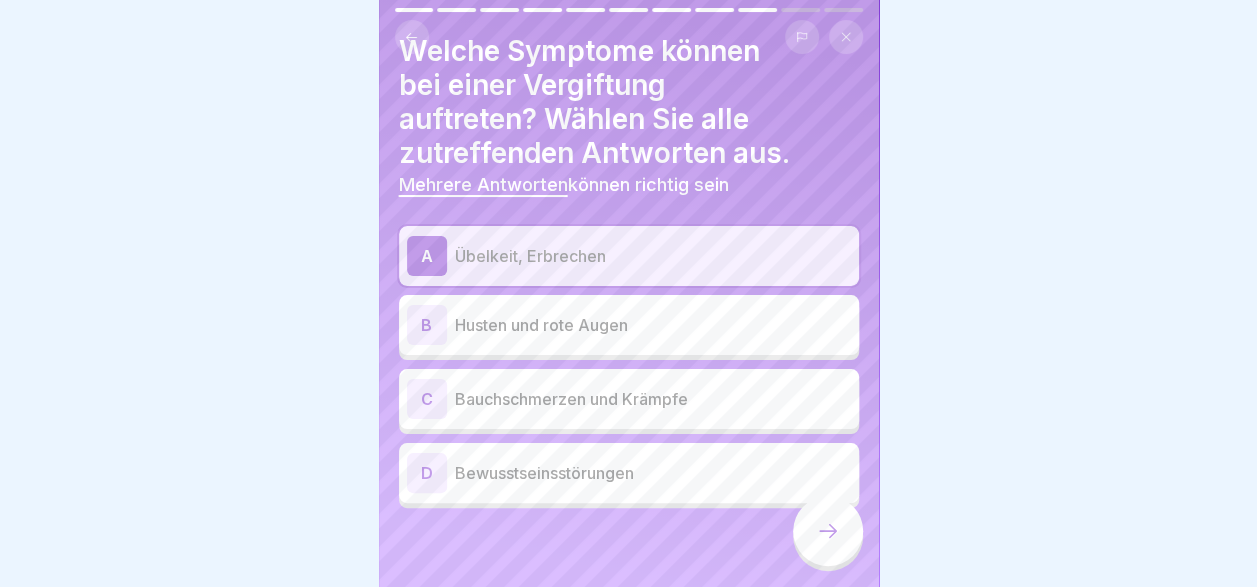 click on "Bauchschmerzen und Krämpfe" at bounding box center [653, 399] 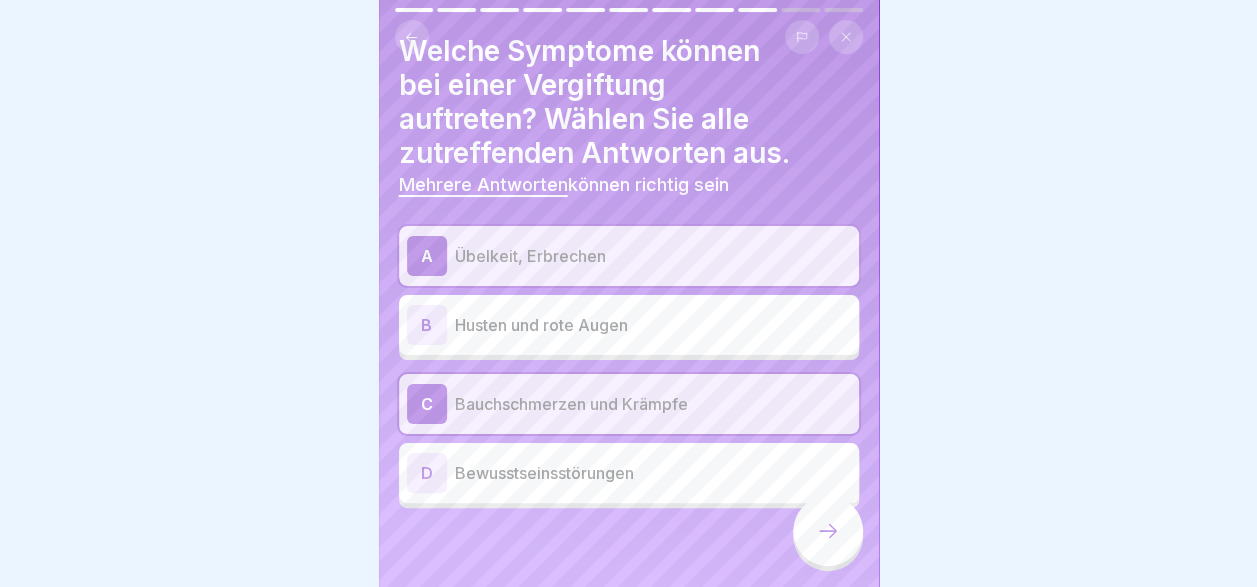 click on "Bewusstseinsstörungen" at bounding box center [653, 473] 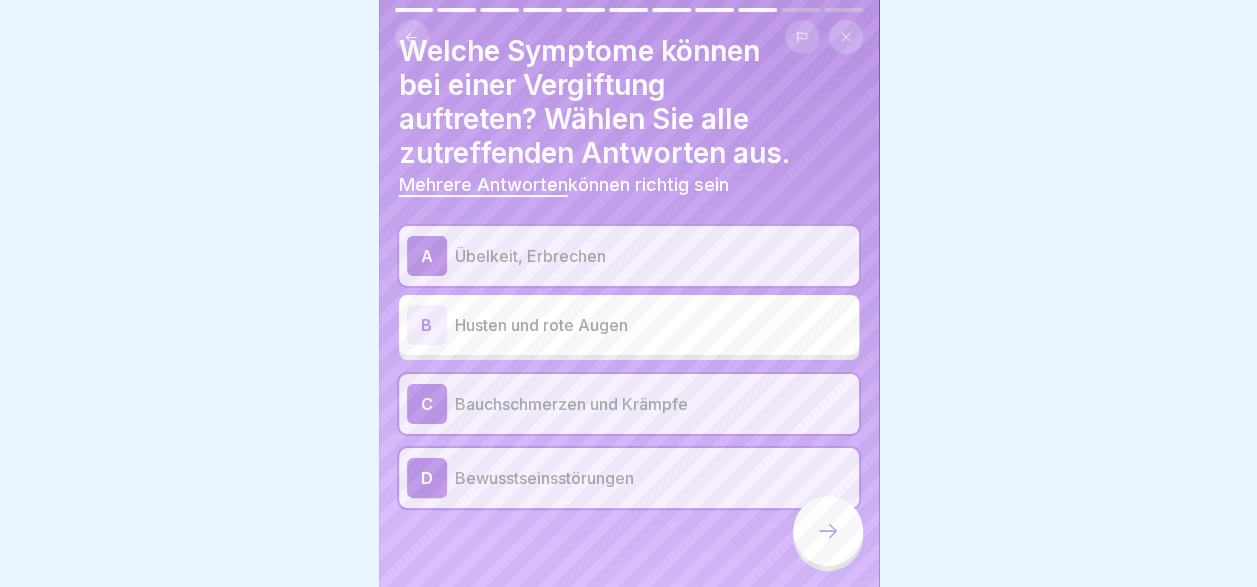 click at bounding box center [828, 531] 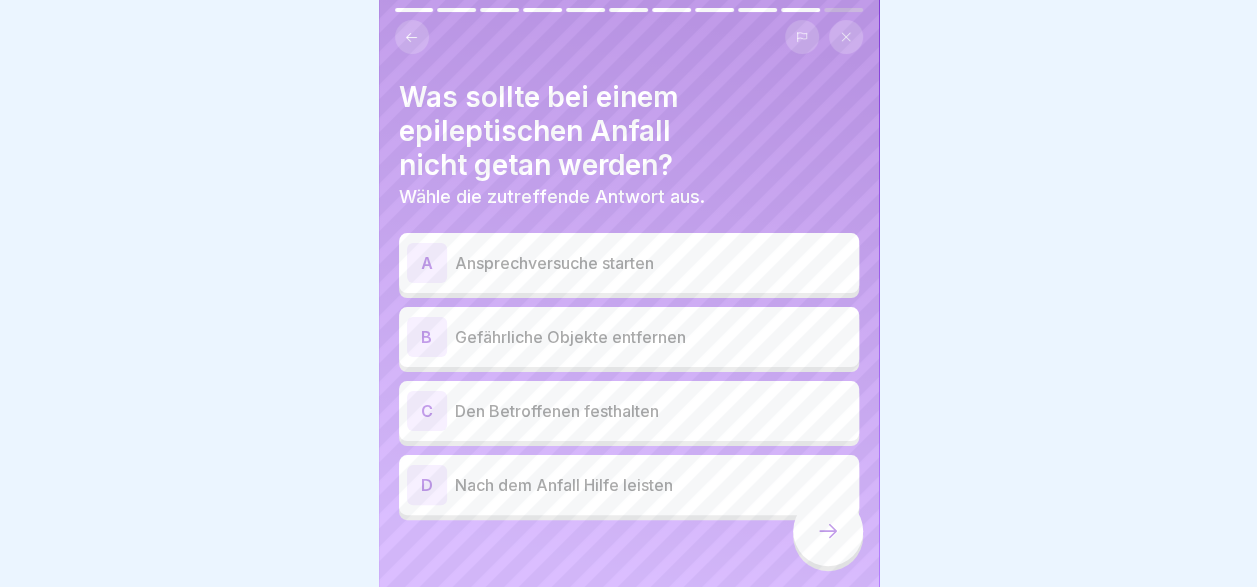 scroll, scrollTop: 12, scrollLeft: 0, axis: vertical 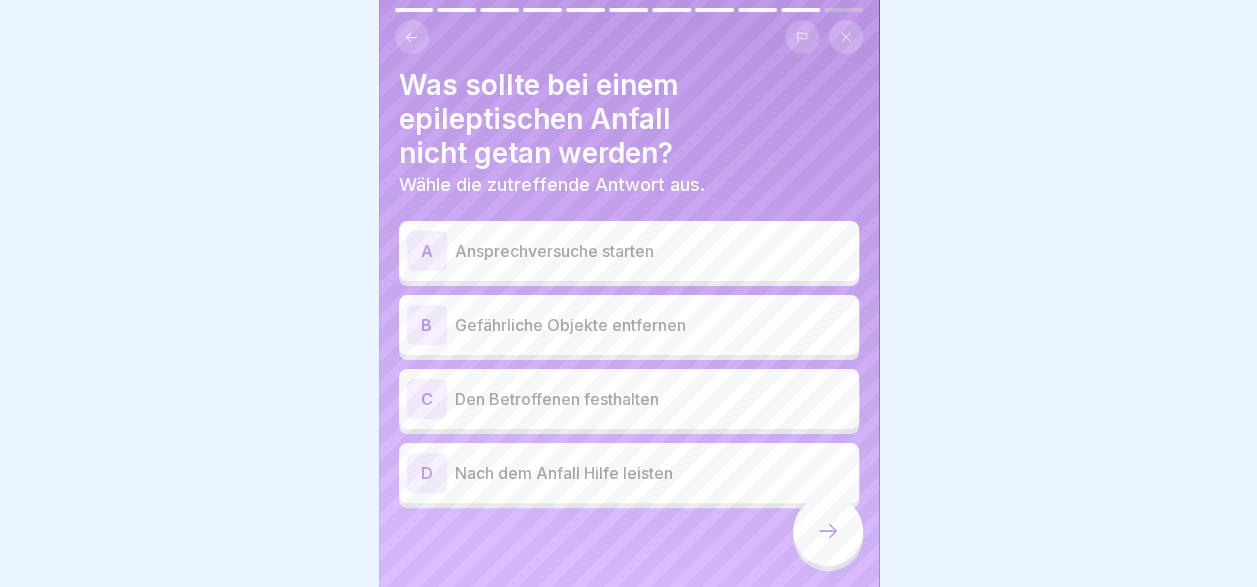 click on "C Den Betroffenen festhalten" at bounding box center [629, 399] 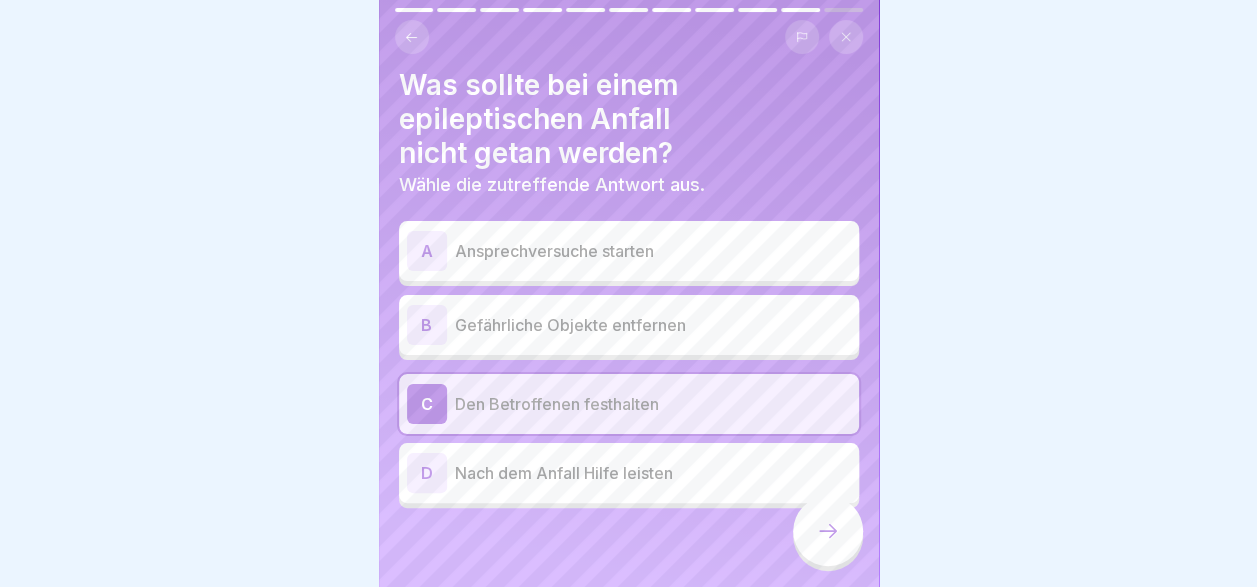 click at bounding box center [828, 531] 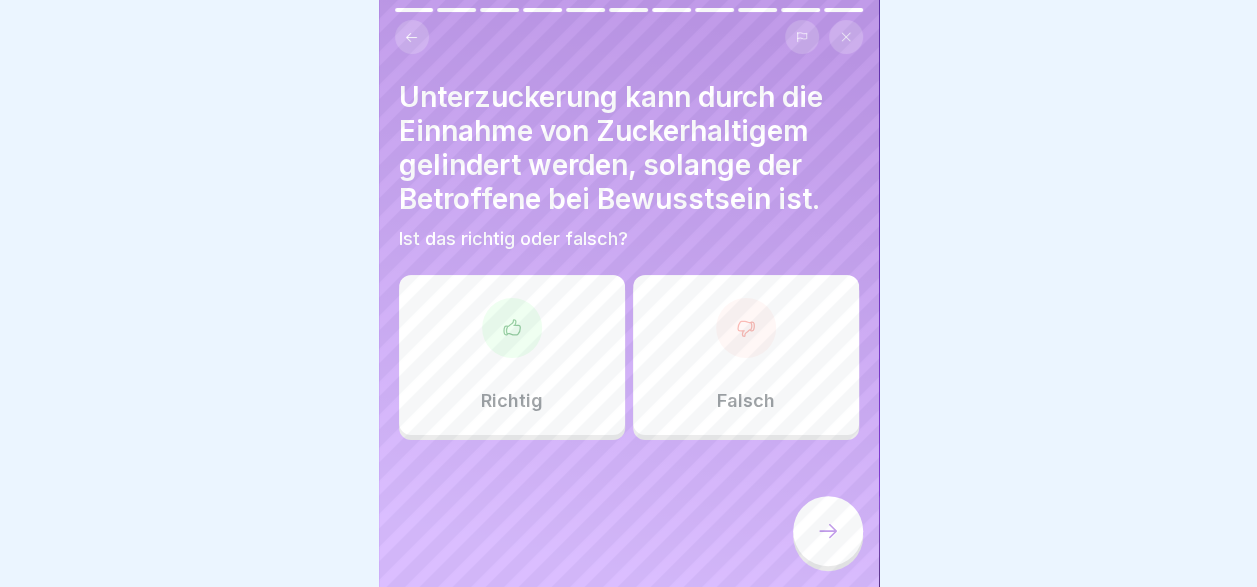 click on "Richtig" at bounding box center (512, 355) 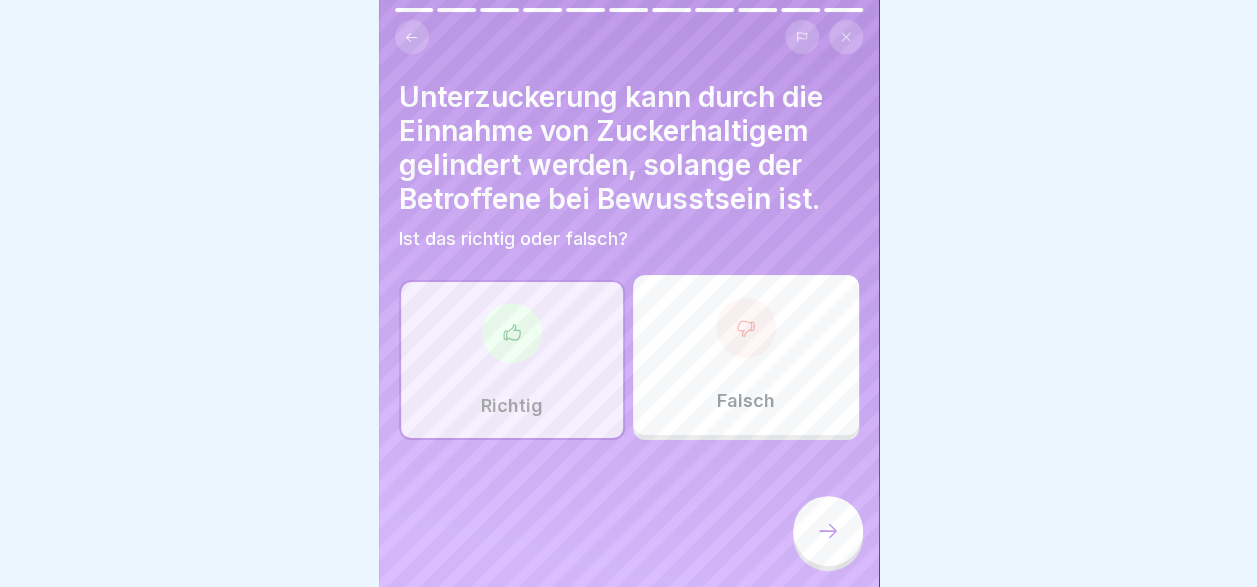click 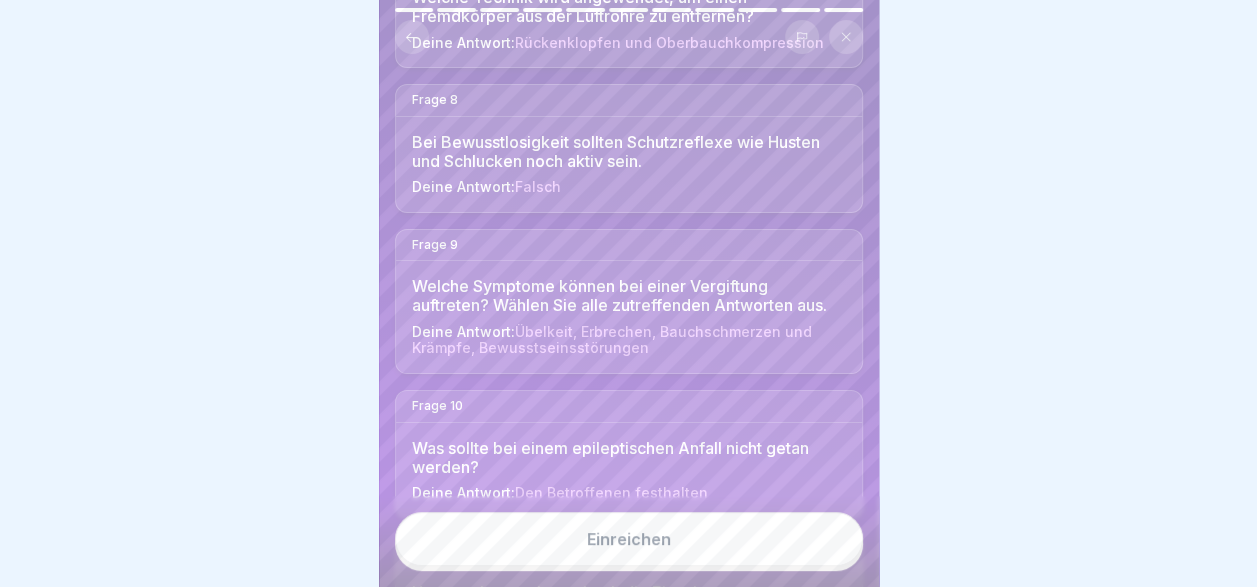 scroll, scrollTop: 1145, scrollLeft: 0, axis: vertical 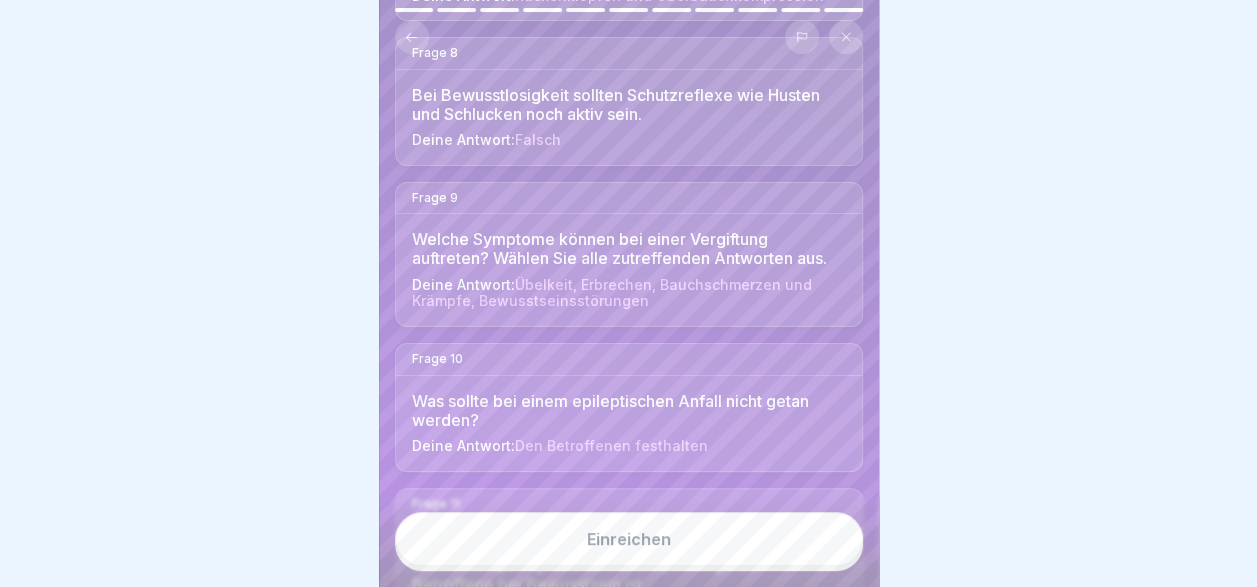 click on "Einreichen" at bounding box center (629, 539) 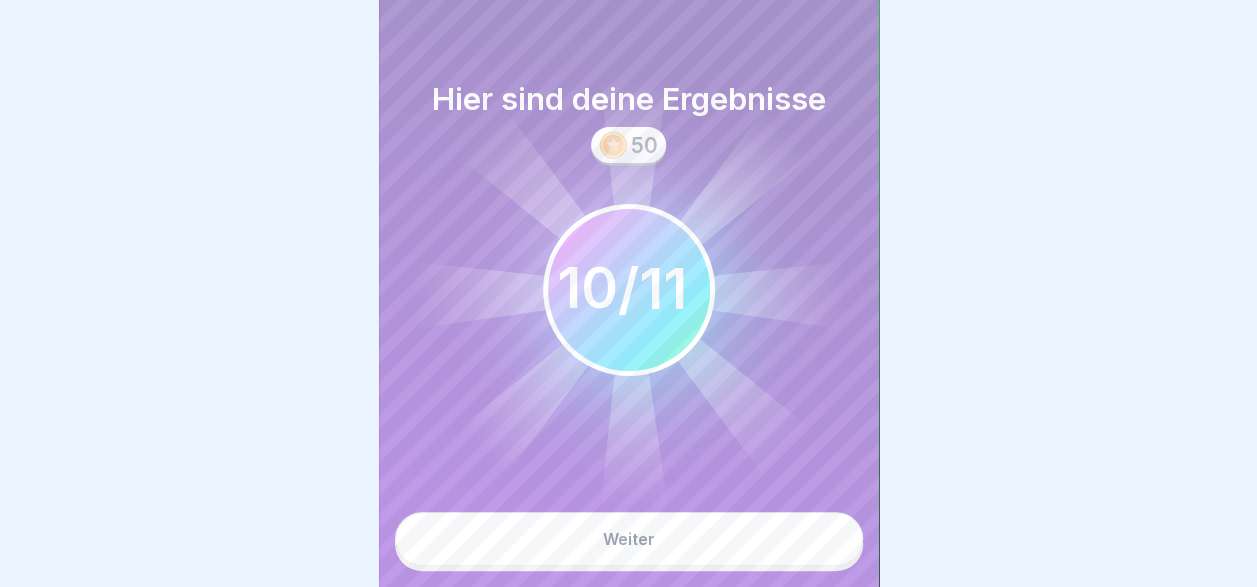 click on "Weiter" at bounding box center [629, 539] 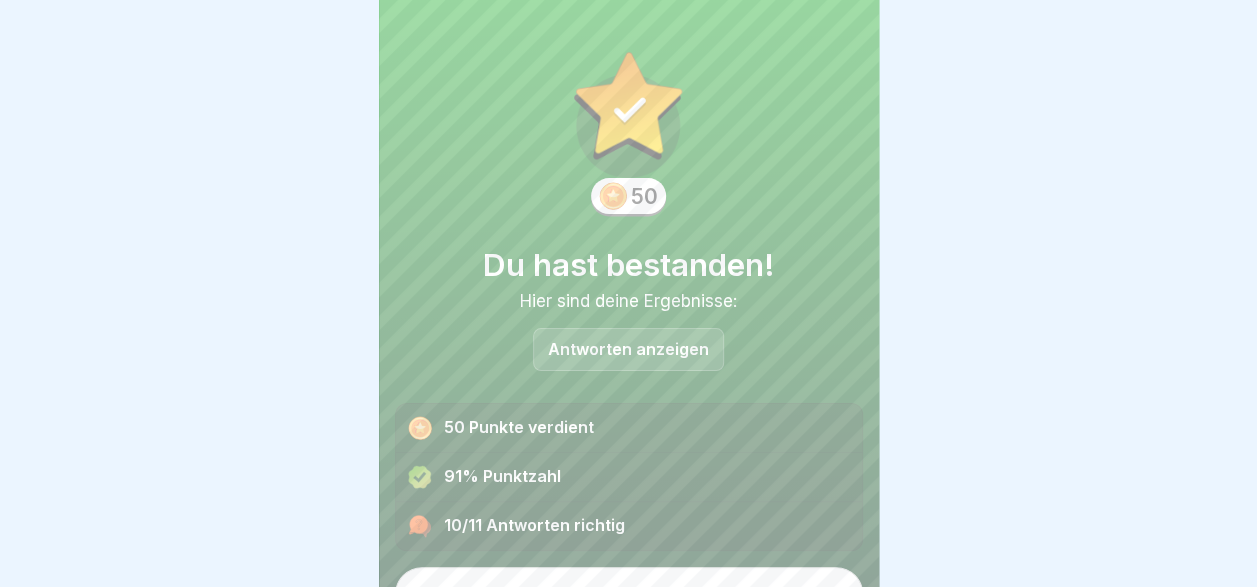scroll, scrollTop: 37, scrollLeft: 0, axis: vertical 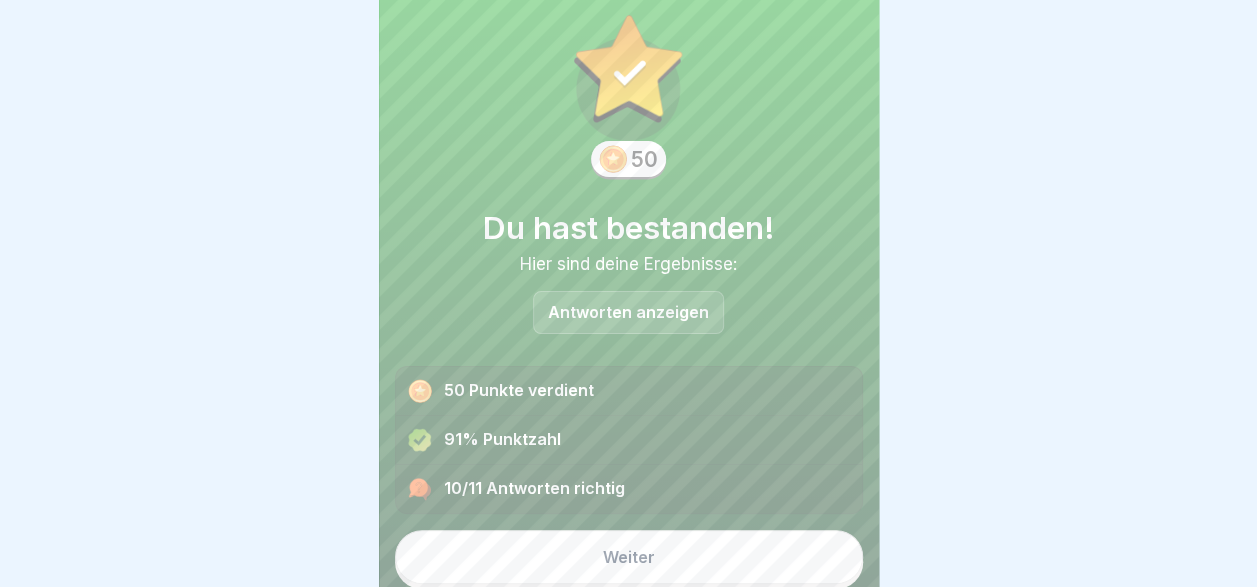 click on "10/11 Antworten richtig" at bounding box center [629, 489] 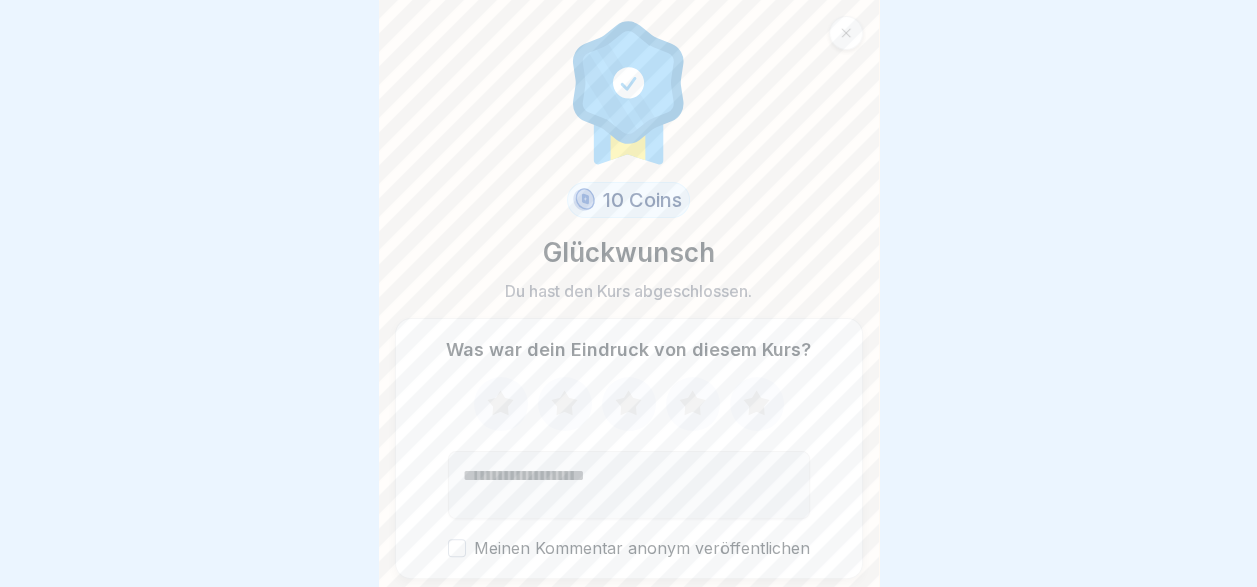 scroll, scrollTop: 64, scrollLeft: 0, axis: vertical 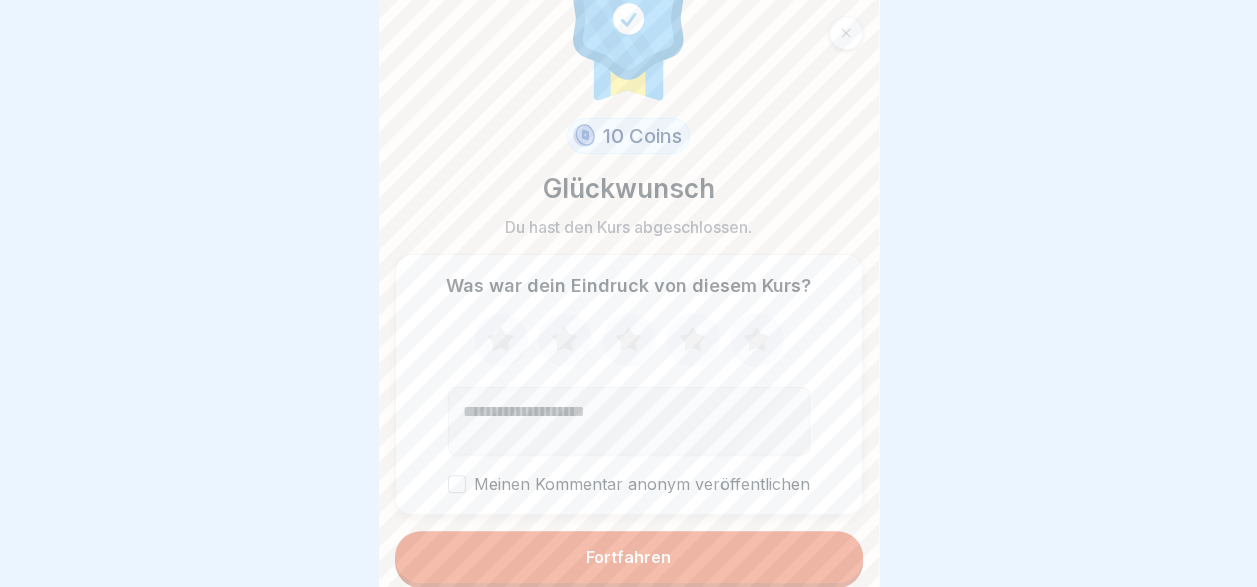 click on "Fortfahren" at bounding box center [628, 557] 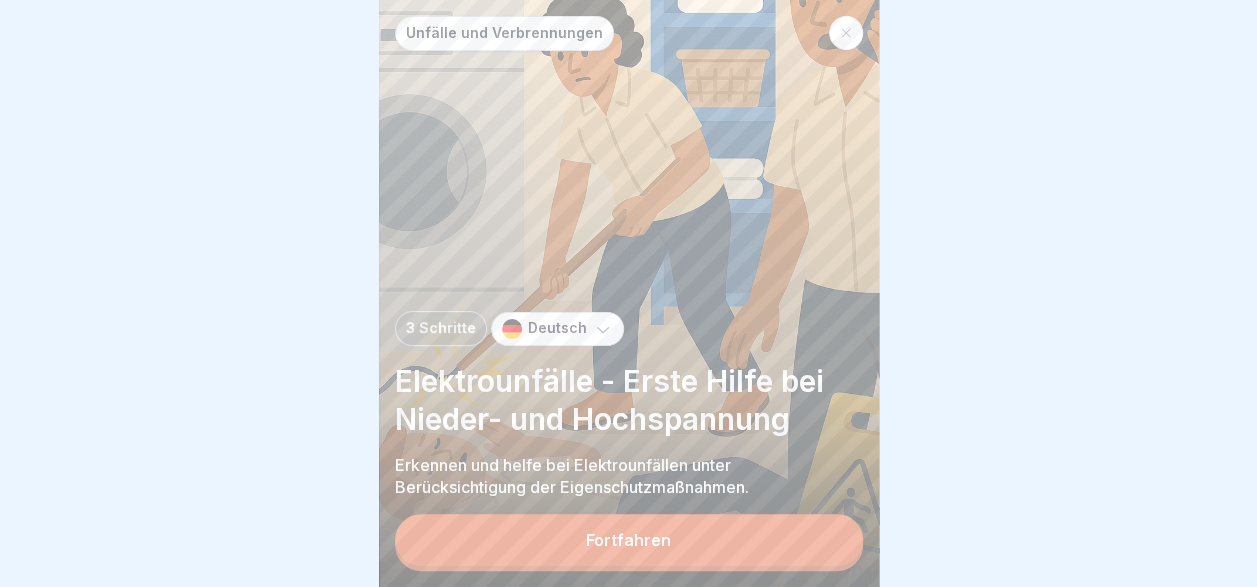 scroll, scrollTop: 15, scrollLeft: 0, axis: vertical 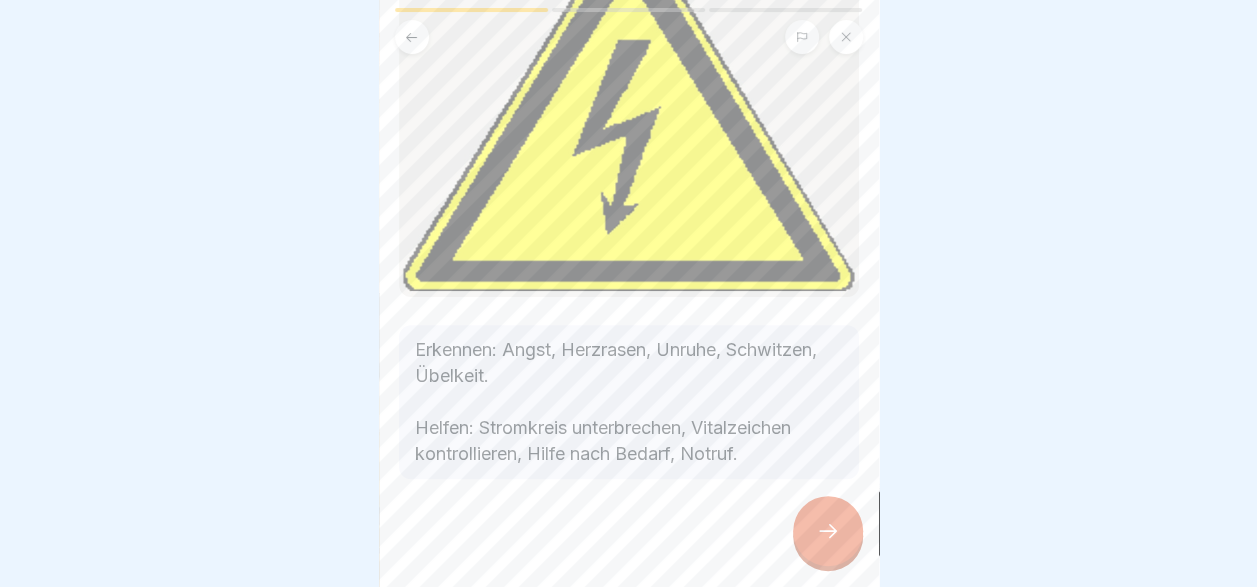 click at bounding box center [828, 531] 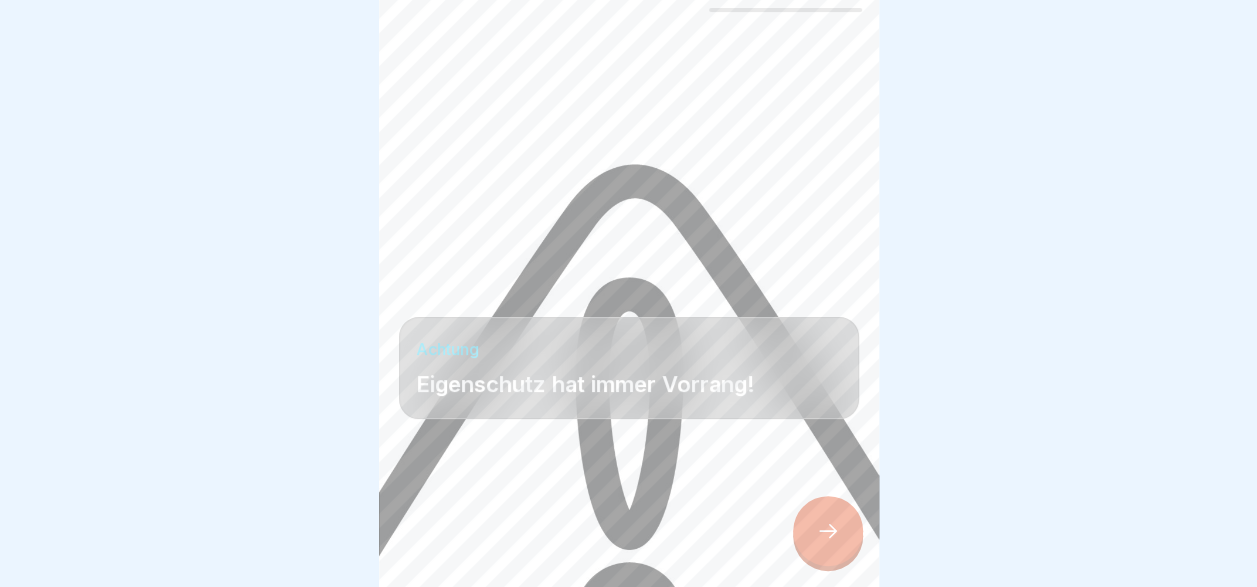 click 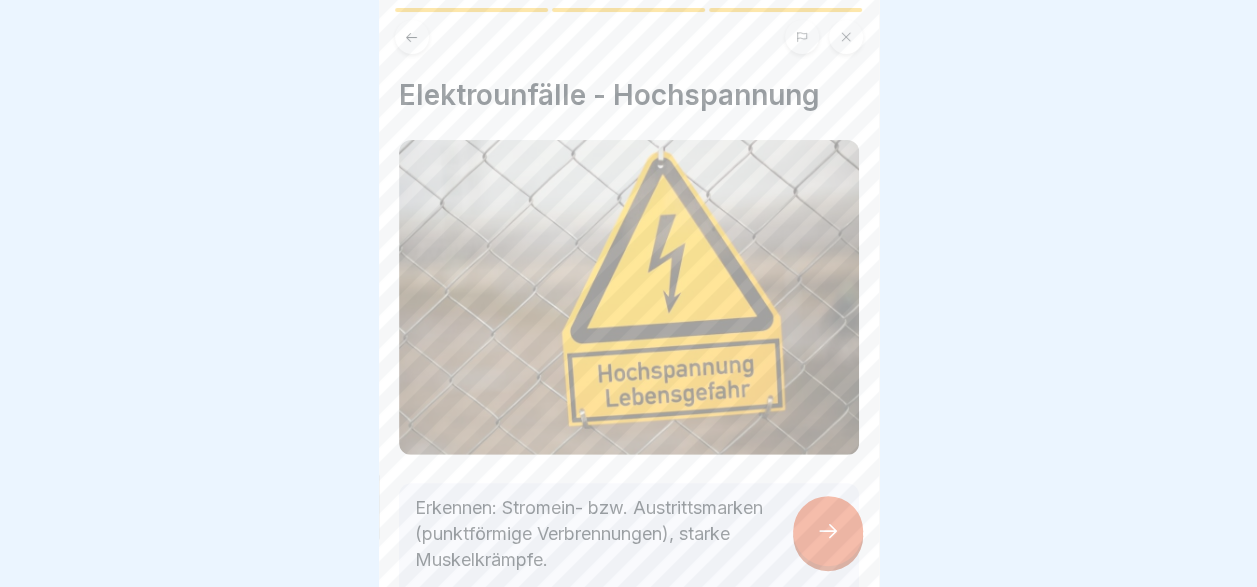 scroll, scrollTop: 186, scrollLeft: 0, axis: vertical 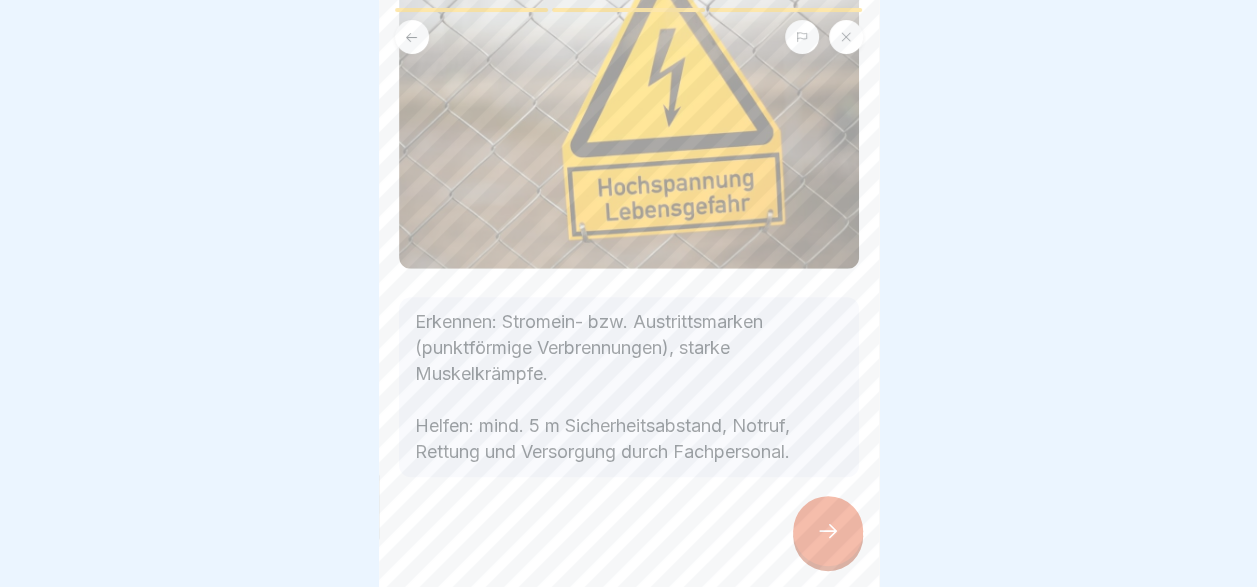 click at bounding box center (828, 531) 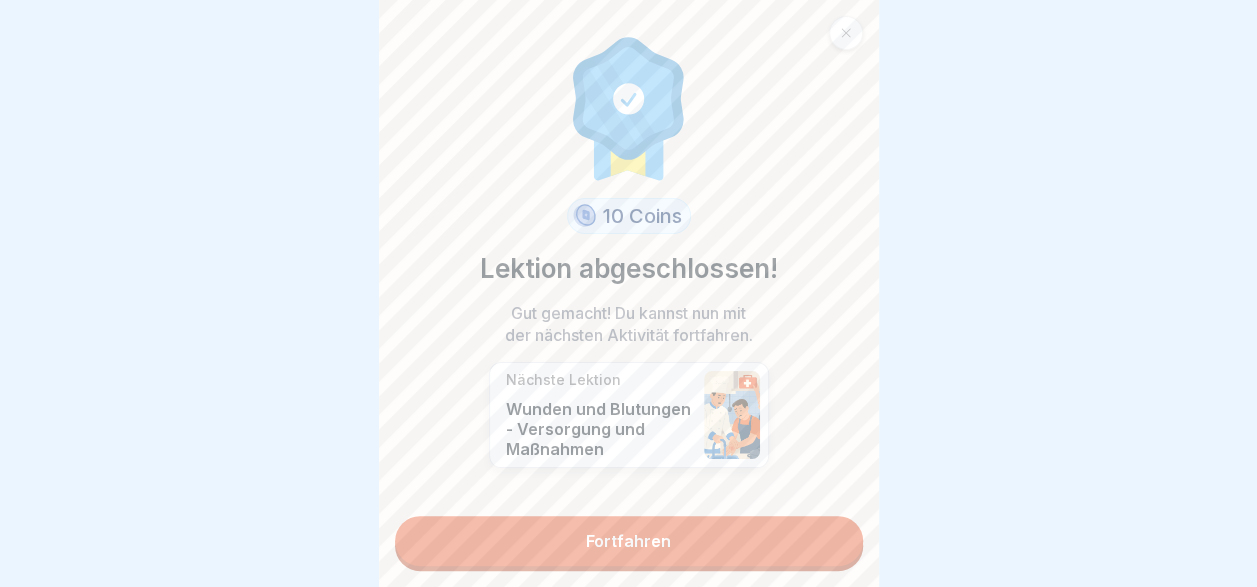 click on "Fortfahren" at bounding box center [629, 541] 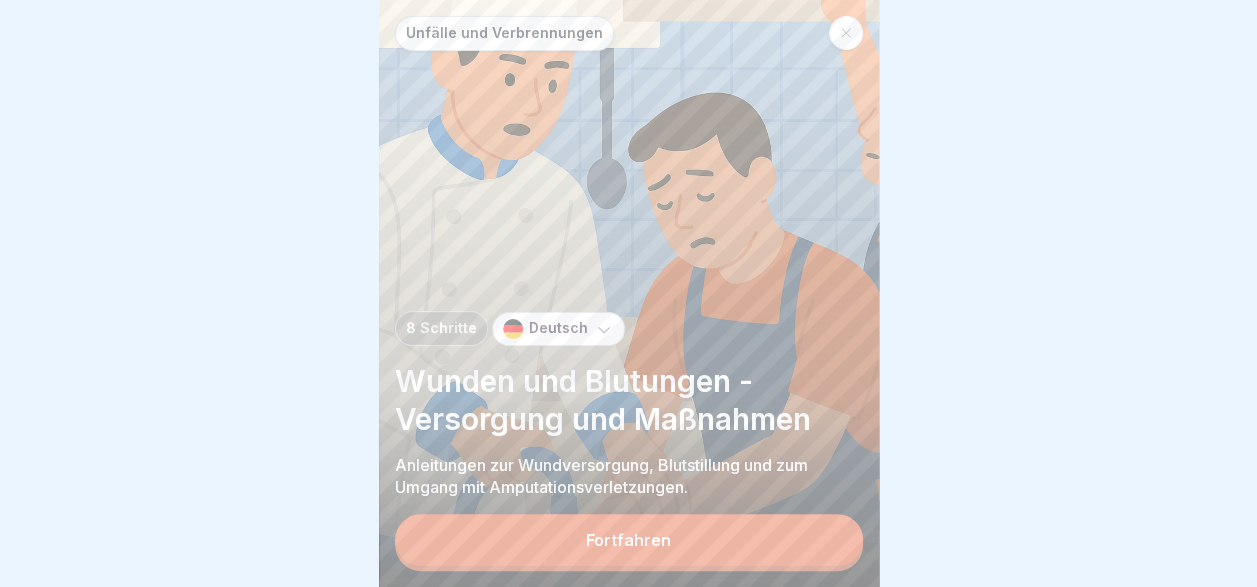 click on "Unfälle und Verbrennungen 8 Schritte Deutsch Wunden und Blutungen - Versorgung und Maßnahmen Anleitungen zur Wundversorgung, Blutstillung und zum Umgang mit Amputationsverletzungen. Fortfahren" at bounding box center [629, 293] 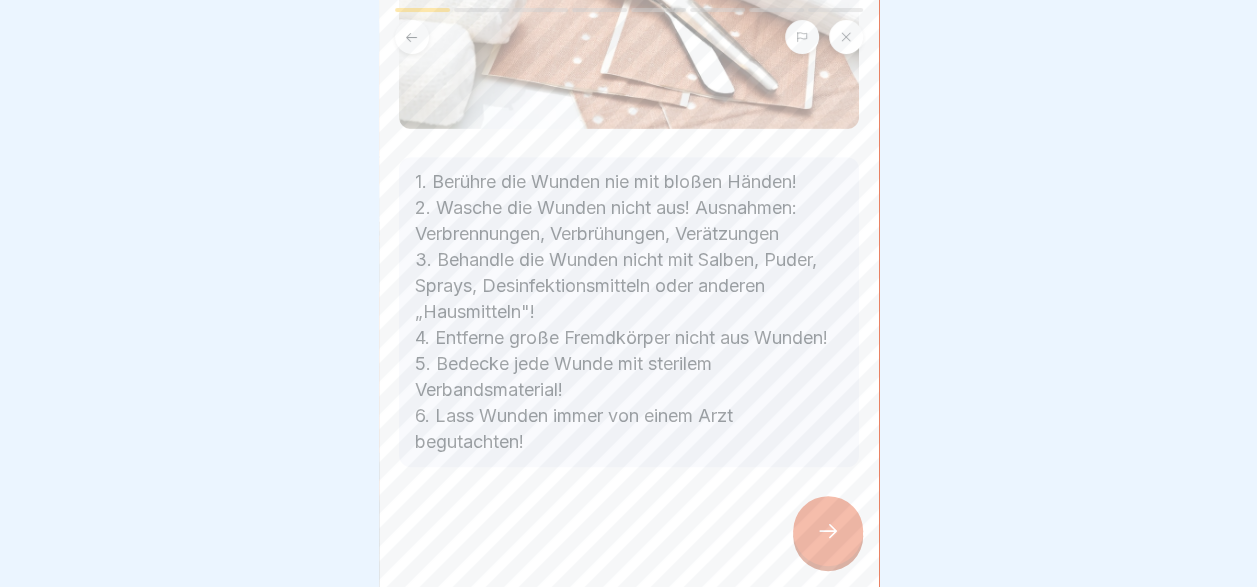 scroll, scrollTop: 400, scrollLeft: 0, axis: vertical 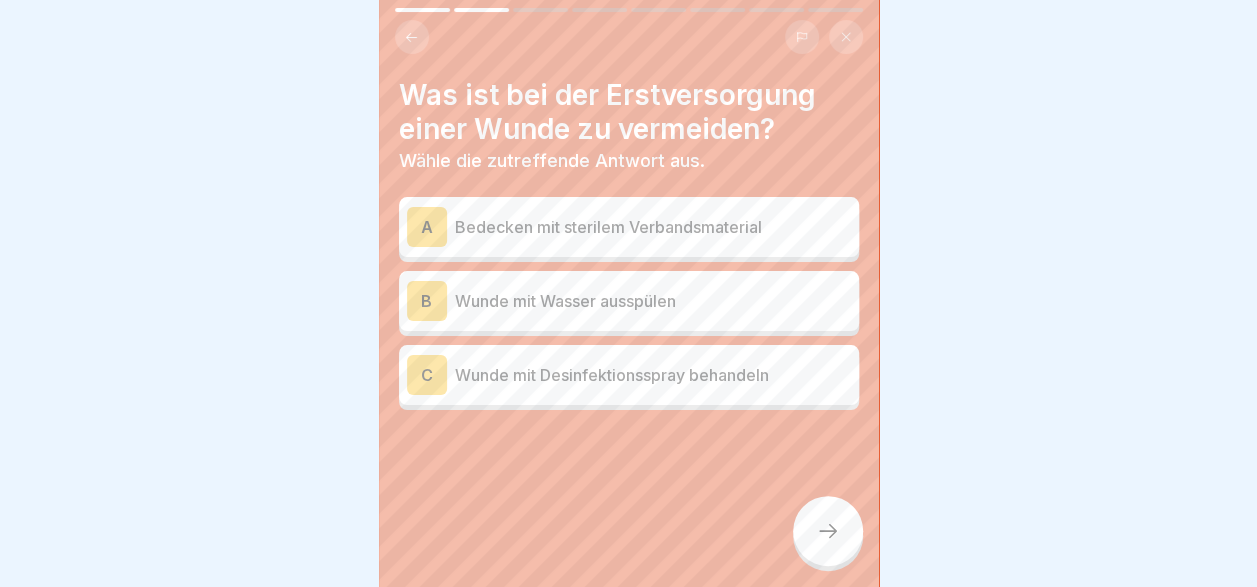 click on "Wunde mit Wasser ausspülen" at bounding box center (653, 301) 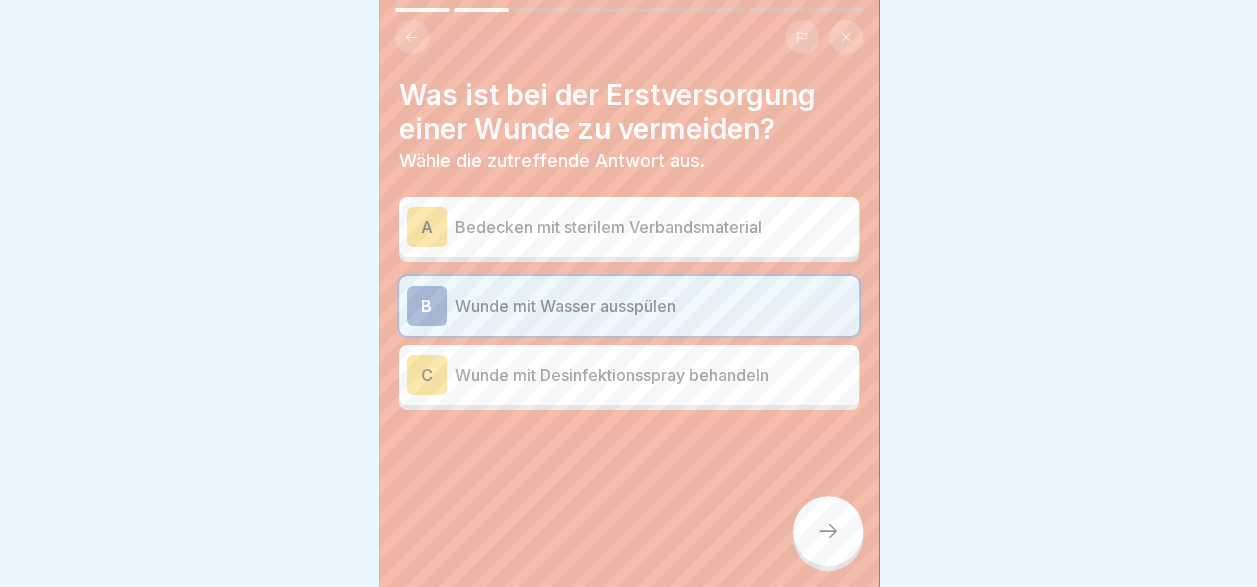 click 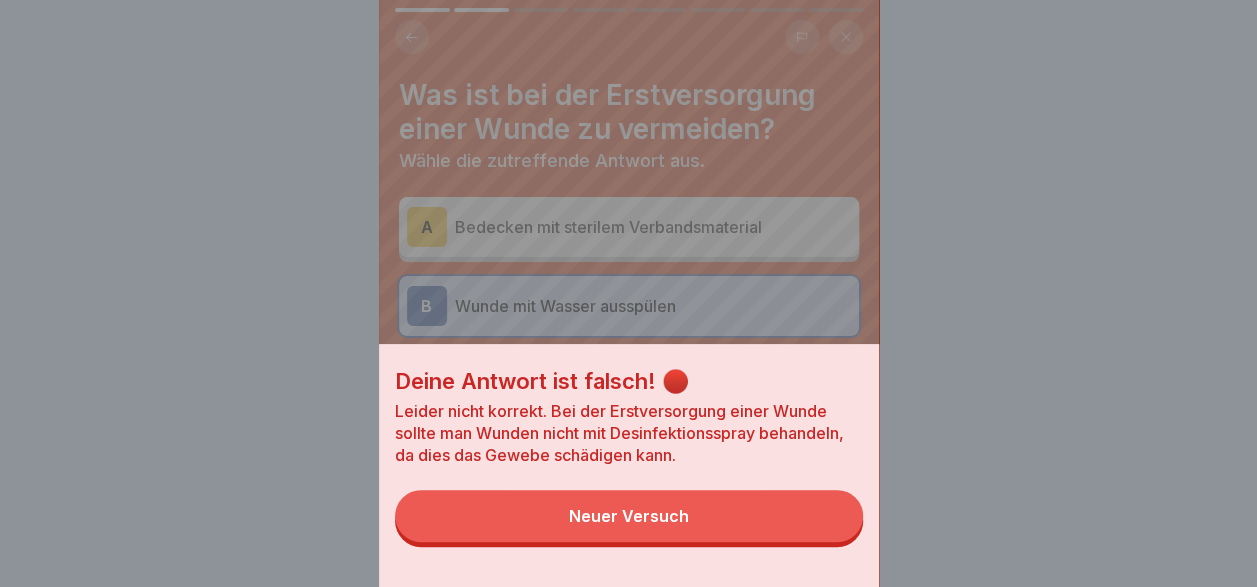 click on "Neuer Versuch" at bounding box center [629, 516] 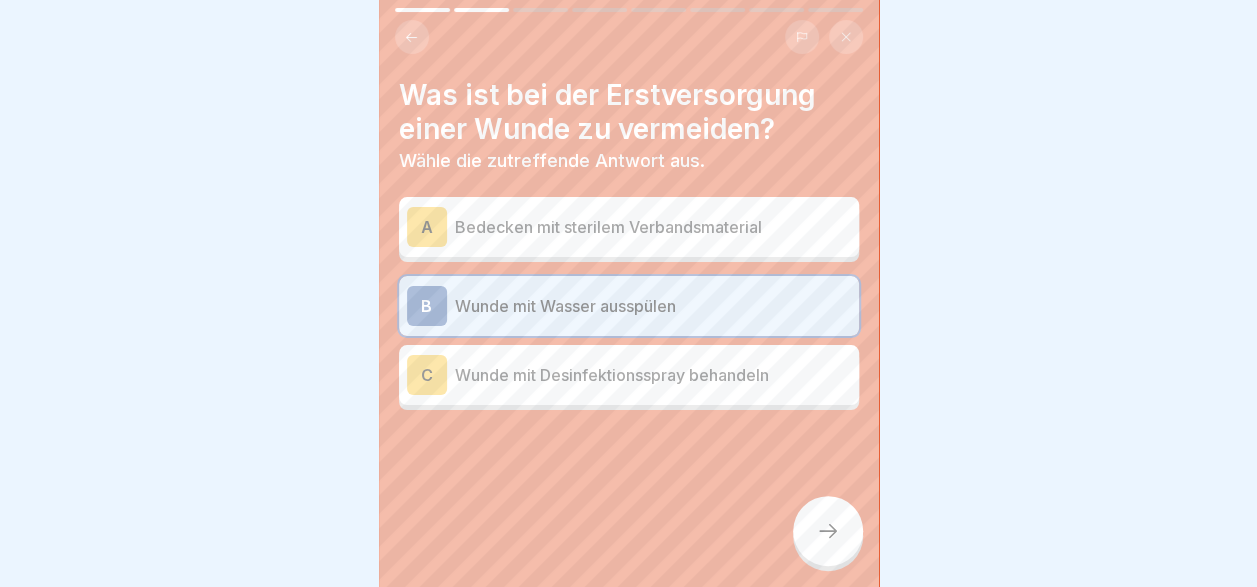 click on "C Wunde mit Desinfektionsspray behandeln" at bounding box center (629, 375) 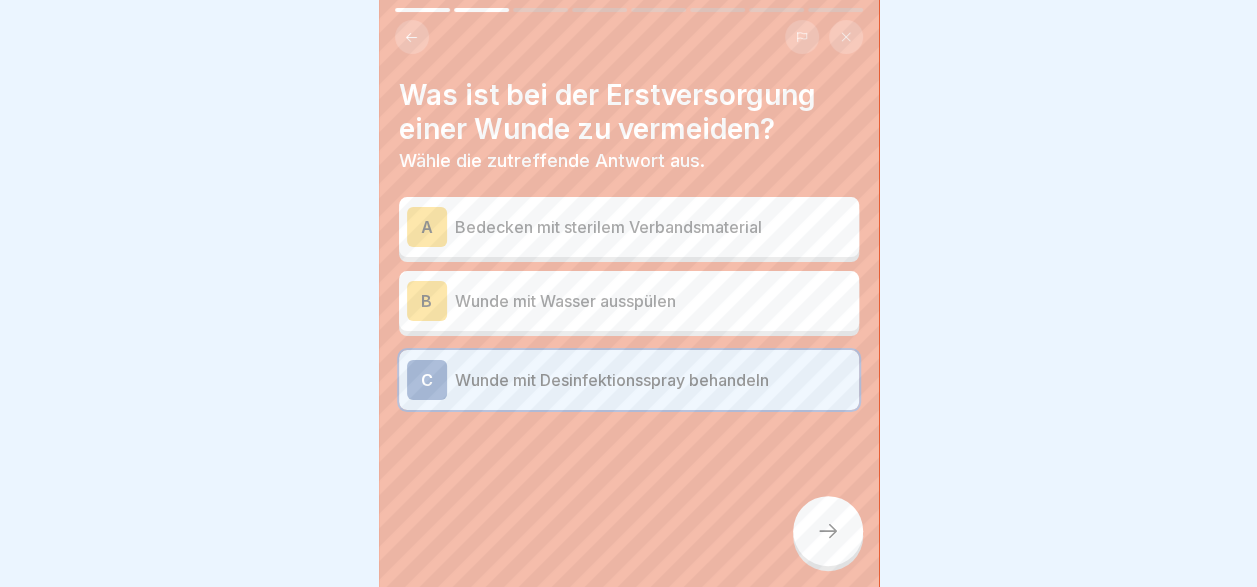 click on "Bedecken mit sterilem Verbandsmaterial" at bounding box center [653, 227] 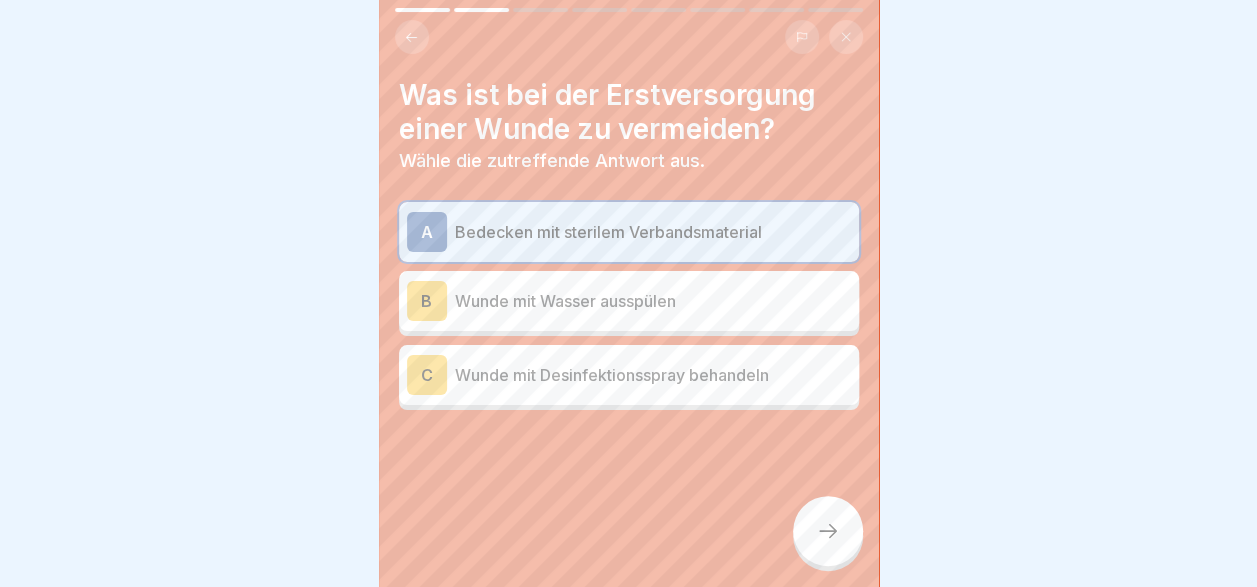 click 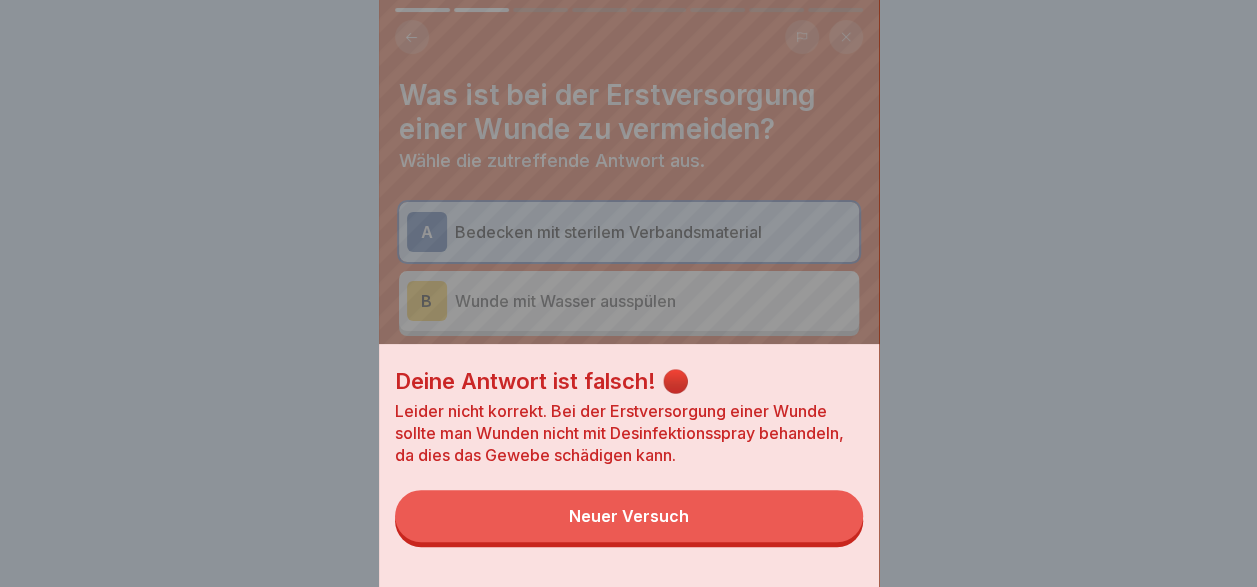 click on "Neuer Versuch" at bounding box center (629, 516) 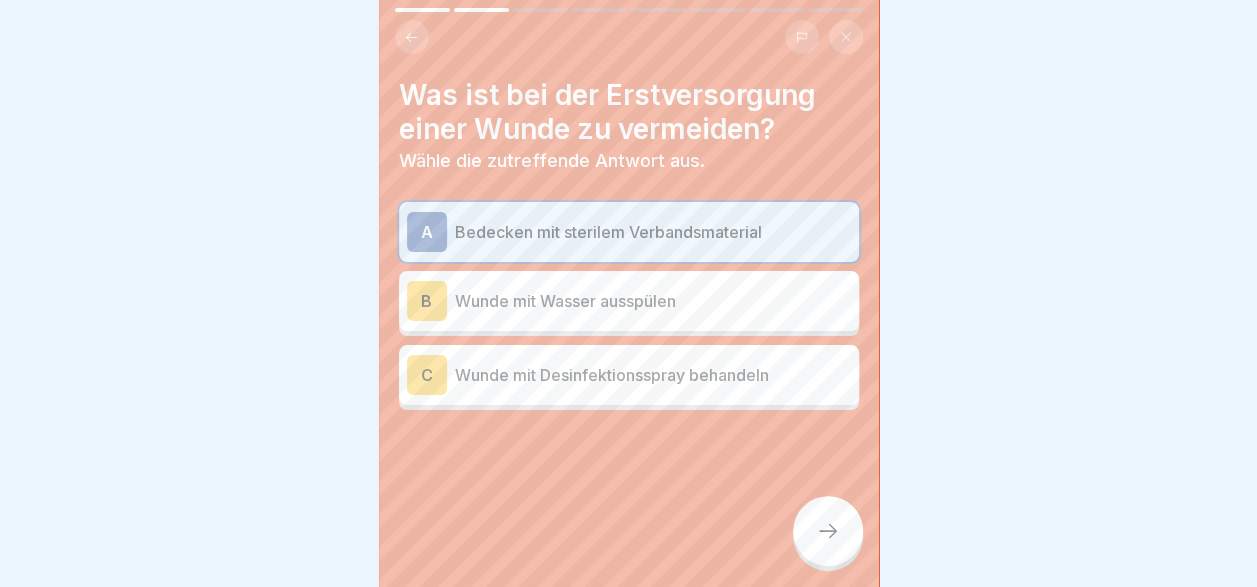 click on "Wunde mit Desinfektionsspray behandeln" at bounding box center [653, 375] 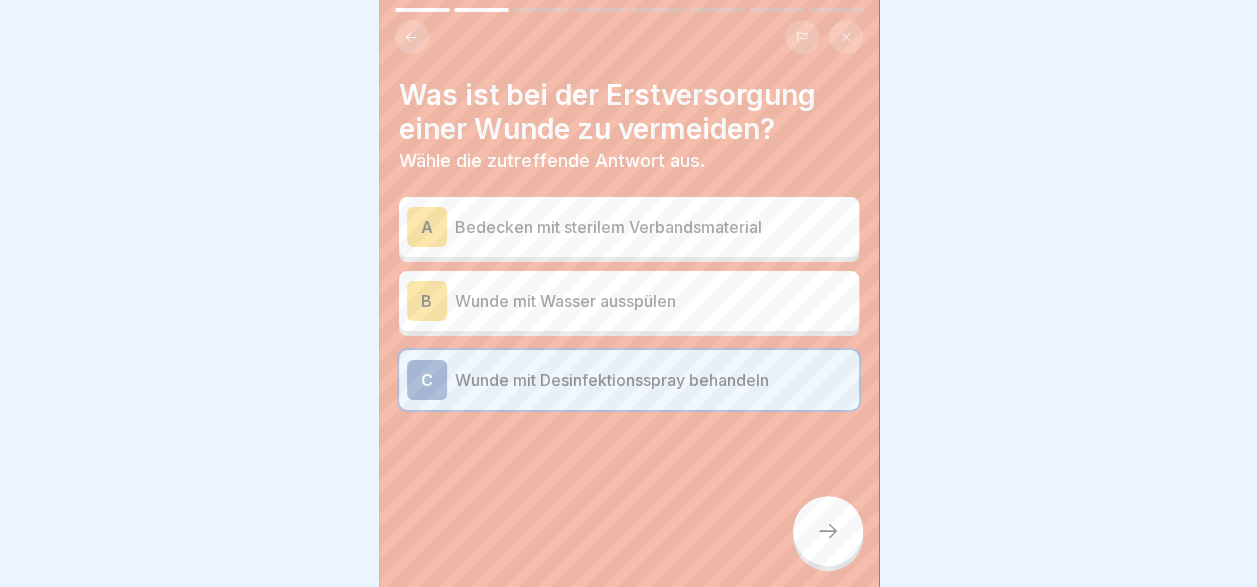 click at bounding box center [828, 531] 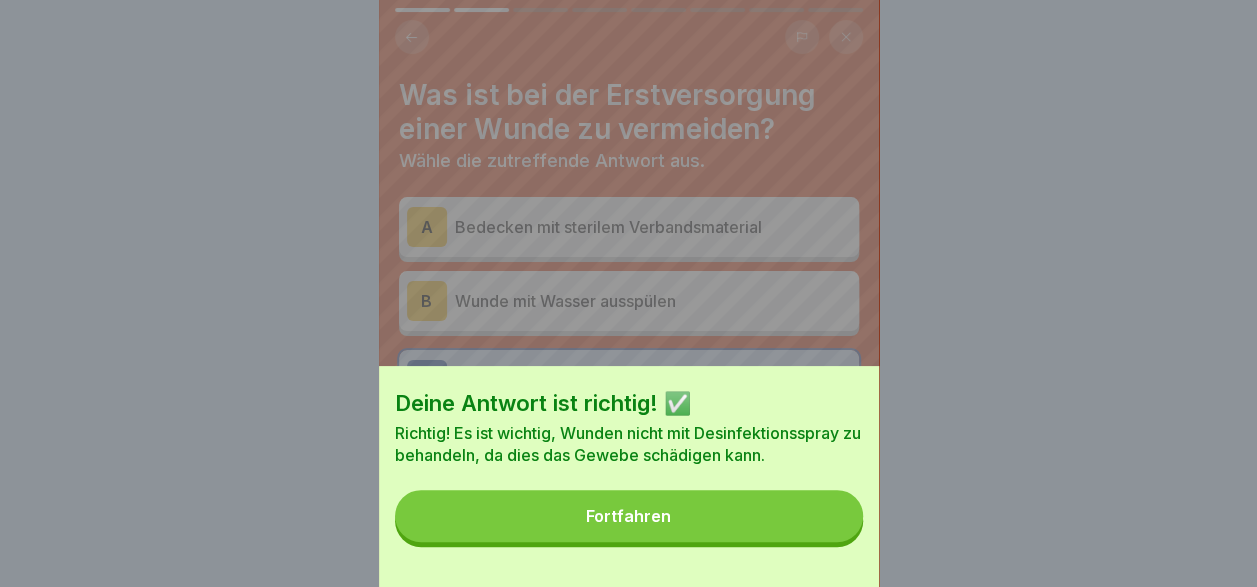 click on "Fortfahren" at bounding box center (629, 516) 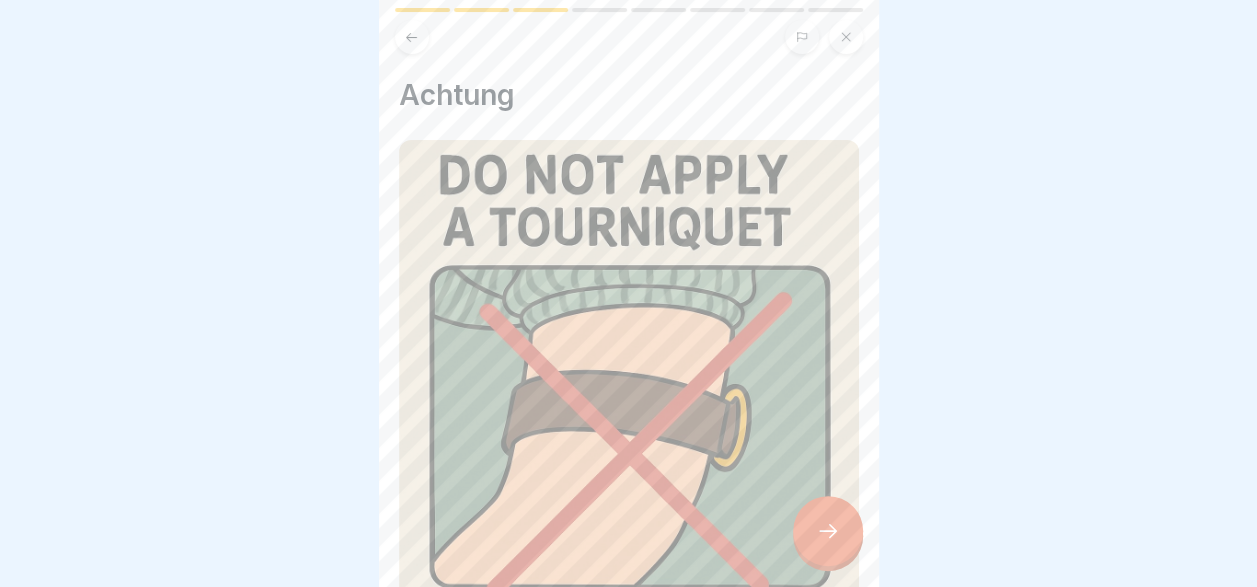 scroll, scrollTop: 196, scrollLeft: 0, axis: vertical 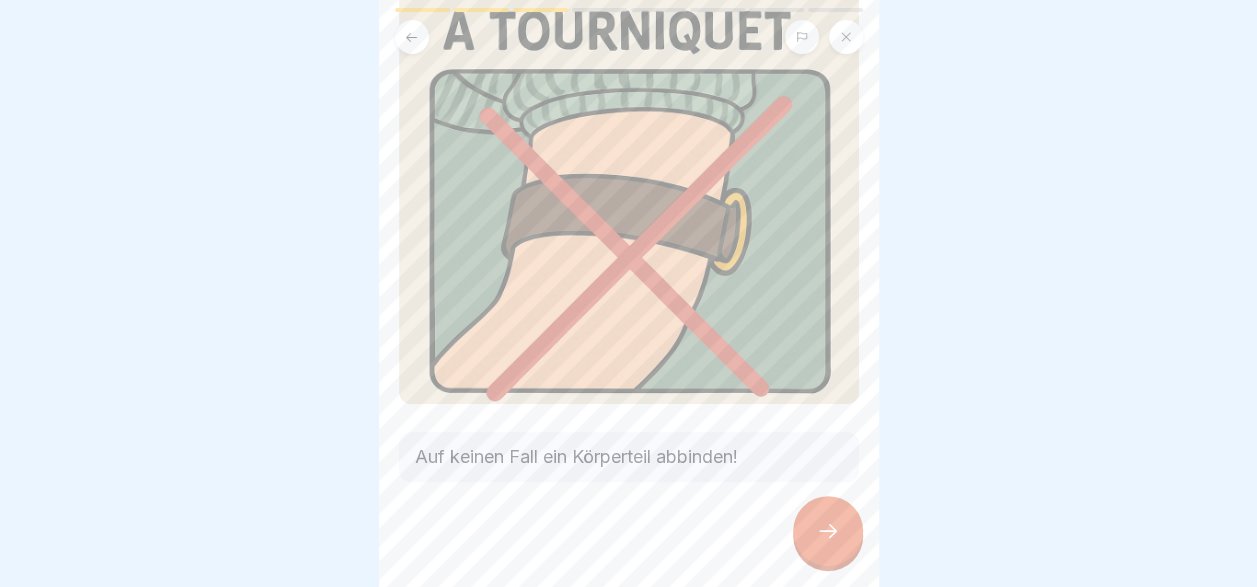 click at bounding box center (629, 542) 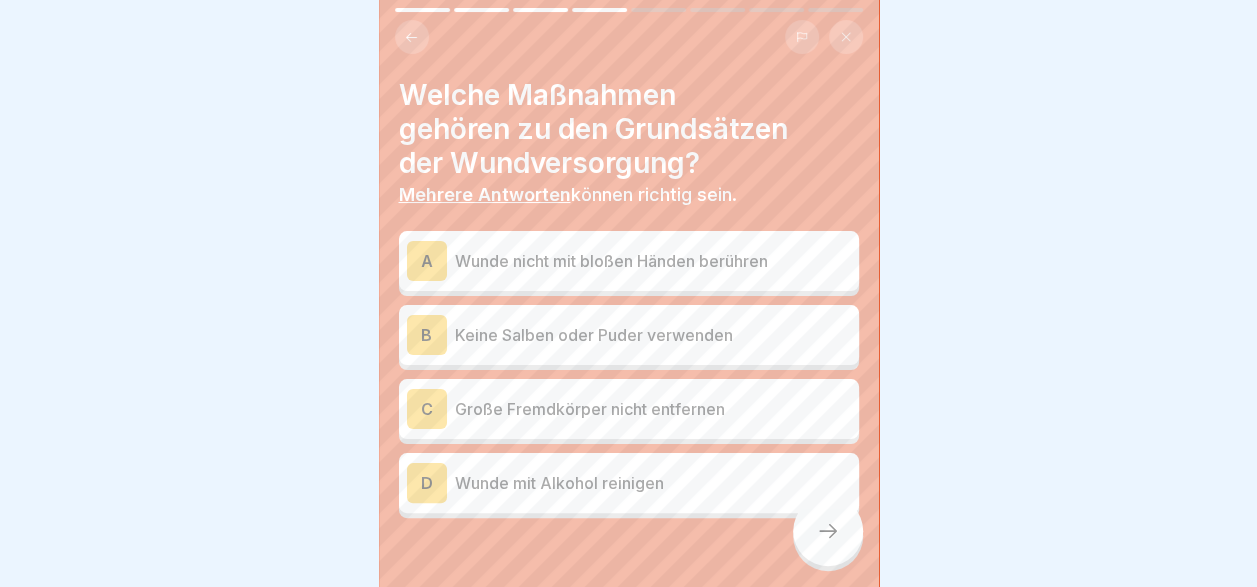 click on "Wunde nicht mit bloßen Händen berühren" at bounding box center (653, 261) 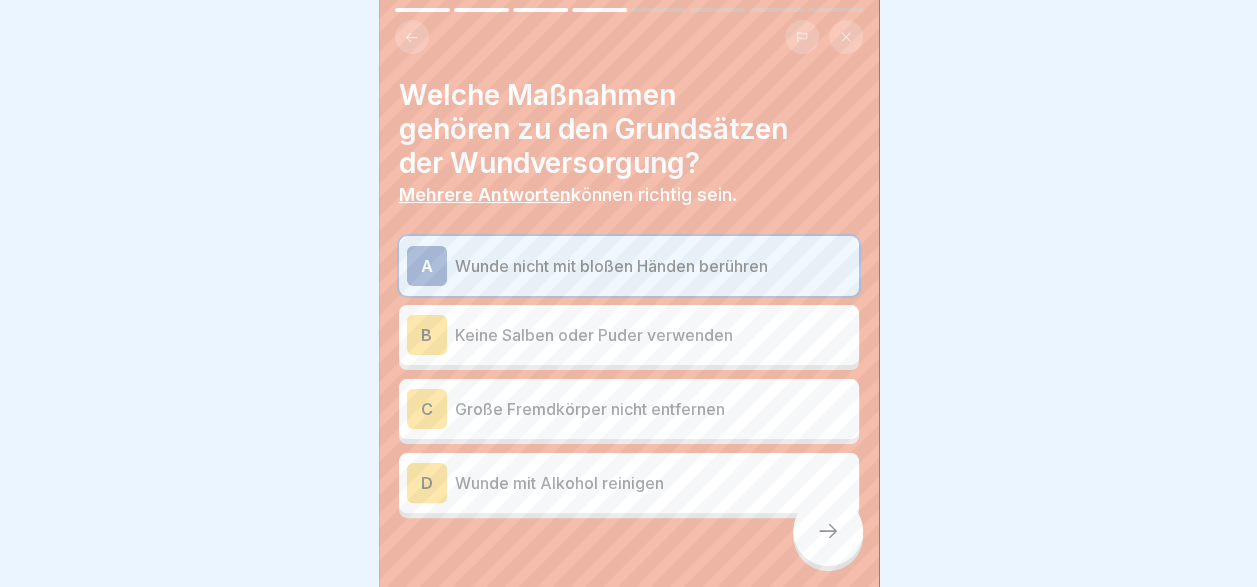 click on "Große Fremdkörper nicht entfernen" at bounding box center (653, 409) 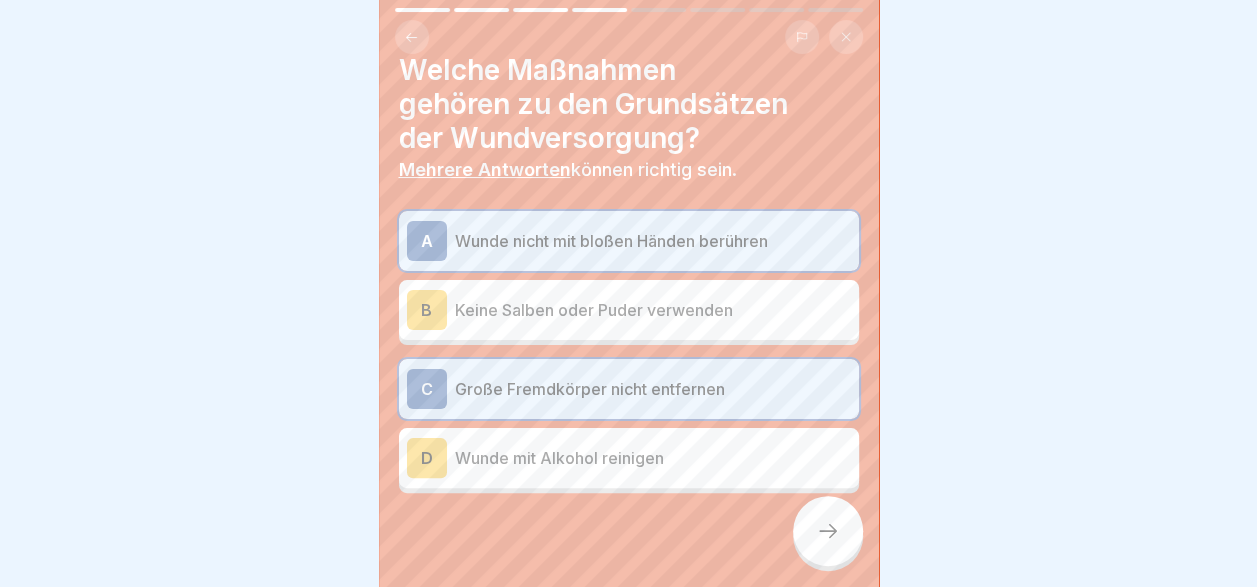 scroll, scrollTop: 50, scrollLeft: 0, axis: vertical 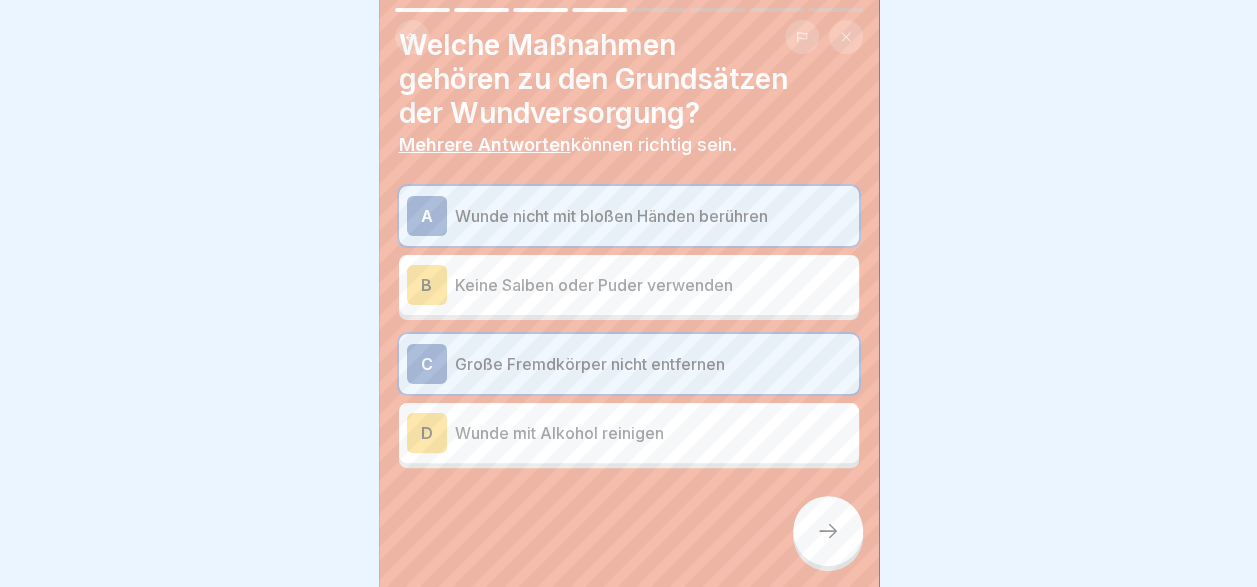 click on "Keine Salben oder Puder verwenden" at bounding box center [653, 285] 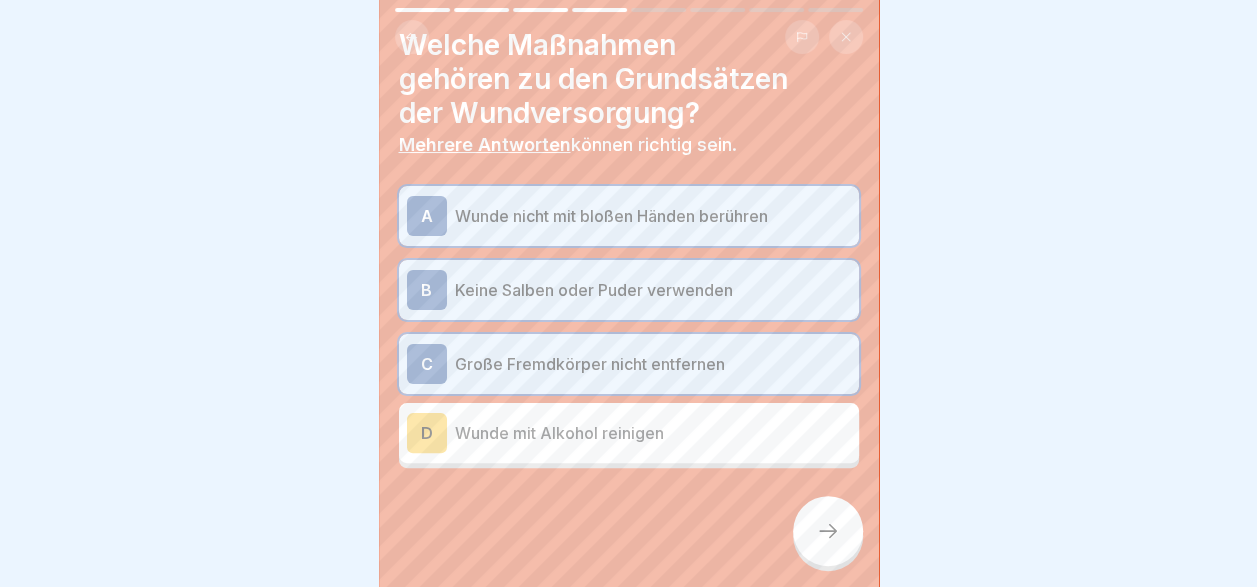 click 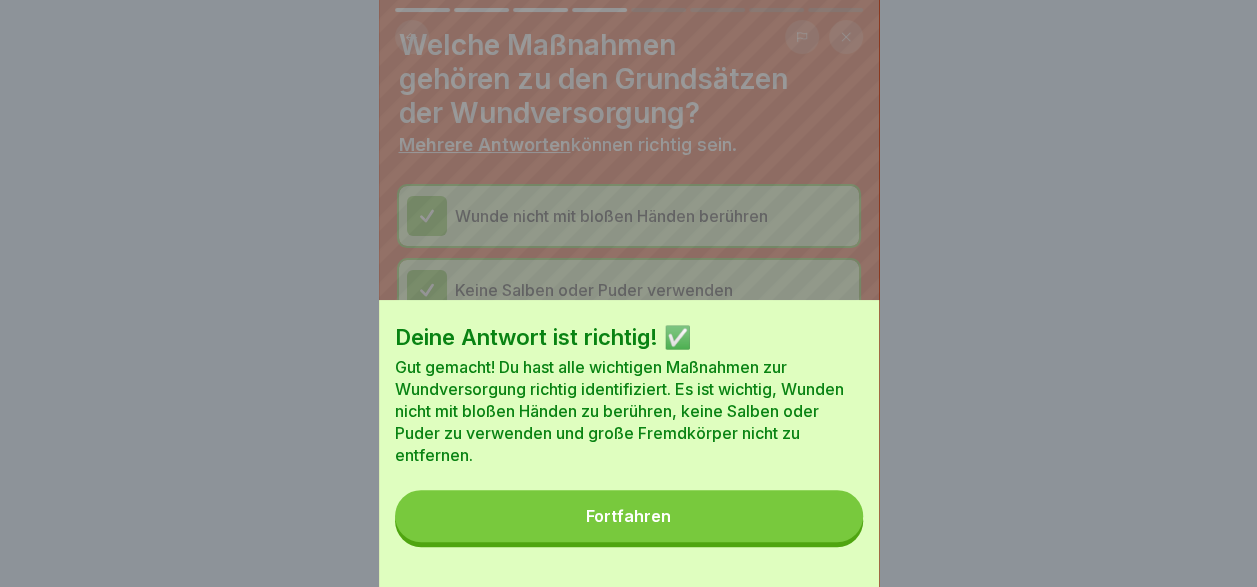 click on "Fortfahren" at bounding box center (629, 516) 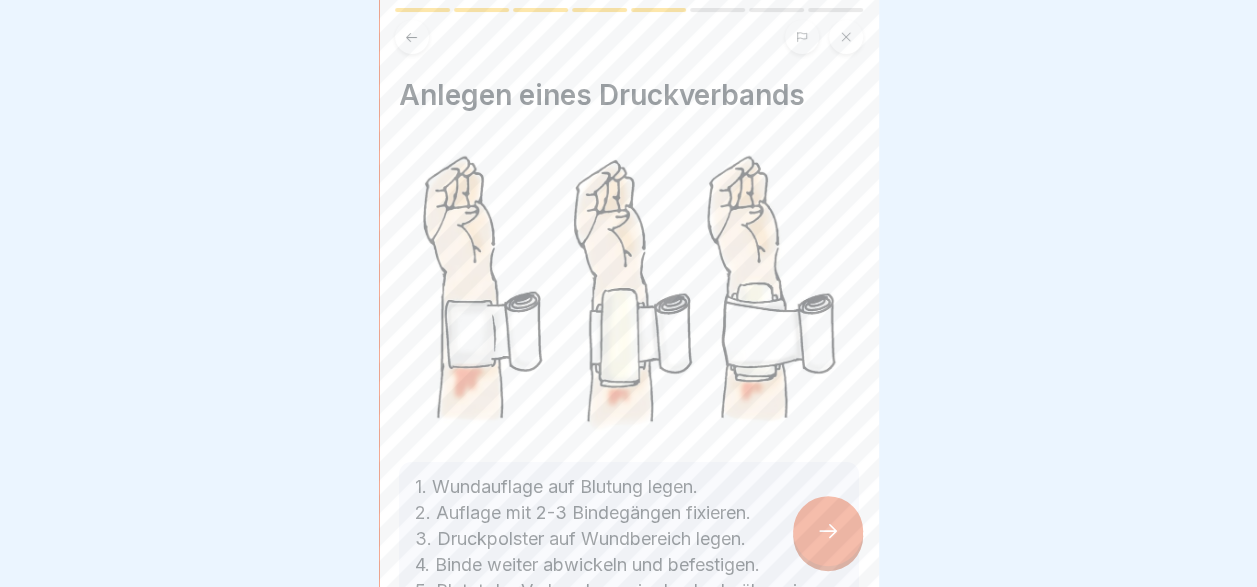scroll, scrollTop: 191, scrollLeft: 0, axis: vertical 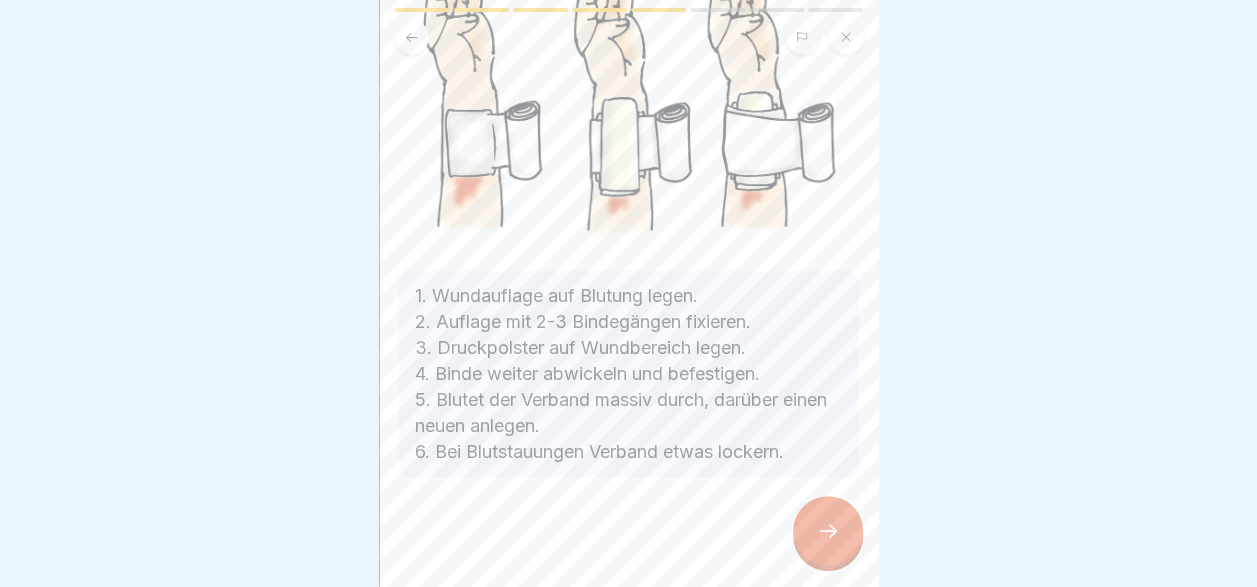 click on "1. Wundauflage auf Blutung legen.
2. Auflage mit 2-3 Bindegängen fixieren.
3. Druckpolster auf Wundbereich legen.
4. Binde weiter abwickeln und befestigen.
5. Blutet der Verband massiv durch, darüber einen neuen anlegen.
6. Bei Blutstauungen Verband etwas lockern." at bounding box center (629, 374) 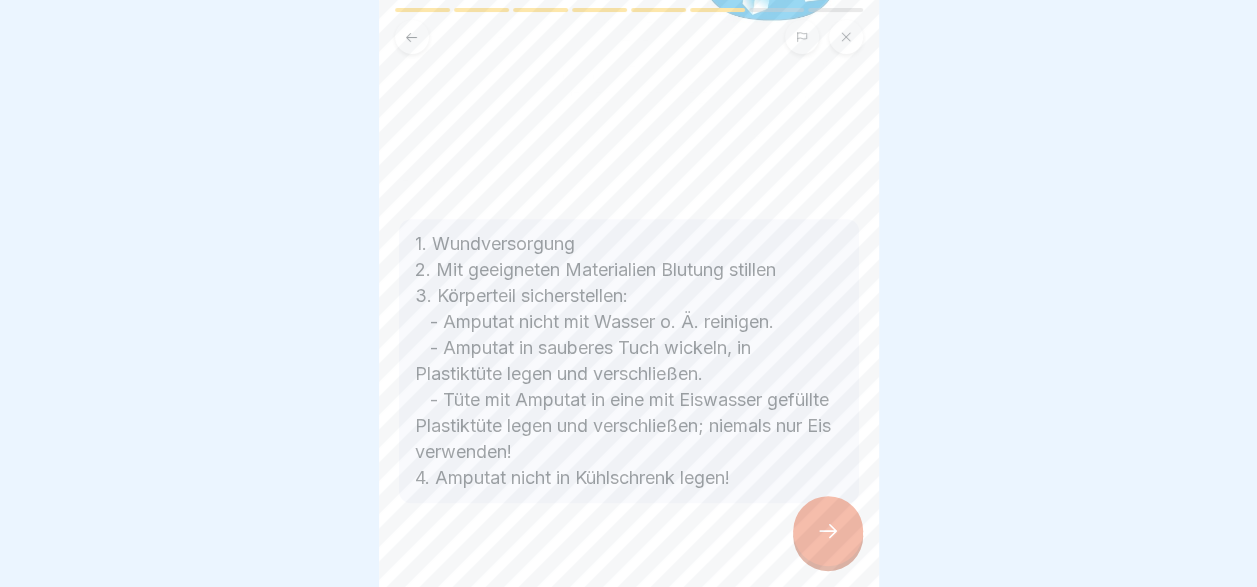 scroll, scrollTop: 589, scrollLeft: 0, axis: vertical 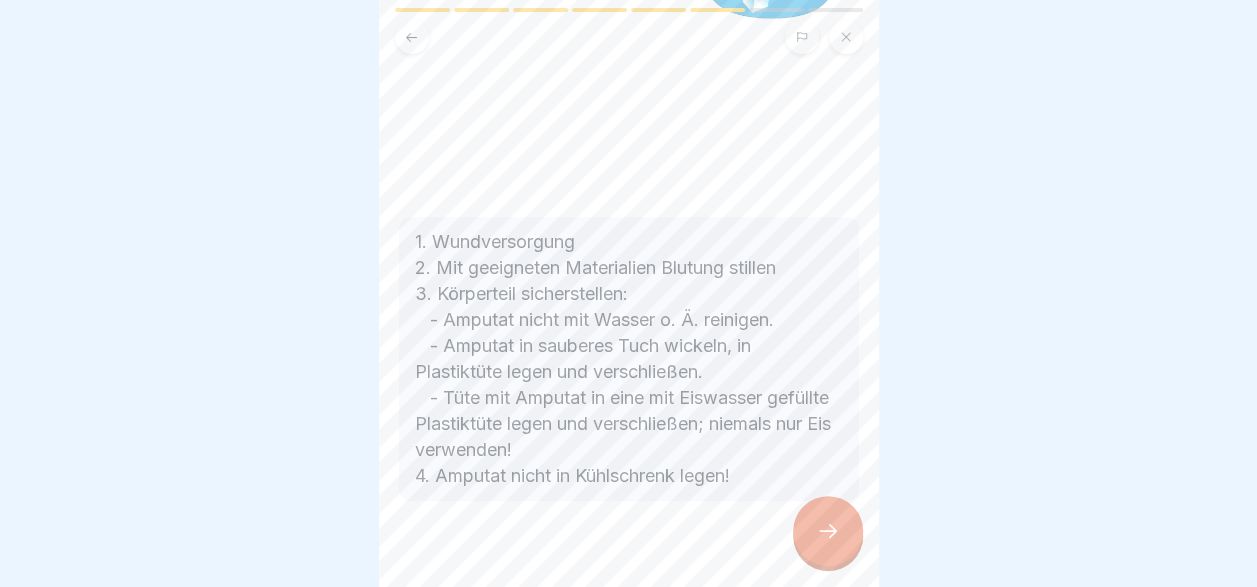click at bounding box center (828, 531) 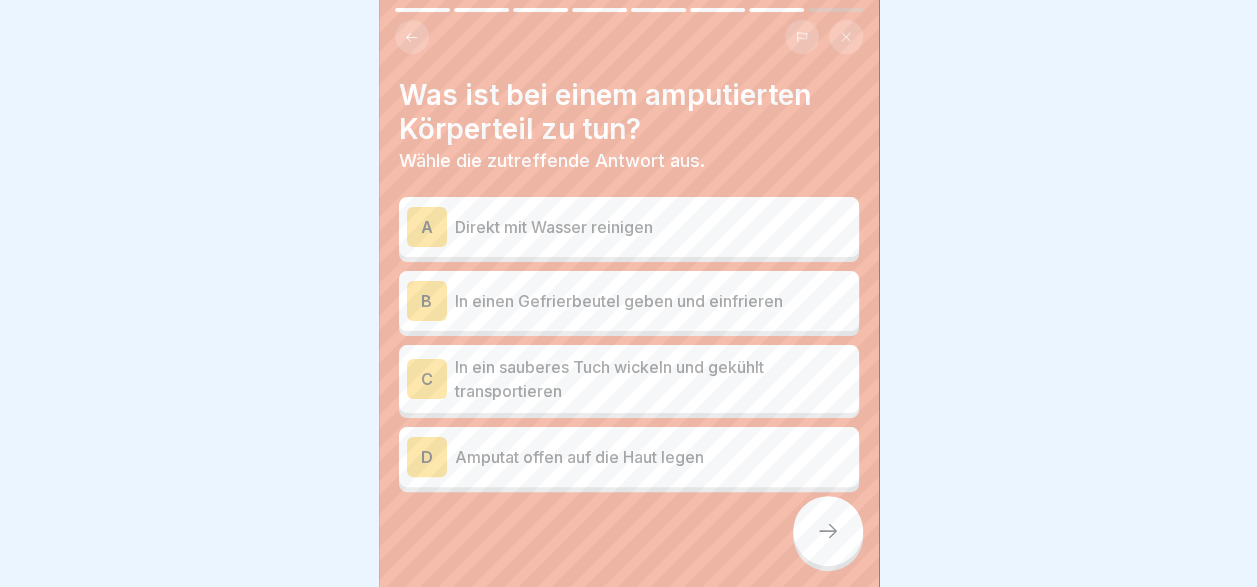 click on "In ein sauberes Tuch wickeln und gekühlt transportieren" at bounding box center (653, 379) 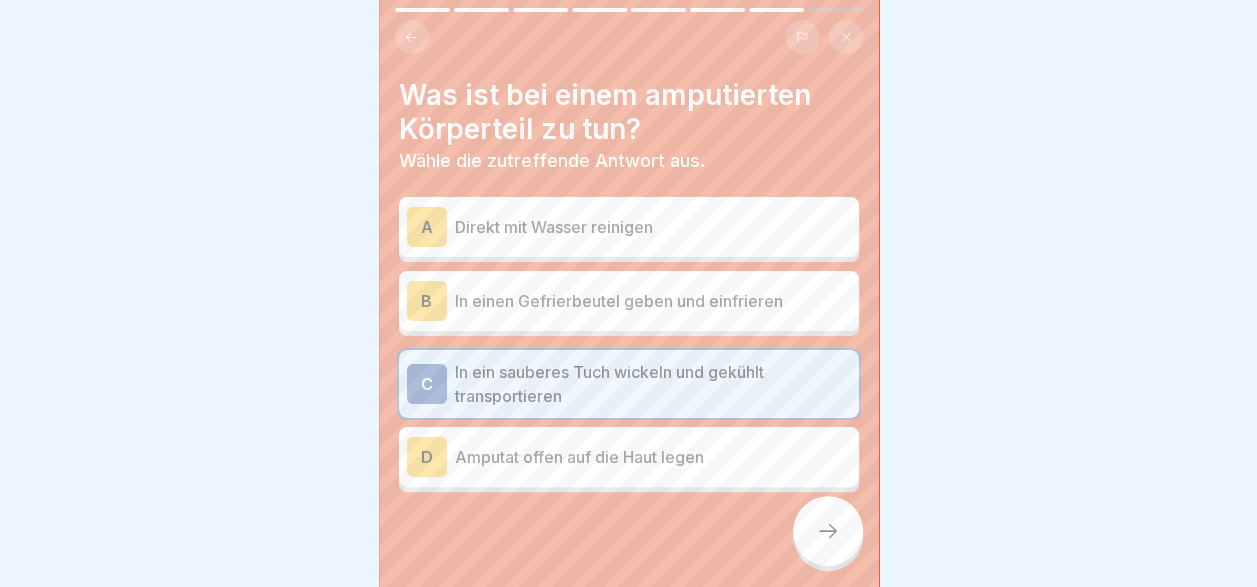 scroll, scrollTop: 24, scrollLeft: 0, axis: vertical 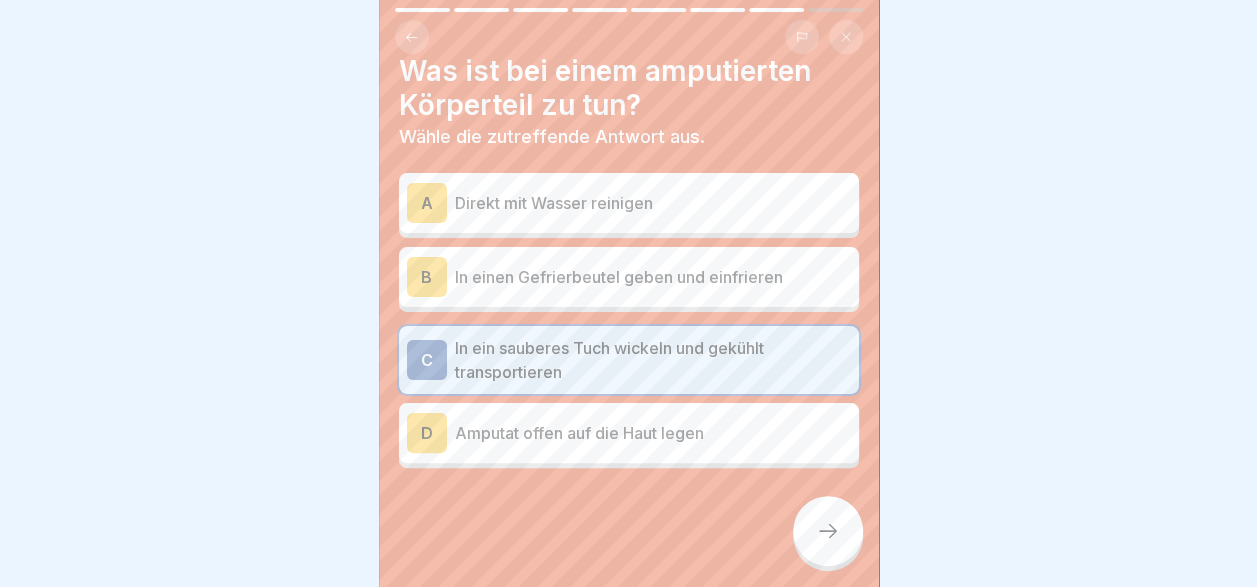 click at bounding box center (828, 531) 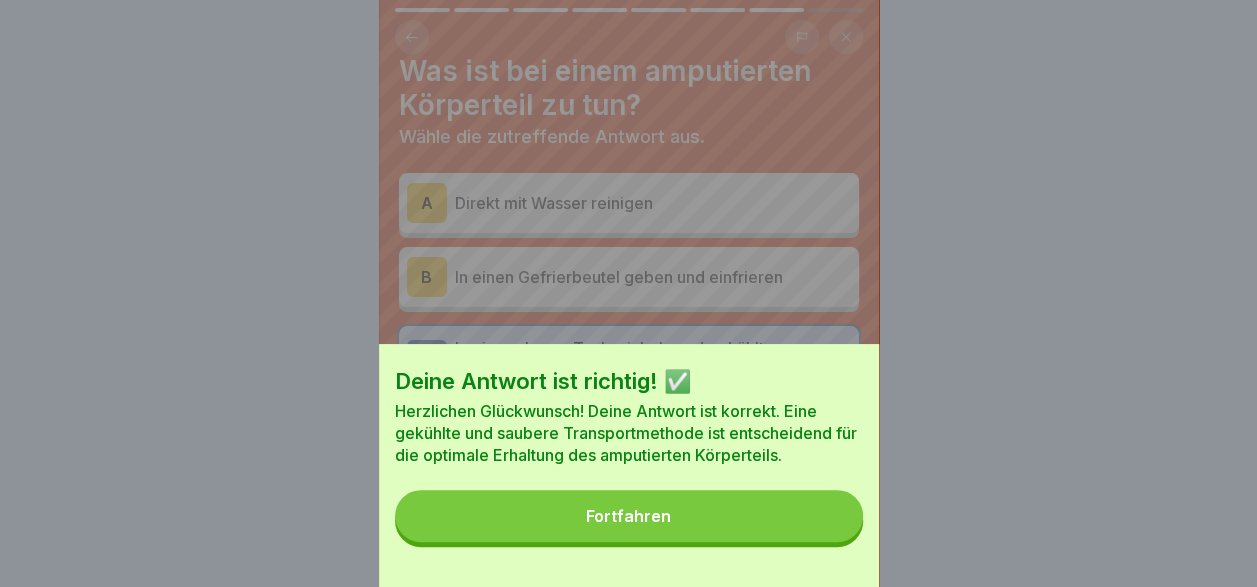 click on "Fortfahren" at bounding box center [628, 516] 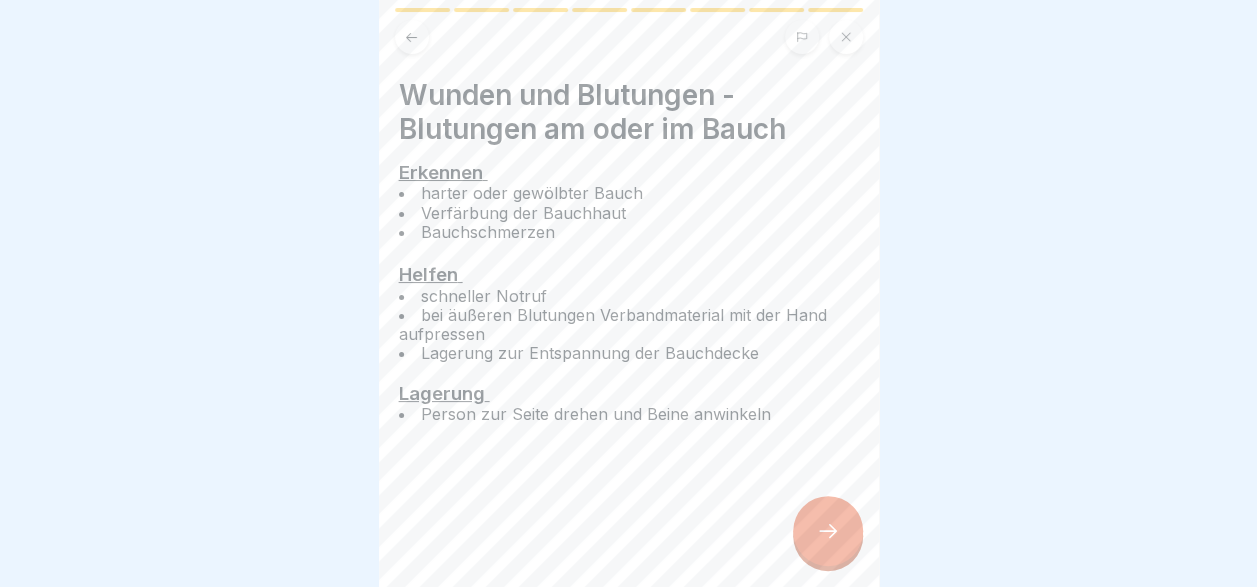 click at bounding box center (828, 531) 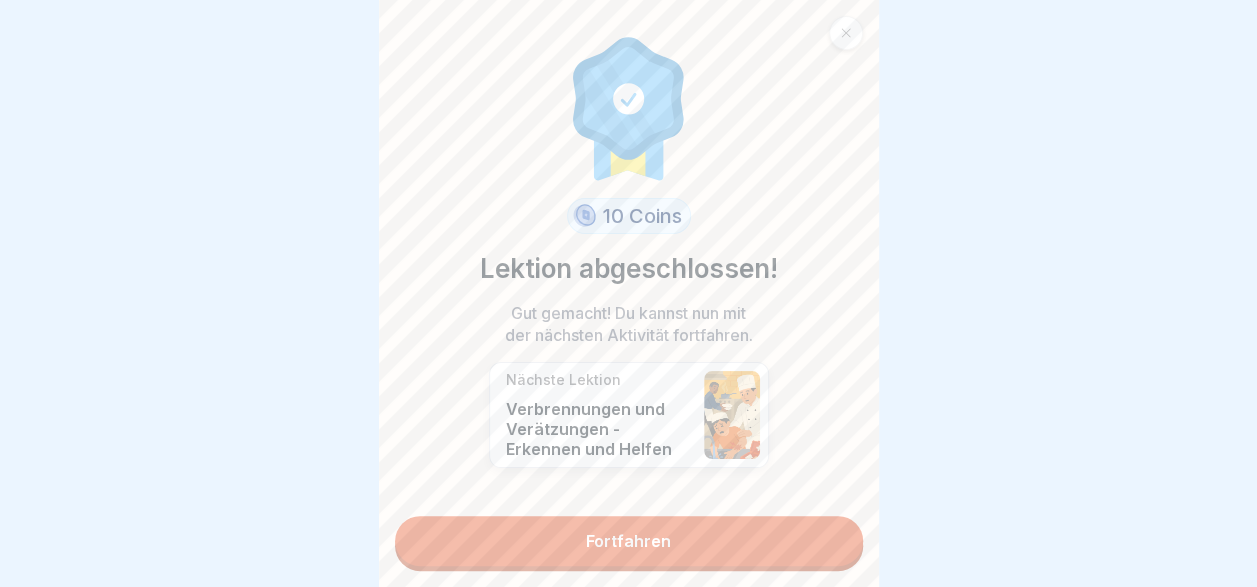 click on "Fortfahren" at bounding box center (629, 541) 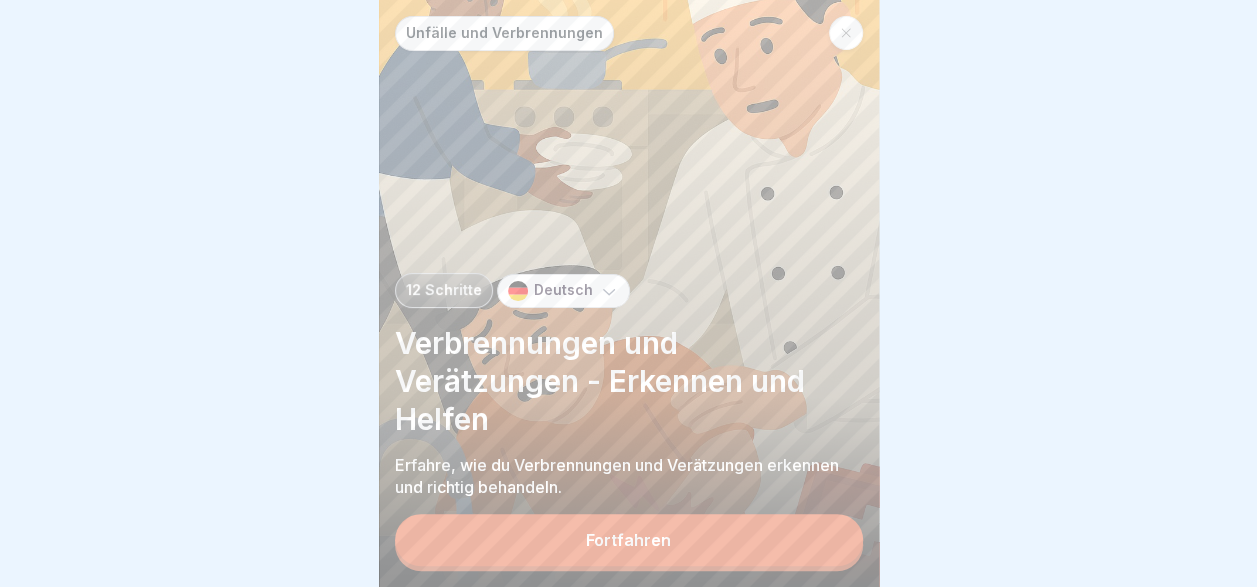 click on "Fortfahren" at bounding box center (629, 540) 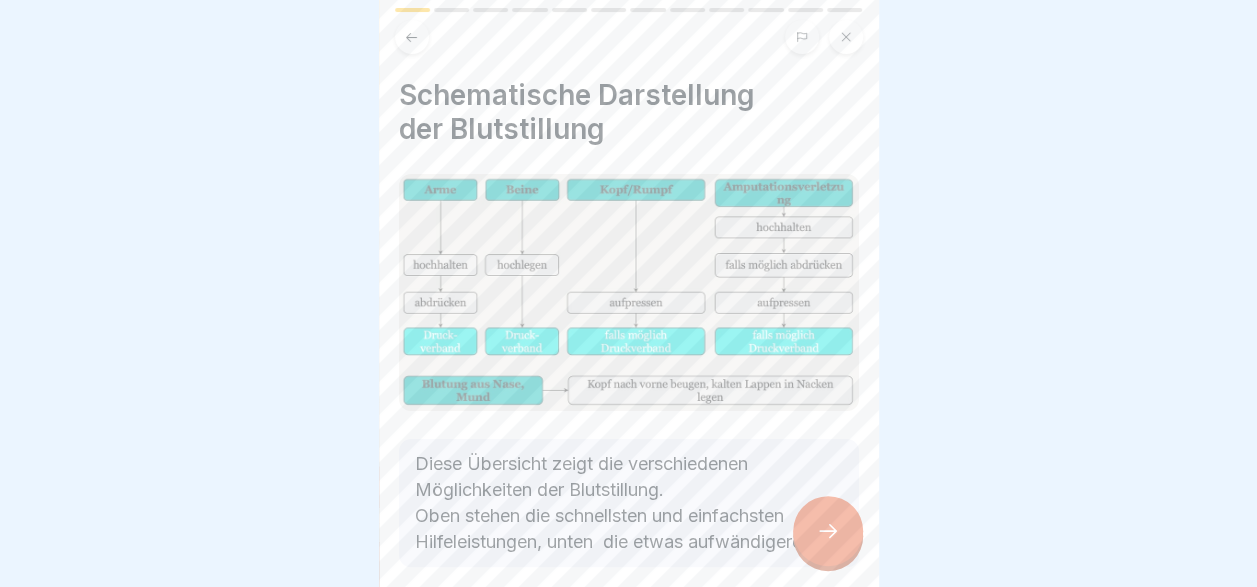 click at bounding box center (828, 531) 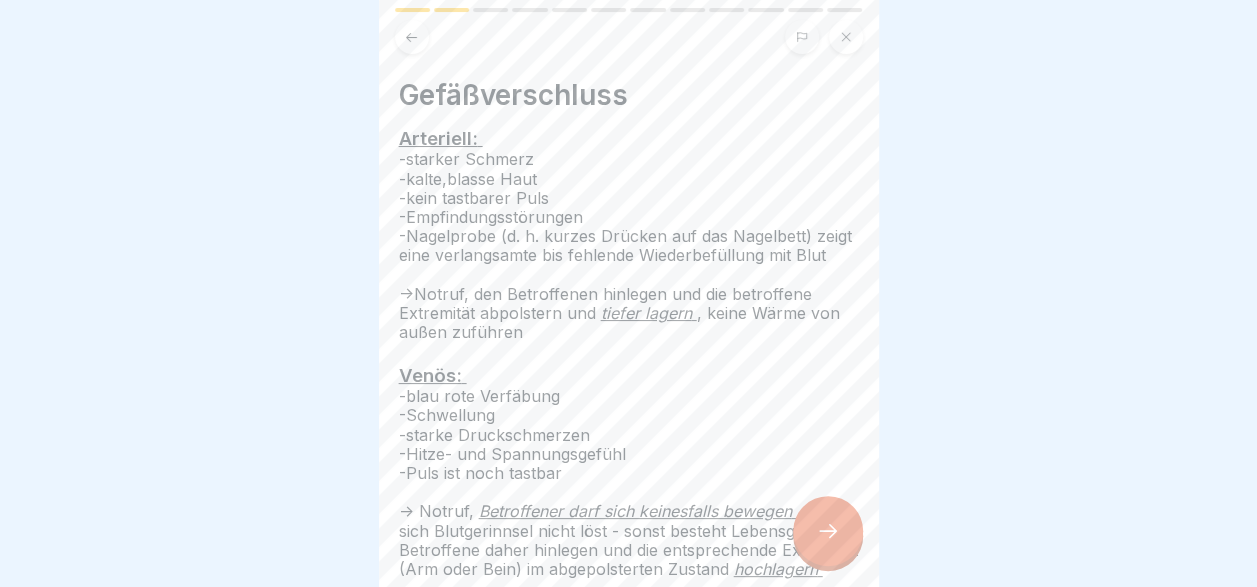 scroll, scrollTop: 151, scrollLeft: 0, axis: vertical 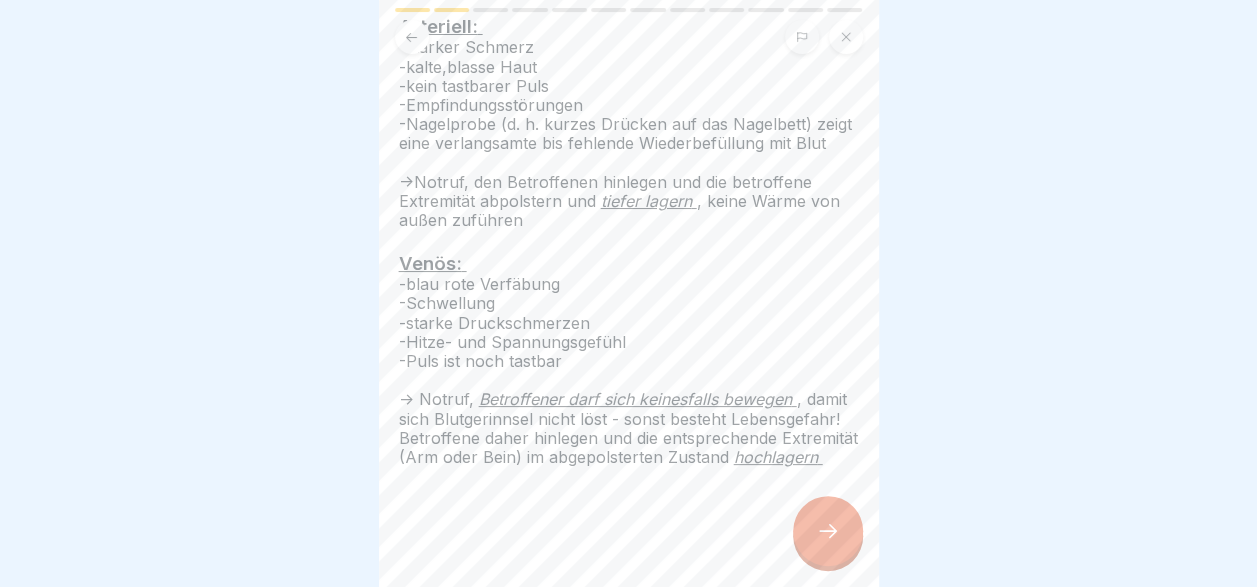 click at bounding box center (828, 531) 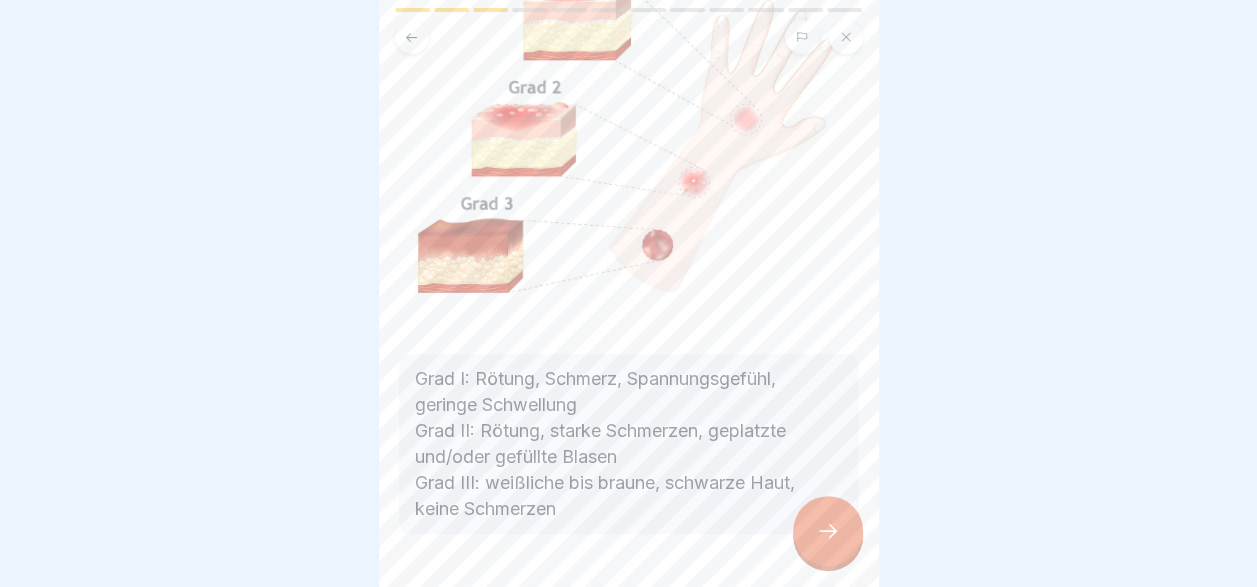 scroll, scrollTop: 220, scrollLeft: 0, axis: vertical 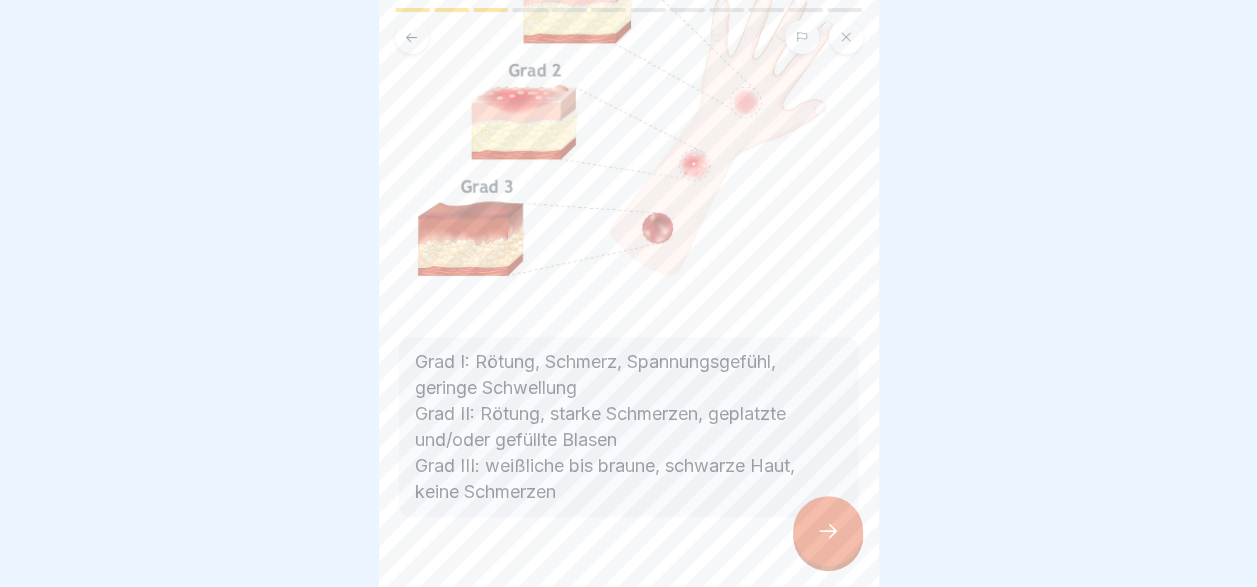 click 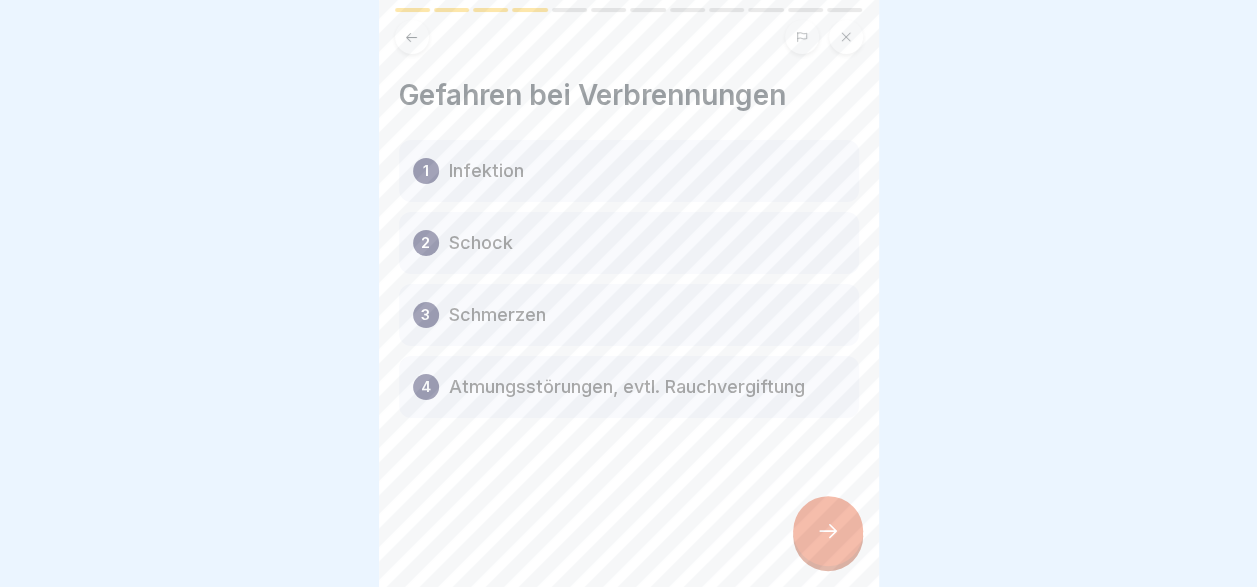 click at bounding box center (828, 531) 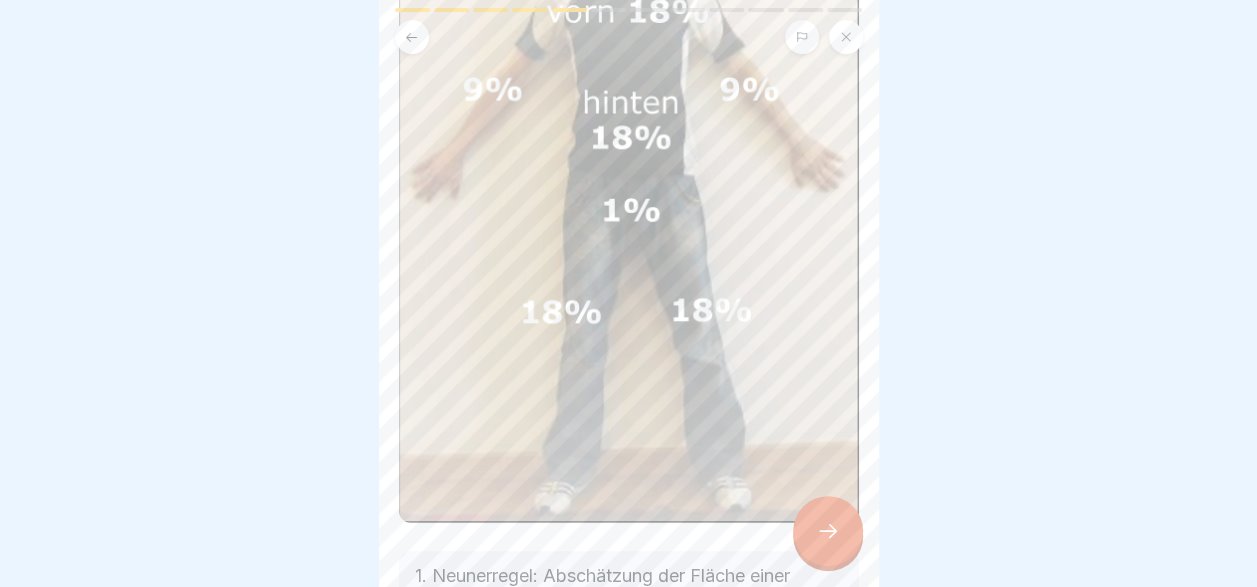scroll, scrollTop: 348, scrollLeft: 0, axis: vertical 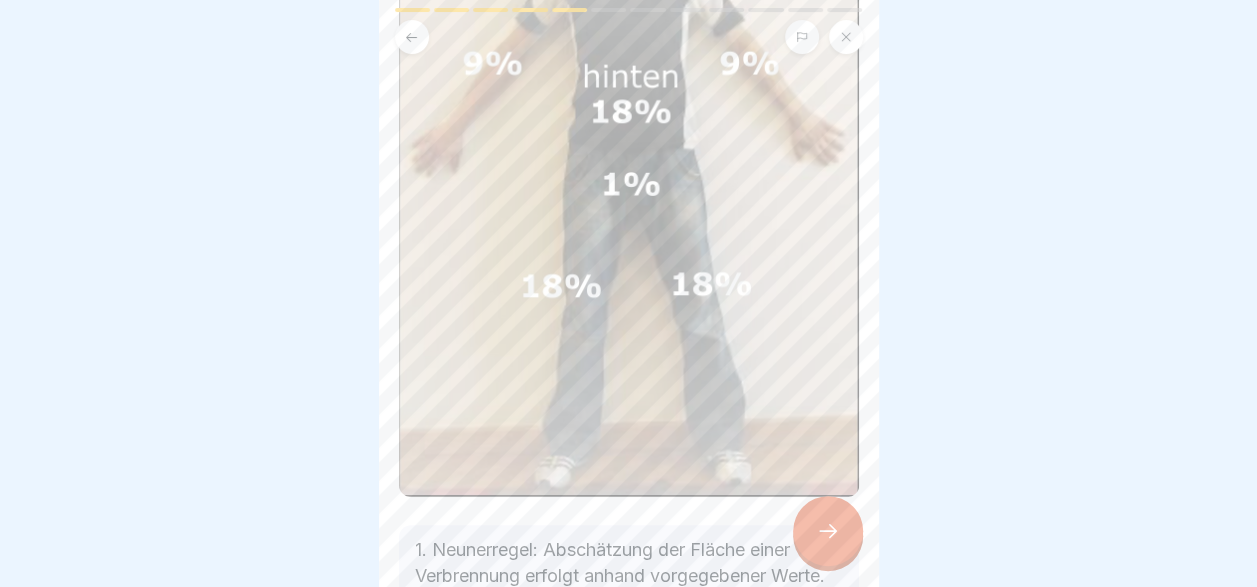 click 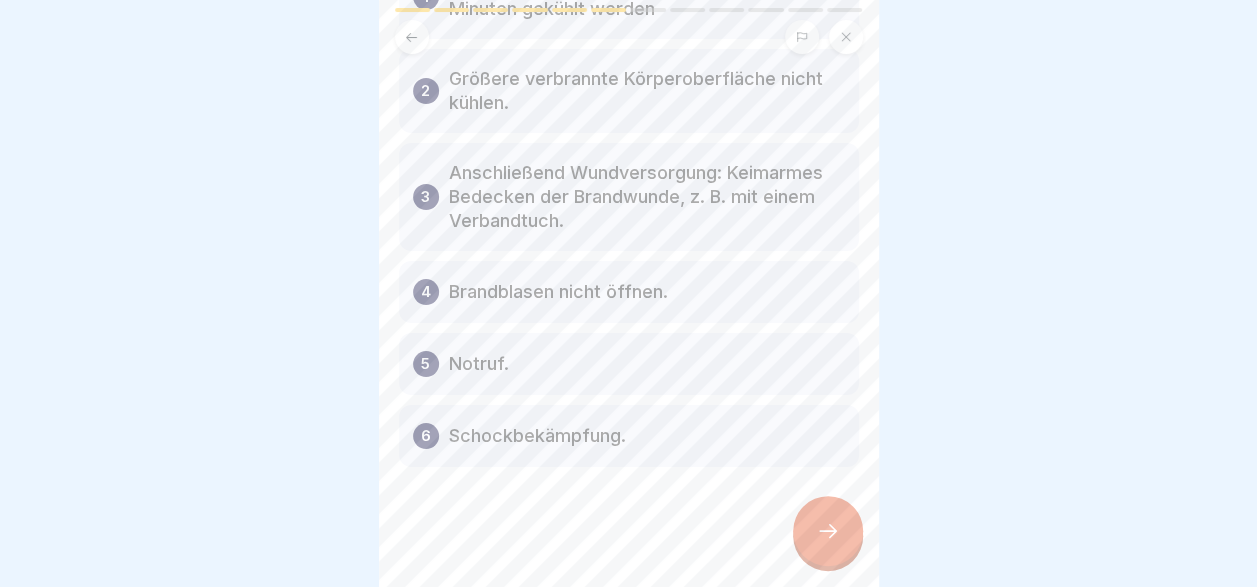 scroll, scrollTop: 0, scrollLeft: 0, axis: both 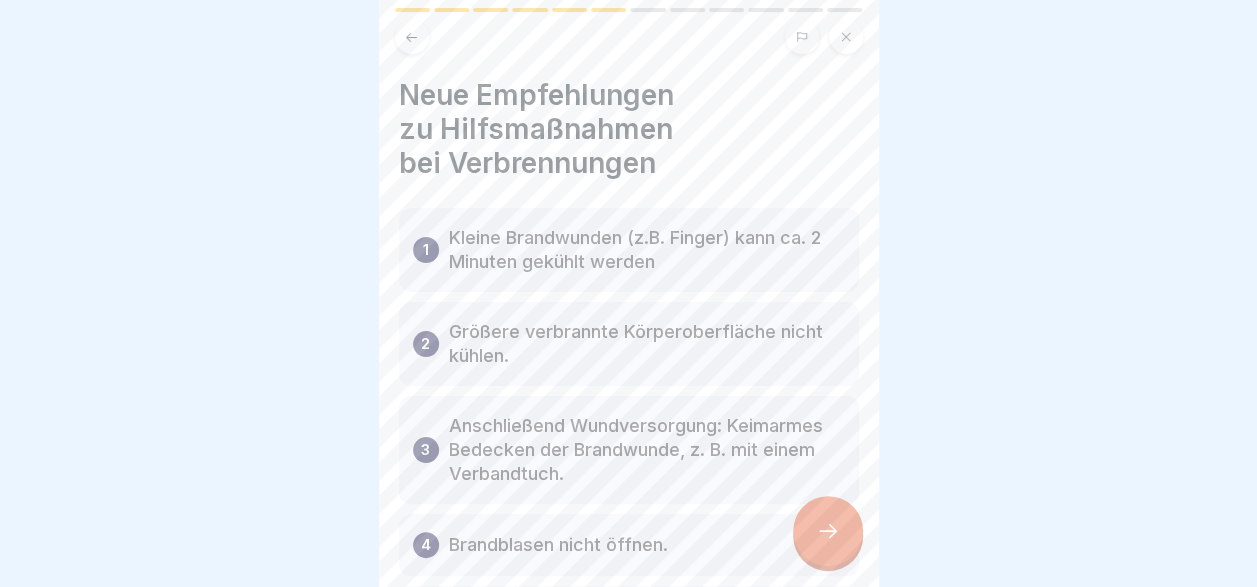 click at bounding box center [828, 531] 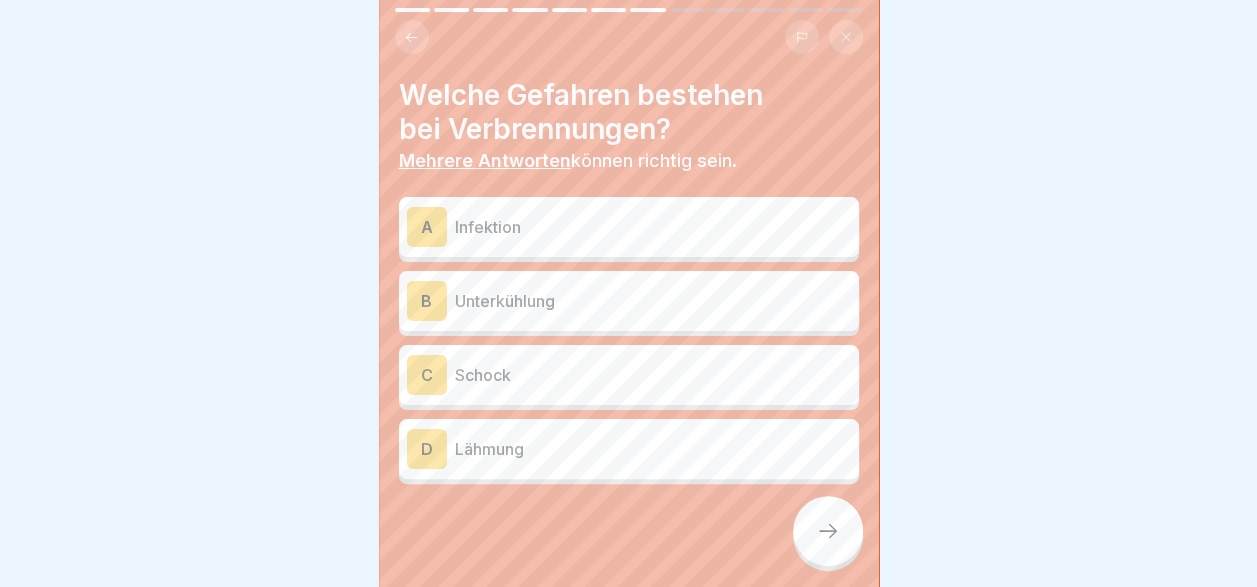 click on "Infektion" at bounding box center [653, 227] 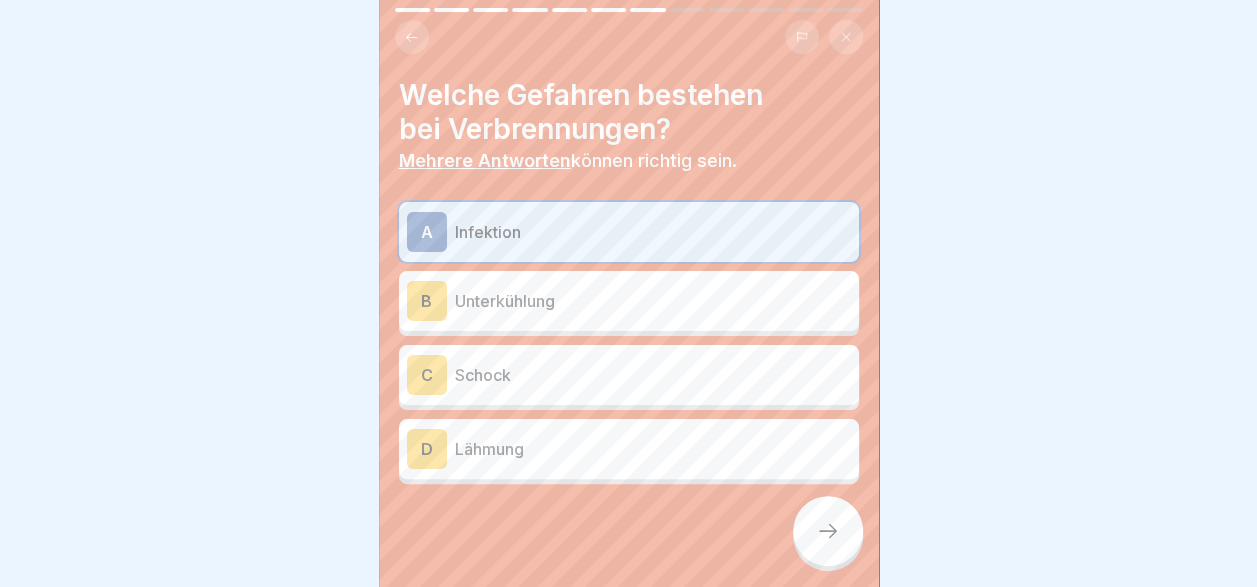 click on "Schock" at bounding box center (653, 375) 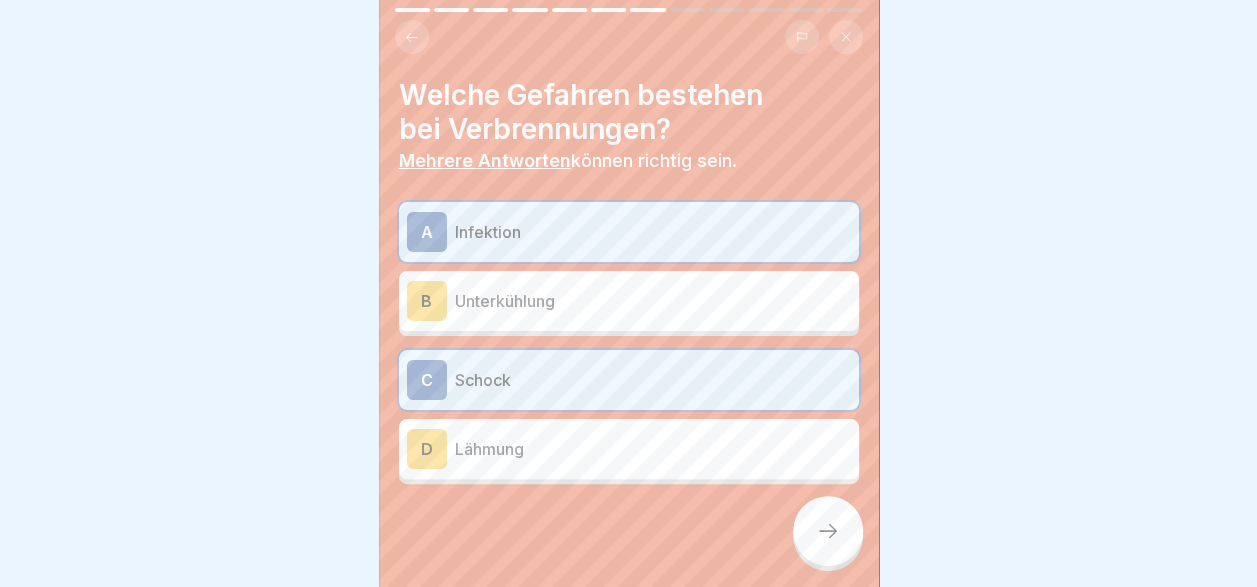 click on "D Lähmung" at bounding box center [629, 449] 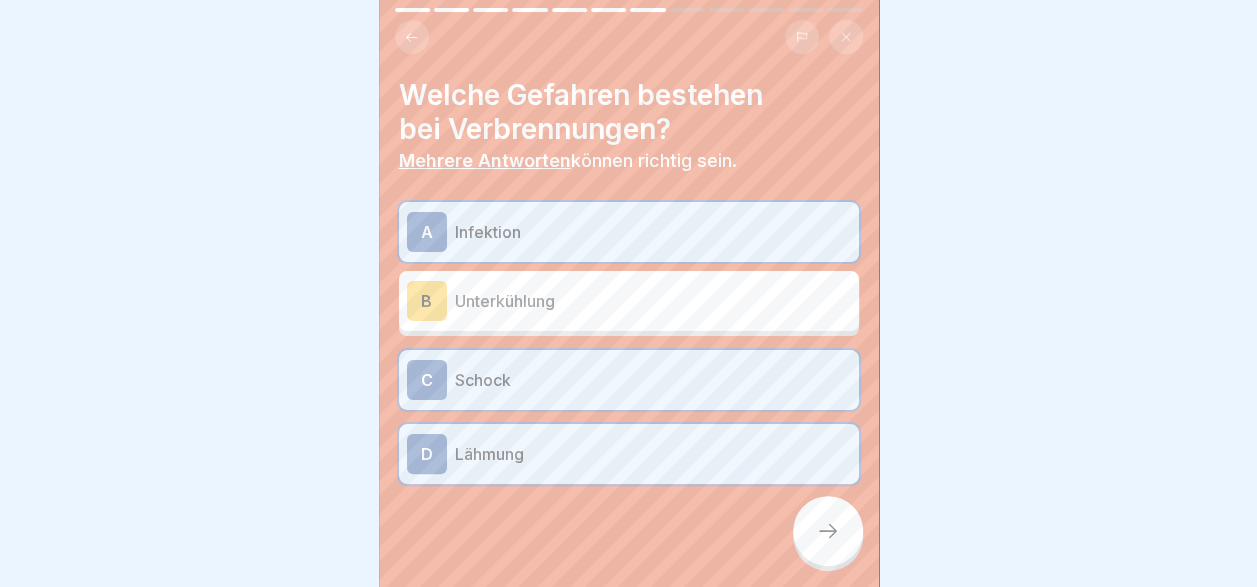 click 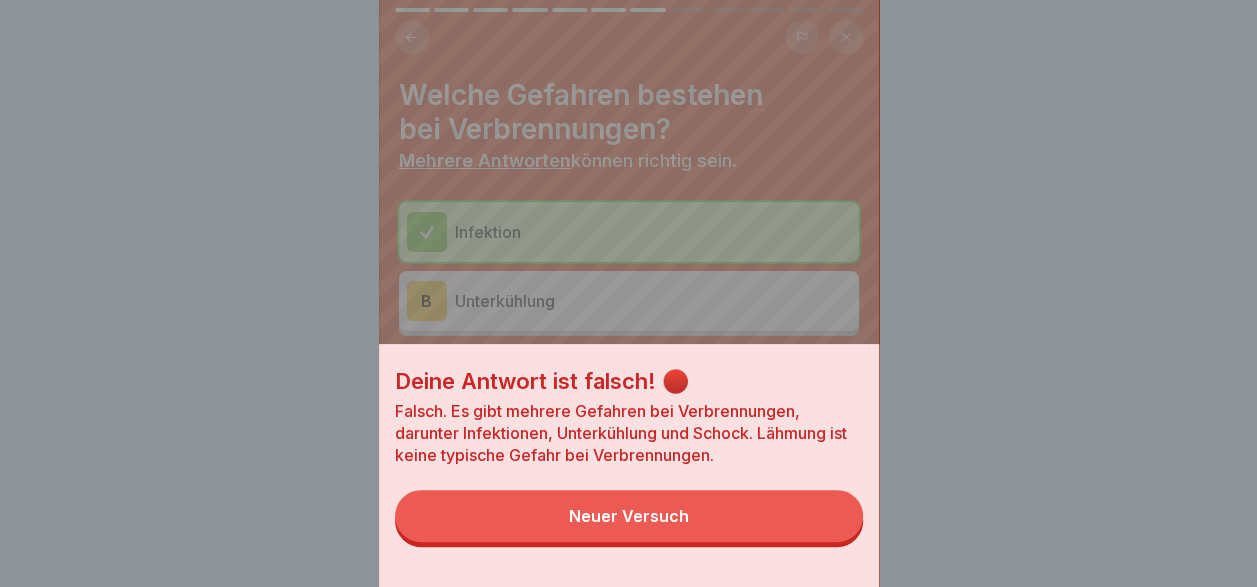 click on "Neuer Versuch" at bounding box center [629, 516] 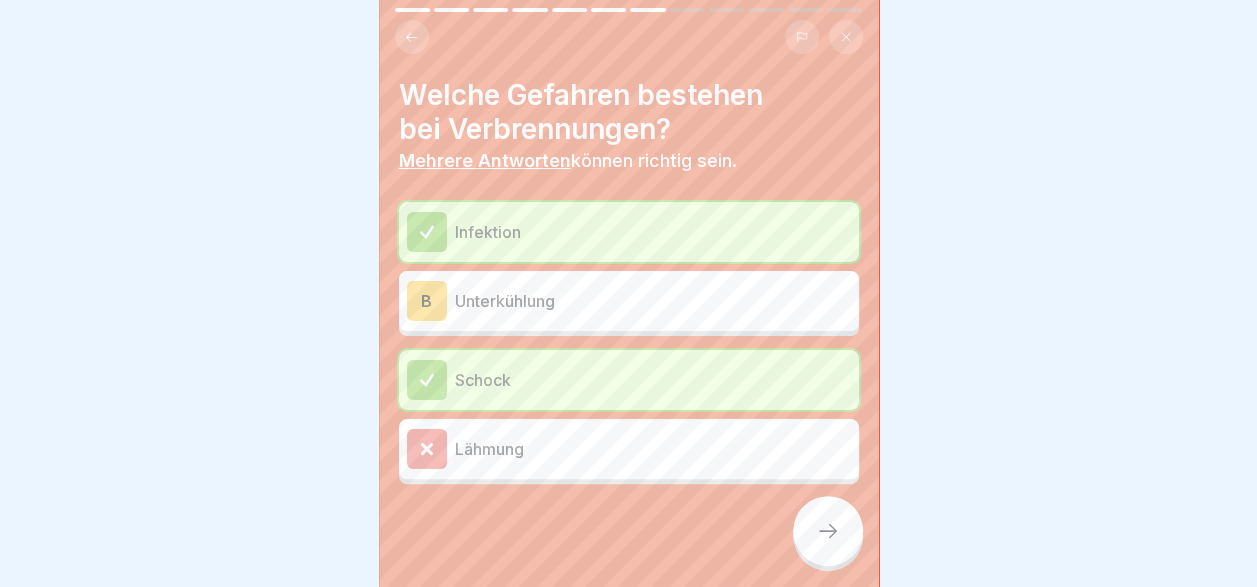 click at bounding box center [828, 531] 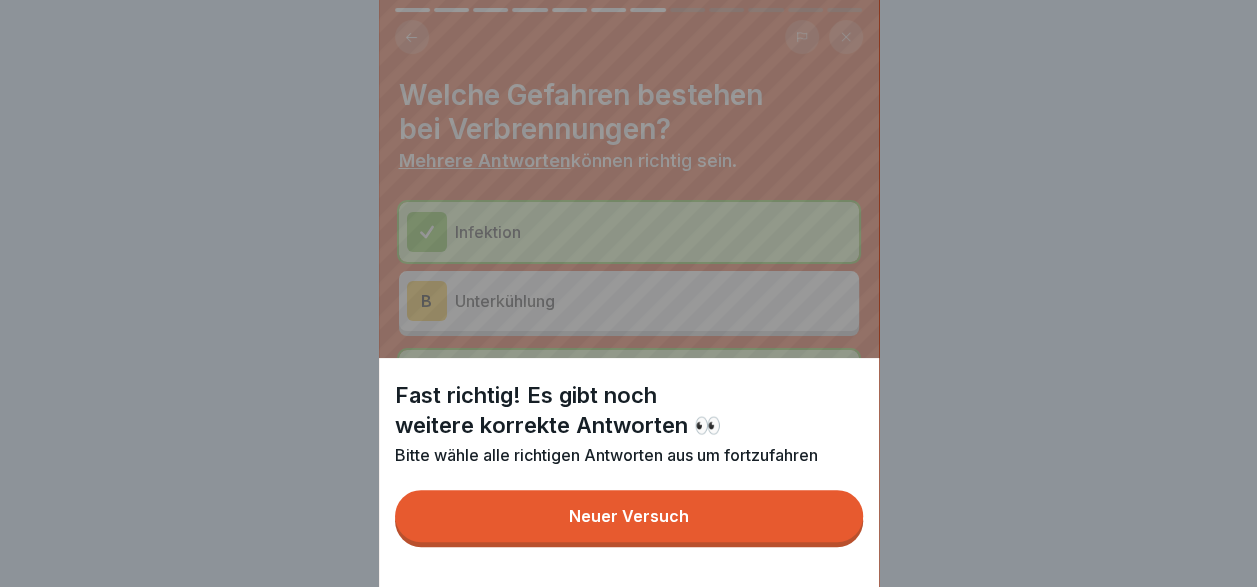 click on "Neuer Versuch" at bounding box center (629, 516) 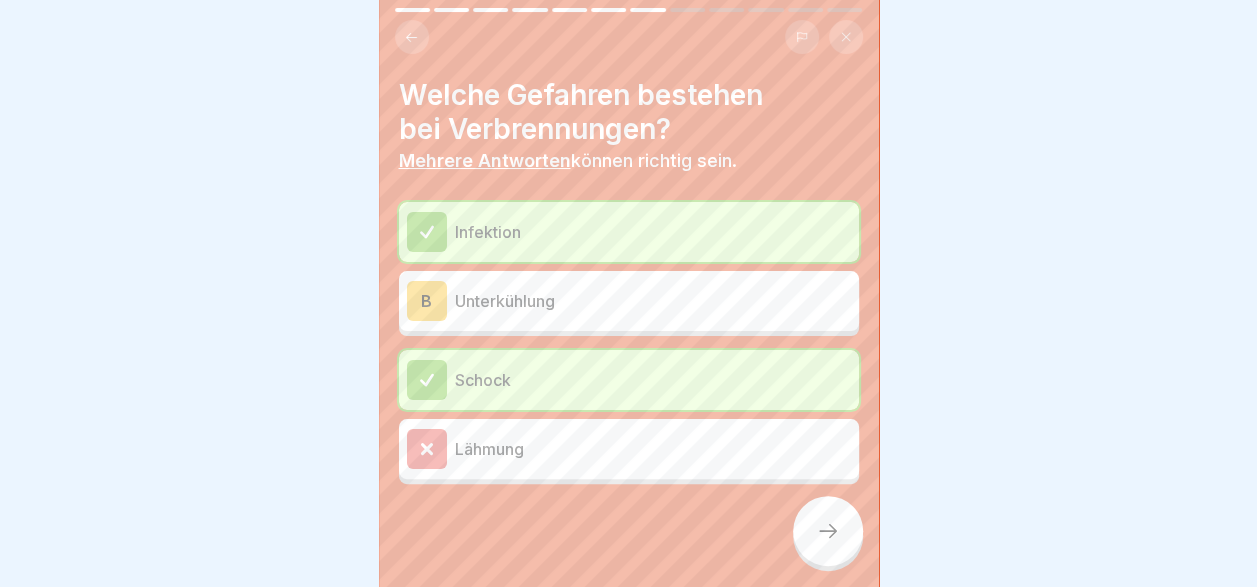 click on "Schock" at bounding box center (629, 380) 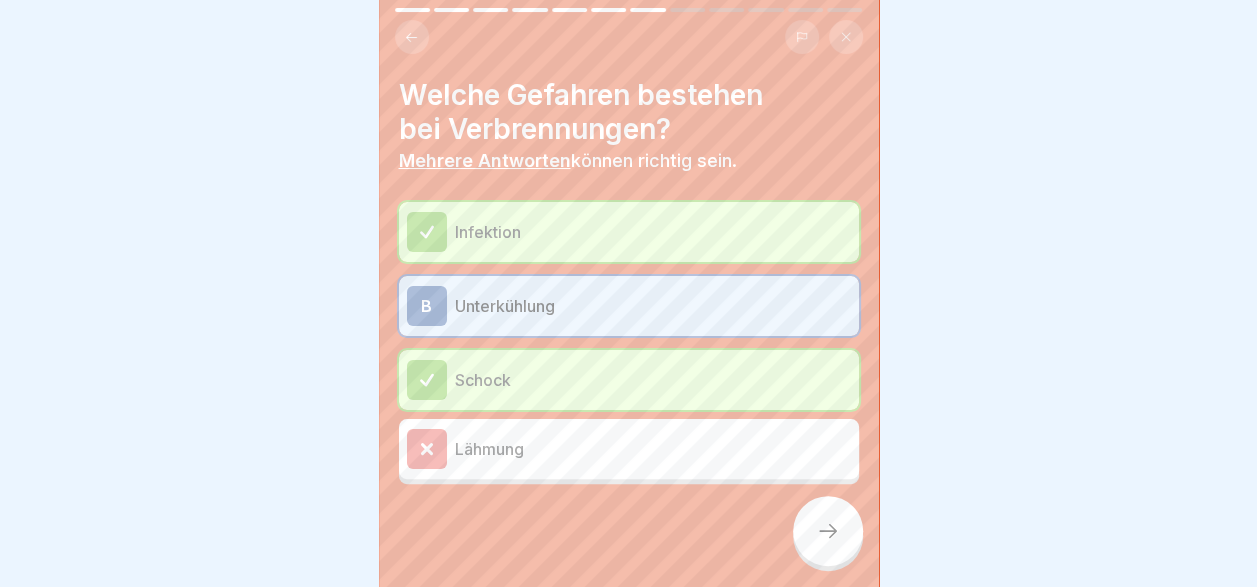 click at bounding box center [828, 531] 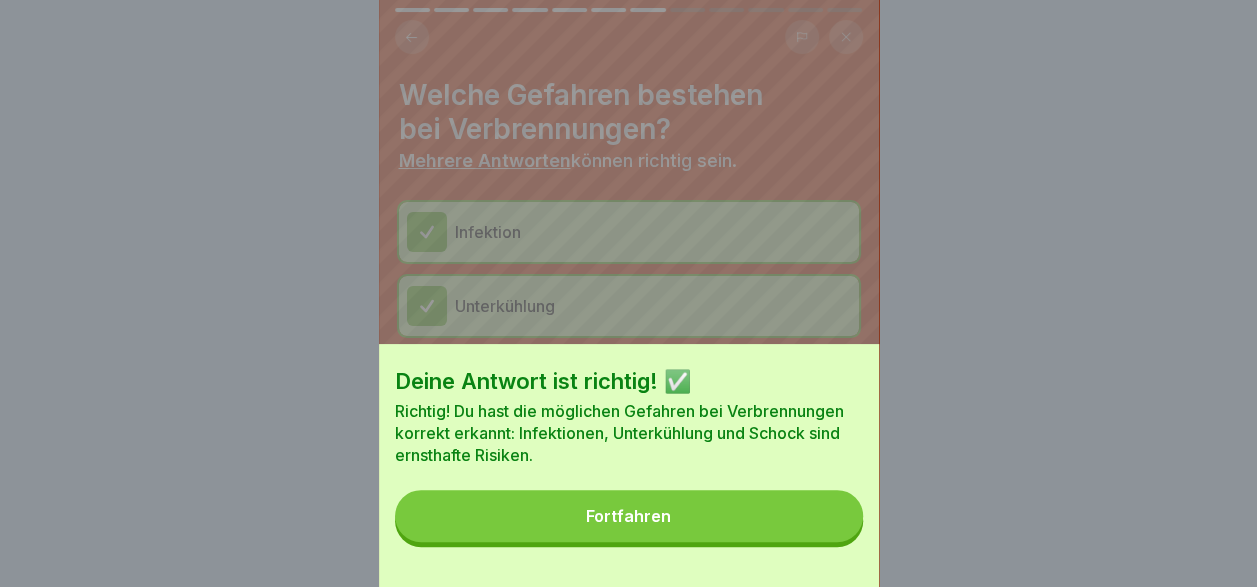 click on "Fortfahren" at bounding box center [629, 516] 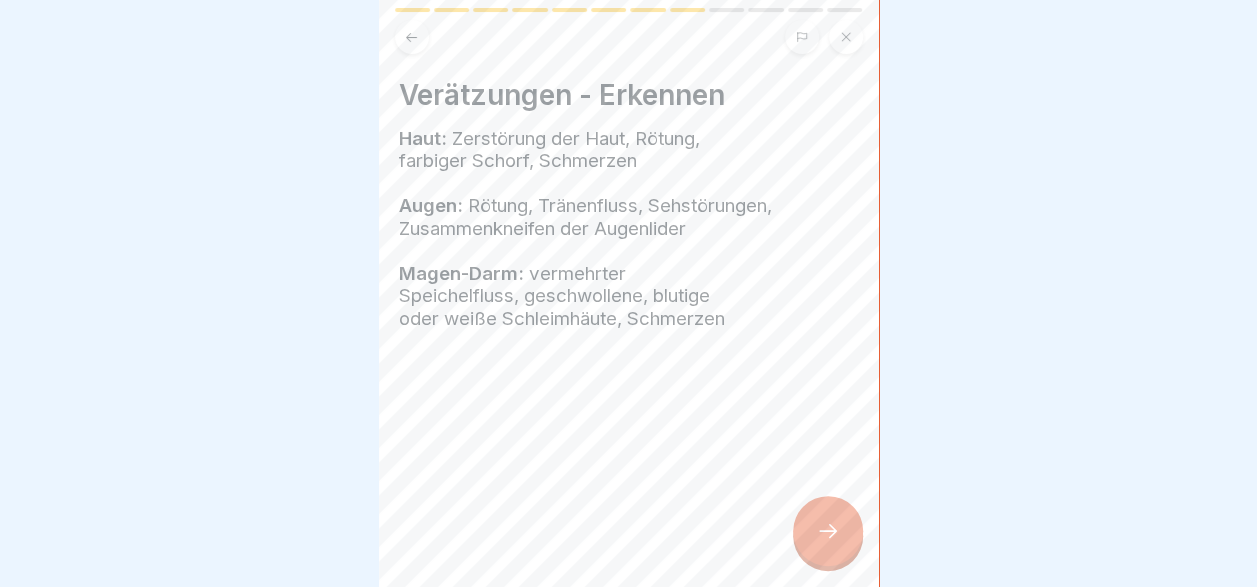 click 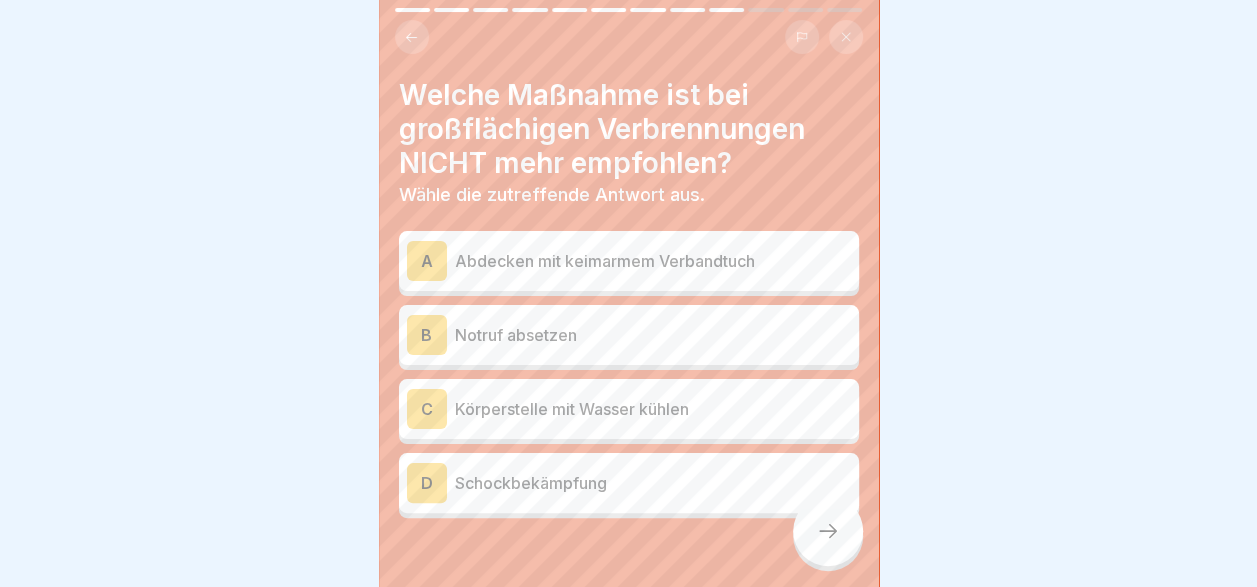 click on "Abdecken mit keimarmem Verbandtuch" at bounding box center [653, 261] 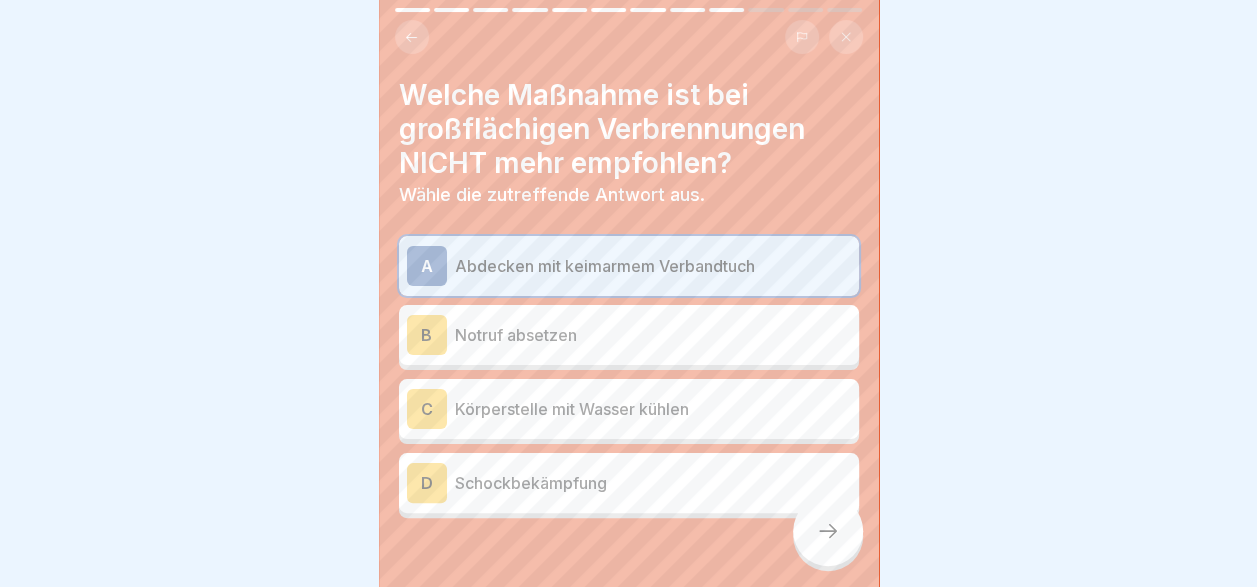 click on "Körperstelle mit Wasser kühlen" at bounding box center [653, 409] 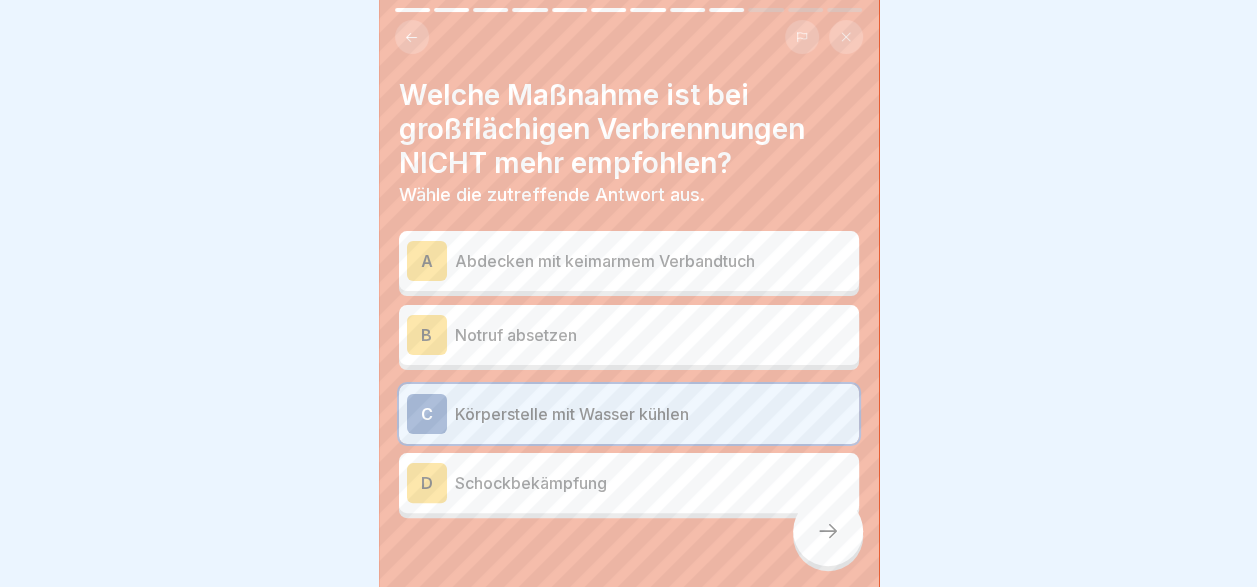 click on "Abdecken mit keimarmem Verbandtuch" at bounding box center [653, 261] 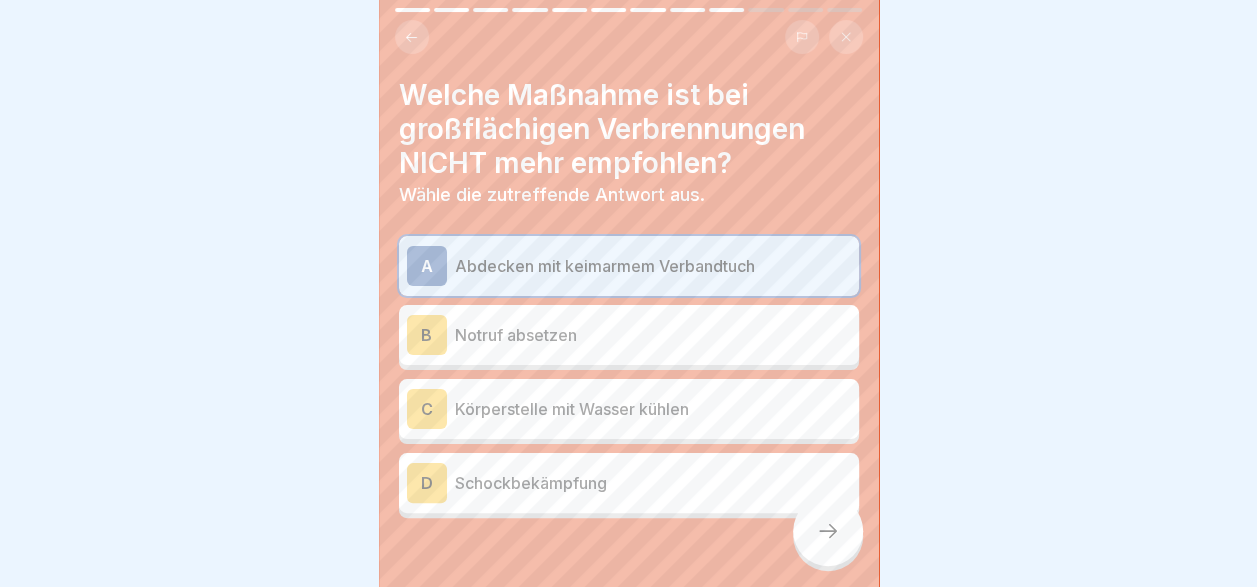 click 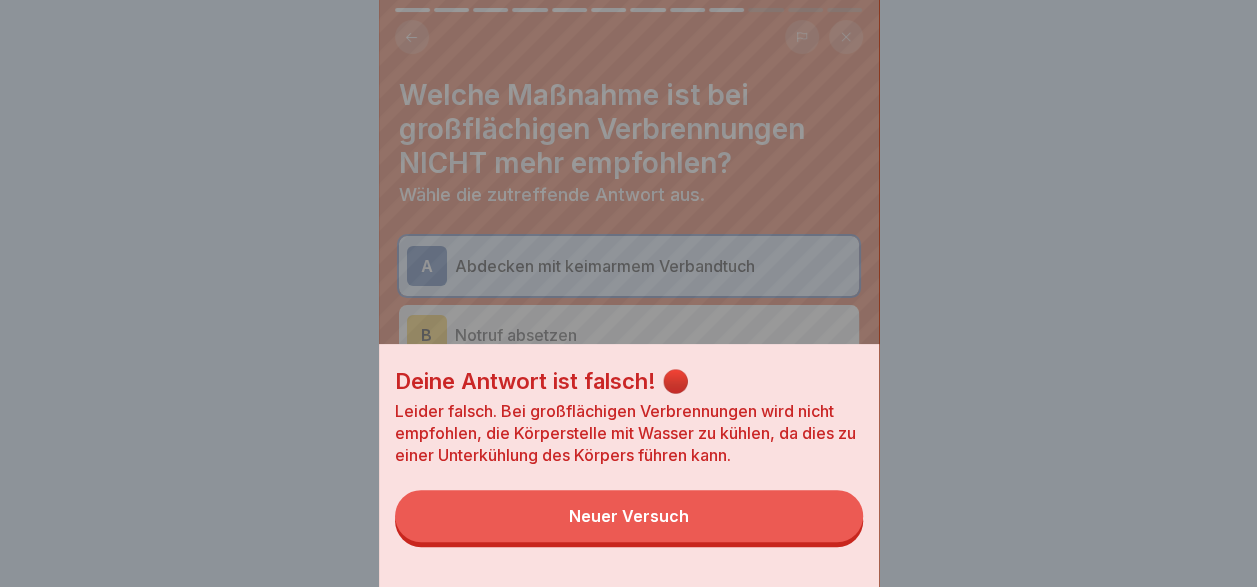 click on "Neuer Versuch" at bounding box center [629, 516] 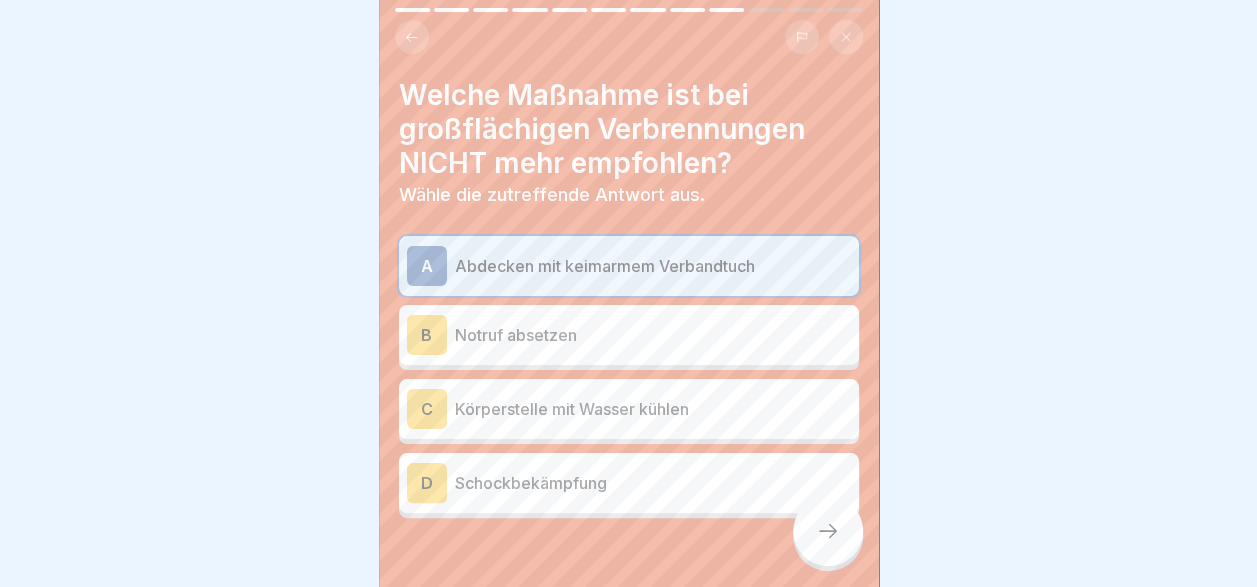click on "Körperstelle mit Wasser kühlen" at bounding box center [653, 409] 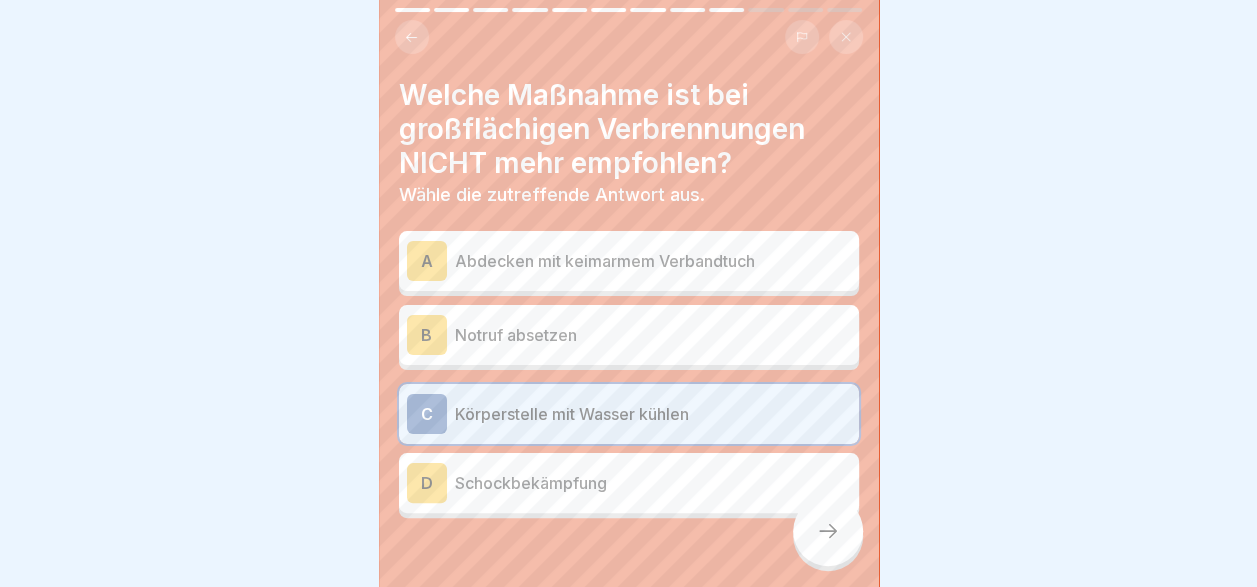 click 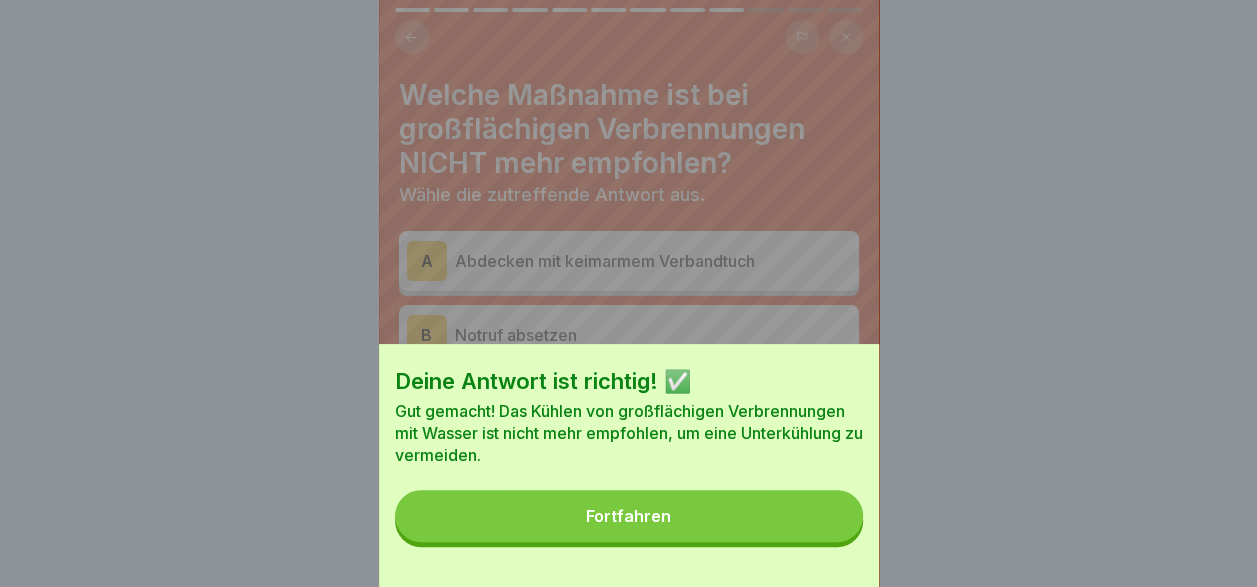 click on "Fortfahren" at bounding box center [629, 516] 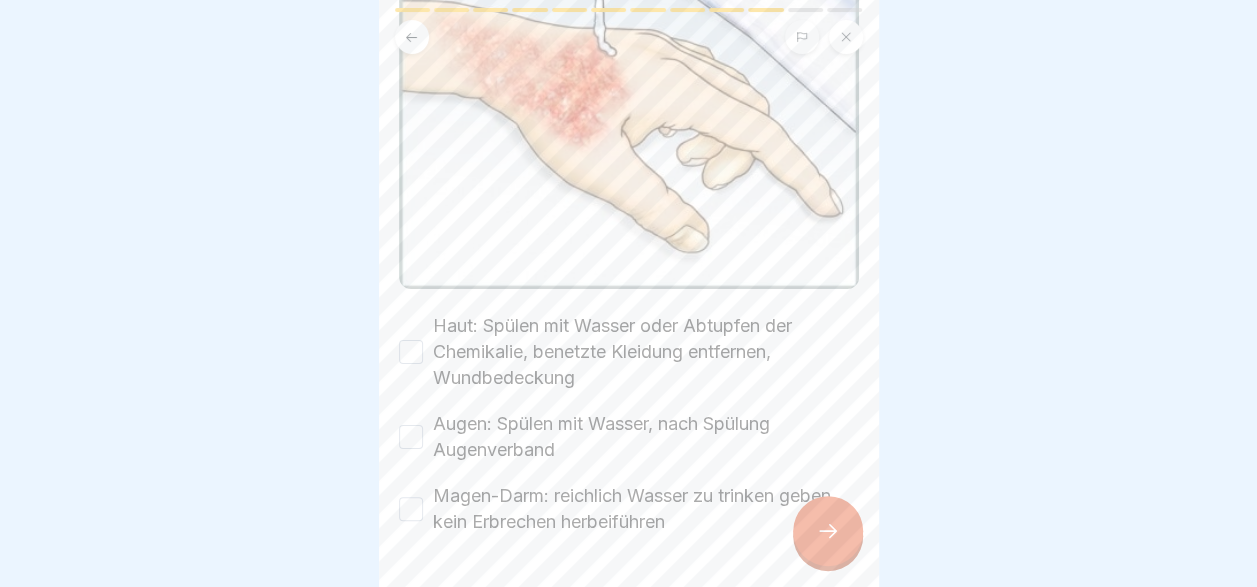 scroll, scrollTop: 502, scrollLeft: 0, axis: vertical 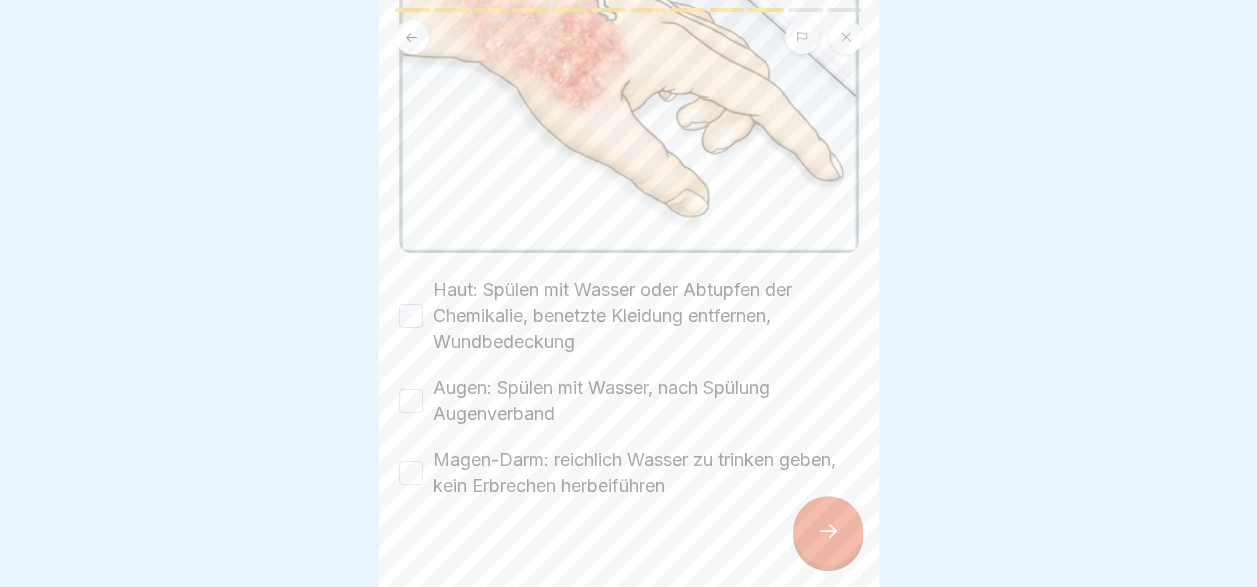 click on "Haut: Spülen mit Wasser oder Abtupfen der Chemikalie, benetzte Kleidung entfernen, Wundbedeckung" at bounding box center (646, 316) 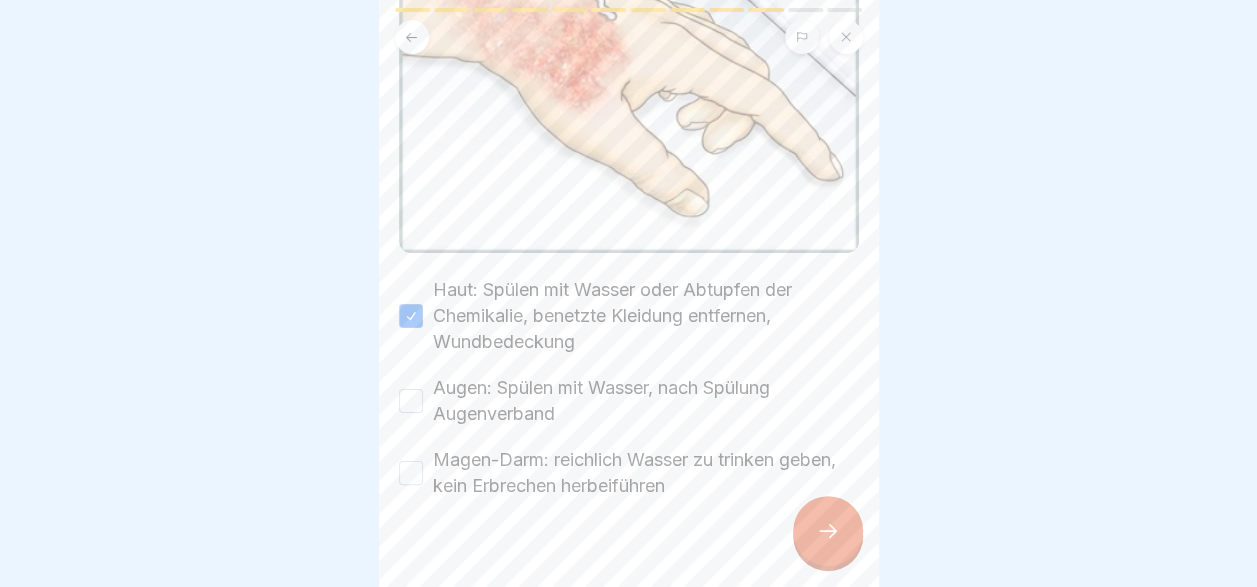 click on "Augen: Spülen mit Wasser, nach Spülung Augenverband" at bounding box center [646, 401] 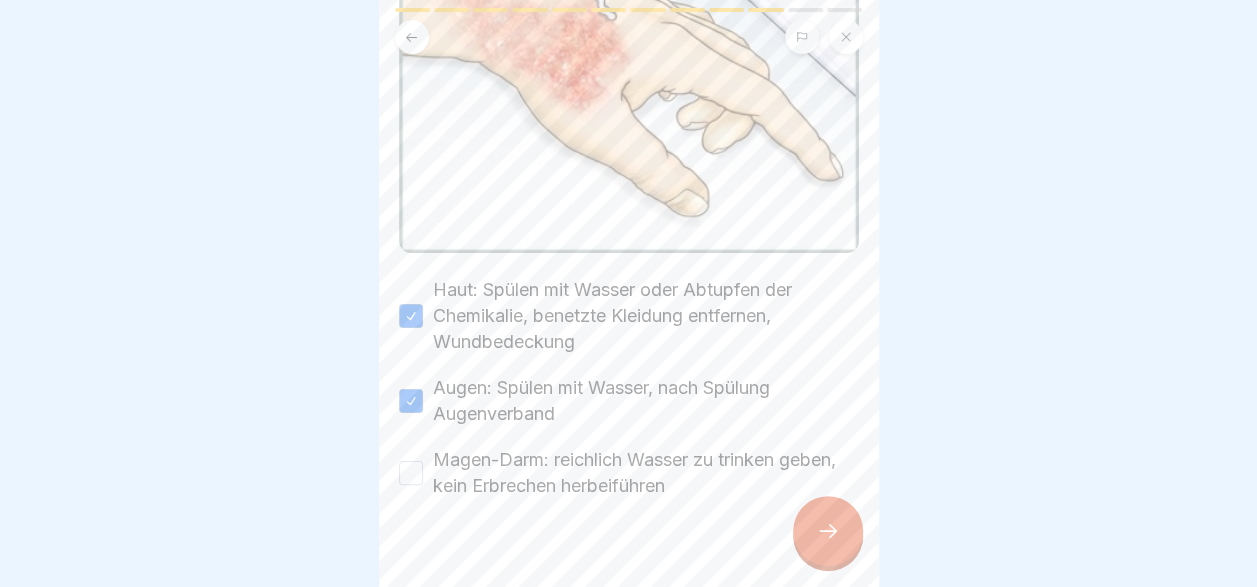 click on "Magen-Darm: reichlich Wasser zu trinken geben, kein Erbrechen herbeiführen" at bounding box center [646, 473] 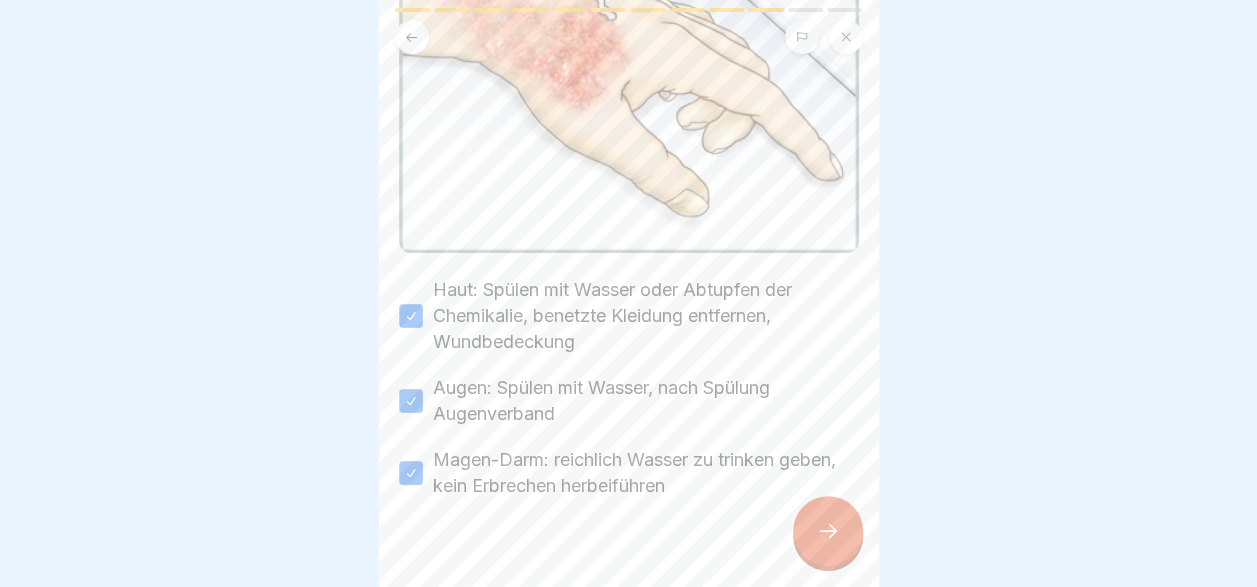 click at bounding box center (828, 531) 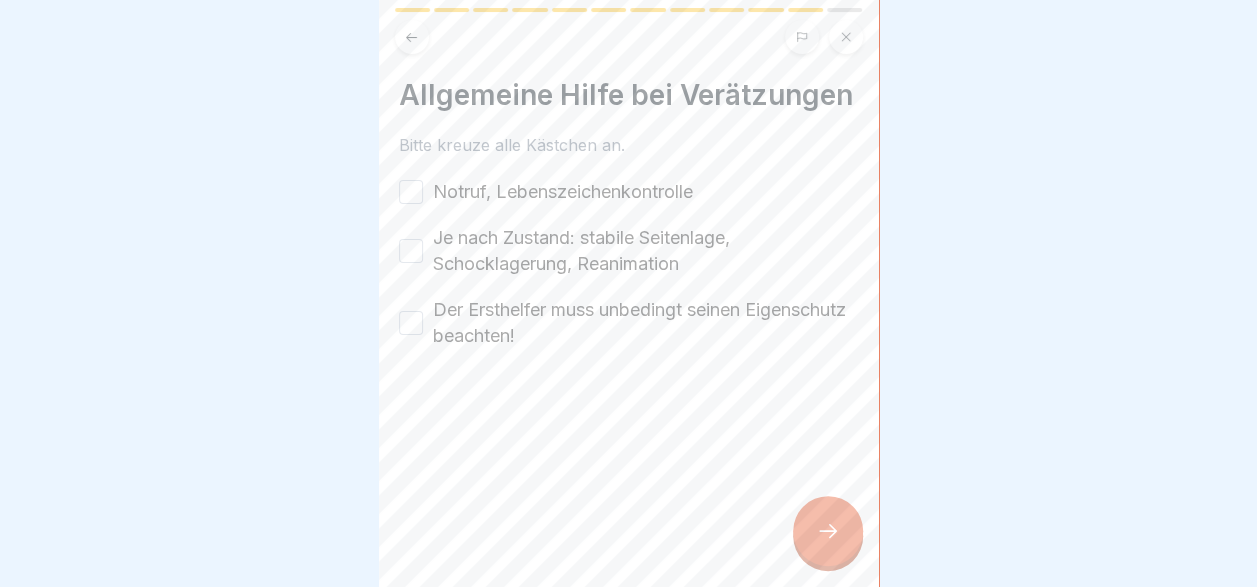 click on "Notruf, Lebenszeichenkontrolle" at bounding box center (563, 192) 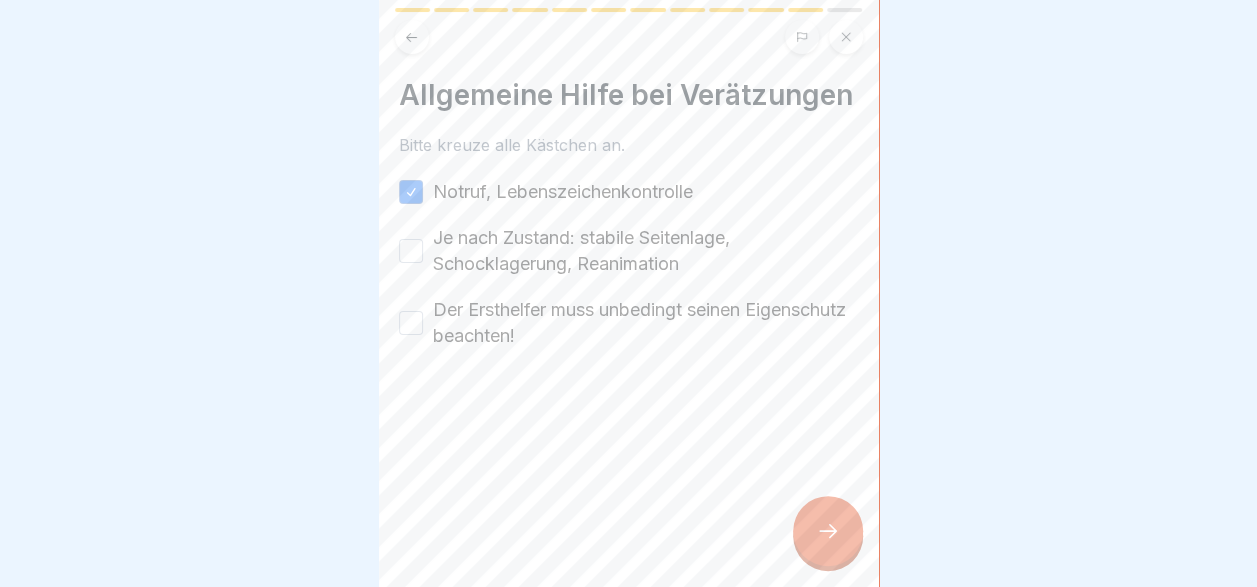 click on "Je nach Zustand: stabile Seitenlage, Schocklagerung, Reanimation" at bounding box center [646, 251] 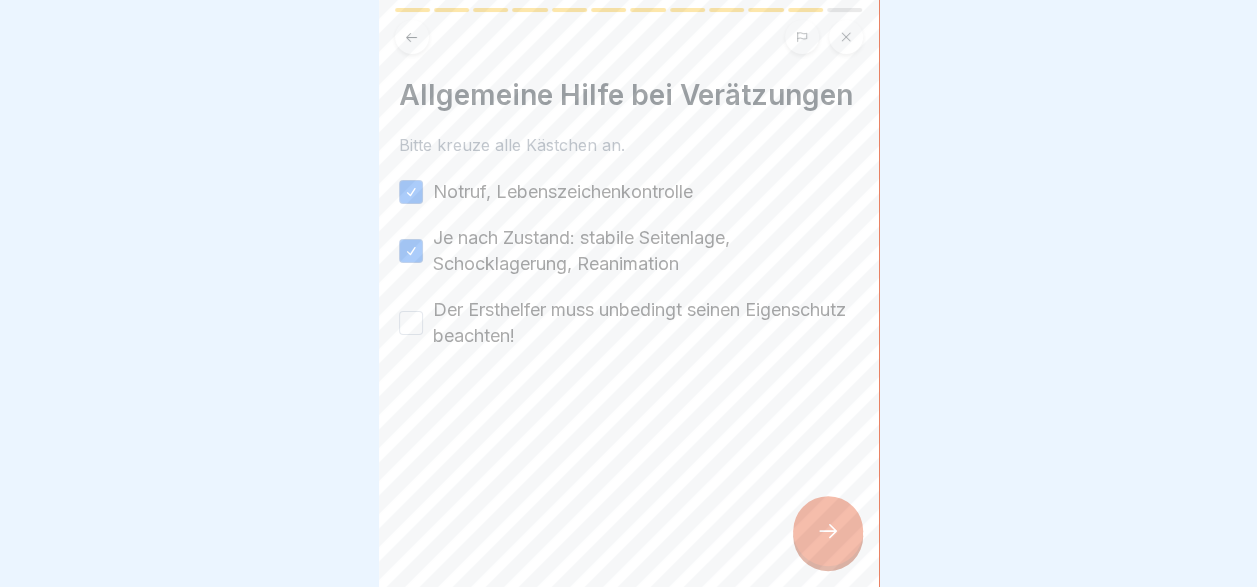 click on "Notruf, Lebenszeichenkontrolle Je nach Zustand: stabile Seitenlage, Schocklagerung, Reanimation Der Ersthelfer muss unbedingt seinen Eigenschutz beachten!" at bounding box center (629, 264) 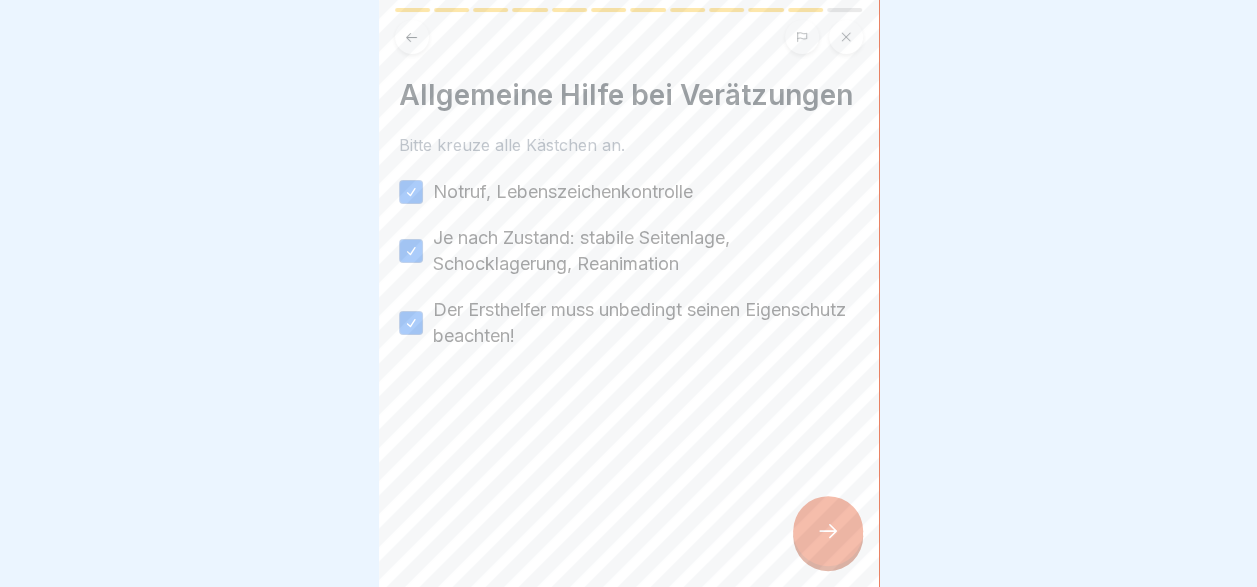 click at bounding box center [828, 531] 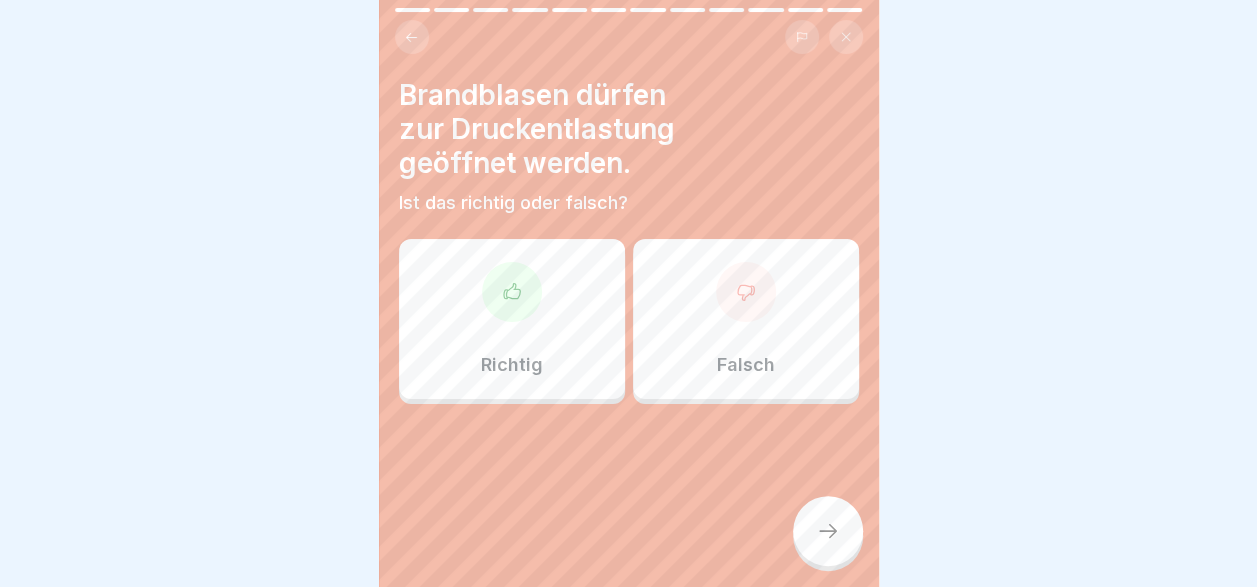 click on "Falsch" at bounding box center [746, 319] 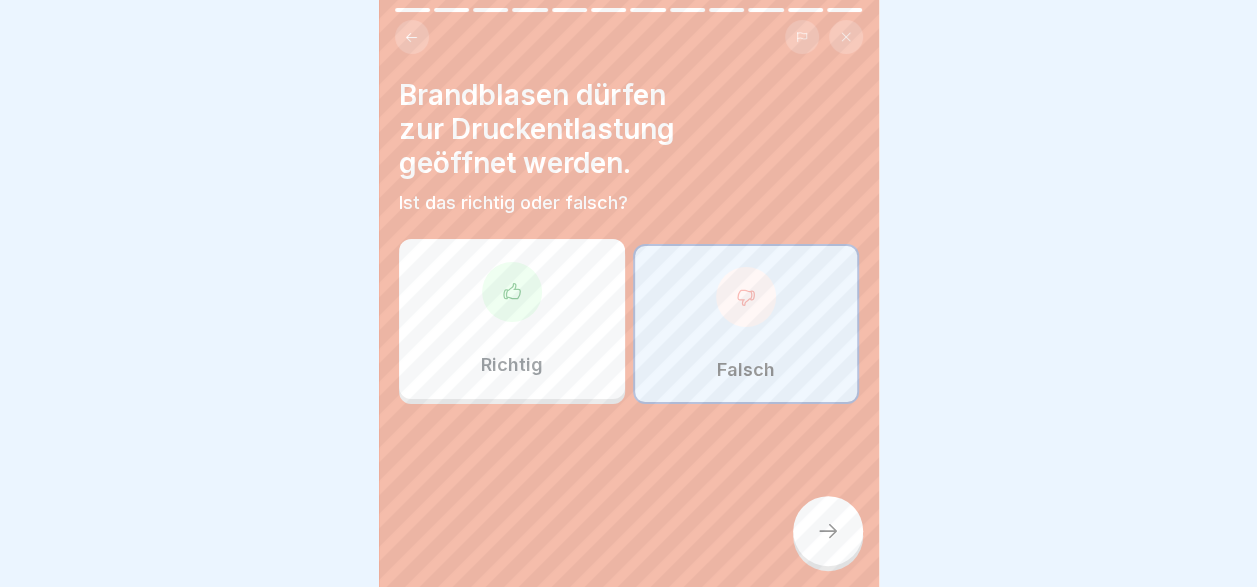 click 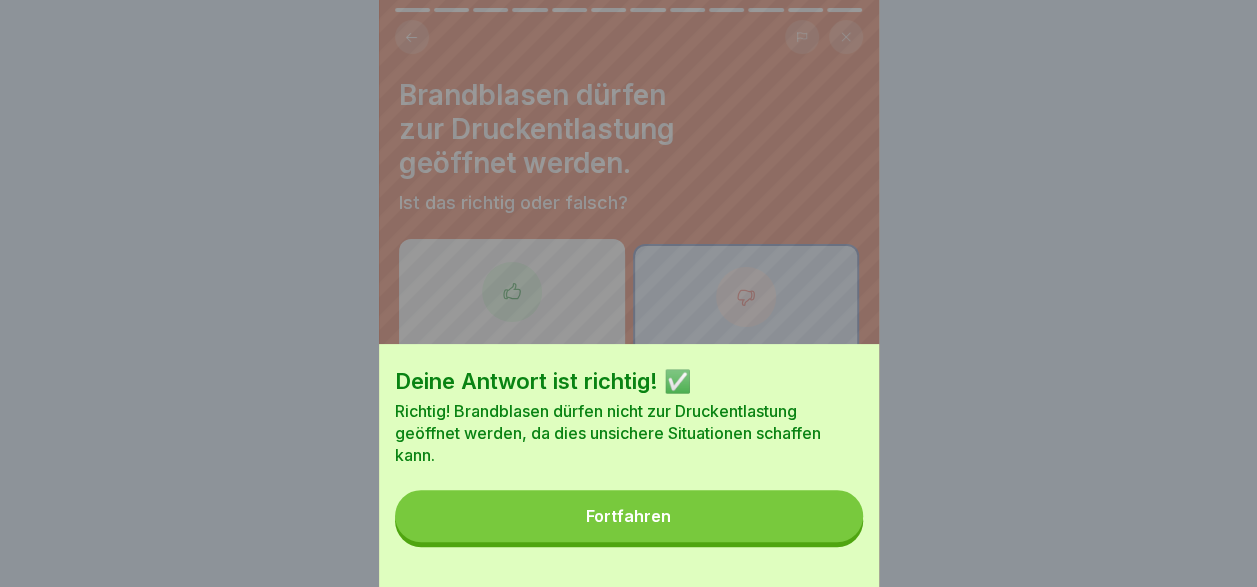 click on "Fortfahren" at bounding box center [629, 516] 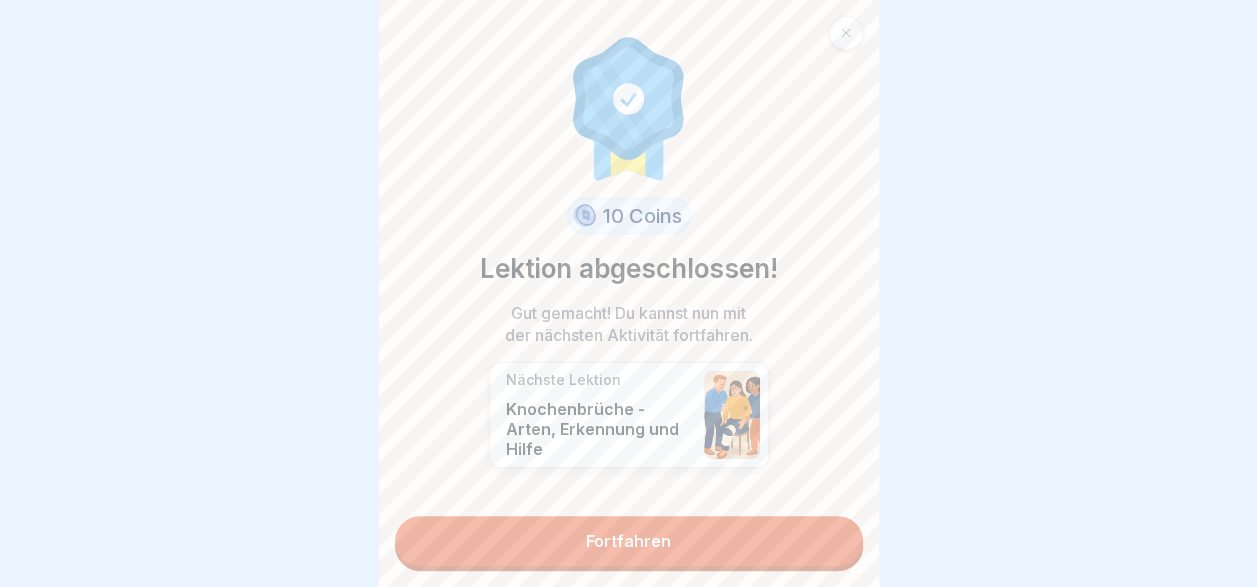 click on "Fortfahren" at bounding box center [629, 541] 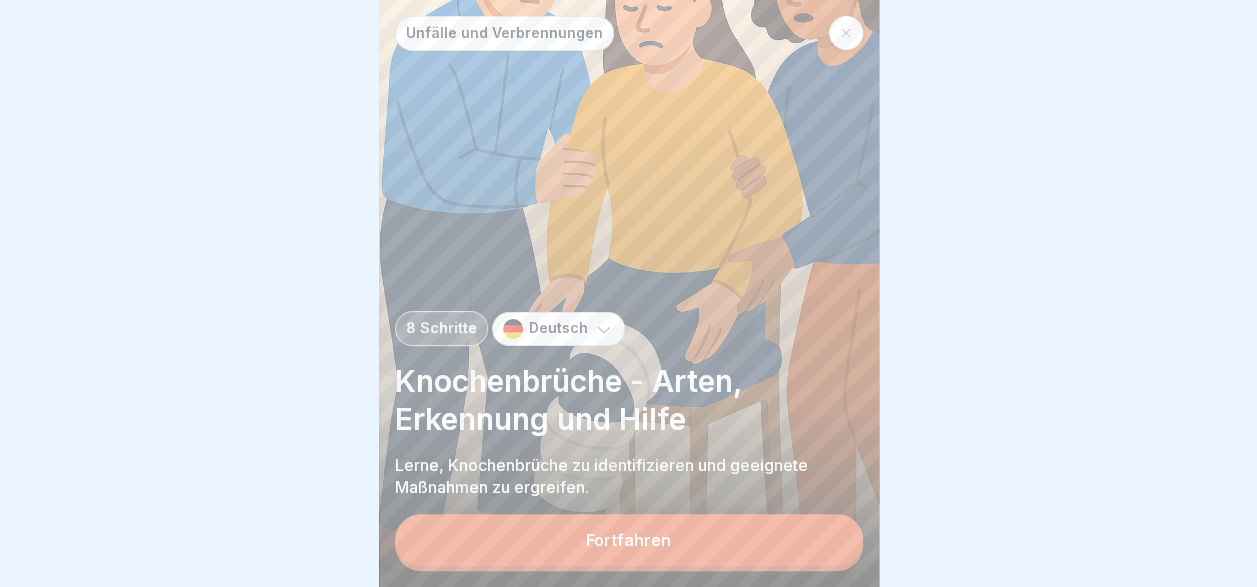 click on "Fortfahren" at bounding box center [629, 540] 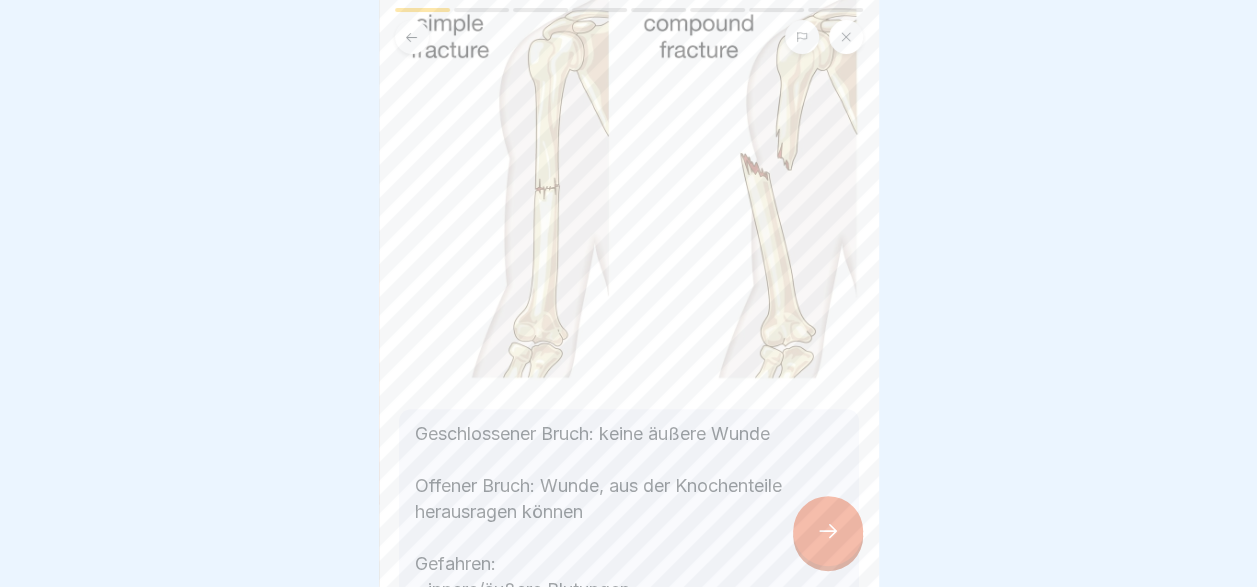 scroll, scrollTop: 206, scrollLeft: 0, axis: vertical 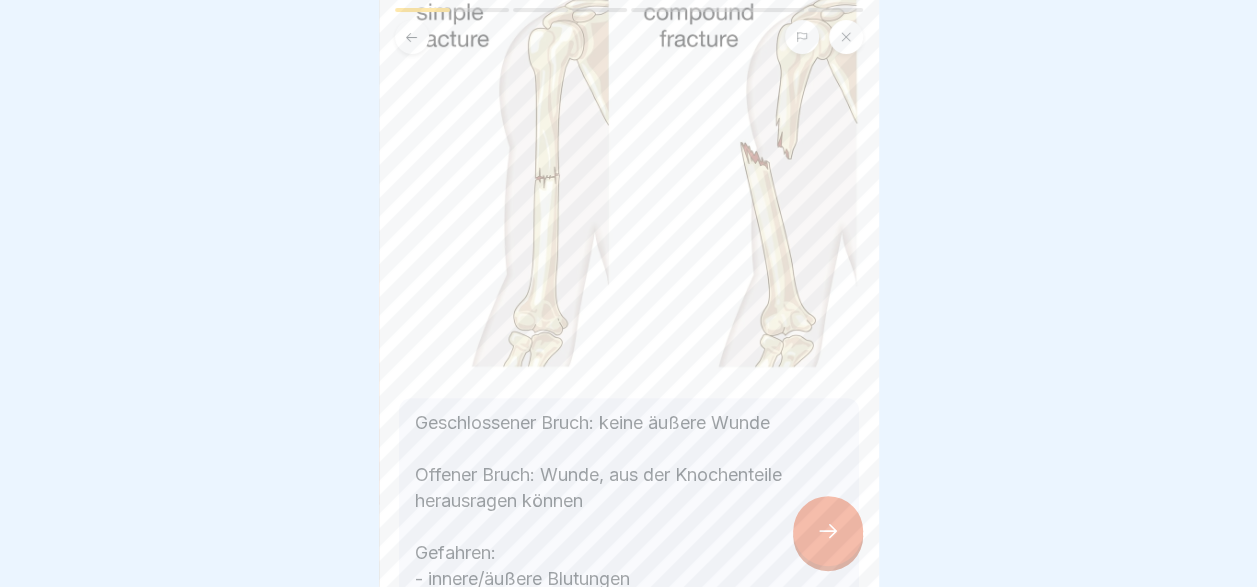 click at bounding box center (828, 531) 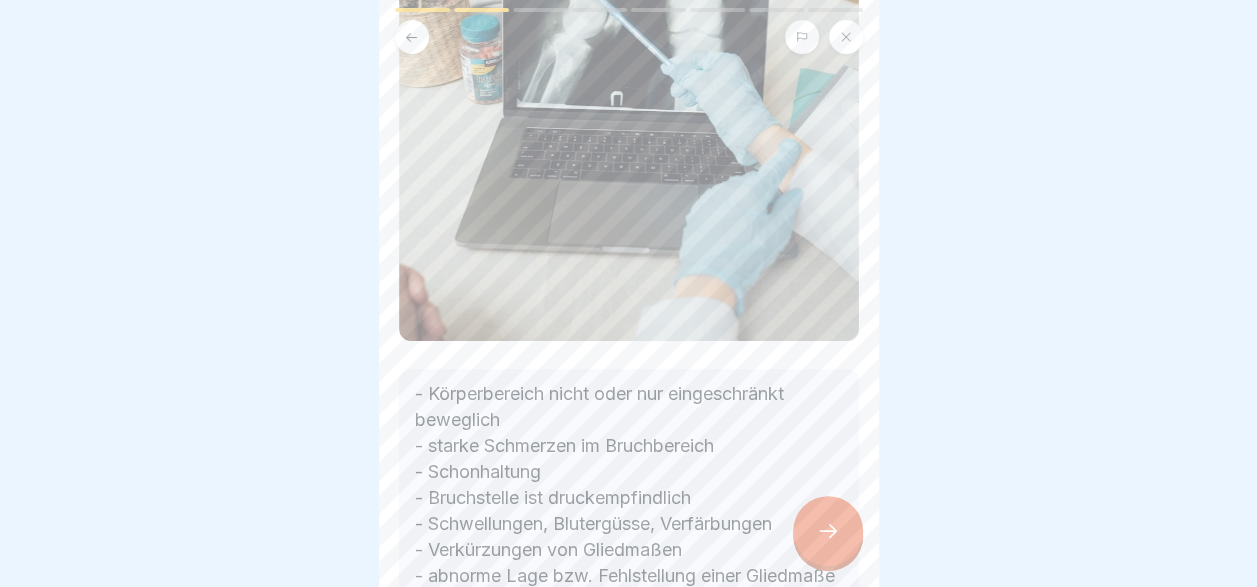 scroll, scrollTop: 299, scrollLeft: 0, axis: vertical 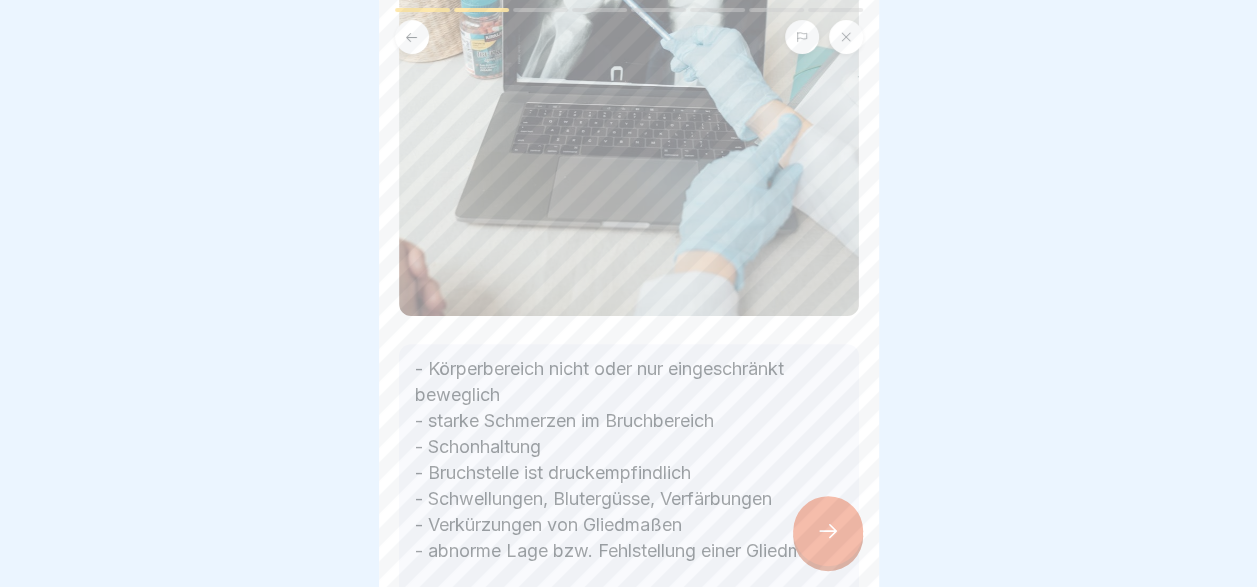 click at bounding box center [828, 531] 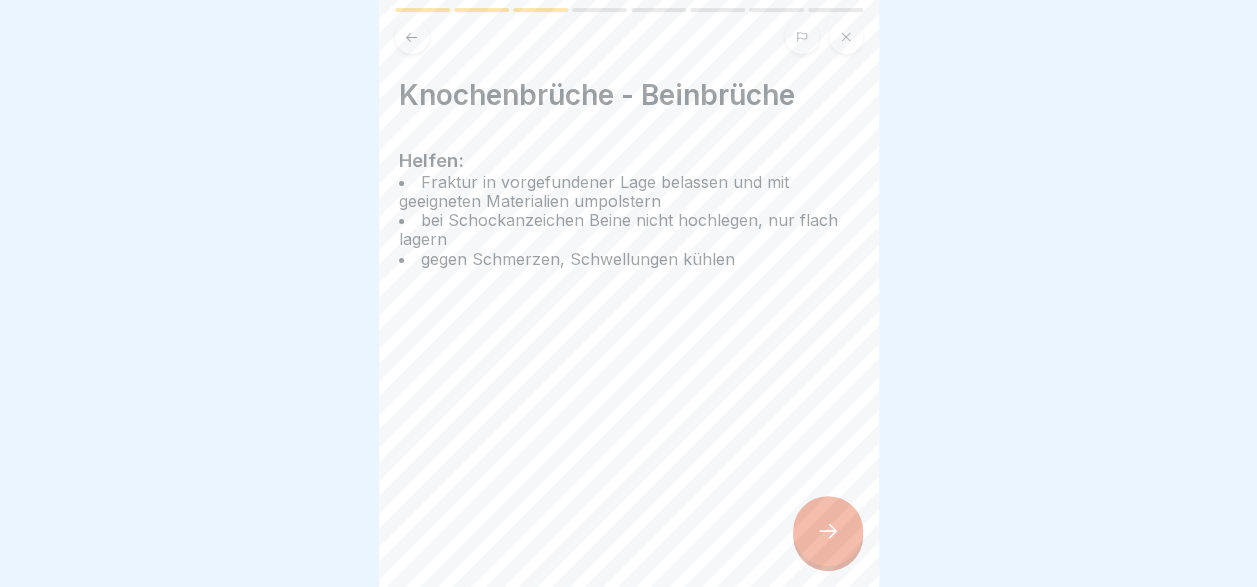click at bounding box center [828, 531] 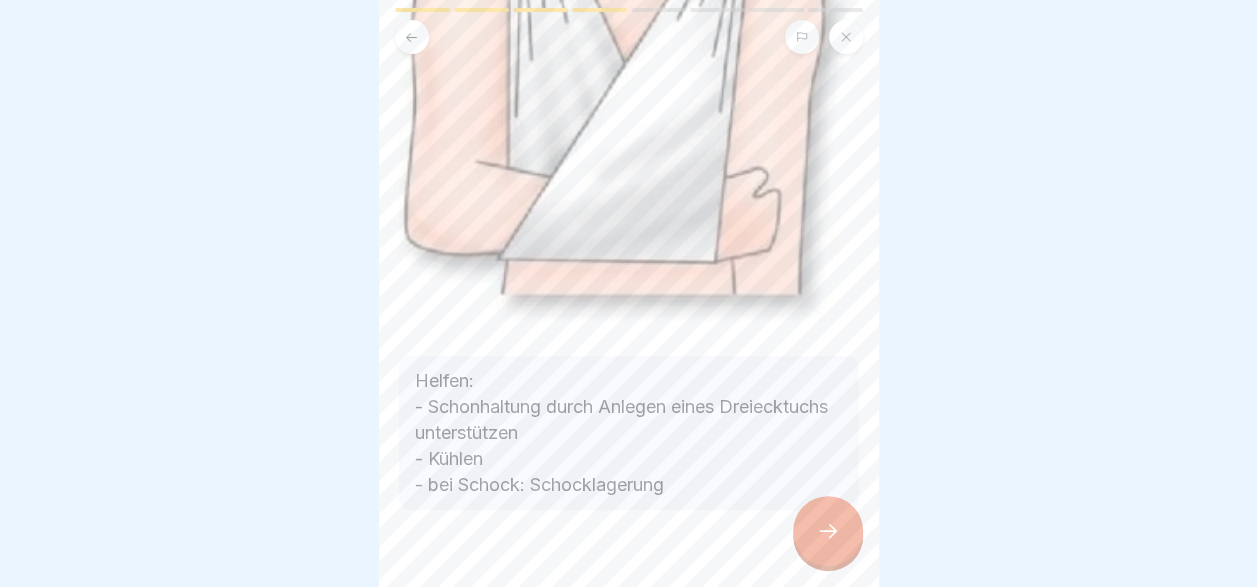scroll, scrollTop: 353, scrollLeft: 0, axis: vertical 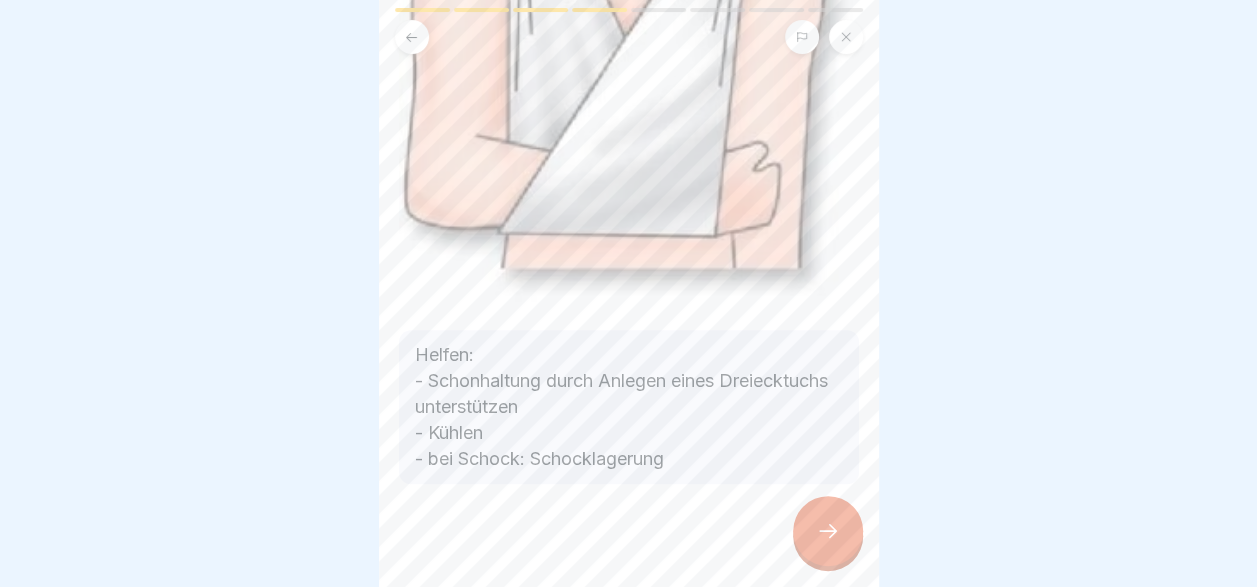 click at bounding box center [828, 531] 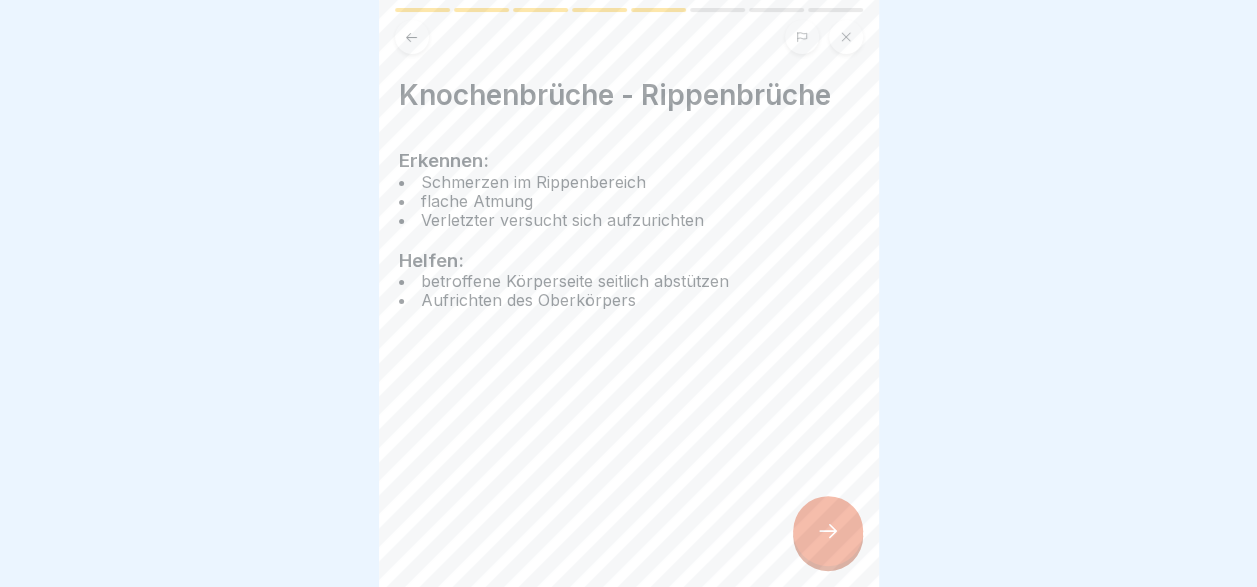 click at bounding box center [828, 531] 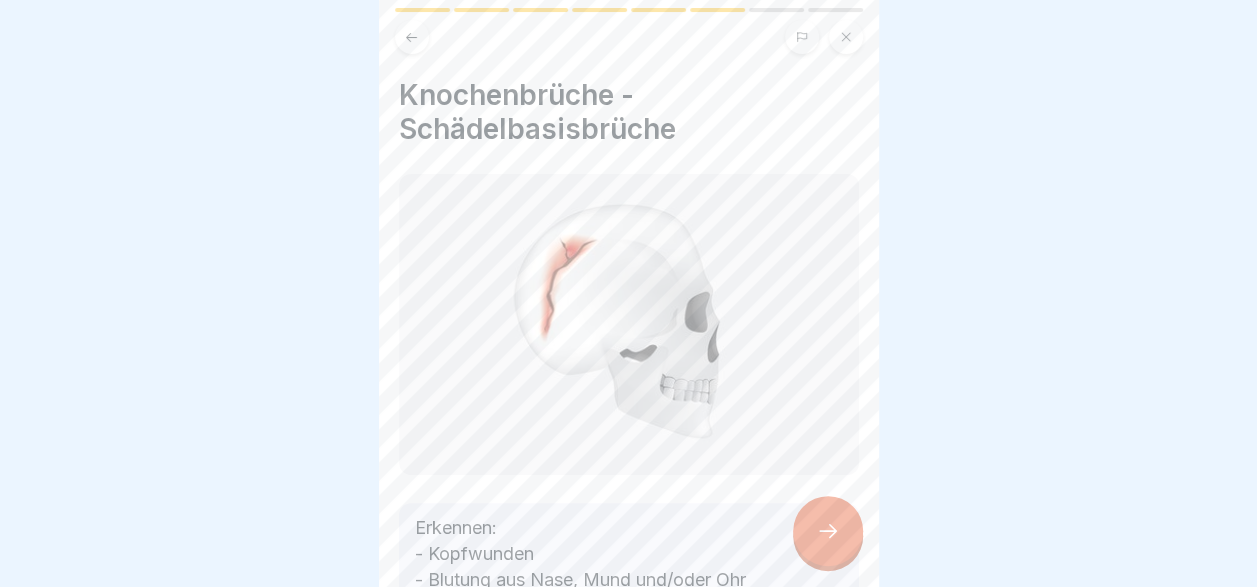 click at bounding box center [828, 531] 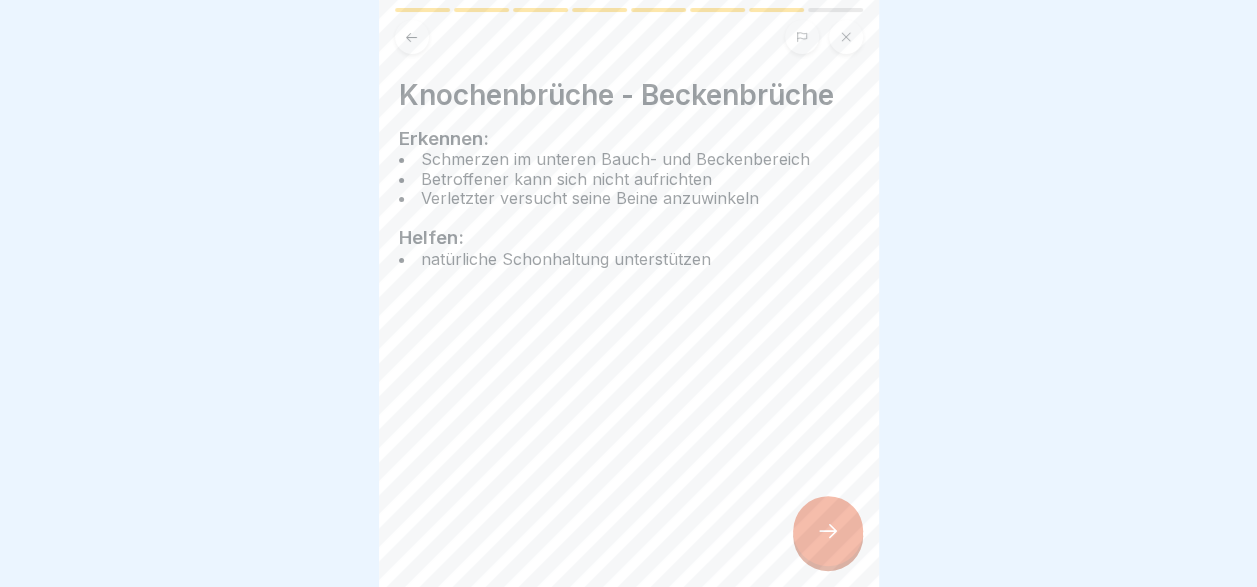 click at bounding box center (828, 531) 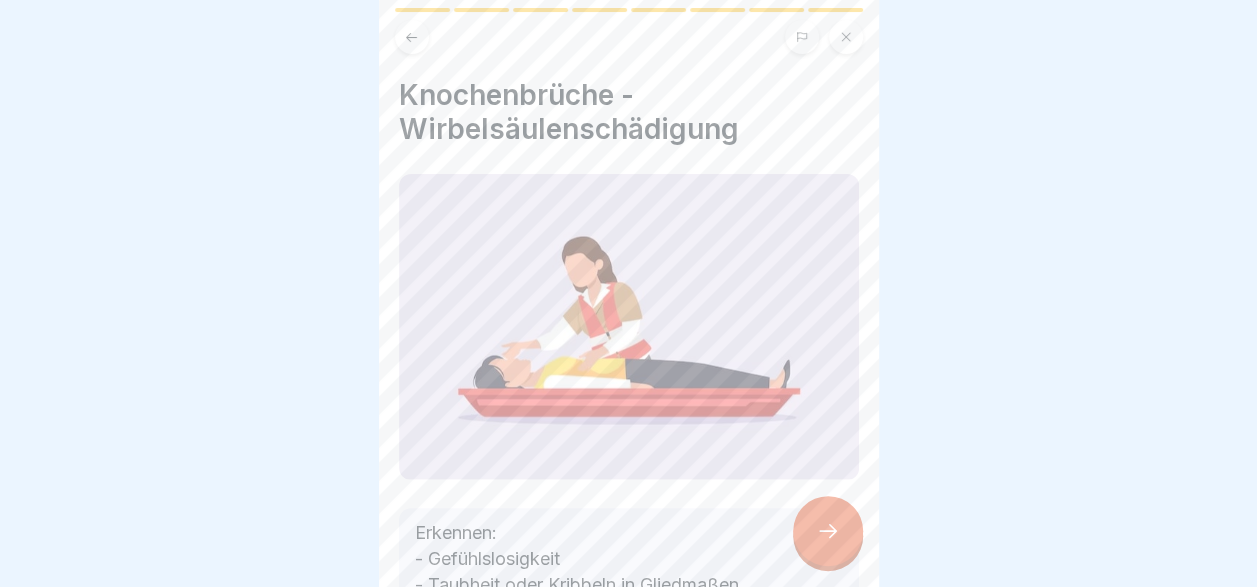 click at bounding box center [828, 531] 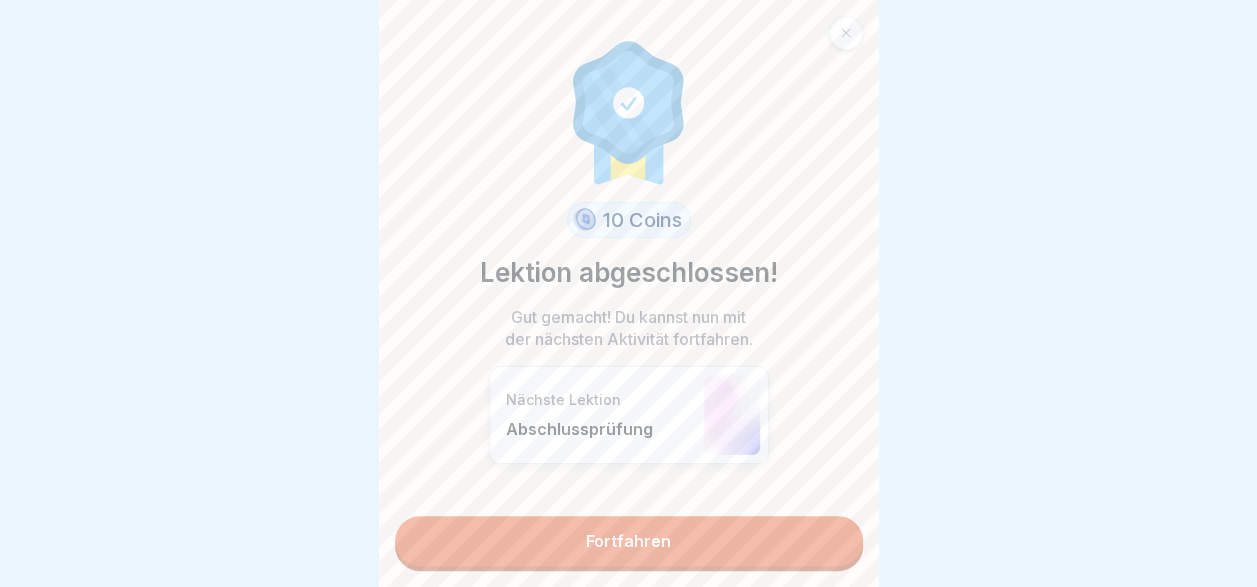 click on "Fortfahren" at bounding box center (629, 541) 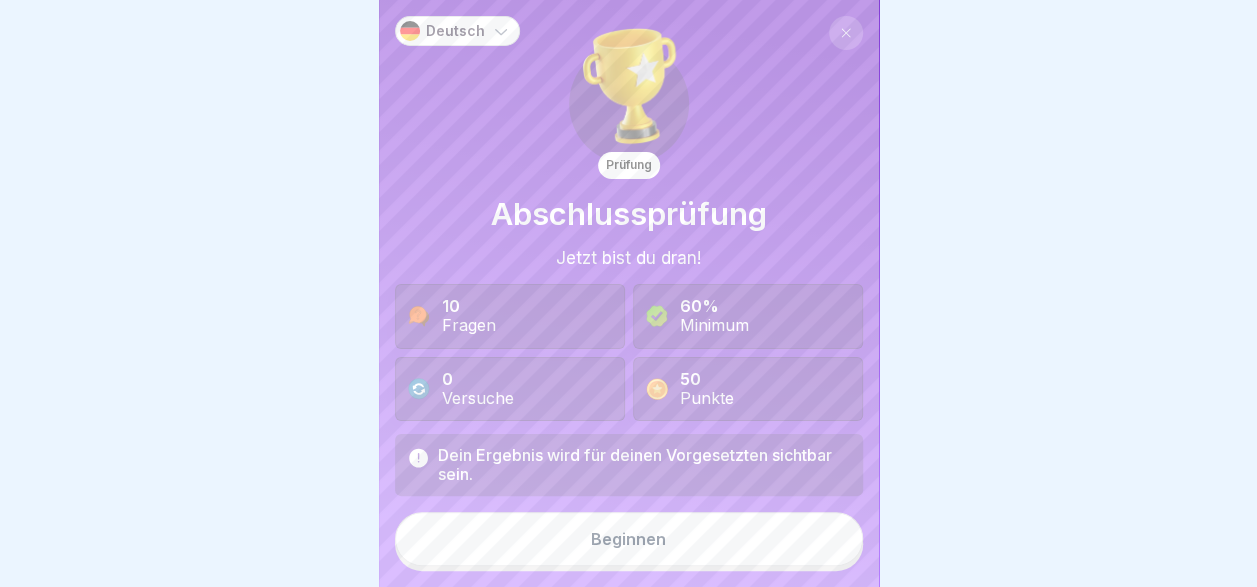 click on "Beginnen" at bounding box center (629, 539) 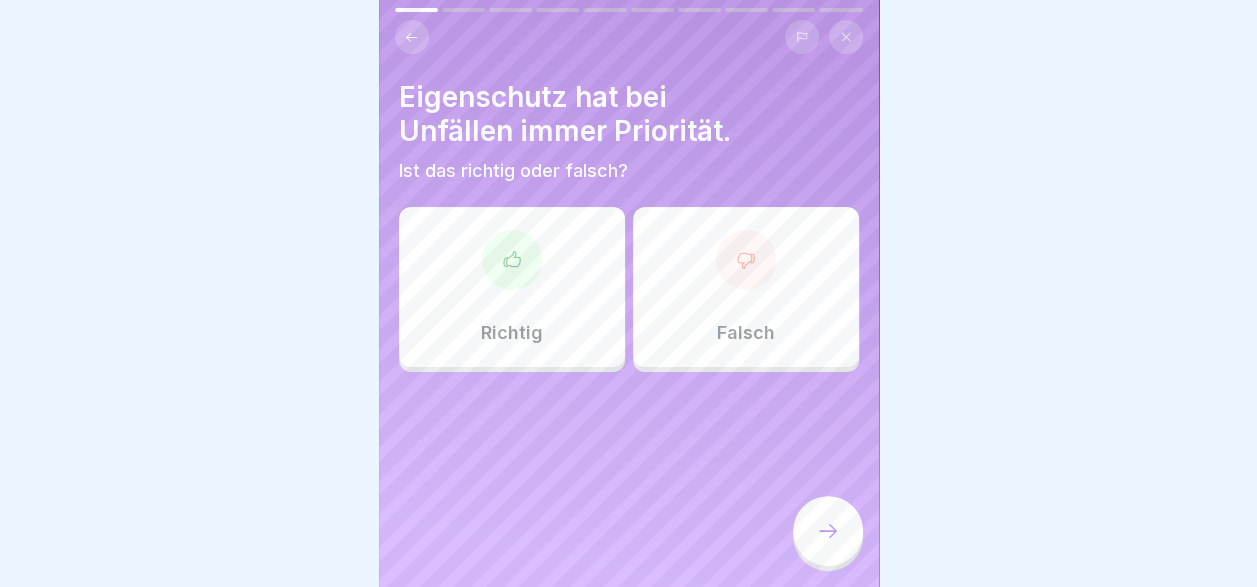click on "Richtig" at bounding box center [512, 287] 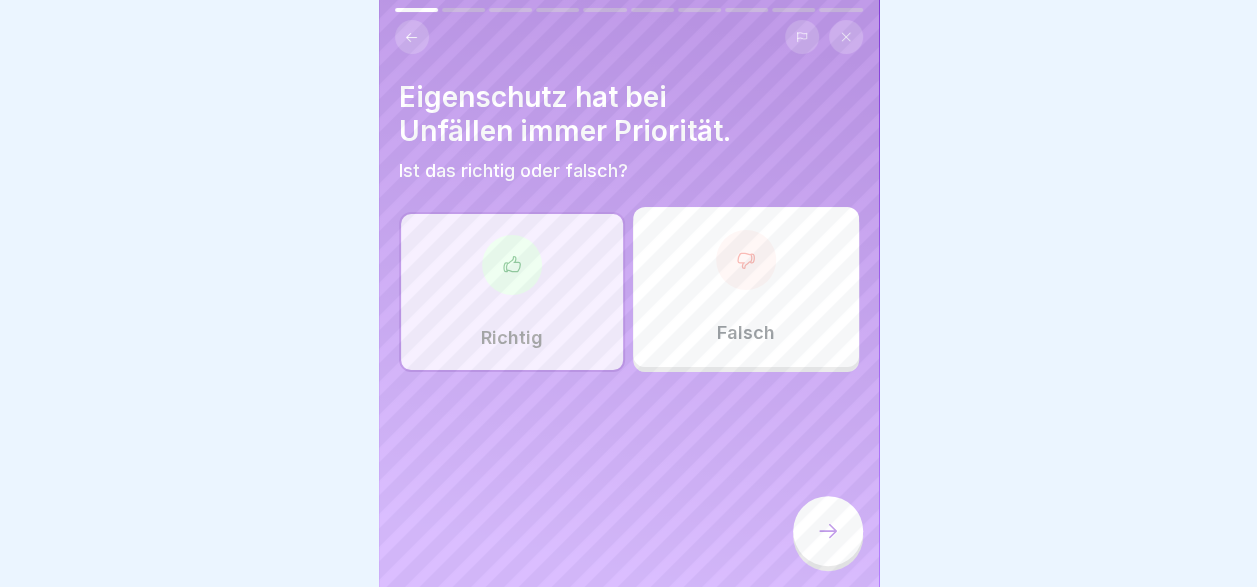 click 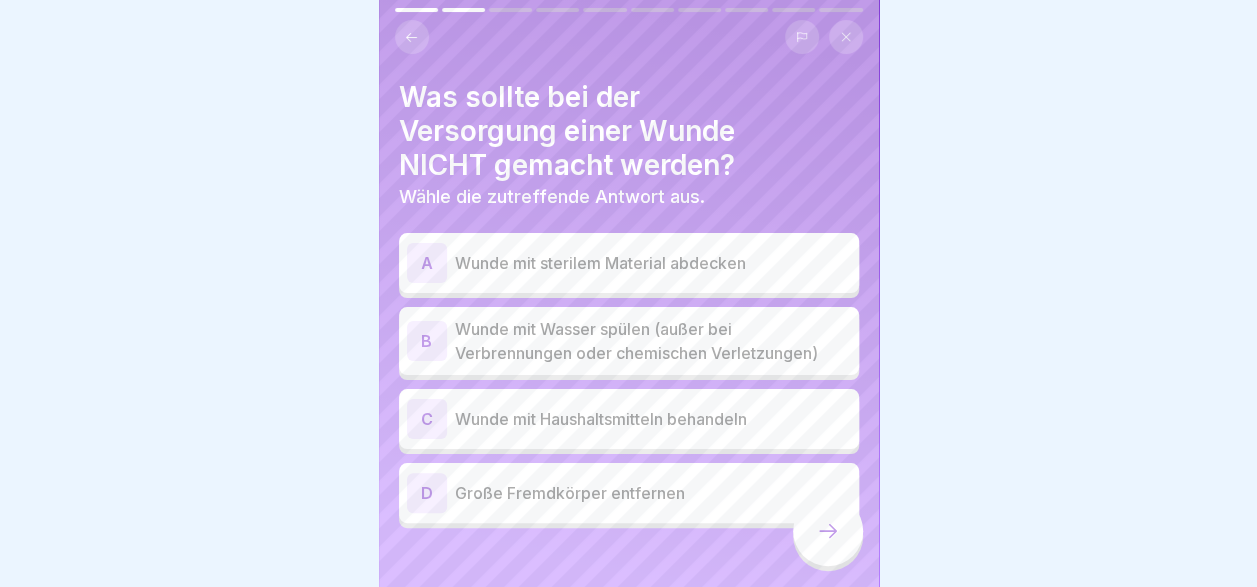 click on "Wunde mit Wasser spülen (außer bei Verbrennungen oder chemischen Verletzungen)" at bounding box center [653, 341] 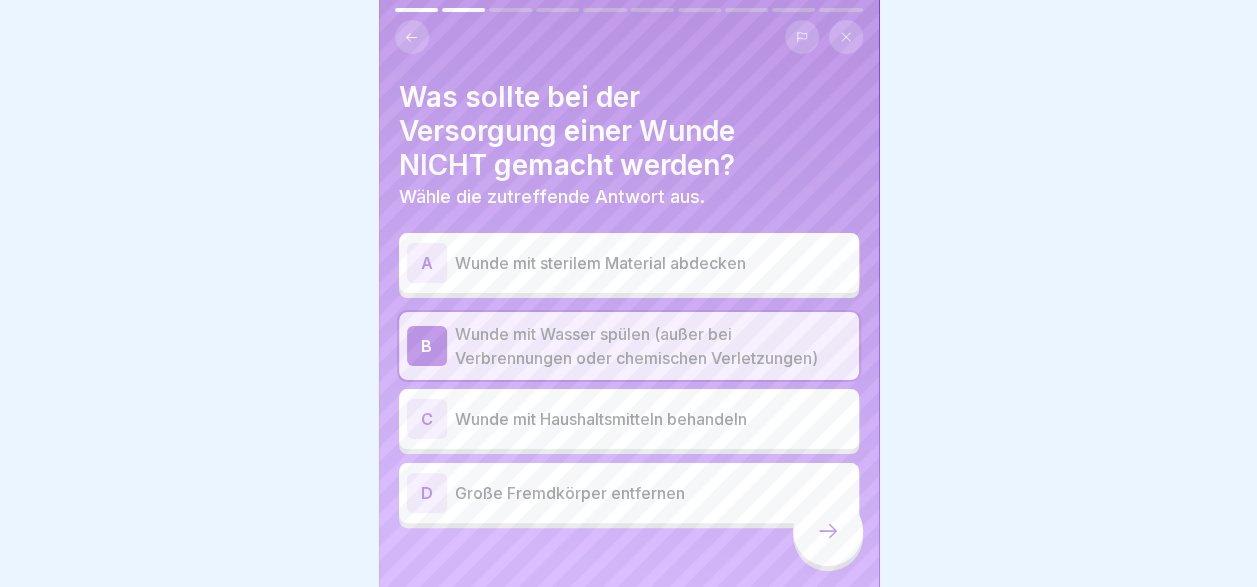 click on "Große Fremdkörper entfernen" at bounding box center (653, 493) 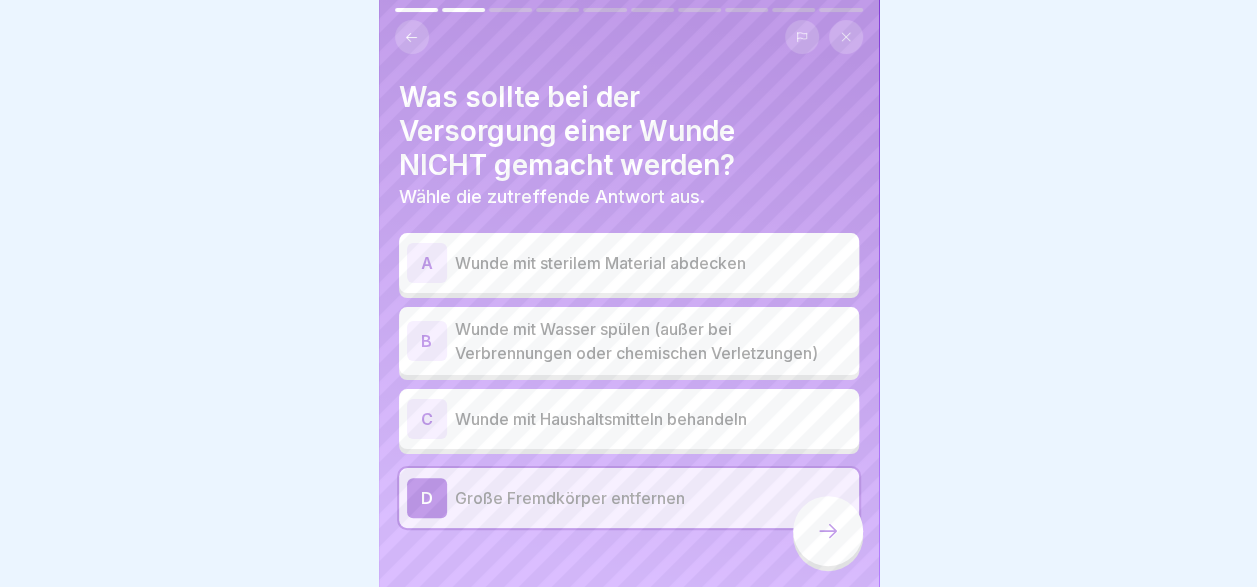 click on "Wunde mit Wasser spülen (außer bei Verbrennungen oder chemischen Verletzungen)" at bounding box center (653, 341) 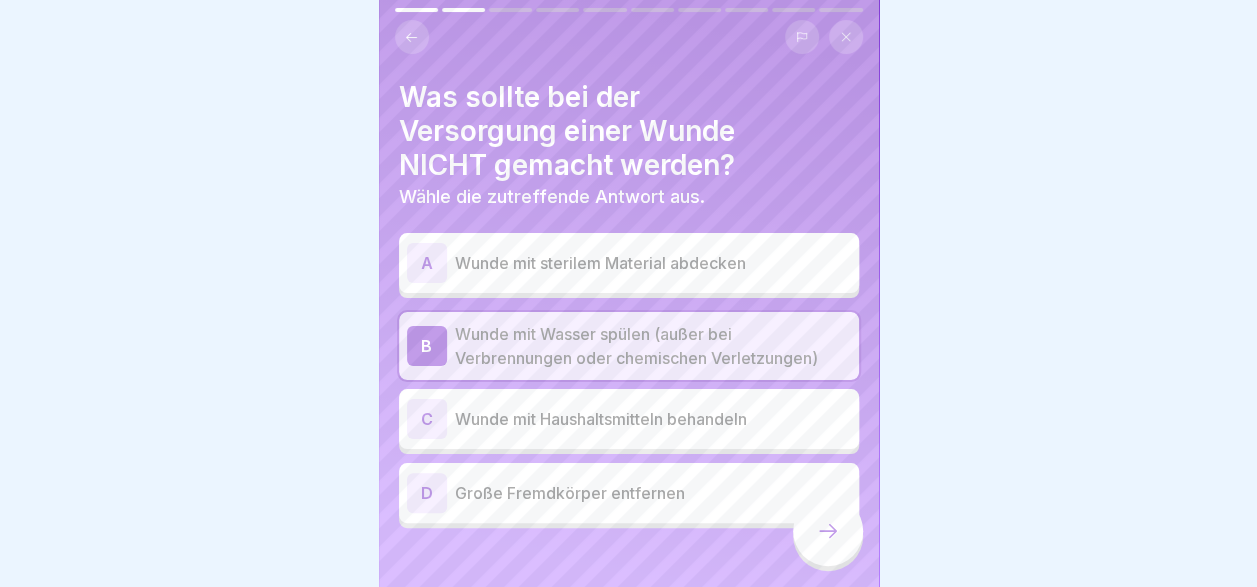 click on "Große Fremdkörper entfernen" at bounding box center (653, 493) 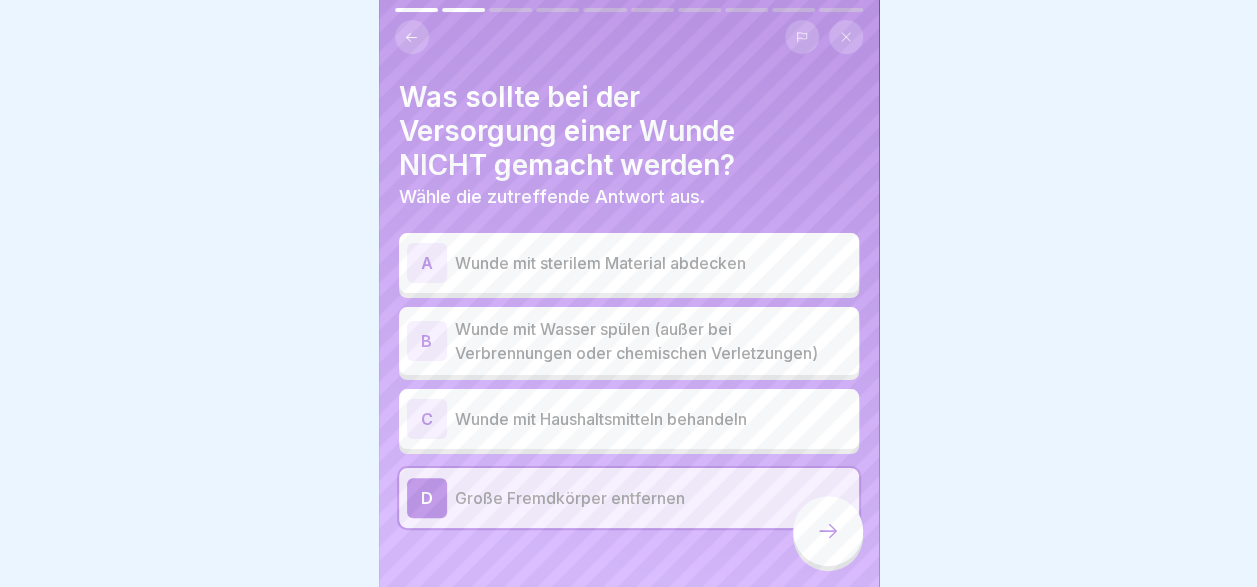 click on "Wunde mit Wasser spülen (außer bei Verbrennungen oder chemischen Verletzungen)" at bounding box center (653, 341) 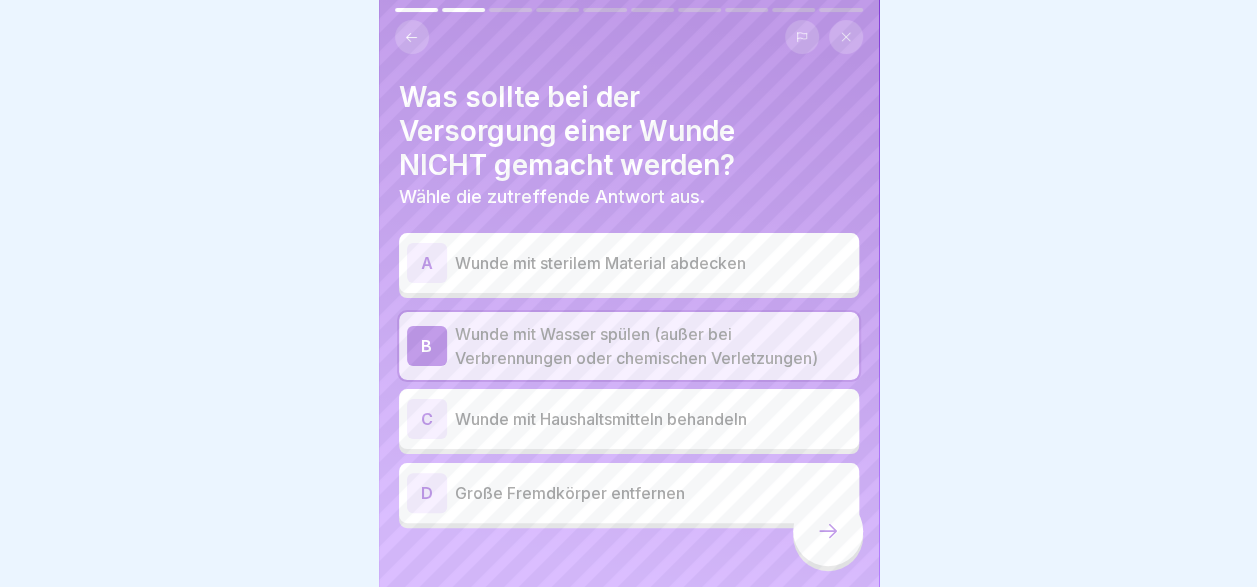 click at bounding box center (828, 531) 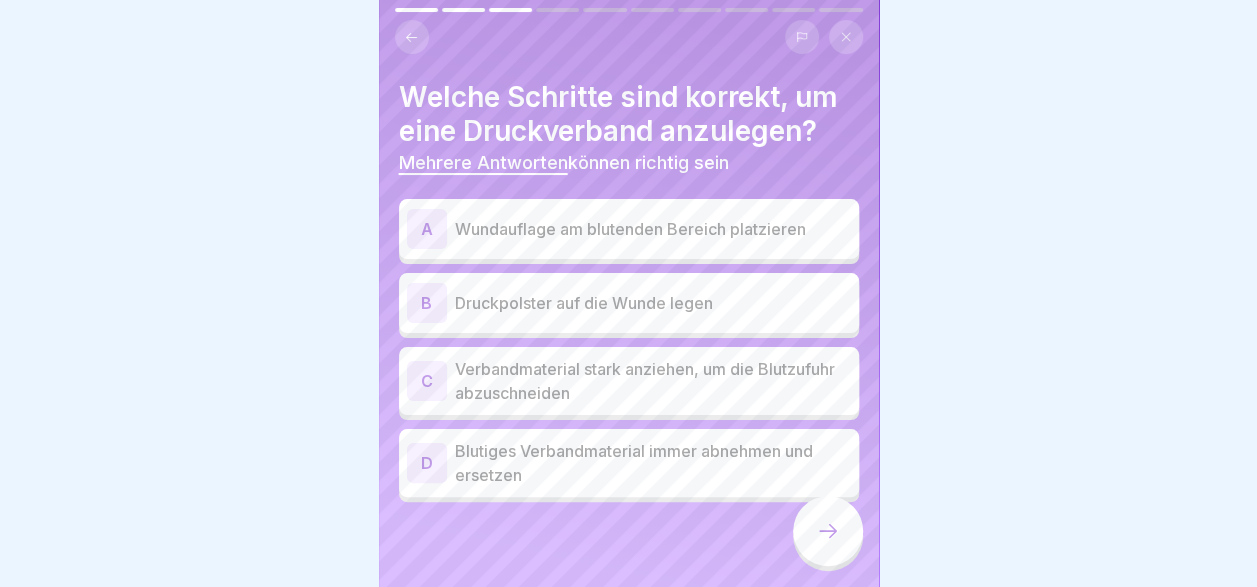 click on "Druckpolster auf die Wunde legen" at bounding box center (653, 303) 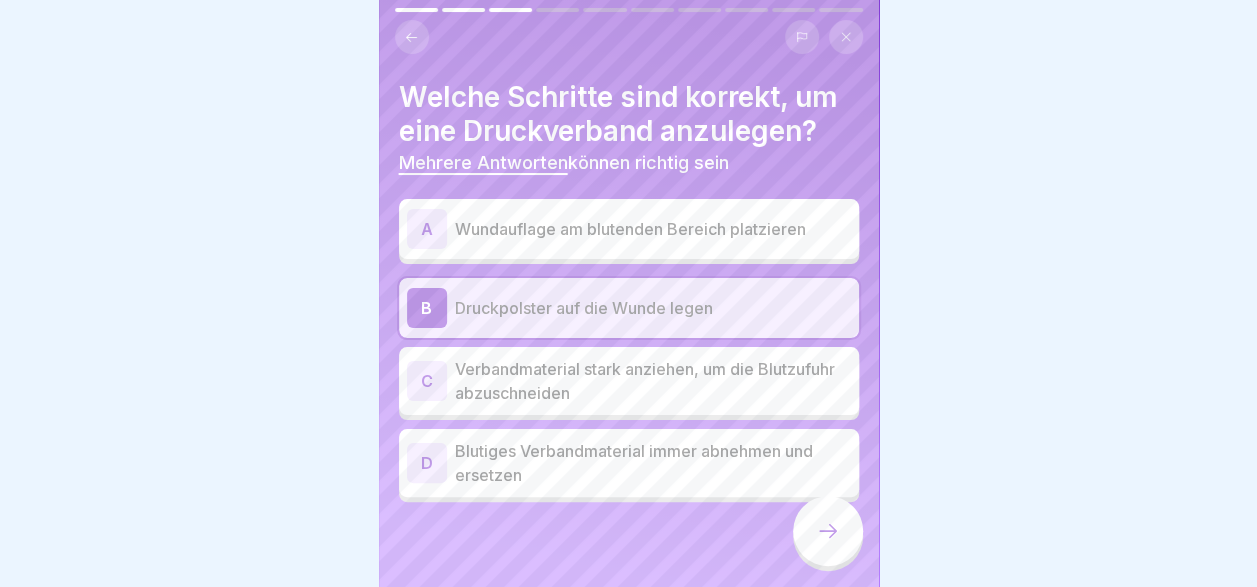 click on "Blutiges Verbandmaterial immer abnehmen und ersetzen" at bounding box center [653, 463] 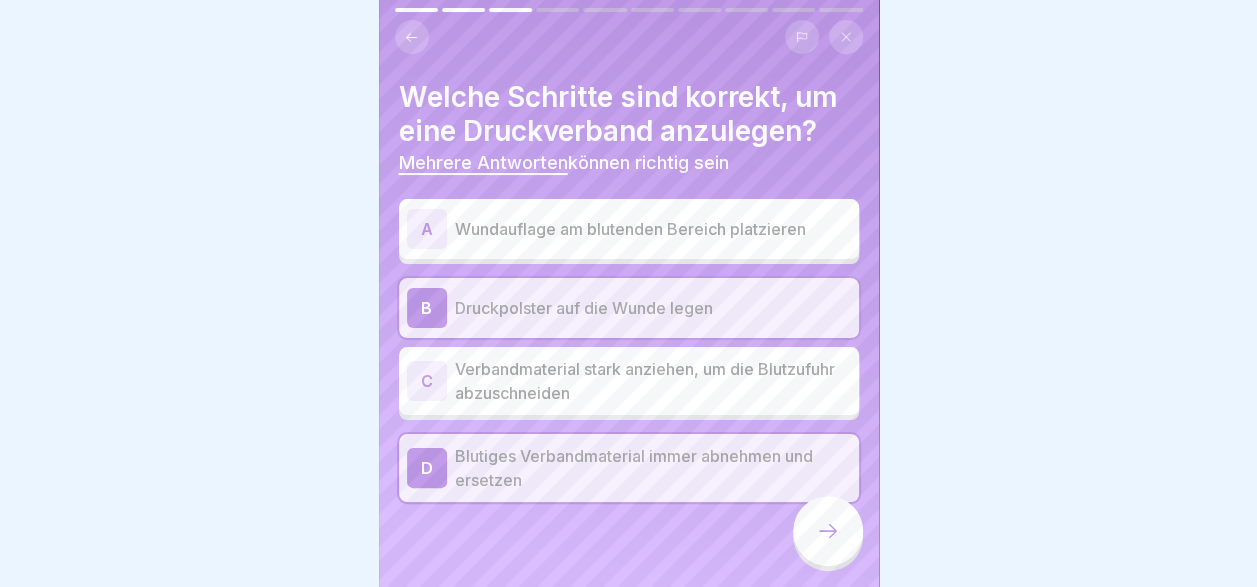 click on "A Wundauflage am blutenden Bereich platzieren" at bounding box center [629, 229] 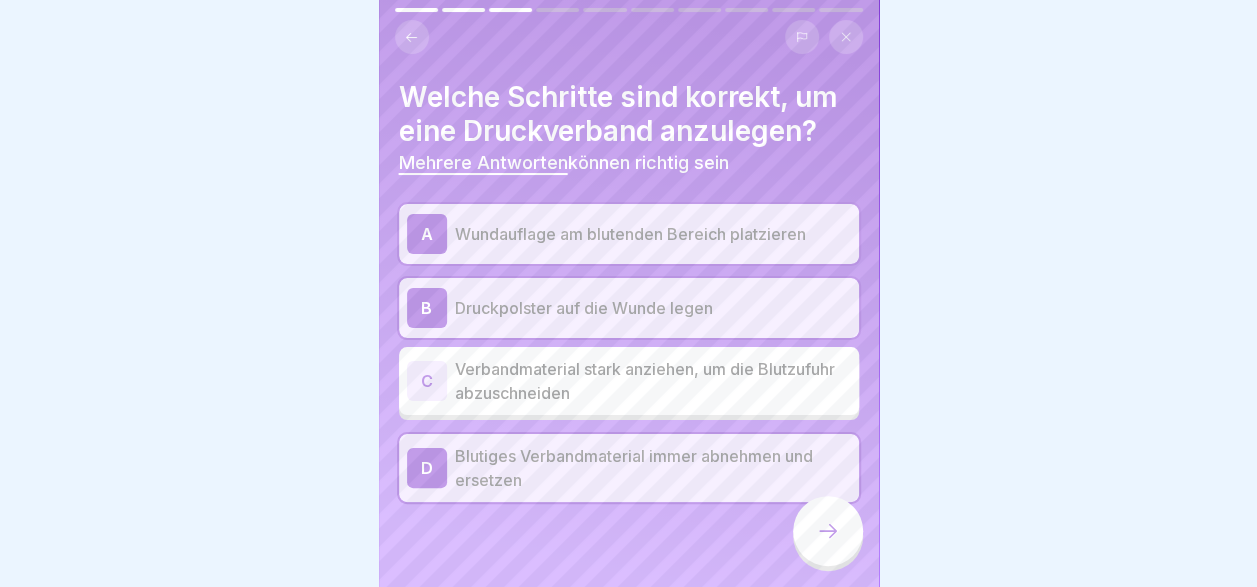 click 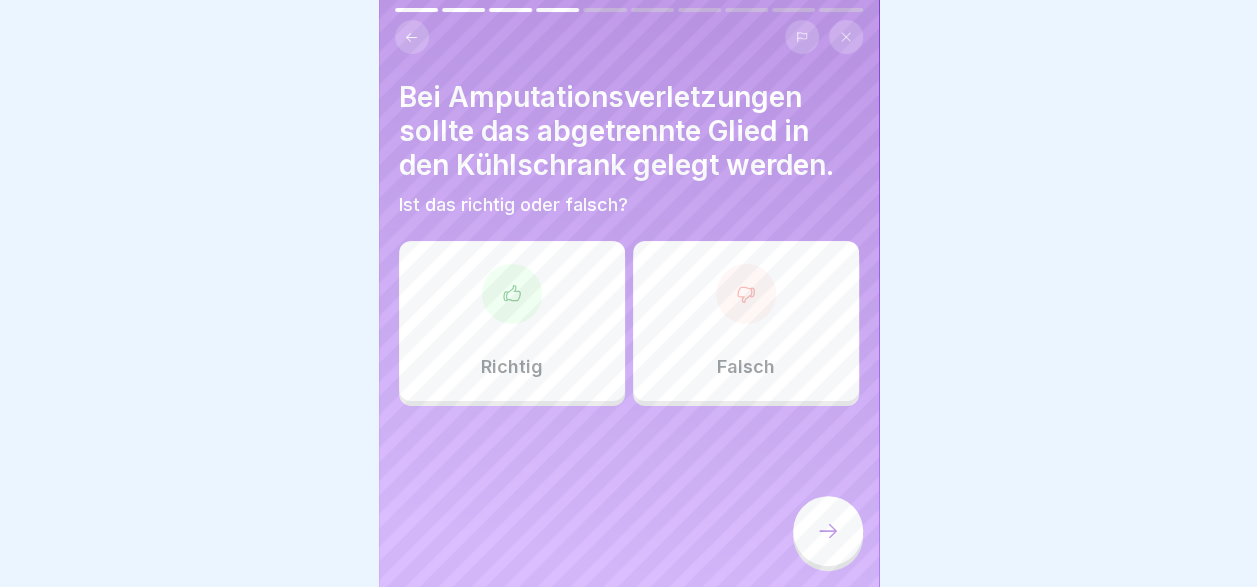 click on "Falsch" at bounding box center [746, 321] 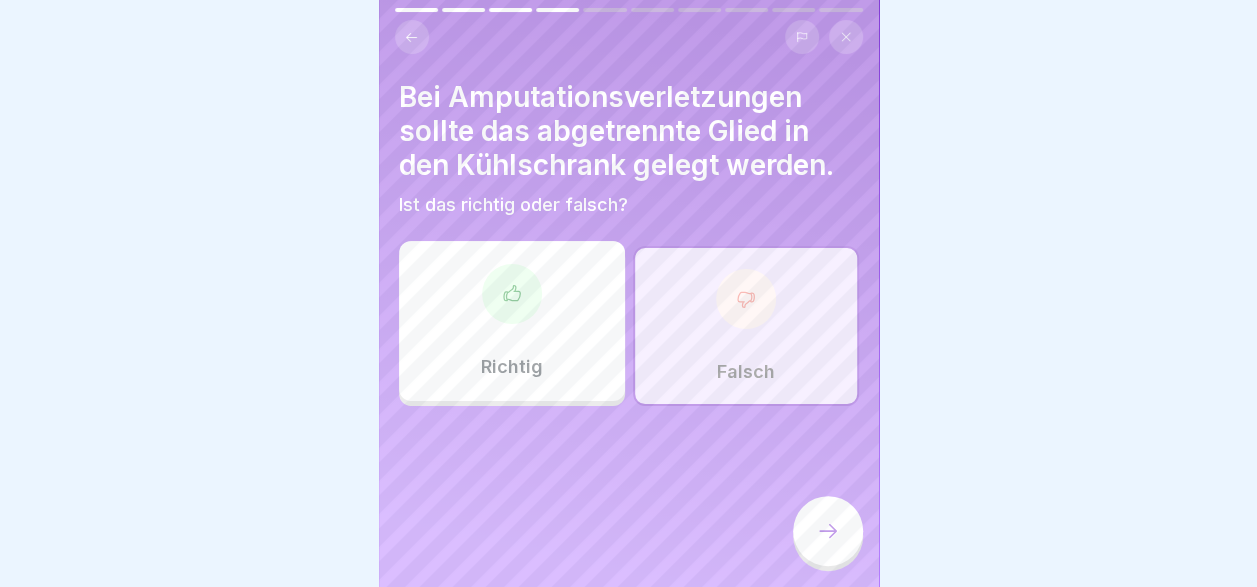 click at bounding box center [828, 531] 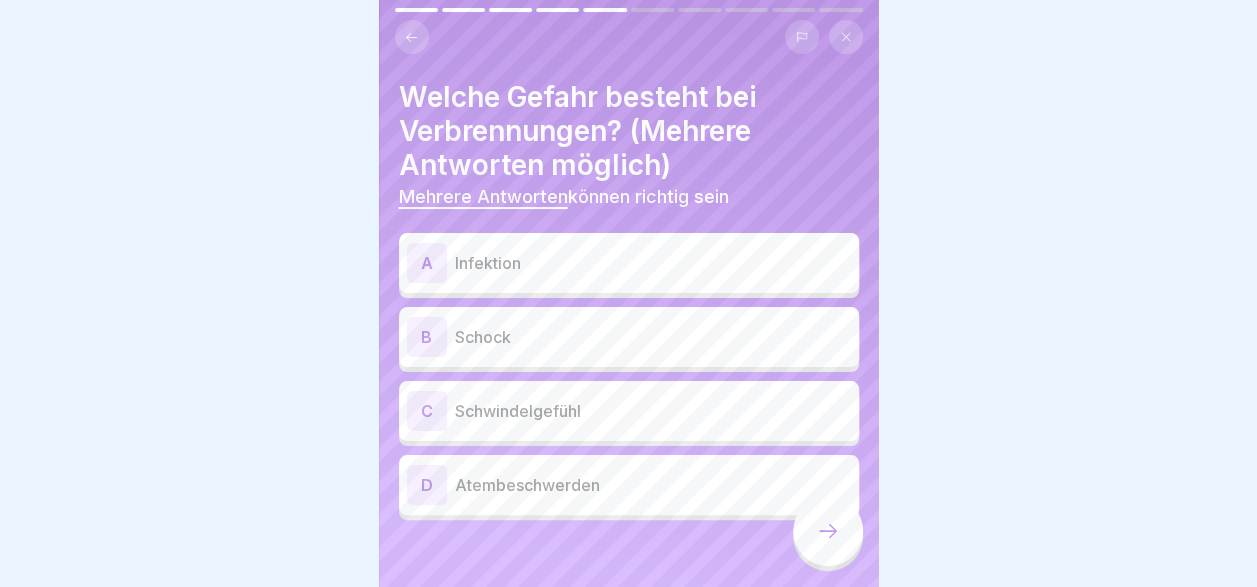 click on "Infektion" at bounding box center (653, 263) 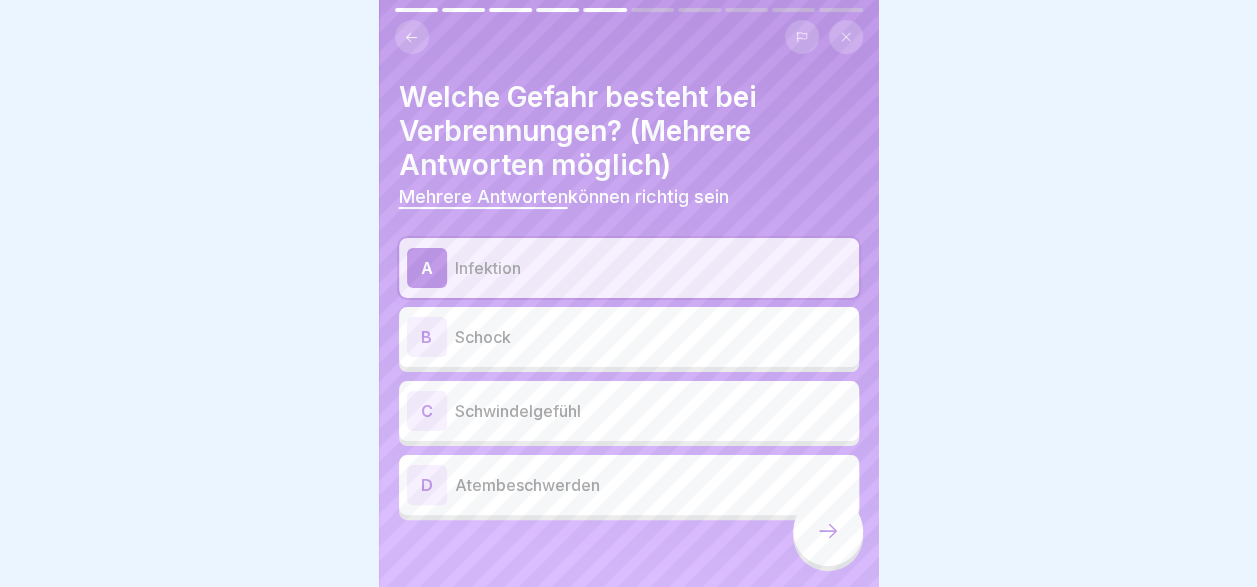click on "B Schock" at bounding box center [629, 337] 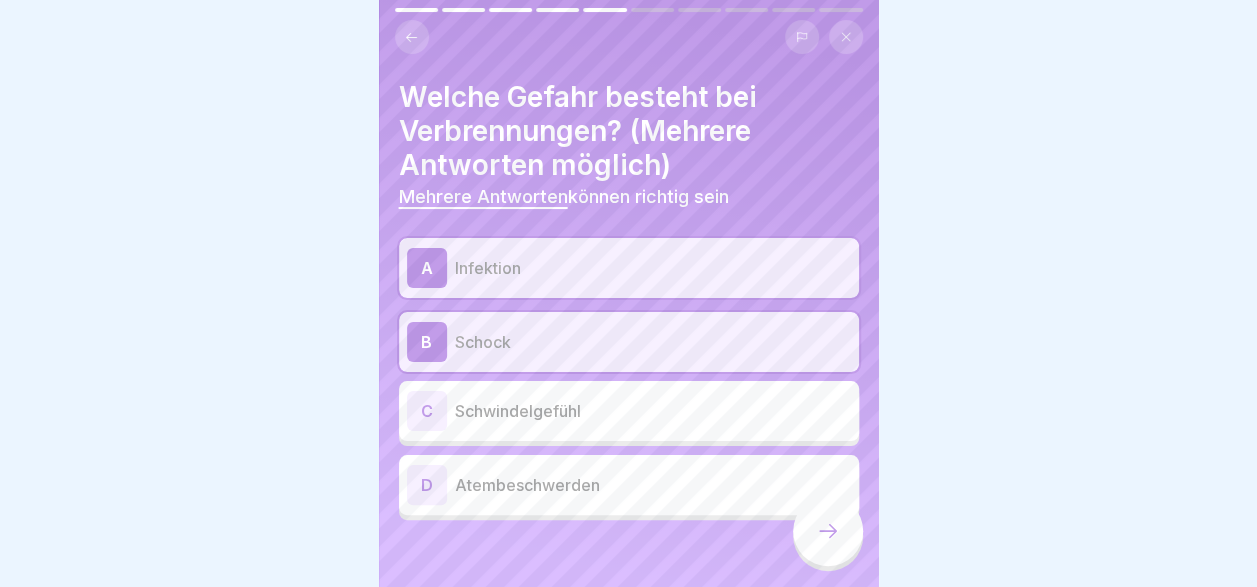 click on "Schwindelgefühl" at bounding box center (653, 411) 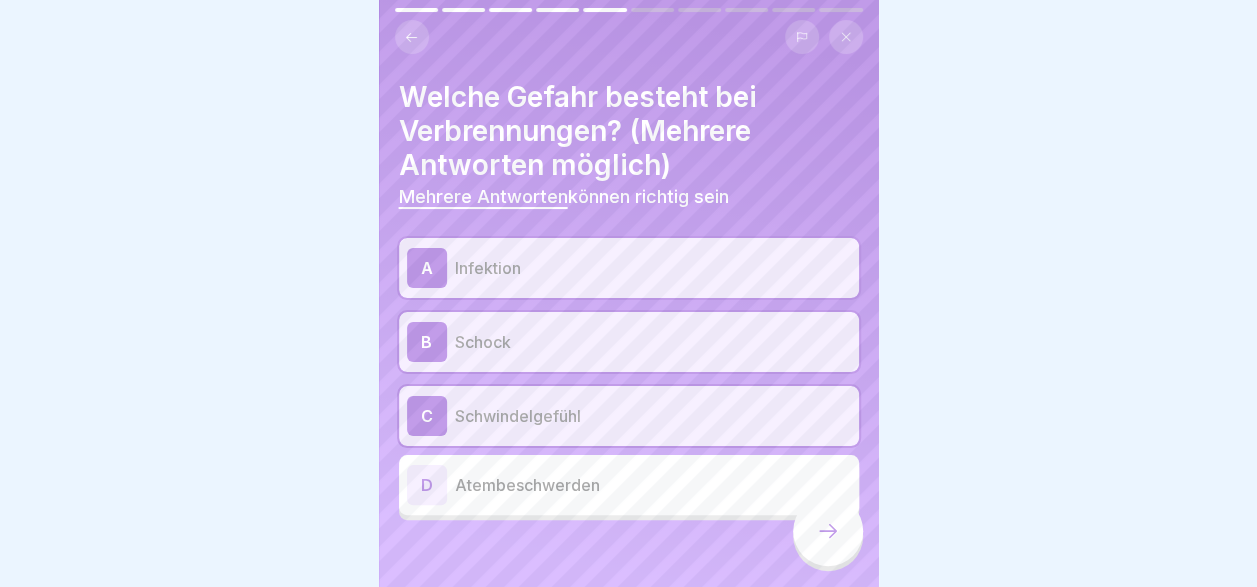 click 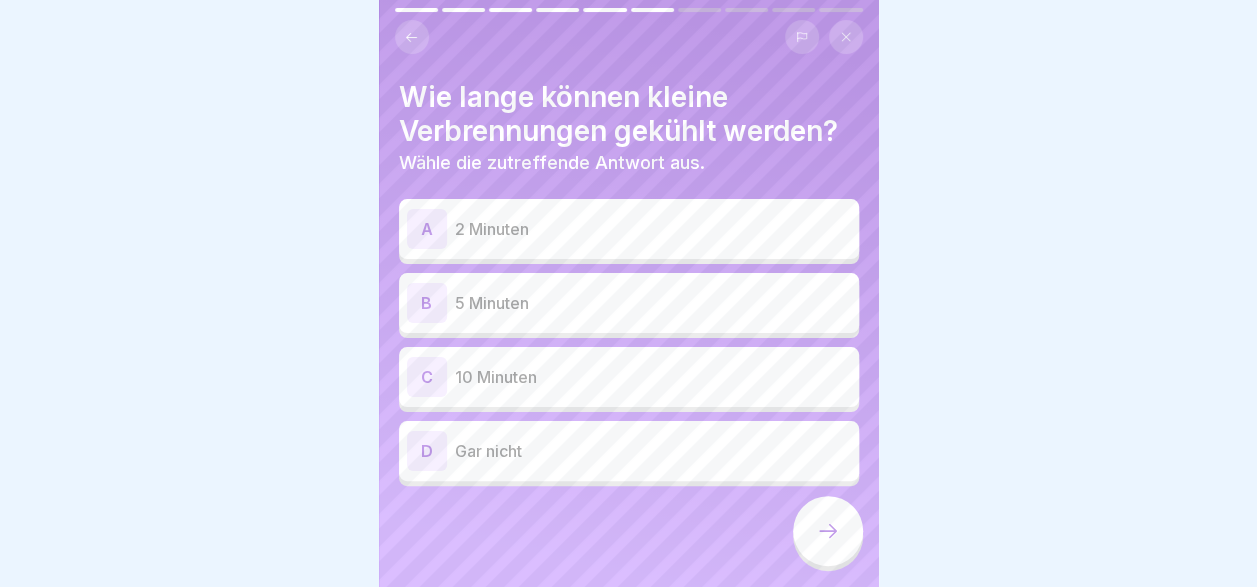 click on "C 10 Minuten" at bounding box center (629, 377) 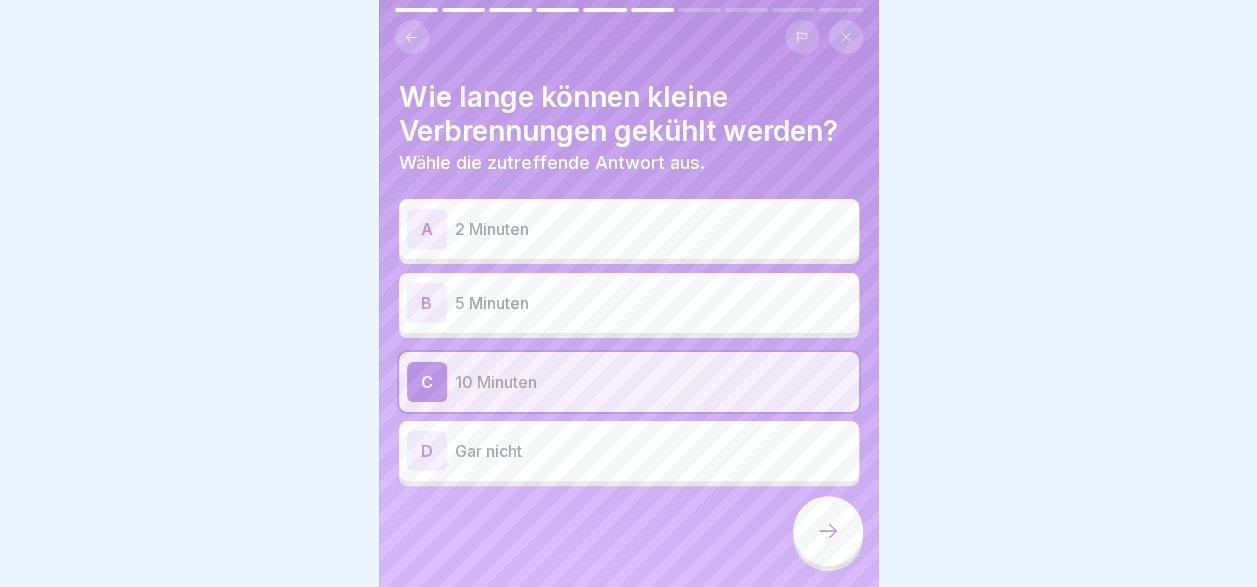 click 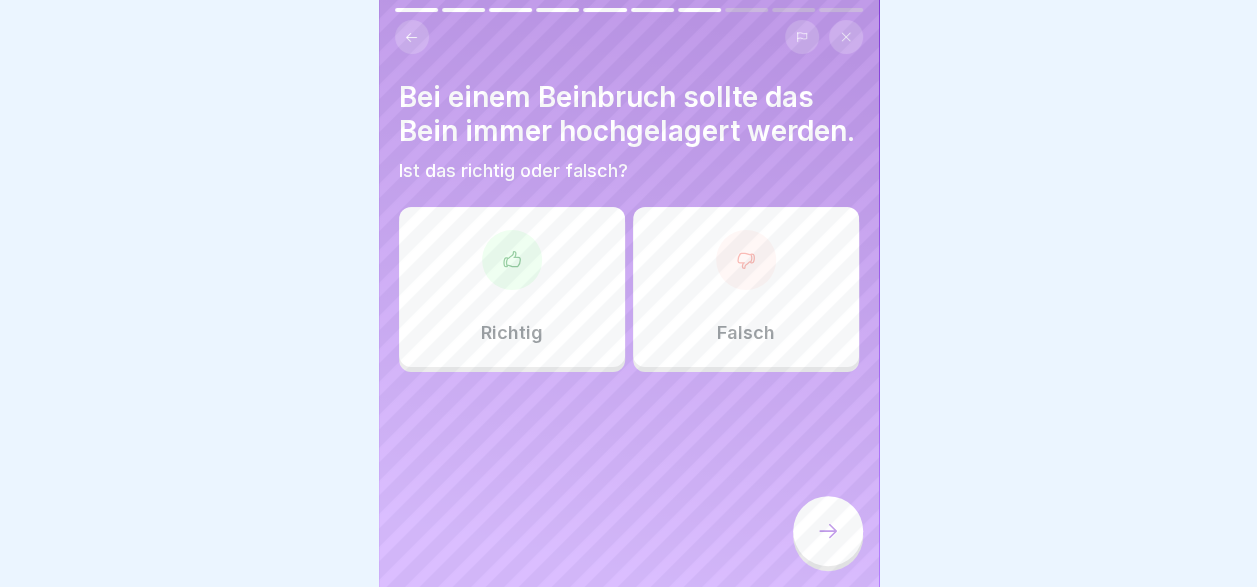 click on "Richtig" at bounding box center [512, 287] 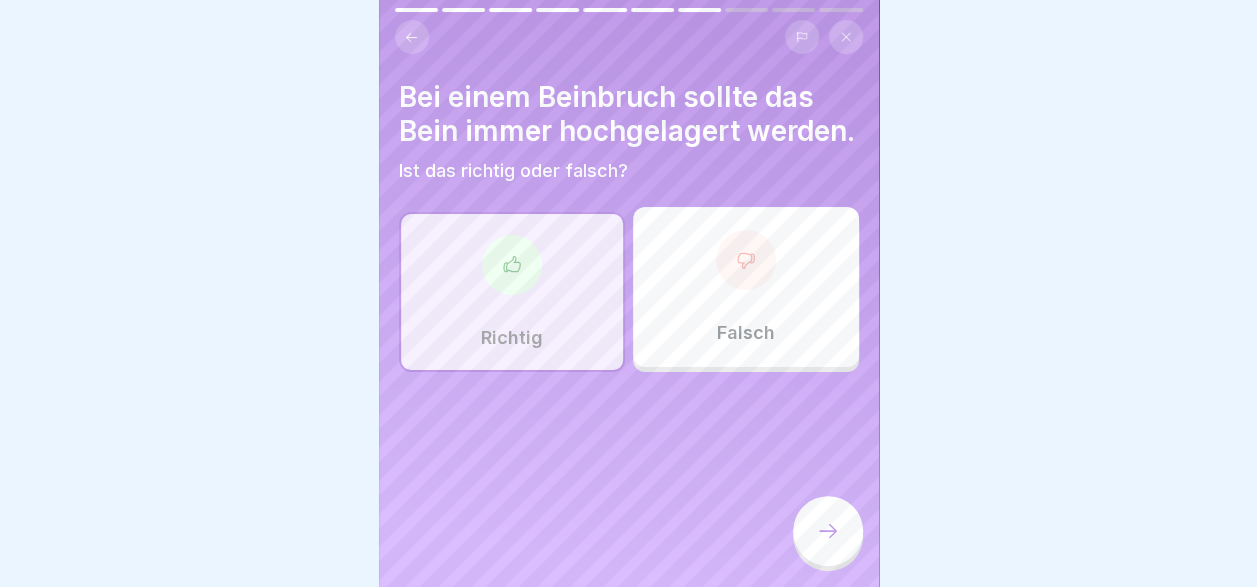 click at bounding box center (828, 531) 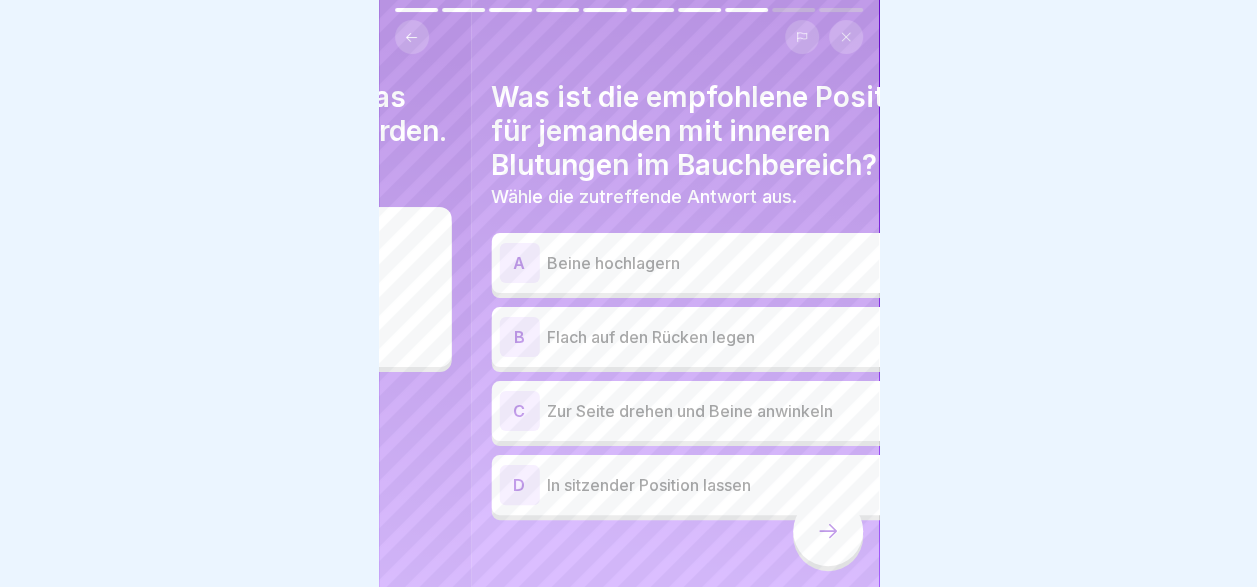 click on "Was ist die empfohlene Position für jemanden mit inneren Blutungen im Bauchbereich?" at bounding box center [721, 131] 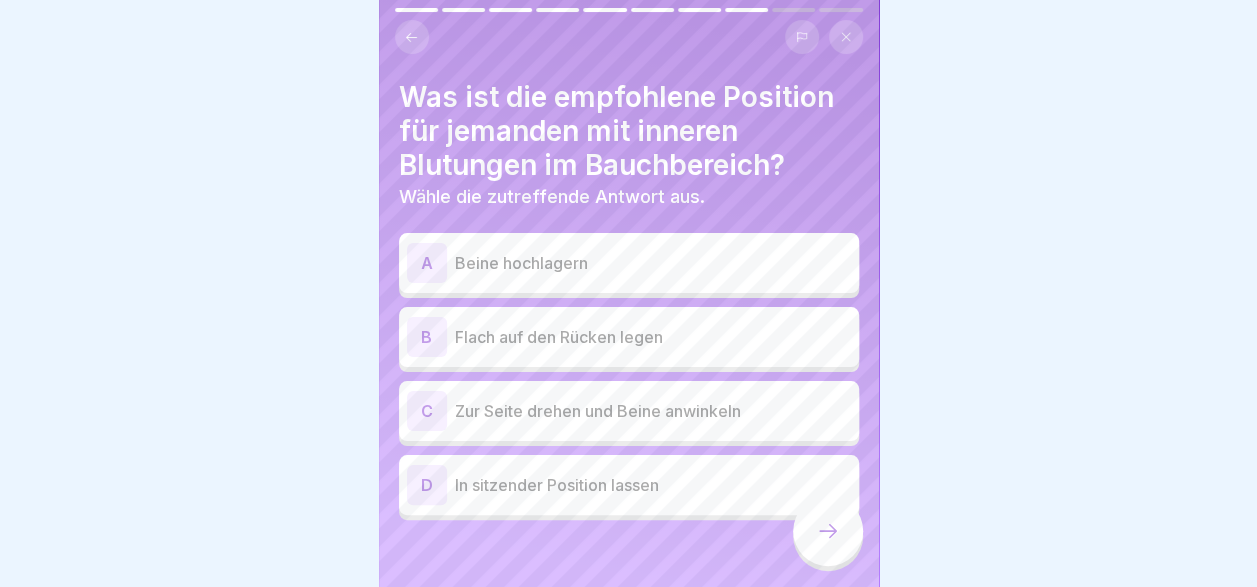 click on "Beine hochlagern" at bounding box center [653, 263] 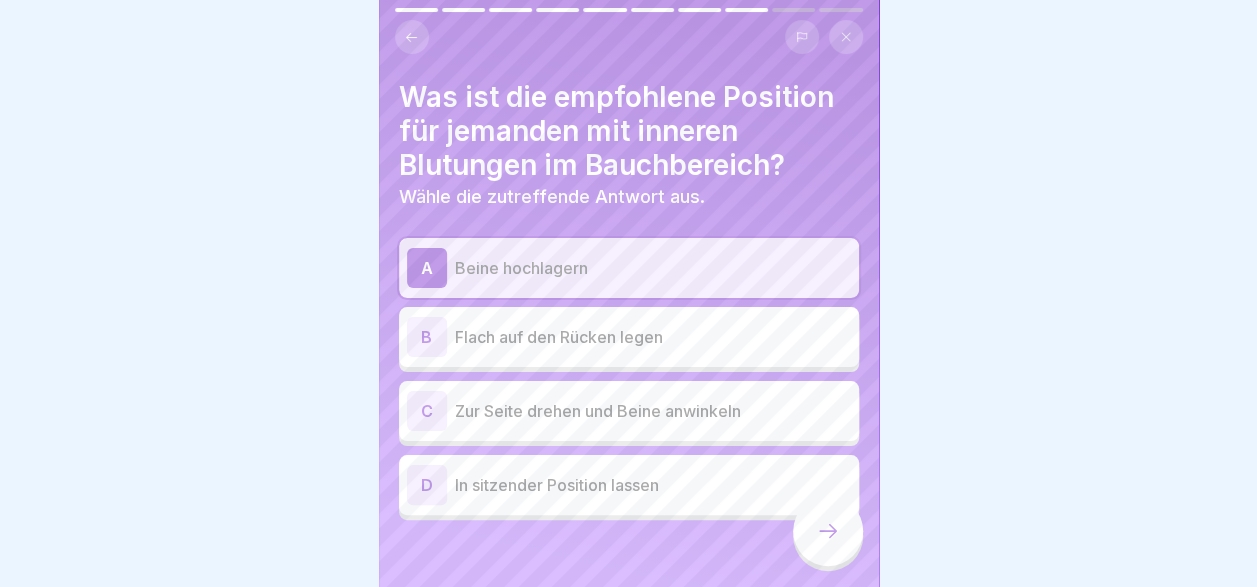 click on "Flach auf den Rücken legen" at bounding box center [653, 337] 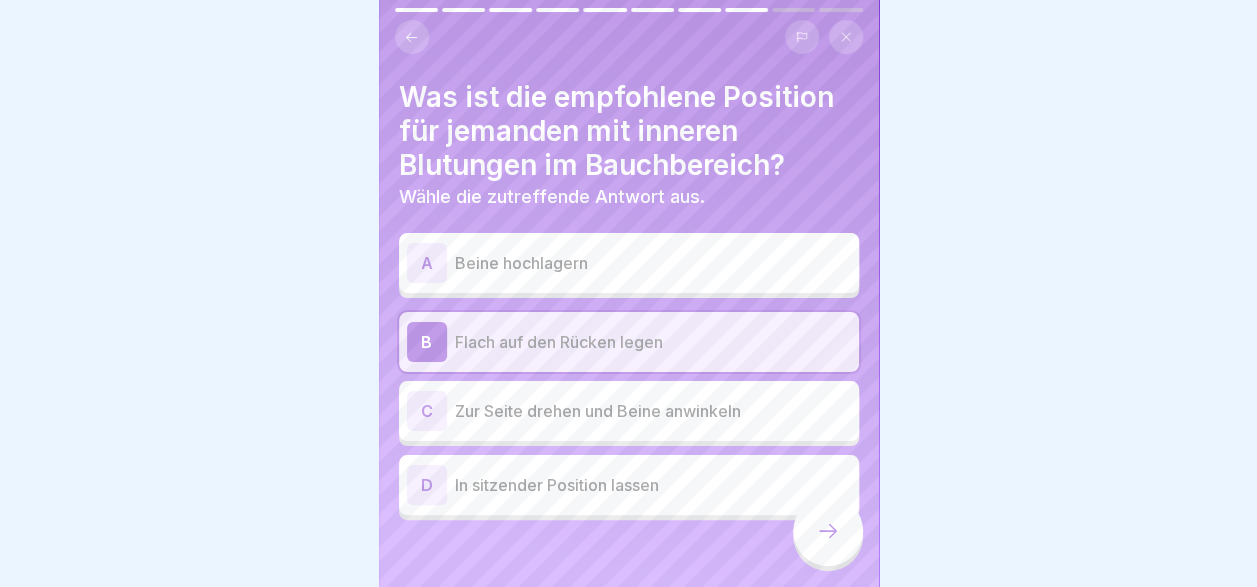 click on "Beine hochlagern" at bounding box center (653, 263) 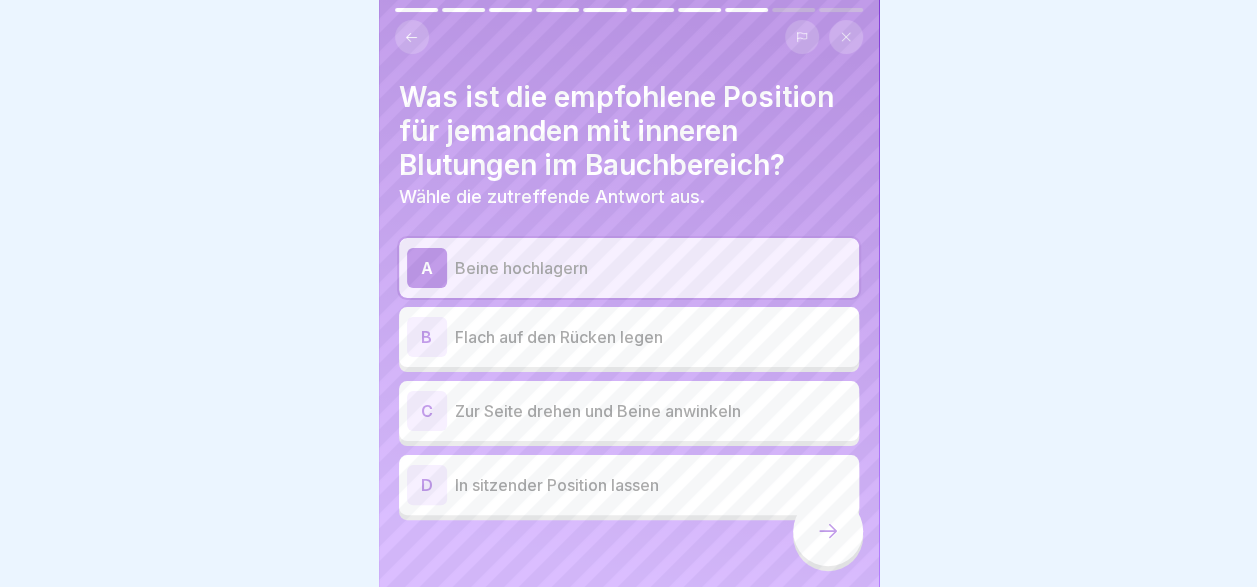 click 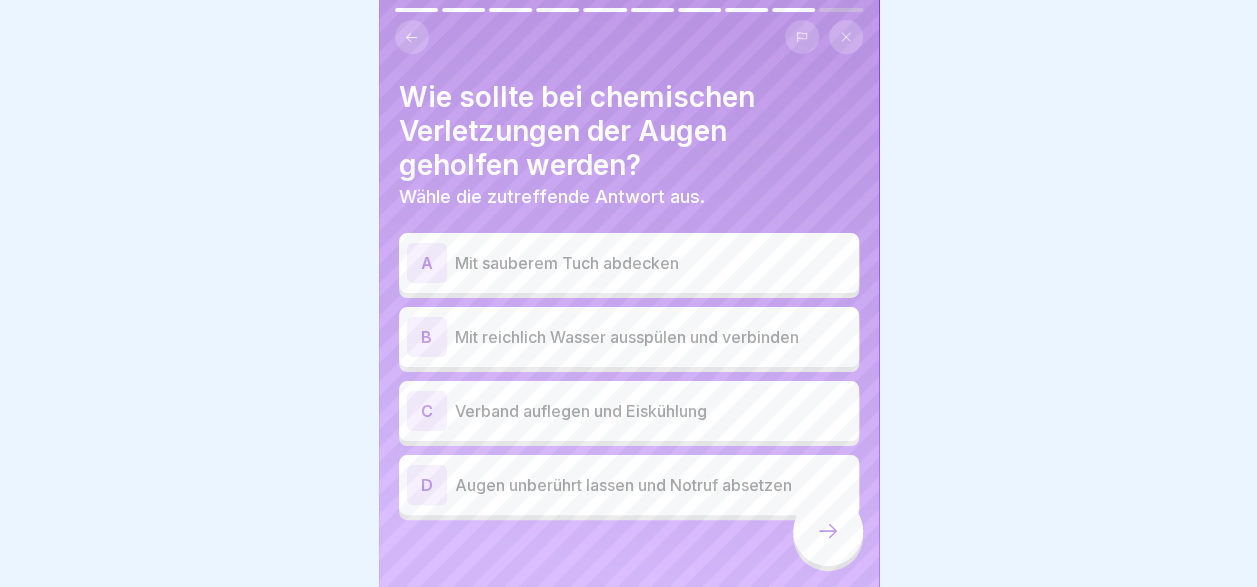 click on "B Mit reichlich Wasser ausspülen und verbinden" at bounding box center (629, 337) 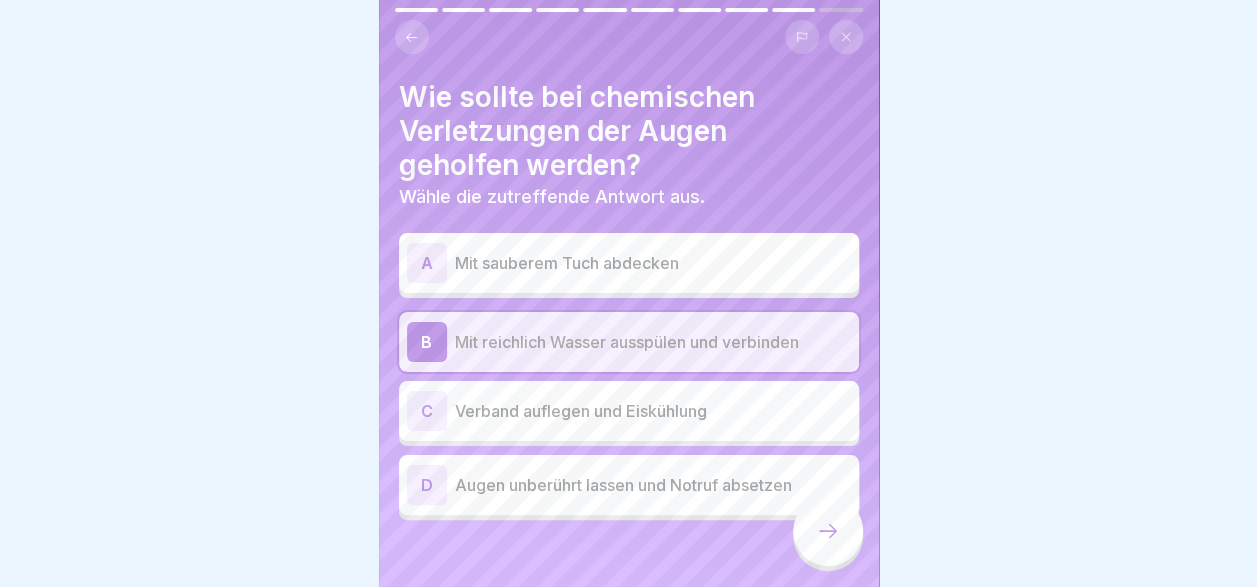 click at bounding box center [828, 531] 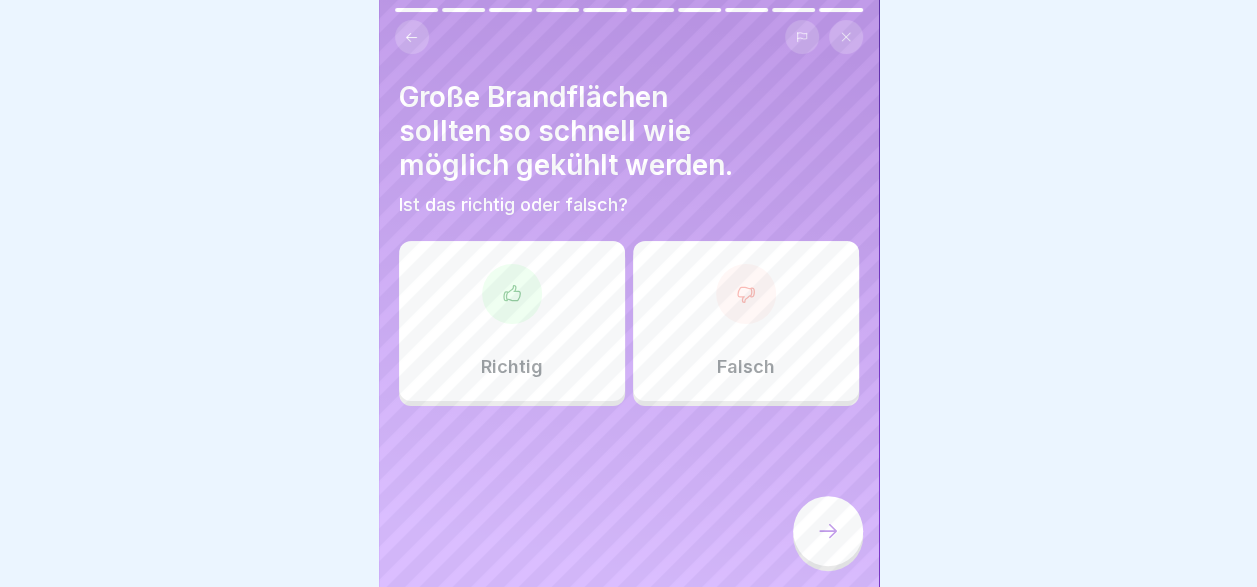 click on "Richtig" at bounding box center (512, 321) 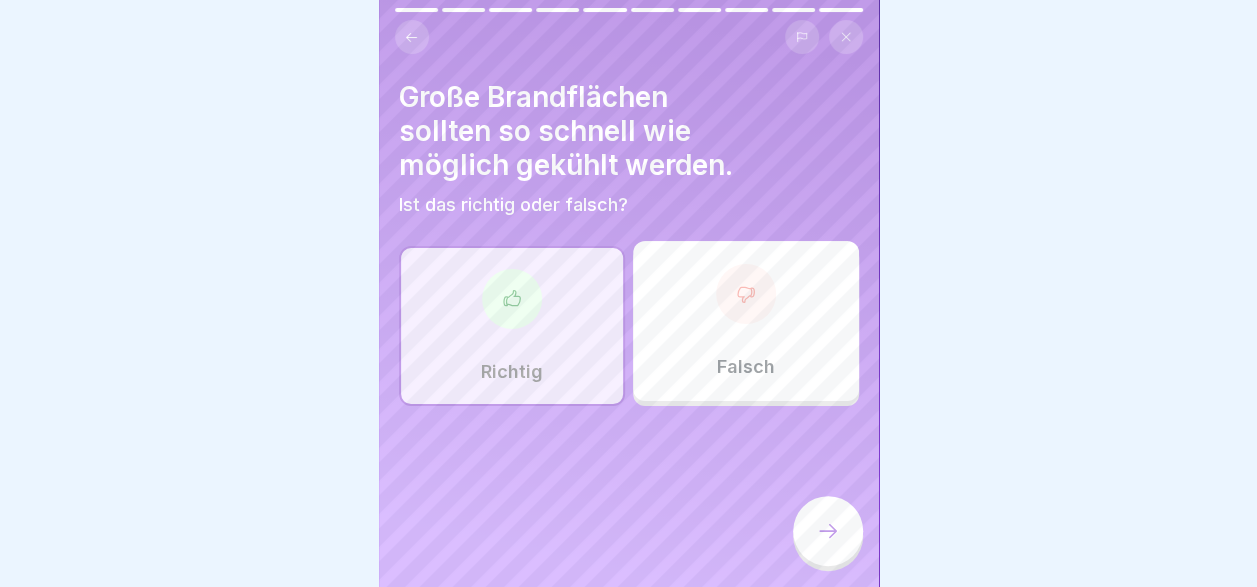 click at bounding box center (828, 531) 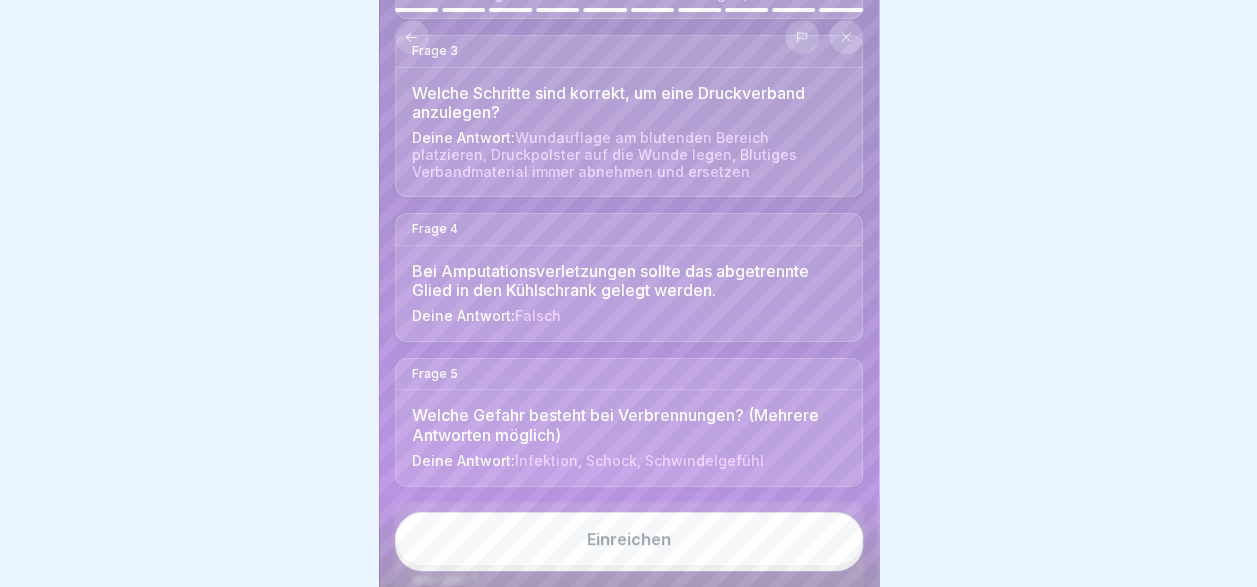 scroll, scrollTop: 523, scrollLeft: 0, axis: vertical 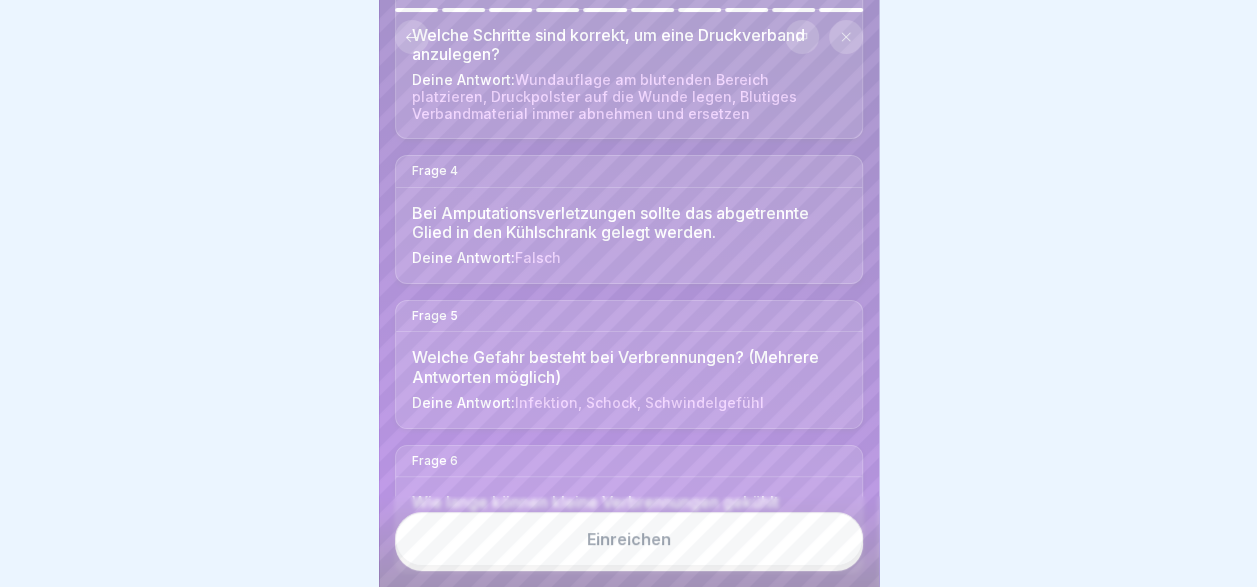click on "Einreichen" at bounding box center (629, 539) 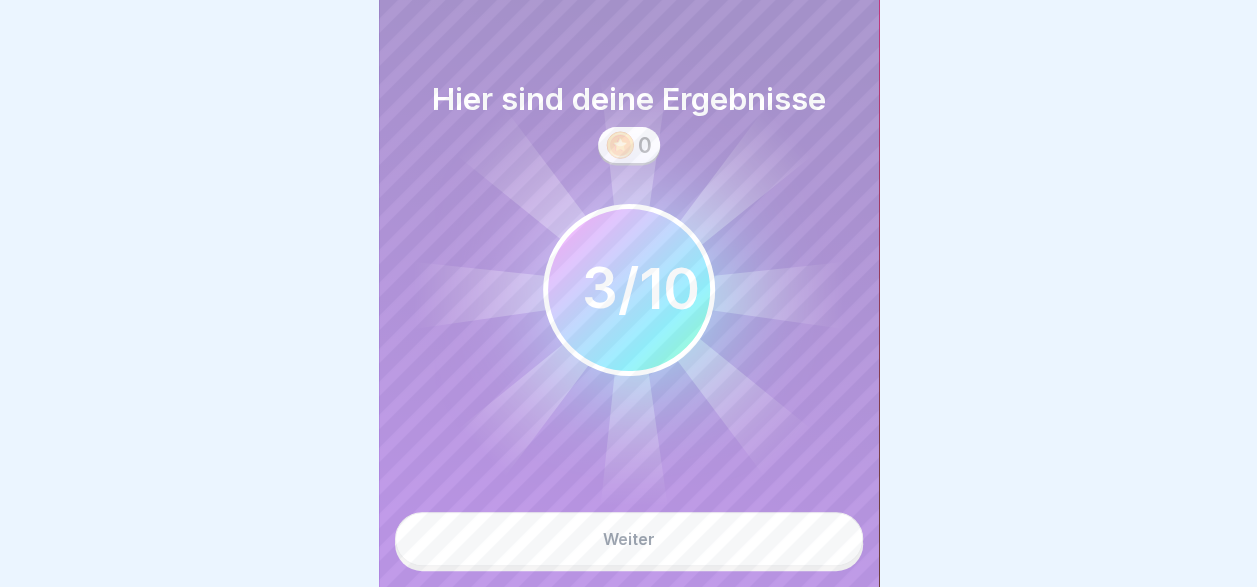 click on "Weiter" at bounding box center (629, 539) 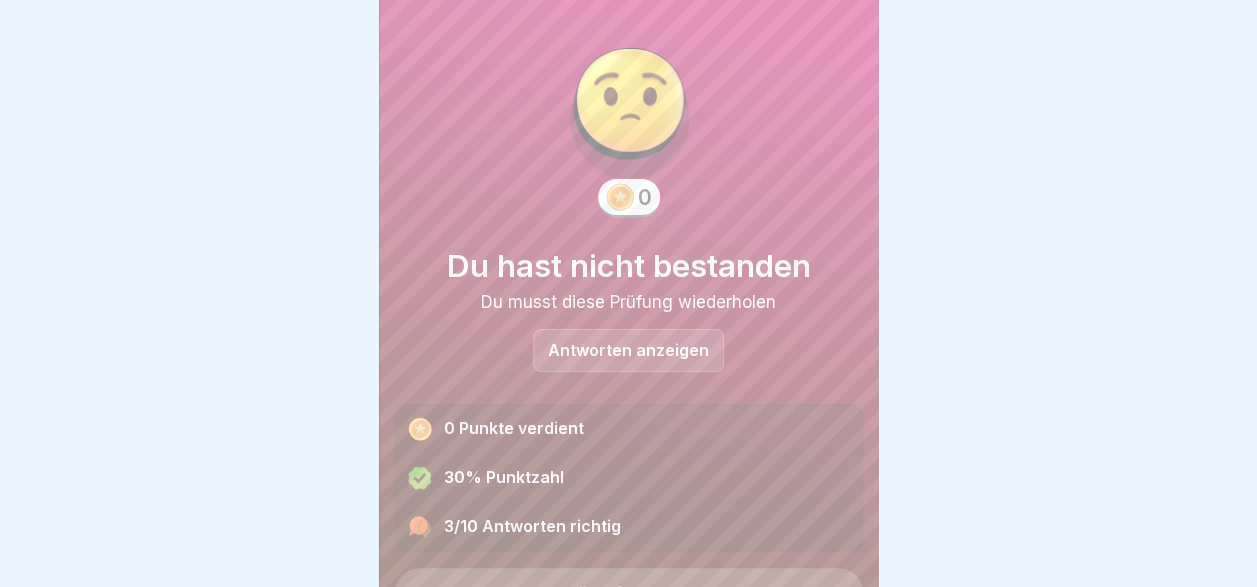 scroll, scrollTop: 94, scrollLeft: 0, axis: vertical 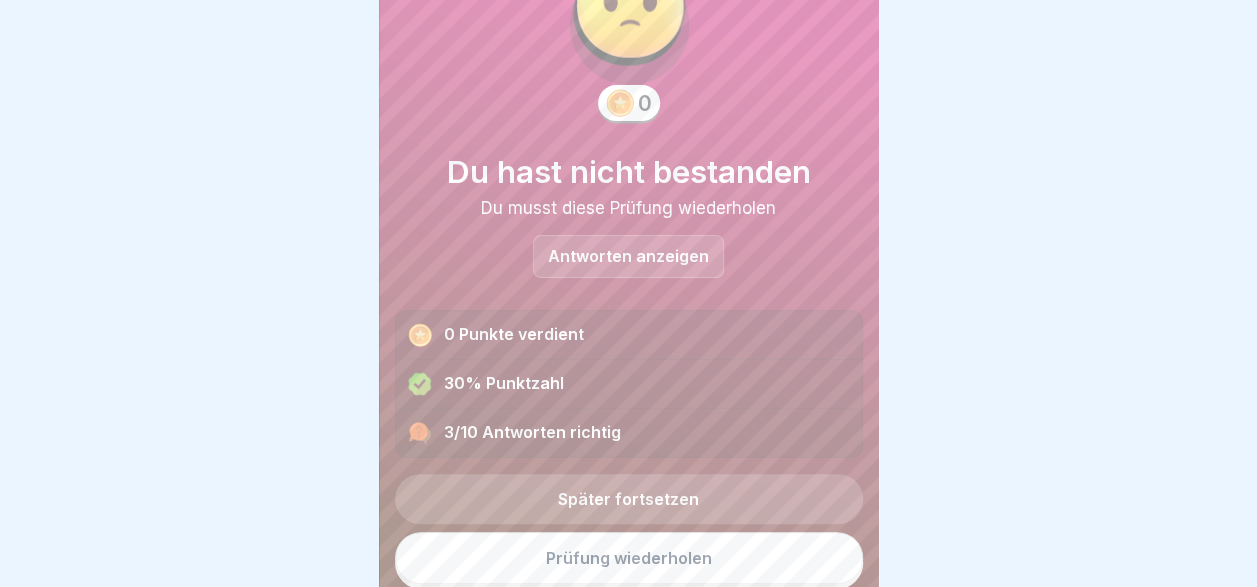 click on "Prüfung wiederholen" at bounding box center [629, 558] 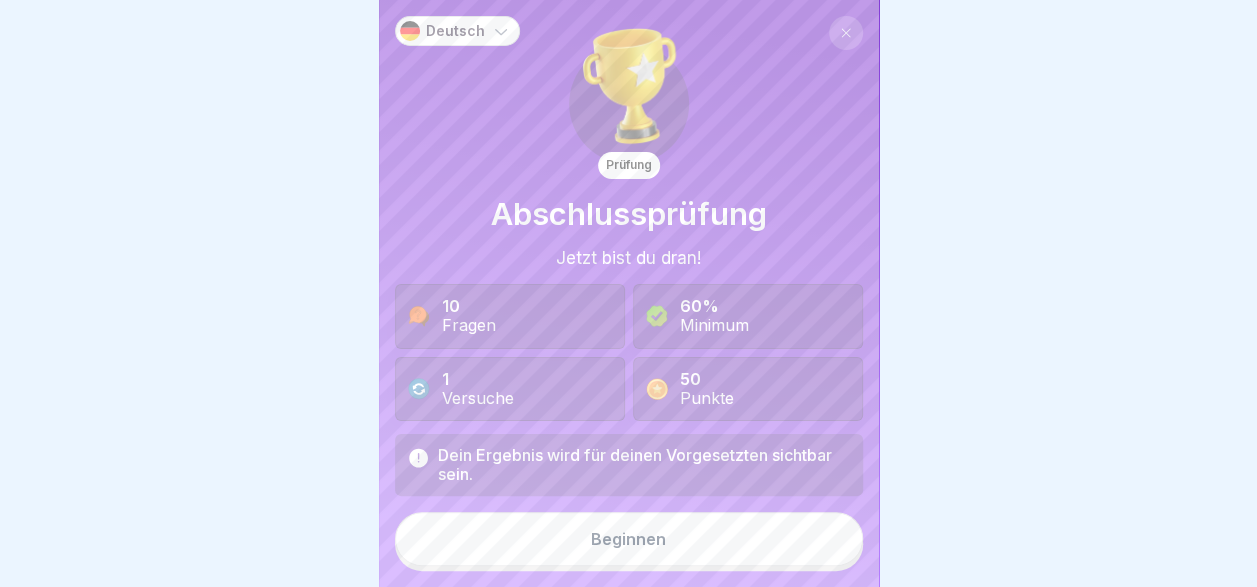 scroll, scrollTop: 15, scrollLeft: 0, axis: vertical 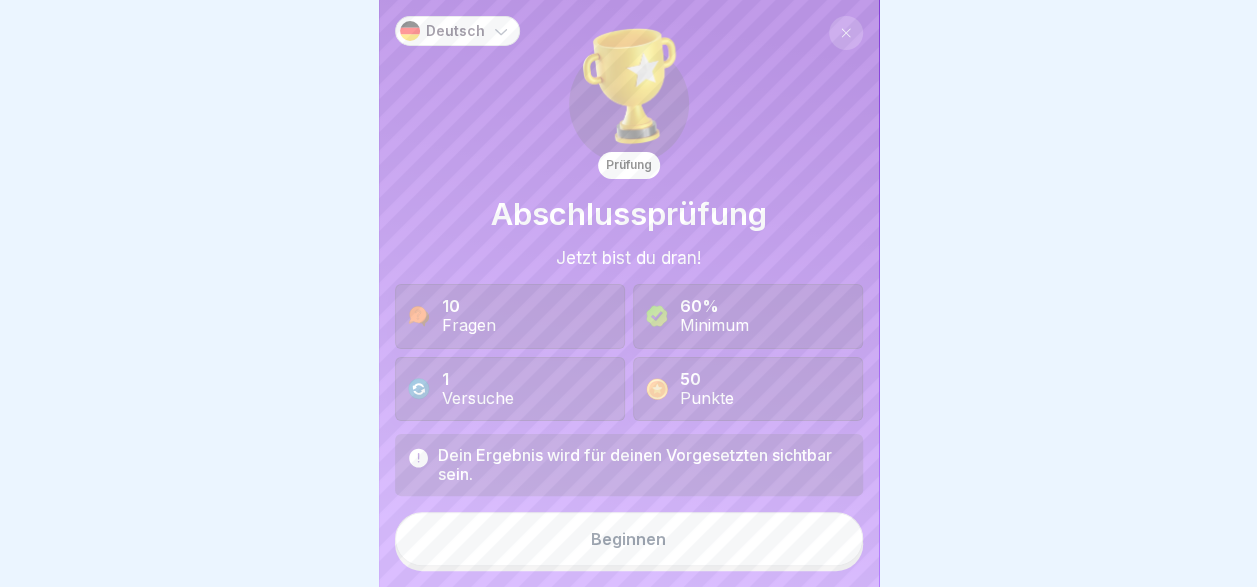 click on "Beginnen" at bounding box center [629, 539] 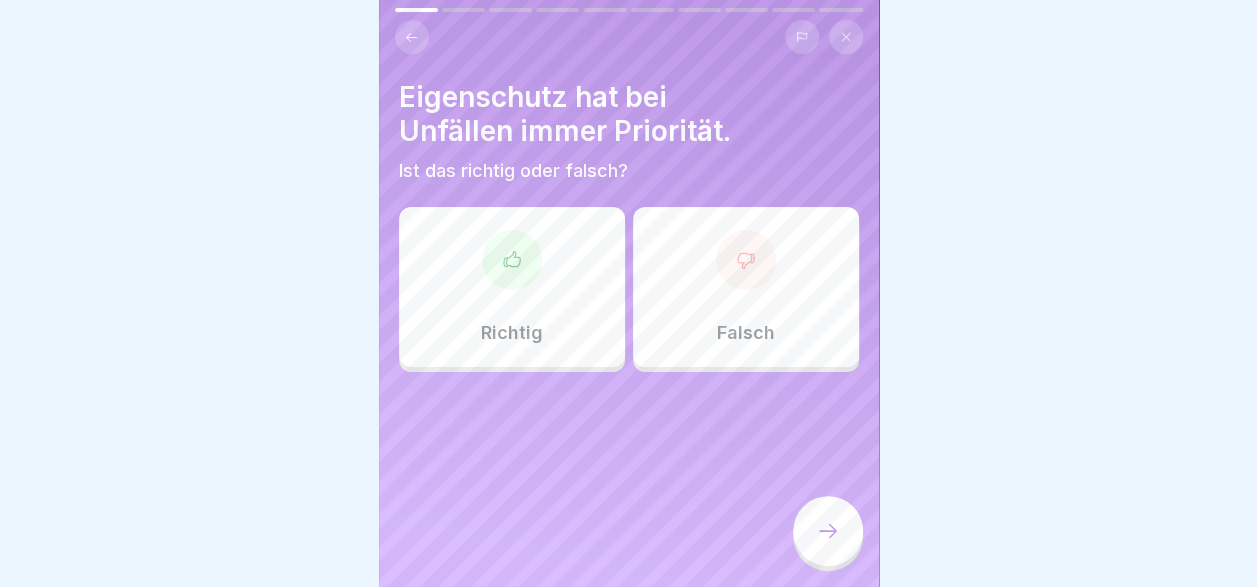 click on "Richtig" at bounding box center [512, 287] 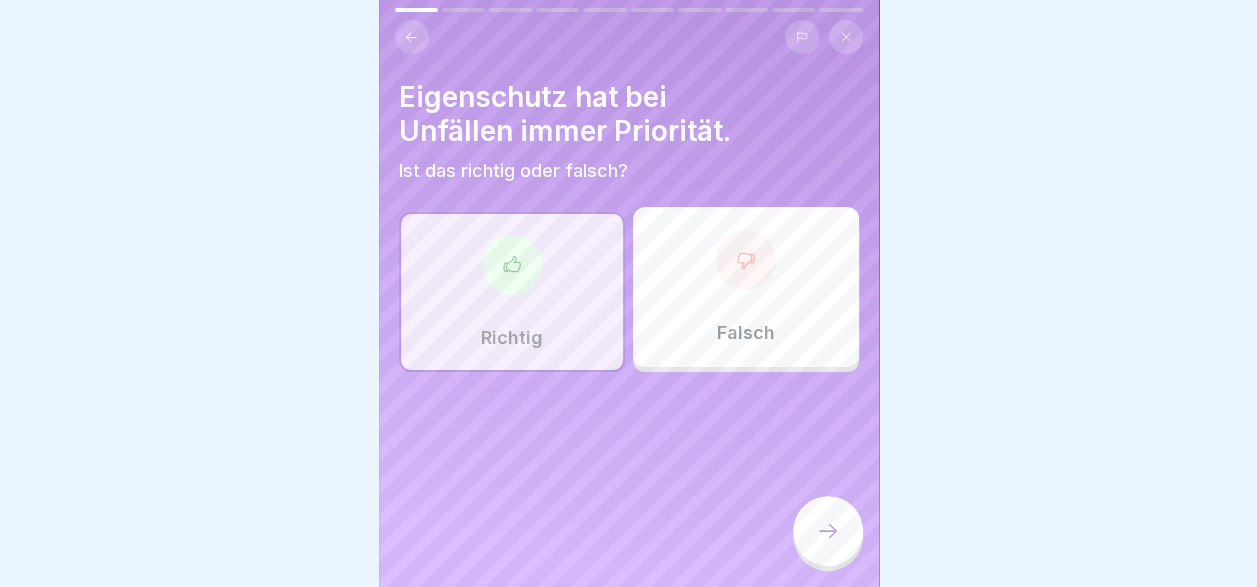 click at bounding box center (828, 531) 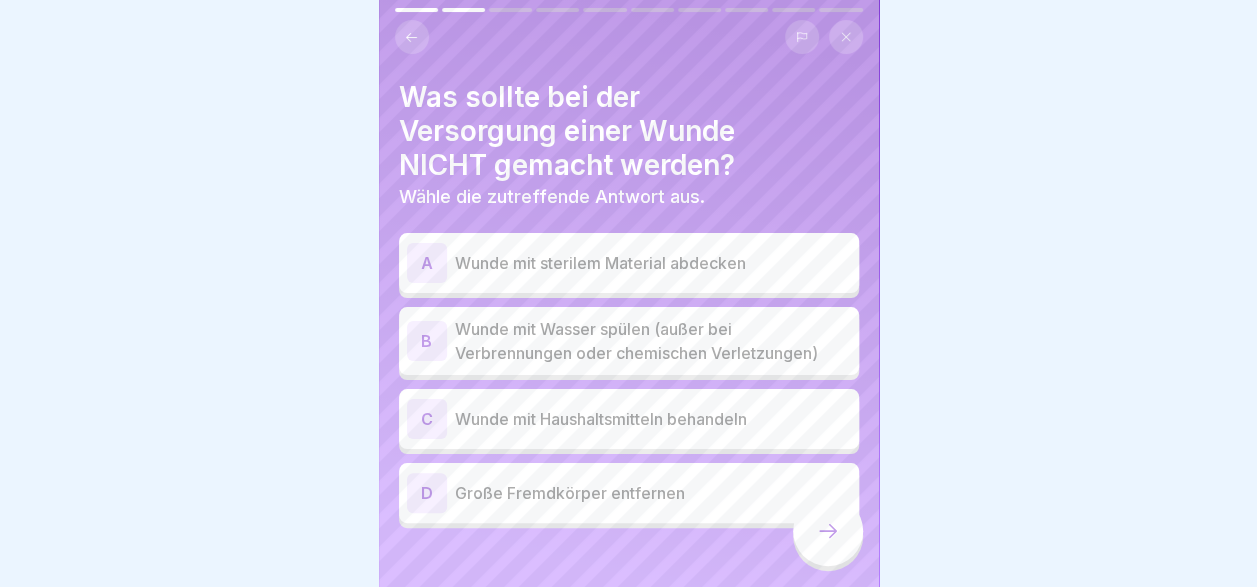 click on "Wunde mit sterilem Material abdecken" at bounding box center (653, 263) 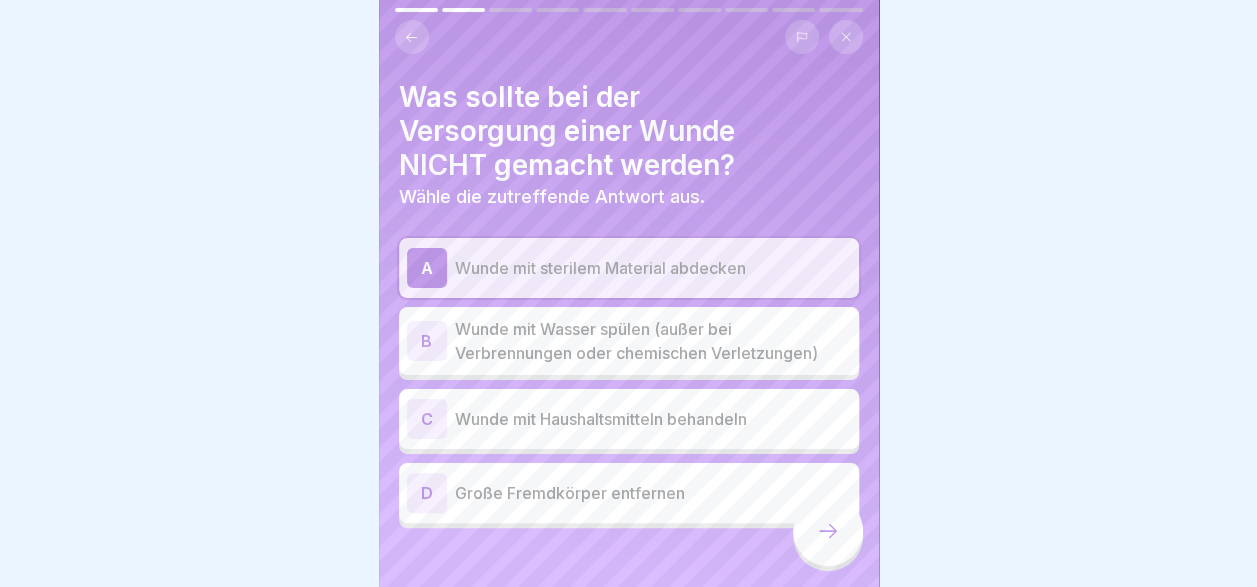 click on "Wunde mit Wasser spülen (außer bei Verbrennungen oder chemischen Verletzungen)" at bounding box center (653, 341) 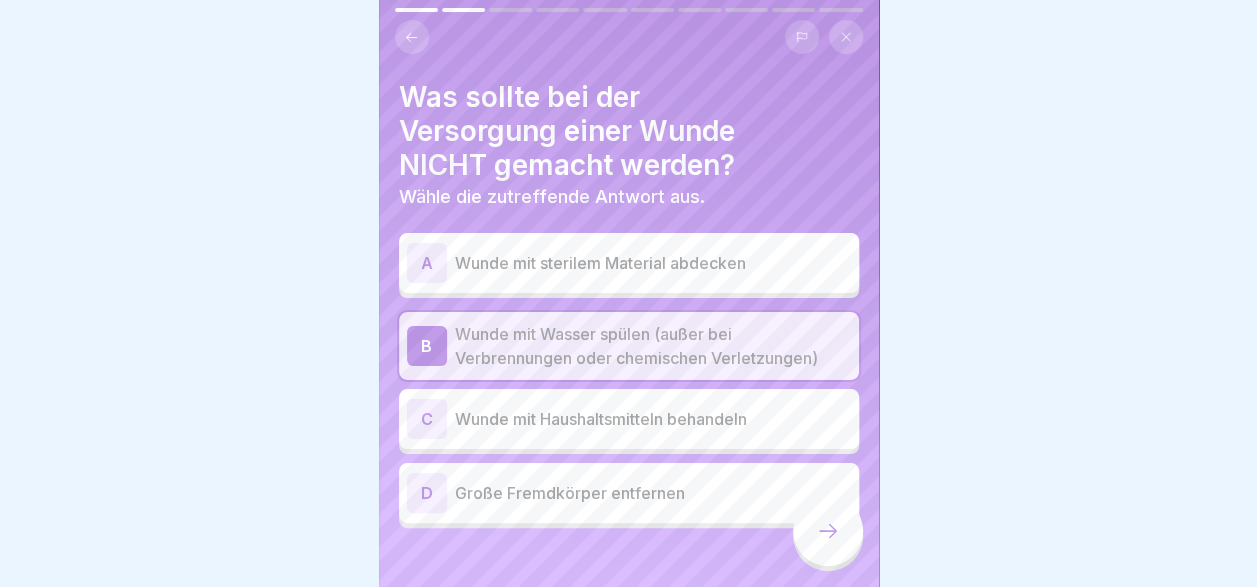 click on "D Große Fremdkörper entfernen" at bounding box center [629, 493] 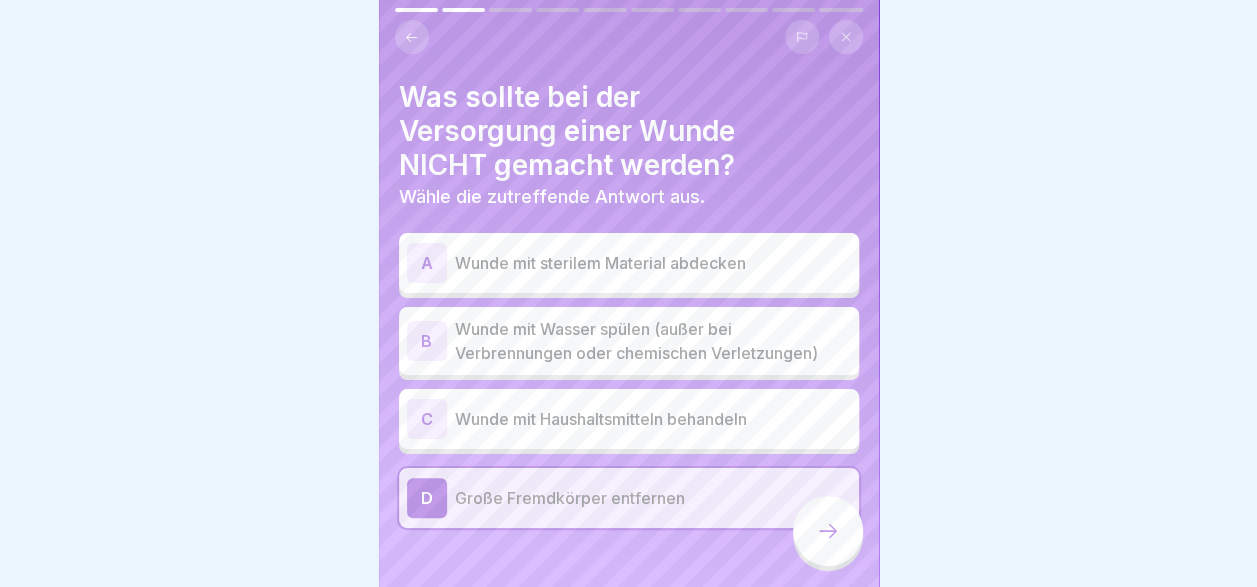 click on "C Wunde mit Haushaltsmitteln behandeln" at bounding box center (629, 419) 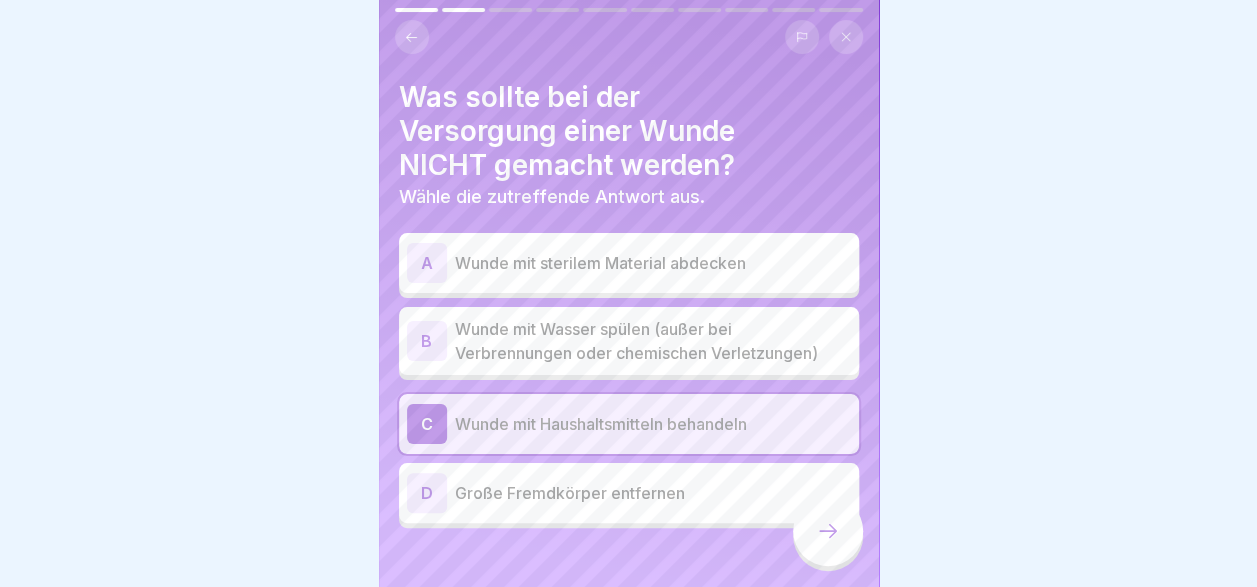 click on "Große Fremdkörper entfernen" at bounding box center (653, 493) 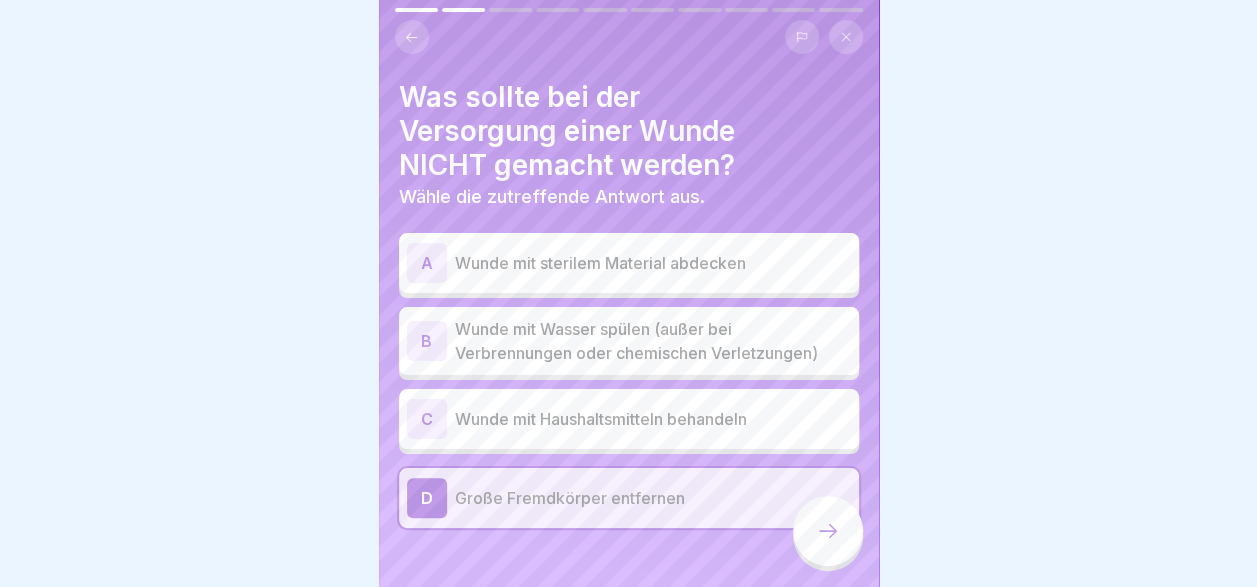 click 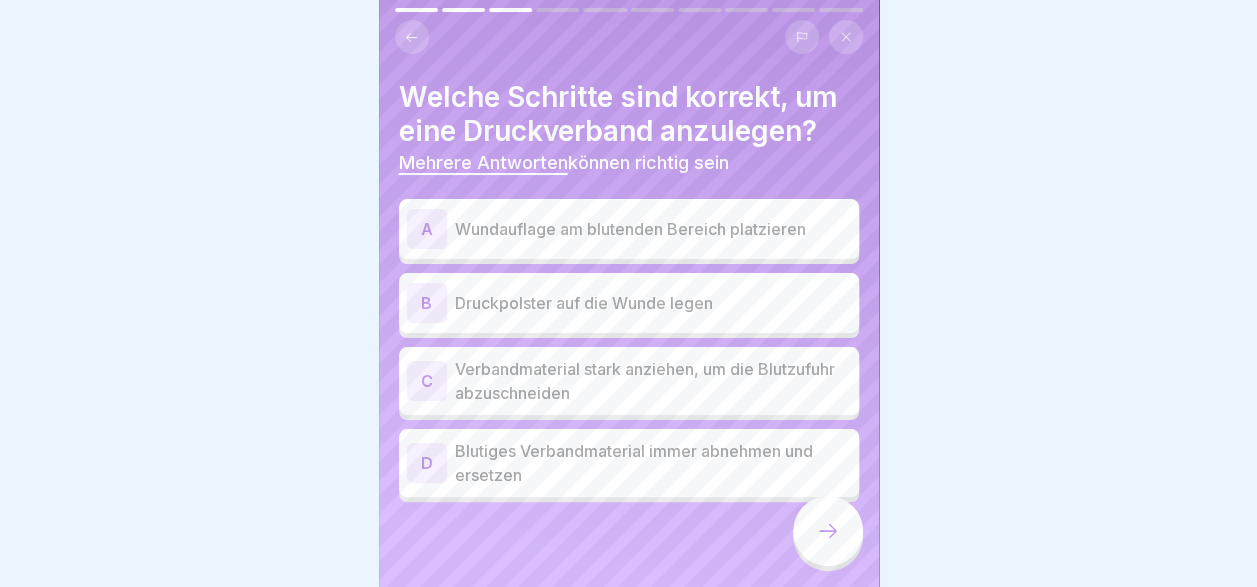 click on "B Druckpolster auf die Wunde legen" at bounding box center (629, 303) 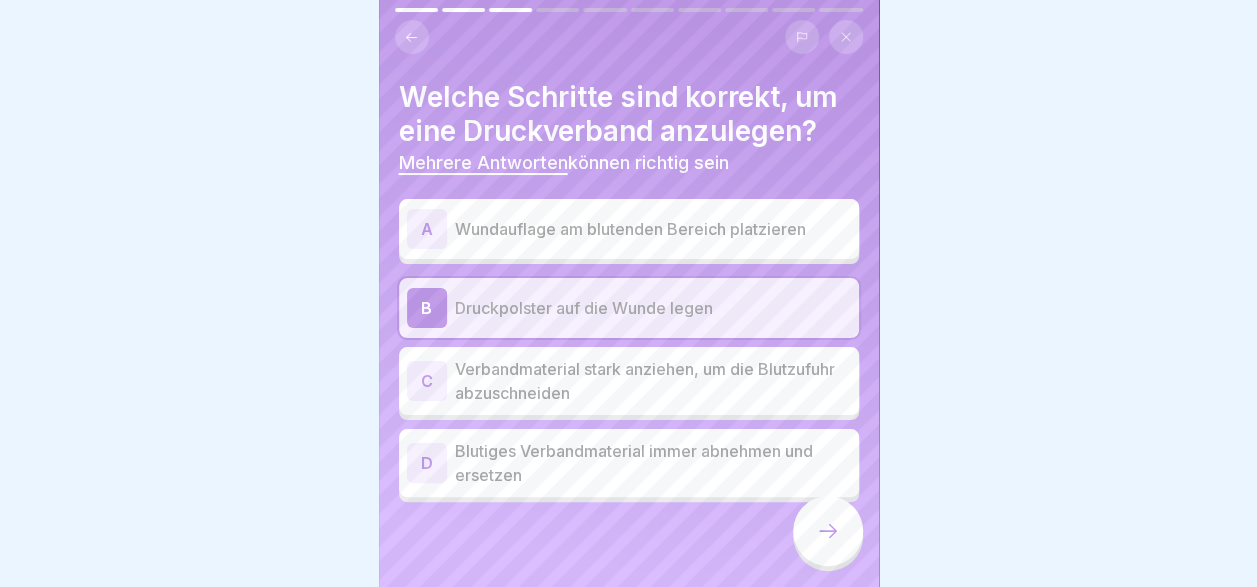 click on "Blutiges Verbandmaterial immer abnehmen und ersetzen" at bounding box center (653, 463) 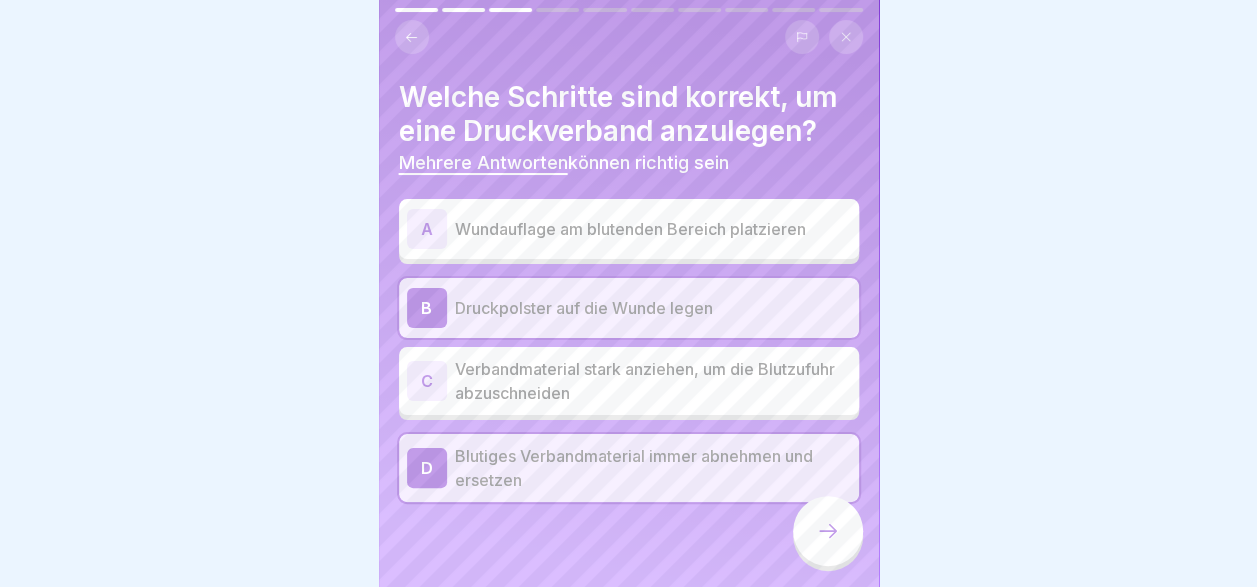 click on "Wundauflage am blutenden Bereich platzieren" at bounding box center [653, 229] 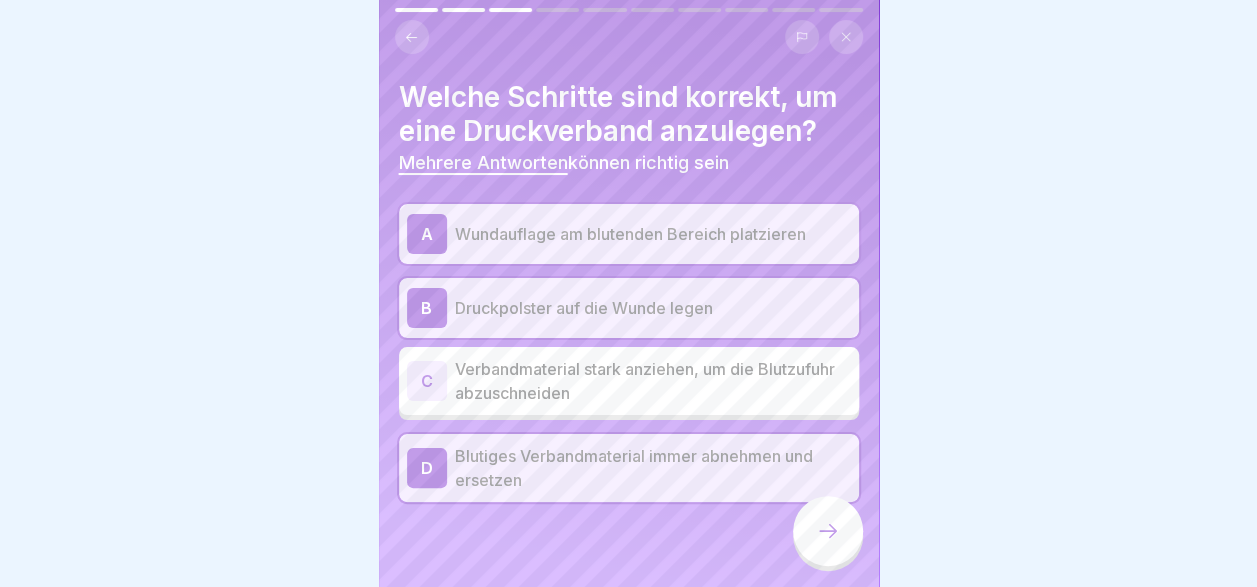 click on "Blutiges Verbandmaterial immer abnehmen und ersetzen" at bounding box center [653, 468] 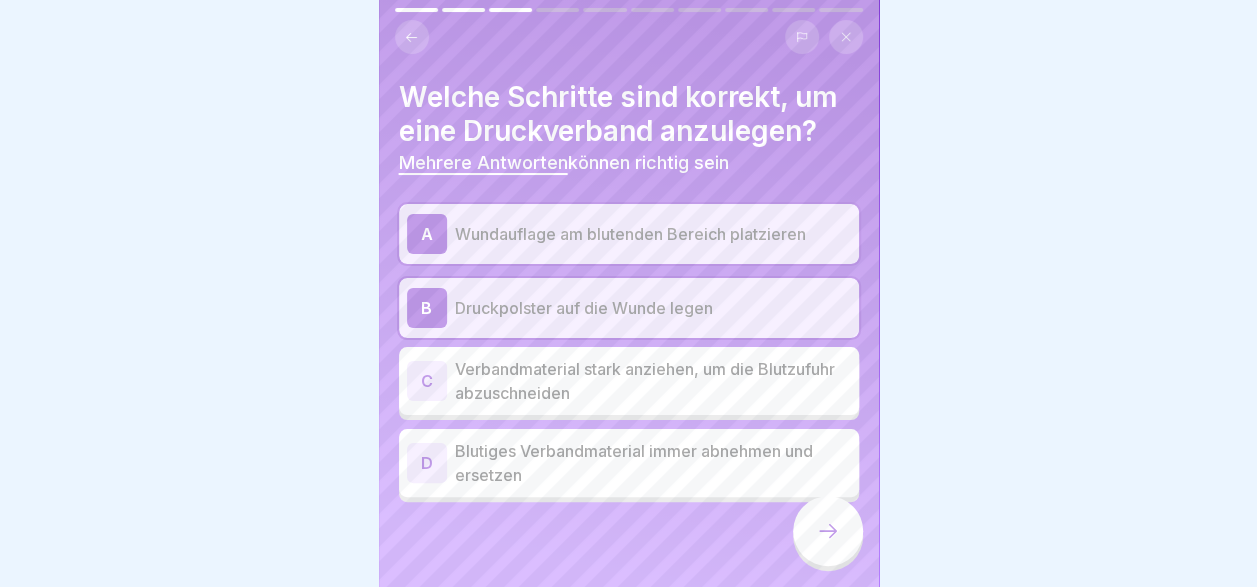 click on "Verbandmaterial stark anziehen, um die Blutzufuhr abzuschneiden" at bounding box center [653, 381] 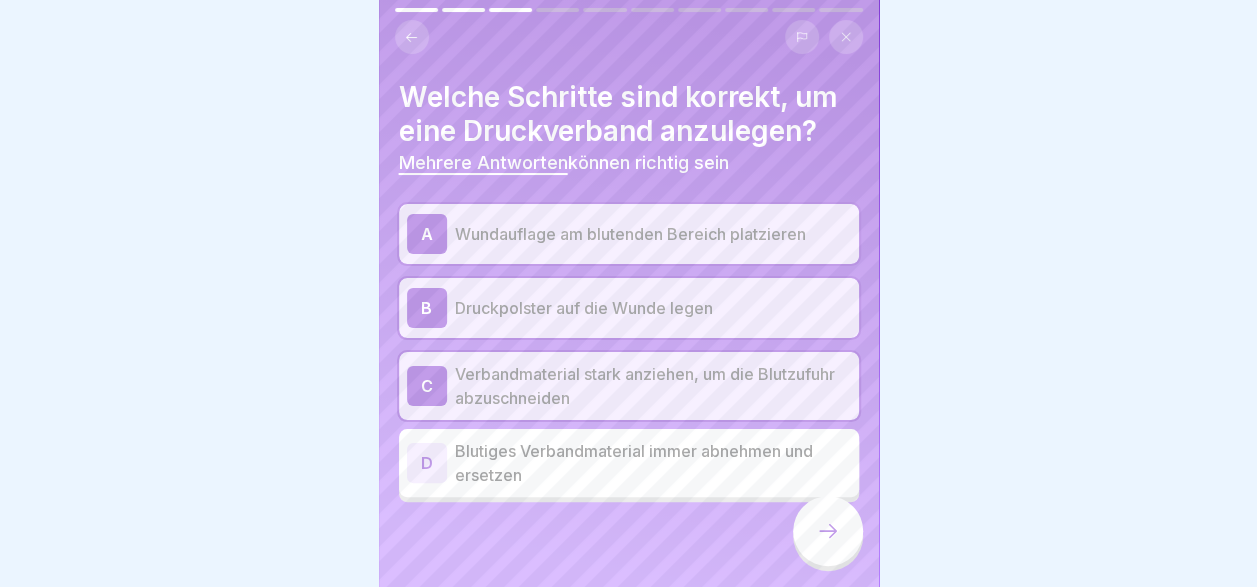 click 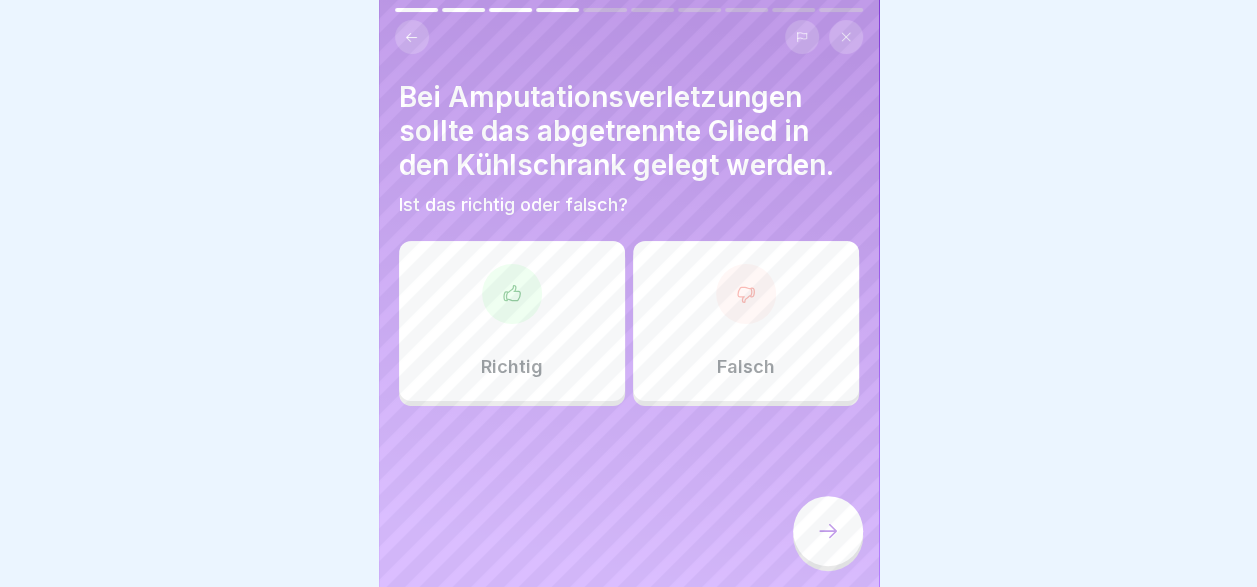 click on "Falsch" at bounding box center (746, 321) 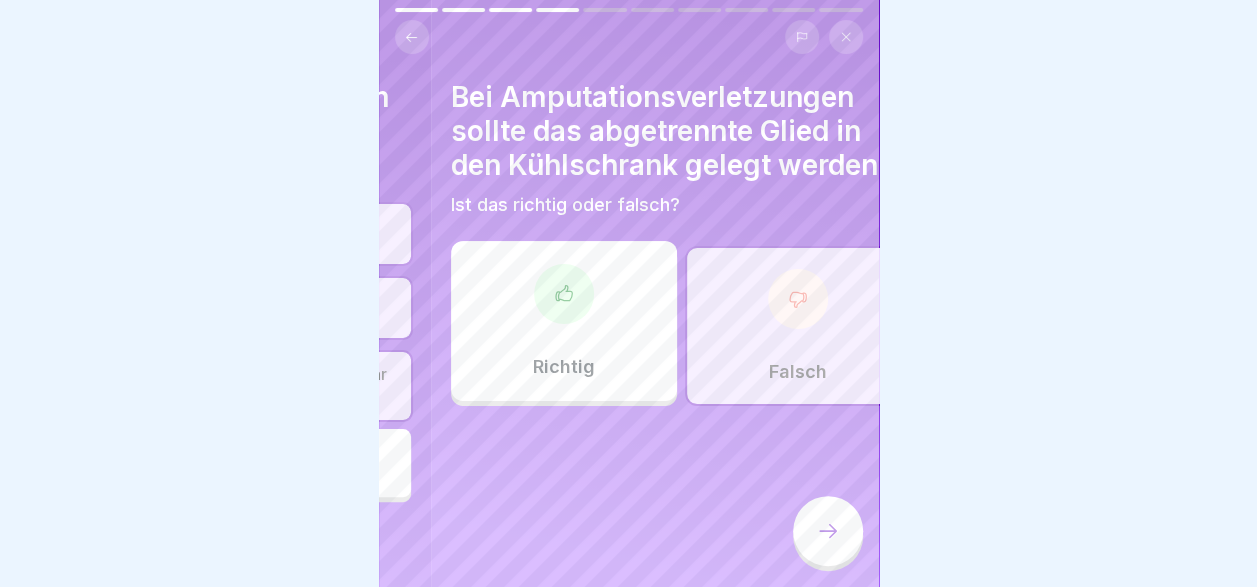 click on "Bei Amputationsverletzungen sollte das abgetrennte Glied in den Kühlschrank gelegt werden. Ist das richtig oder falsch? Richtig Falsch" at bounding box center (681, 293) 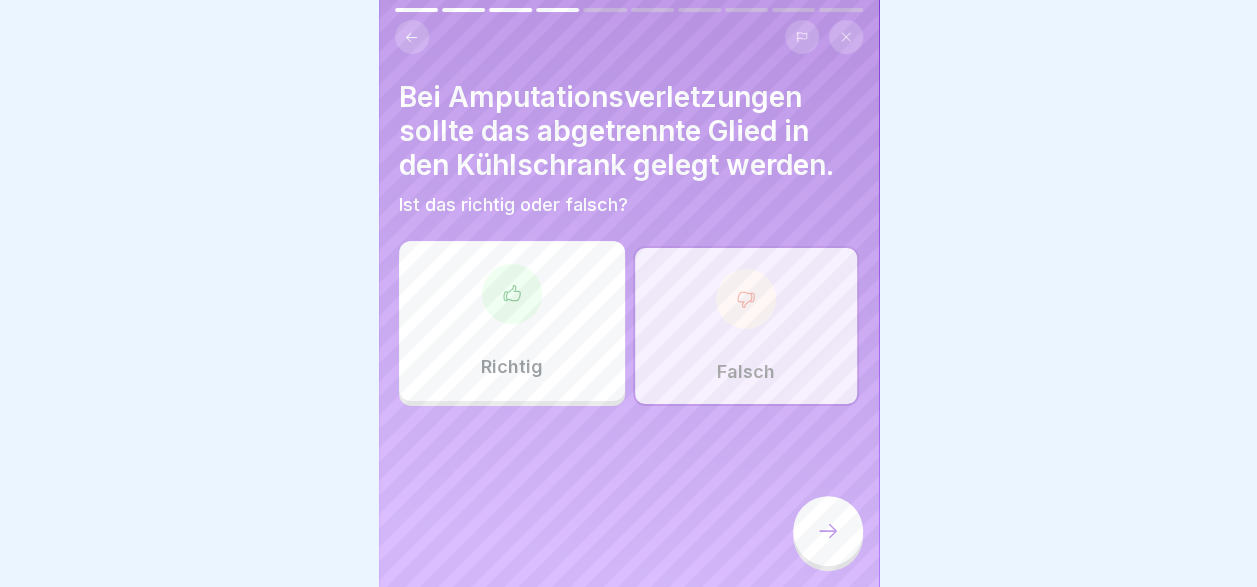 click on "Falsch" at bounding box center (746, 372) 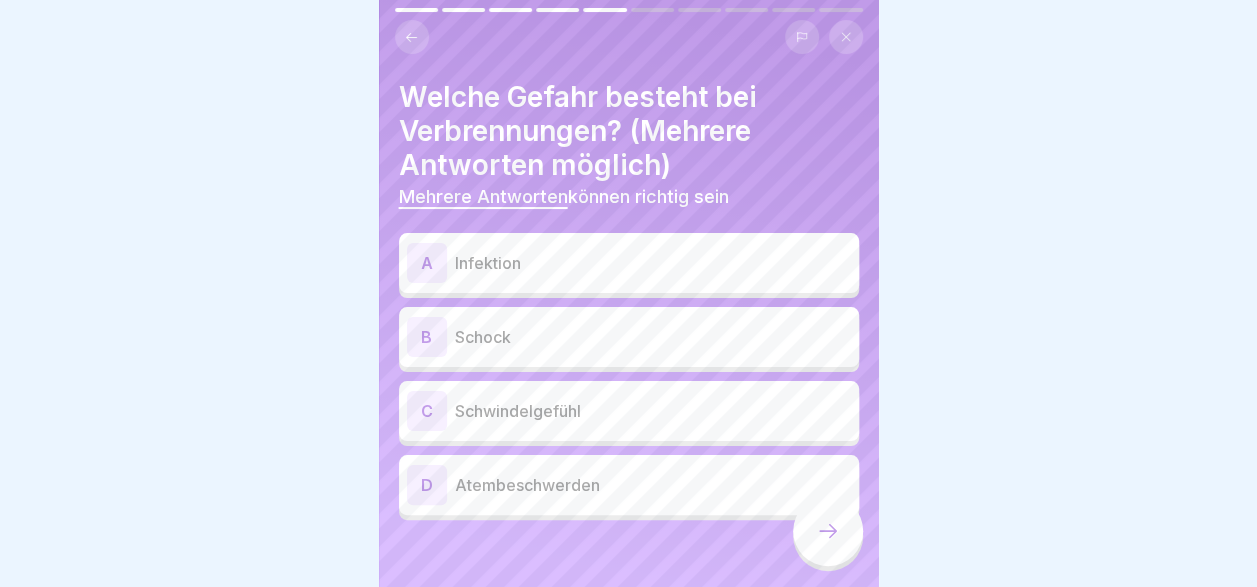 click on "Infektion" at bounding box center [653, 263] 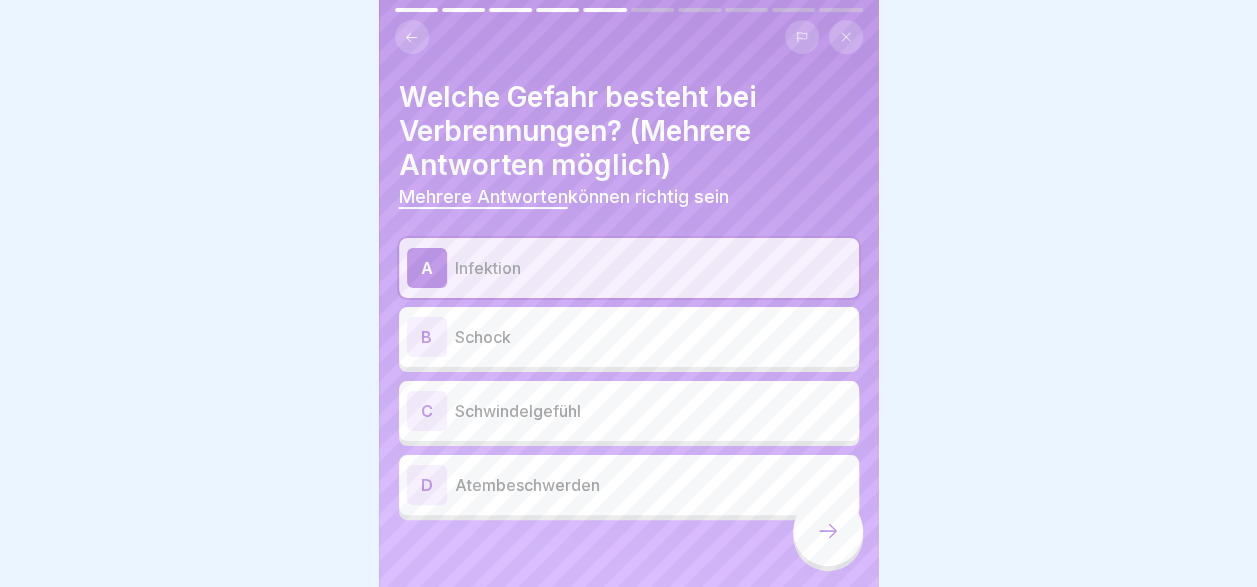 click on "Schock" at bounding box center [653, 337] 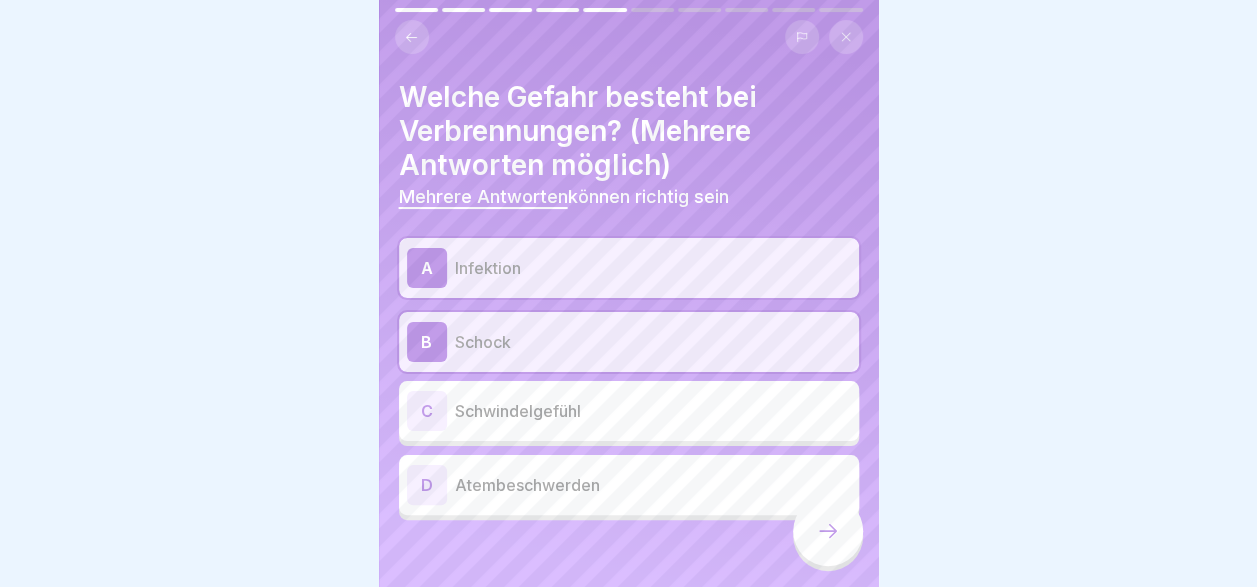 click on "C Schwindelgefühl" at bounding box center (629, 411) 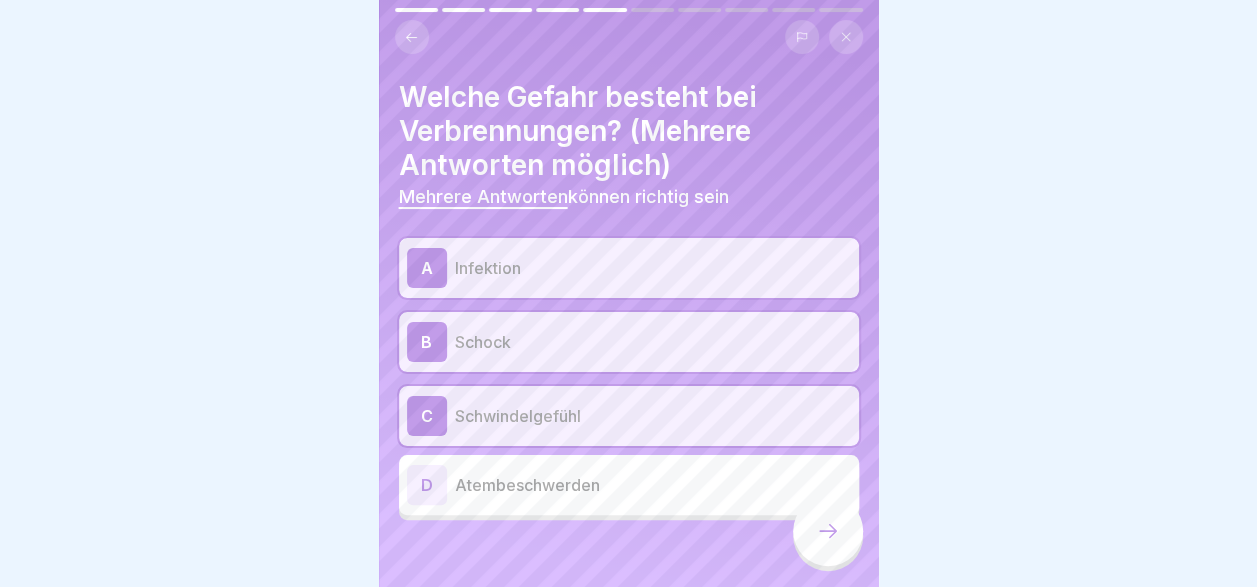 click on "D Atembeschwerden" at bounding box center [629, 485] 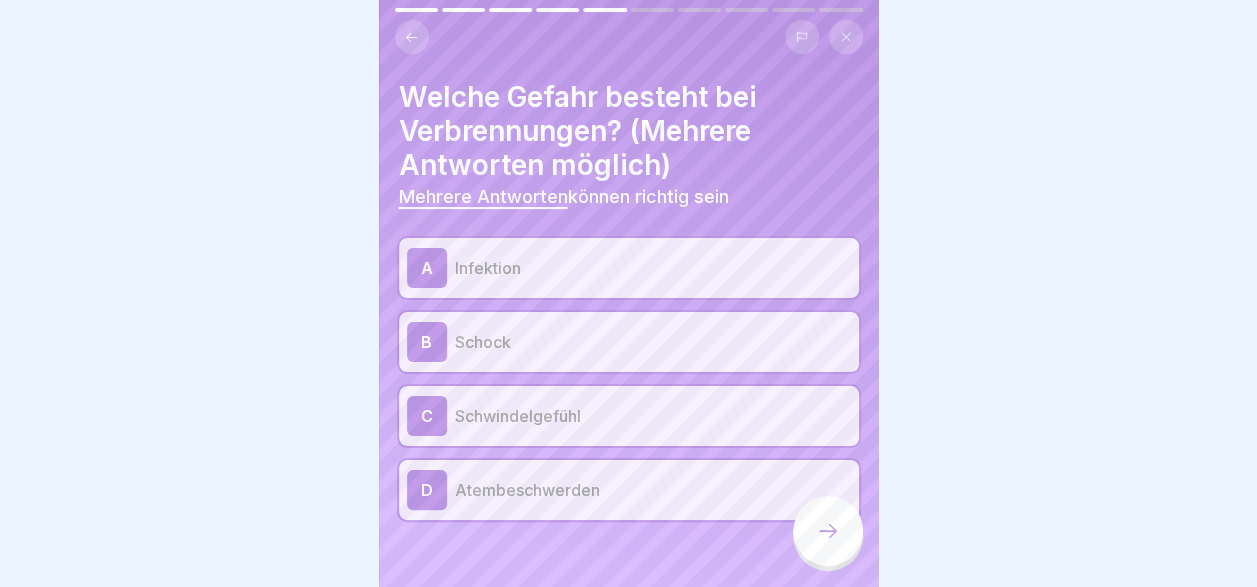 click 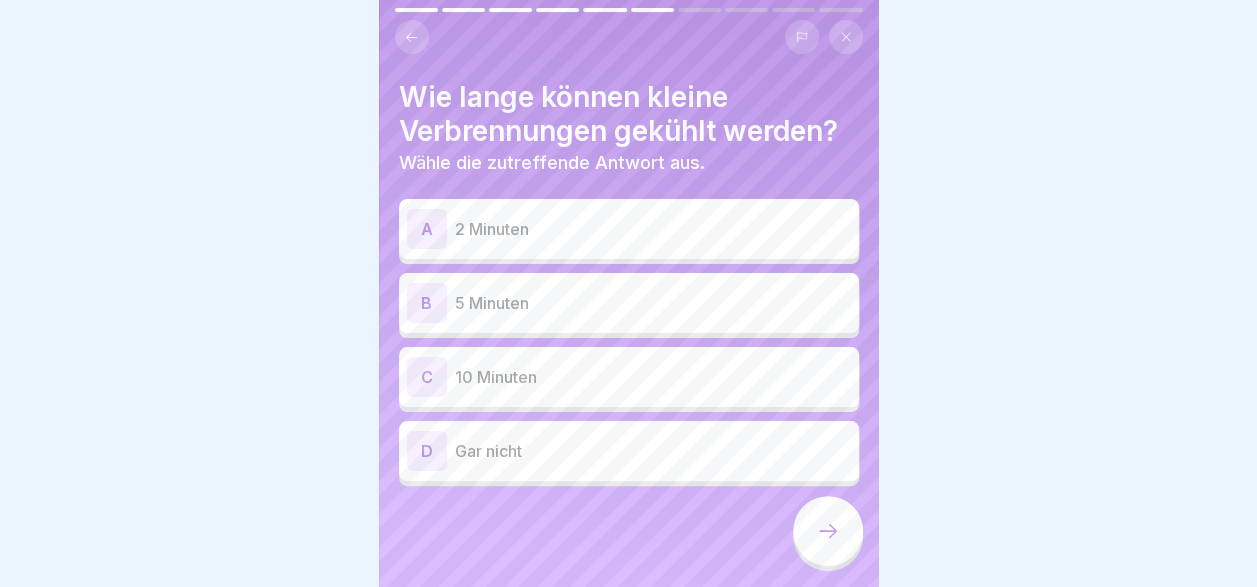 click on "C 10 Minuten" at bounding box center [629, 377] 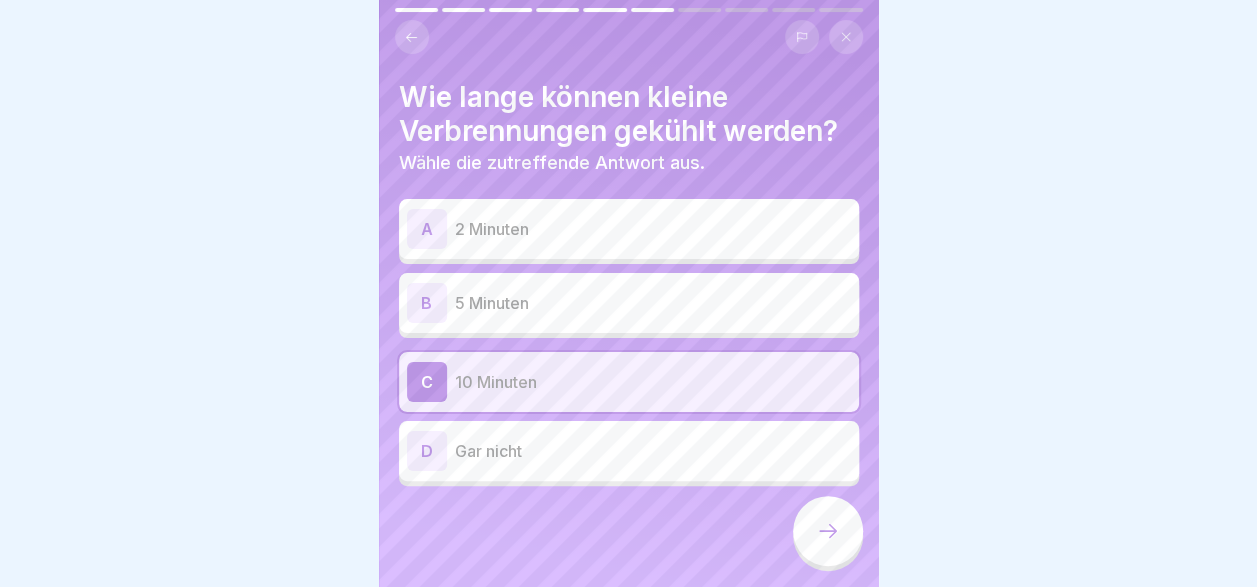 click 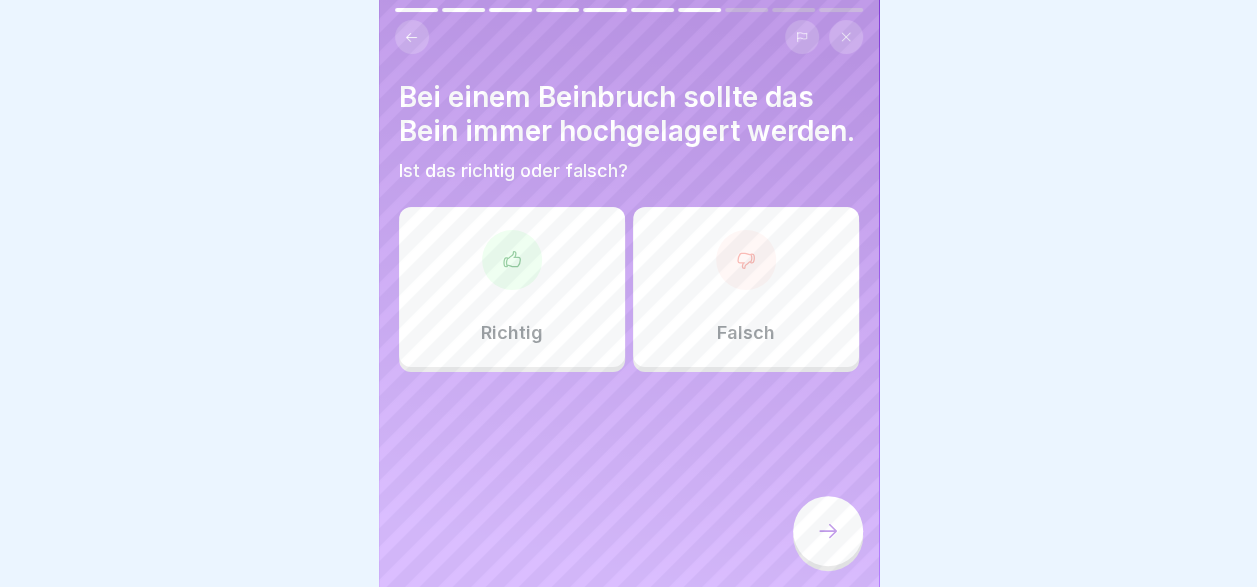 click on "Richtig" at bounding box center [512, 287] 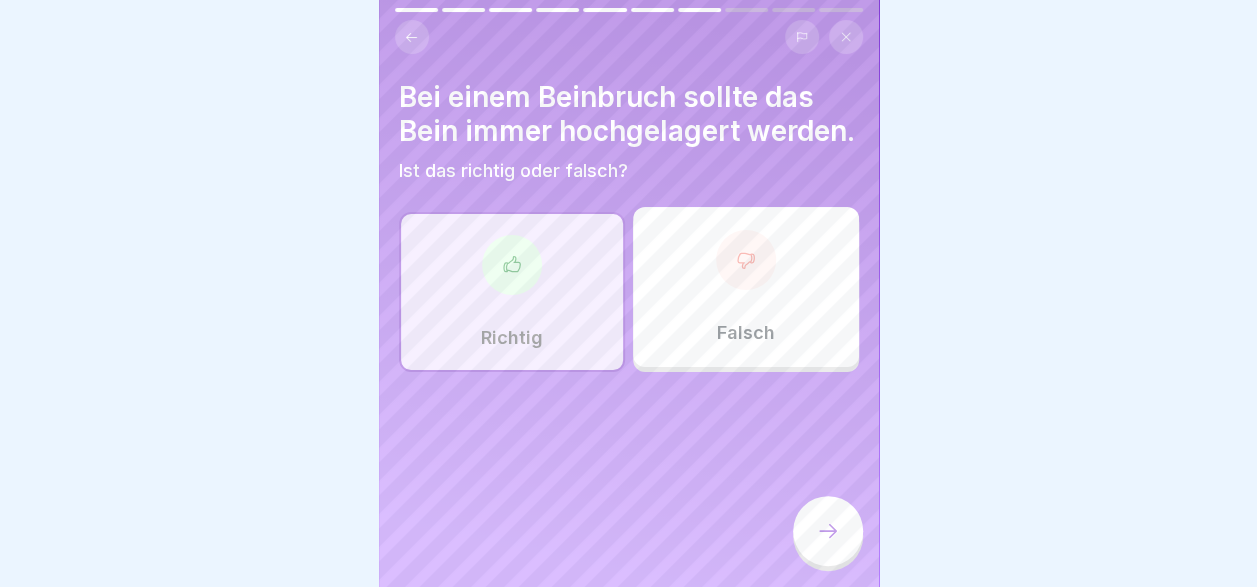 click 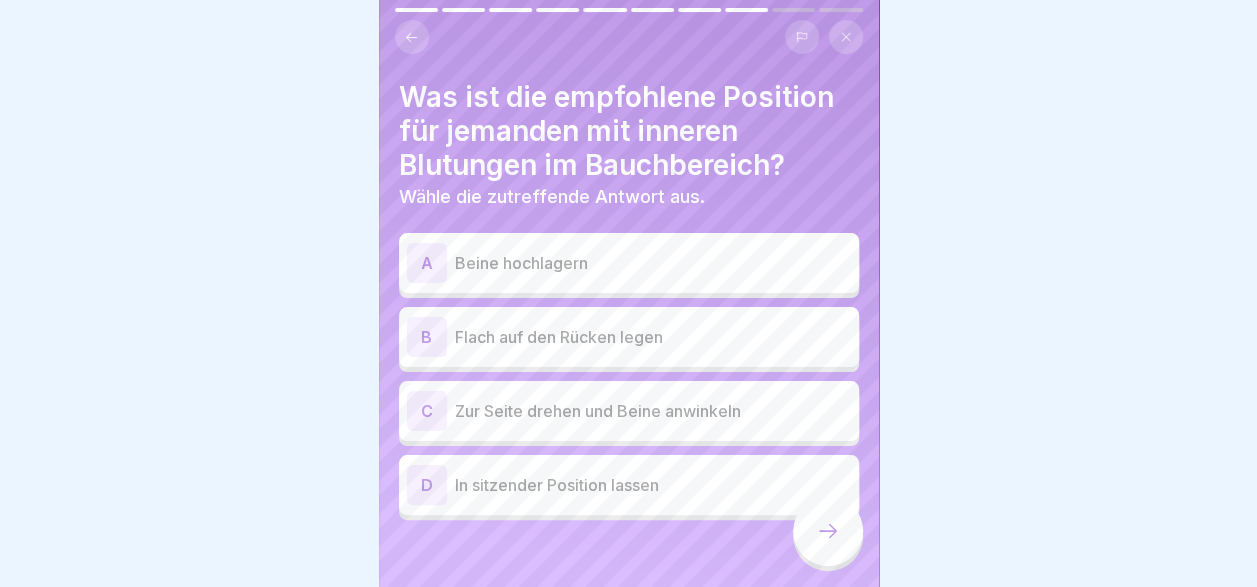 click on "Beine hochlagern" at bounding box center [653, 263] 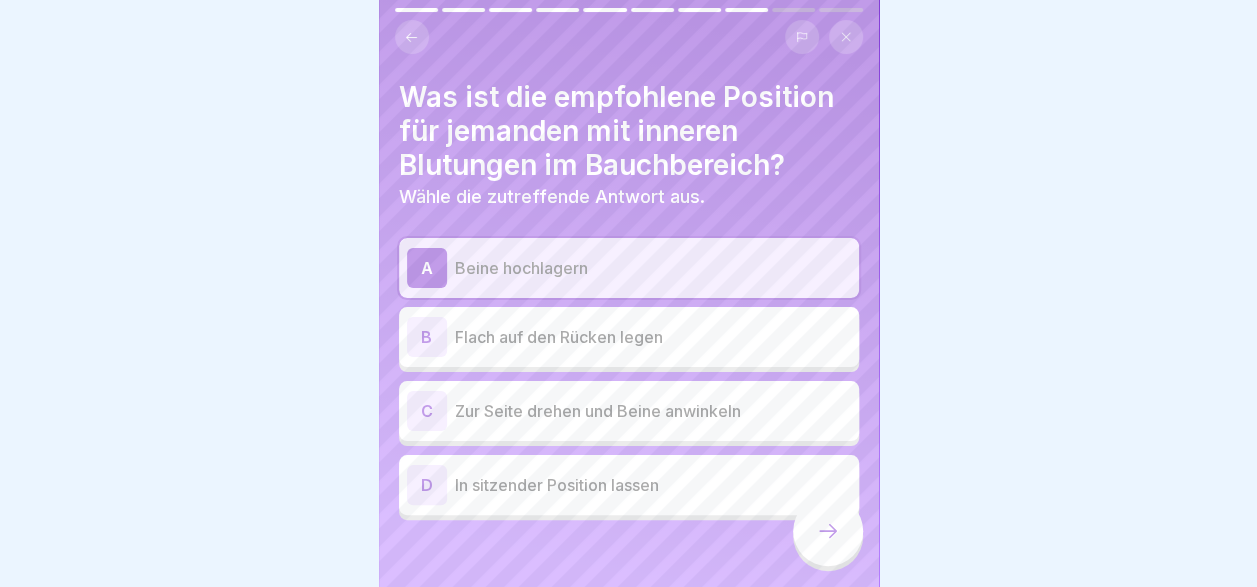 click on "B Flach auf den Rücken legen" at bounding box center (629, 337) 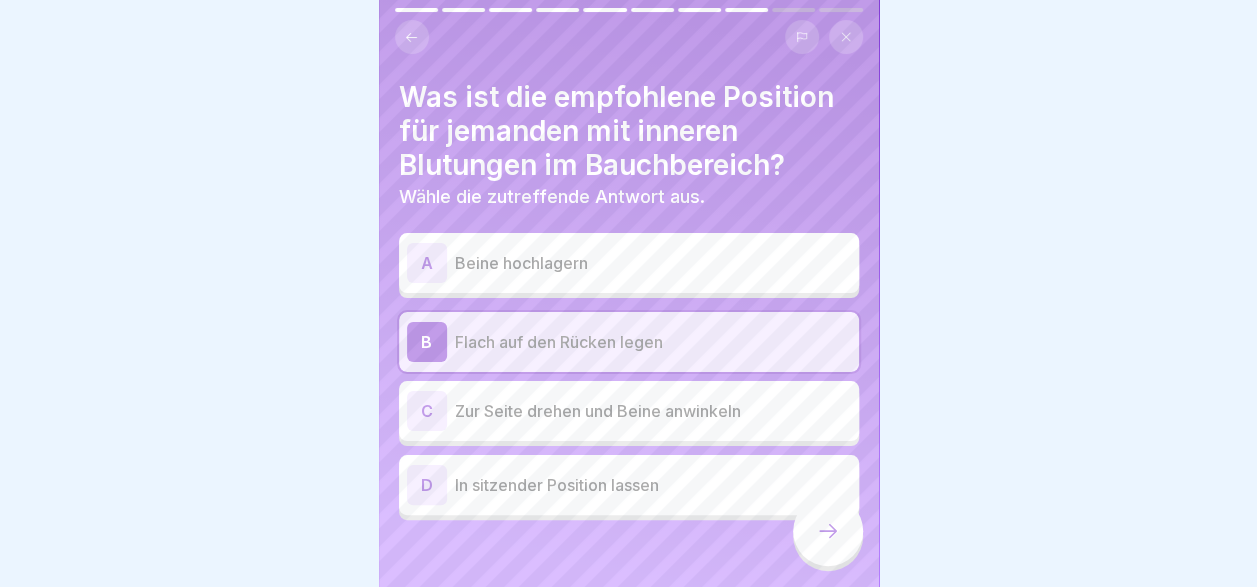 click at bounding box center [828, 531] 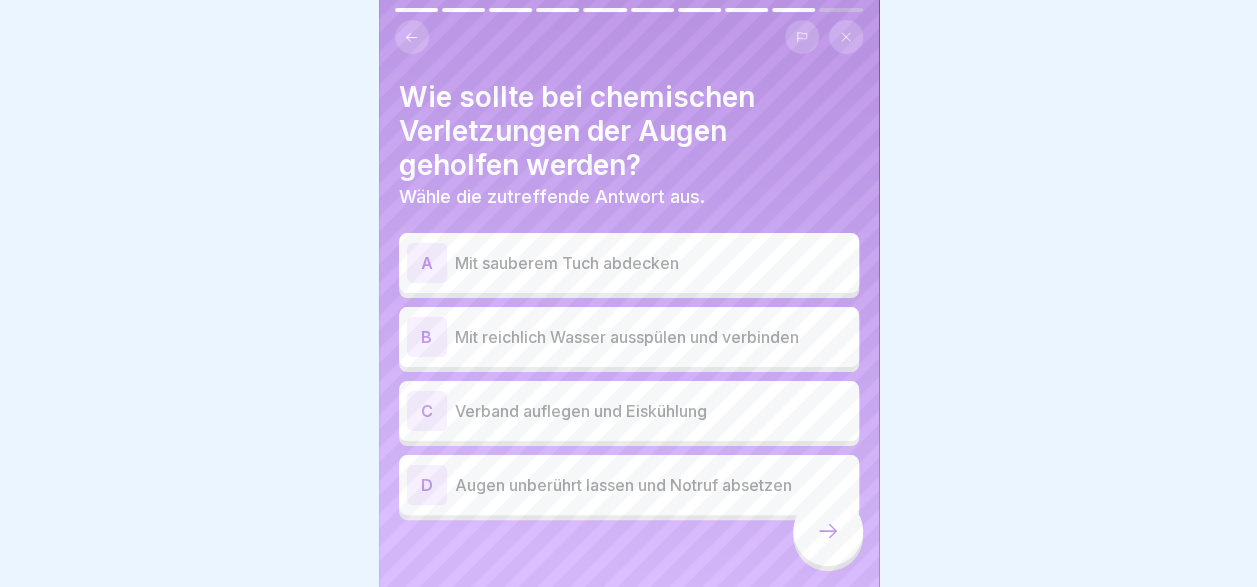click on "Mit reichlich Wasser ausspülen und verbinden" at bounding box center [653, 337] 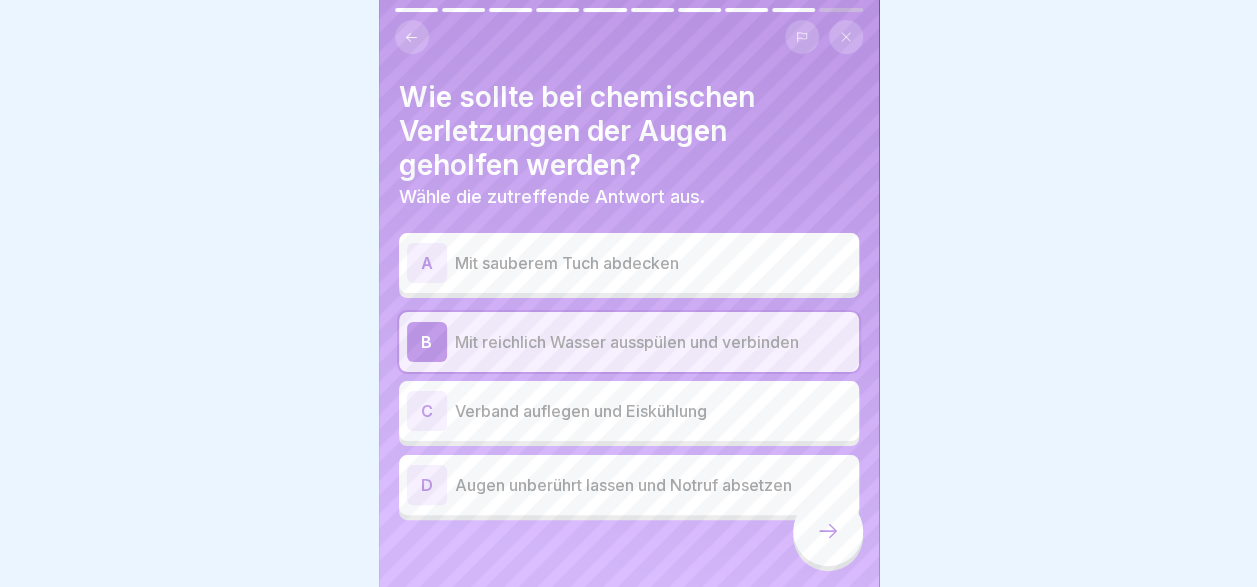 click at bounding box center (828, 531) 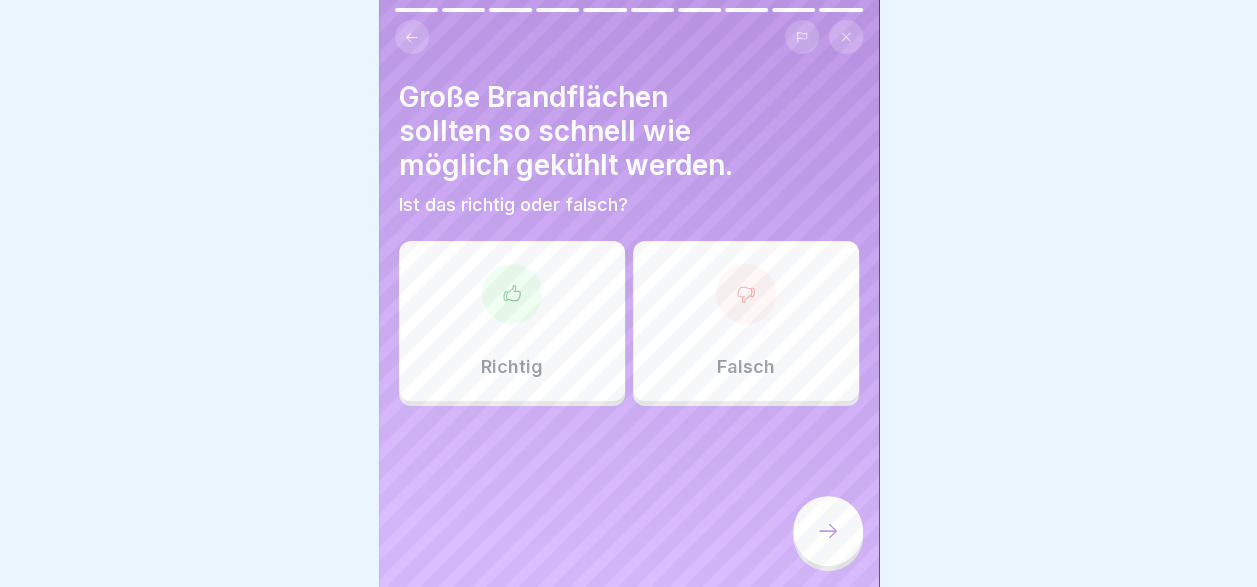 click on "Richtig" at bounding box center [512, 321] 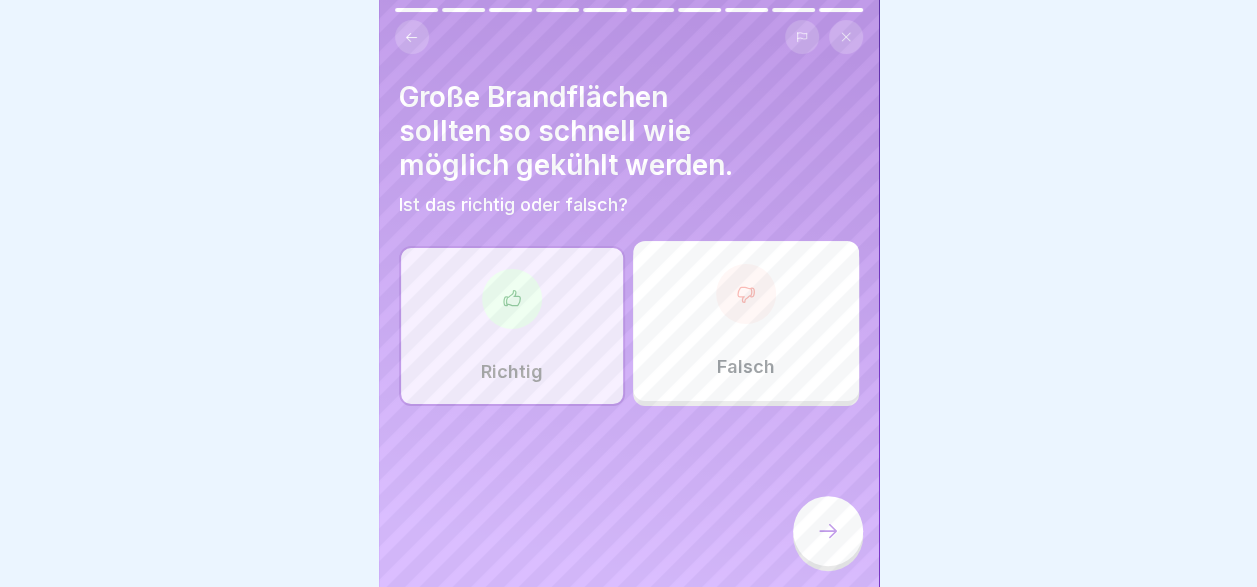 click at bounding box center (828, 531) 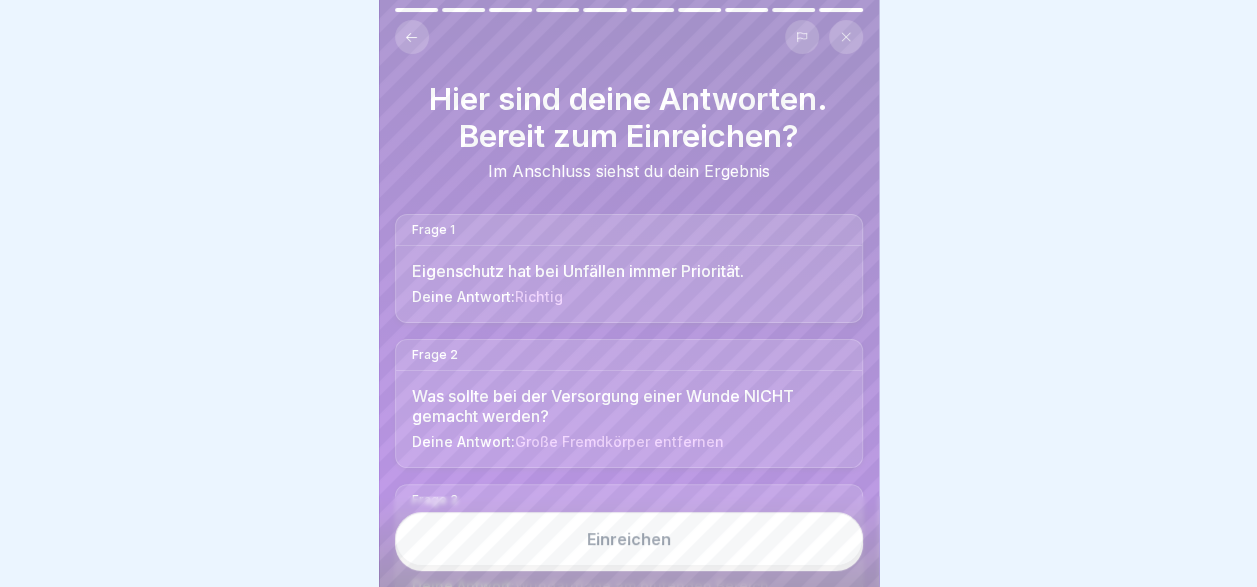 click on "Einreichen" at bounding box center [629, 539] 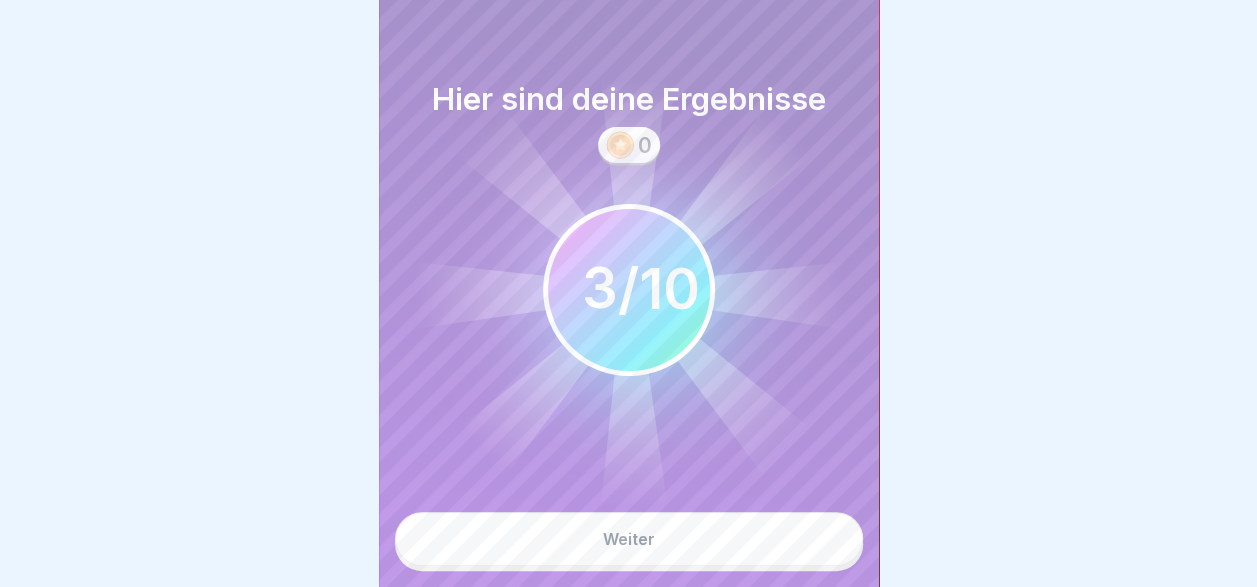 click on "Weiter" at bounding box center (629, 539) 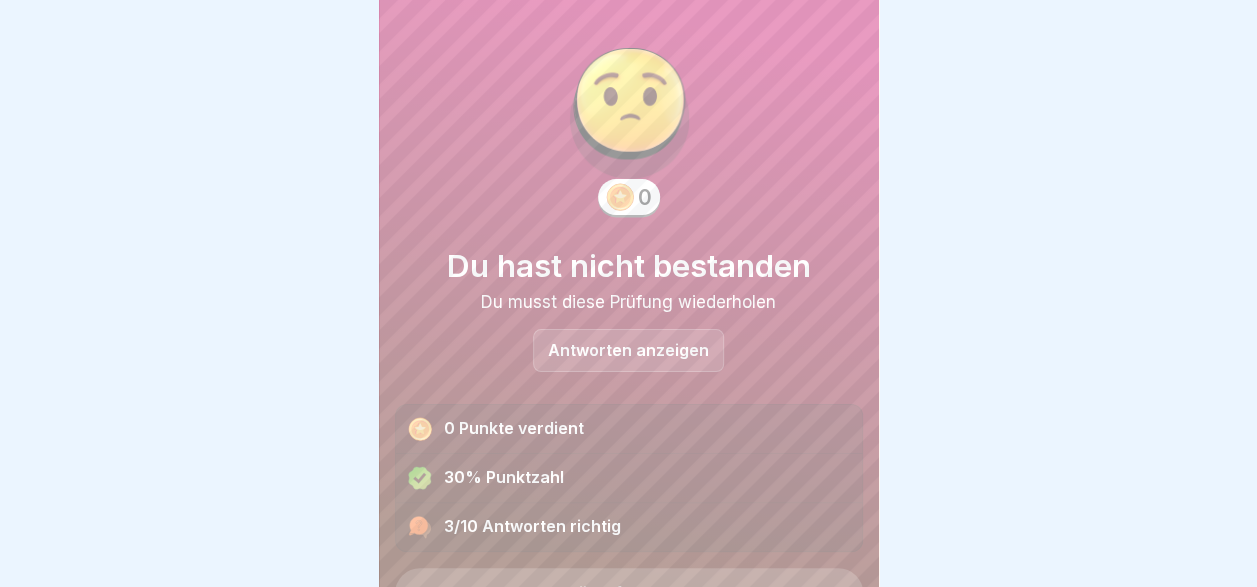 scroll, scrollTop: 94, scrollLeft: 0, axis: vertical 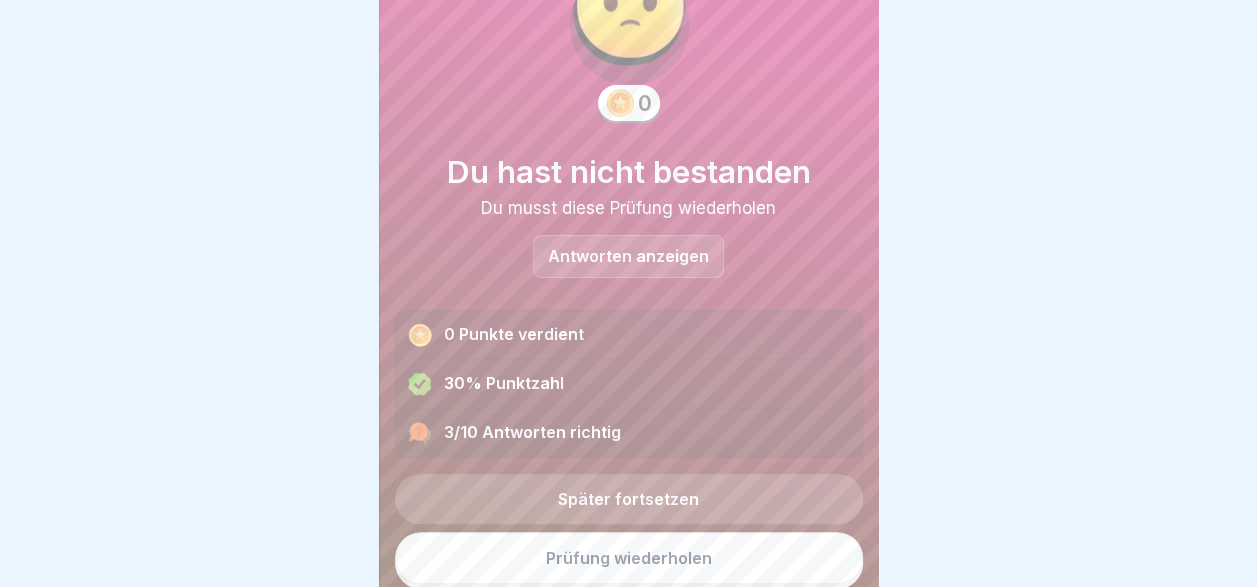 click on "Antworten anzeigen" at bounding box center (628, 256) 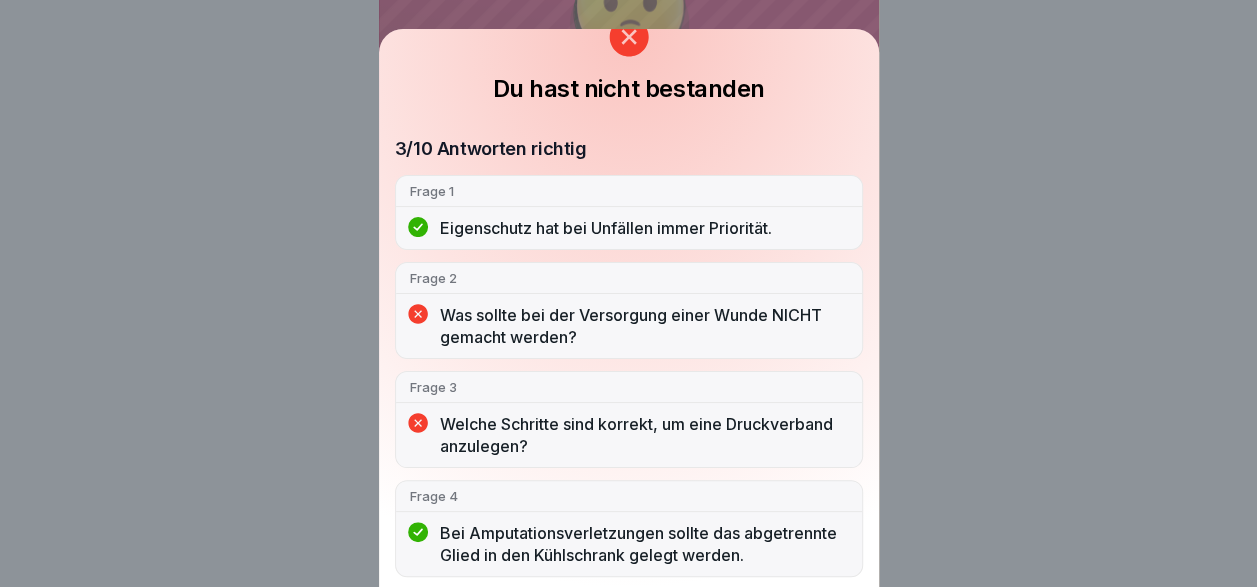 scroll, scrollTop: 118, scrollLeft: 0, axis: vertical 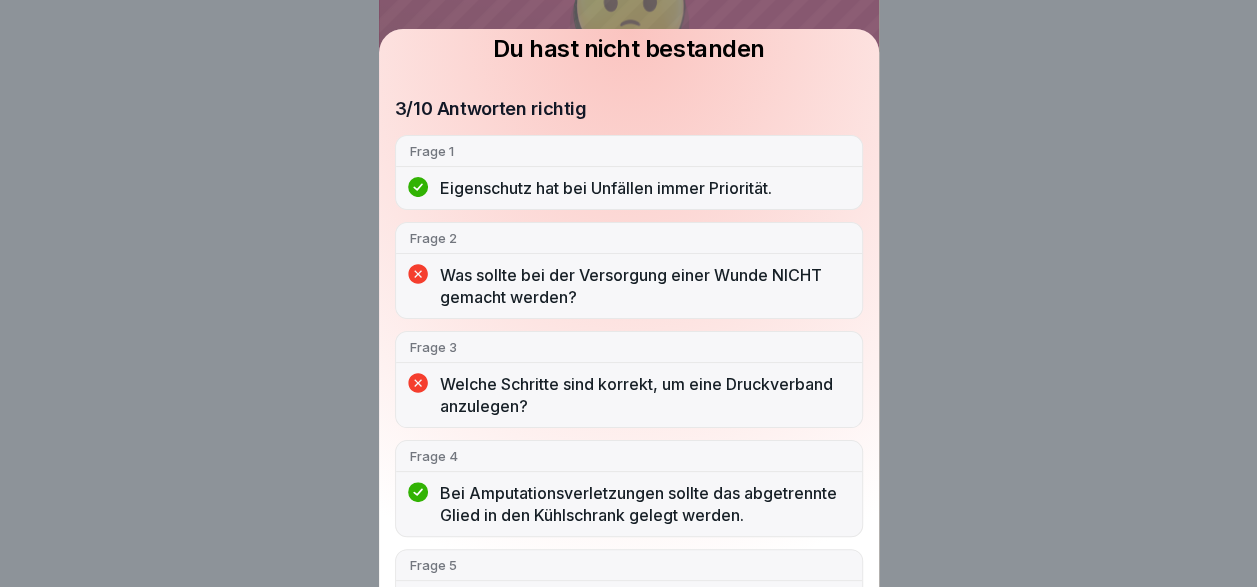 click on "Was sollte bei der Versorgung einer Wunde NICHT gemacht werden?" at bounding box center (644, 286) 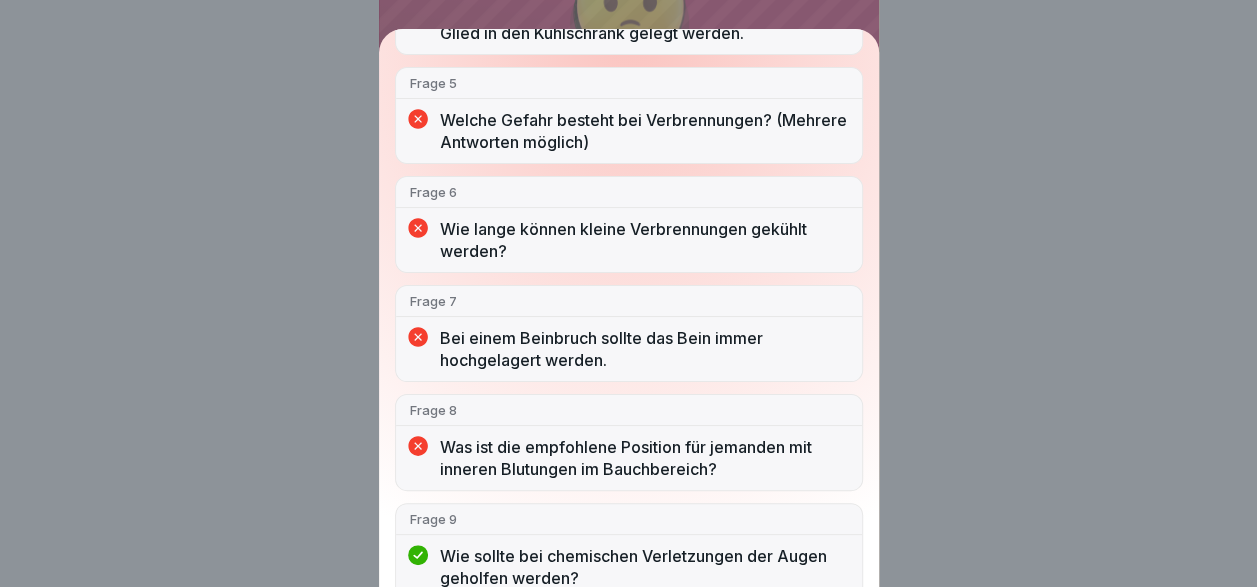 scroll, scrollTop: 736, scrollLeft: 0, axis: vertical 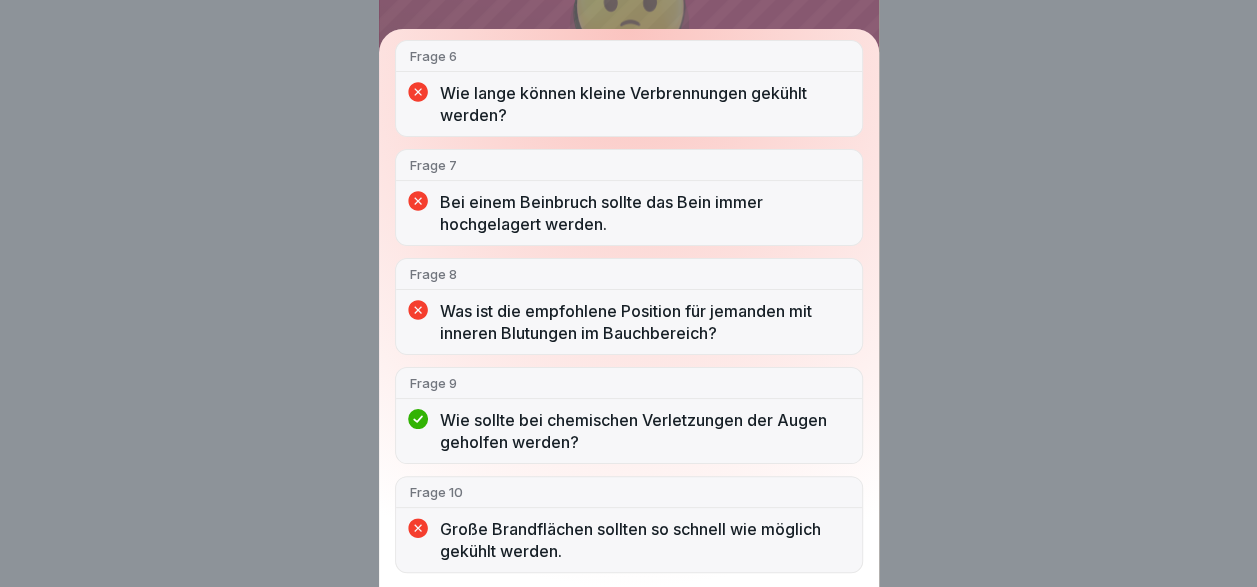 click on "Du hast nicht bestanden 3/10 Antworten richtig Frage 1 Eigenschutz hat bei Unfällen immer Priorität. Frage 2 Was sollte bei der Versorgung einer Wunde NICHT gemacht werden? Frage 3 Welche Schritte sind korrekt, um eine Druckverband anzulegen? Frage 4 Bei Amputationsverletzungen sollte das abgetrennte Glied in den Kühlschrank gelegt werden. Frage 5 Welche Gefahr besteht bei Verbrennungen? (Mehrere Antworten möglich) Frage 6 Wie lange können kleine Verbrennungen gekühlt werden? Frage 7 Bei einem Beinbruch sollte das Bein immer hochgelagert werden. Frage 8 Was ist die empfohlene Position für jemanden mit inneren Blutungen im Bauchbereich? Frage 9 Wie sollte bei chemischen Verletzungen der Augen geholfen werden? Frage 10 Große Brandflächen sollten so schnell wie möglich gekühlt werden." at bounding box center [628, 293] 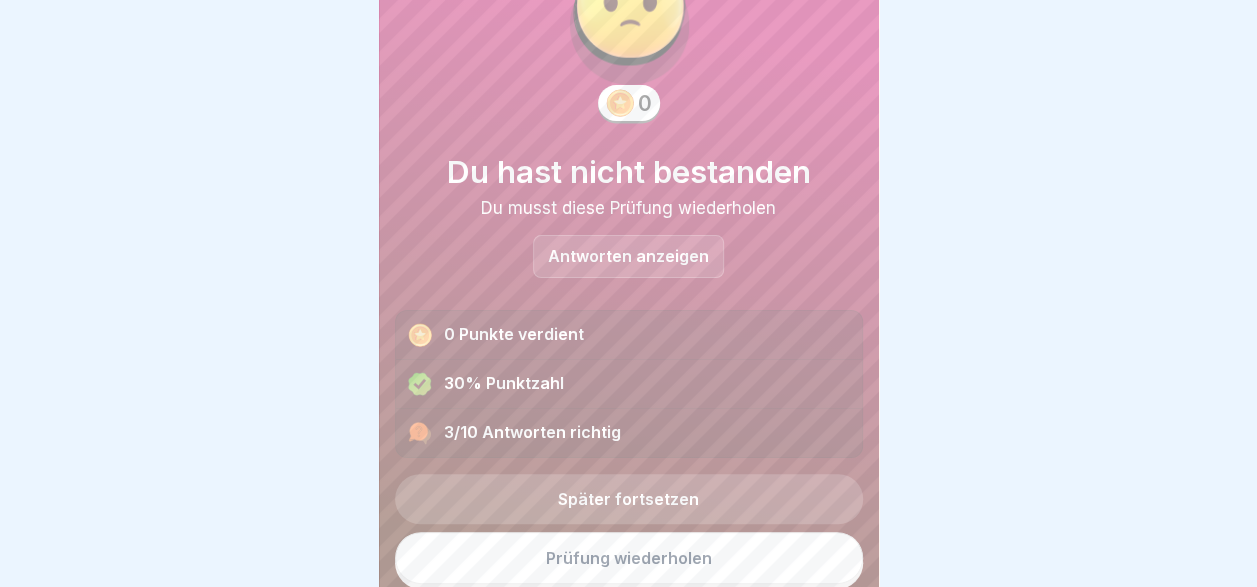 click on "Prüfung wiederholen" at bounding box center (629, 558) 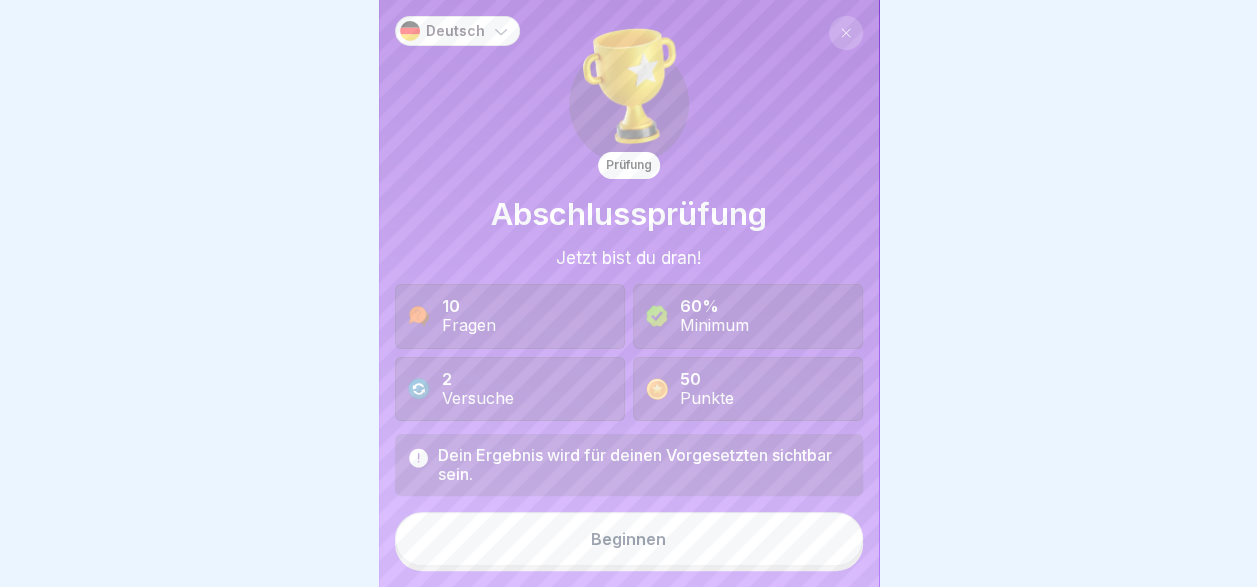 scroll, scrollTop: 15, scrollLeft: 0, axis: vertical 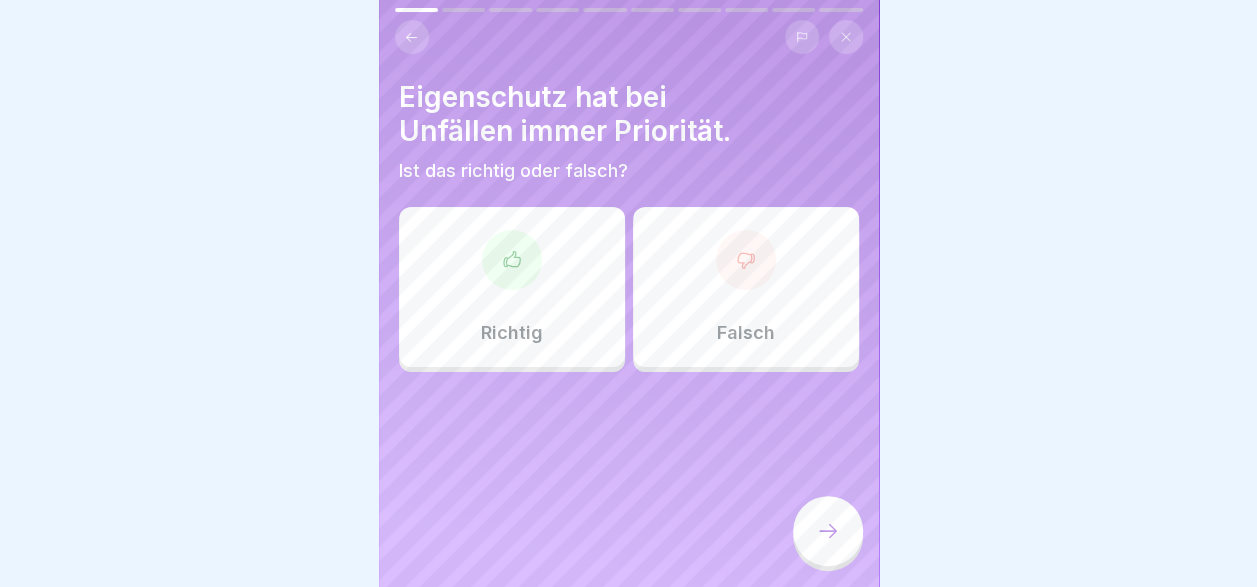 click on "Richtig" at bounding box center [512, 287] 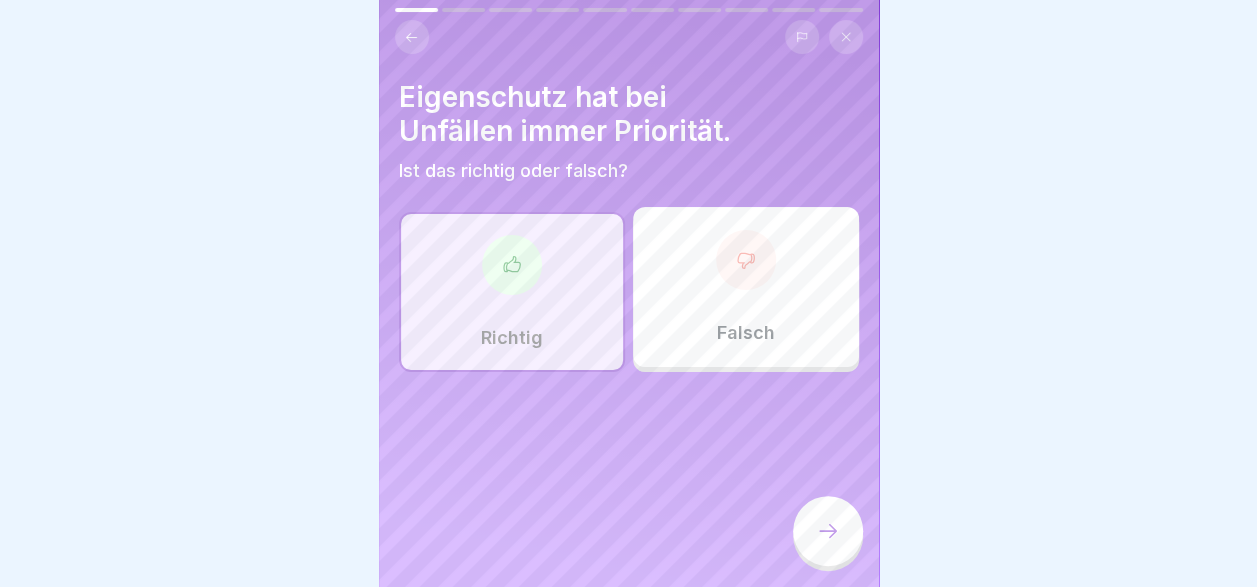 click 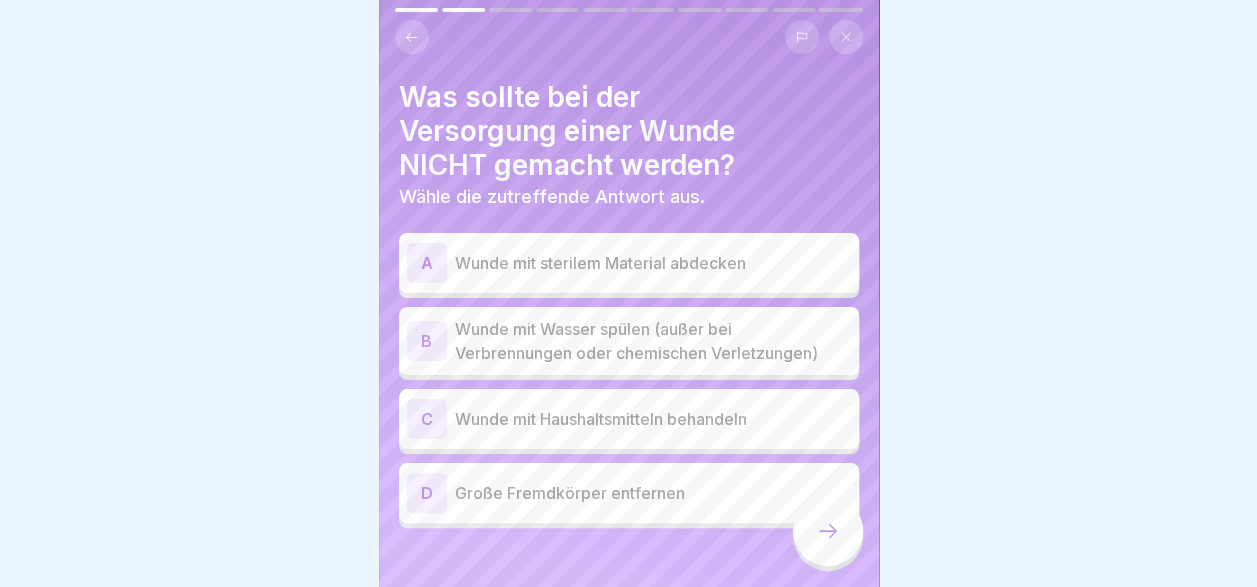 click on "Wunde mit Haushaltsmitteln behandeln" at bounding box center (653, 419) 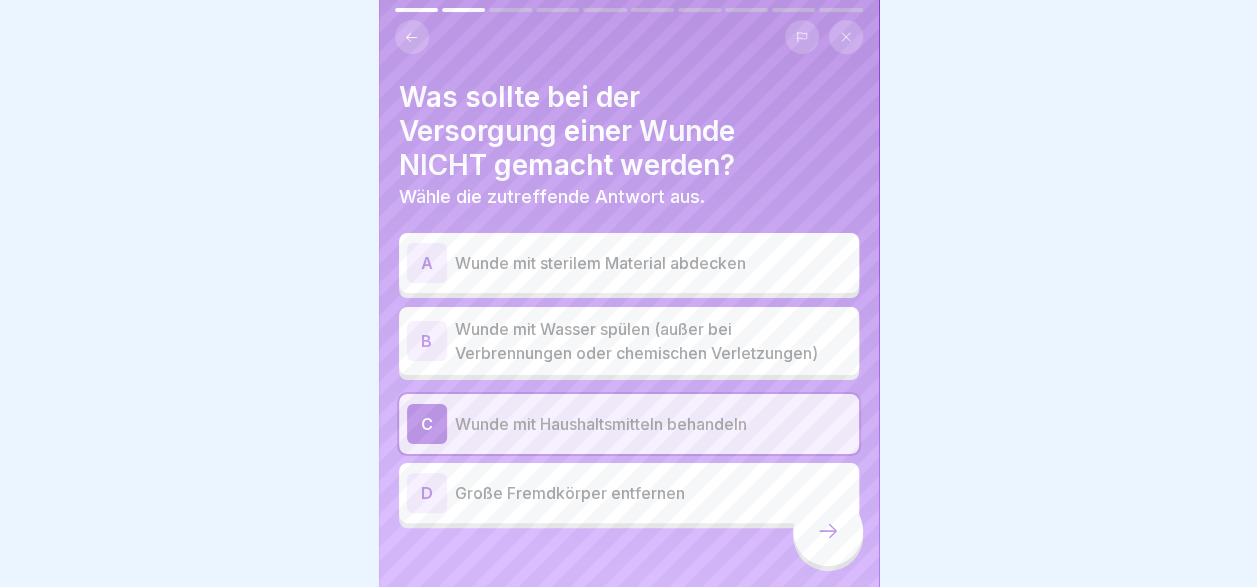 drag, startPoint x: 822, startPoint y: 526, endPoint x: 810, endPoint y: 545, distance: 22.472204 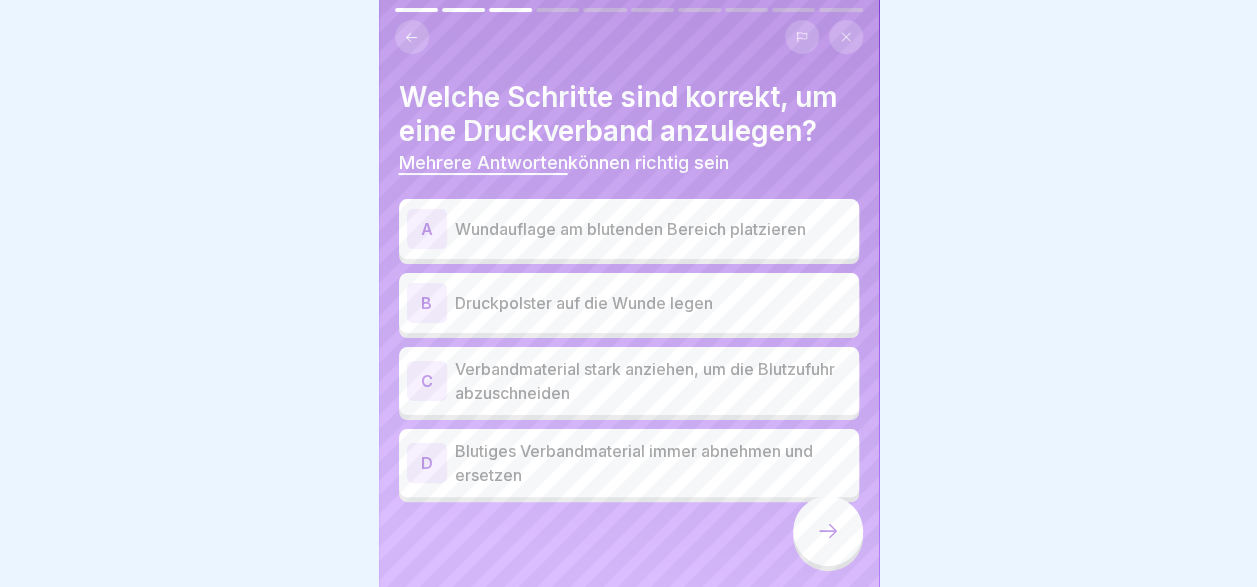 click on "Druckpolster auf die Wunde legen" at bounding box center (653, 303) 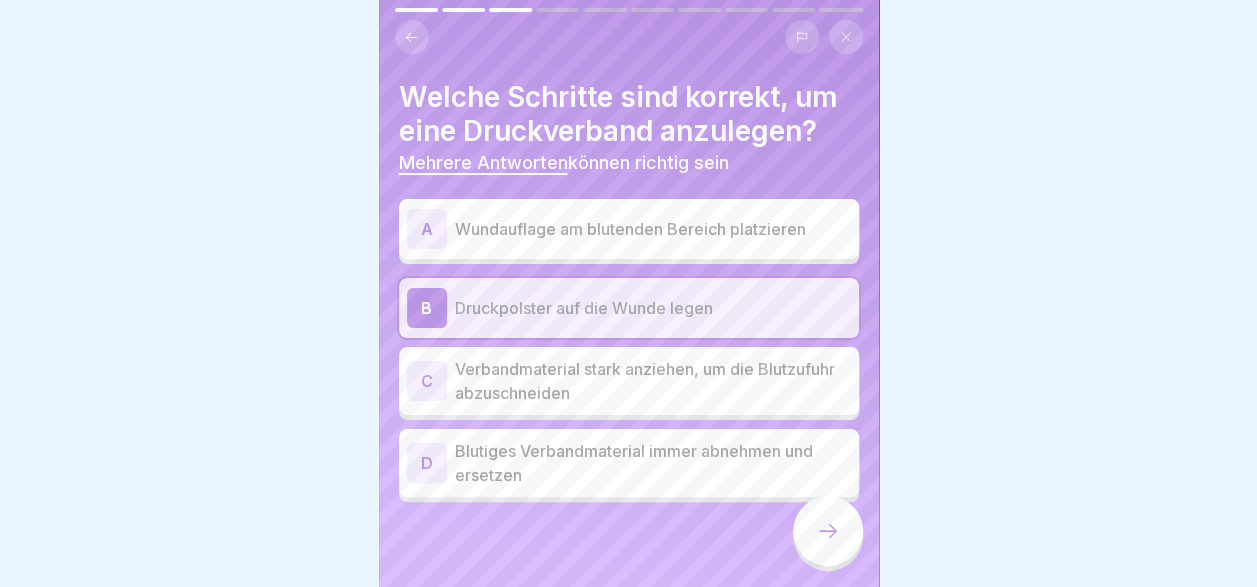 click on "Wundauflage am blutenden Bereich platzieren" at bounding box center (653, 229) 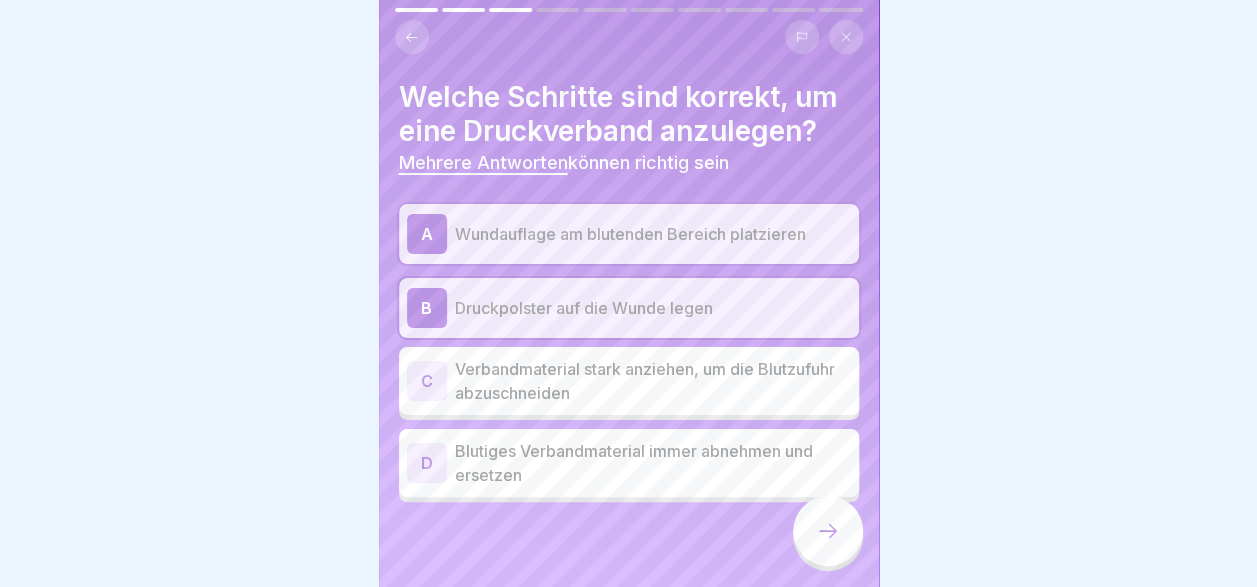 click 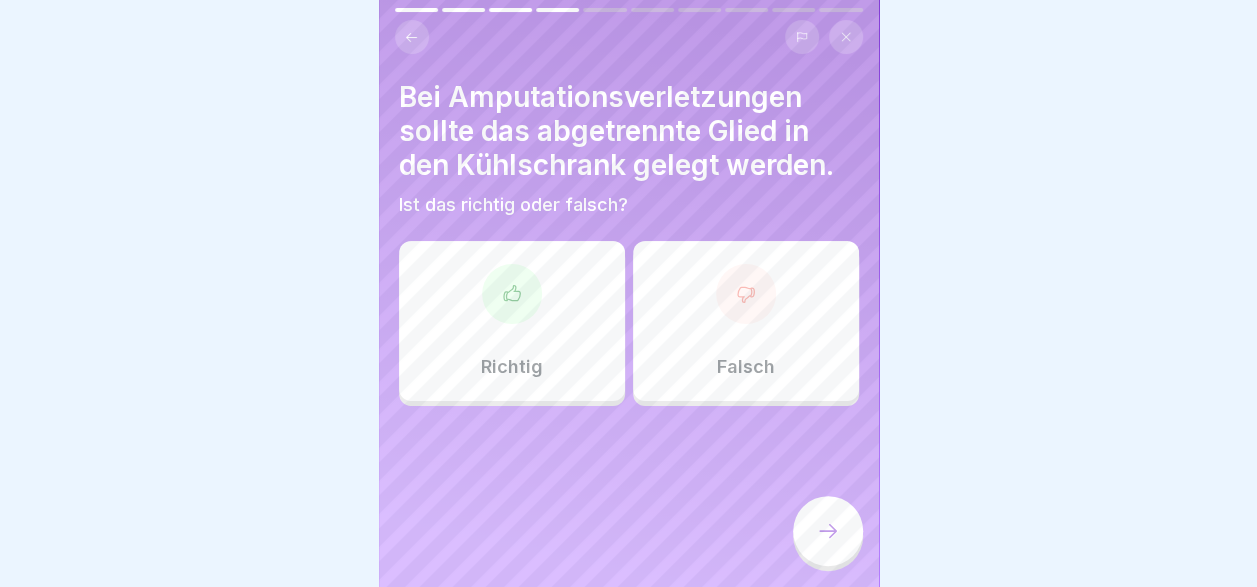 click on "Falsch" at bounding box center (746, 321) 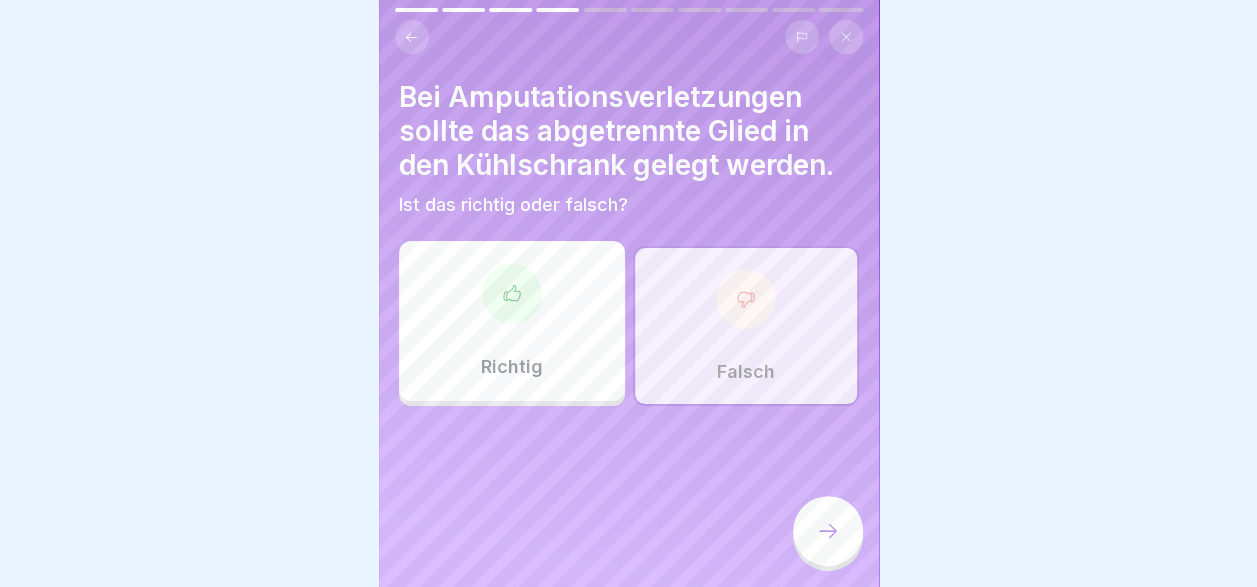 click at bounding box center (828, 531) 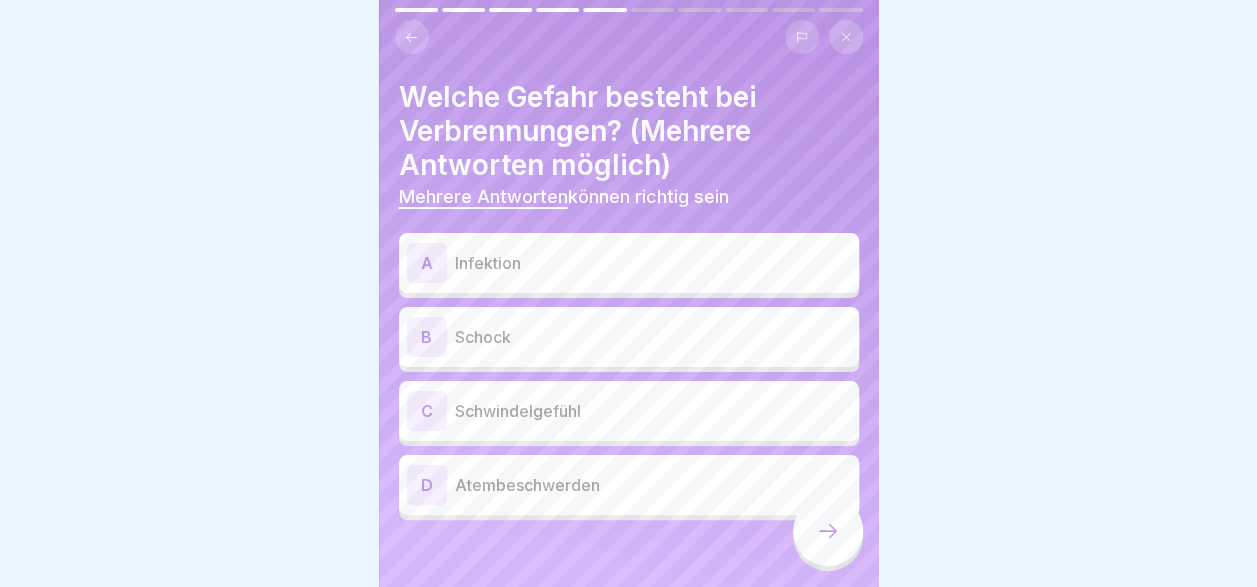 scroll, scrollTop: 2, scrollLeft: 0, axis: vertical 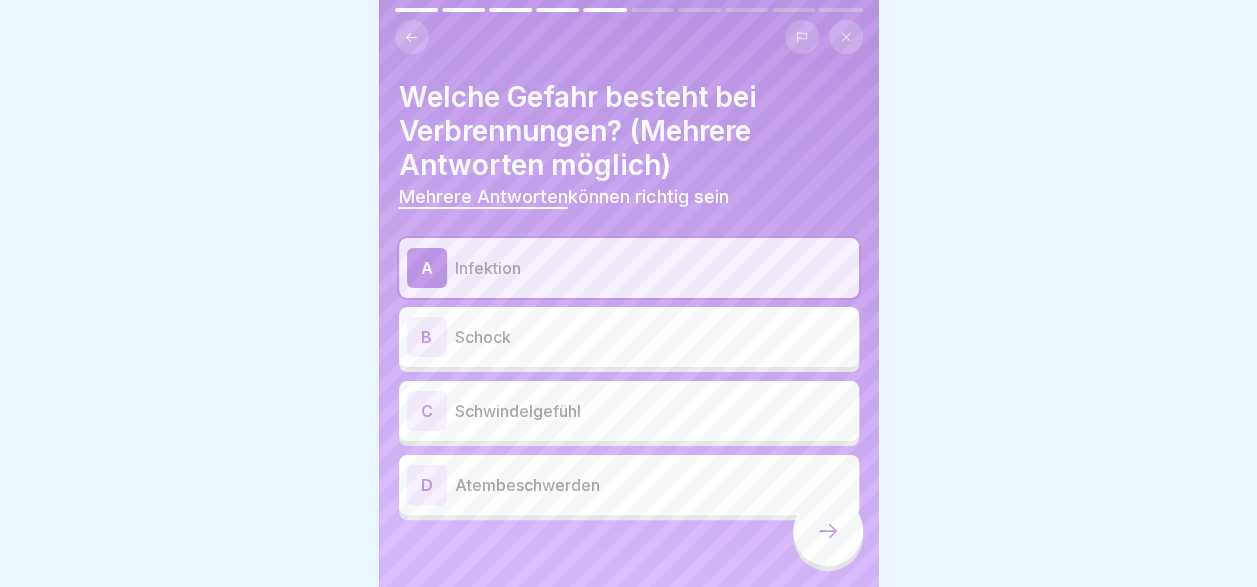 click on "Schock" at bounding box center [653, 337] 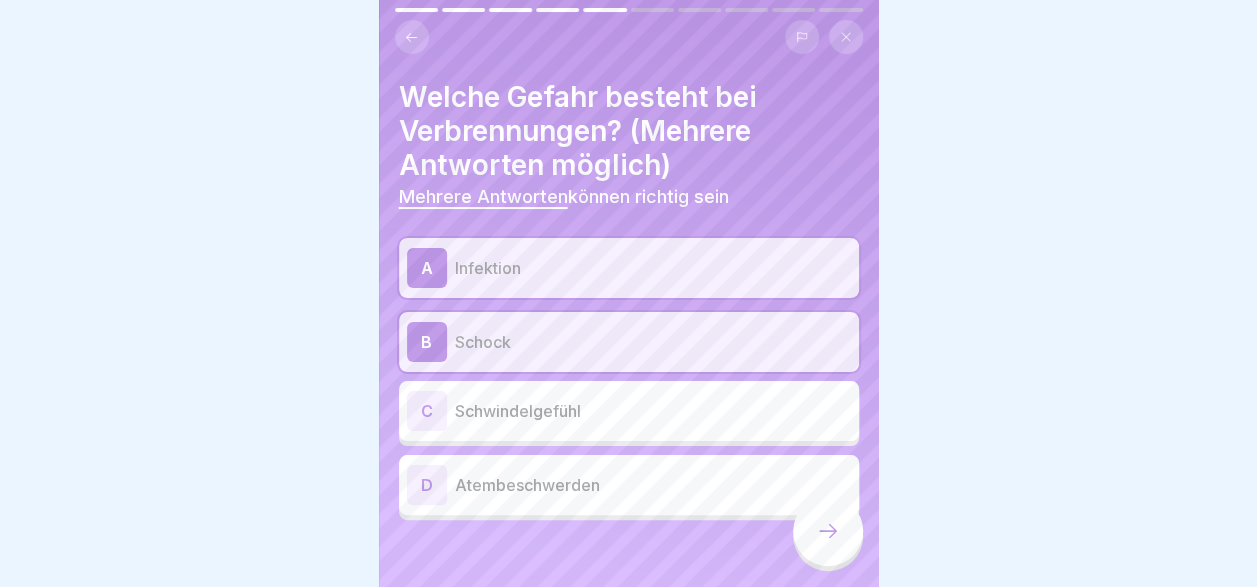 click on "Schwindelgefühl" at bounding box center [653, 411] 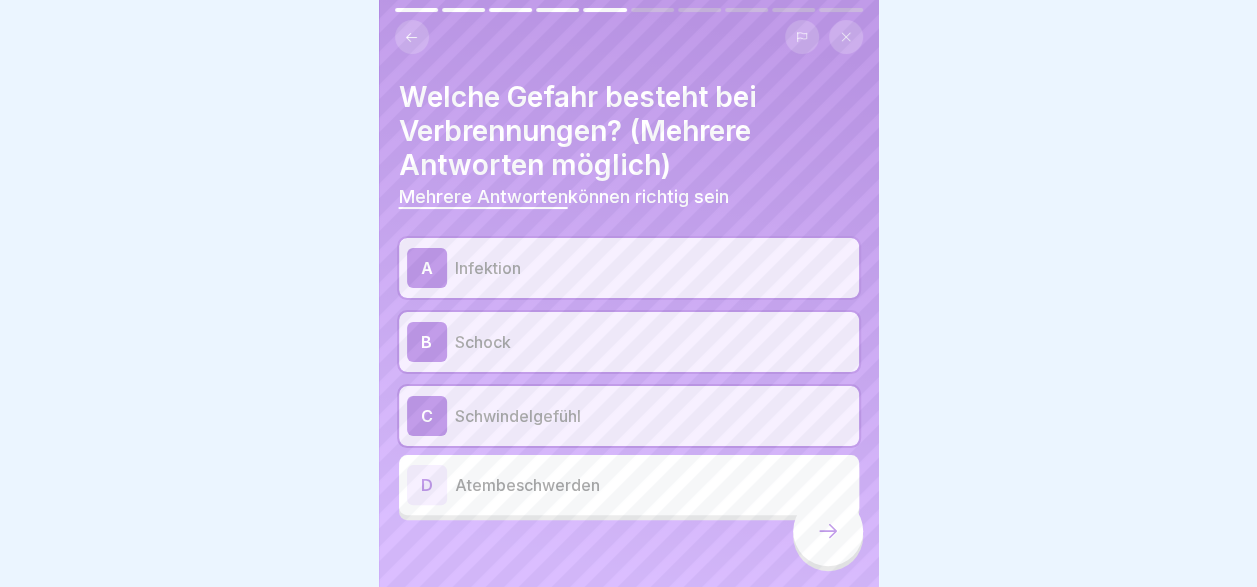 click on "Atembeschwerden" at bounding box center (653, 485) 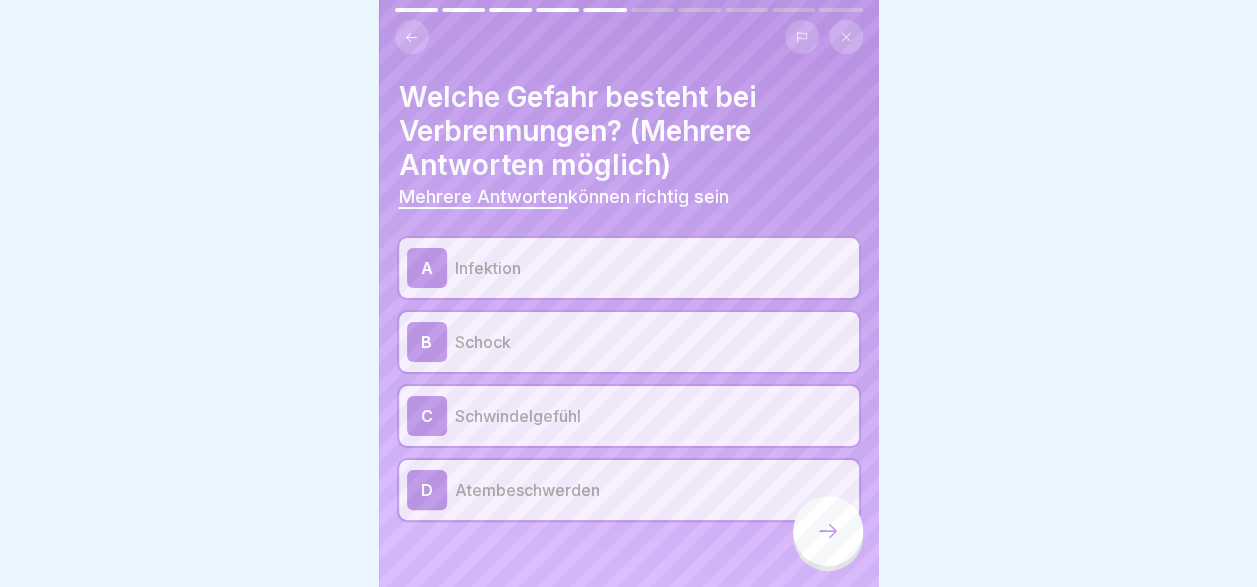 click 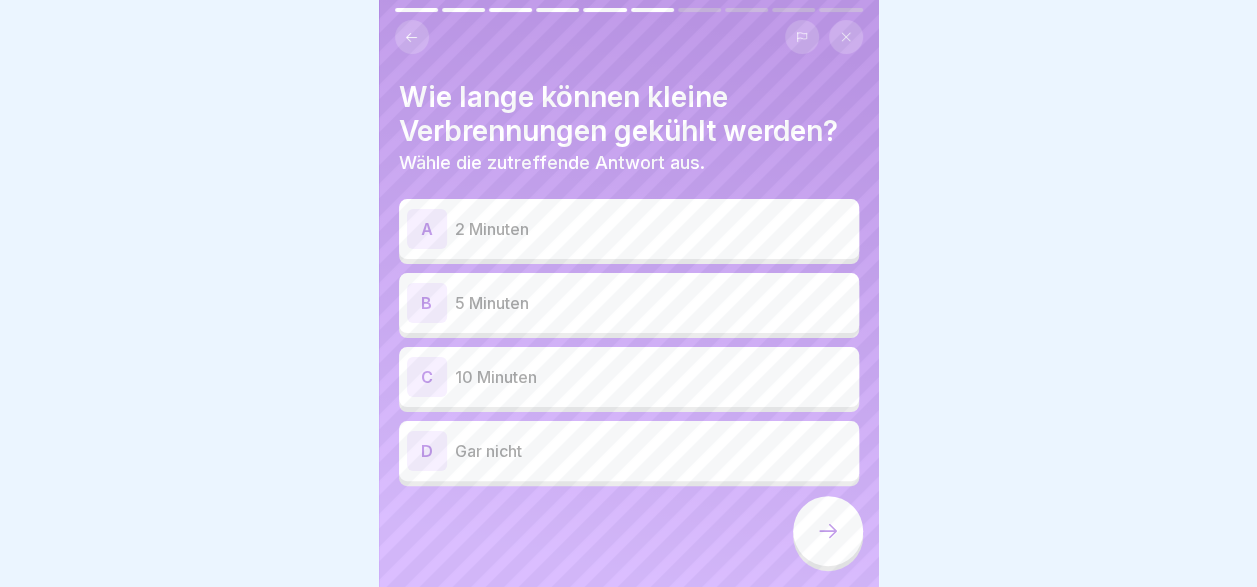 click on "5 Minuten" at bounding box center [653, 303] 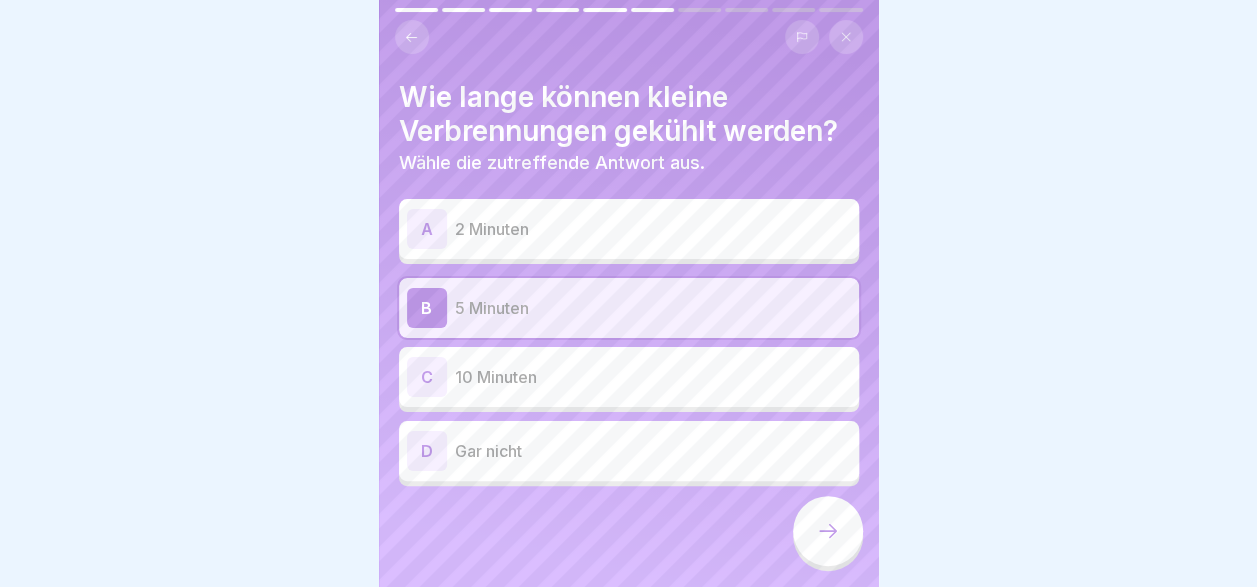 click 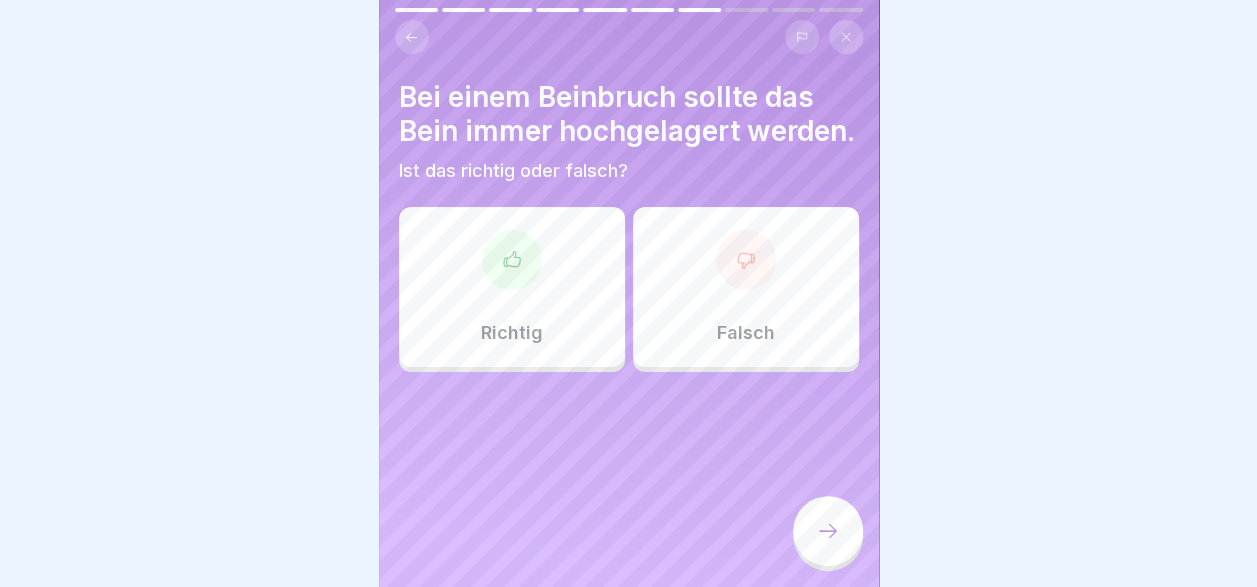 click on "Falsch" at bounding box center (746, 333) 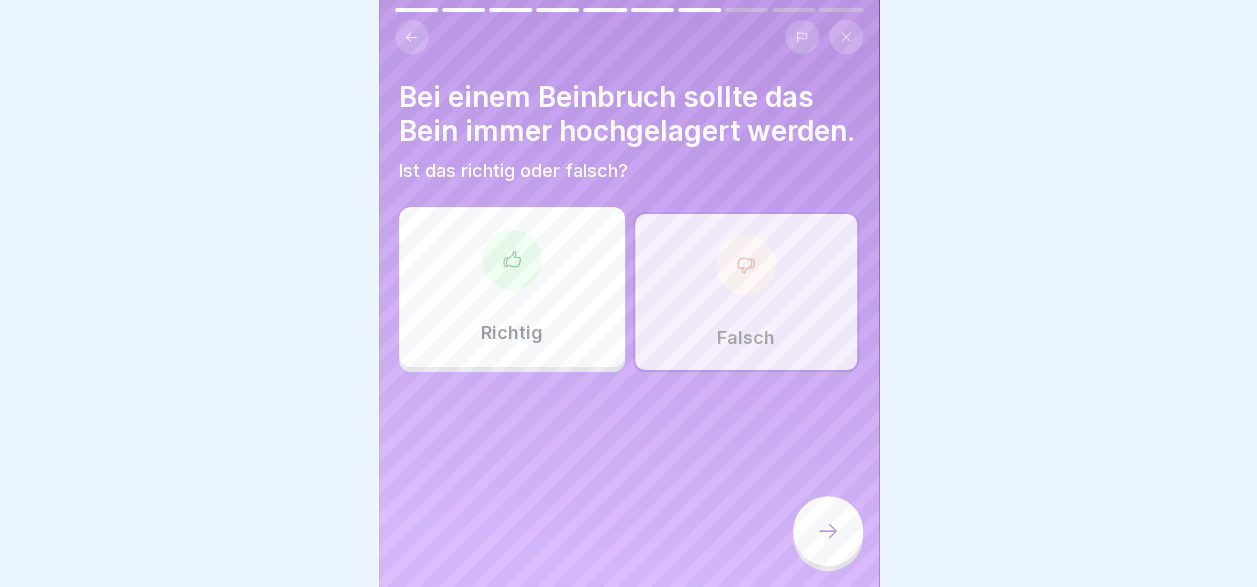 click 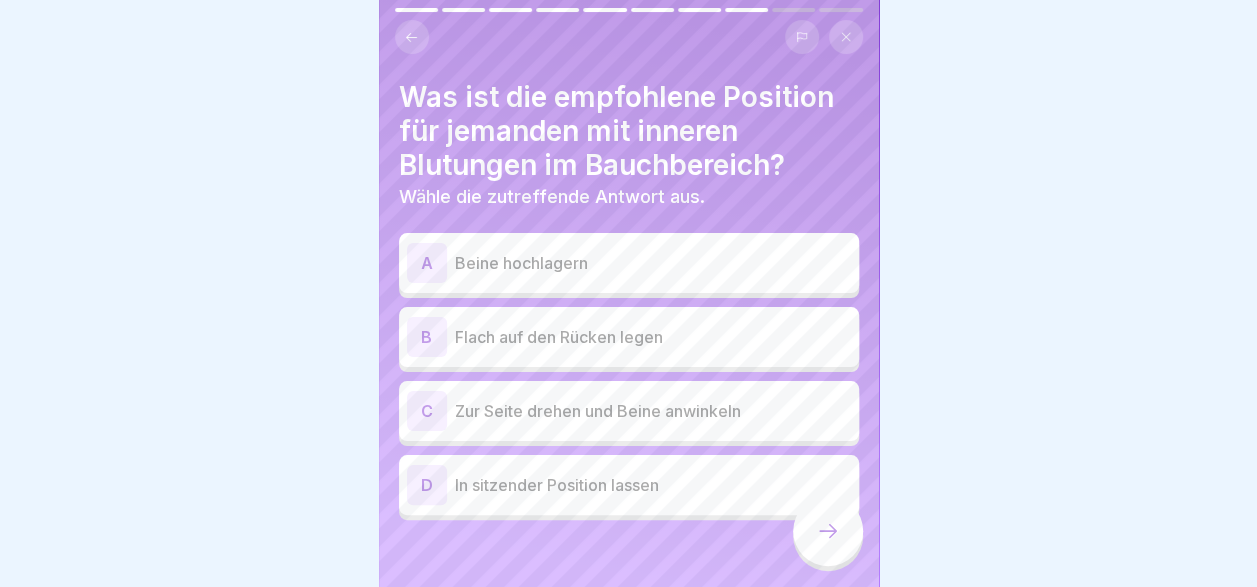 click on "Zur Seite drehen und Beine anwinkeln" at bounding box center [653, 411] 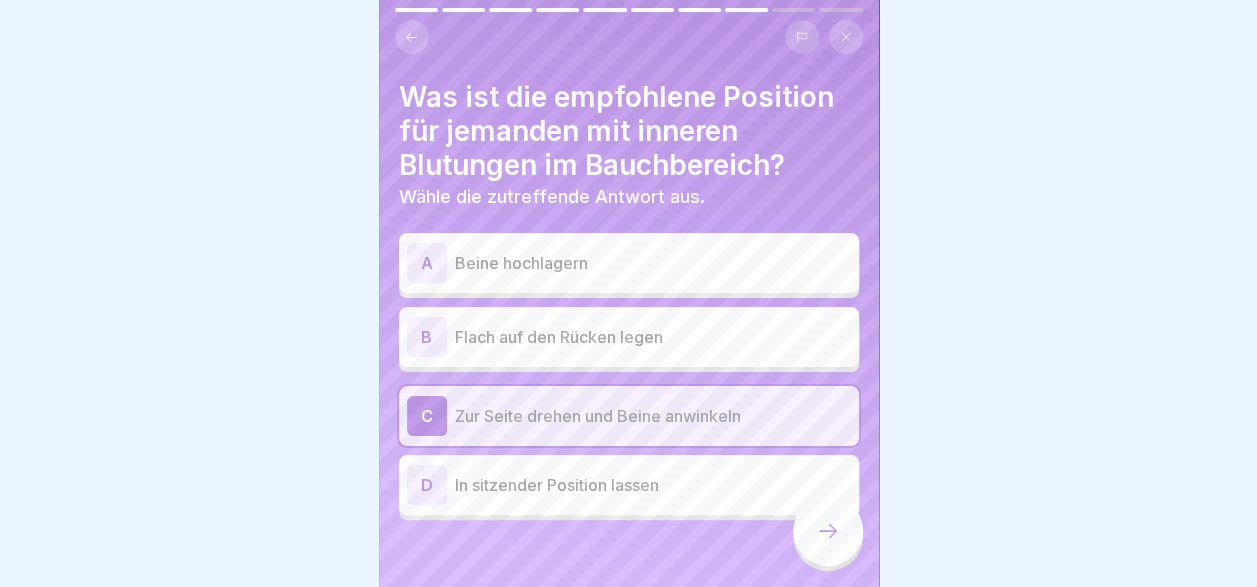 click on "A Beine hochlagern" at bounding box center (629, 263) 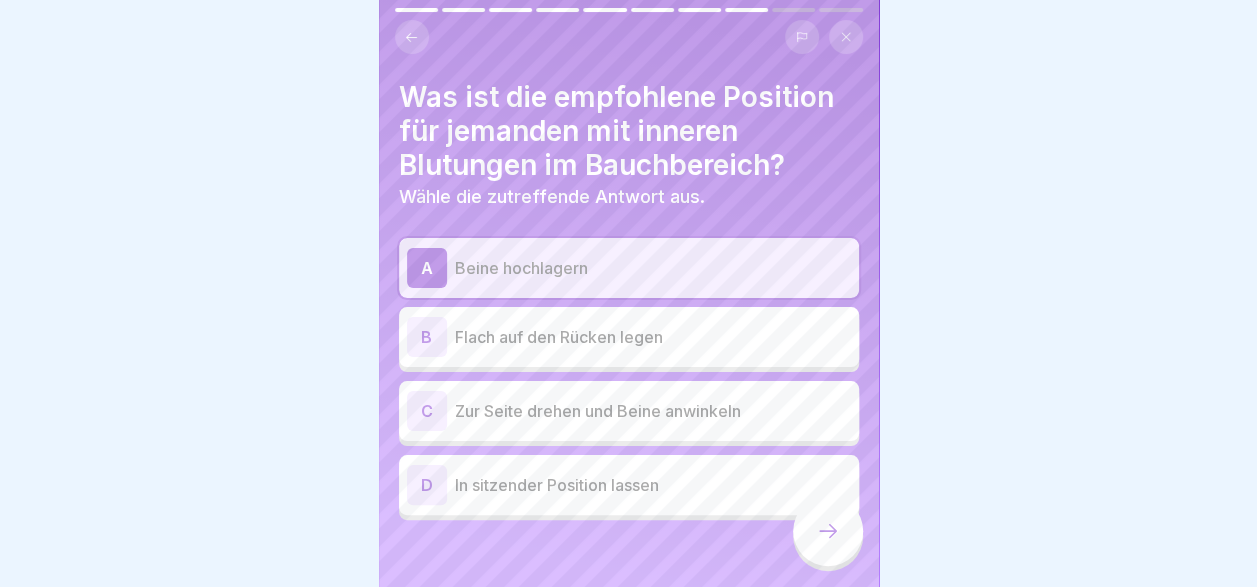 click at bounding box center (828, 531) 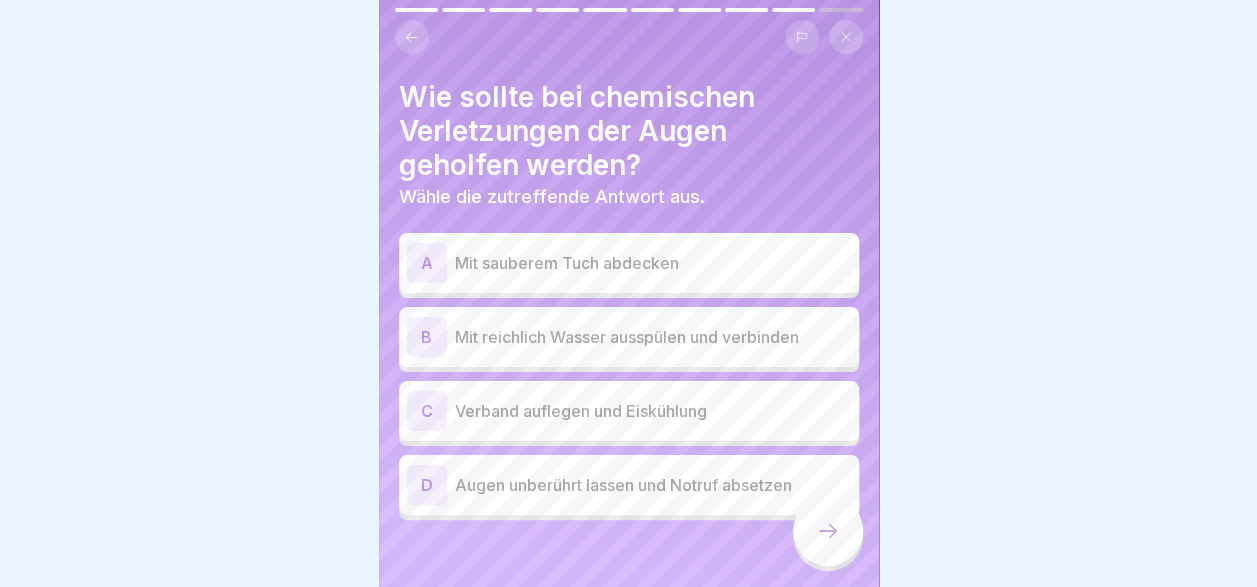 click on "Mit reichlich Wasser ausspülen und verbinden" at bounding box center (653, 337) 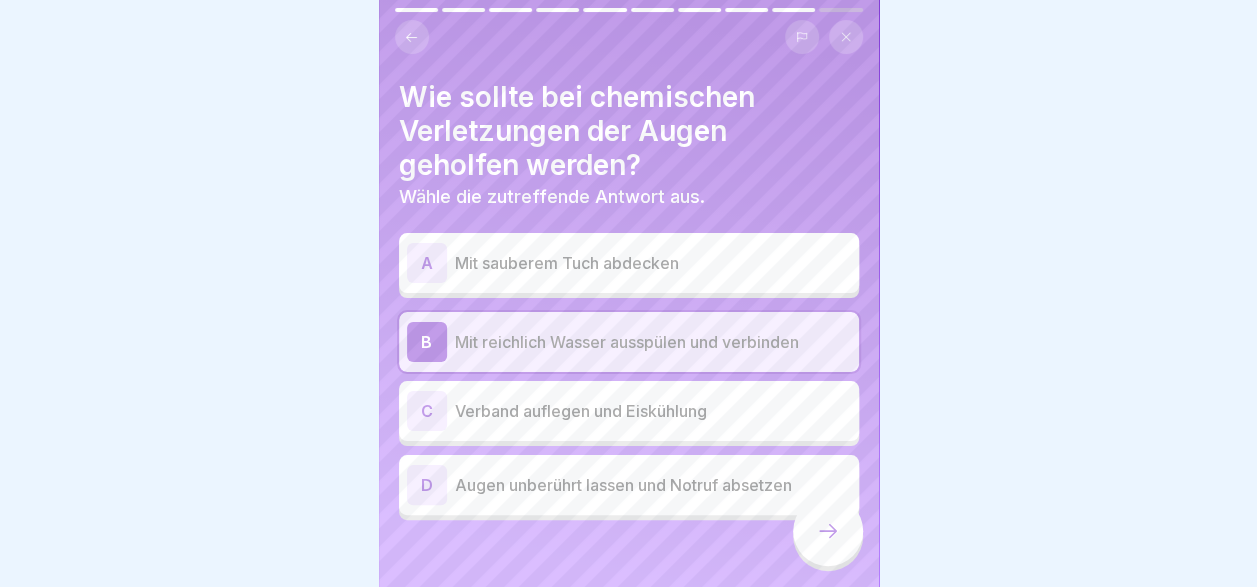 click 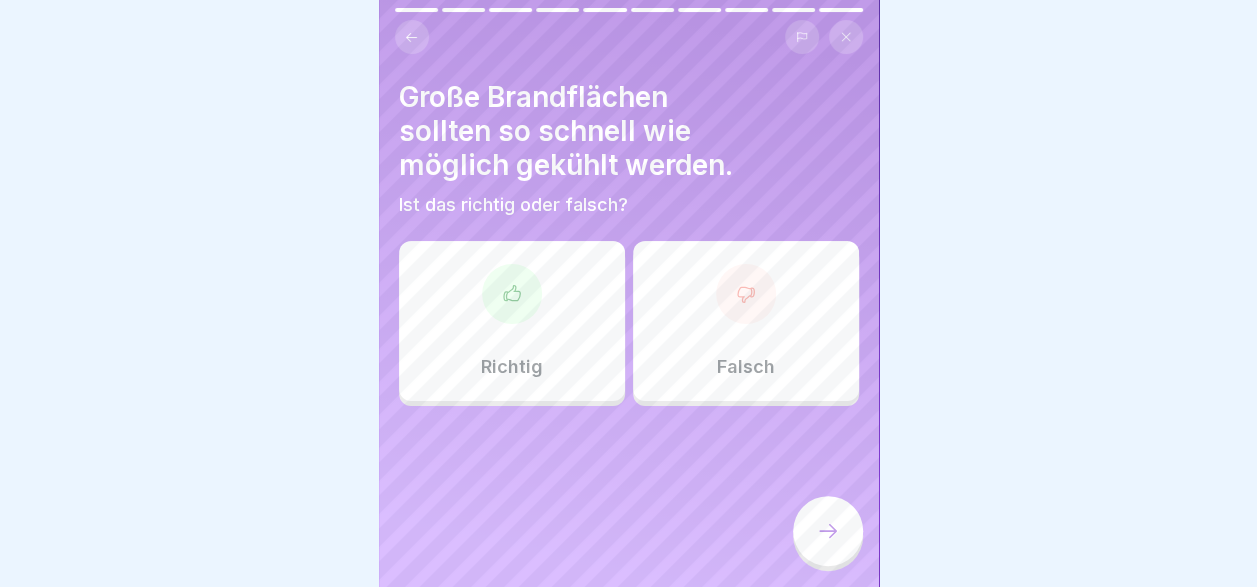 click on "Falsch" at bounding box center [746, 321] 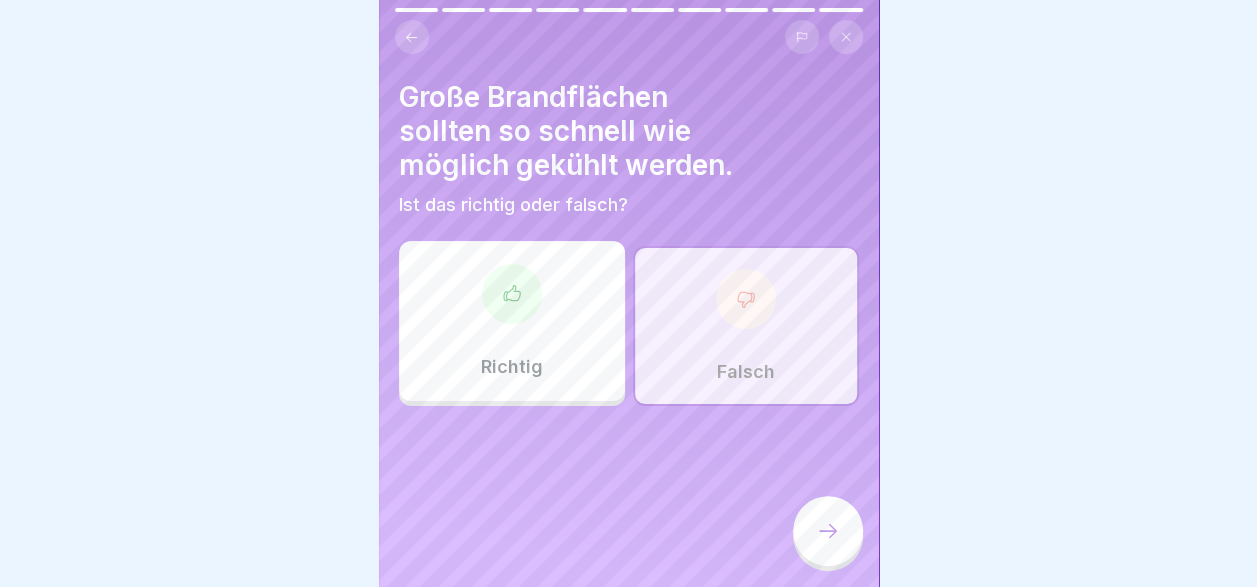 click at bounding box center [828, 531] 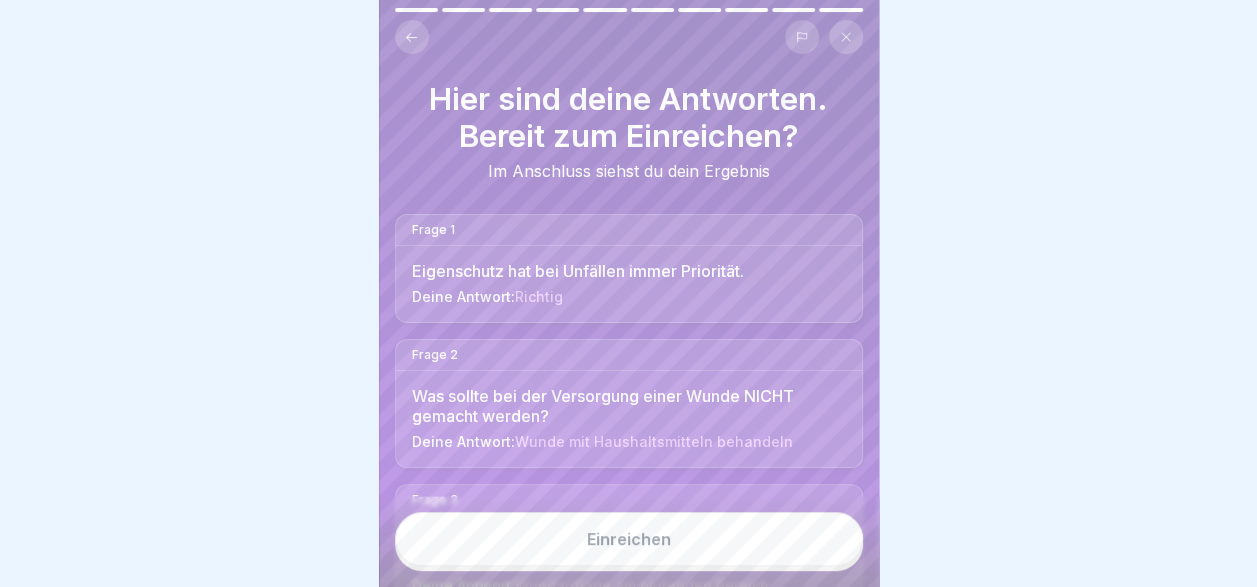 click on "Einreichen" at bounding box center [629, 539] 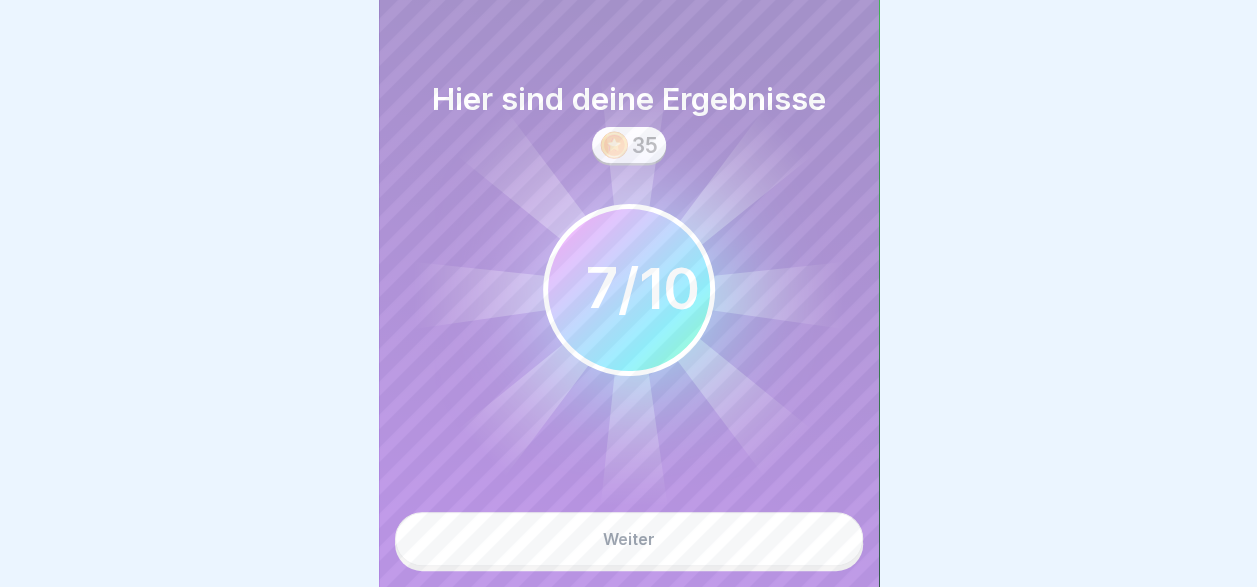 click on "Weiter" at bounding box center [629, 539] 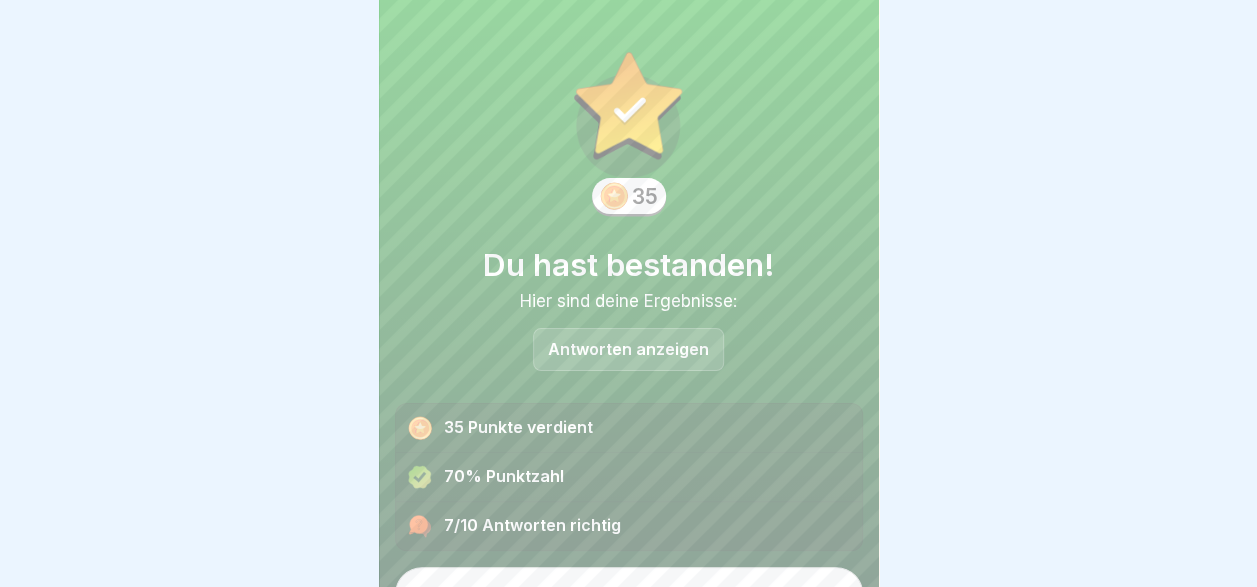 scroll, scrollTop: 37, scrollLeft: 0, axis: vertical 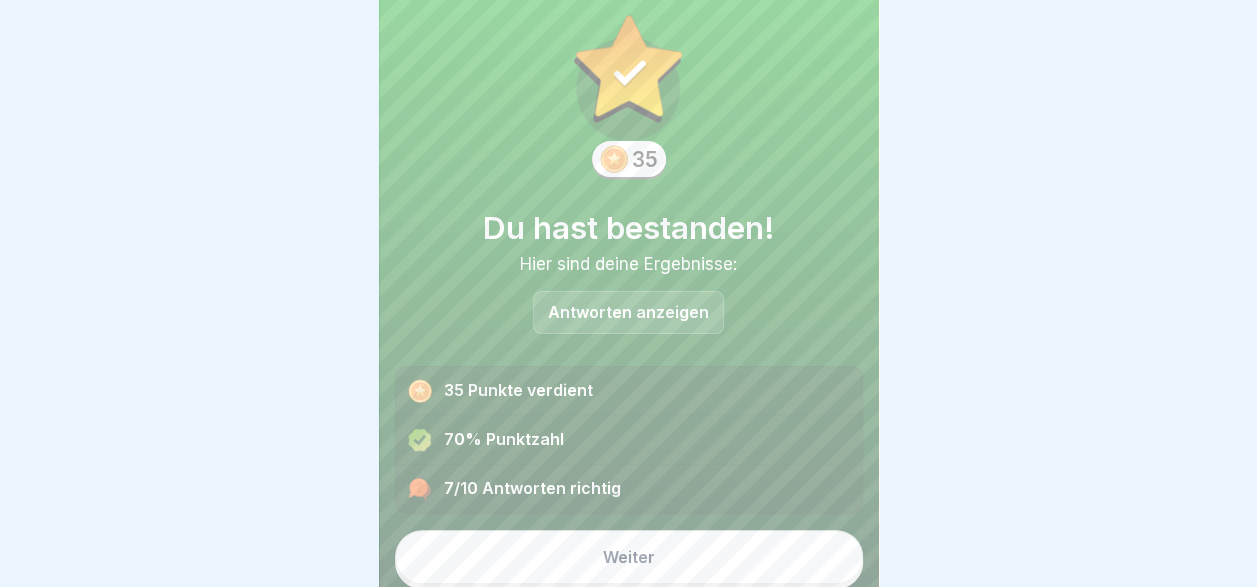 click on "Weiter" at bounding box center [629, 557] 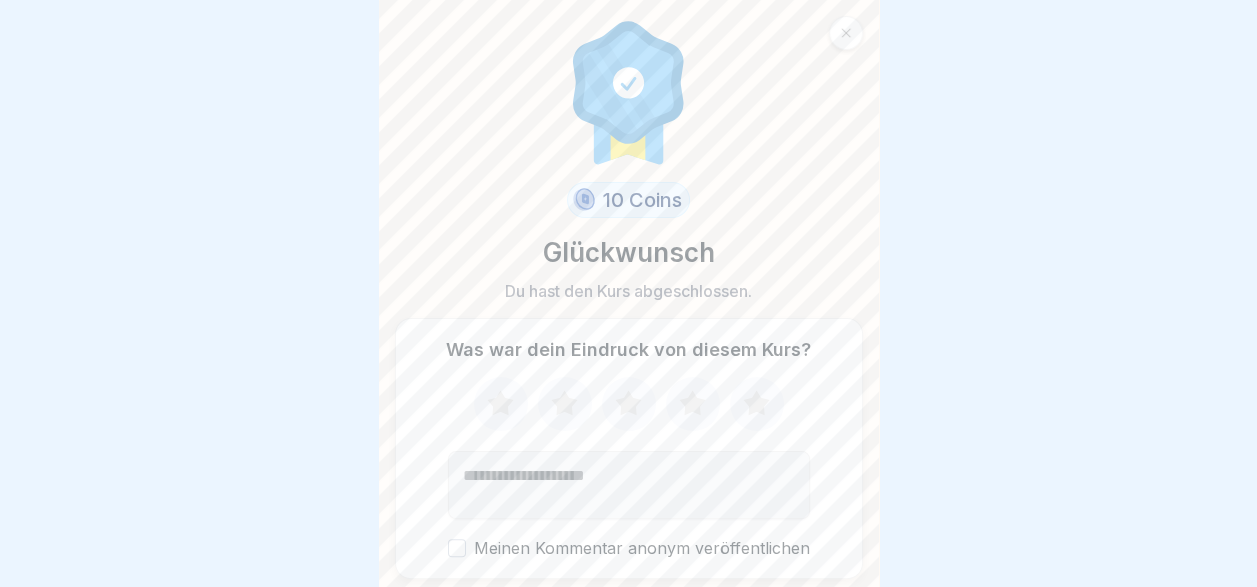 scroll, scrollTop: 64, scrollLeft: 0, axis: vertical 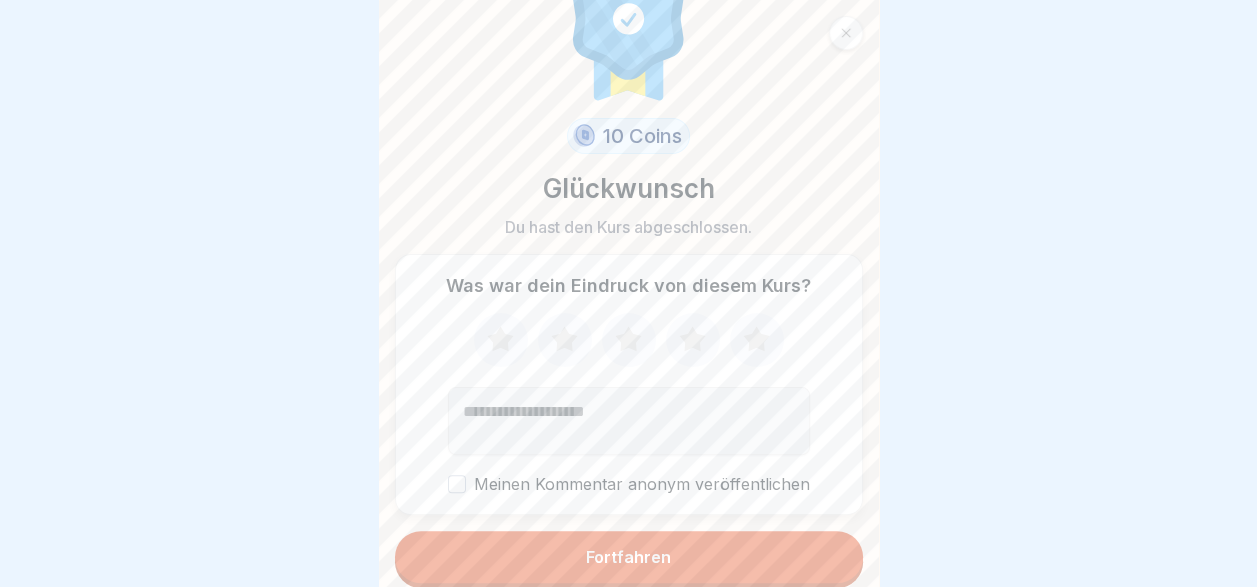 click on "Fortfahren" at bounding box center [629, 557] 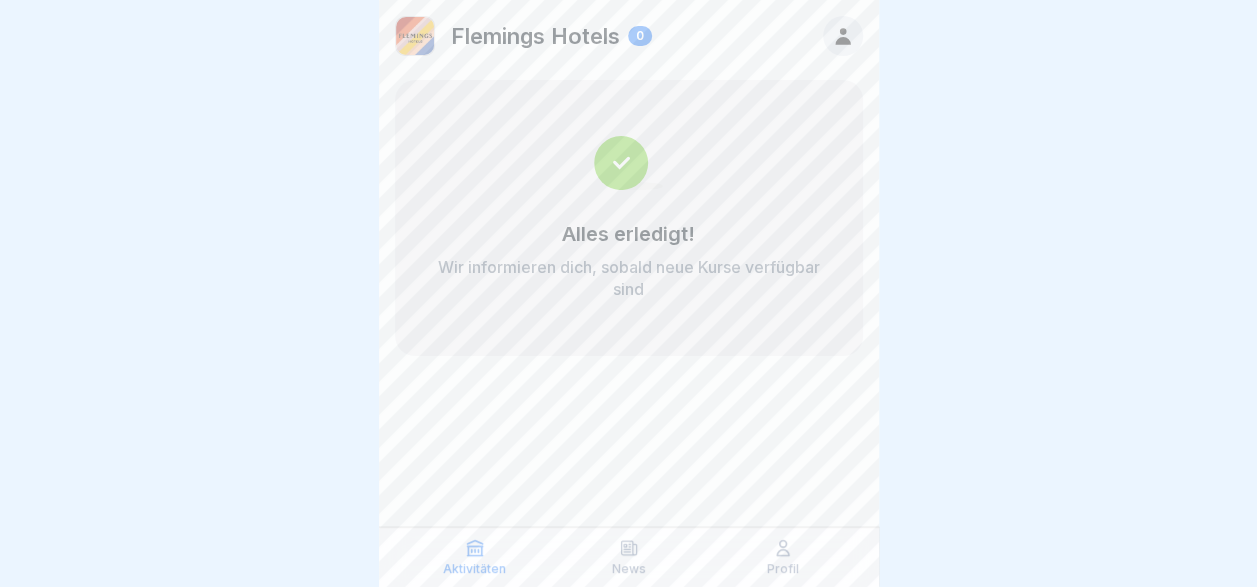 scroll, scrollTop: 0, scrollLeft: 0, axis: both 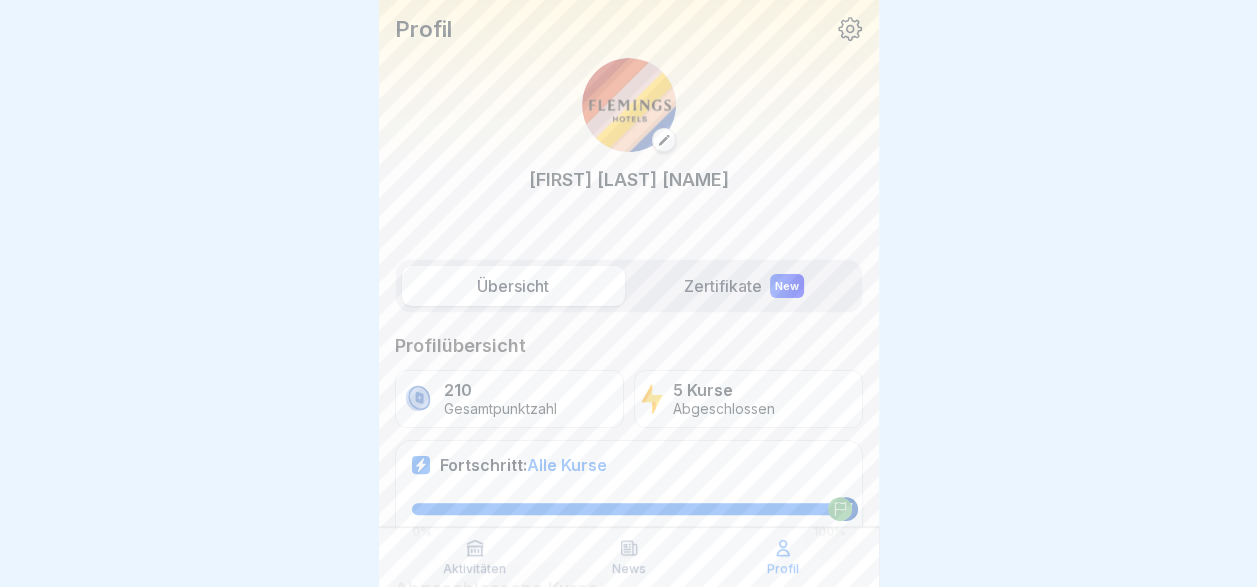 click on "News" at bounding box center [629, 557] 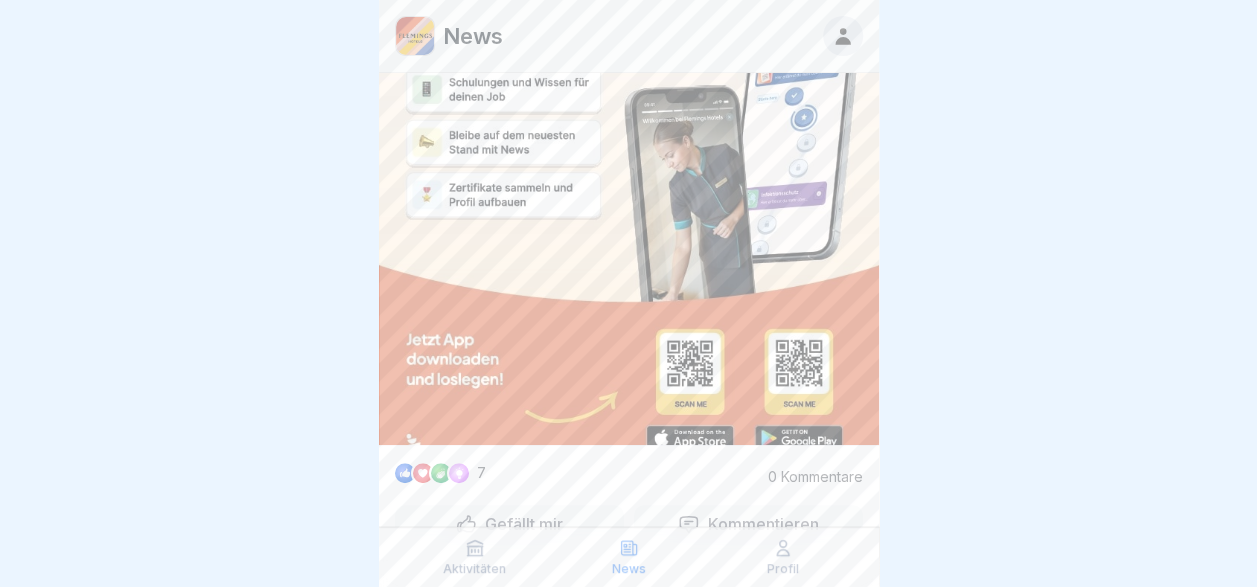 scroll, scrollTop: 636, scrollLeft: 0, axis: vertical 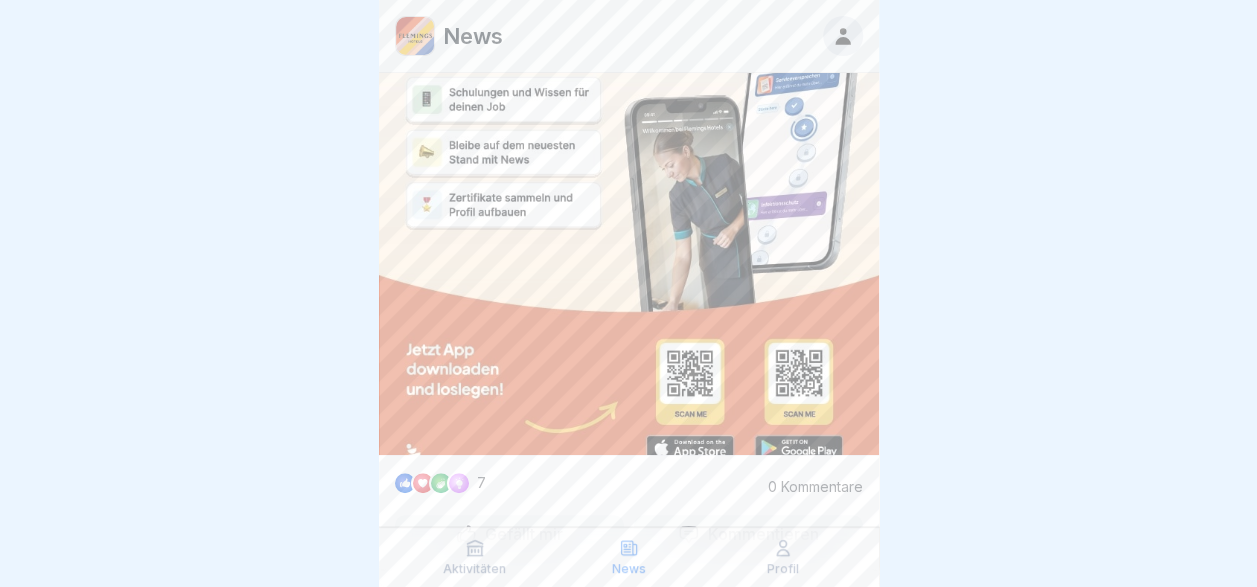 click on "7" at bounding box center [481, 483] 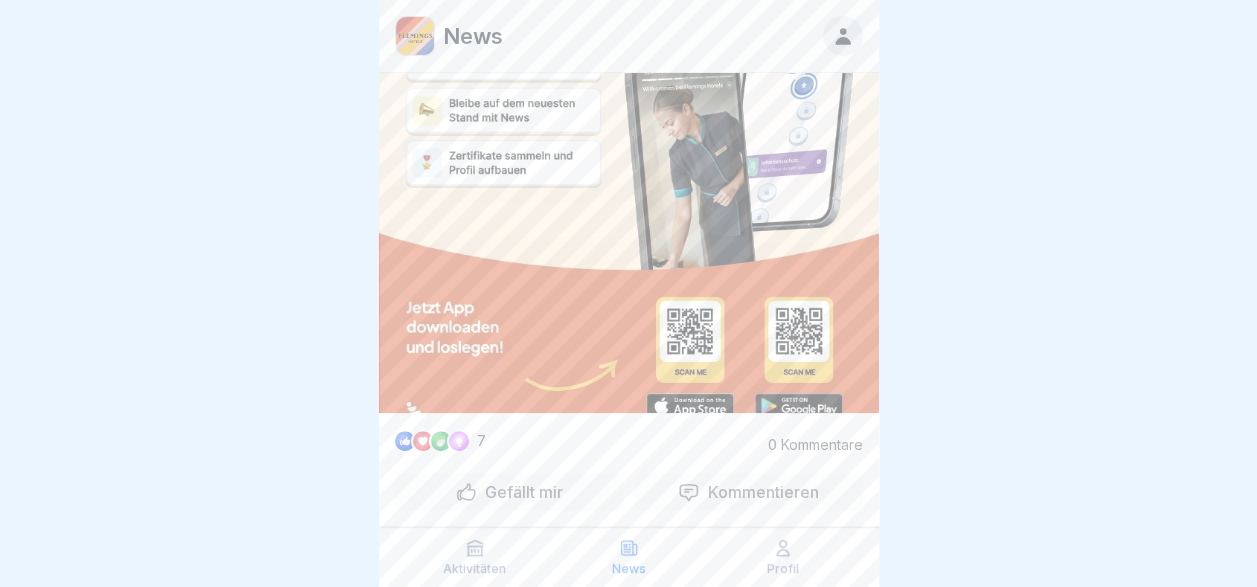 scroll, scrollTop: 690, scrollLeft: 0, axis: vertical 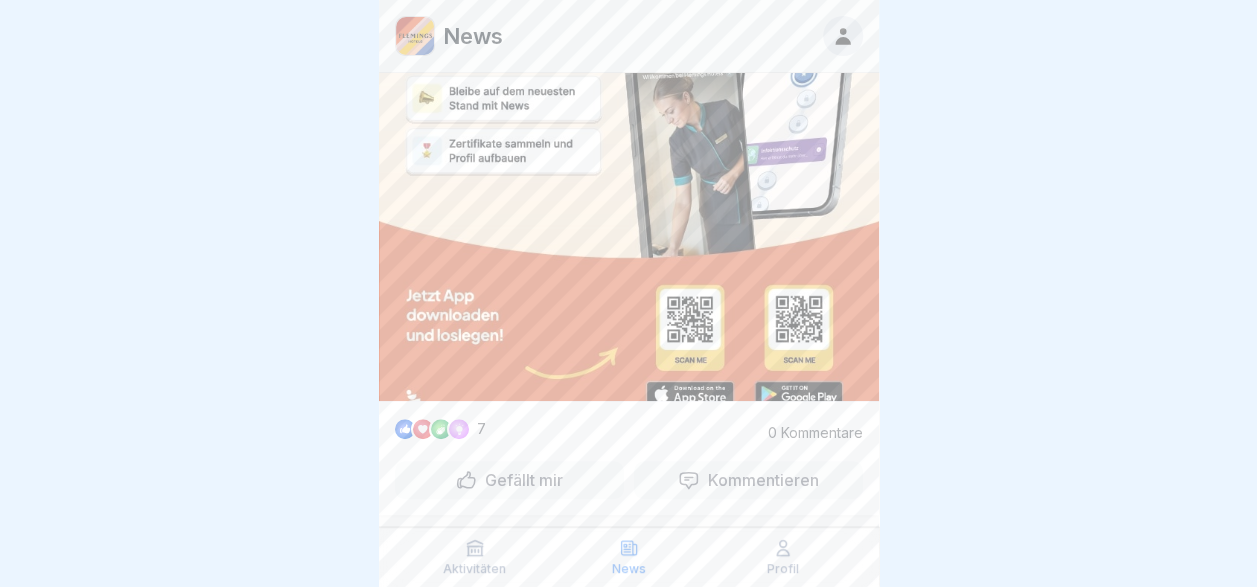 click on "Gefällt mir" at bounding box center (520, 480) 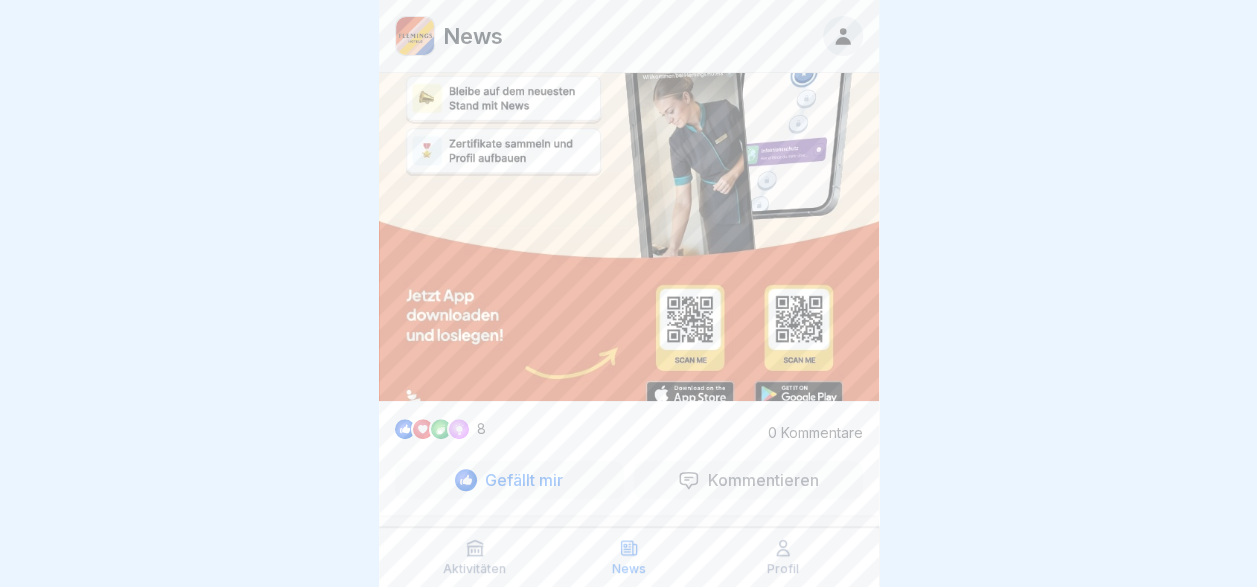 click on "Aktivitäten" at bounding box center [475, 557] 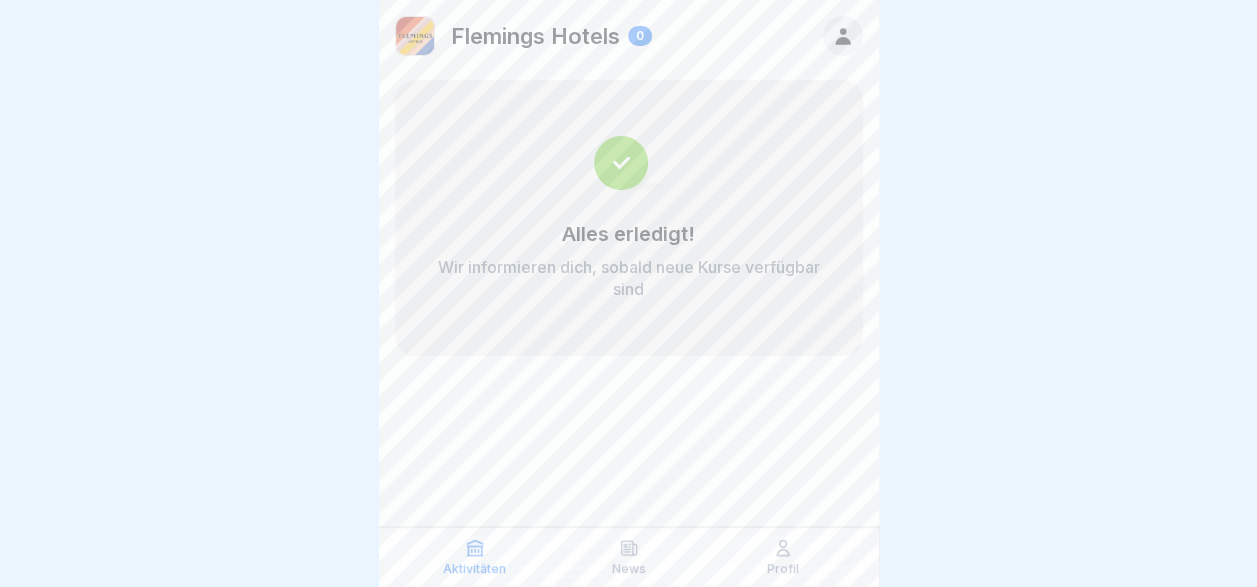 click at bounding box center [415, 36] 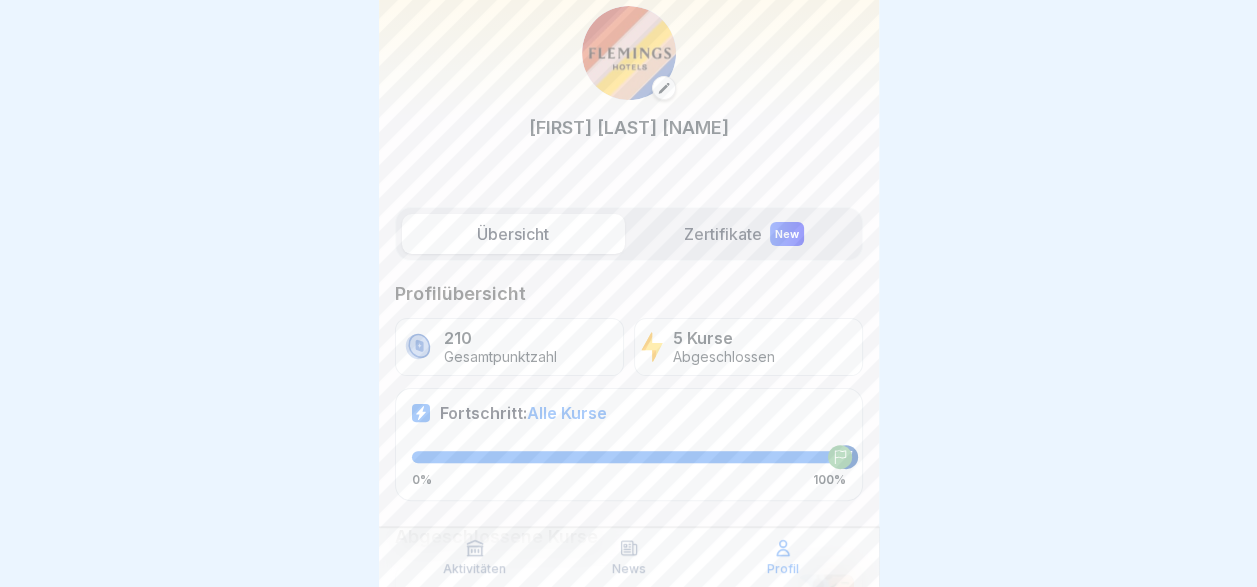 scroll, scrollTop: 0, scrollLeft: 0, axis: both 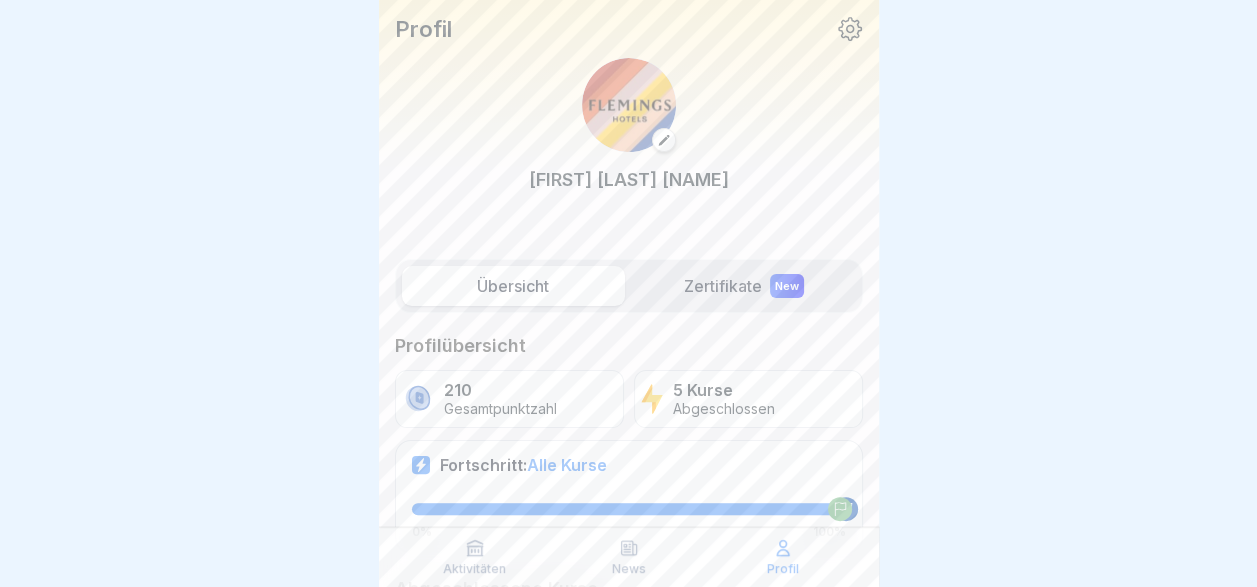 click on "Profil Laura Marie   FRANK" at bounding box center [629, 124] 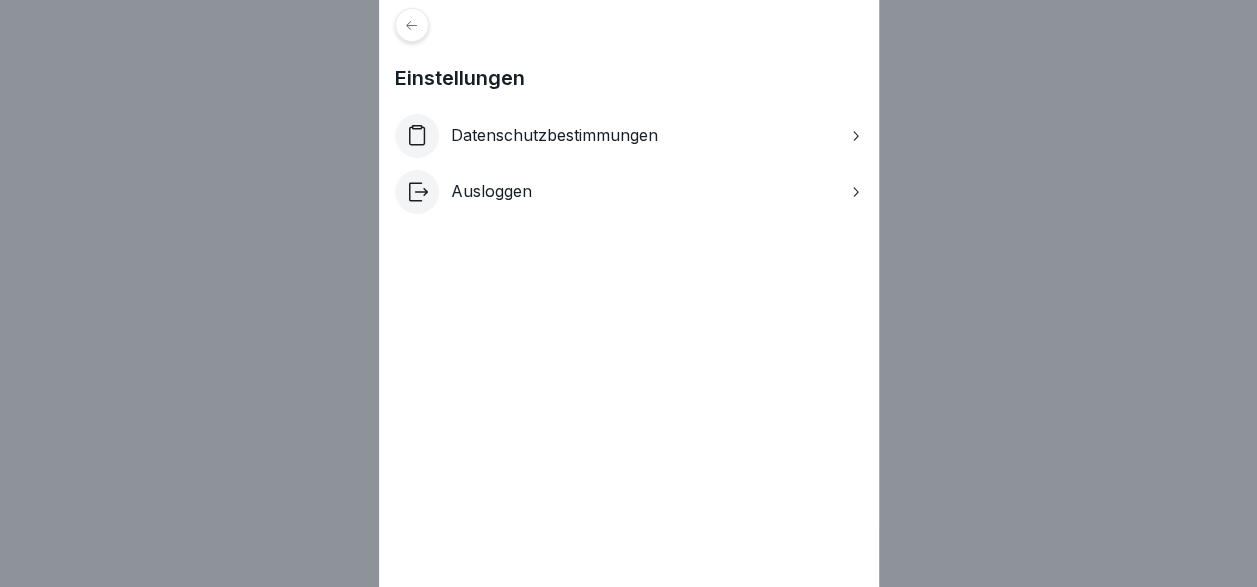 click on "Ausloggen" at bounding box center (491, 191) 